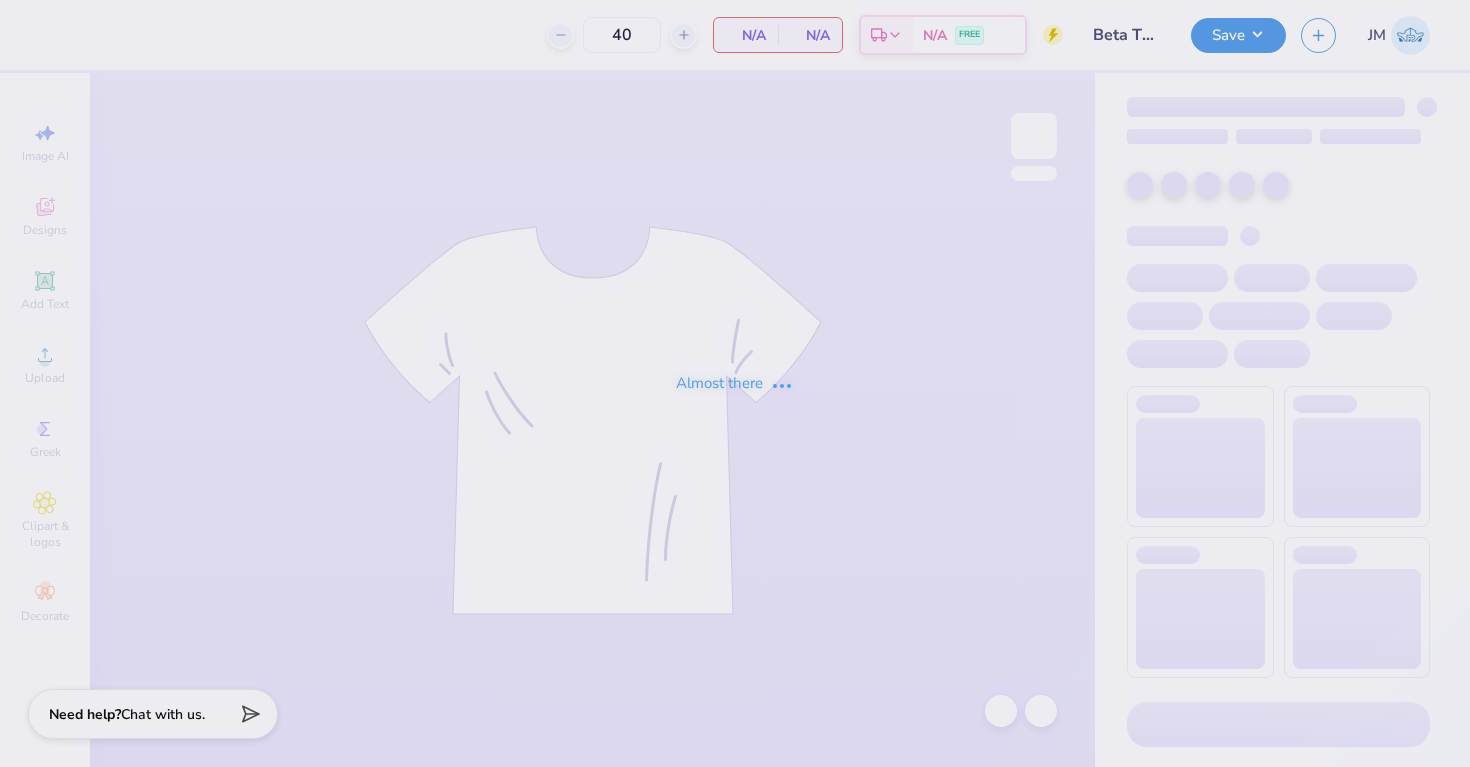 scroll, scrollTop: 0, scrollLeft: 0, axis: both 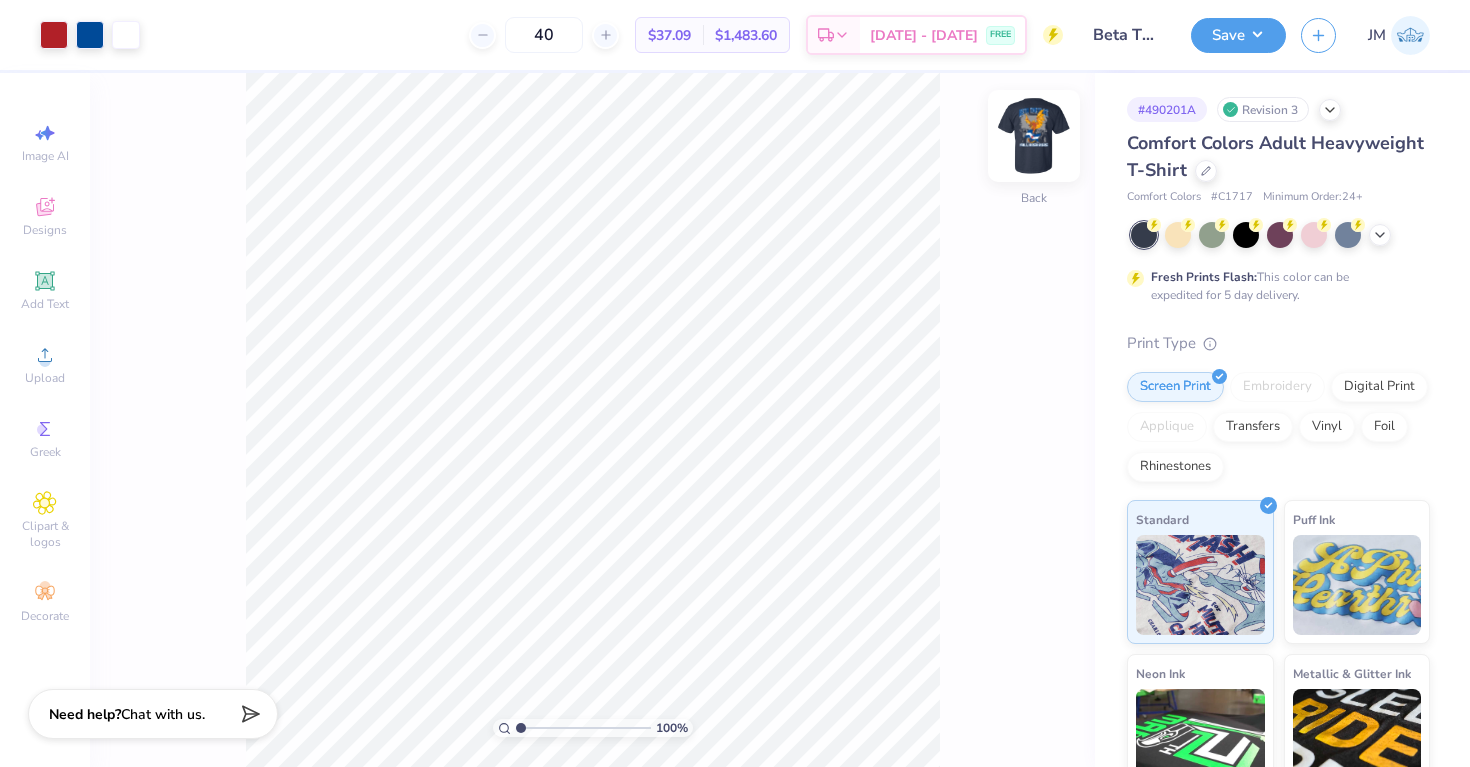 click at bounding box center [1034, 136] 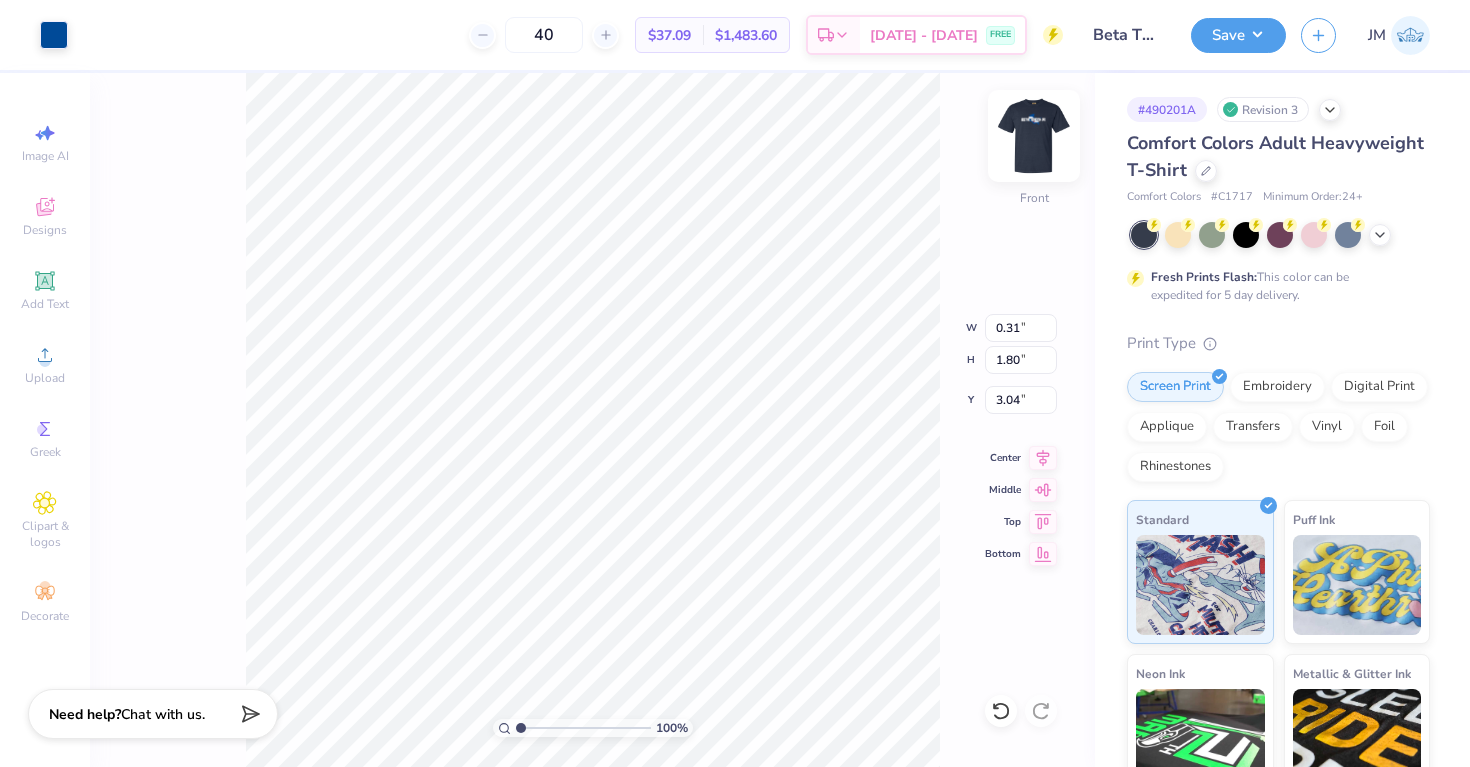 type on "0.31" 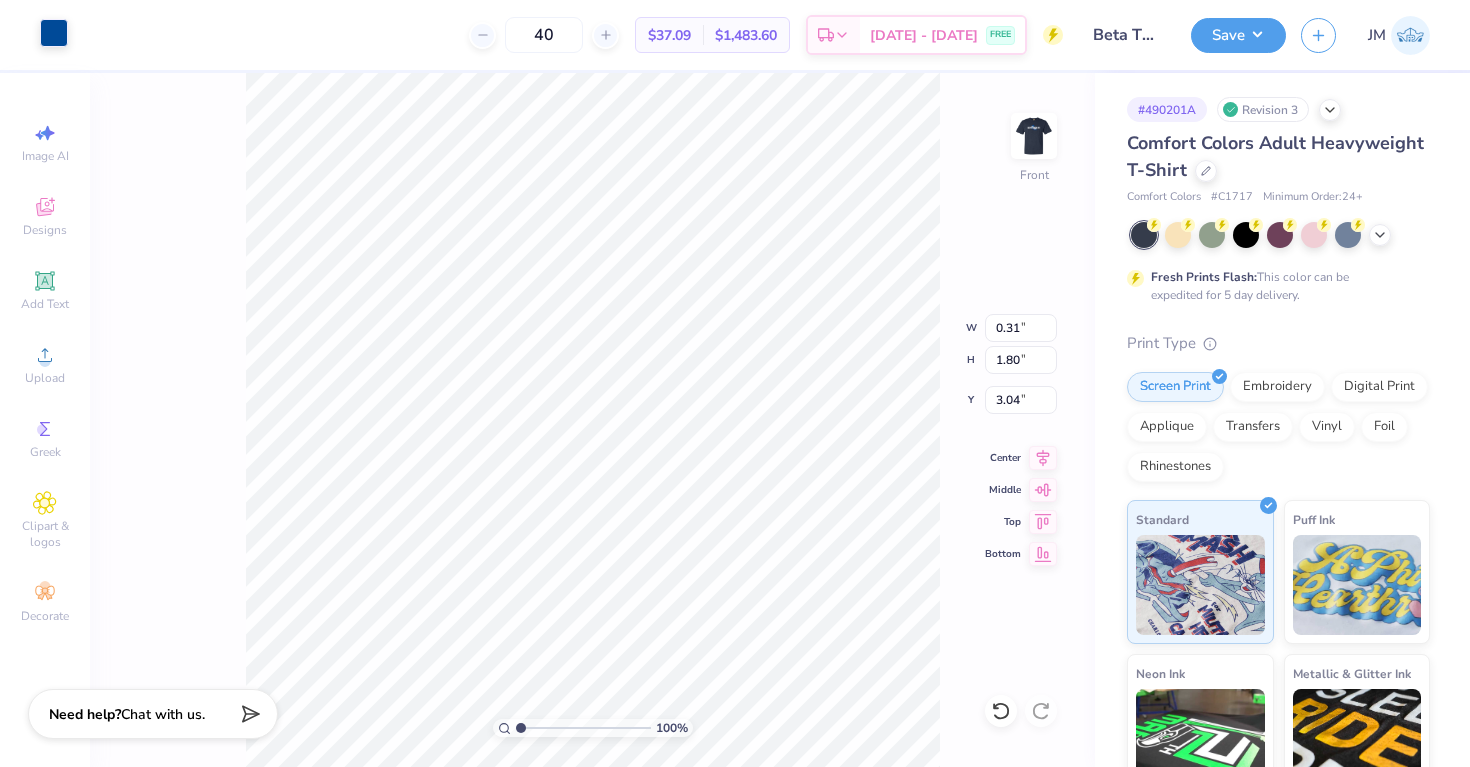 click at bounding box center [54, 33] 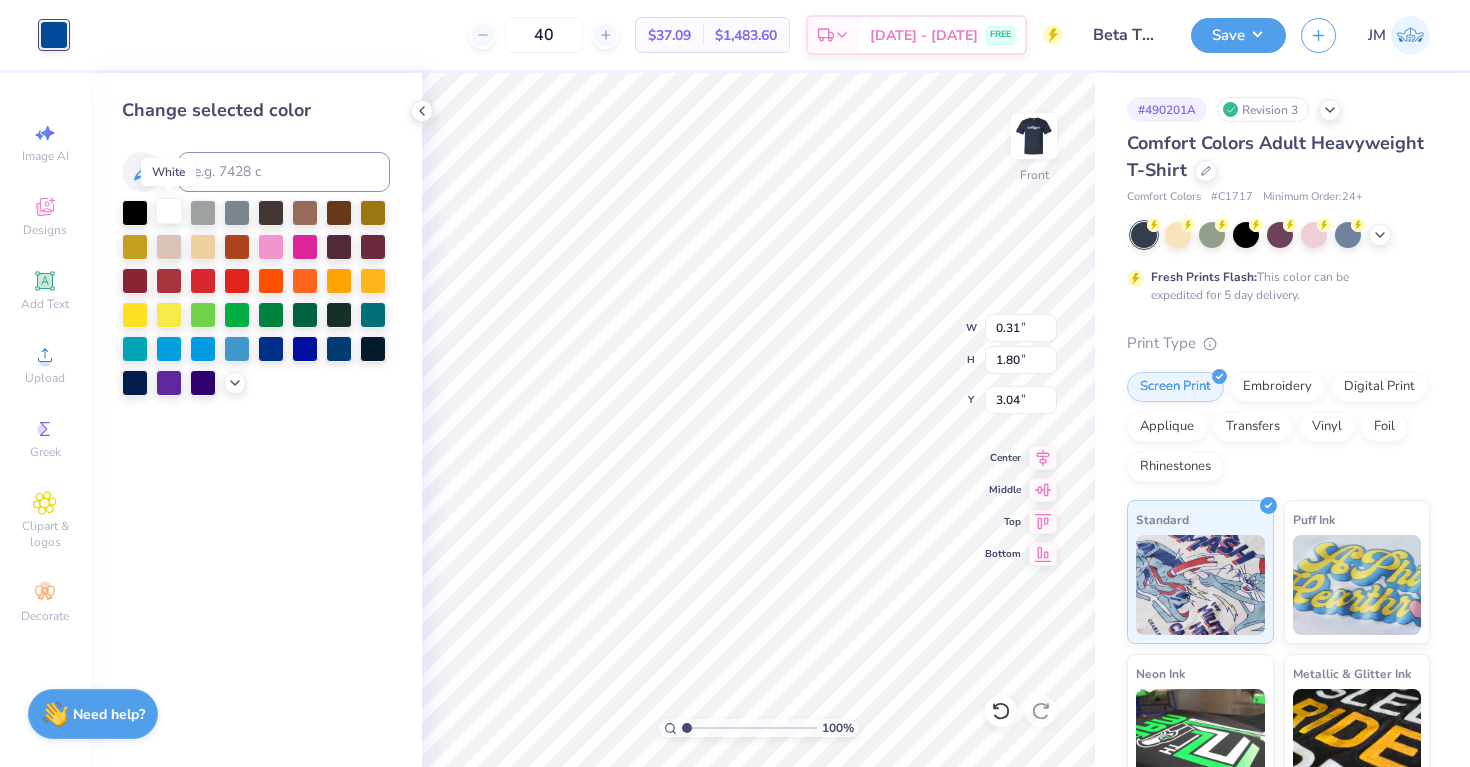 click at bounding box center [169, 211] 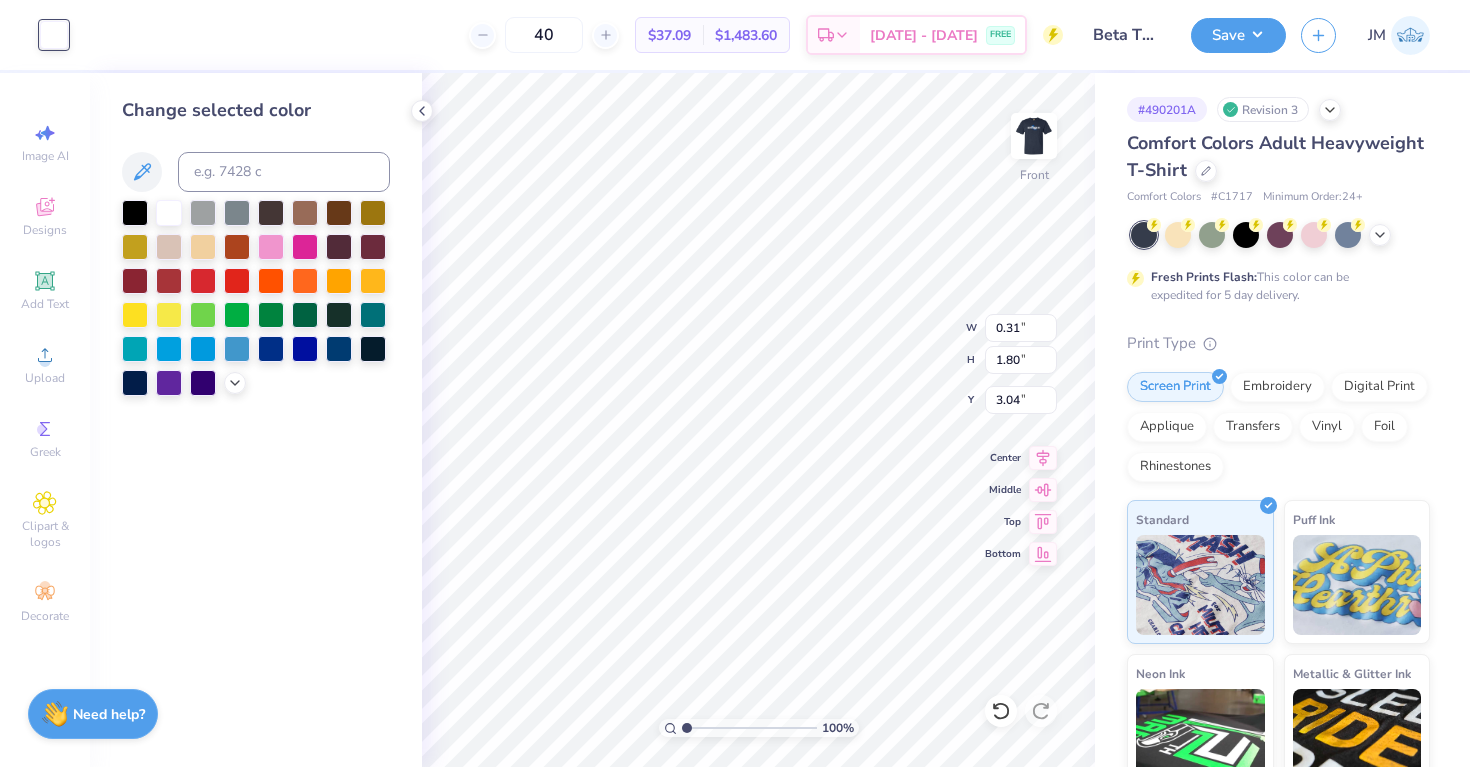 type on "0.47" 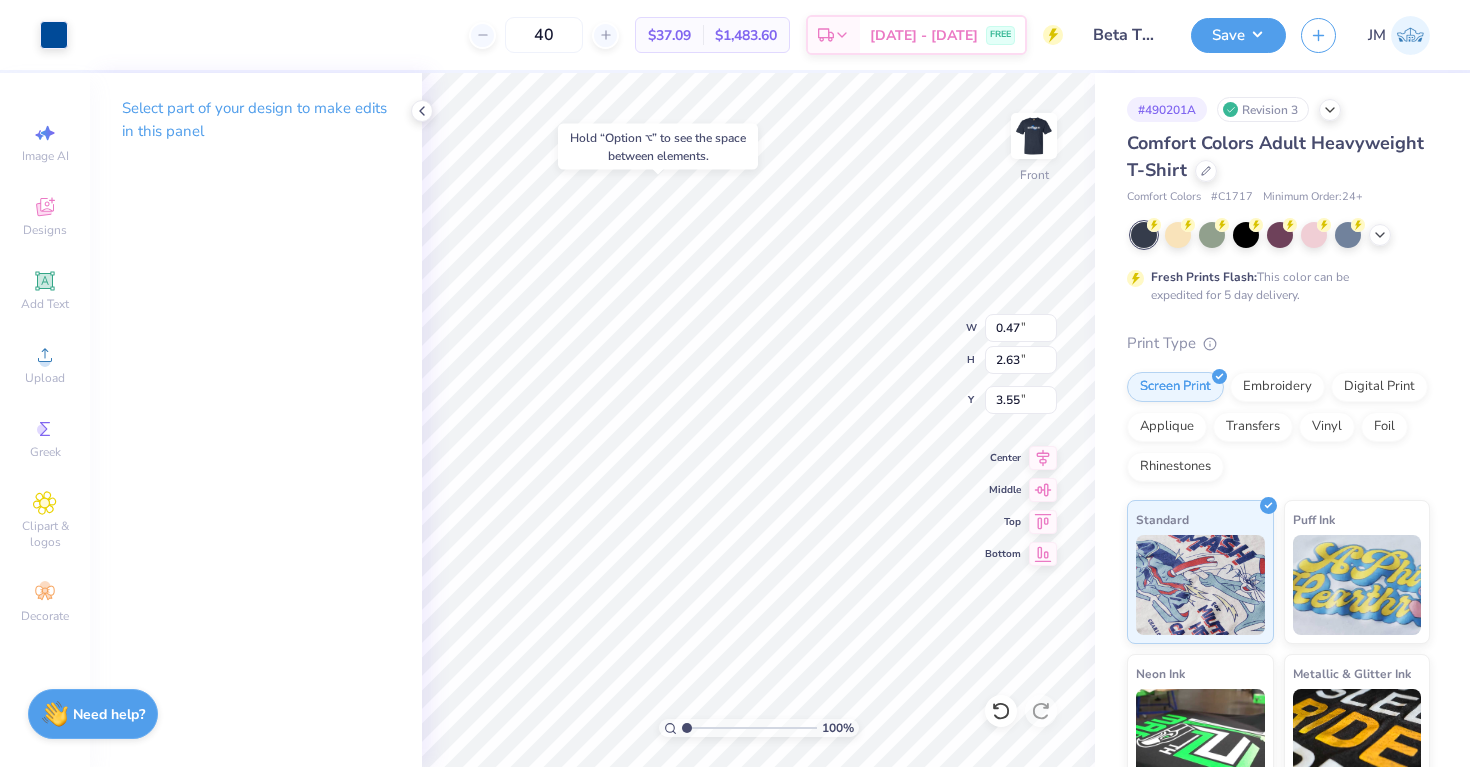 type on "3.74" 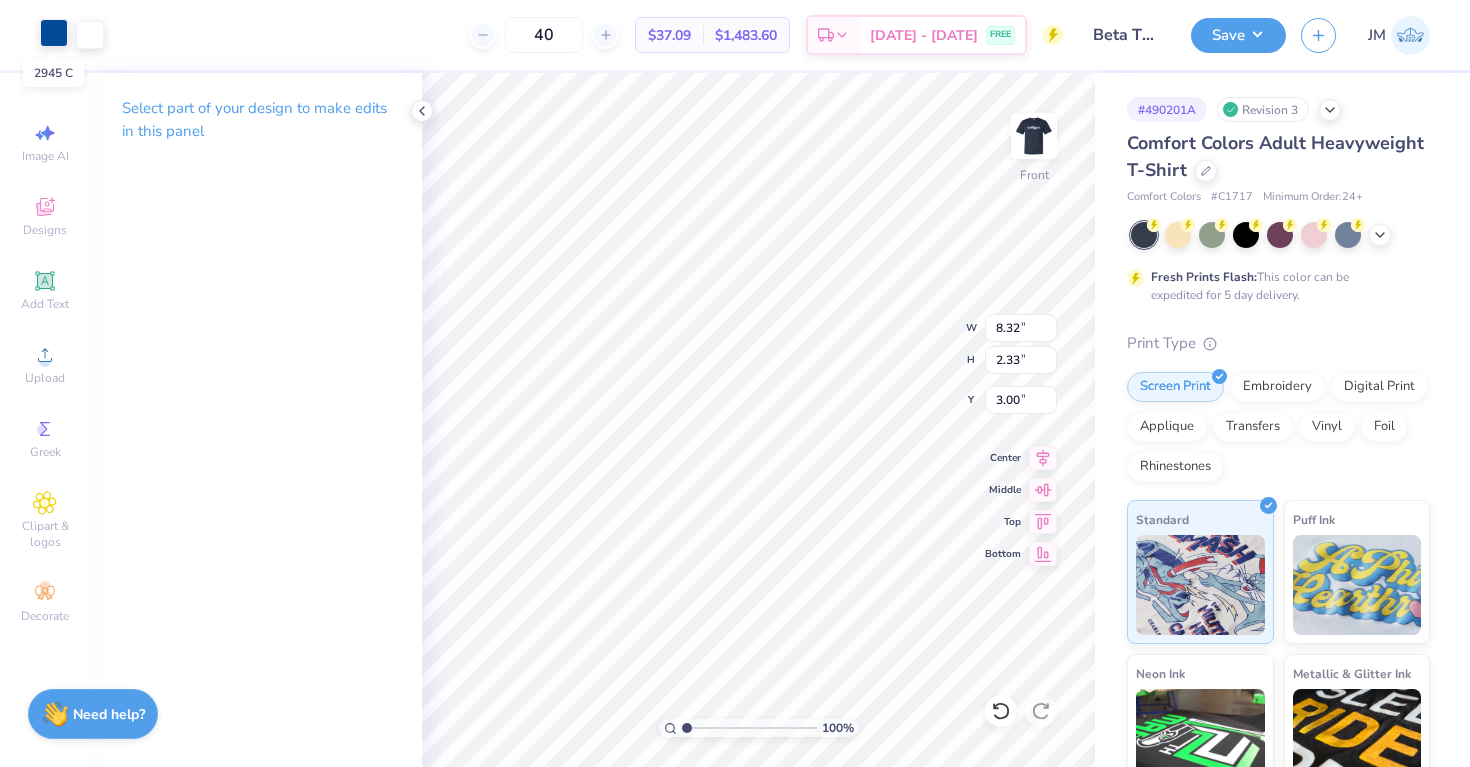 click at bounding box center (54, 33) 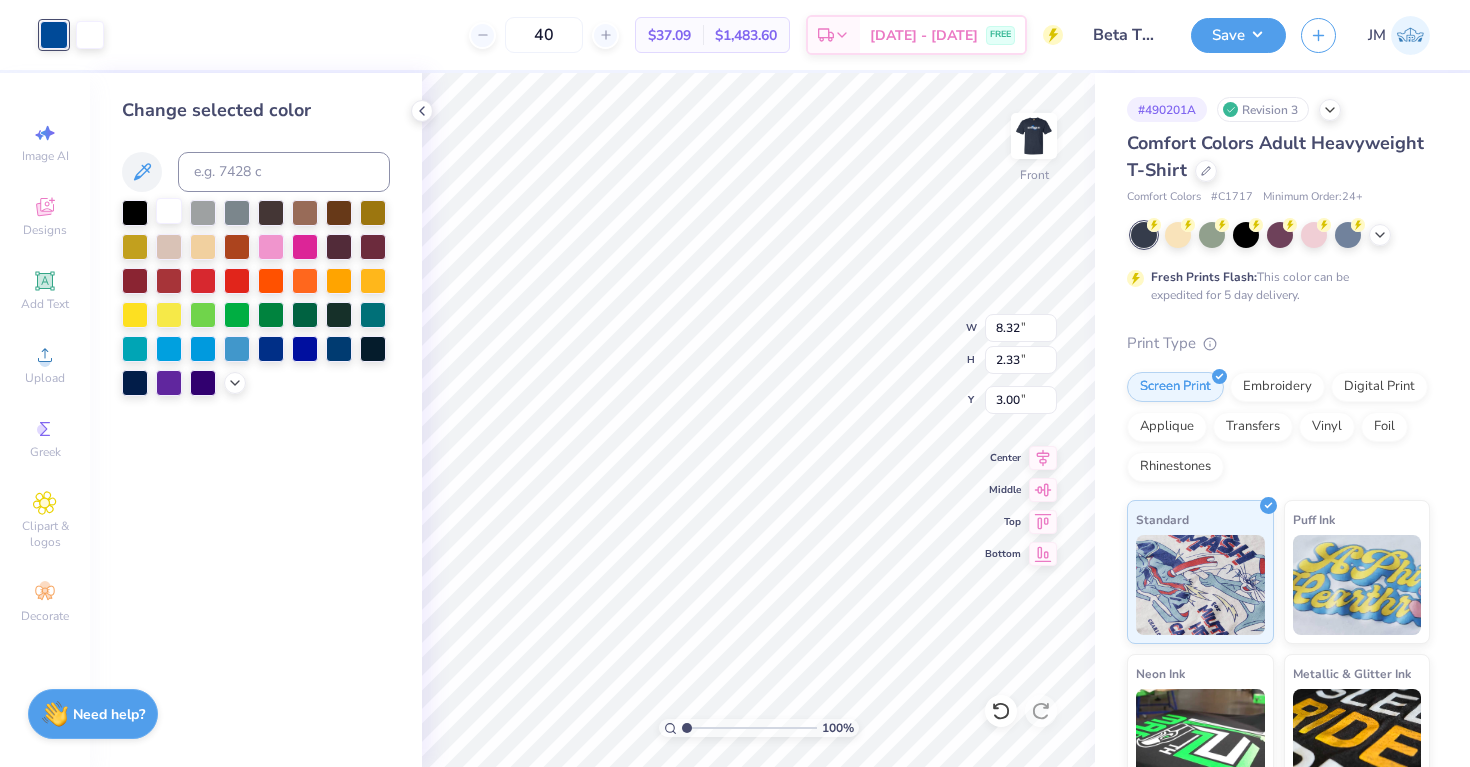 click at bounding box center (169, 211) 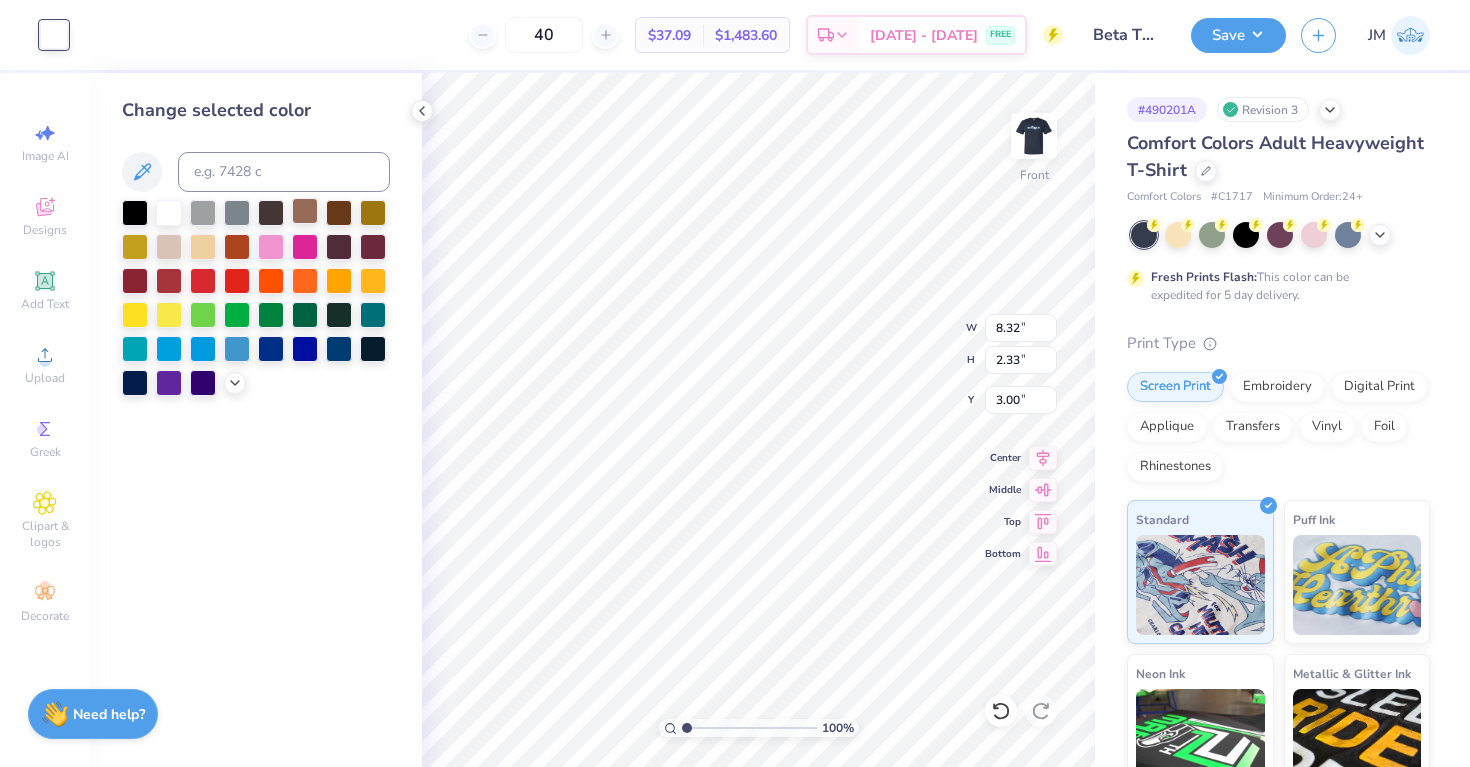 type on "0.31" 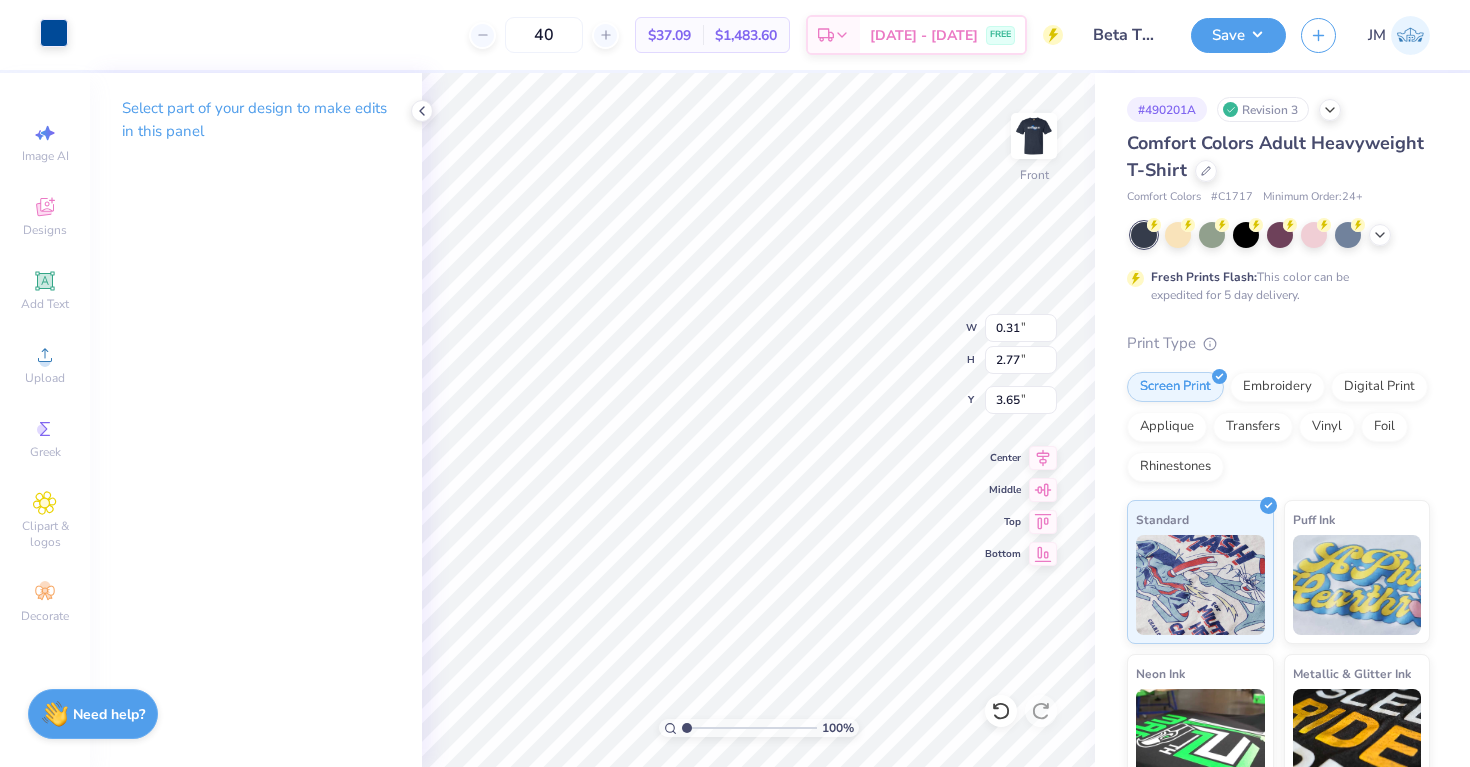 click at bounding box center (54, 33) 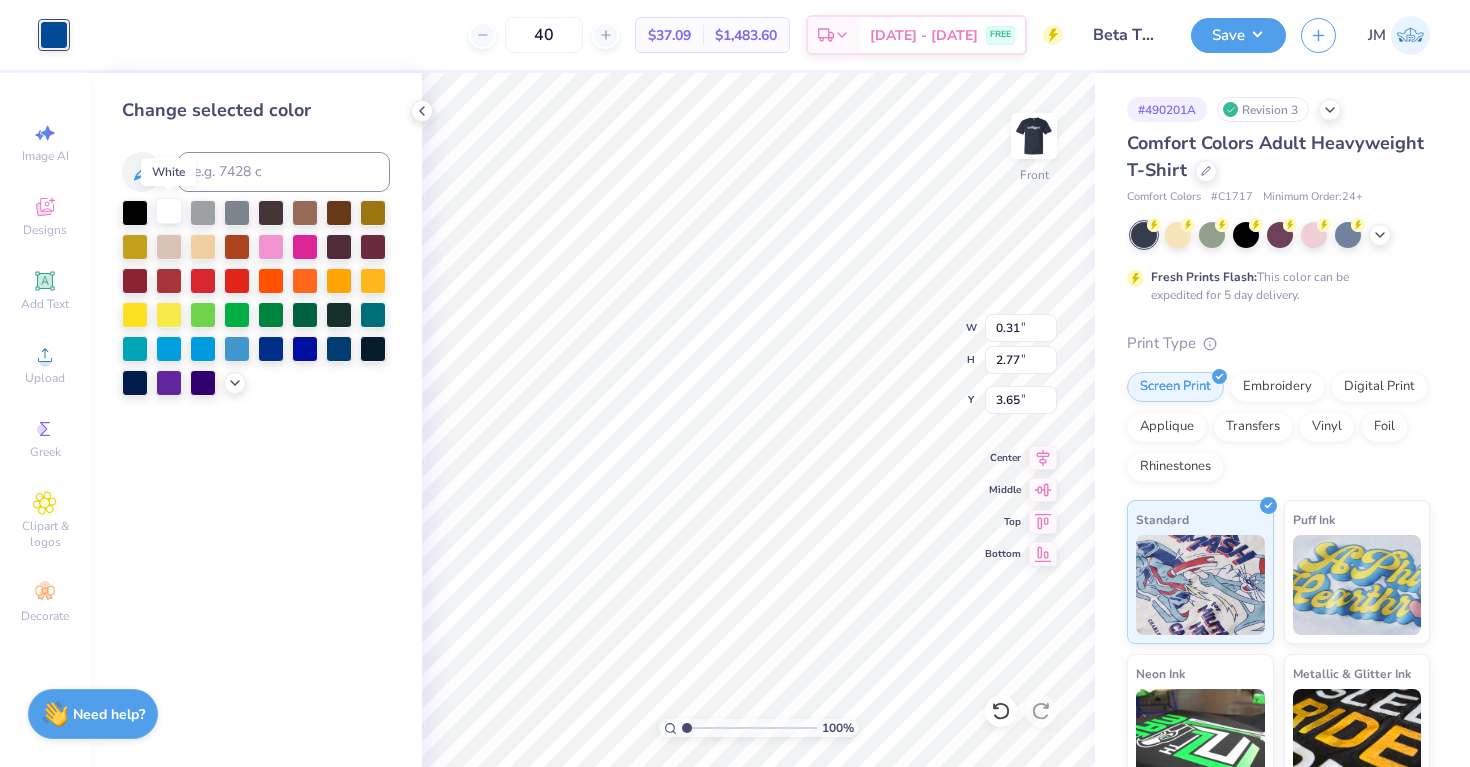 click at bounding box center (169, 211) 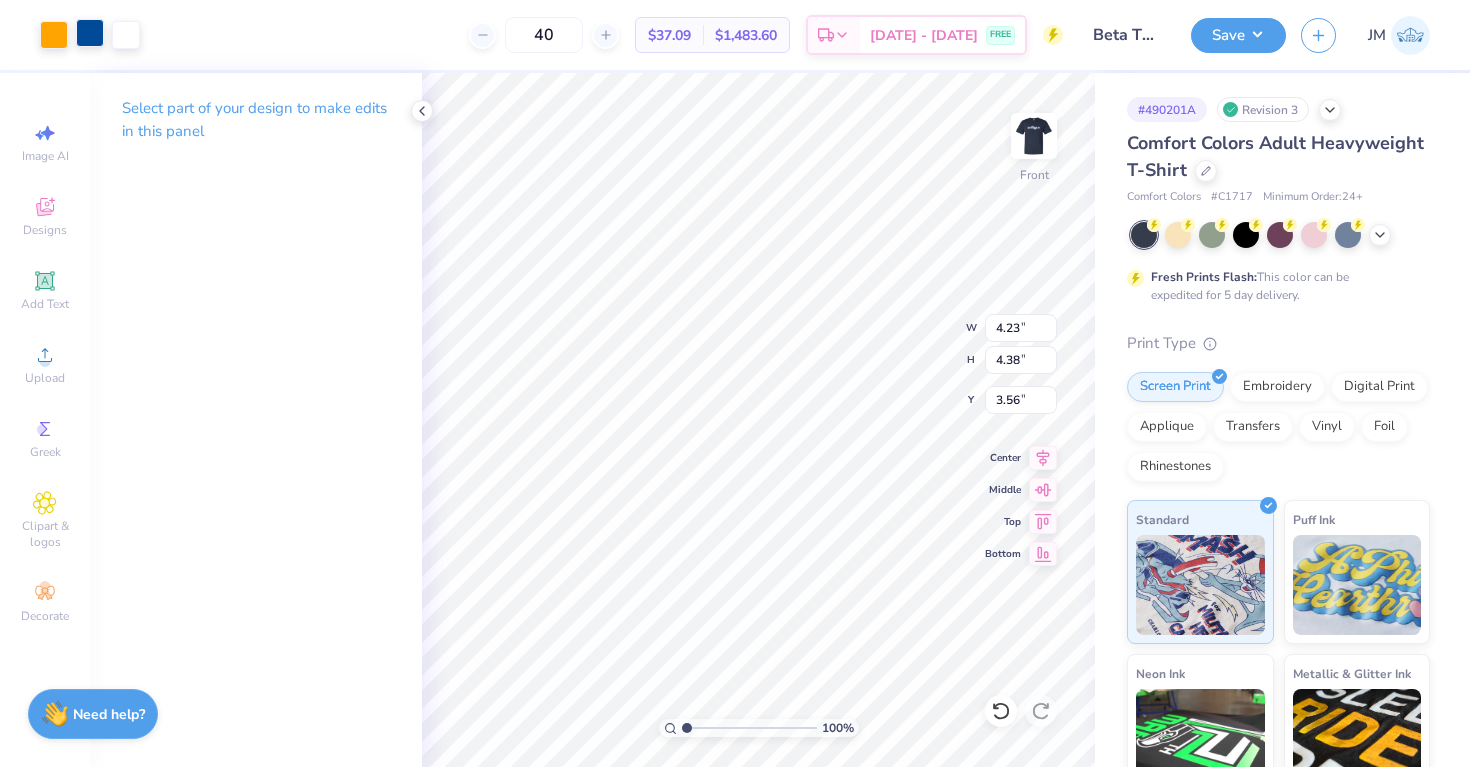 click at bounding box center (90, 33) 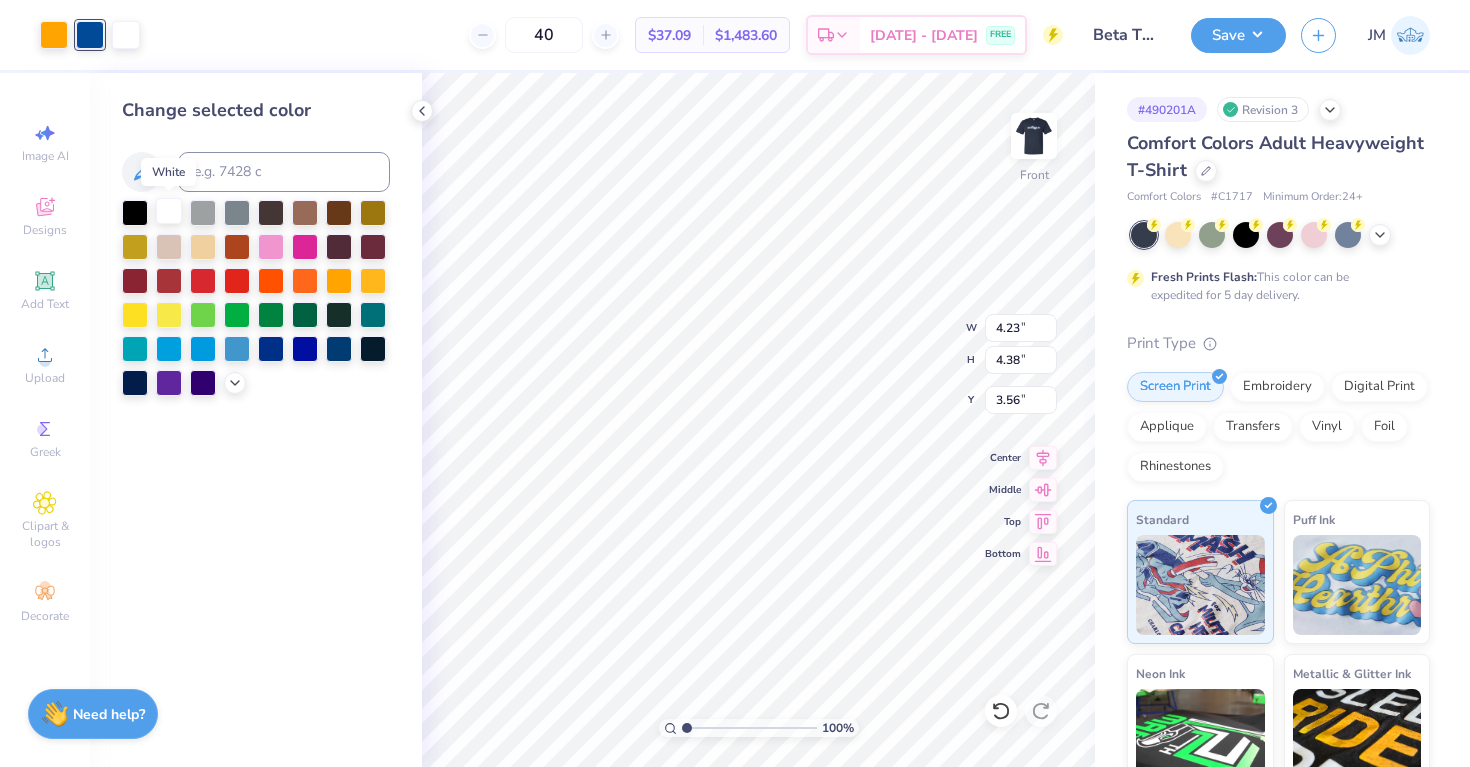 click at bounding box center [169, 211] 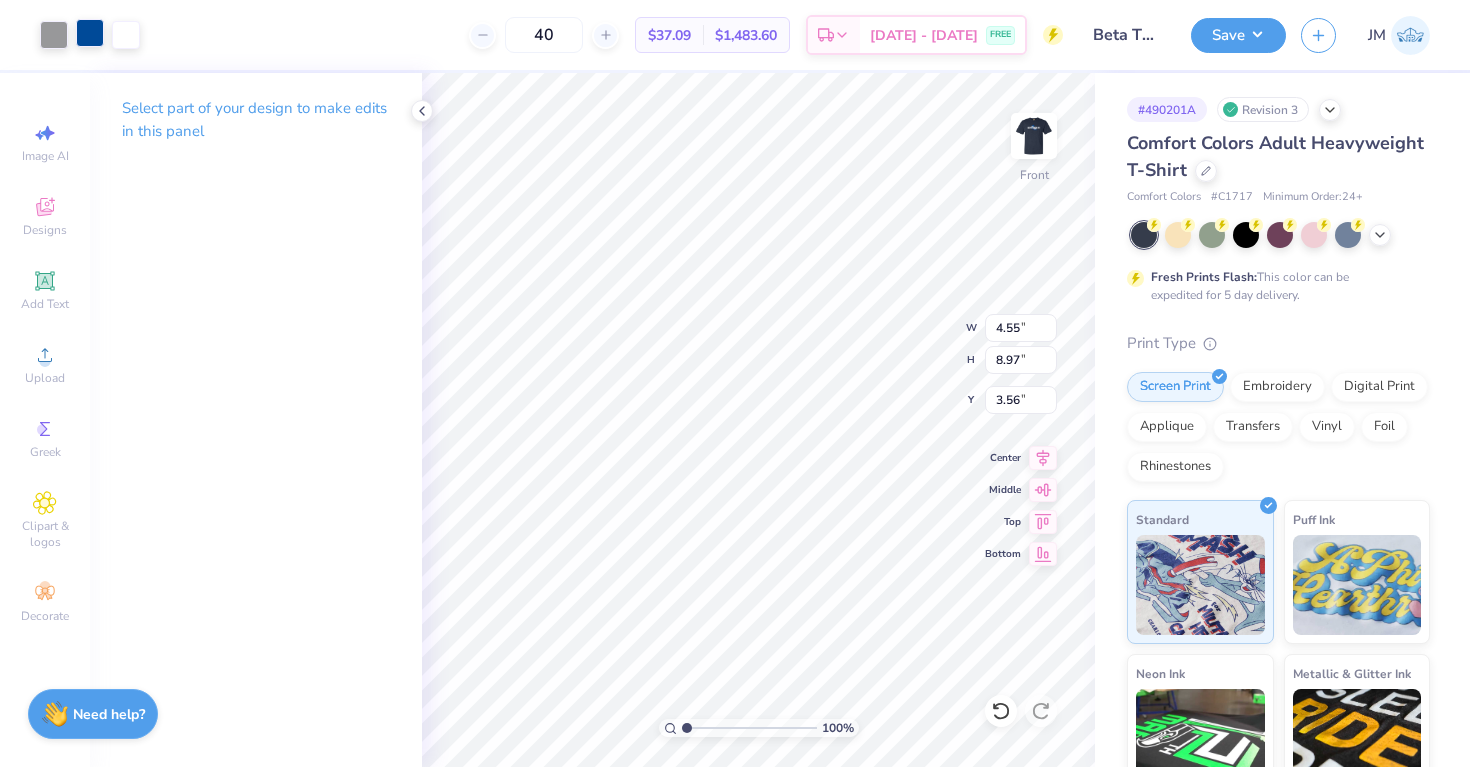 click at bounding box center [90, 33] 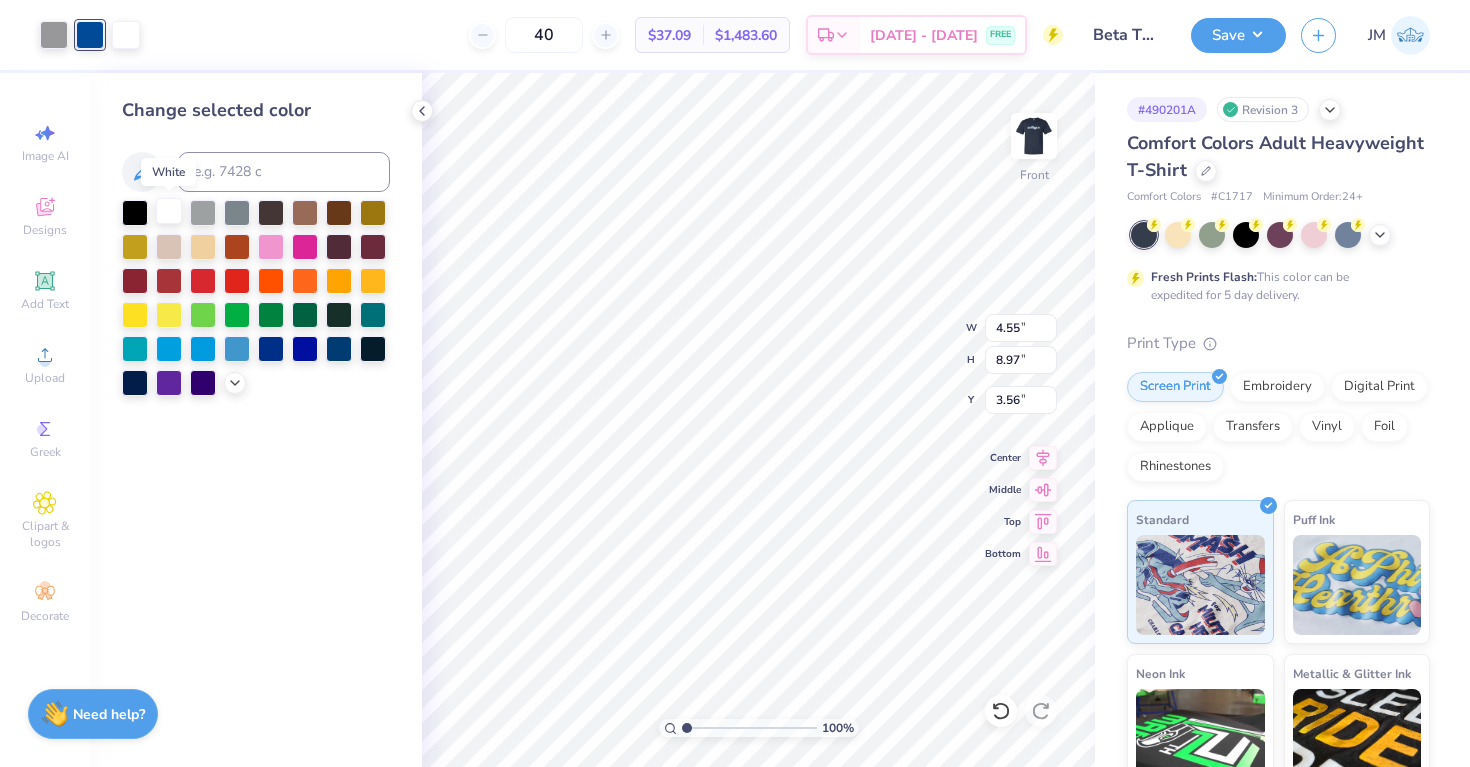 click at bounding box center [169, 211] 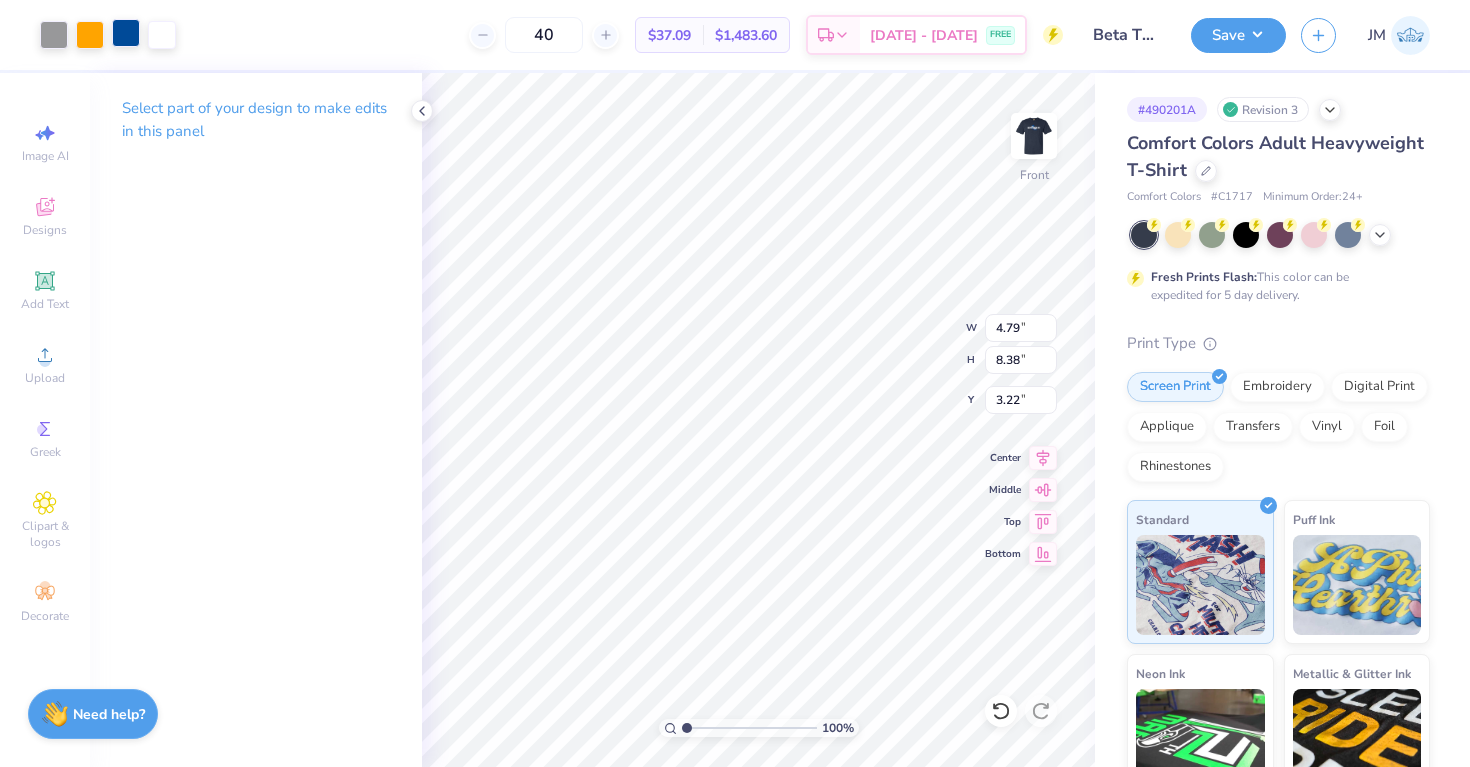 click at bounding box center (126, 33) 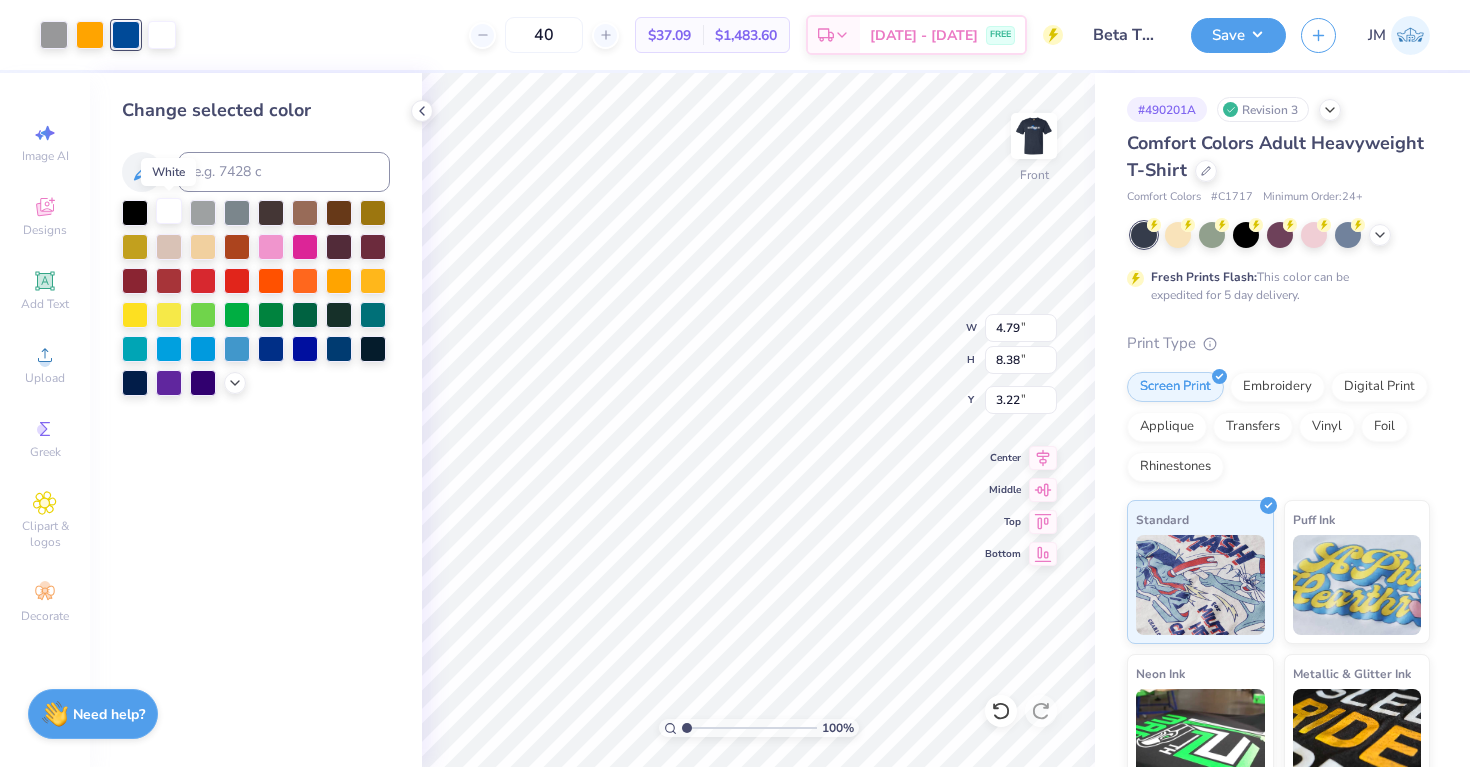 click at bounding box center [169, 211] 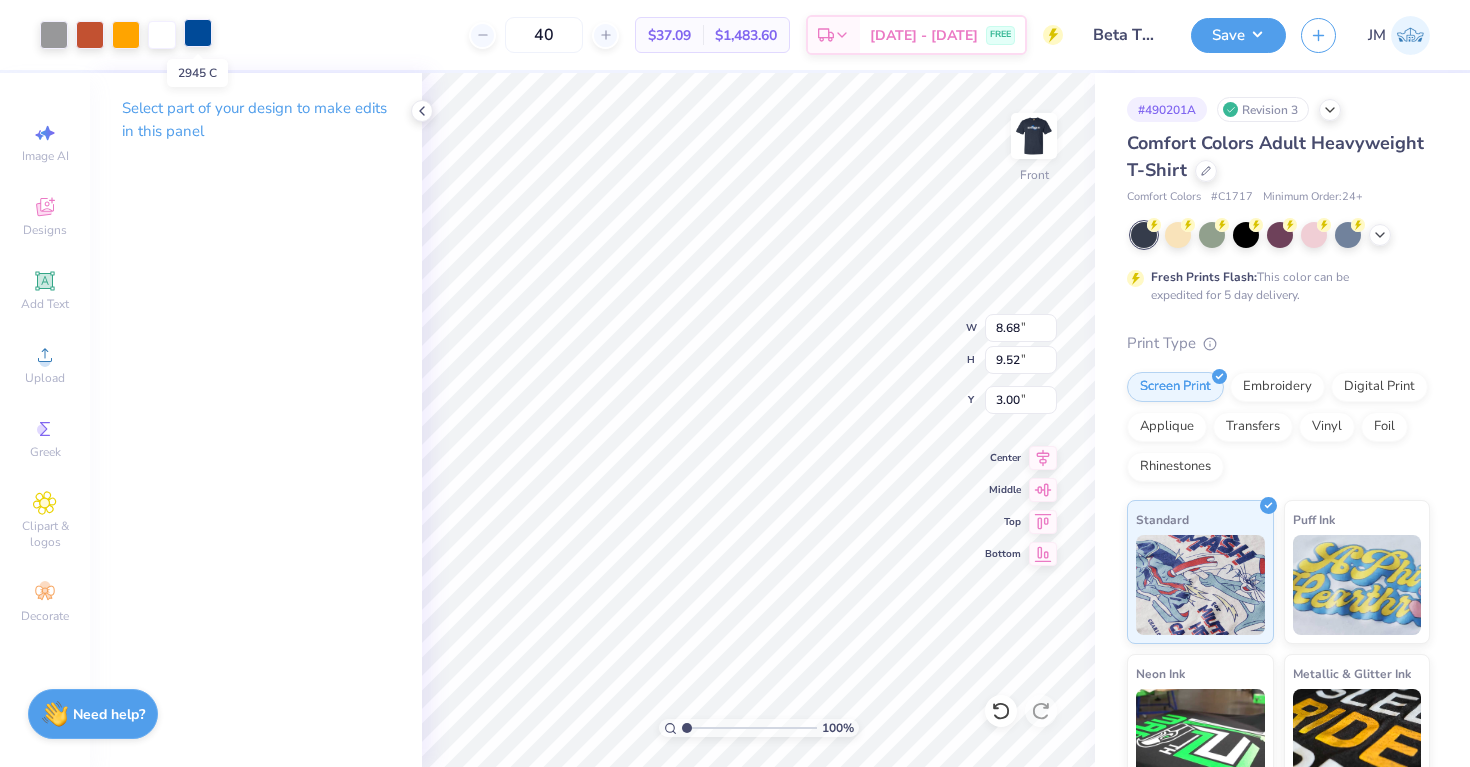 click at bounding box center [198, 33] 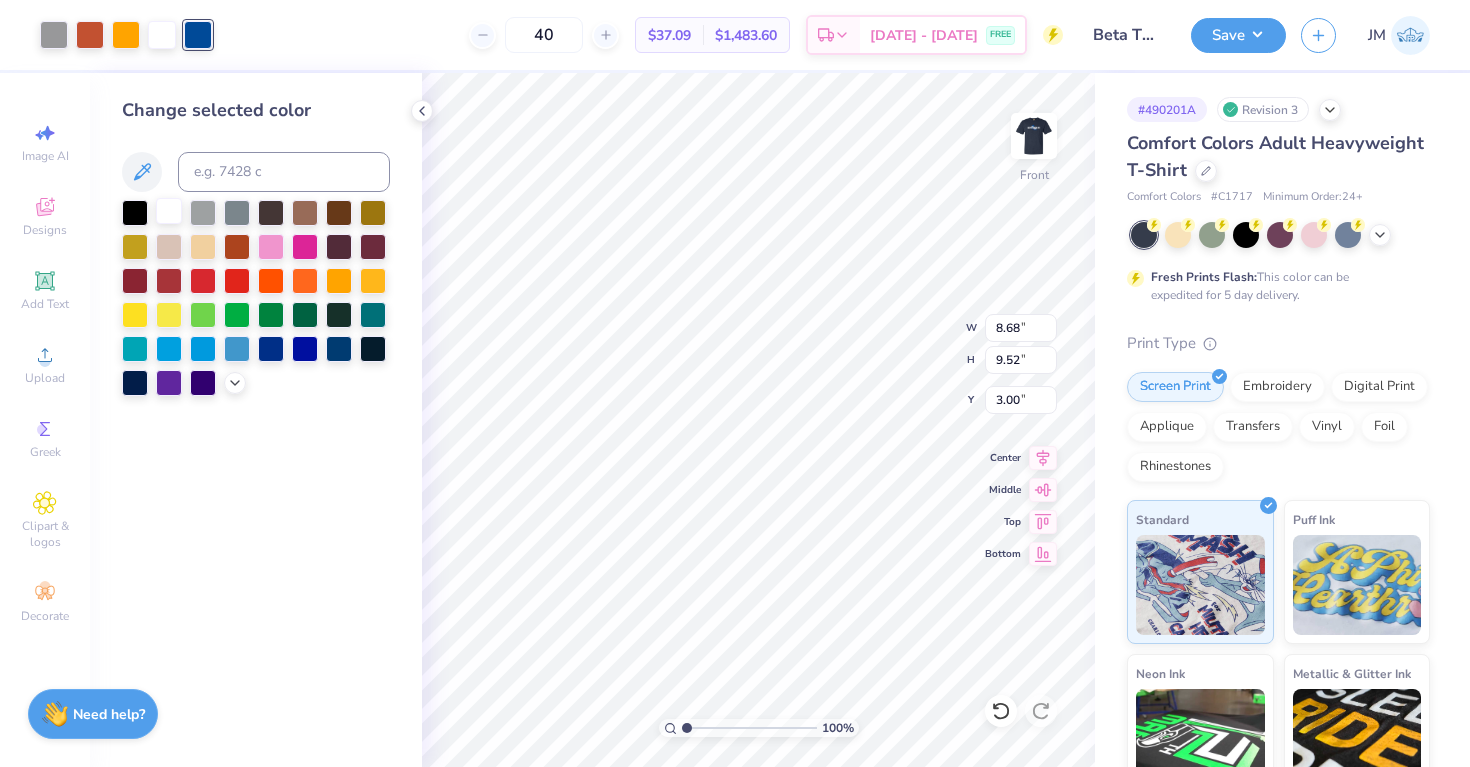 click at bounding box center [169, 211] 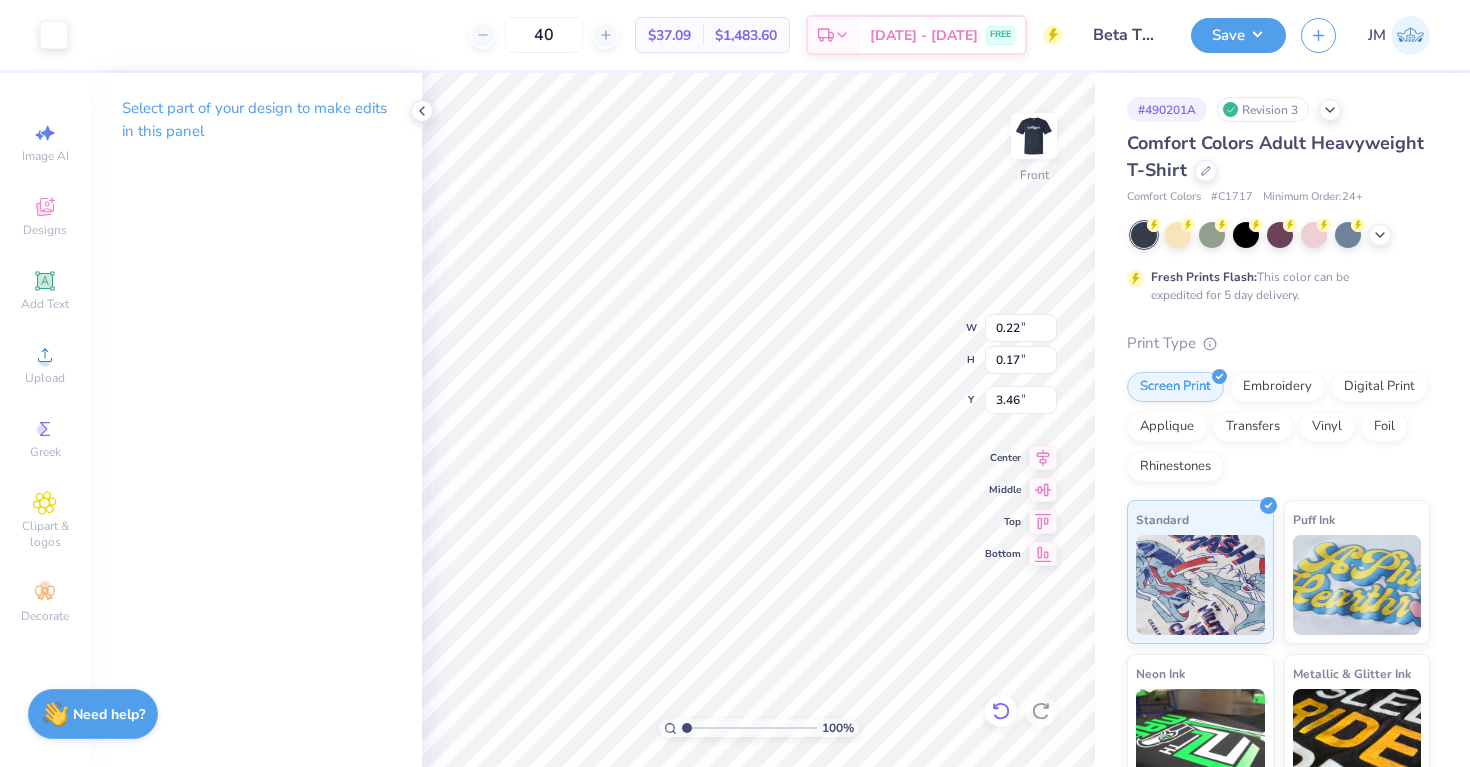 type on "0.22" 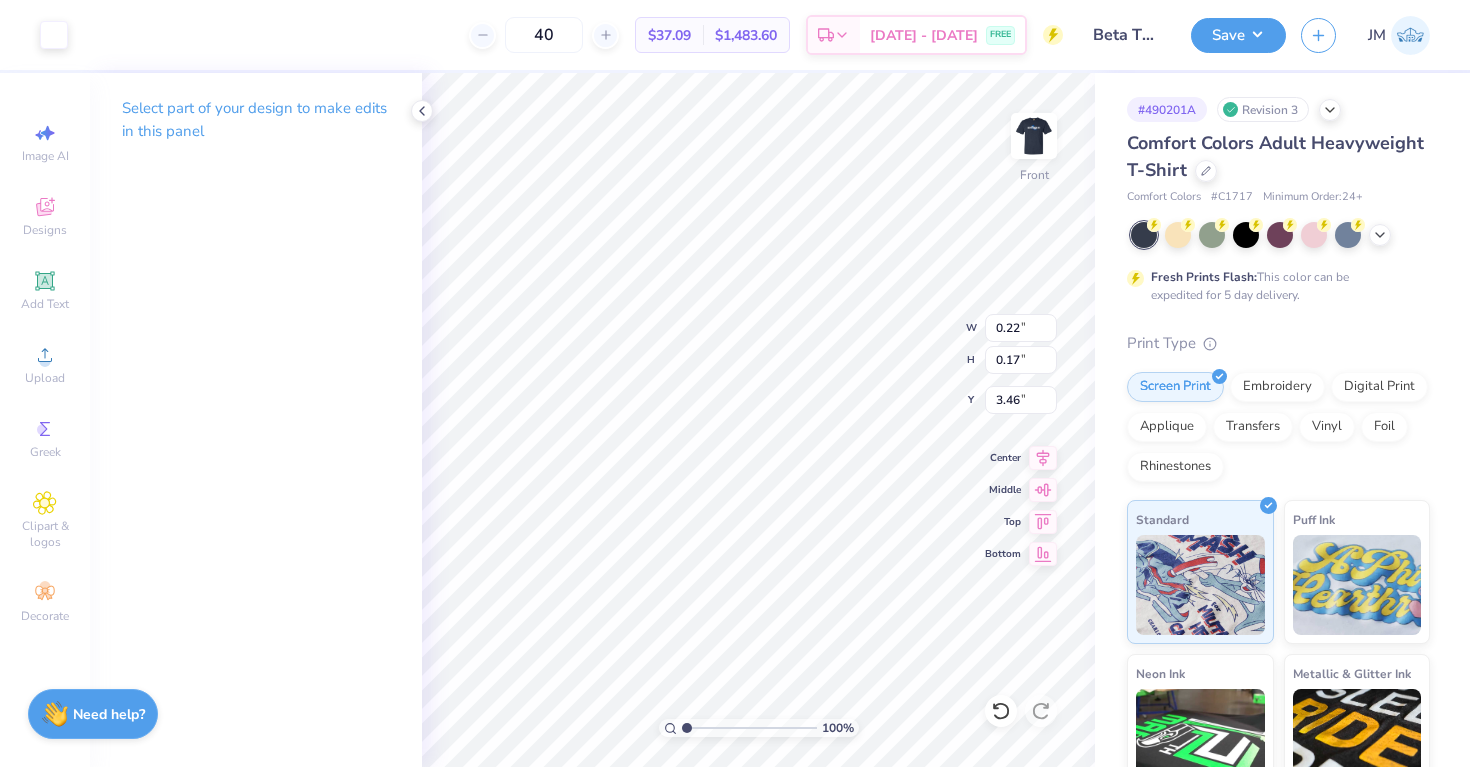 type on "10.69" 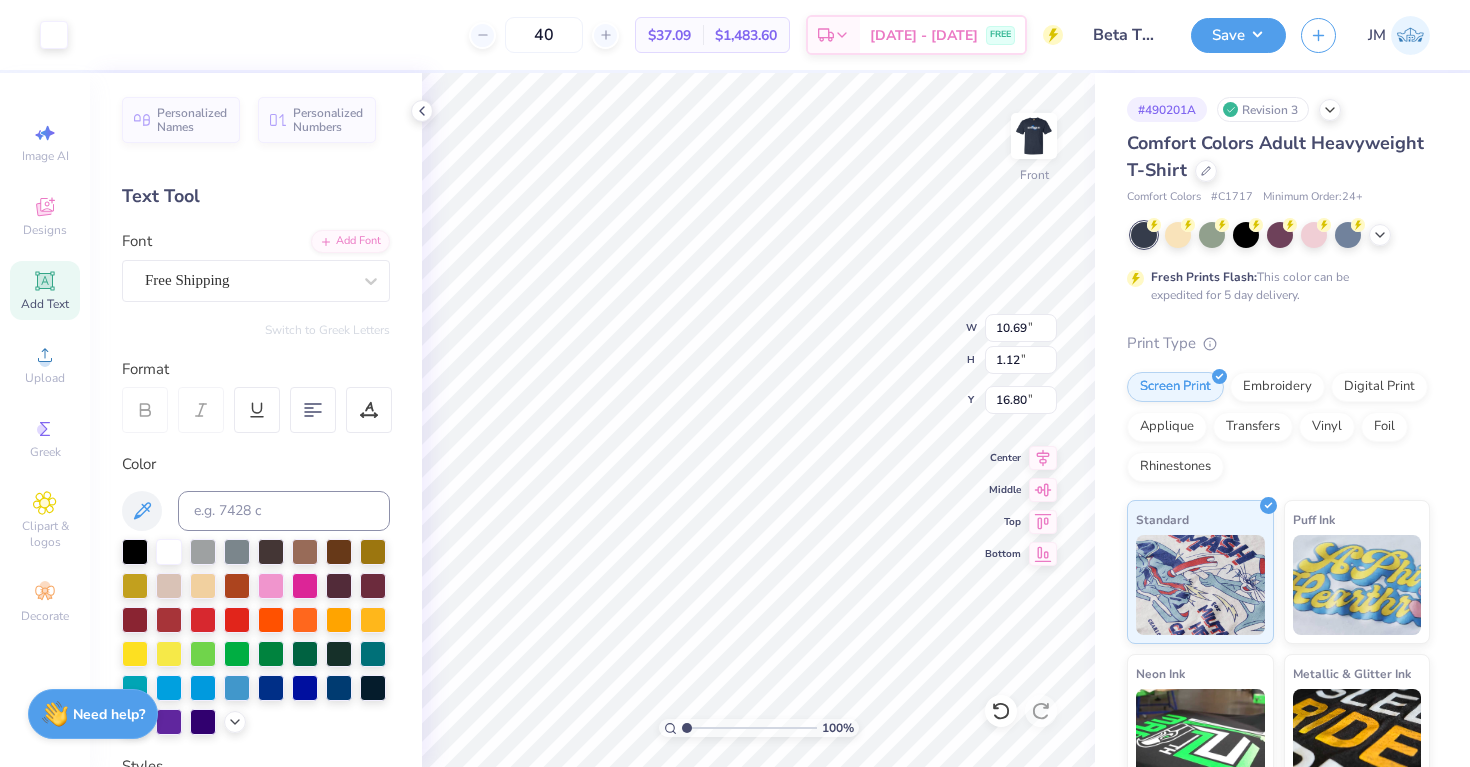 type on "16.88" 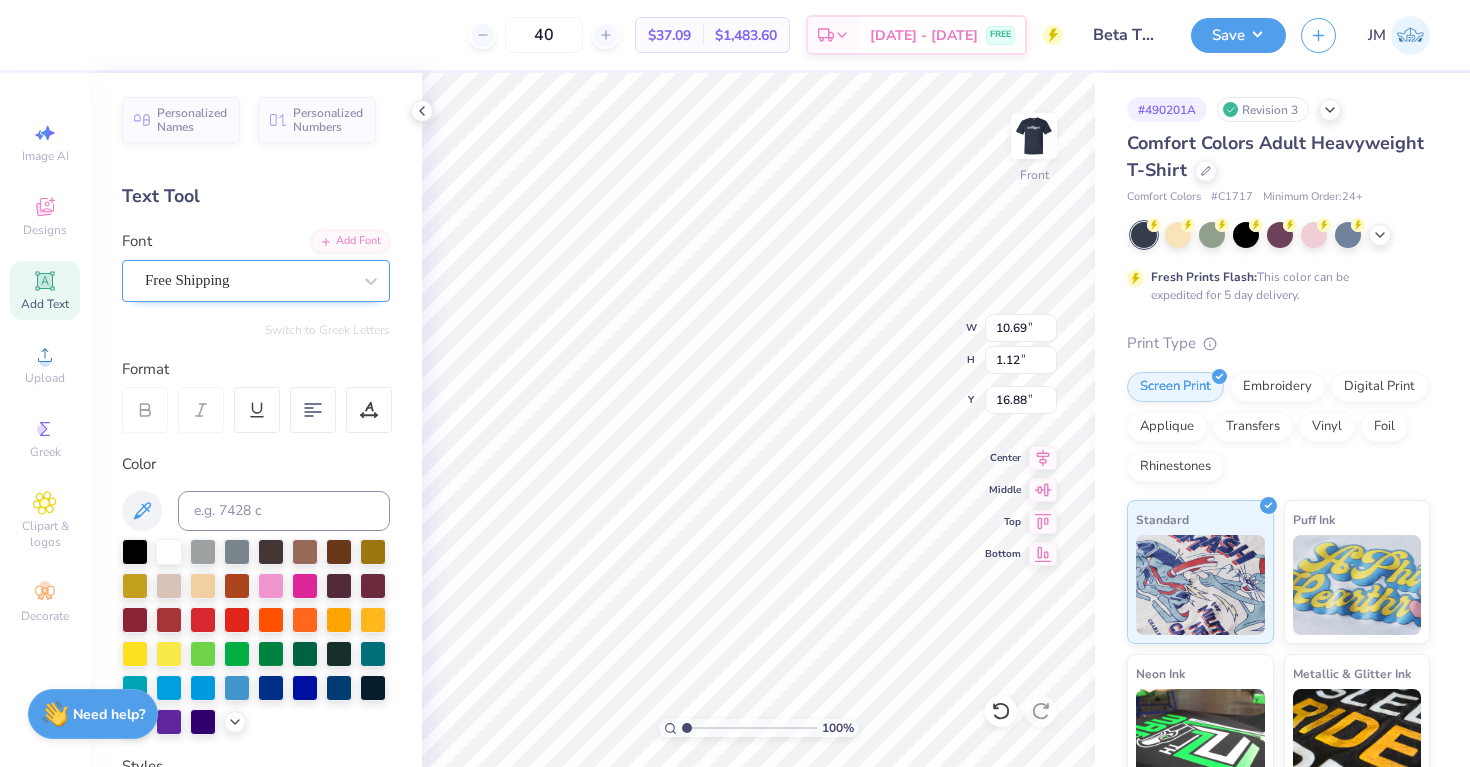 click on "Free Shipping" at bounding box center [248, 280] 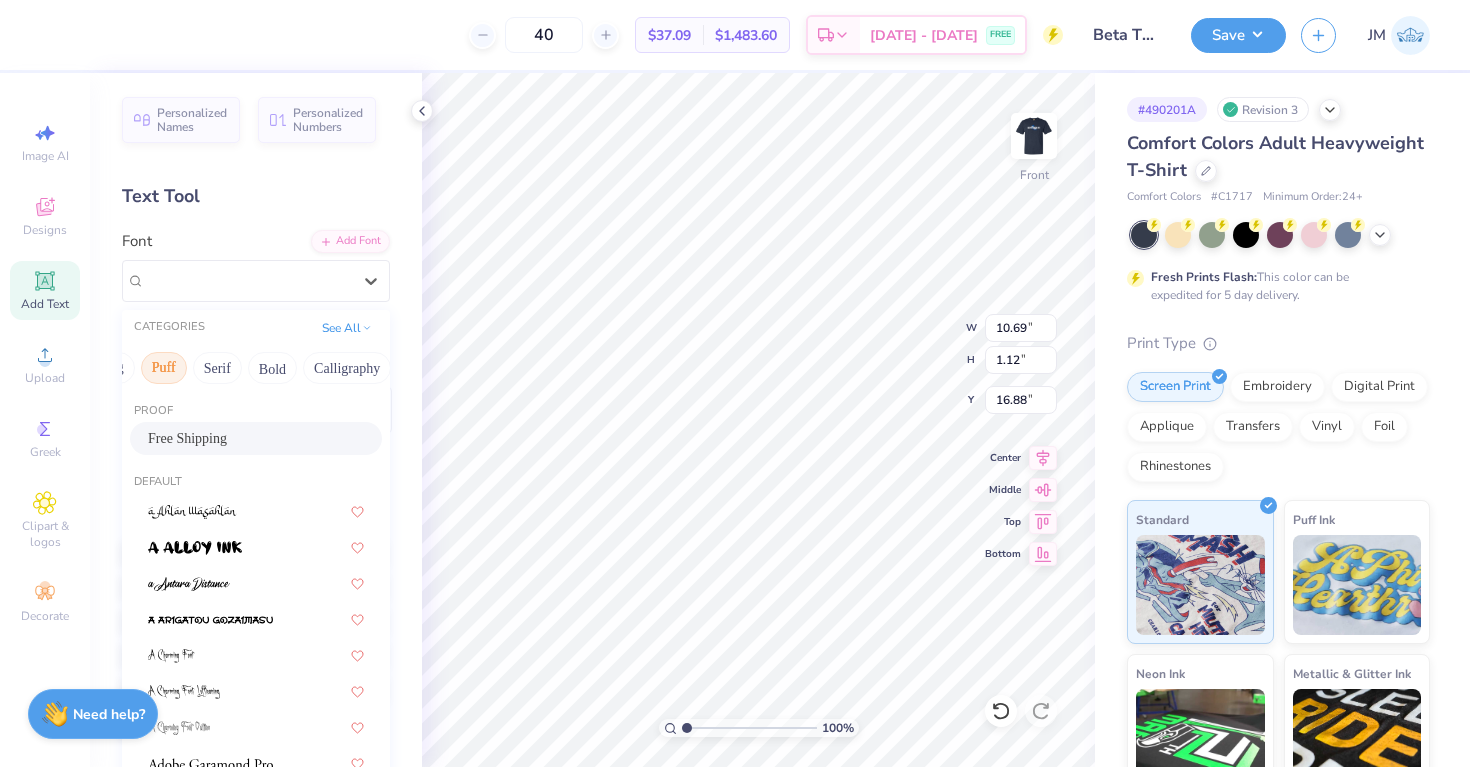 scroll, scrollTop: 0, scrollLeft: 163, axis: horizontal 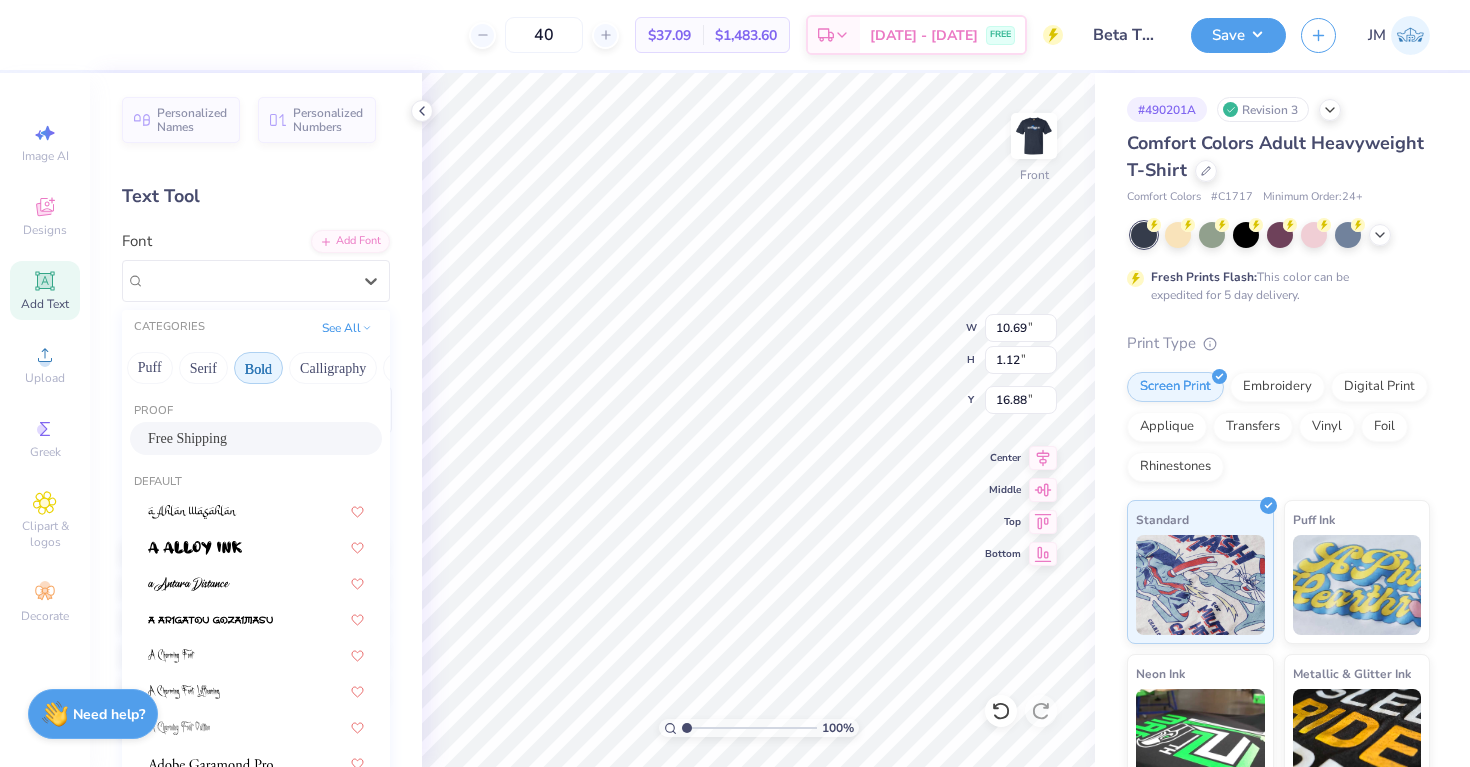 click on "Bold" at bounding box center [258, 368] 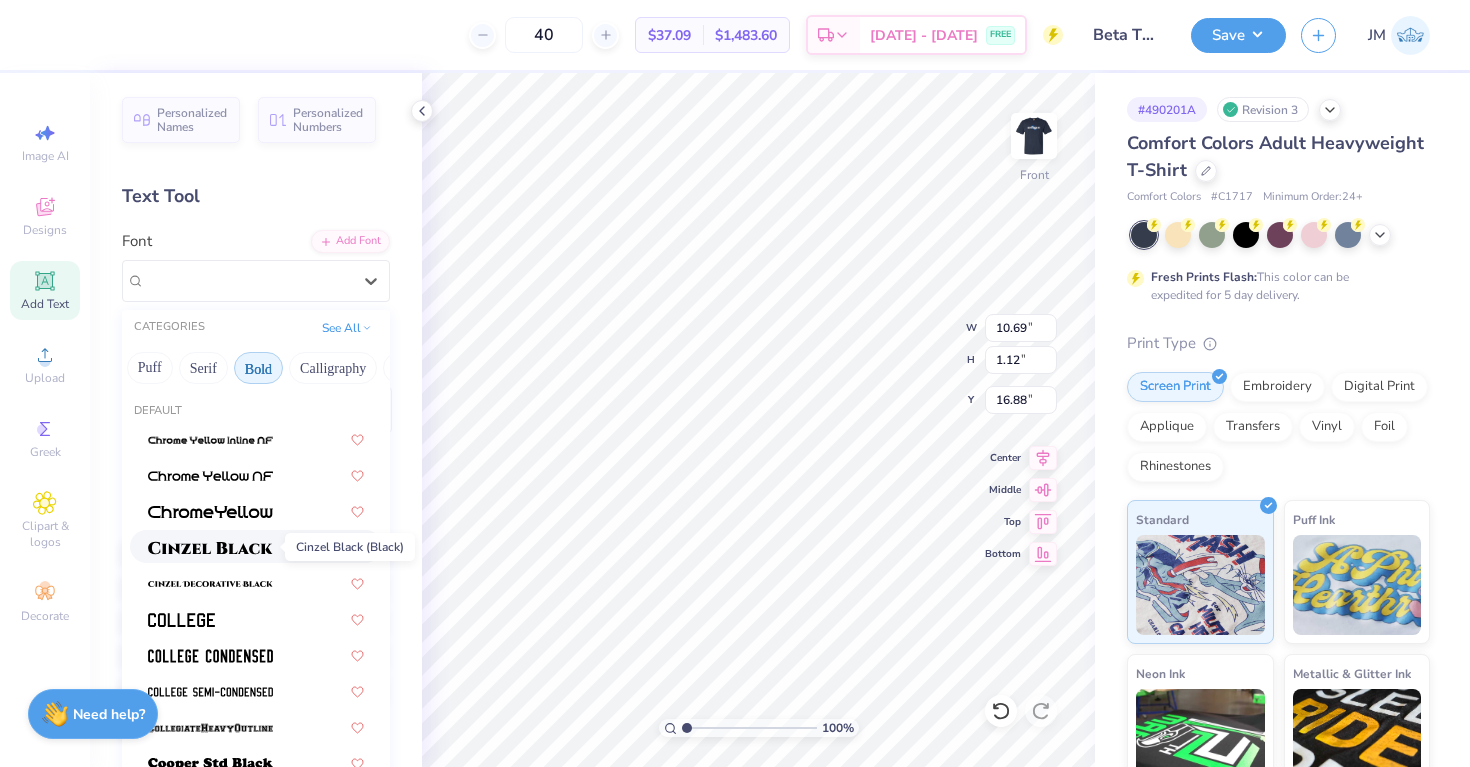 click at bounding box center (210, 548) 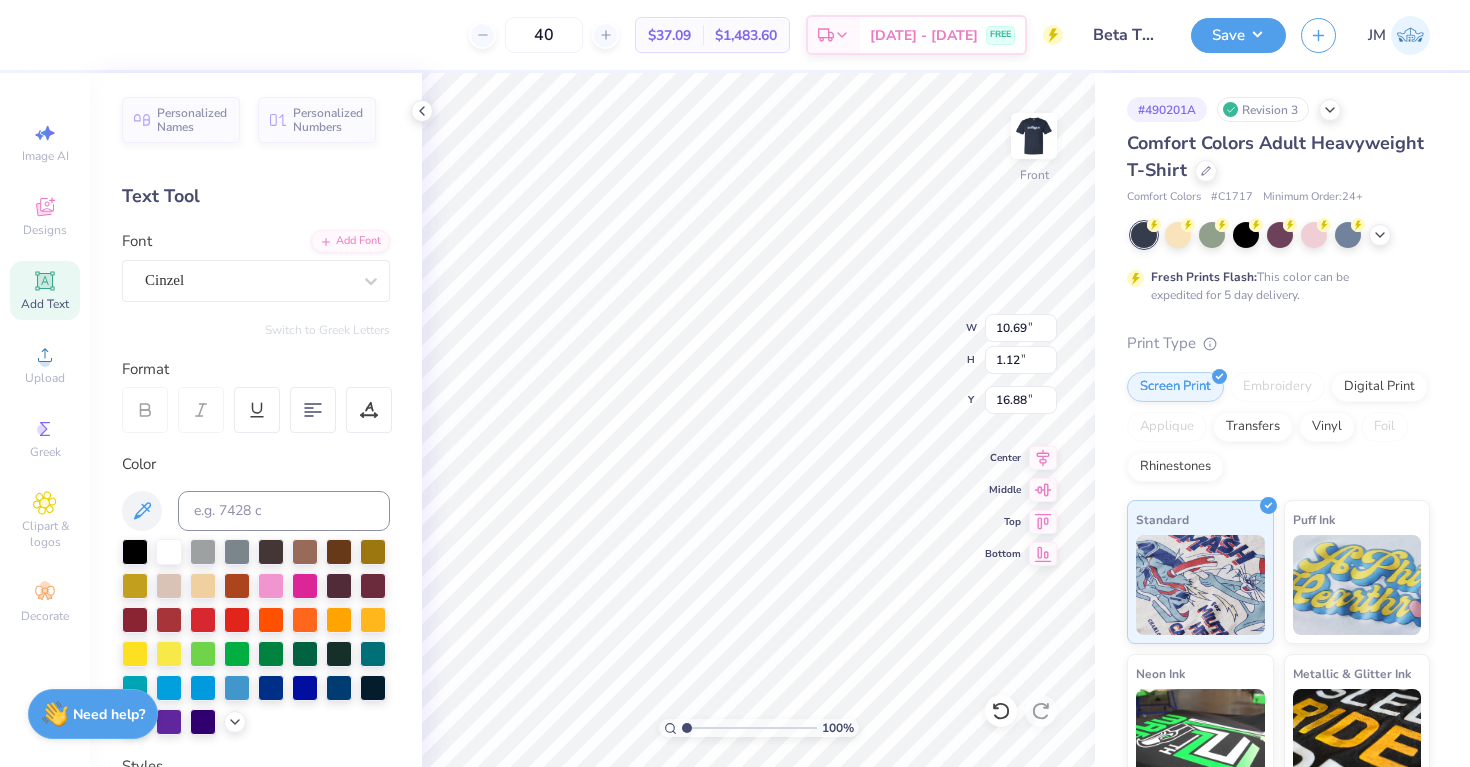 type on "14.05" 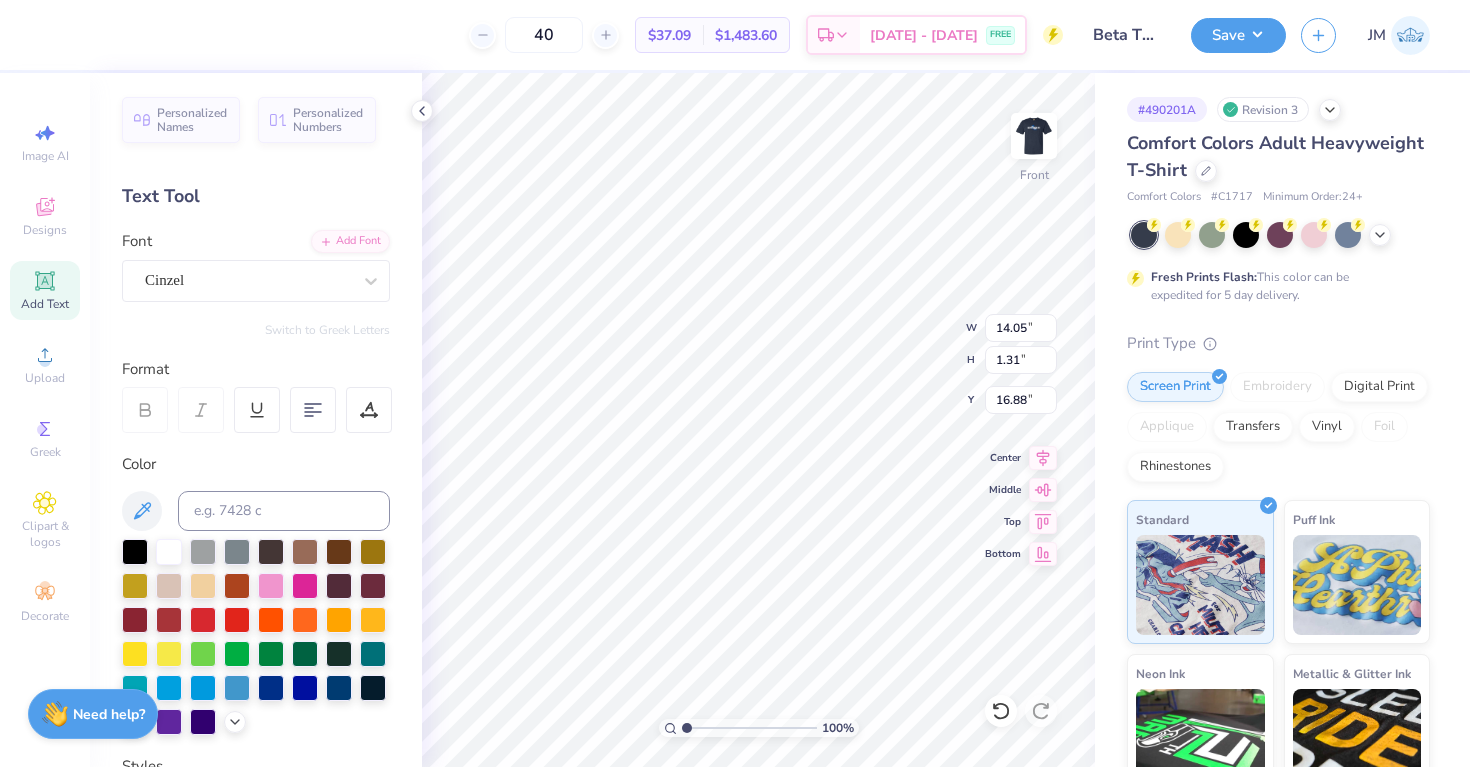 type on "18.98" 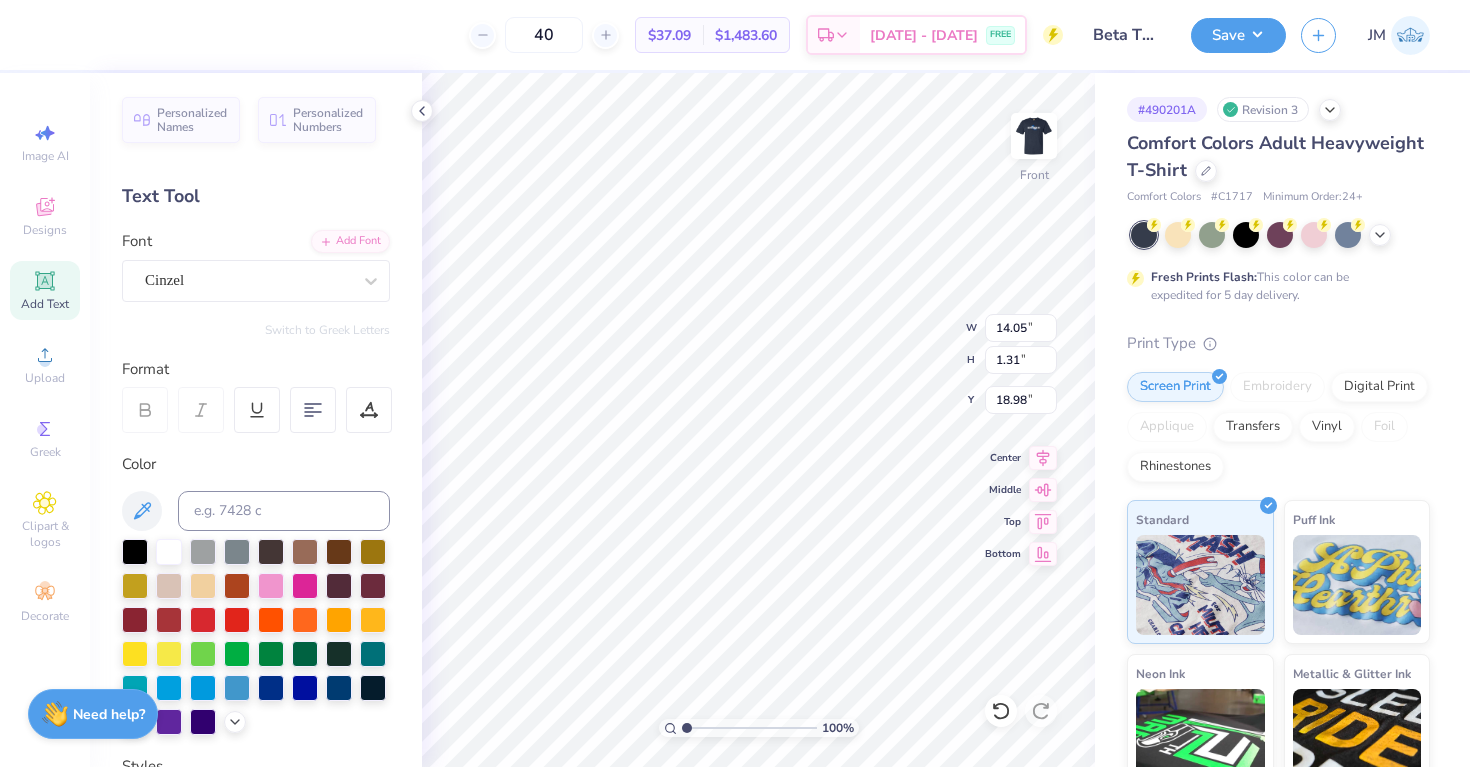 type on "10.69" 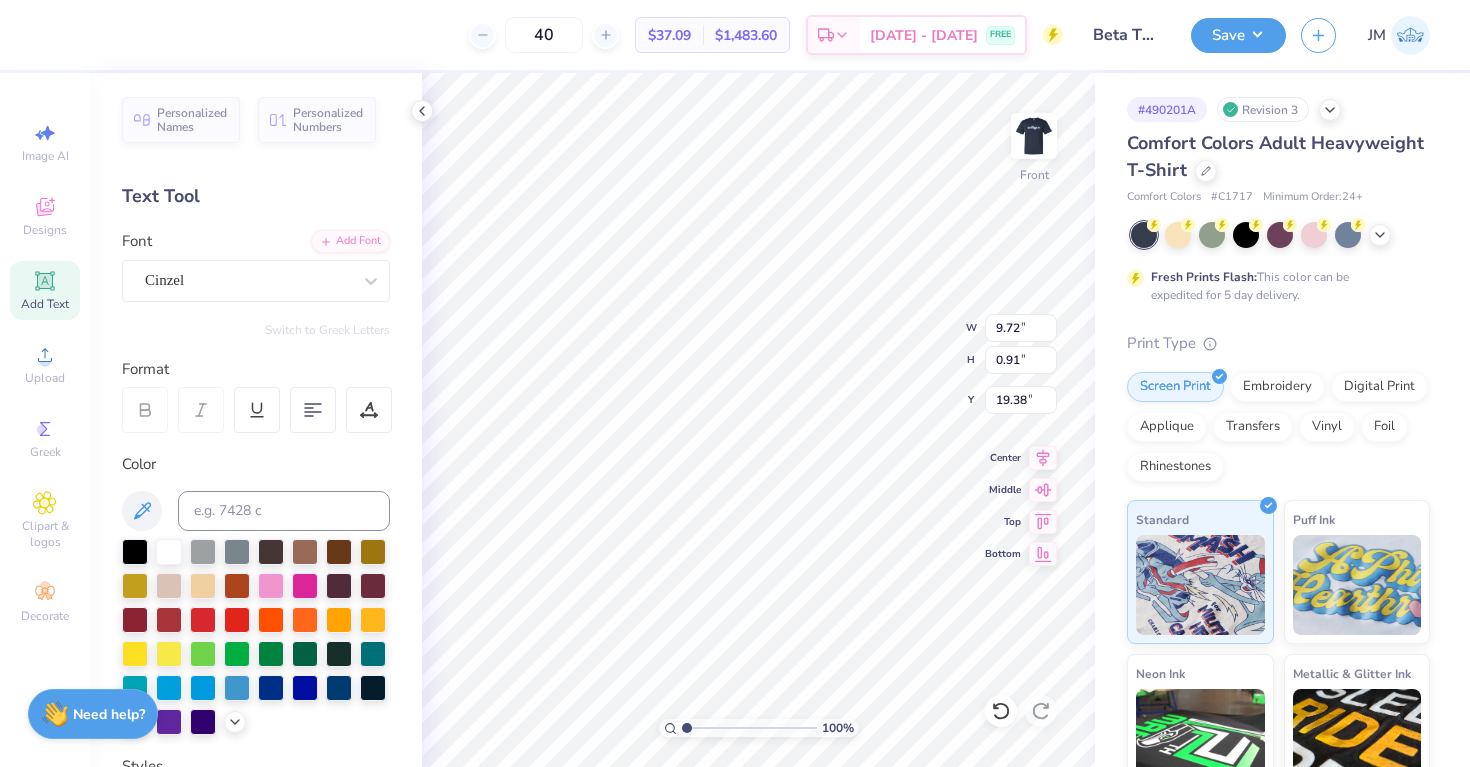 type on "9.72" 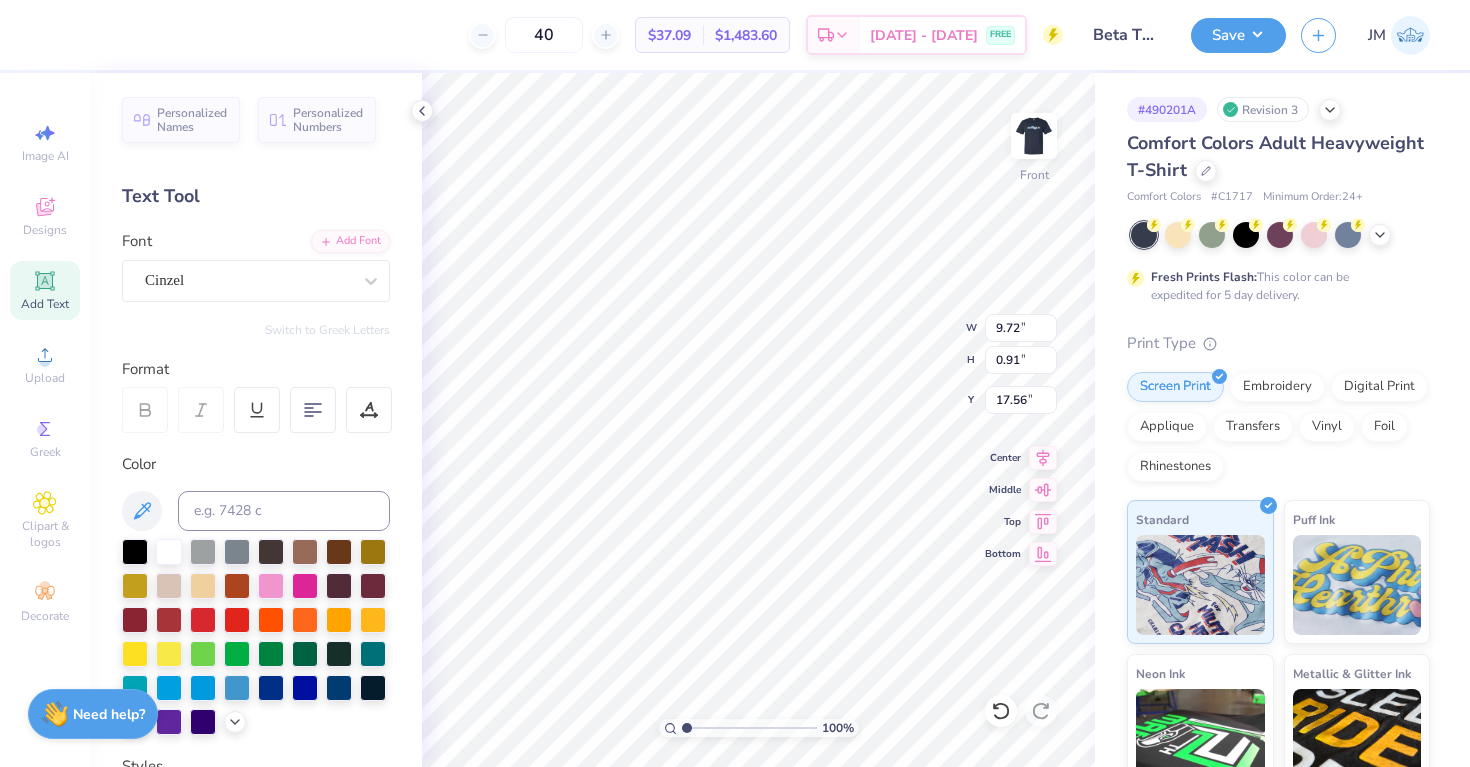 type on "0.31" 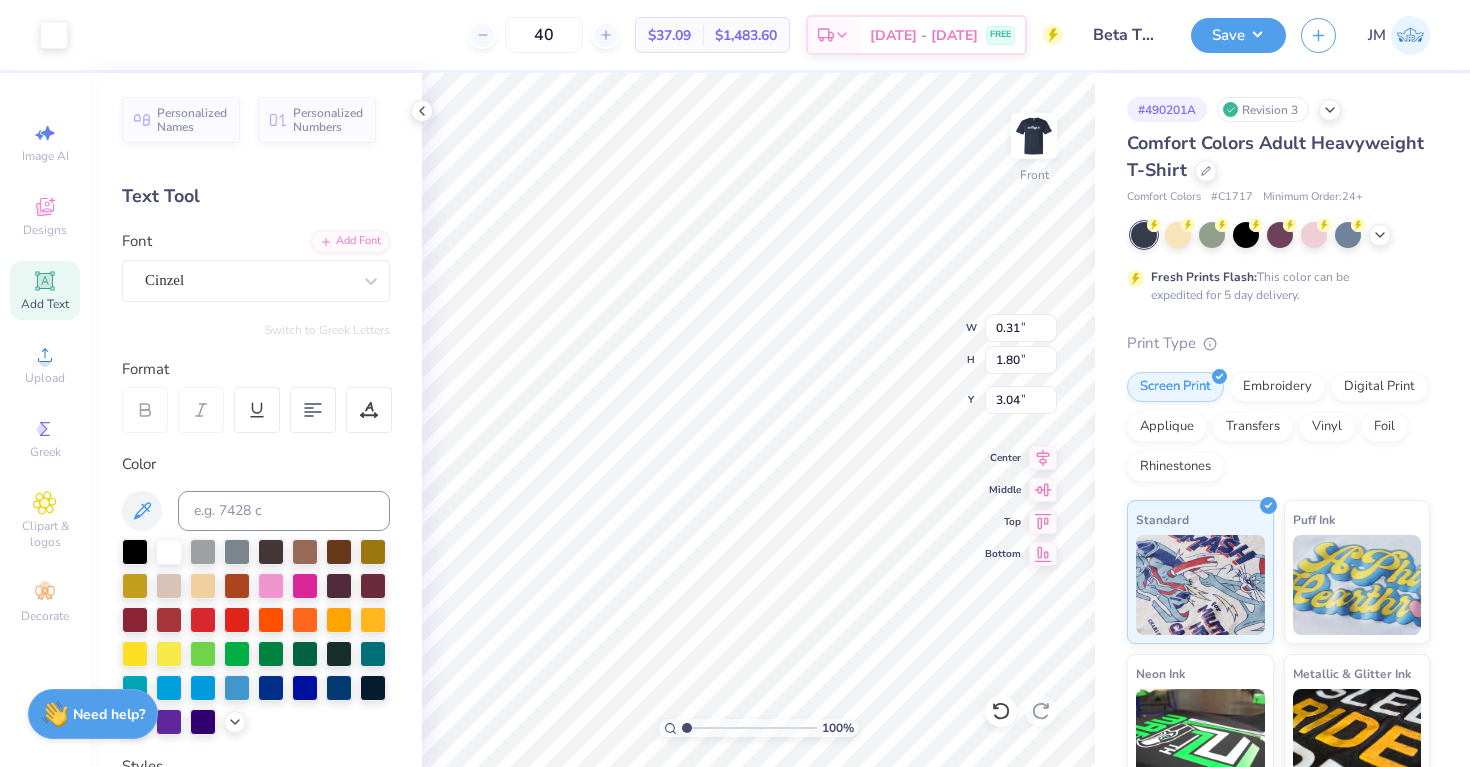 type on "3.58" 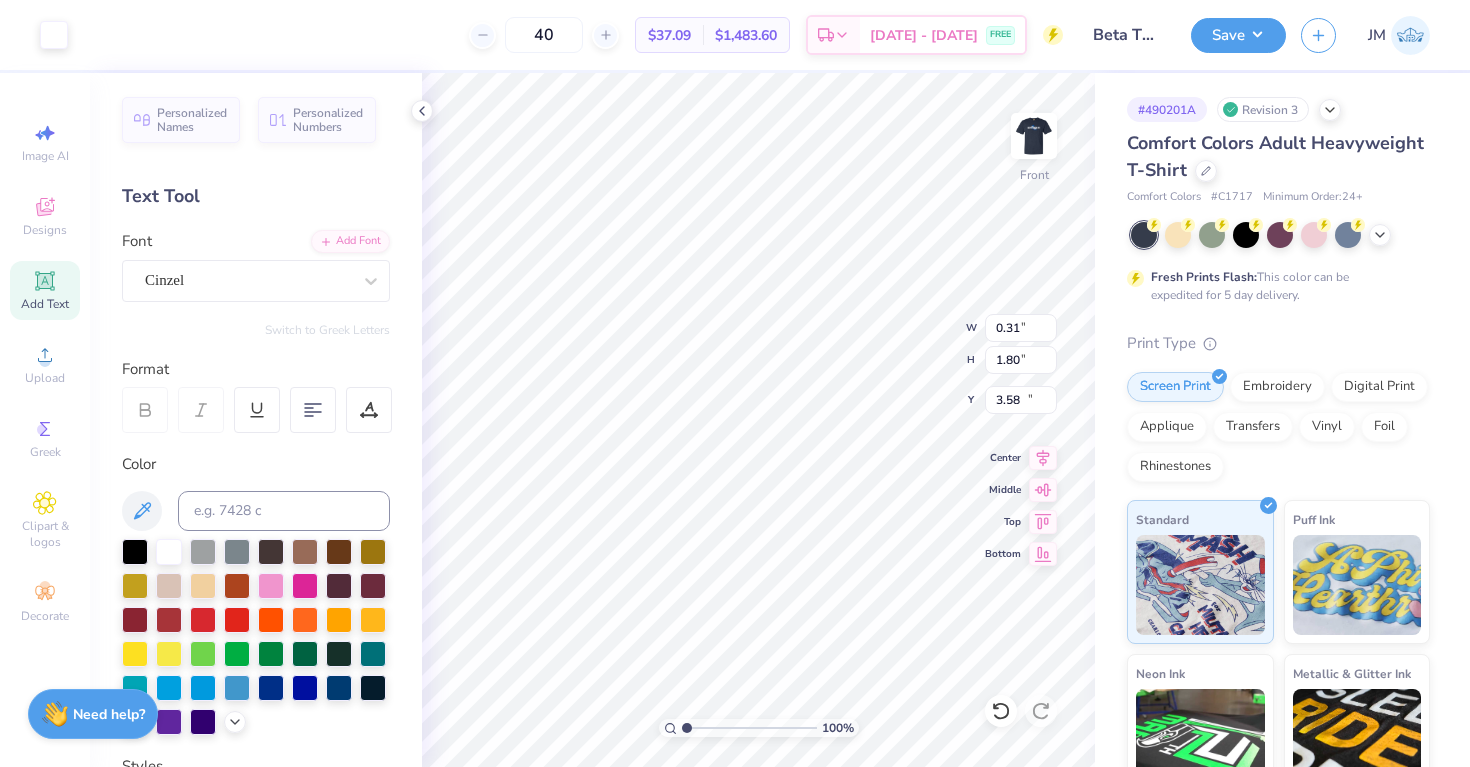 type on "9.72" 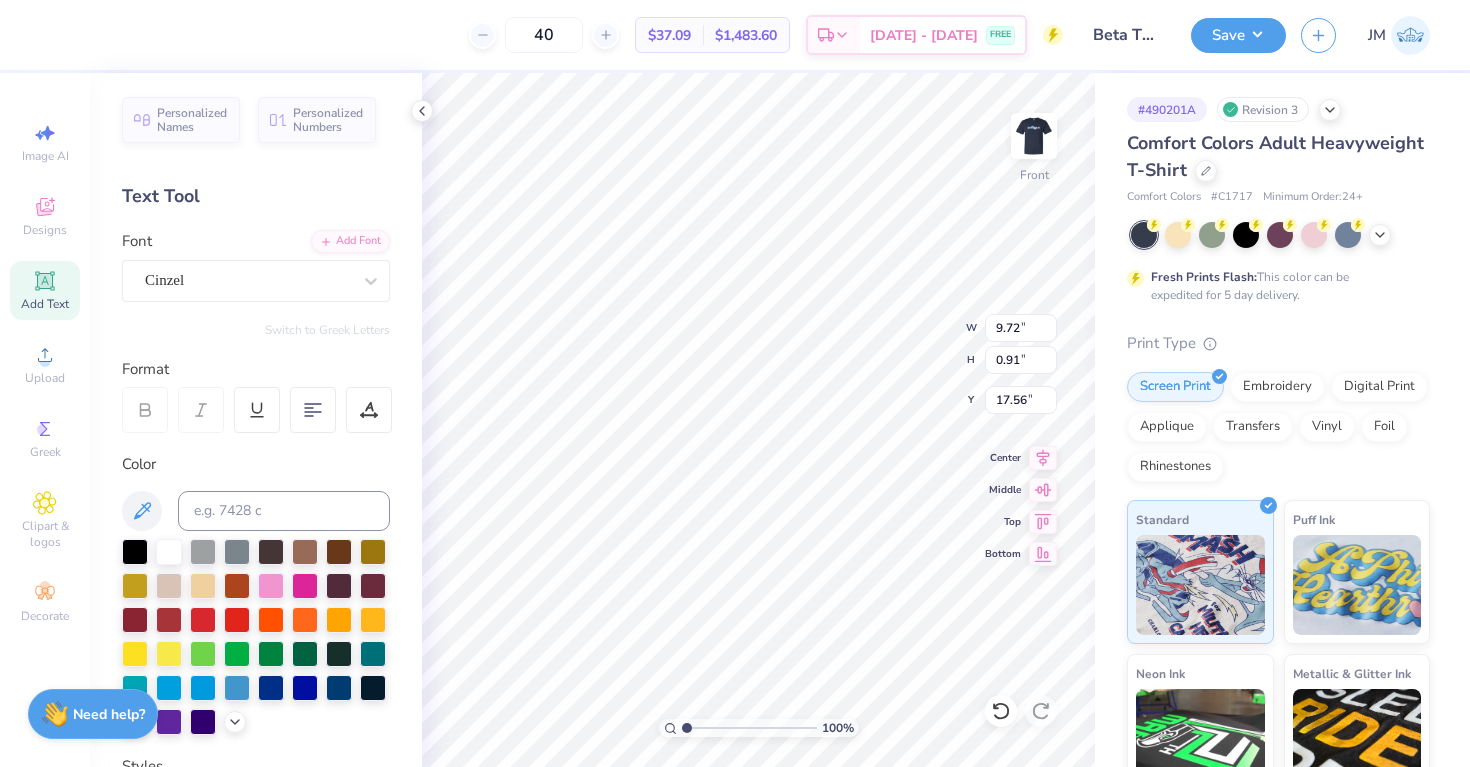 type on "4.54" 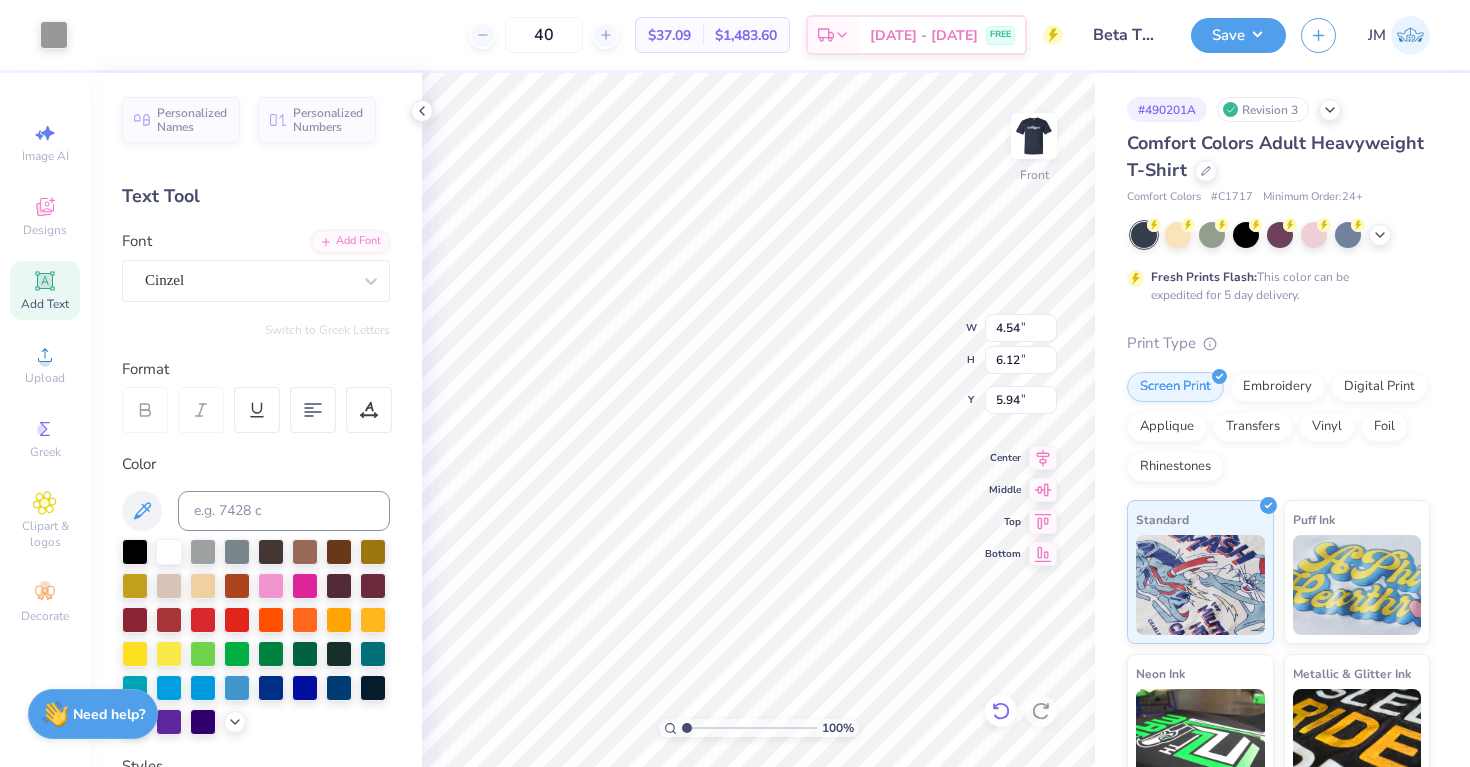 click 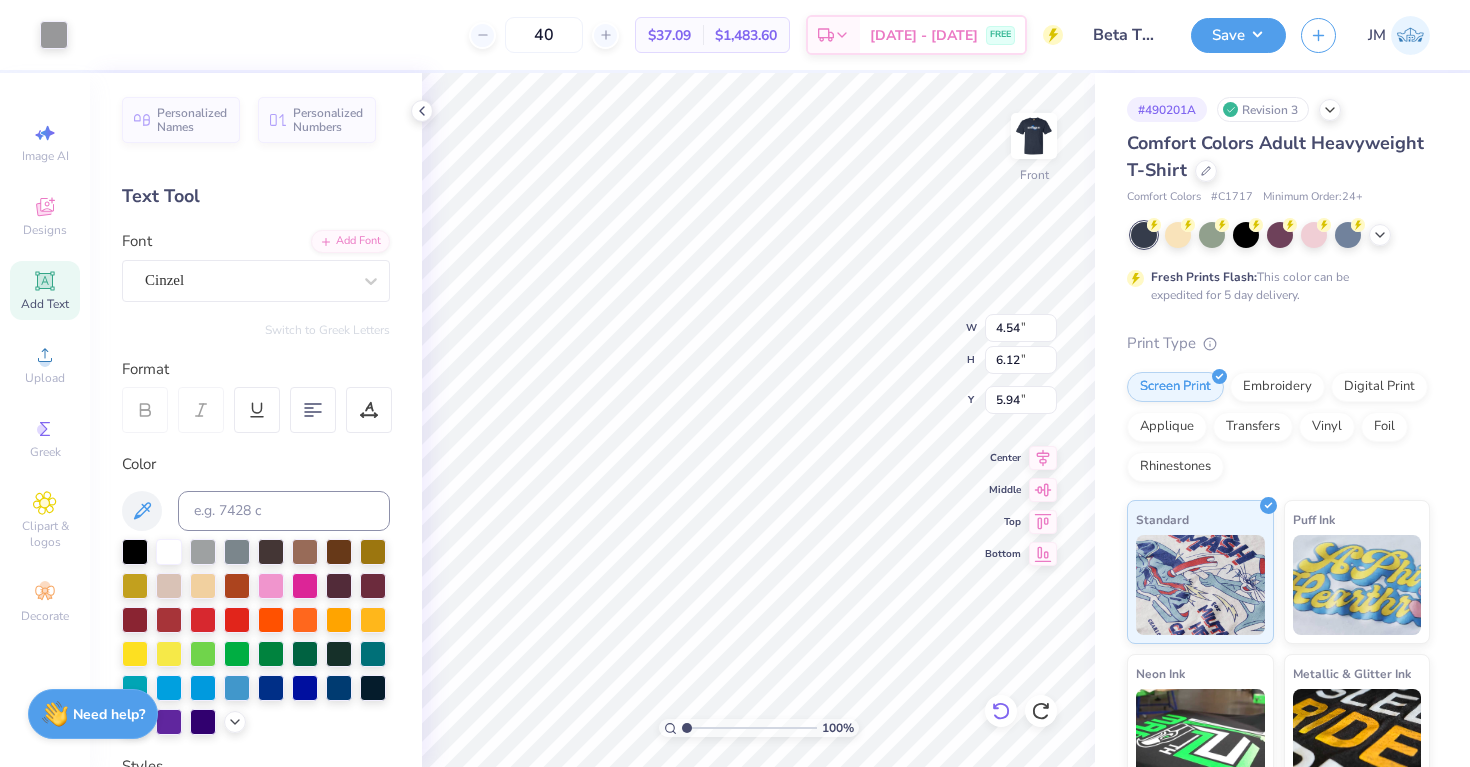 type on "5.48" 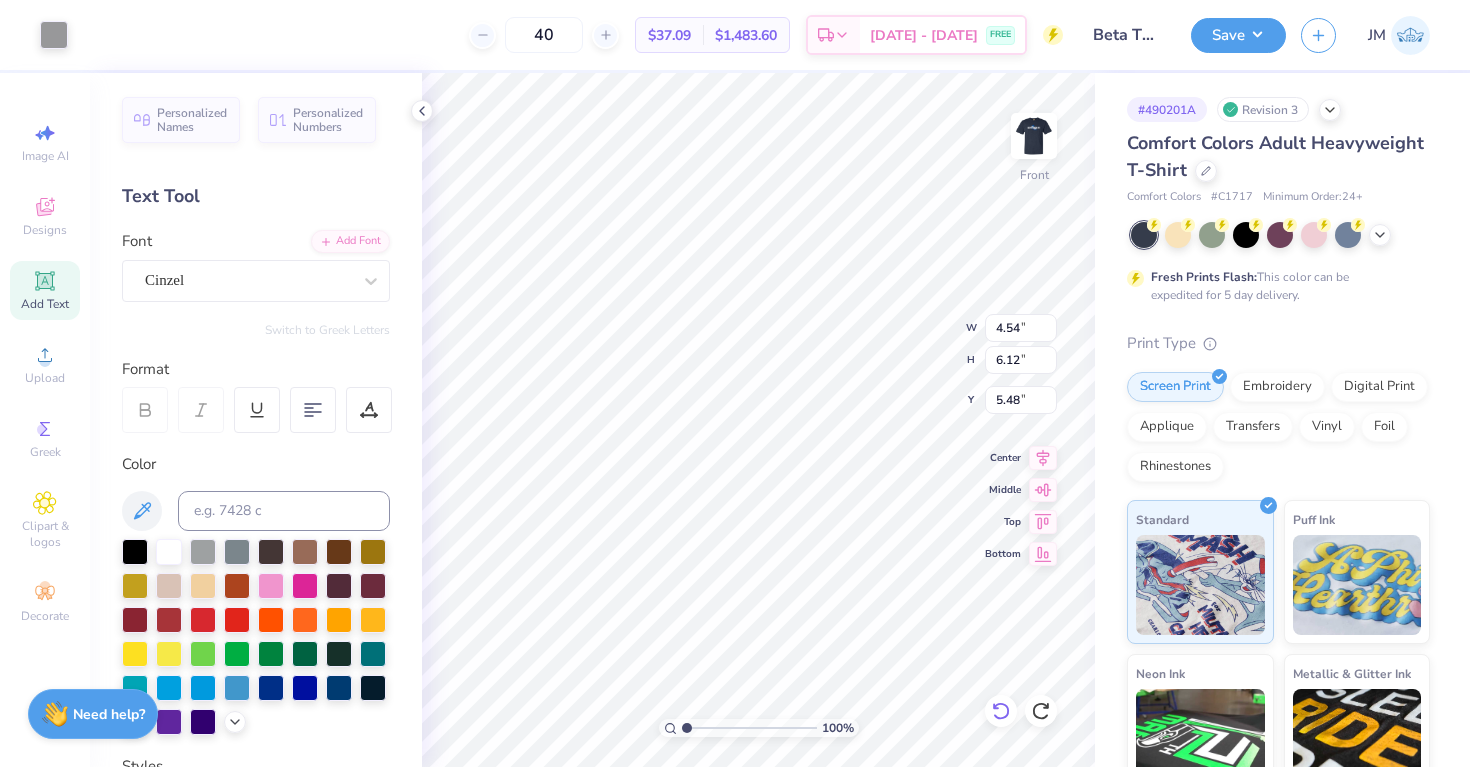 type on "9.72" 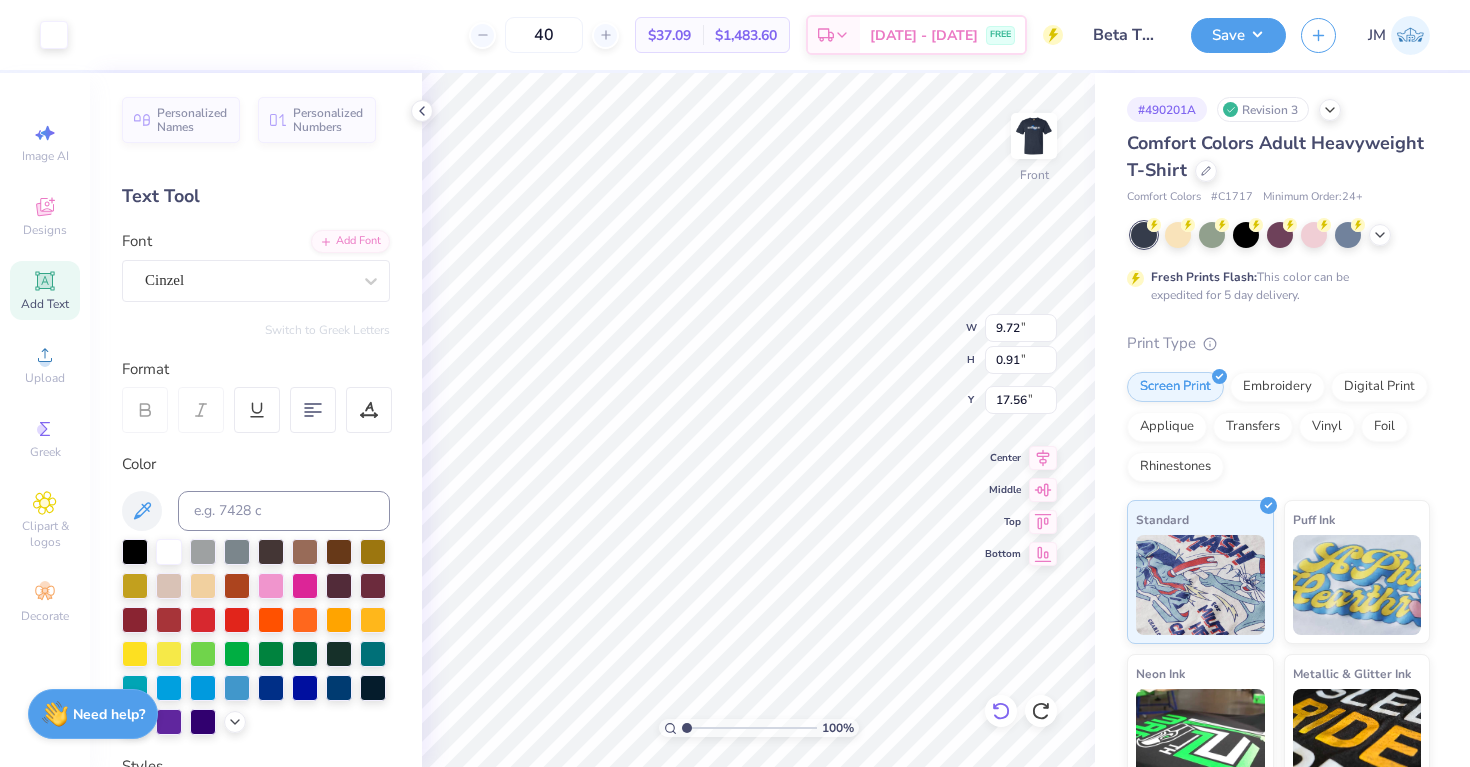 type on "19.72" 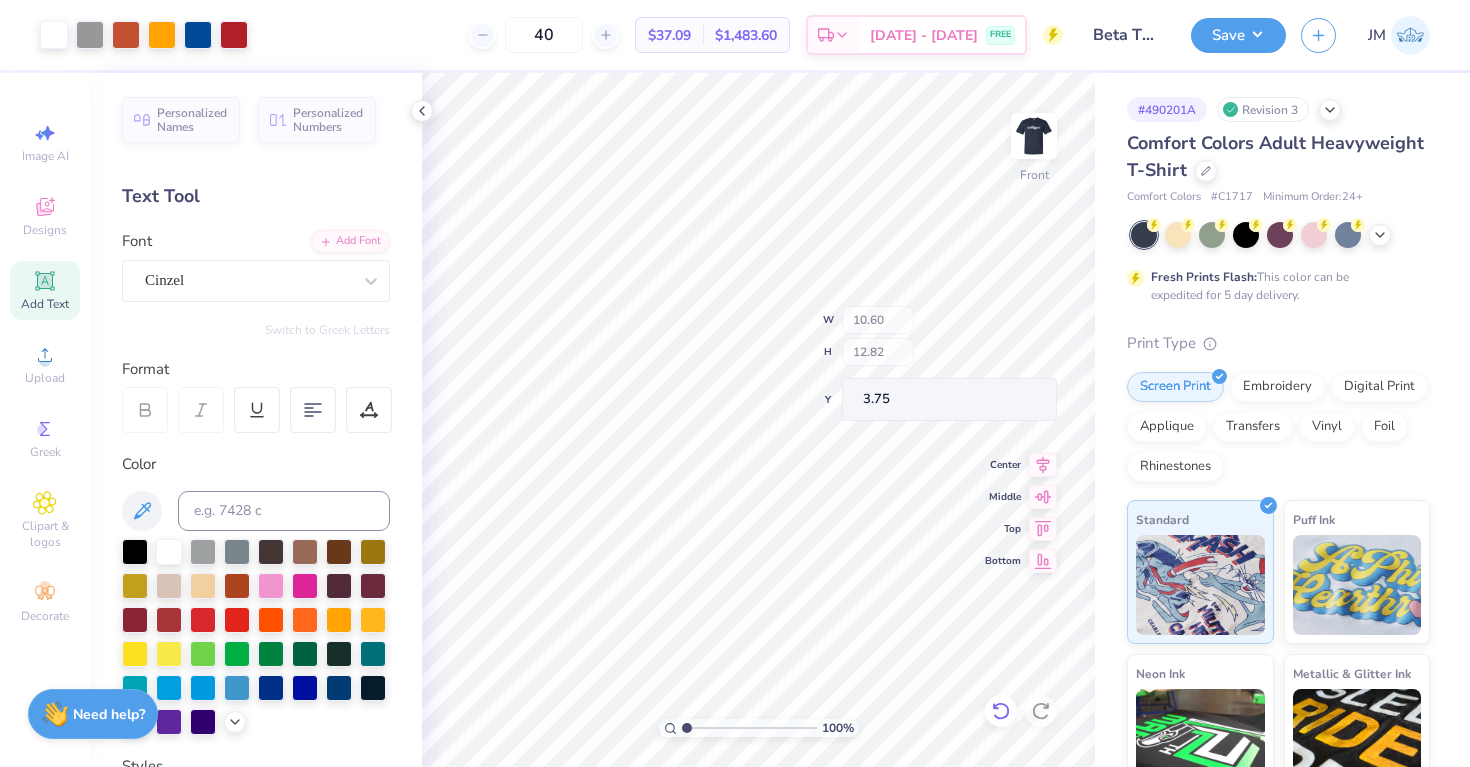 type on "11.13" 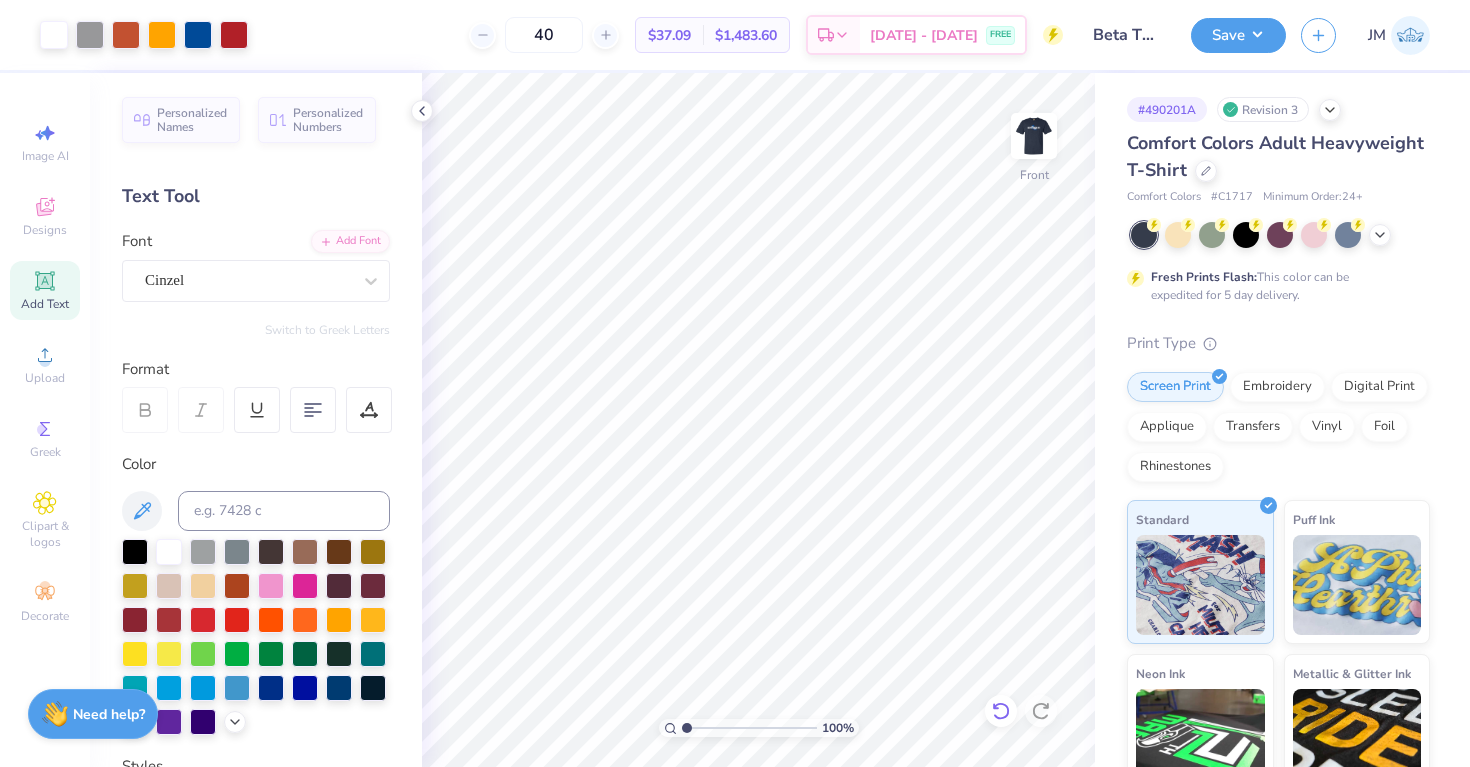 click 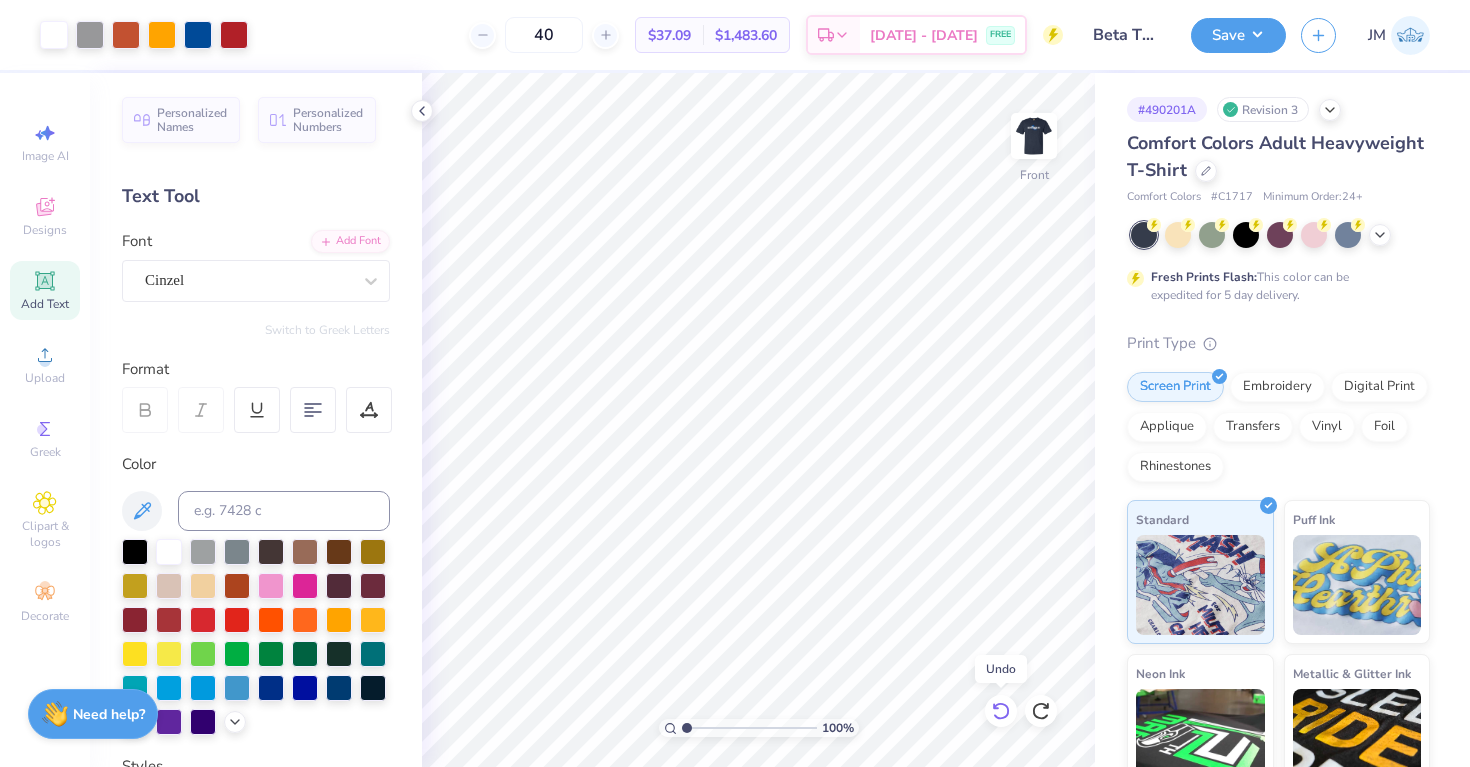 click 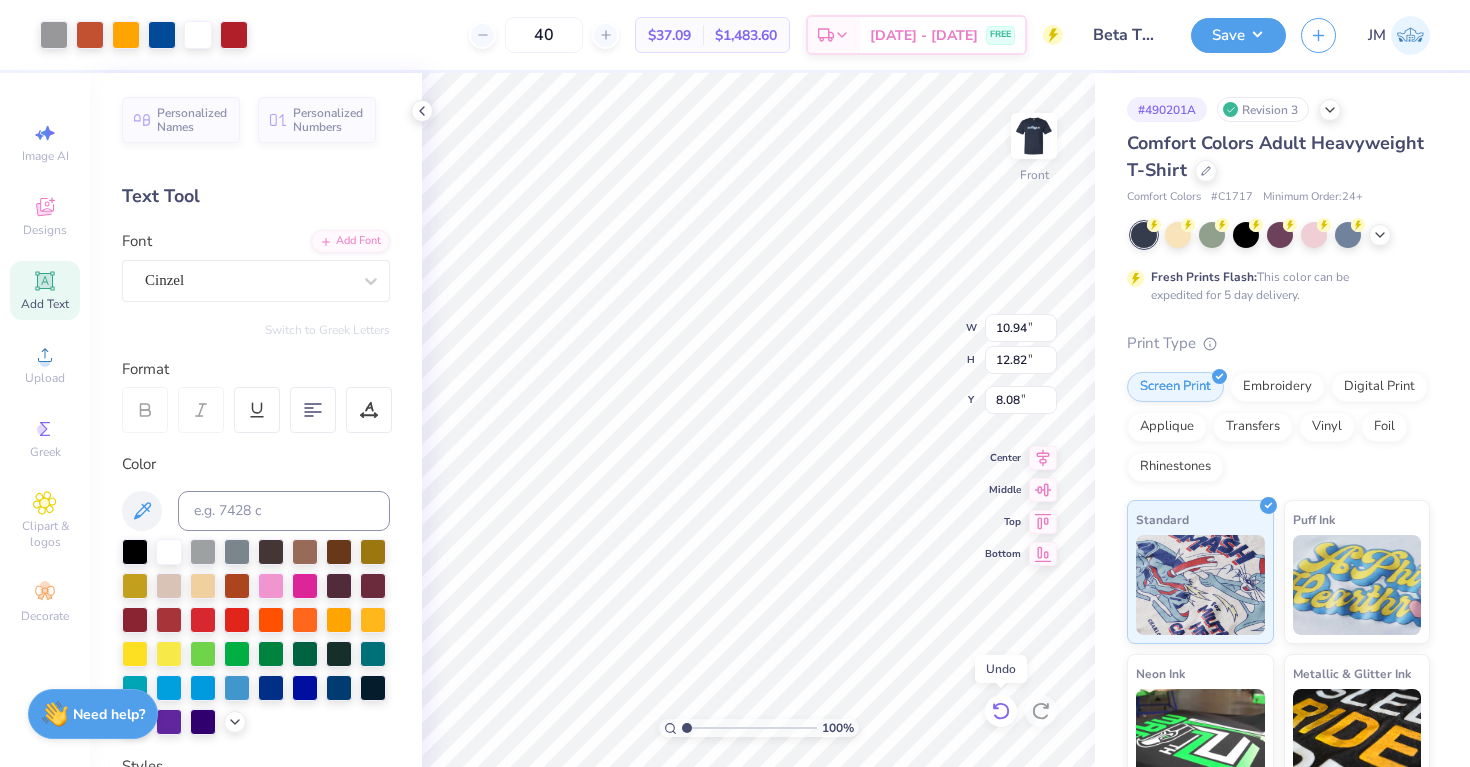 click 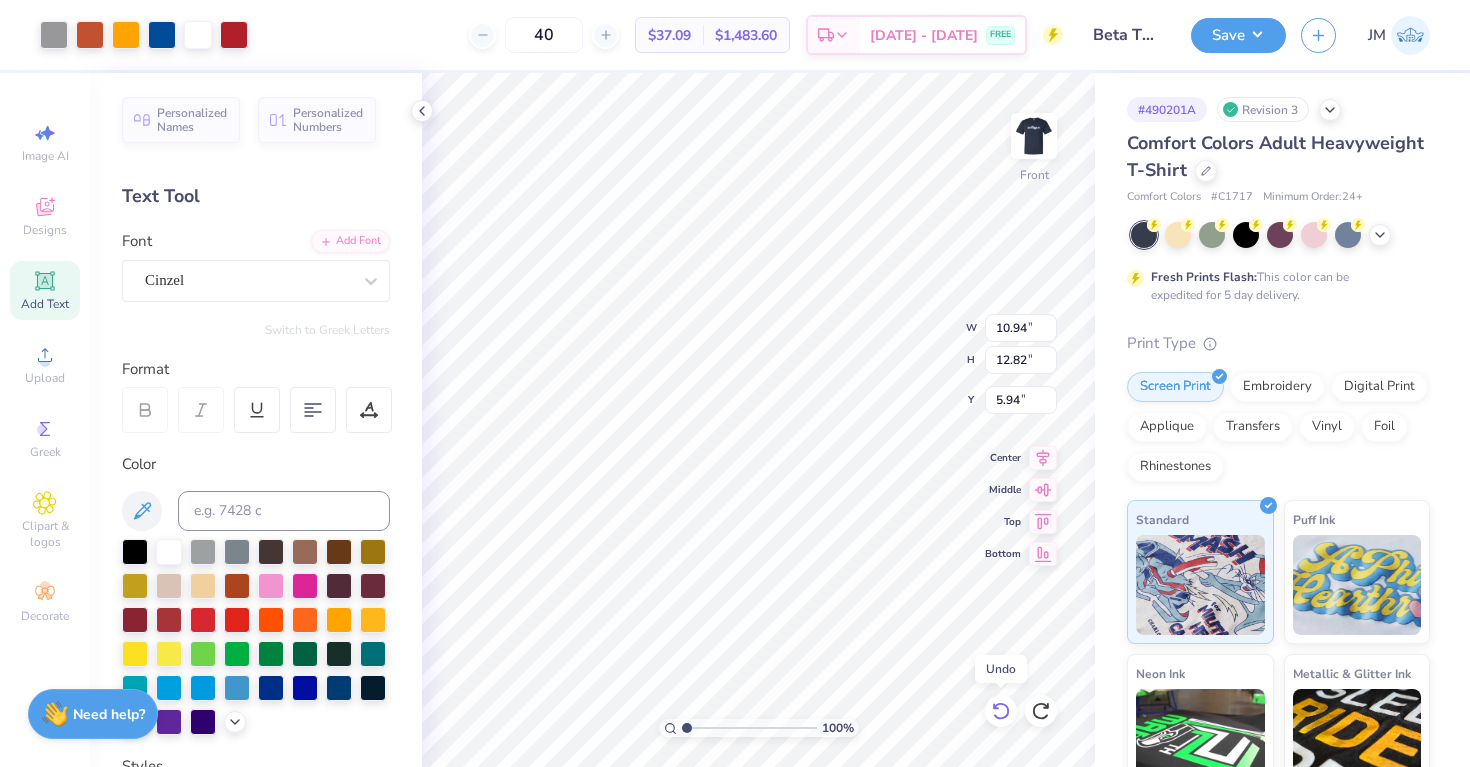 click 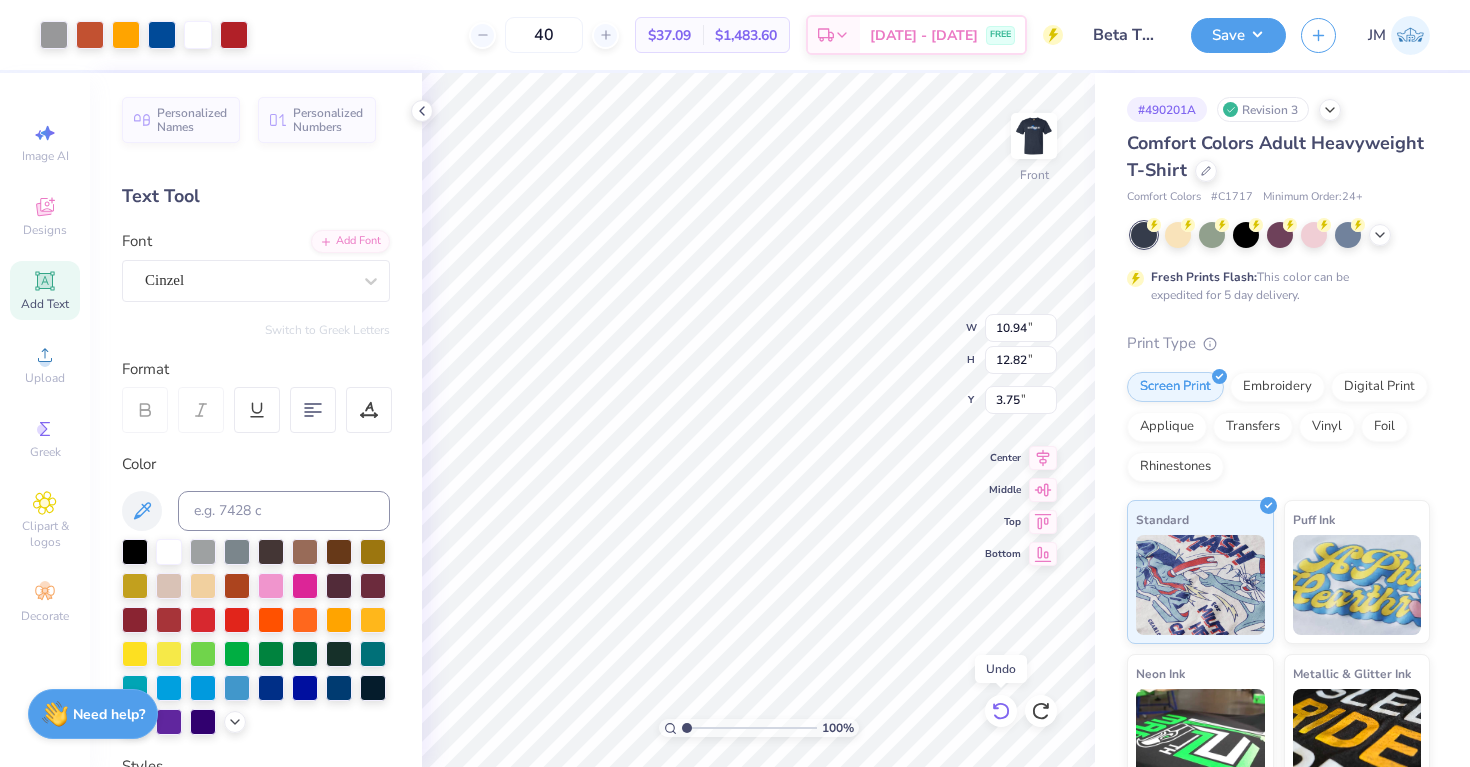 click 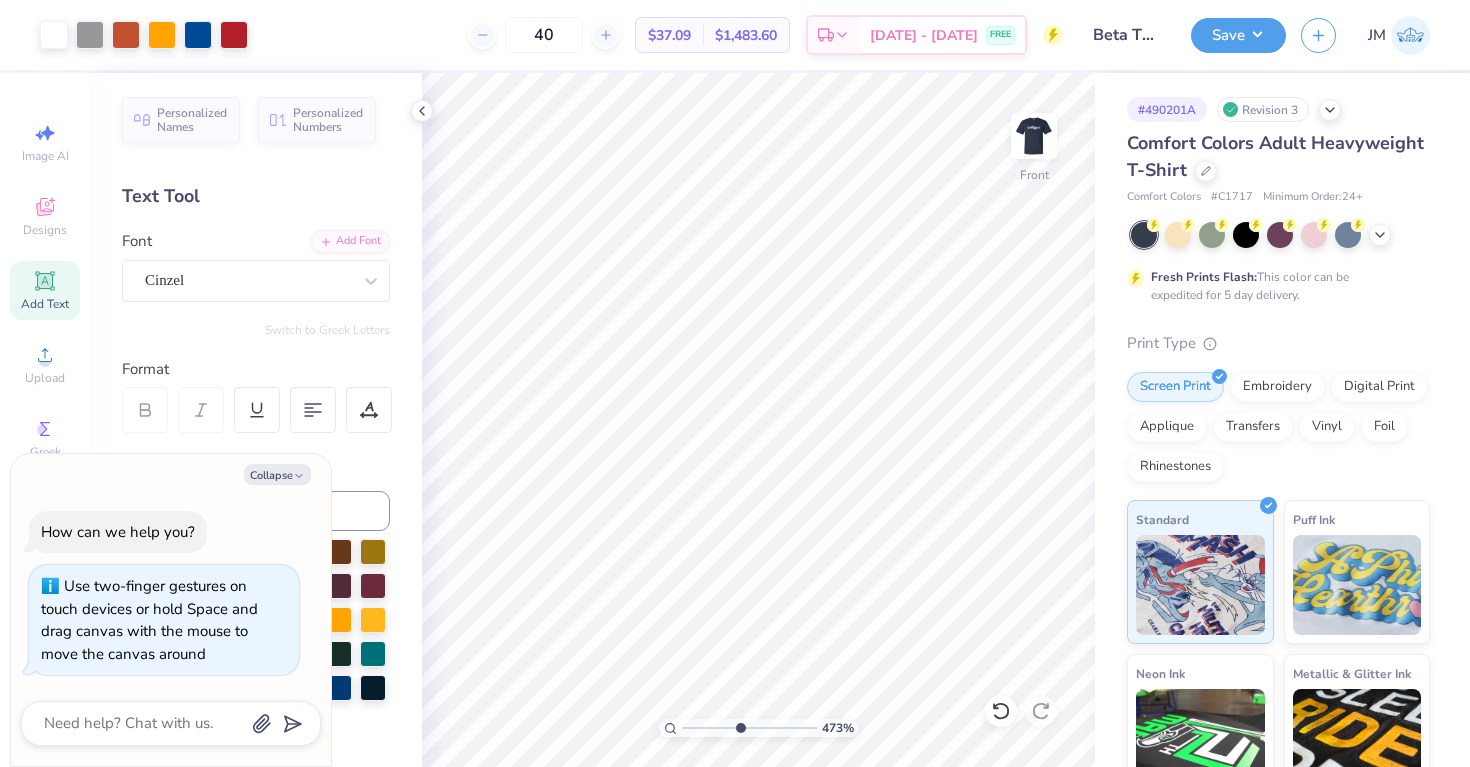 drag, startPoint x: 690, startPoint y: 729, endPoint x: 741, endPoint y: 725, distance: 51.156624 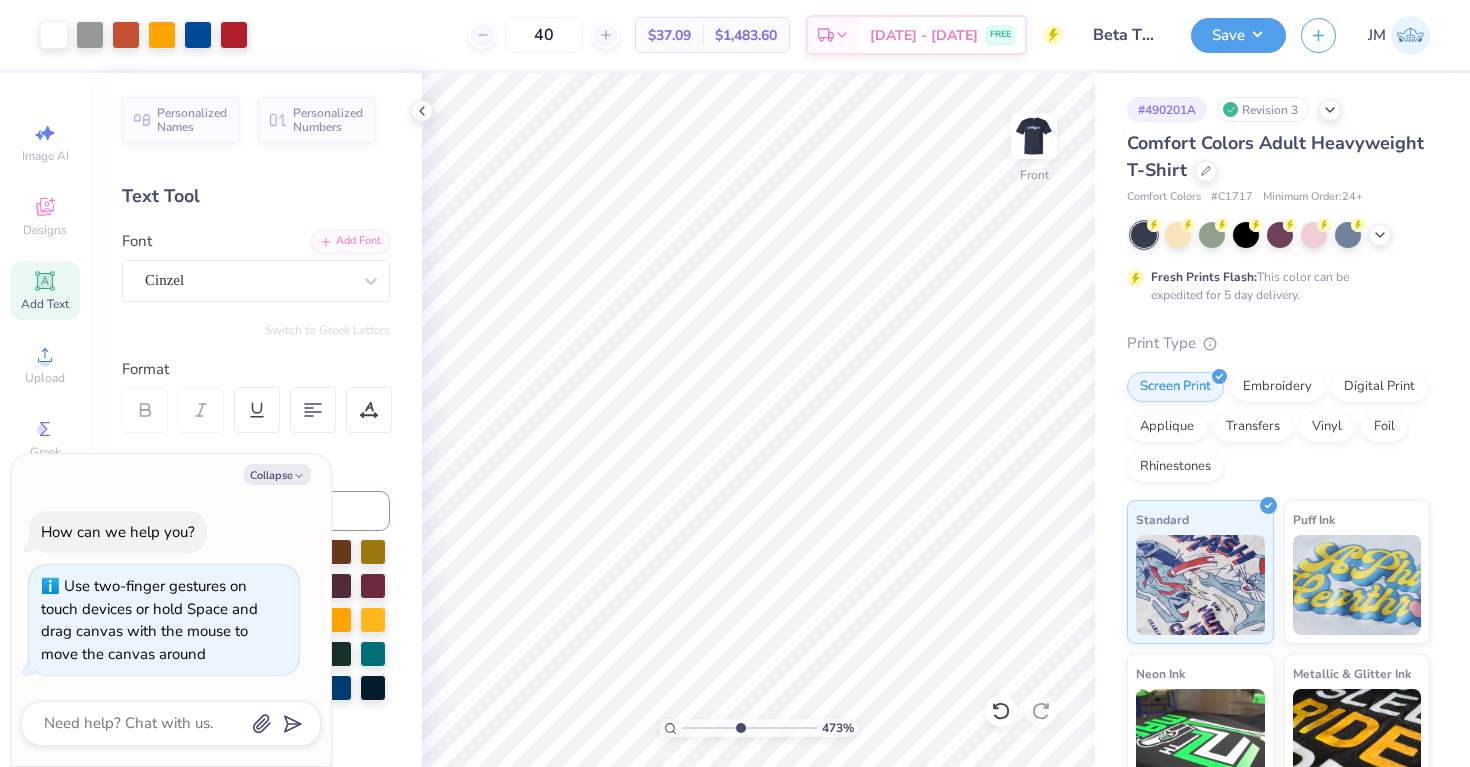type on "5.04" 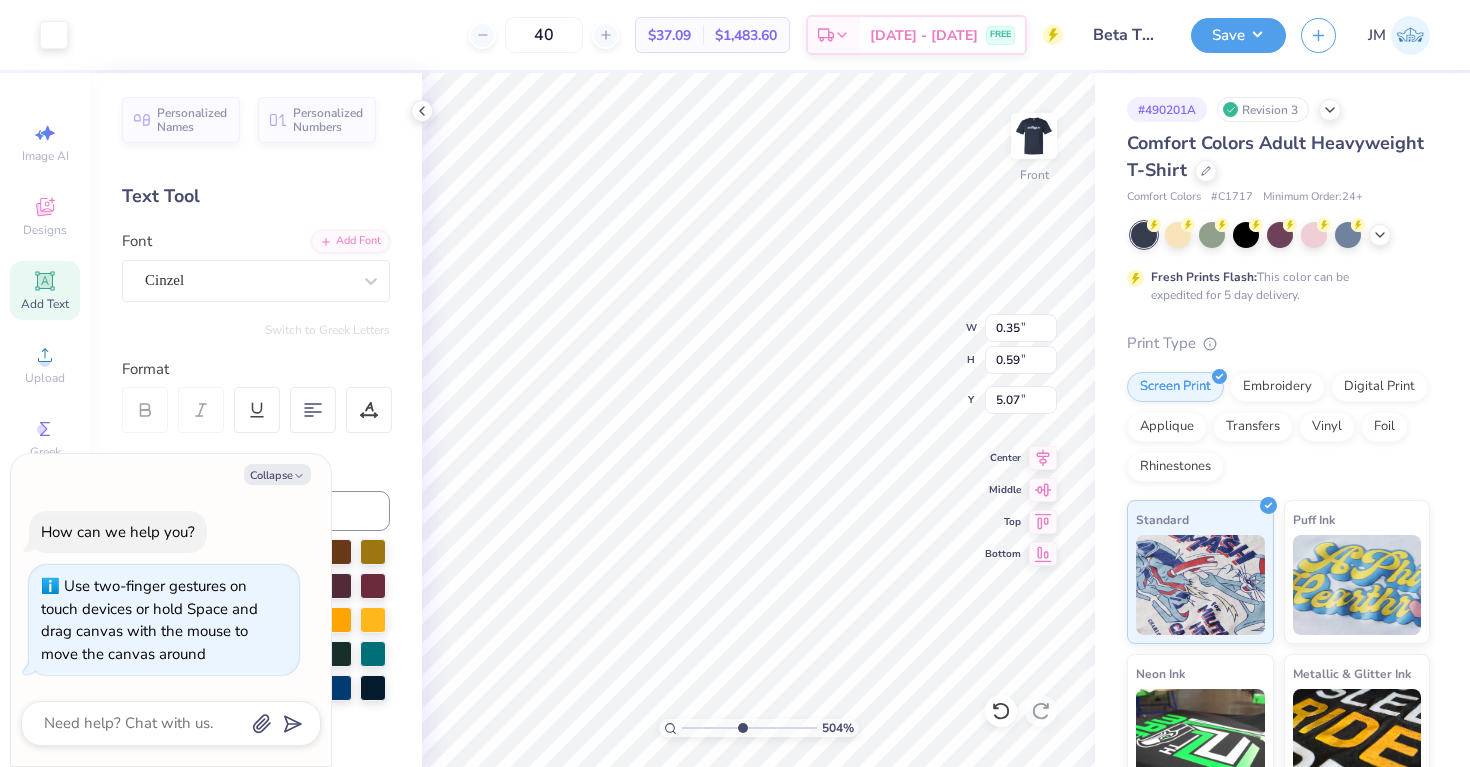 type on "x" 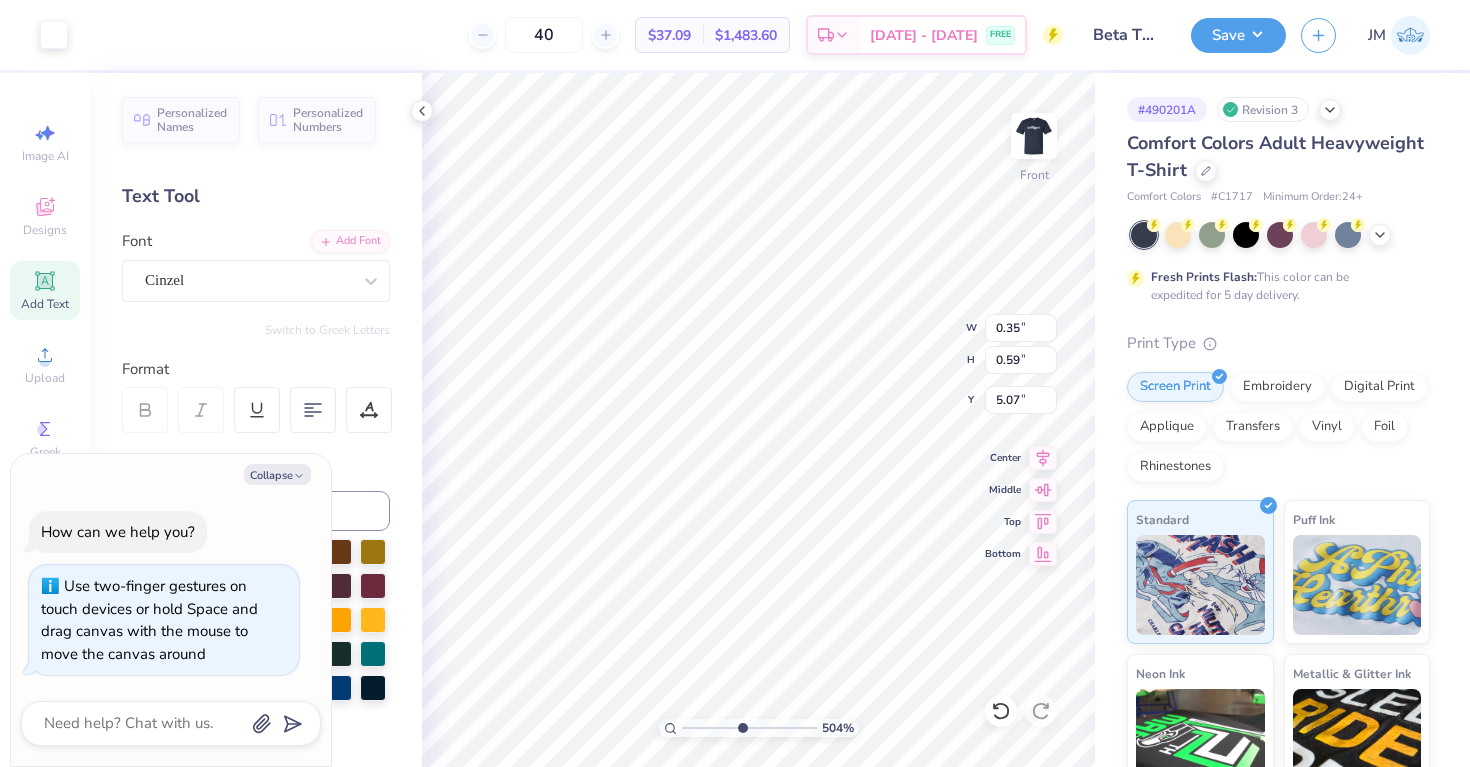 type on "4.66" 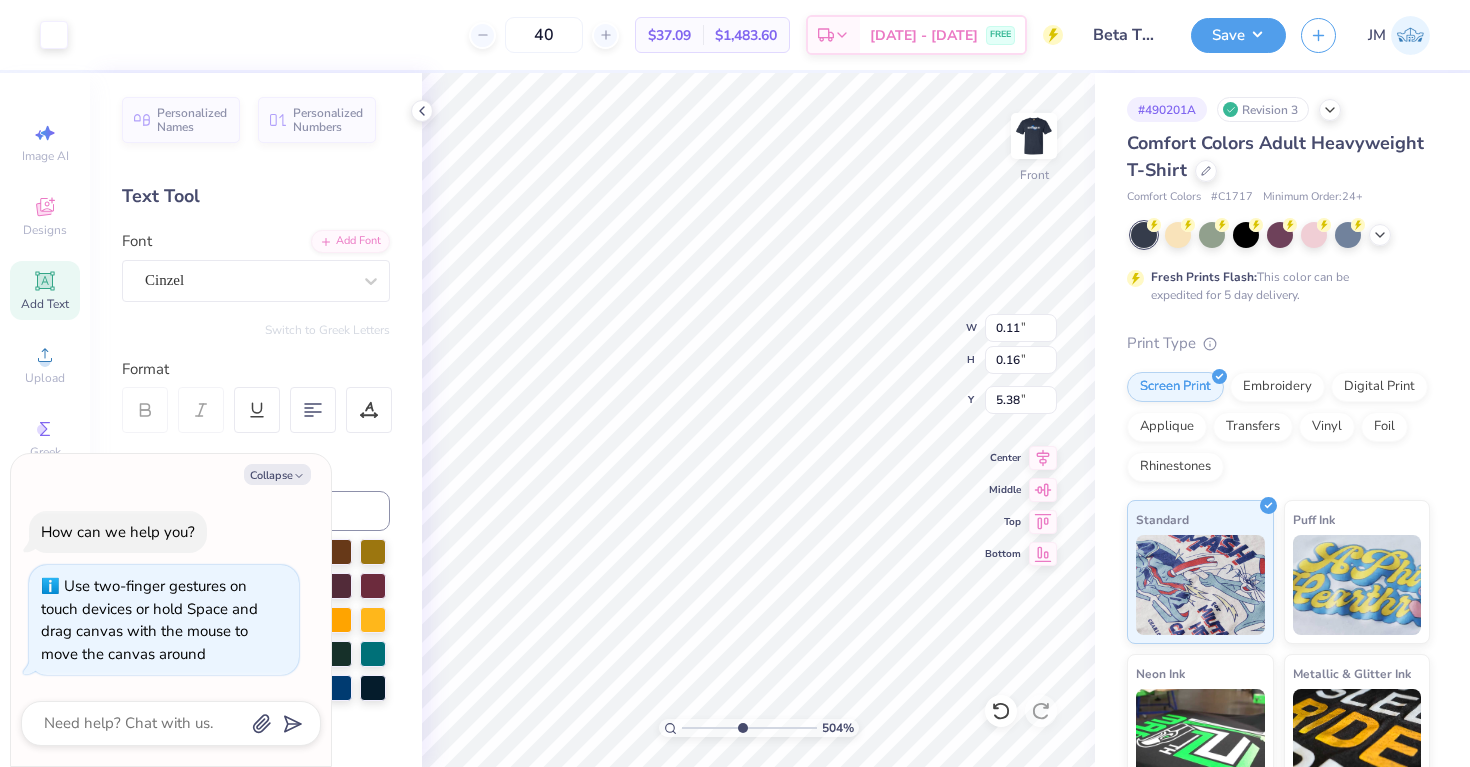type on "x" 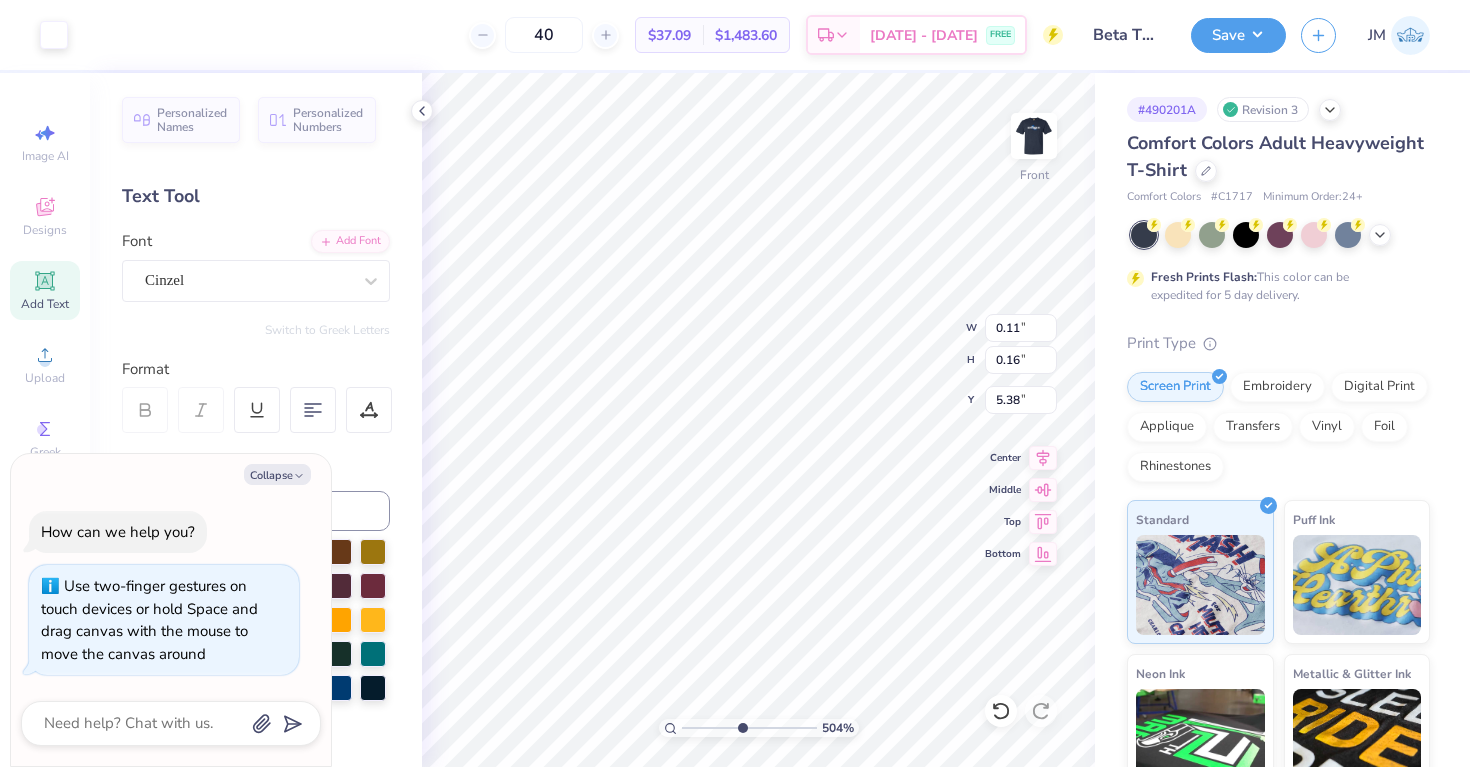 type on "0.36" 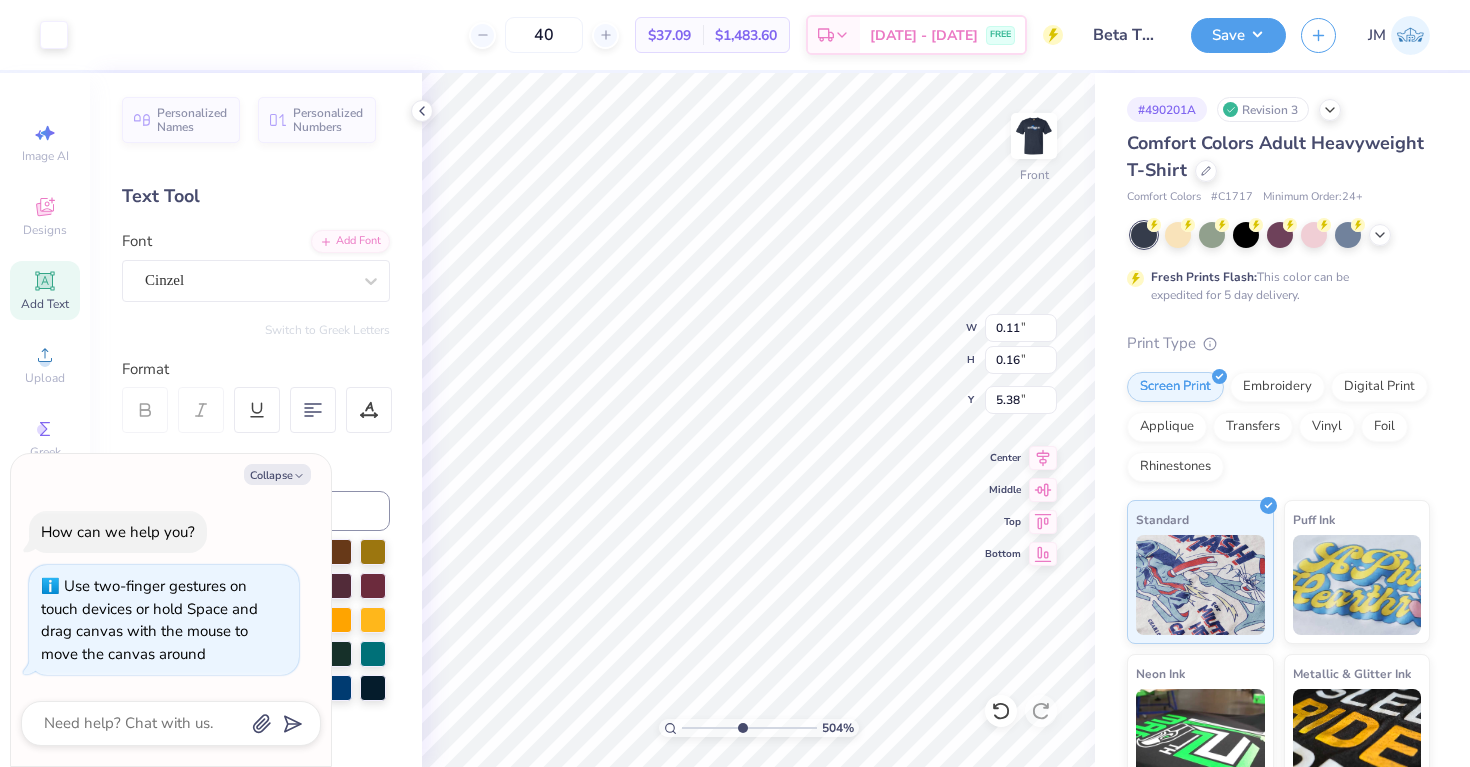 type on "x" 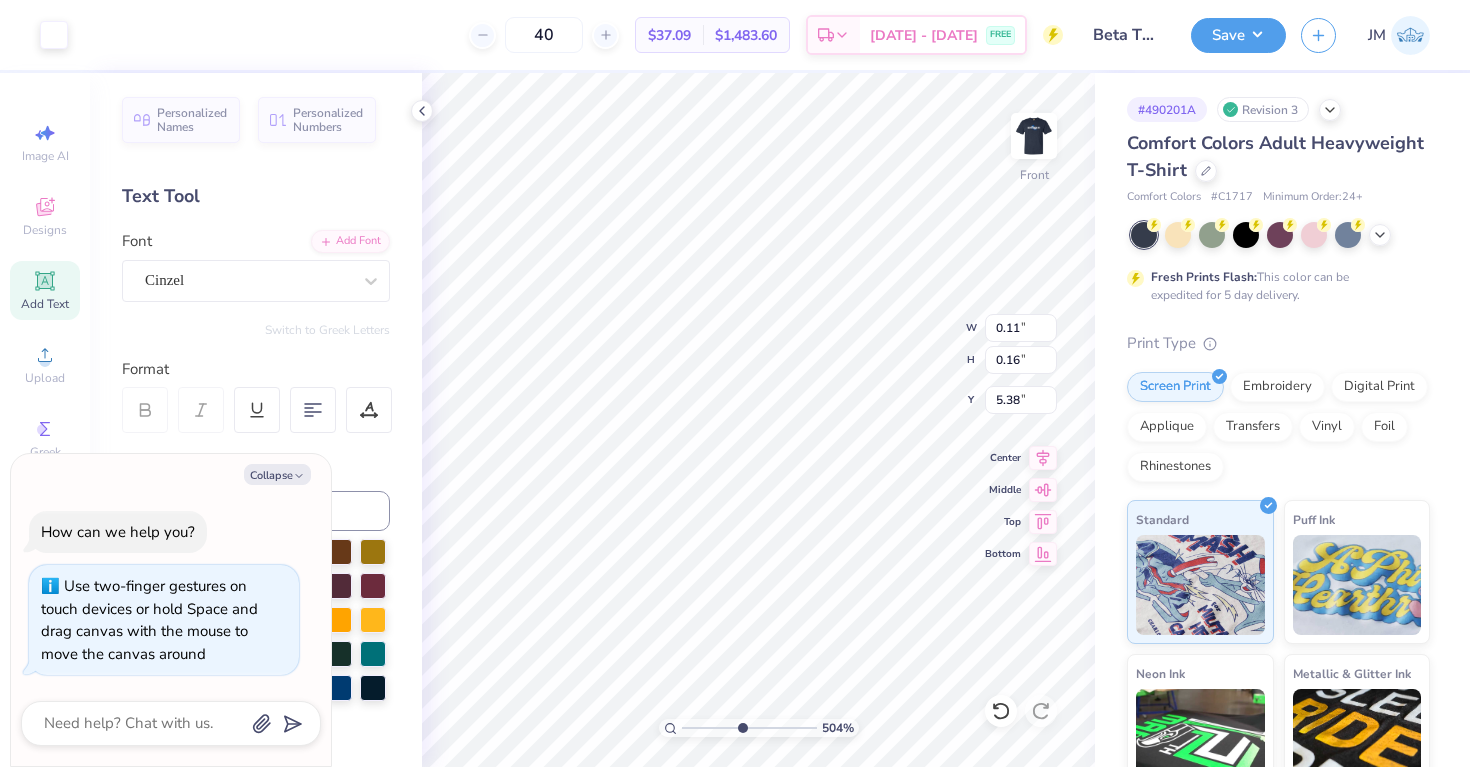 type on "5.30" 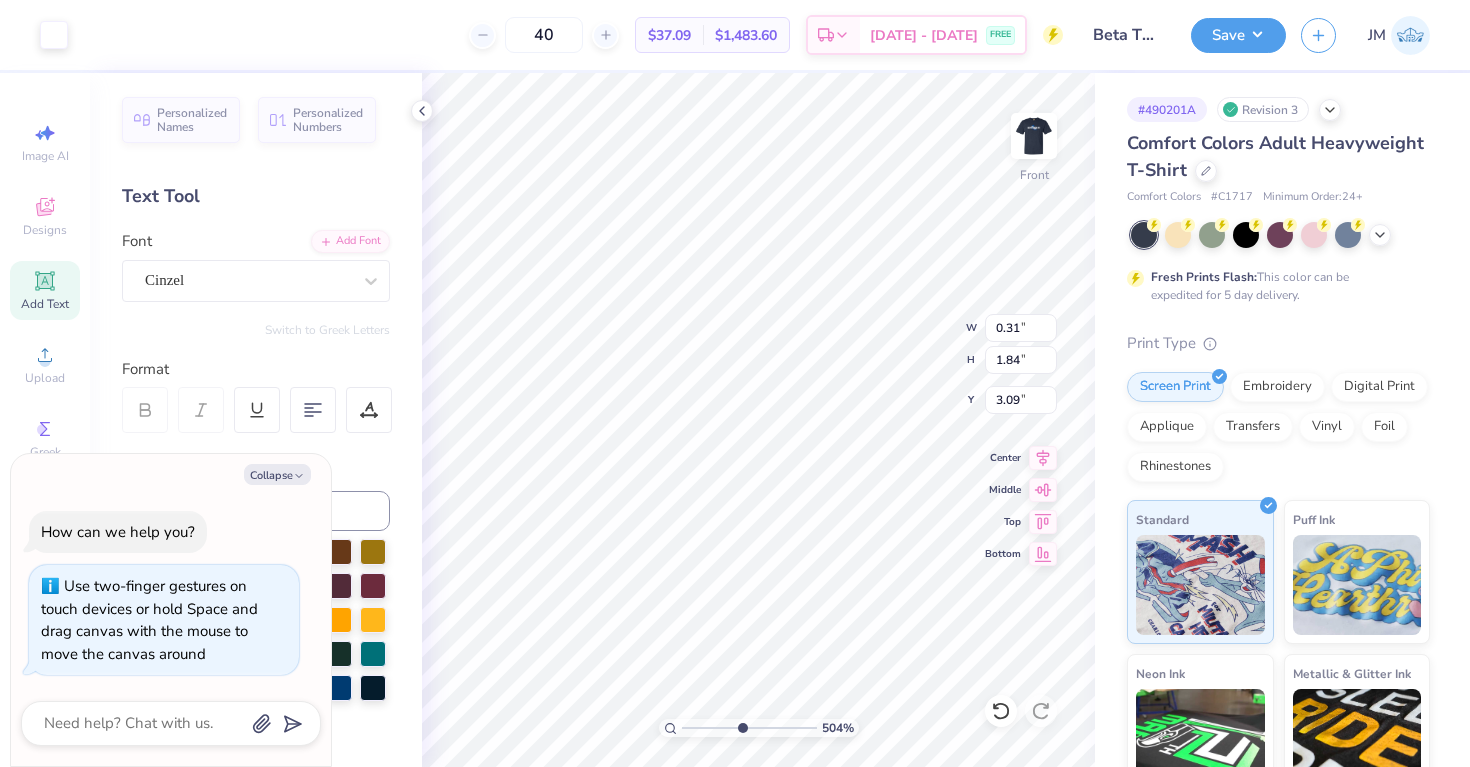 type on "x" 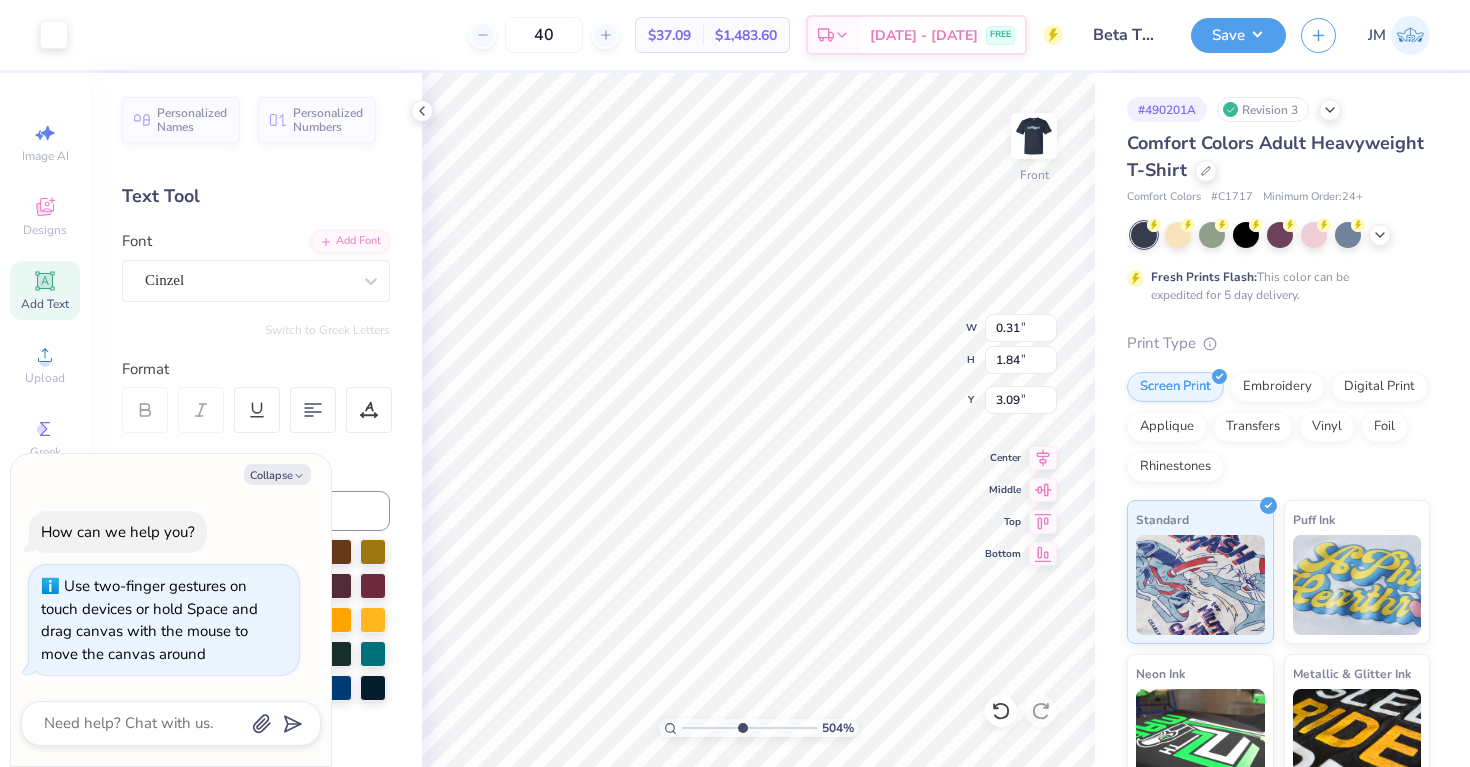 type on "2.56" 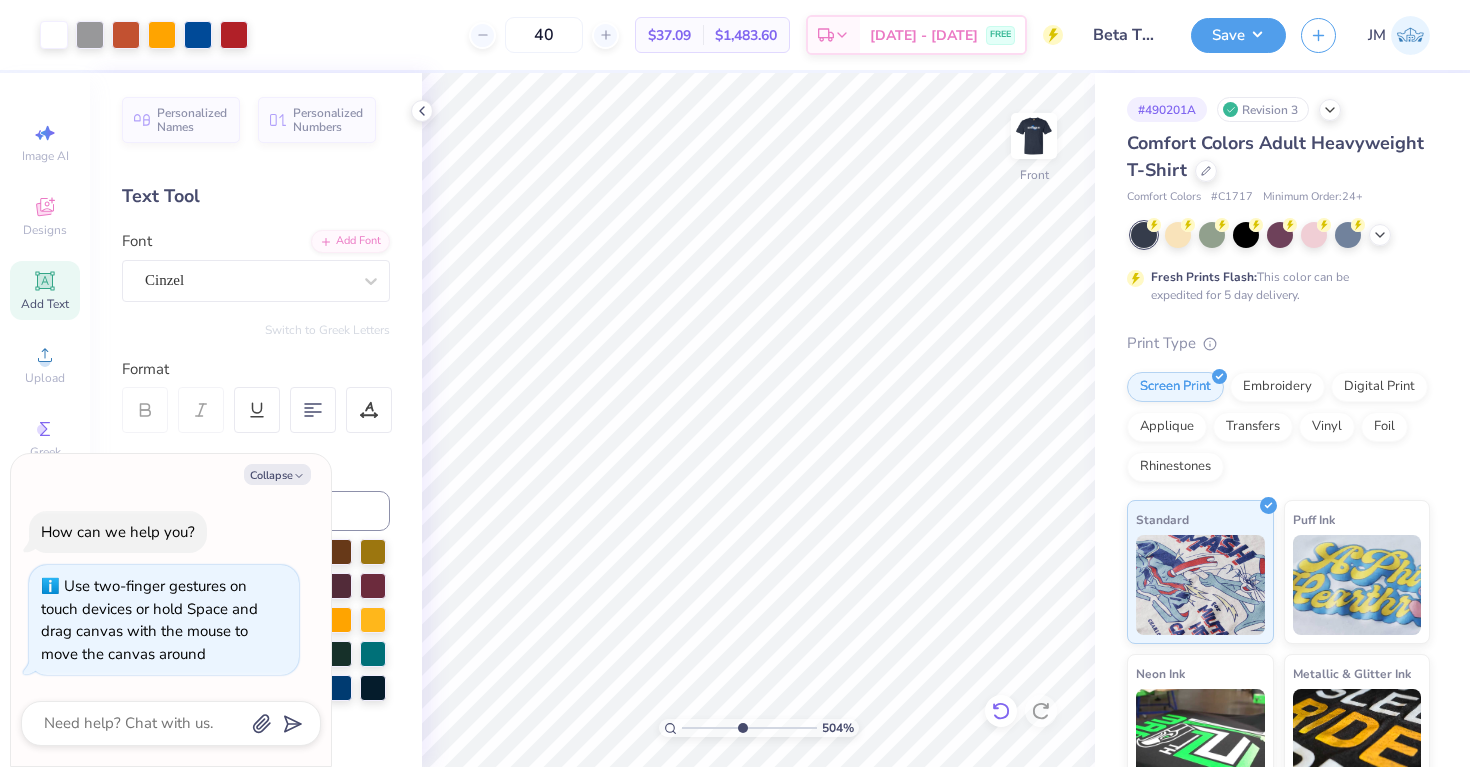 click 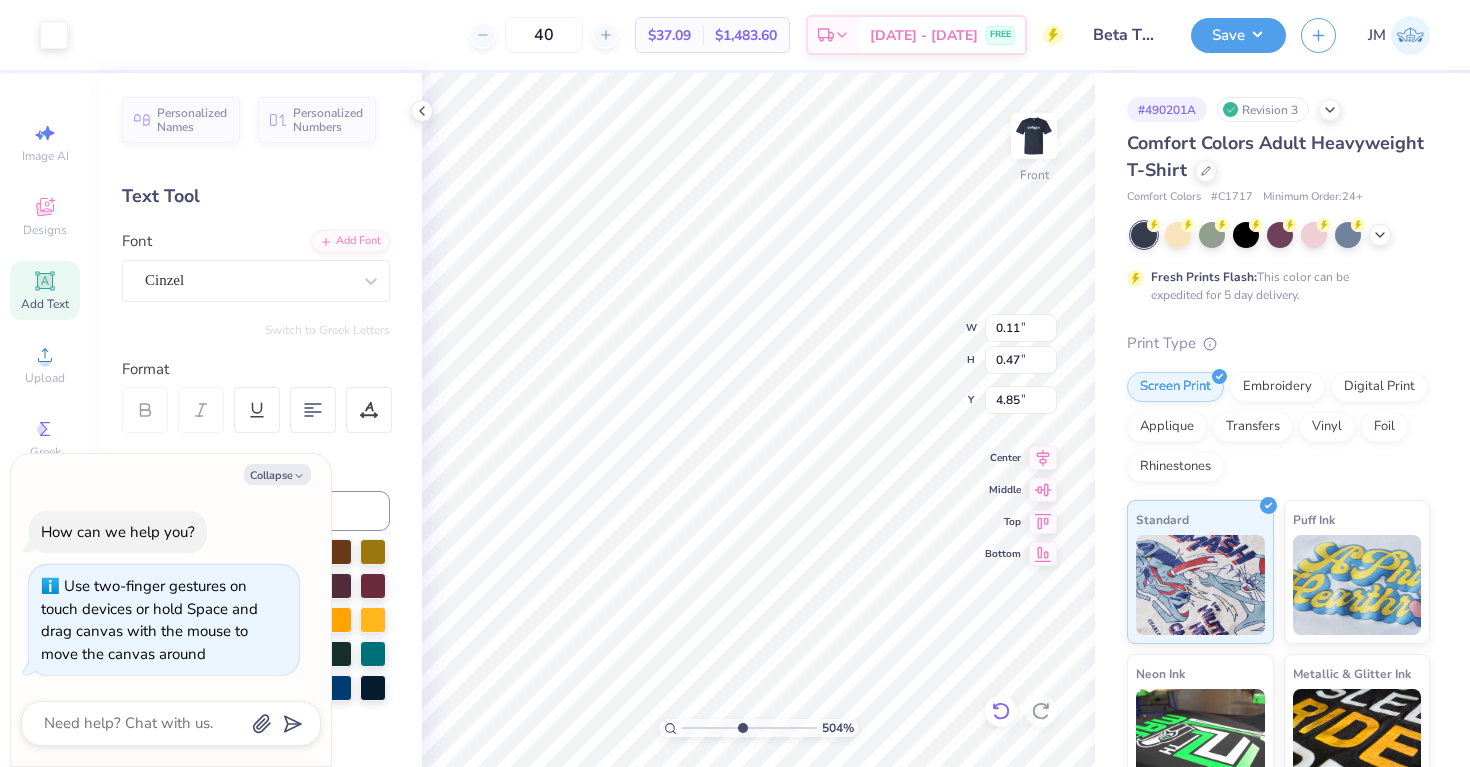 type on "x" 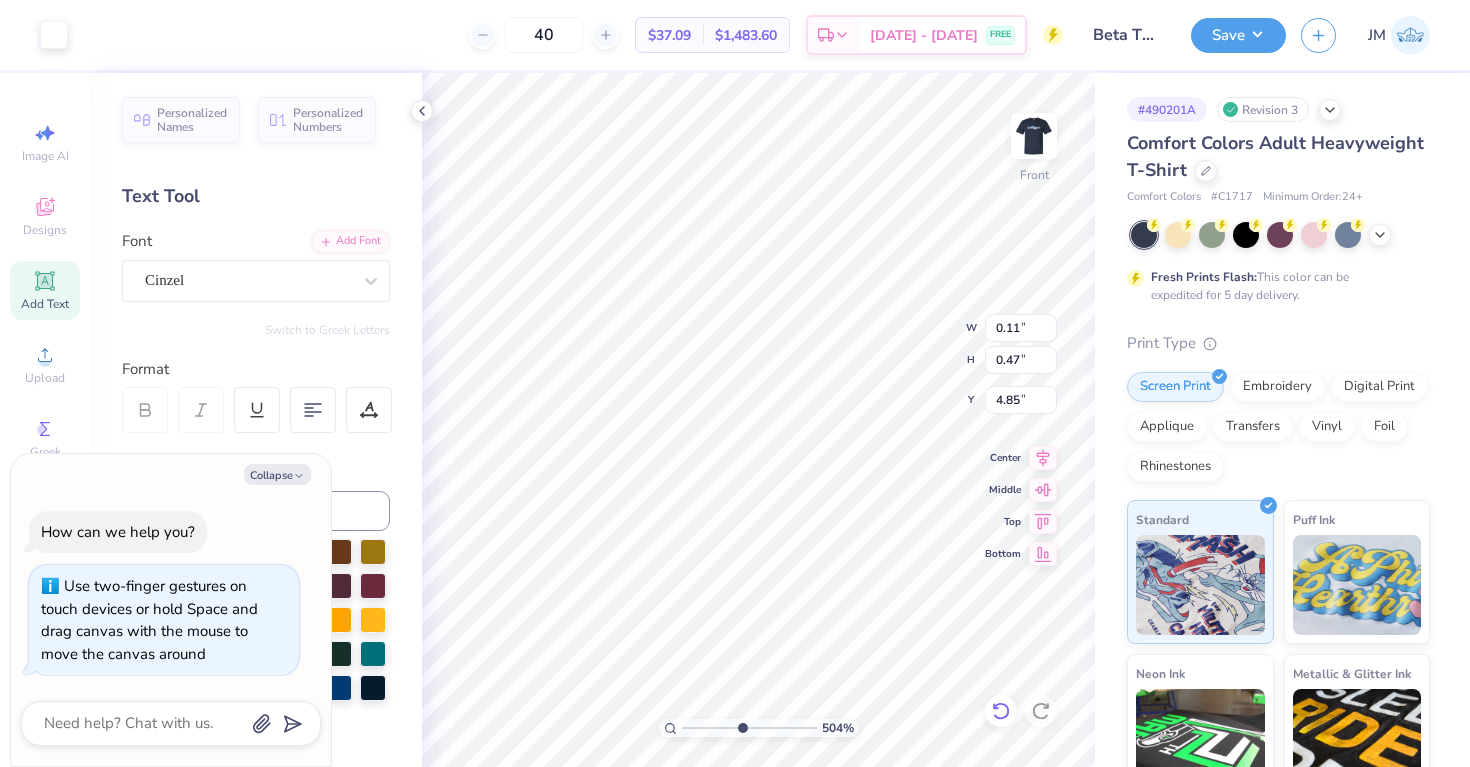 type on "0.10" 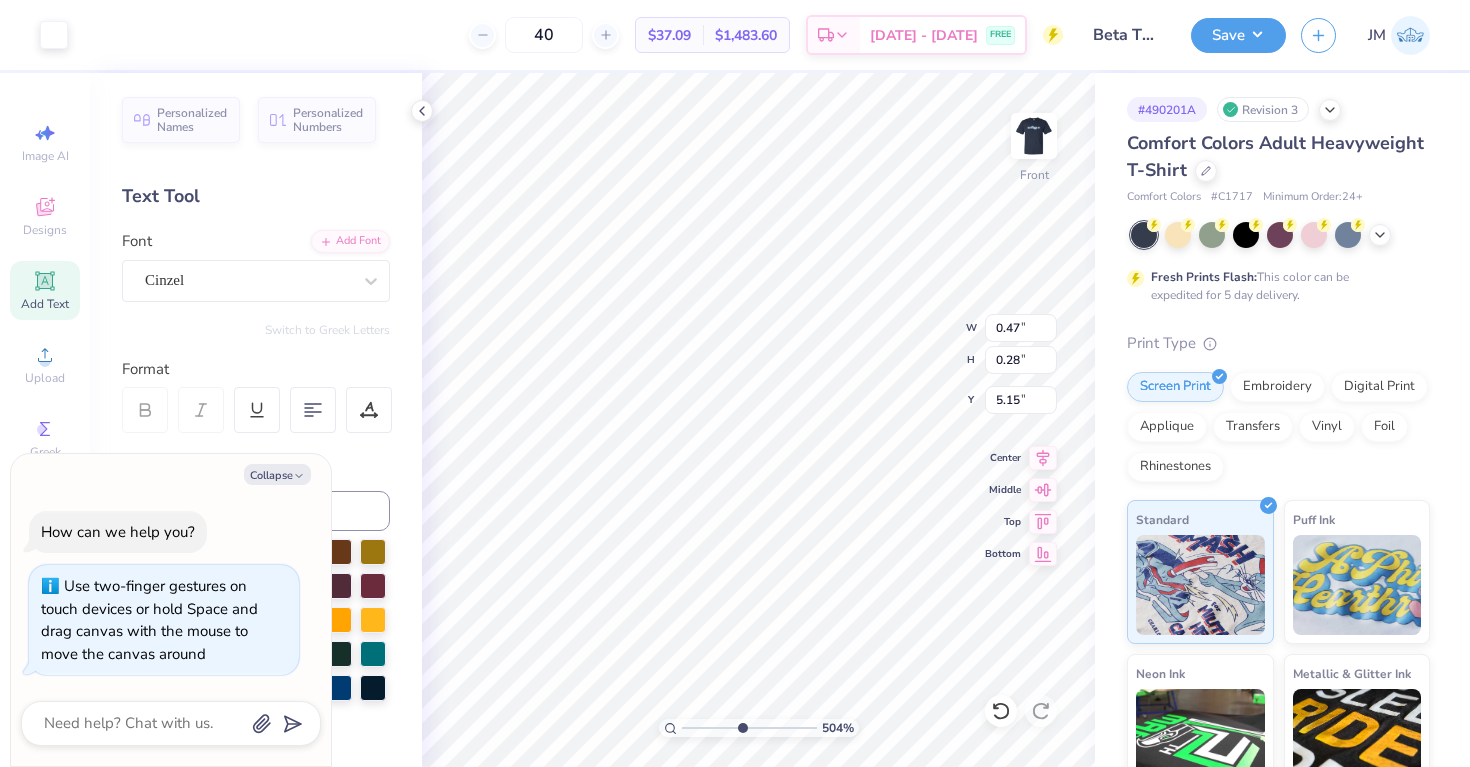 type on "x" 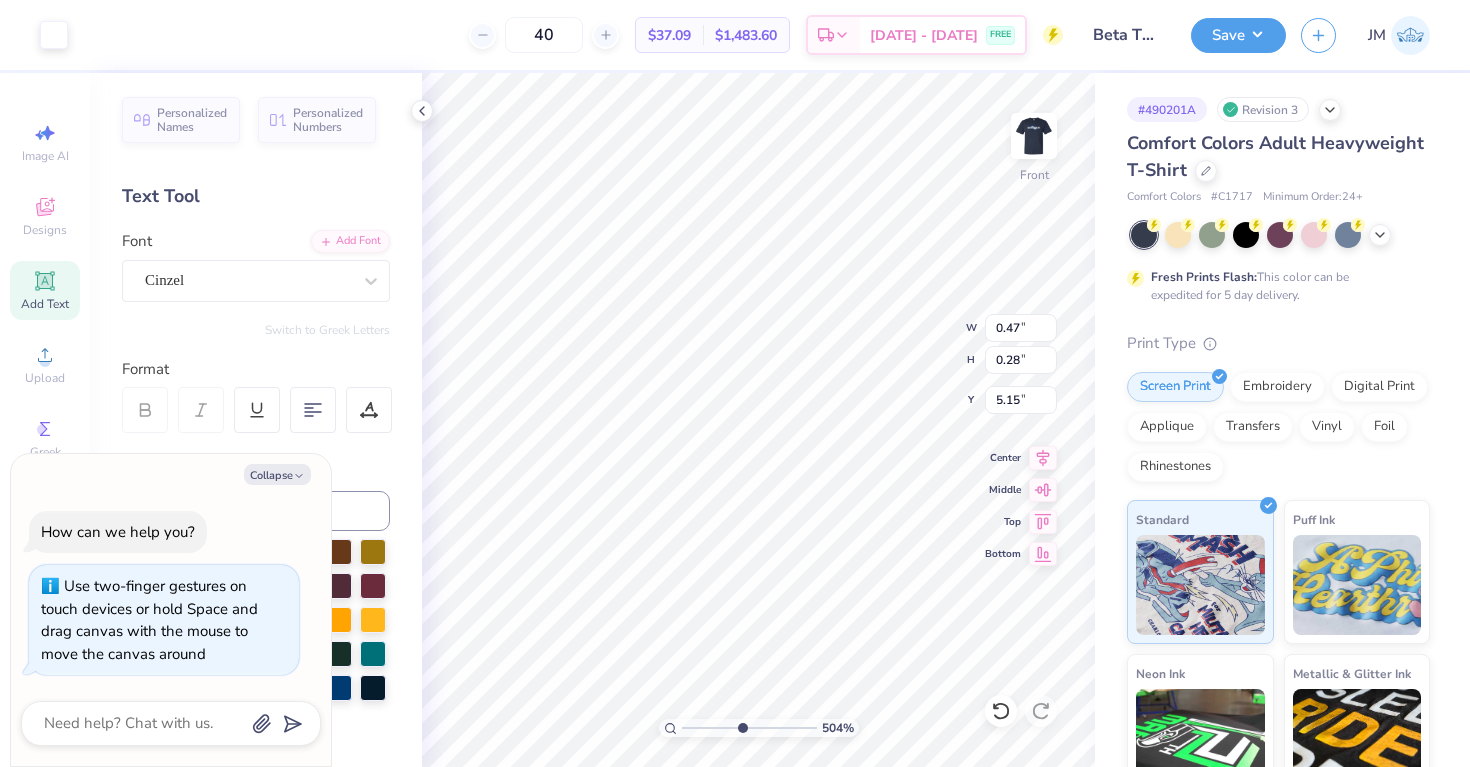 type on "4.38" 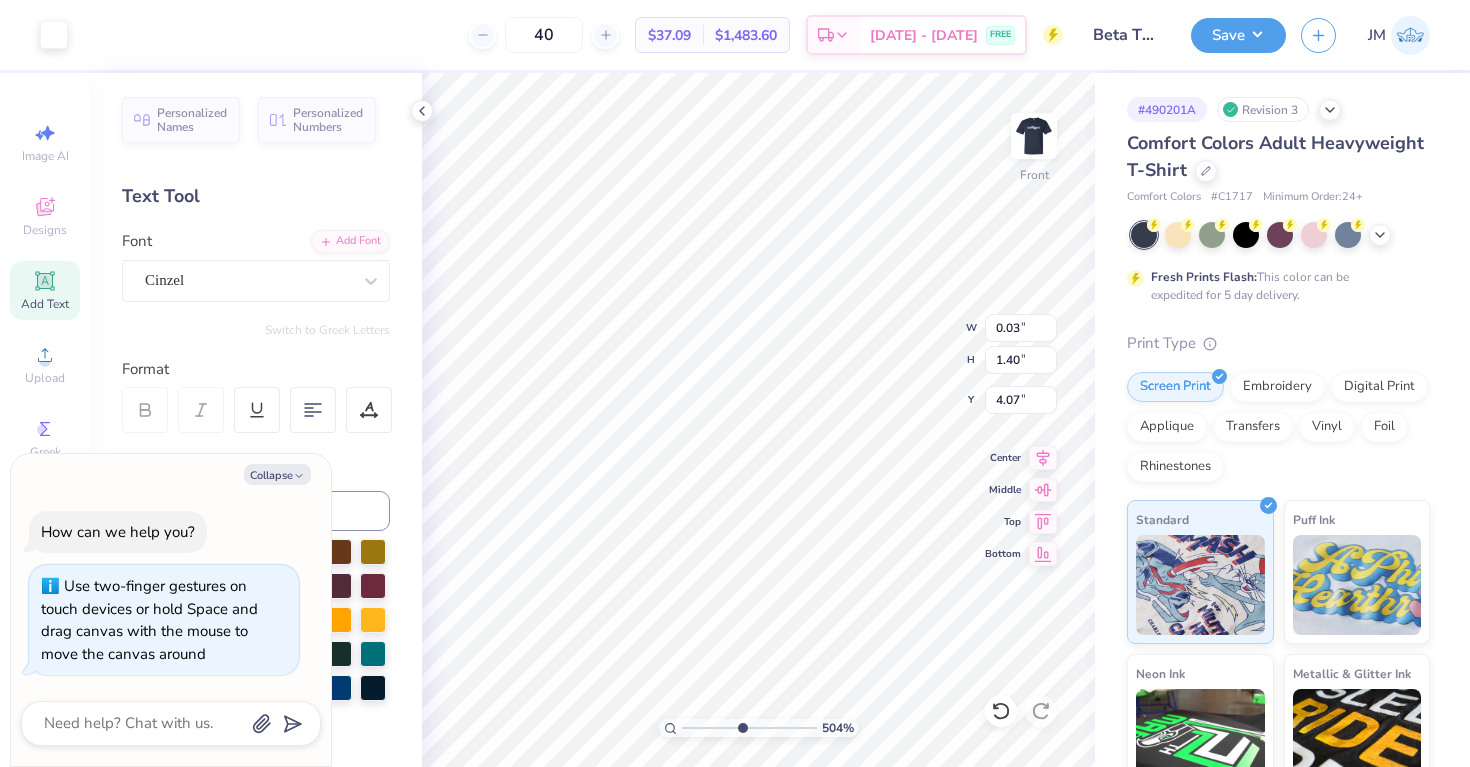 type on "x" 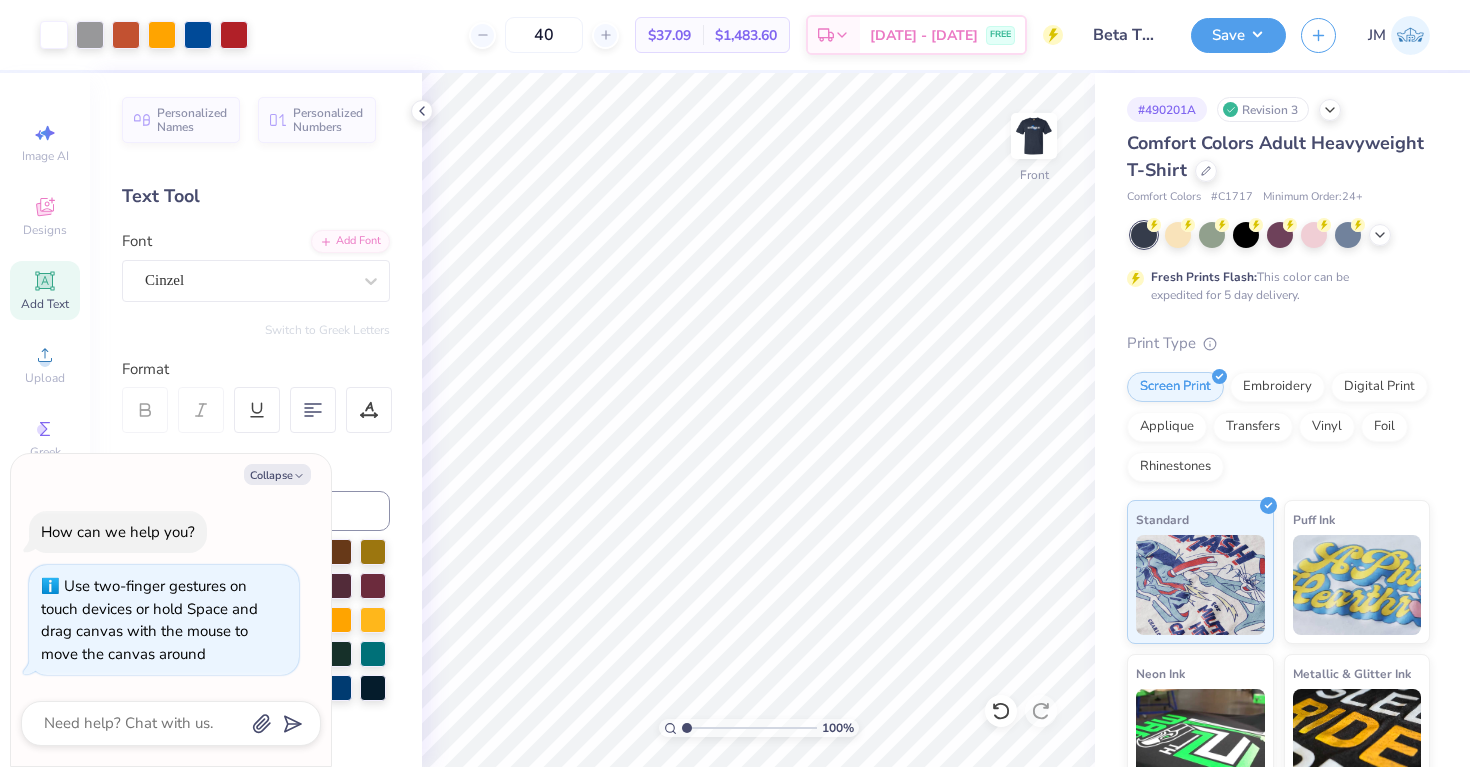 drag, startPoint x: 743, startPoint y: 728, endPoint x: 615, endPoint y: 726, distance: 128.01562 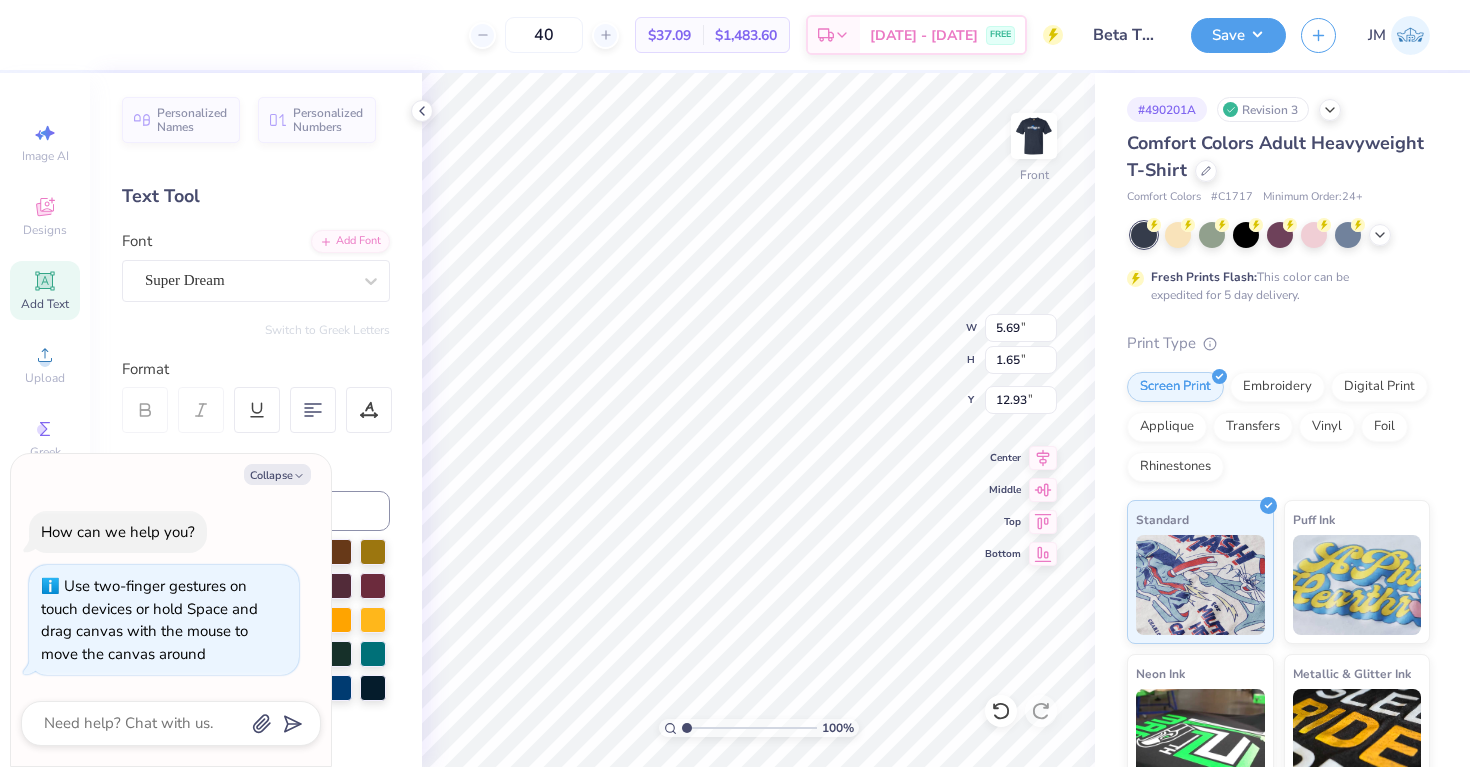type on "x" 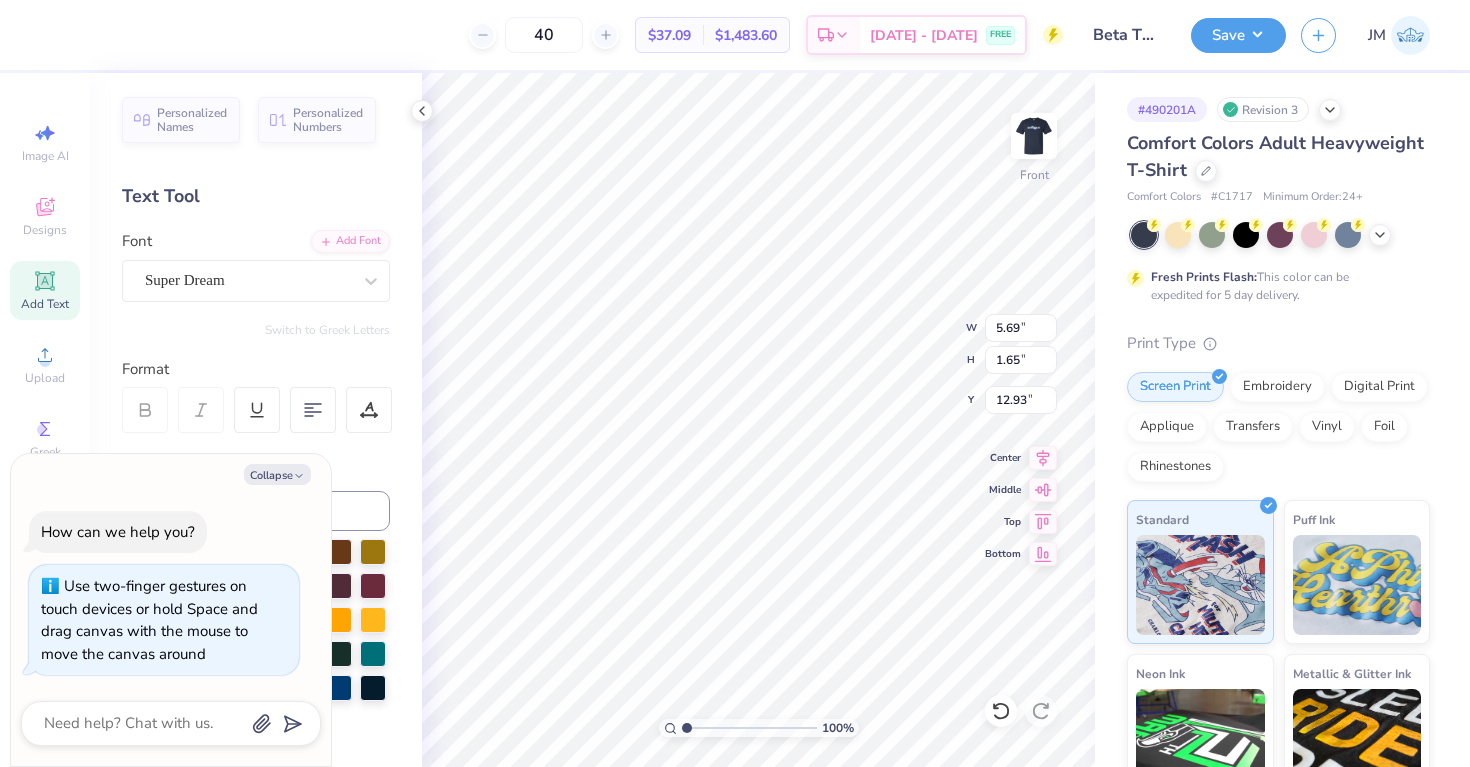type on "B" 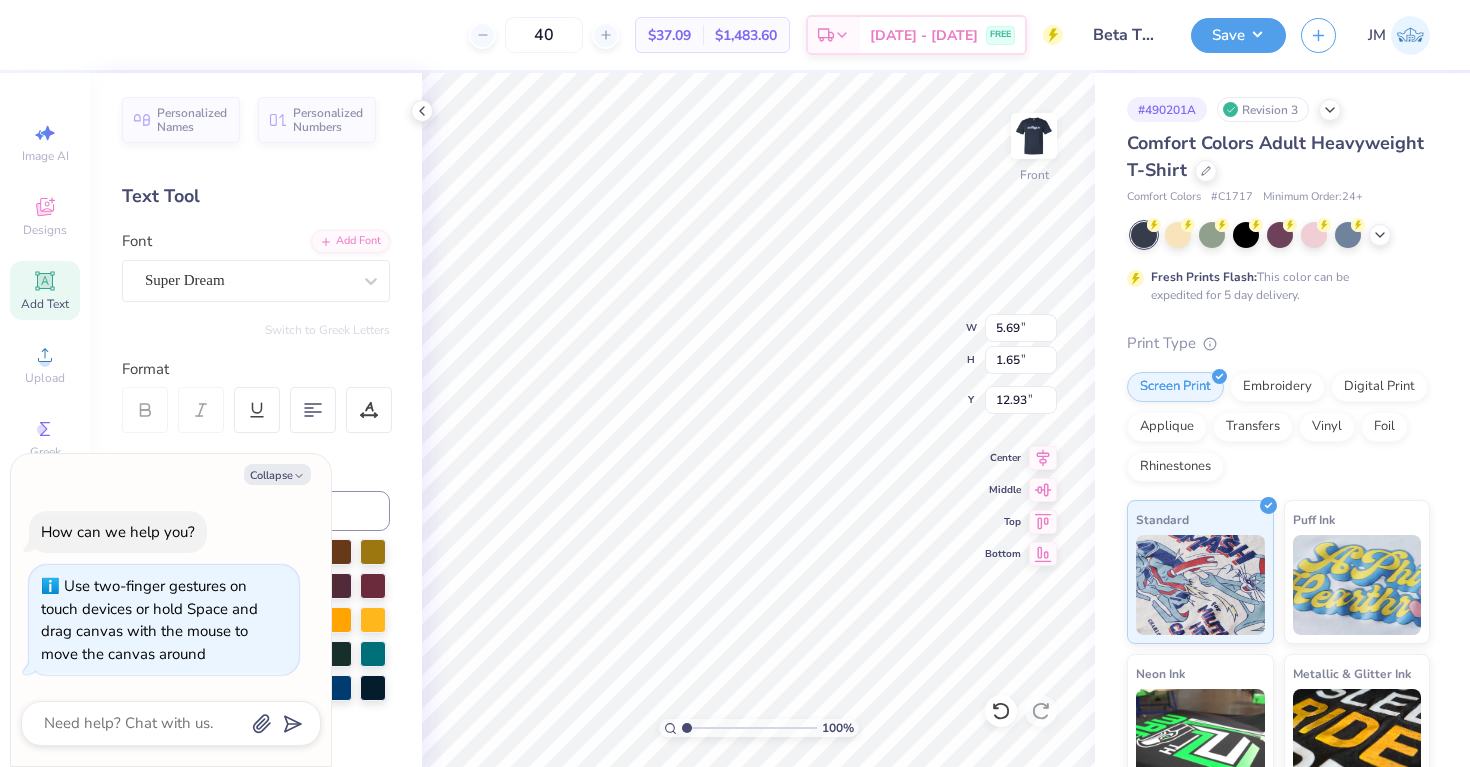 type on "x" 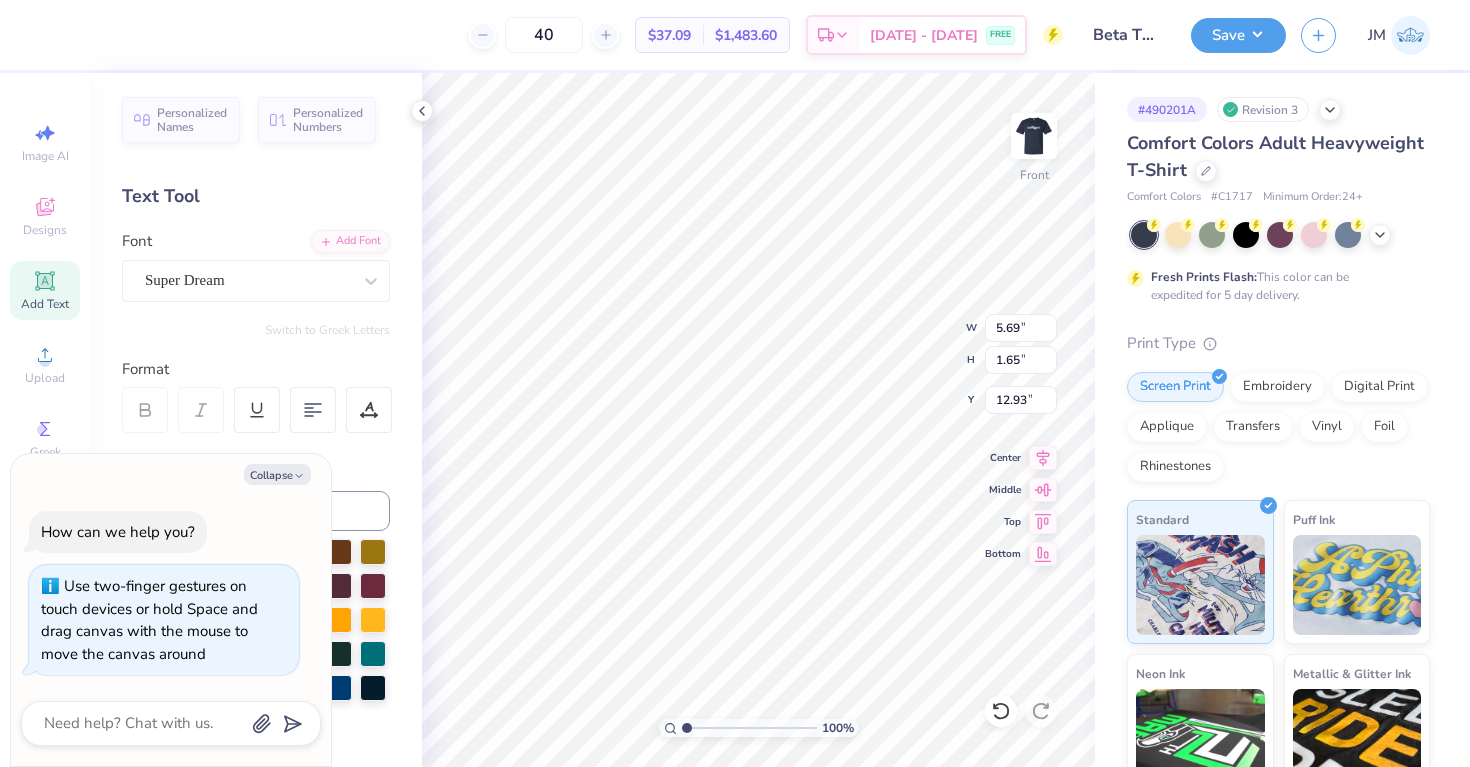type on "BET" 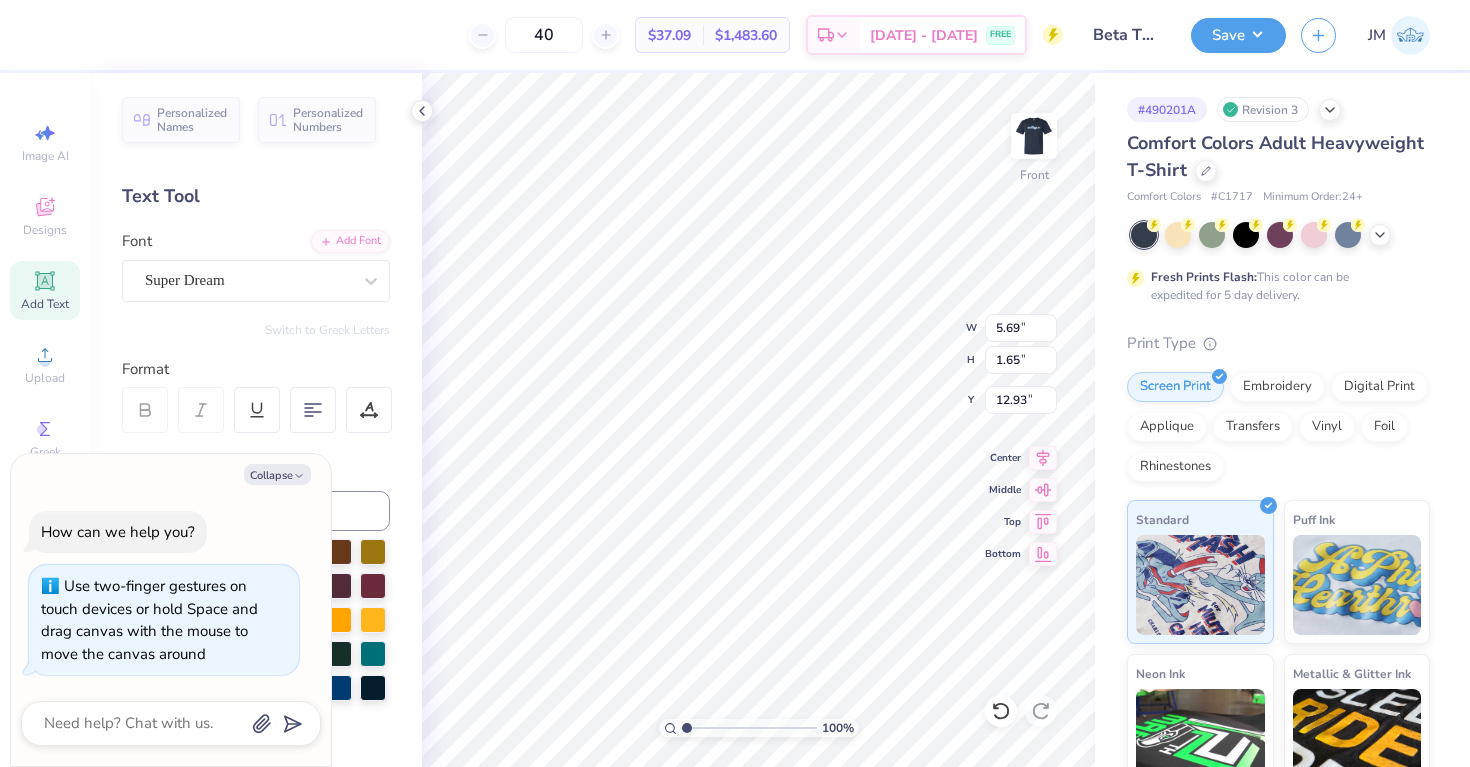 type on "BETA TH" 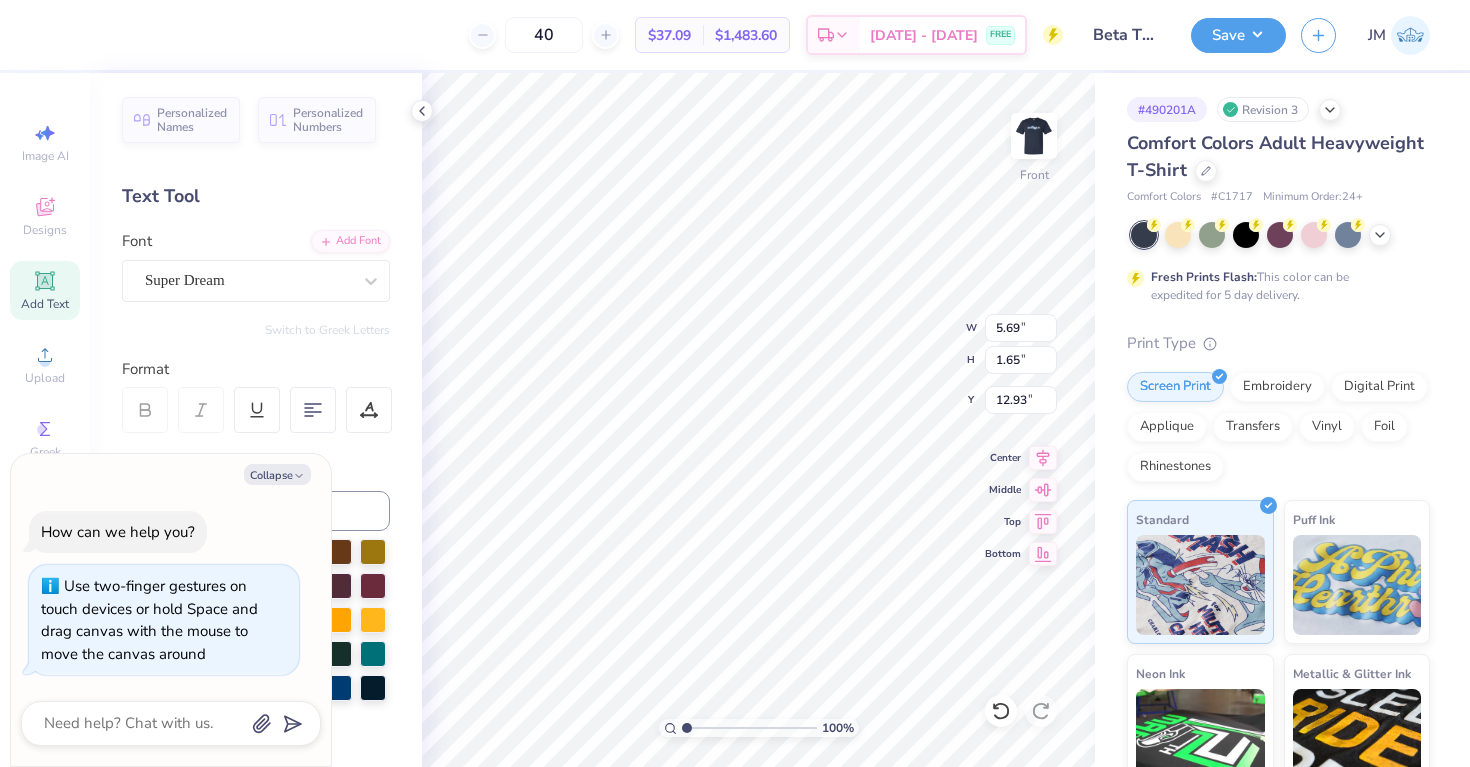 type on "x" 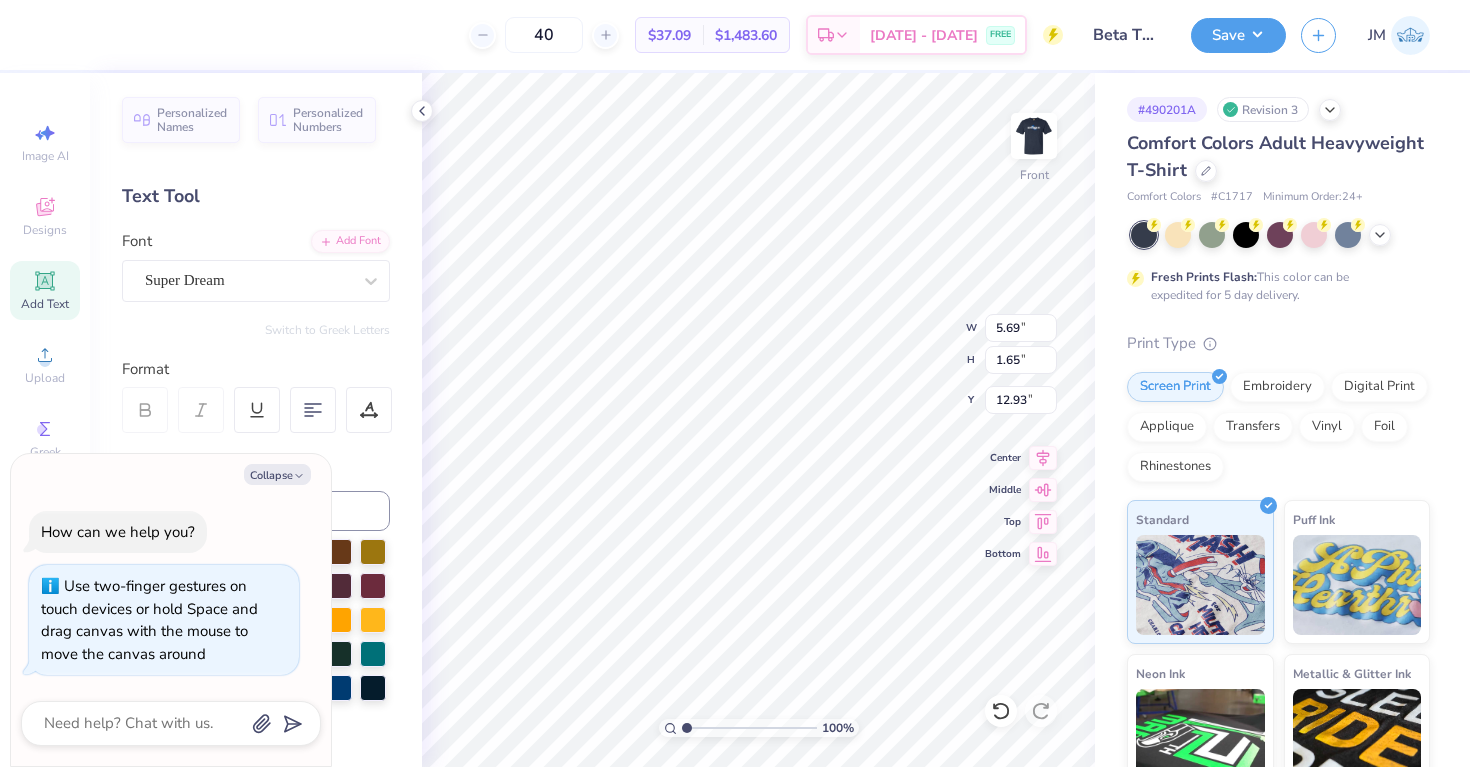 type on "x" 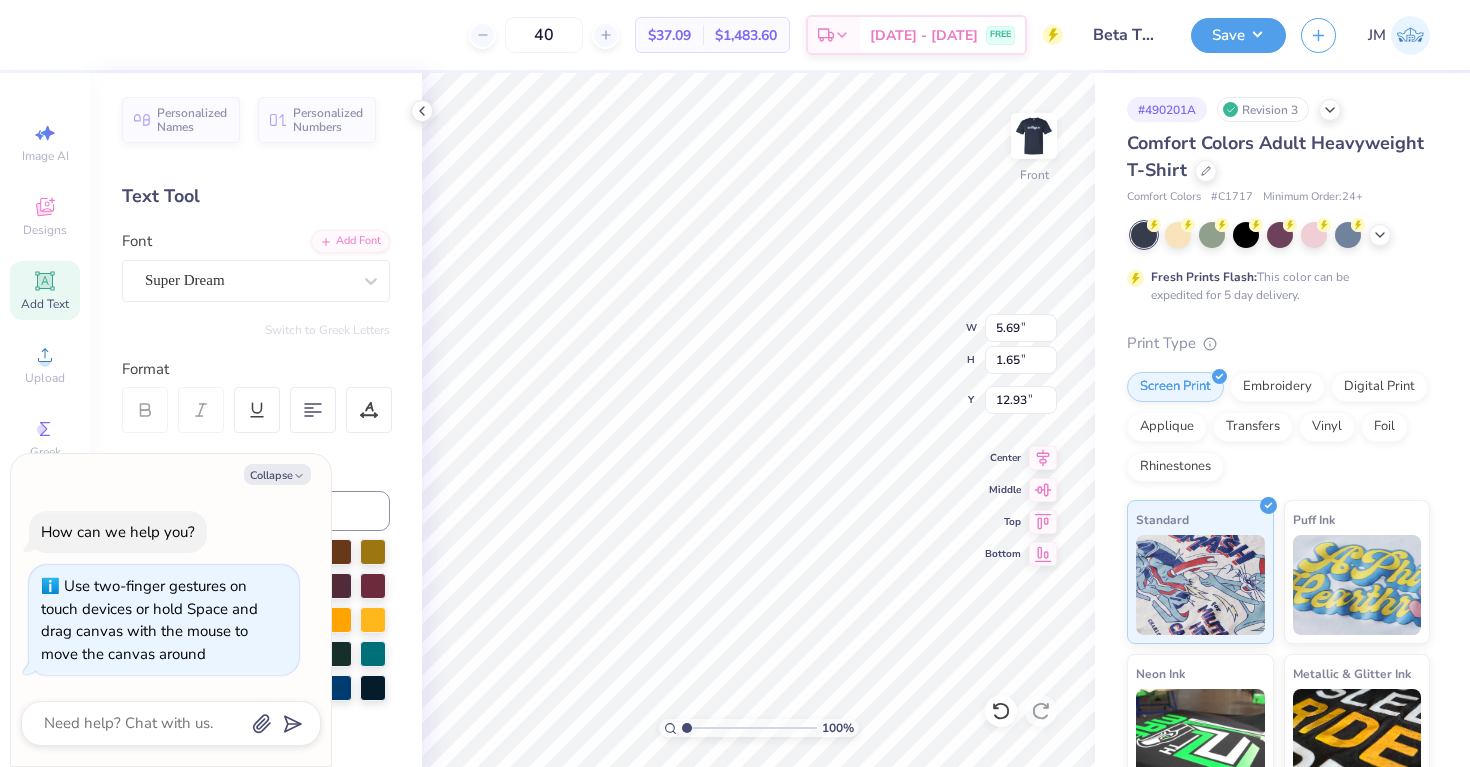 type on "BETA THETA P" 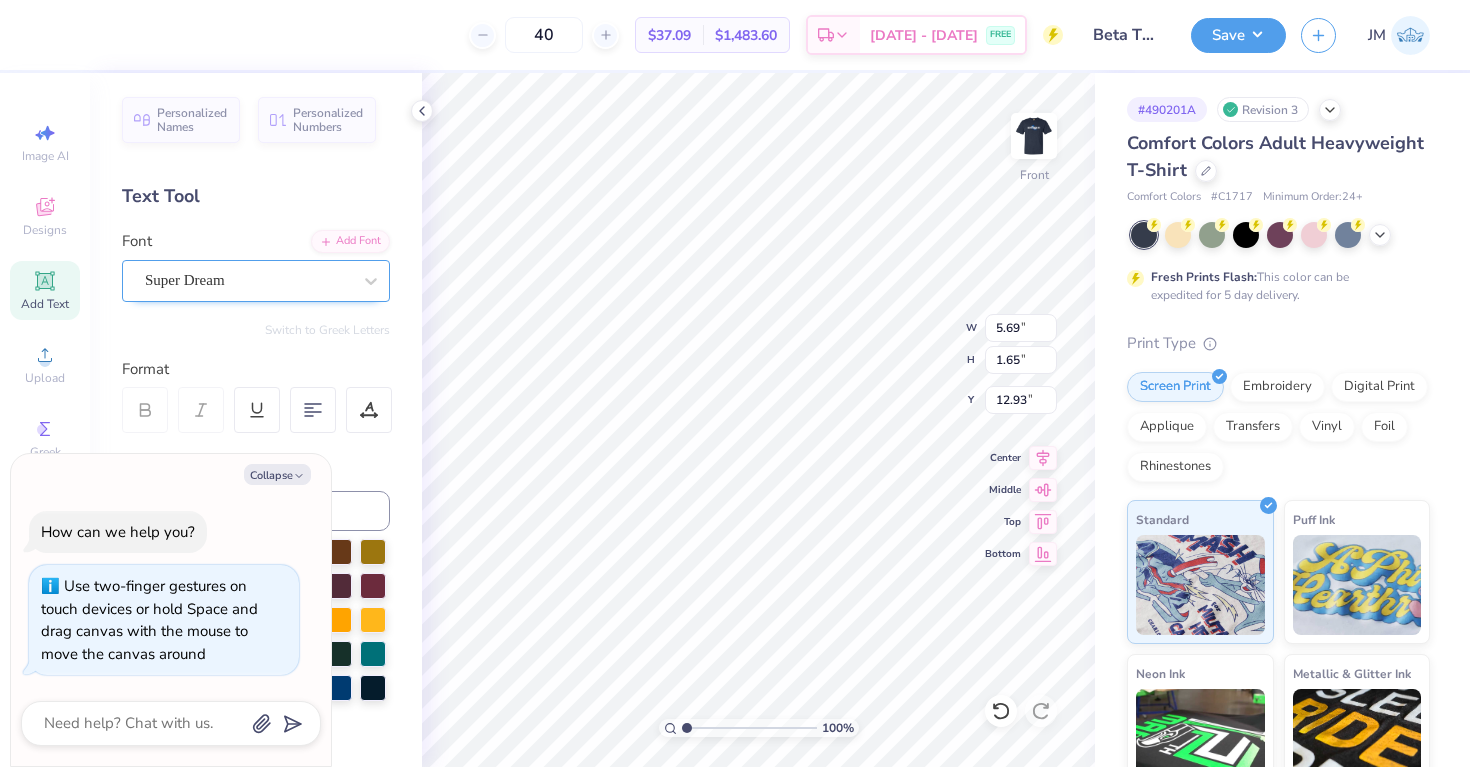 type on "BETA THETA PI" 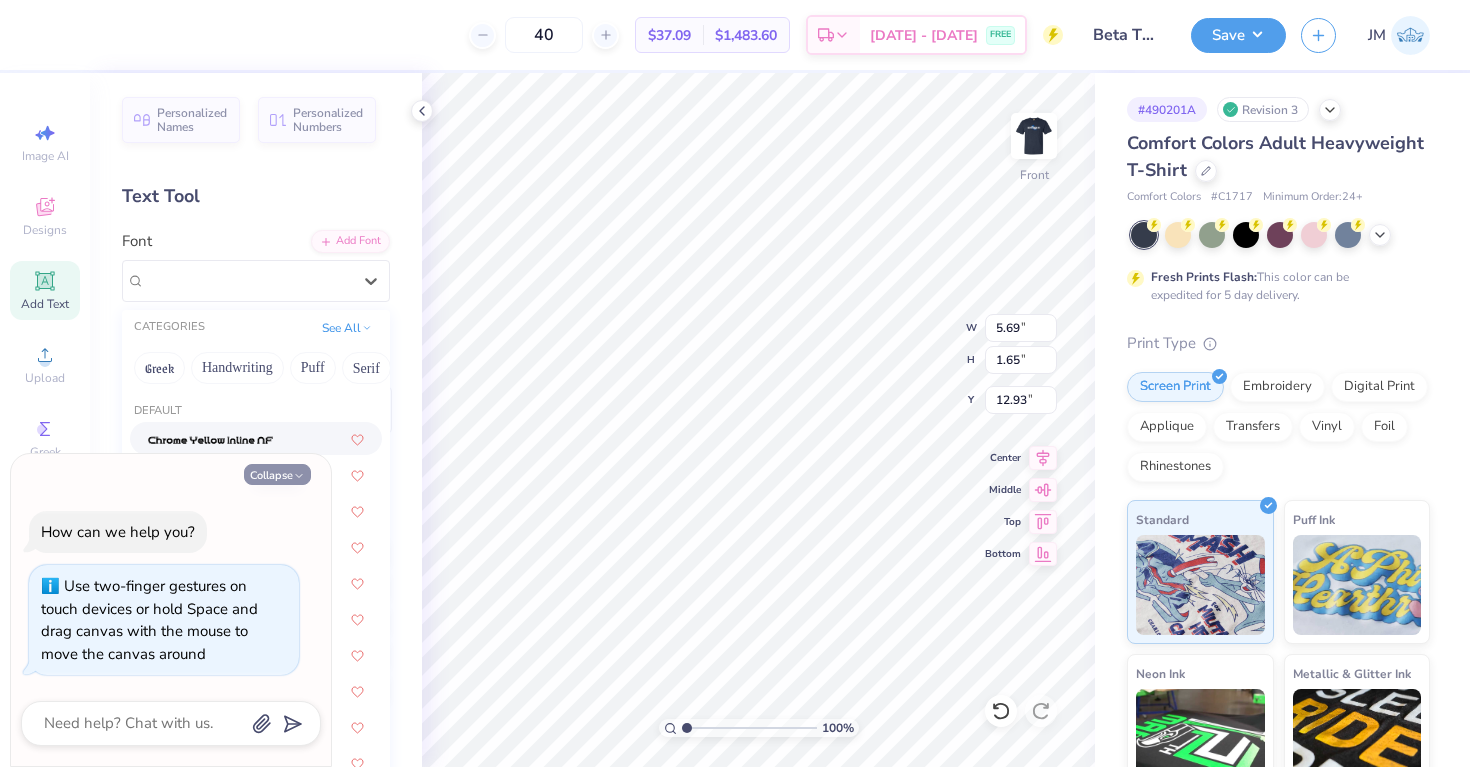 click on "Collapse" at bounding box center [277, 474] 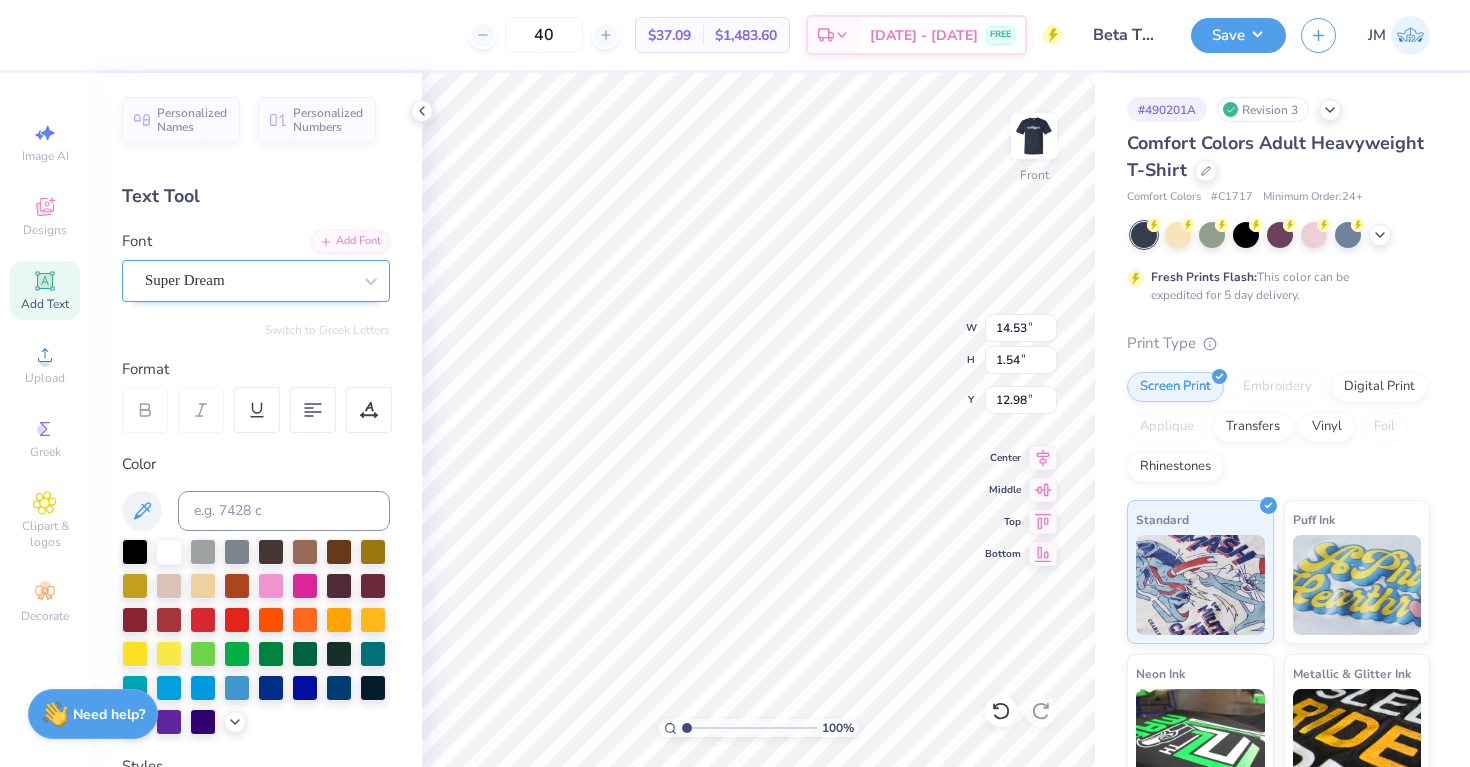 click on "Super Dream" at bounding box center [248, 280] 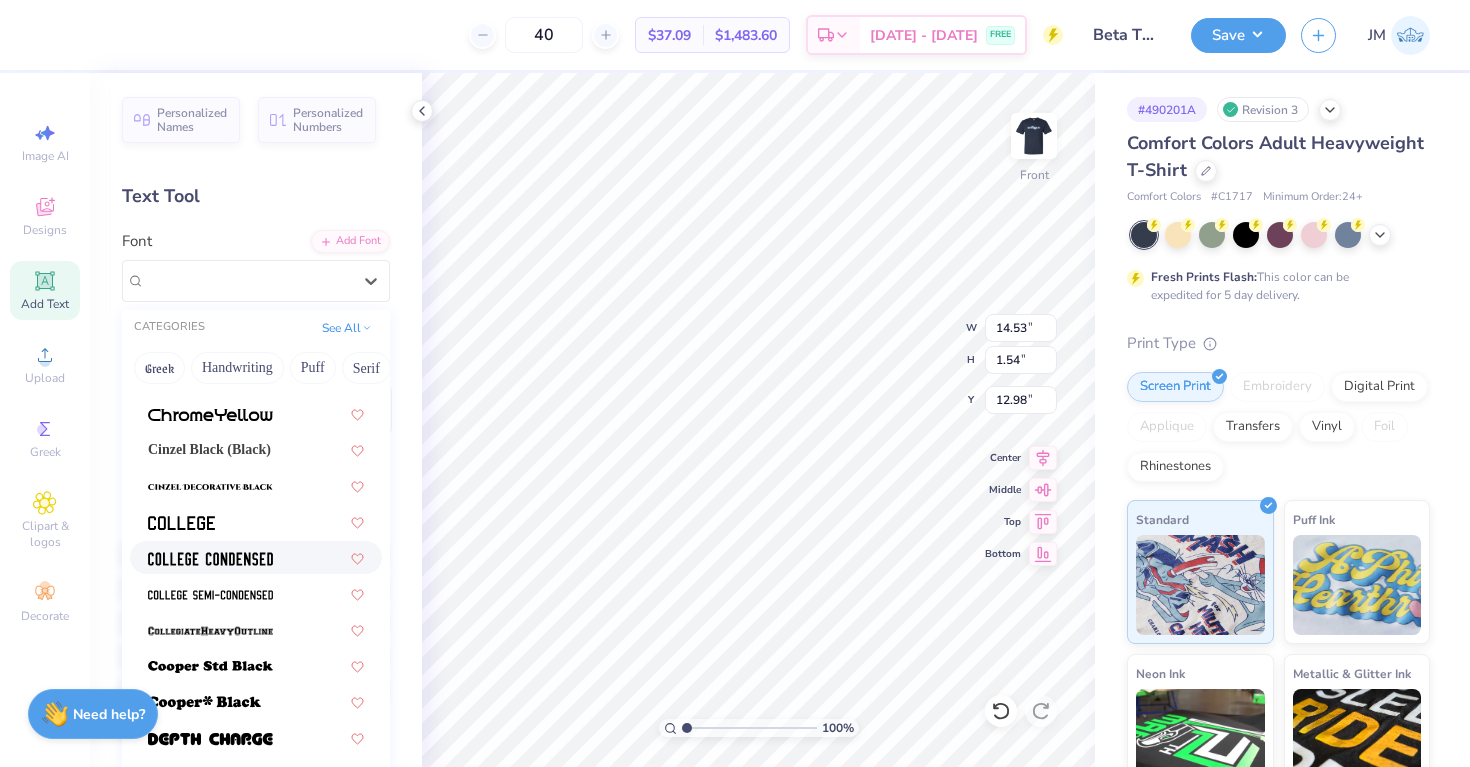 scroll, scrollTop: 69, scrollLeft: 0, axis: vertical 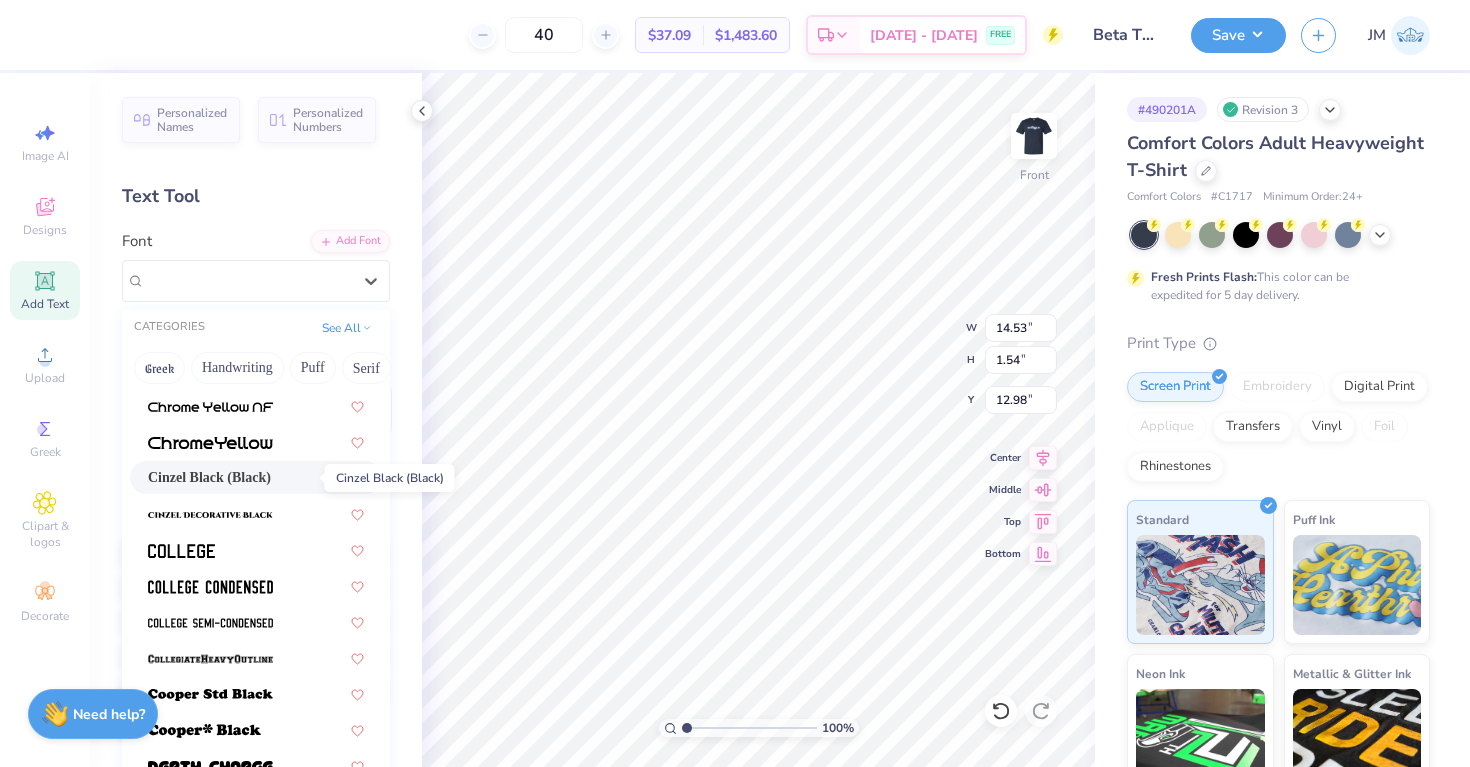 click on "Cinzel Black (Black)" at bounding box center (209, 477) 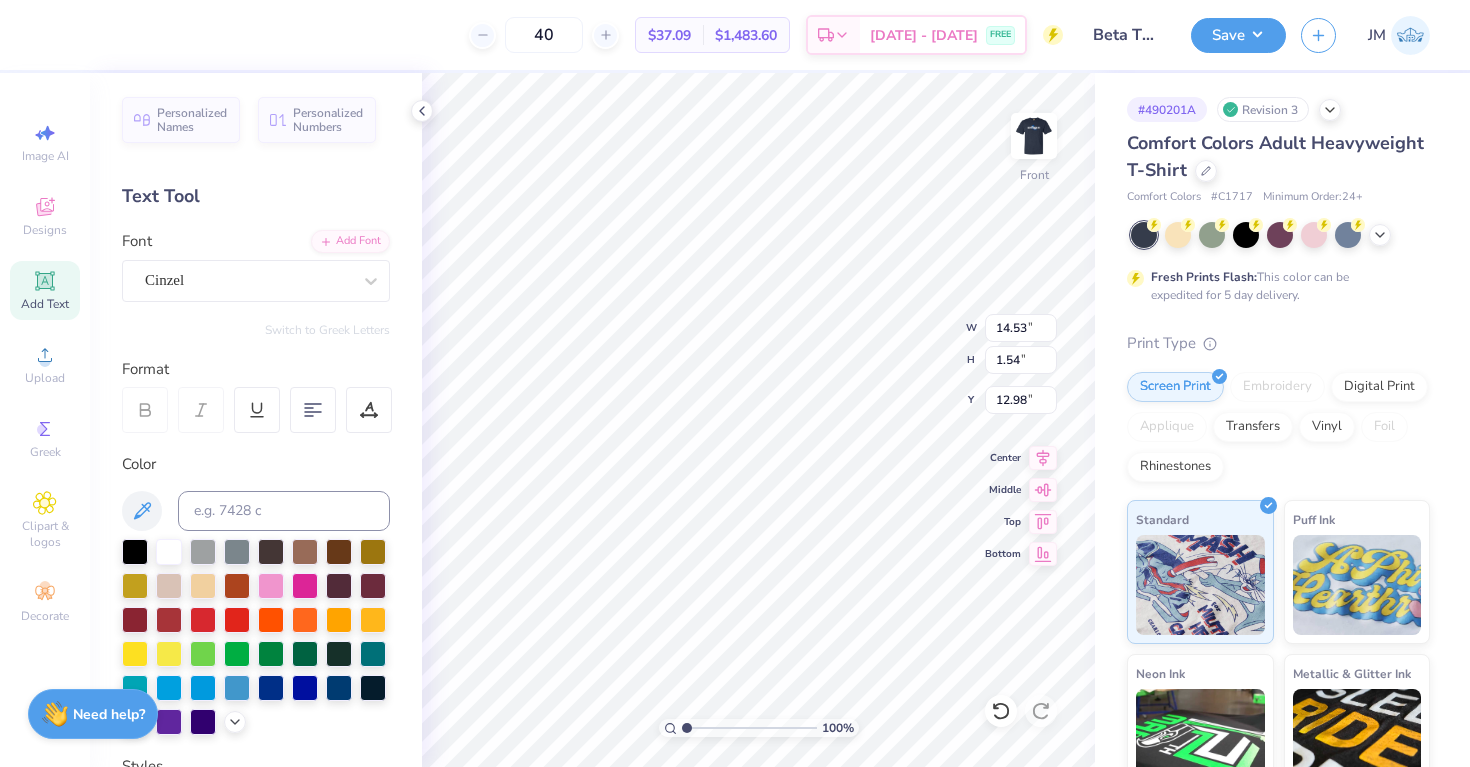 type on "1.34" 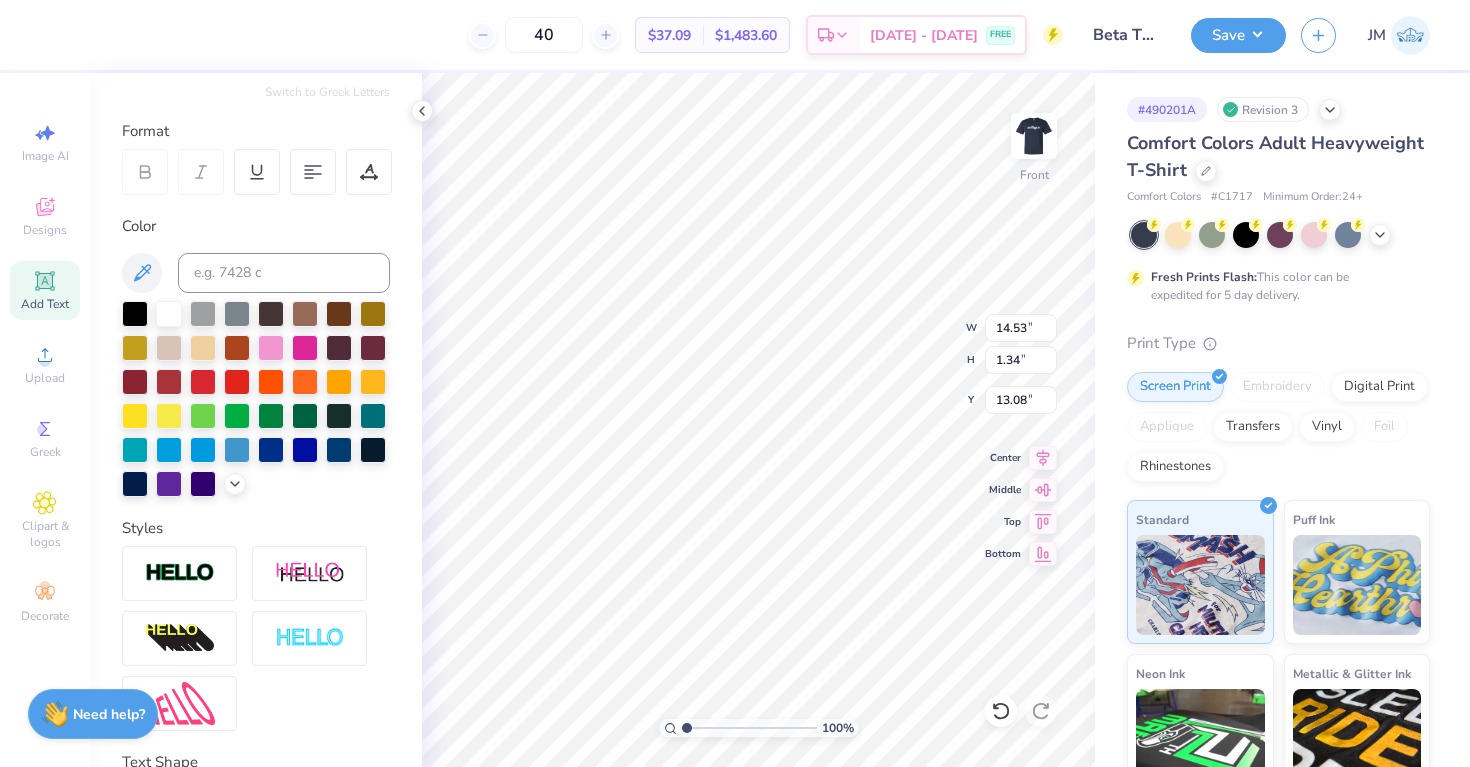 scroll, scrollTop: 395, scrollLeft: 0, axis: vertical 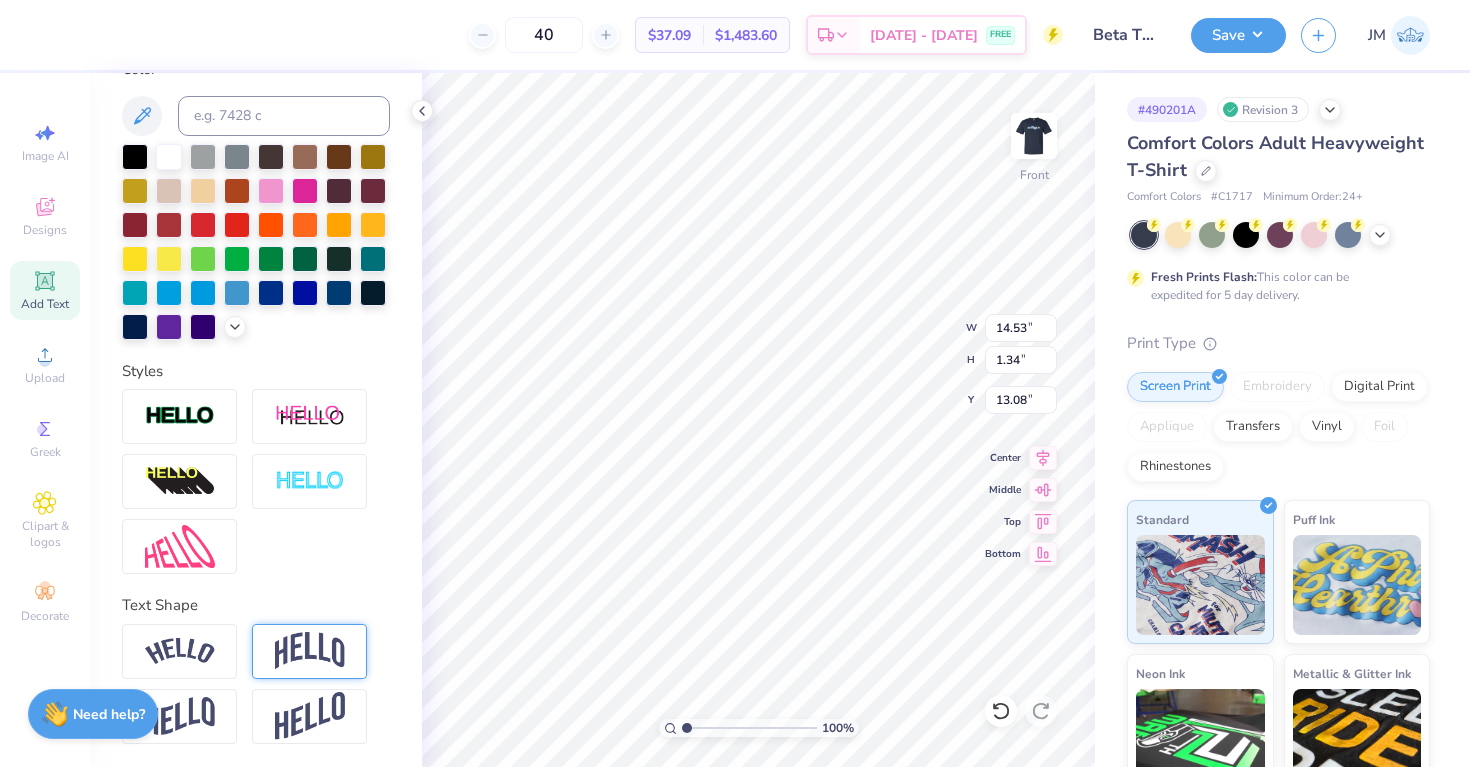 click at bounding box center (310, 651) 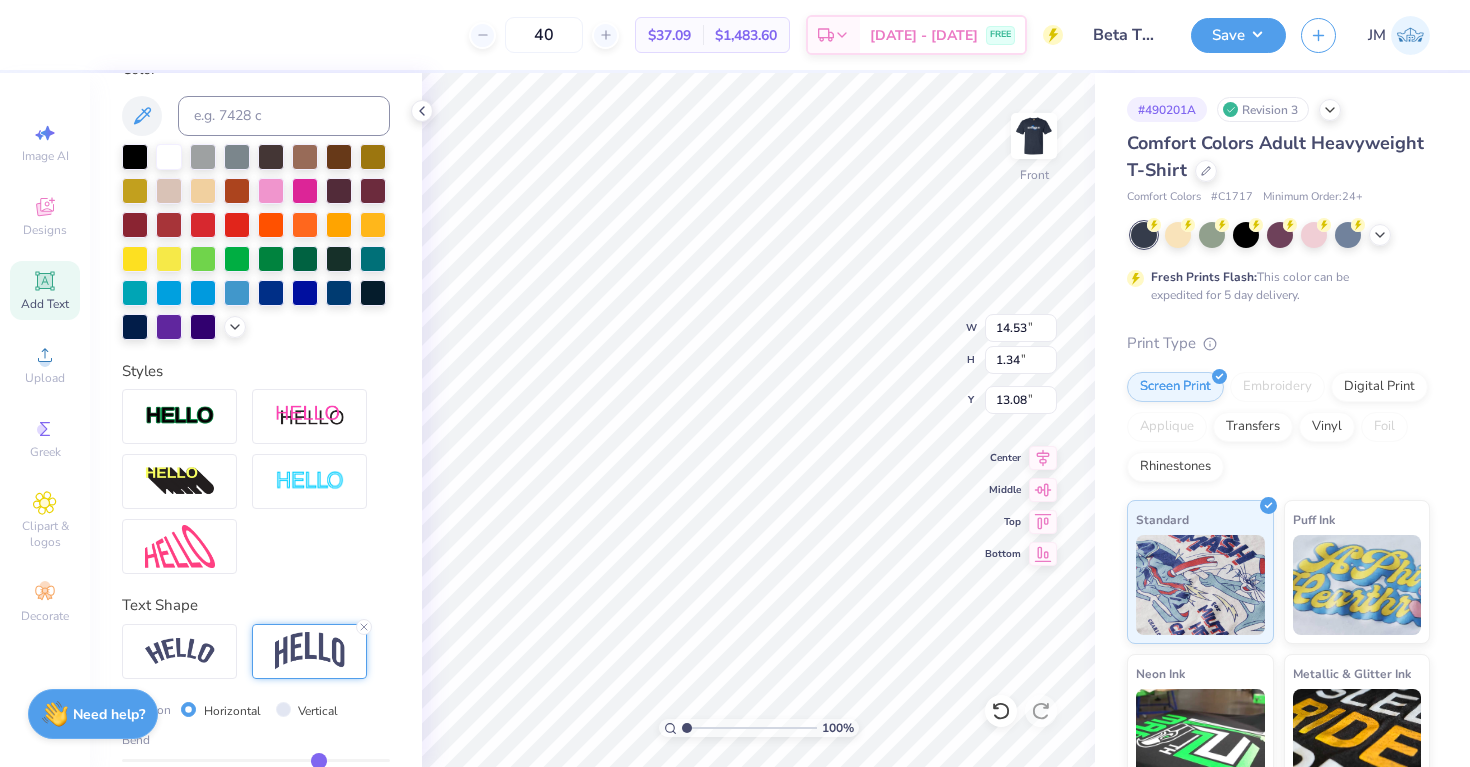 type on "4.32" 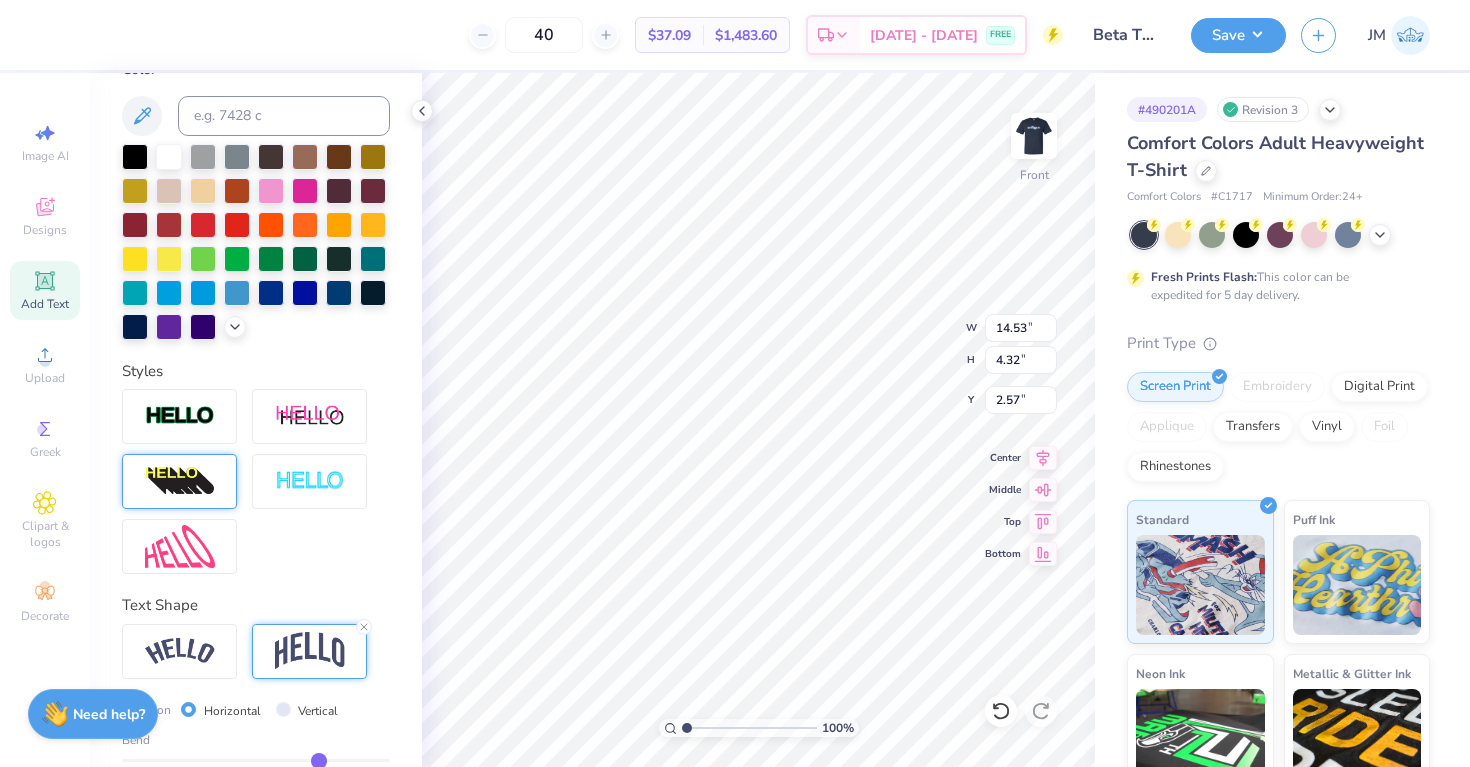 click at bounding box center (180, 482) 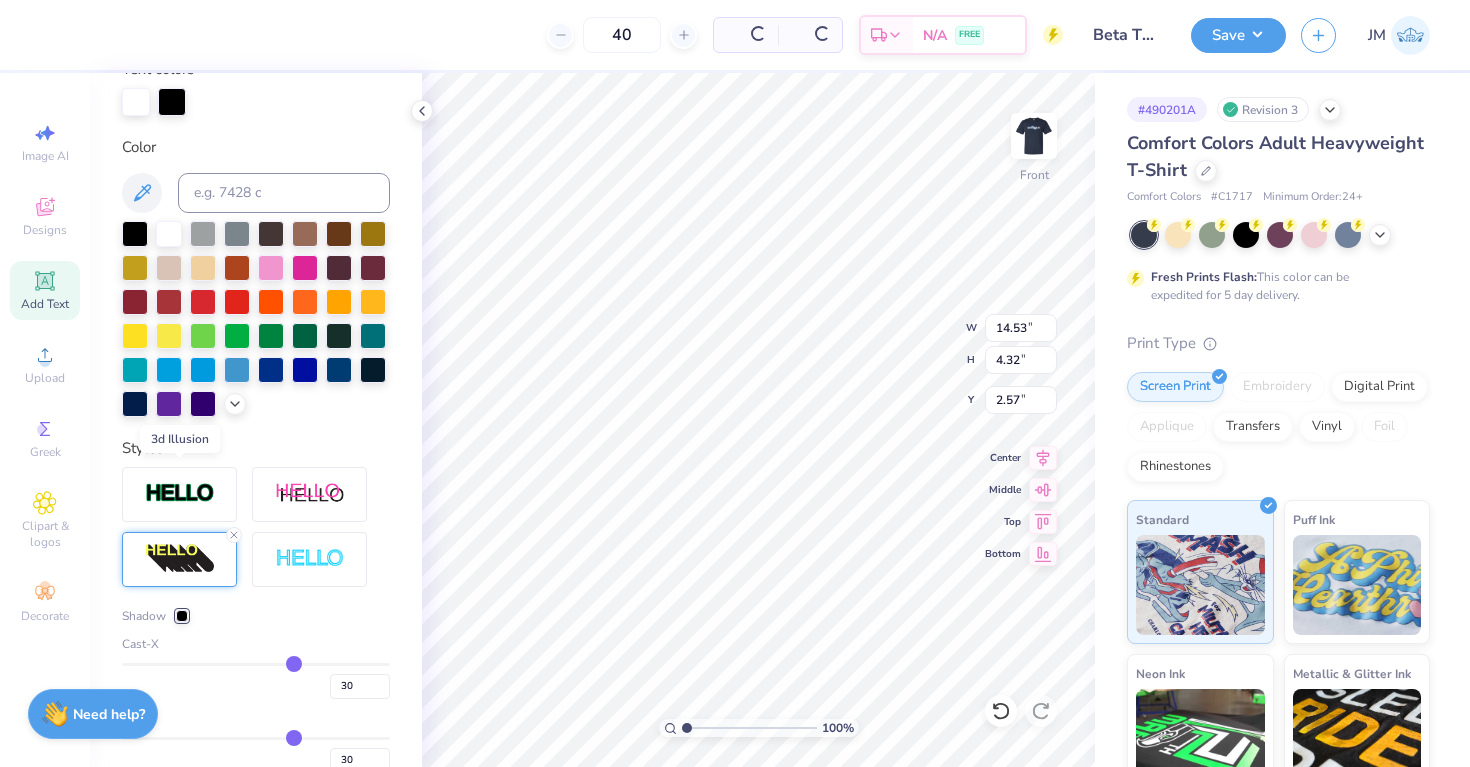 type on "3.22" 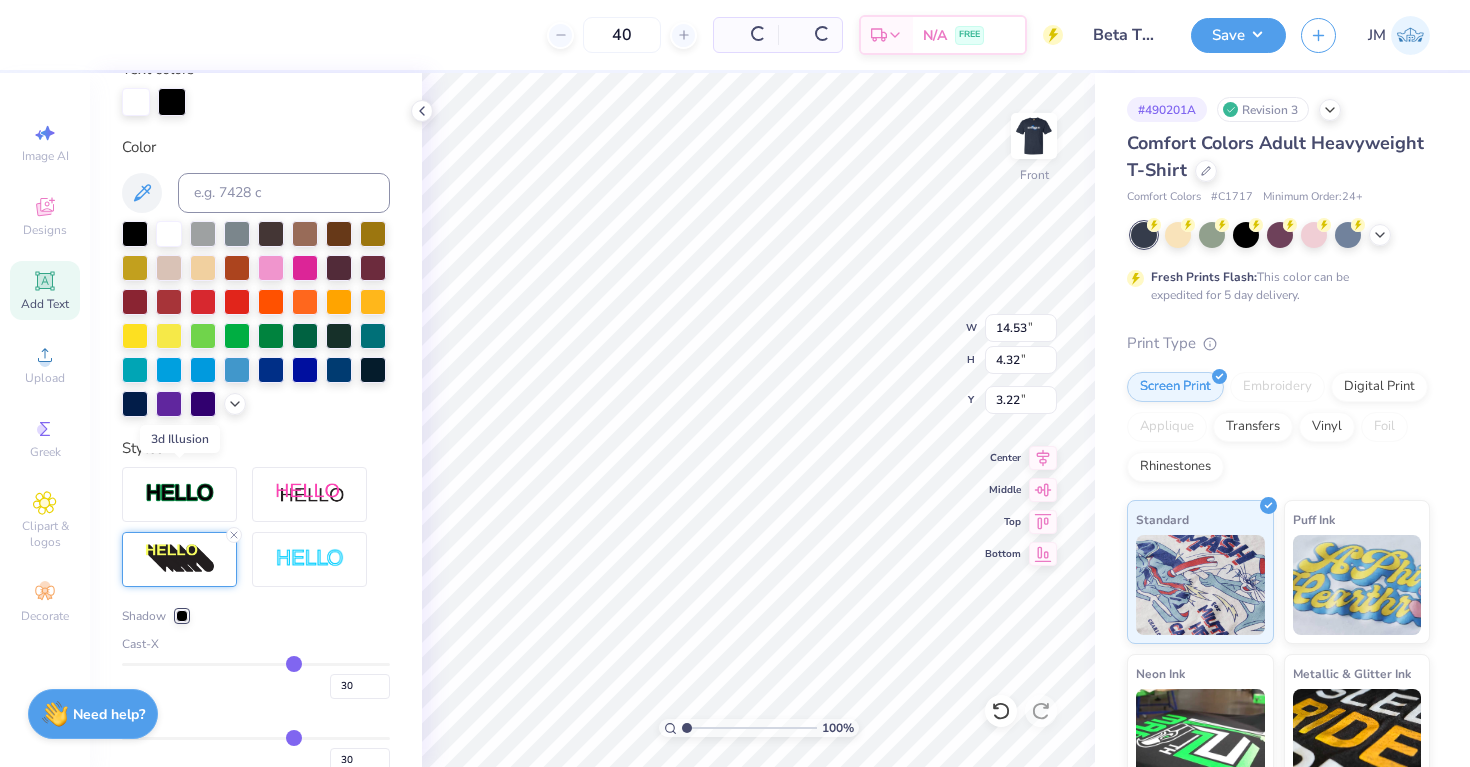 scroll, scrollTop: 473, scrollLeft: 0, axis: vertical 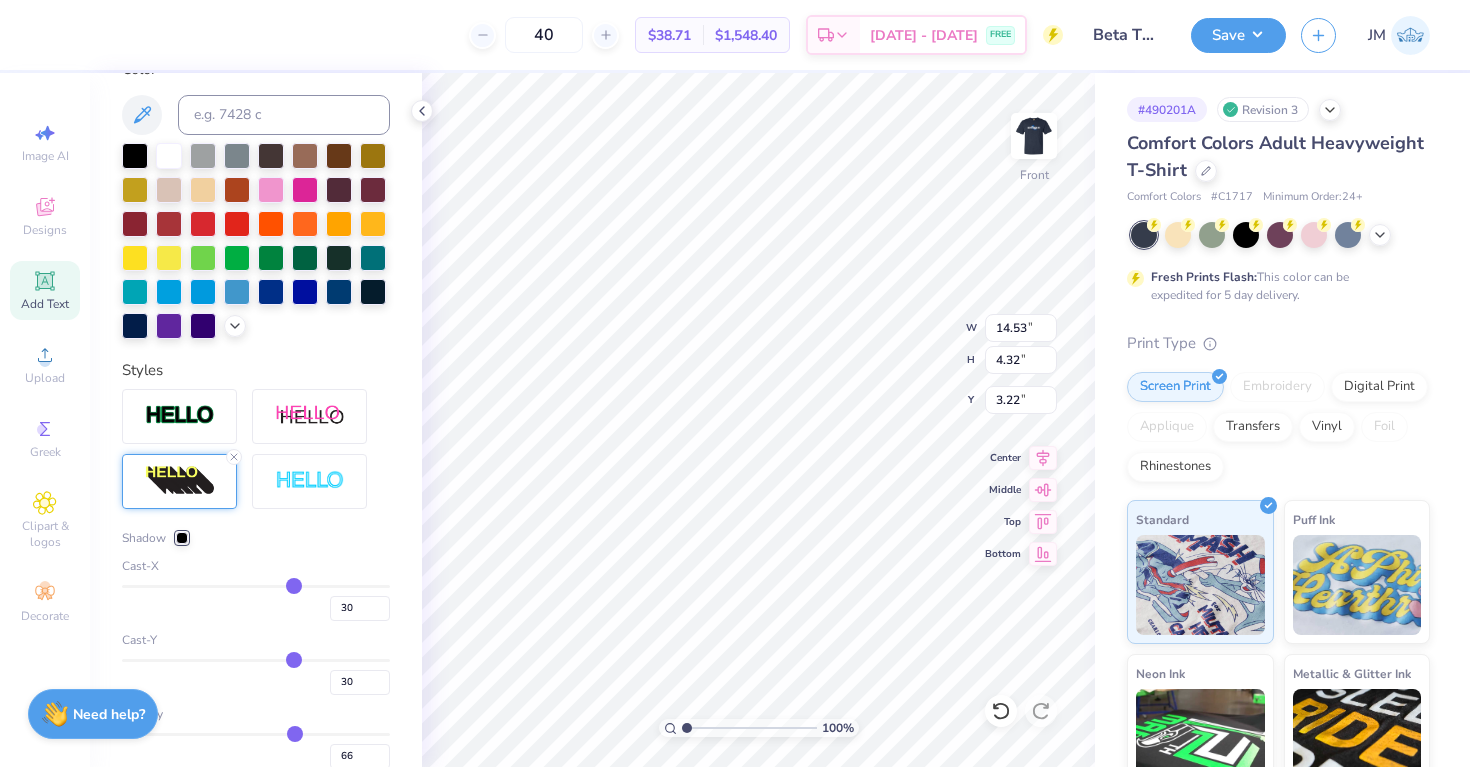 type on "26" 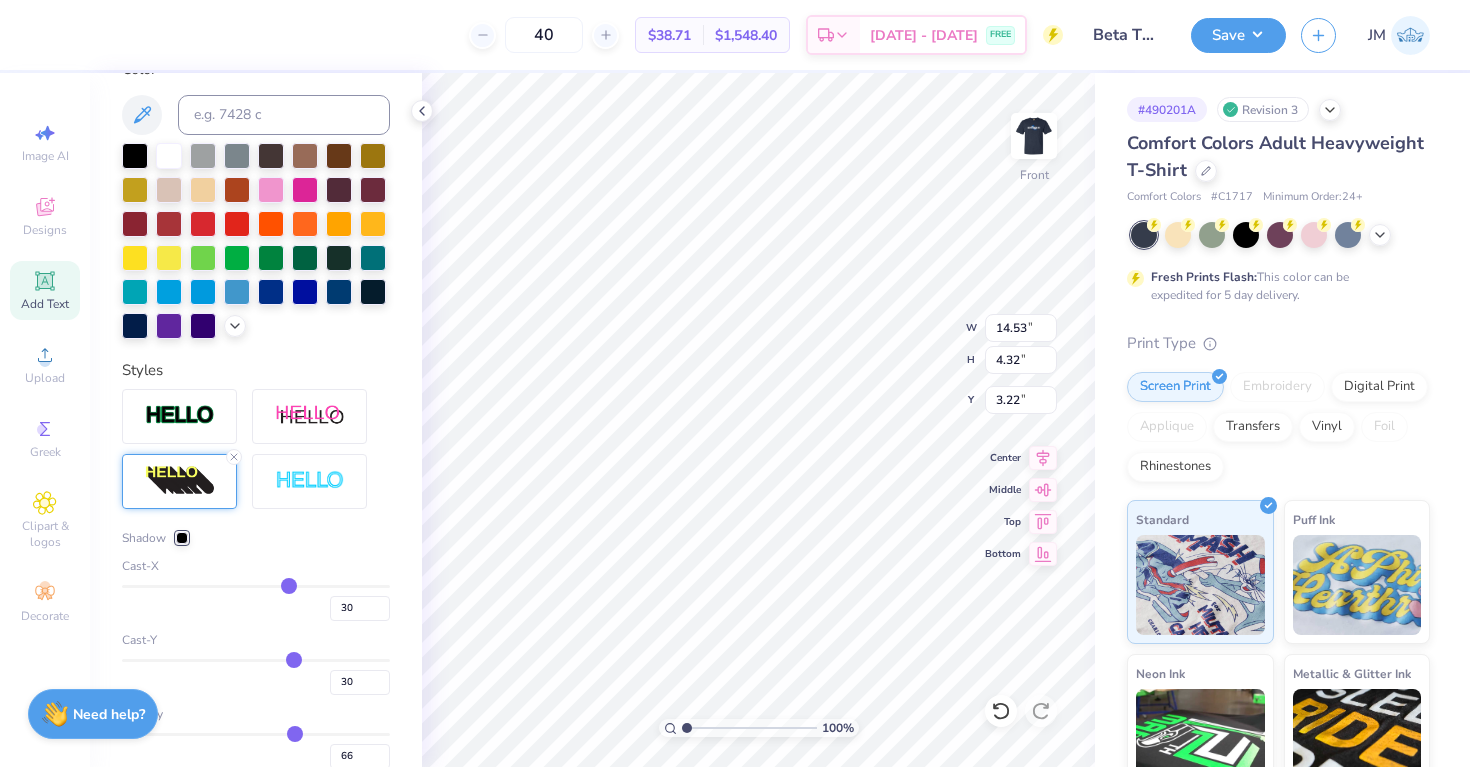 type on "26" 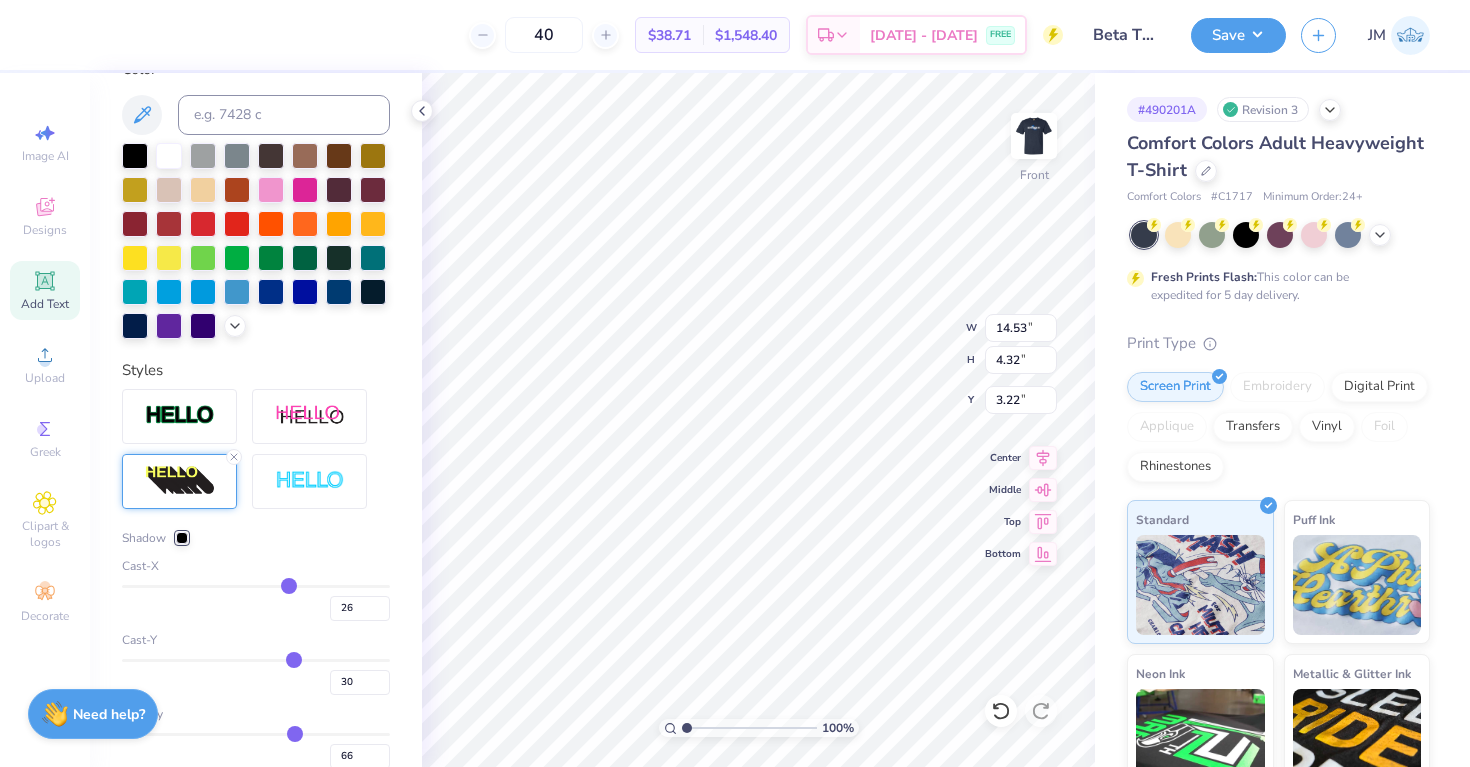 type on "23" 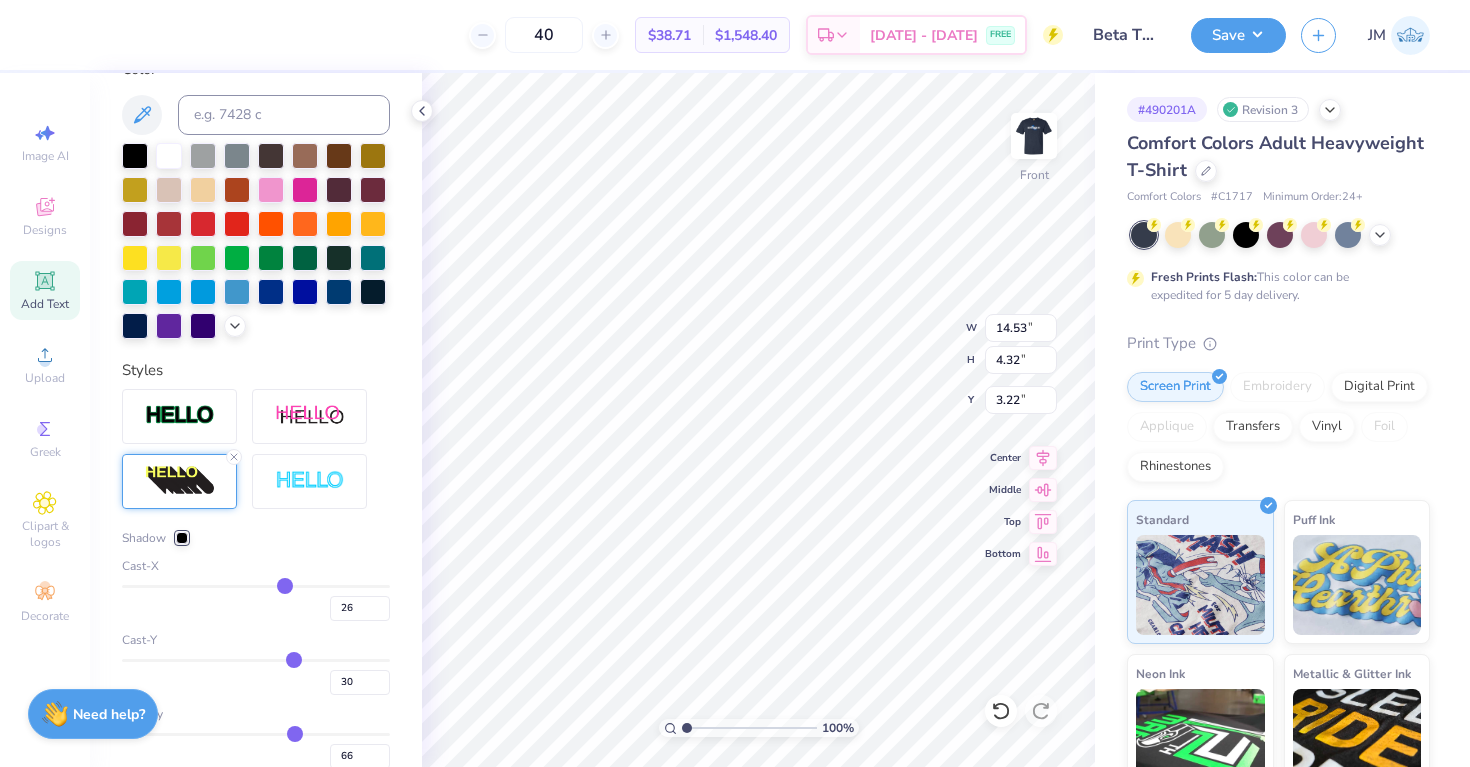 type on "23" 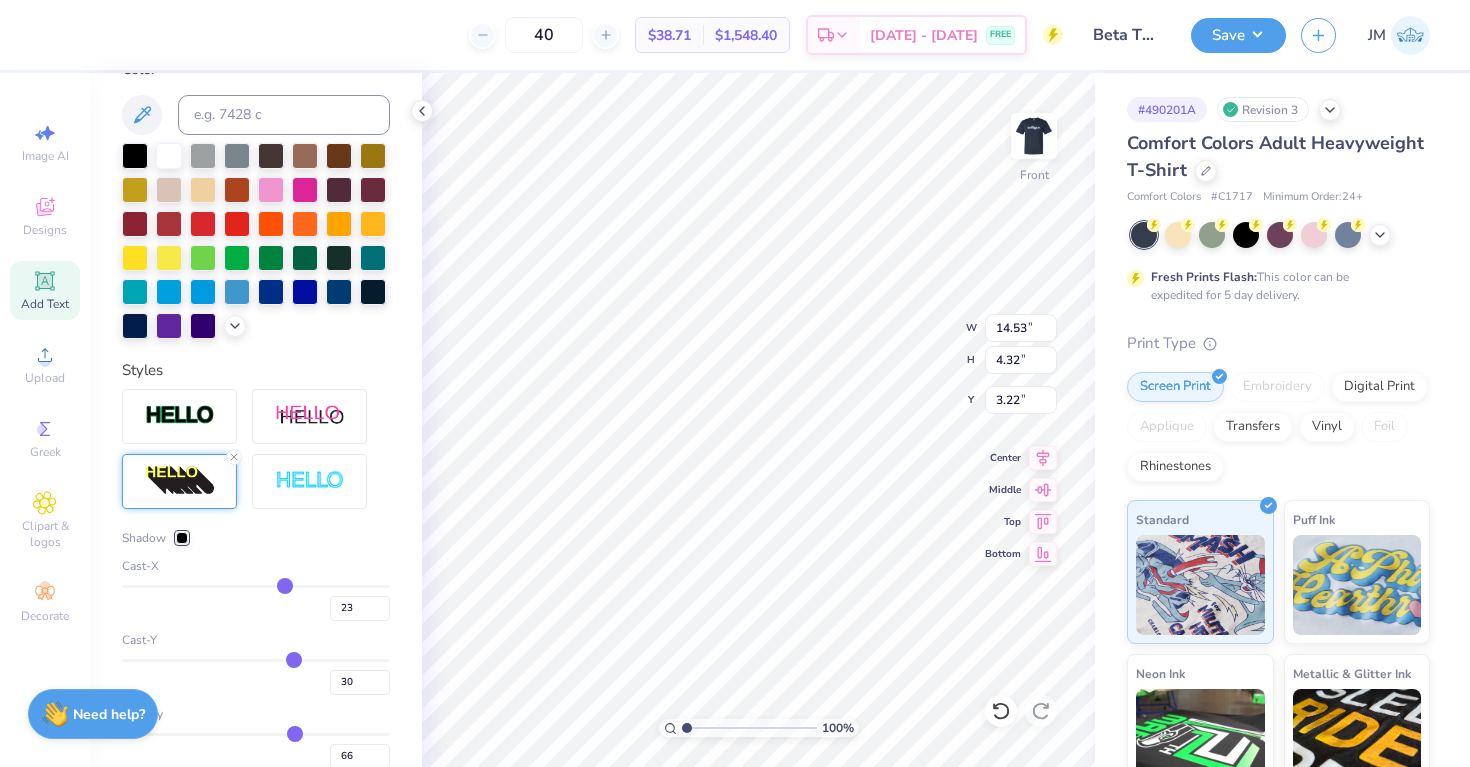 type on "22" 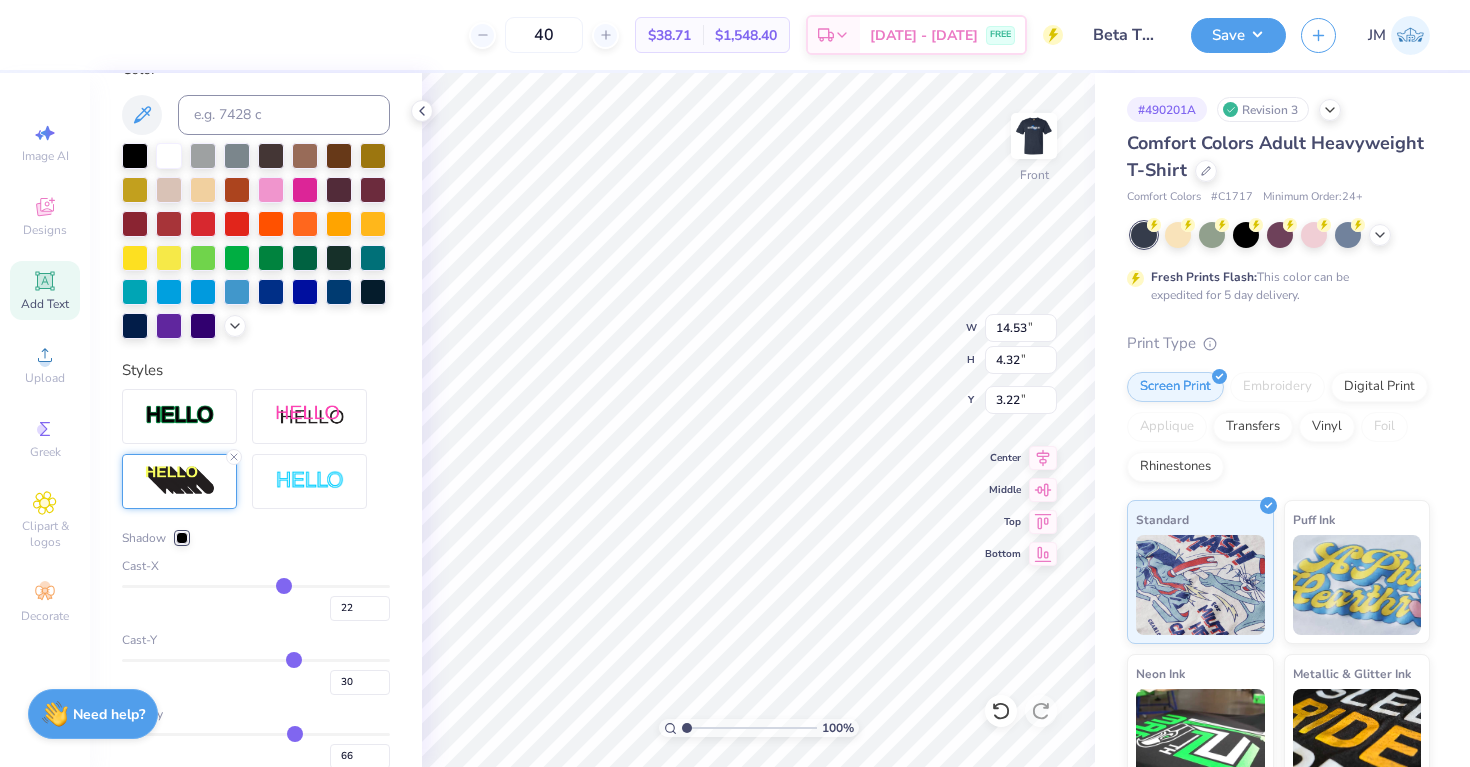 type on "19" 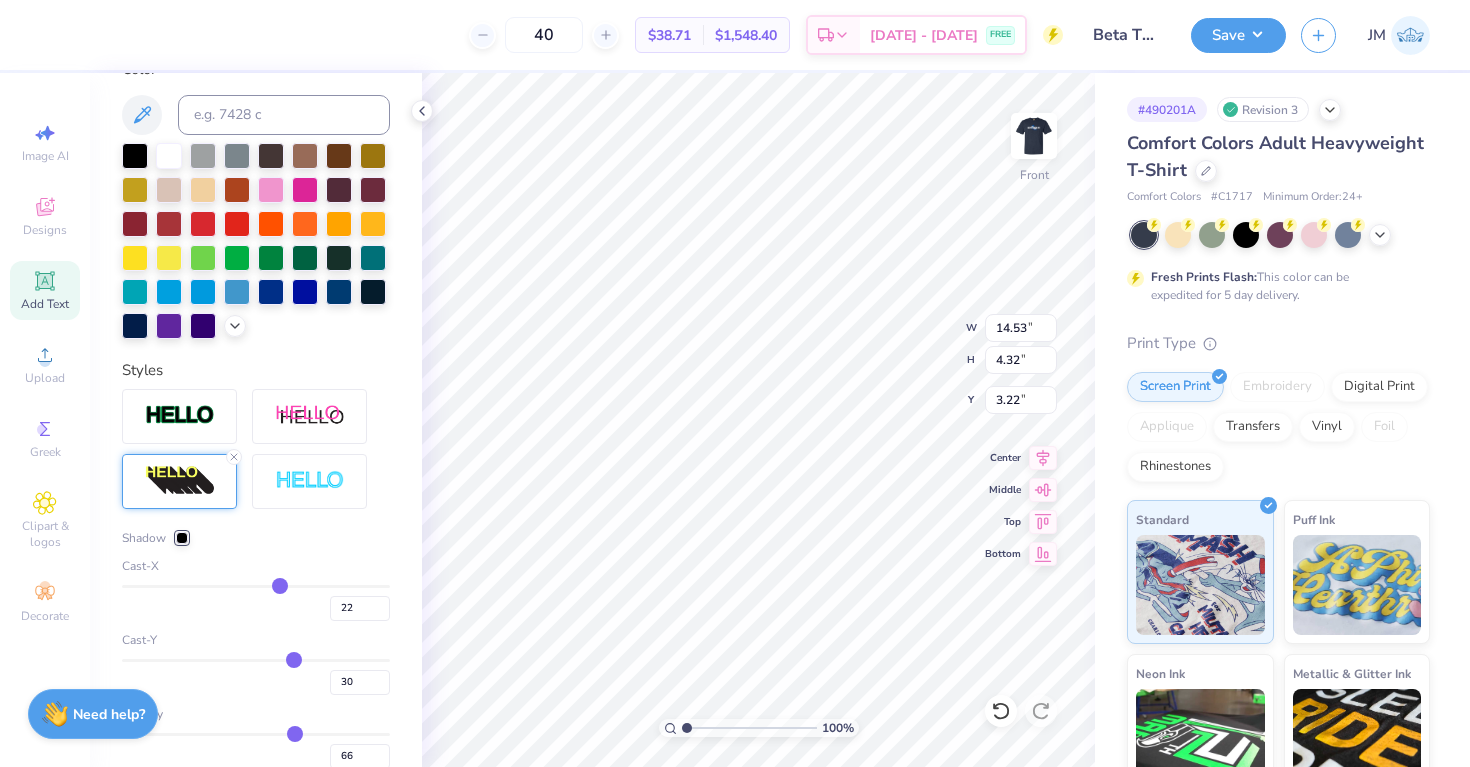 type on "19" 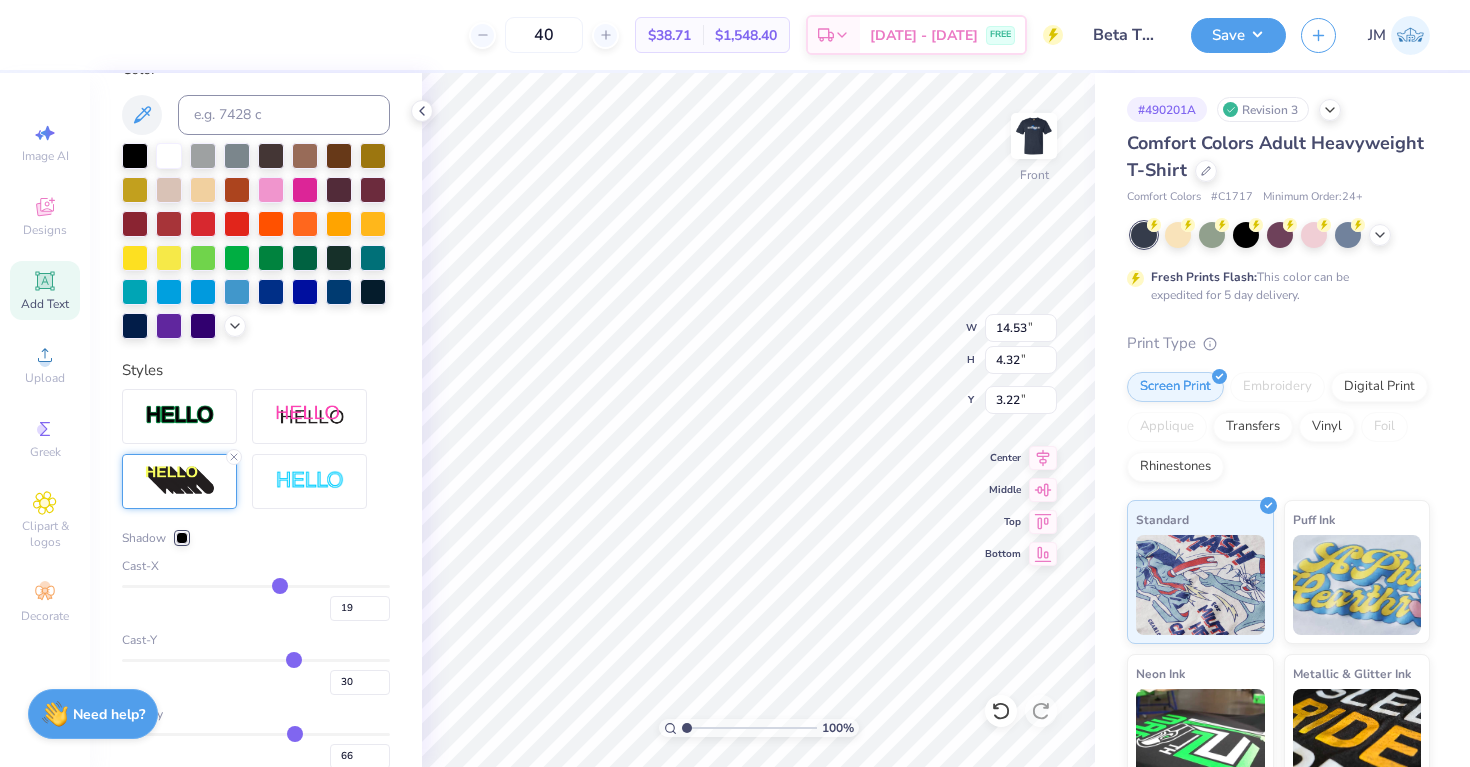 type on "17" 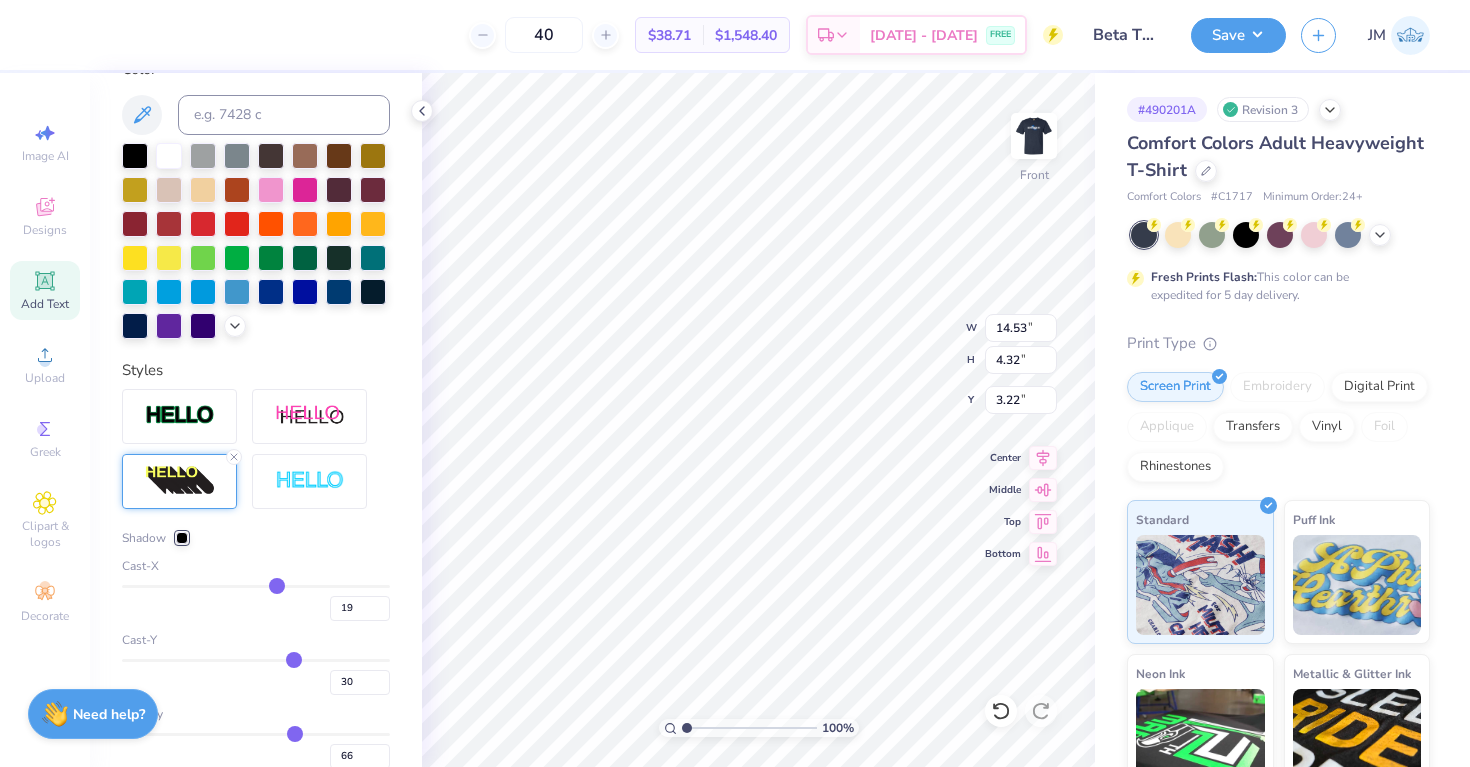type on "17" 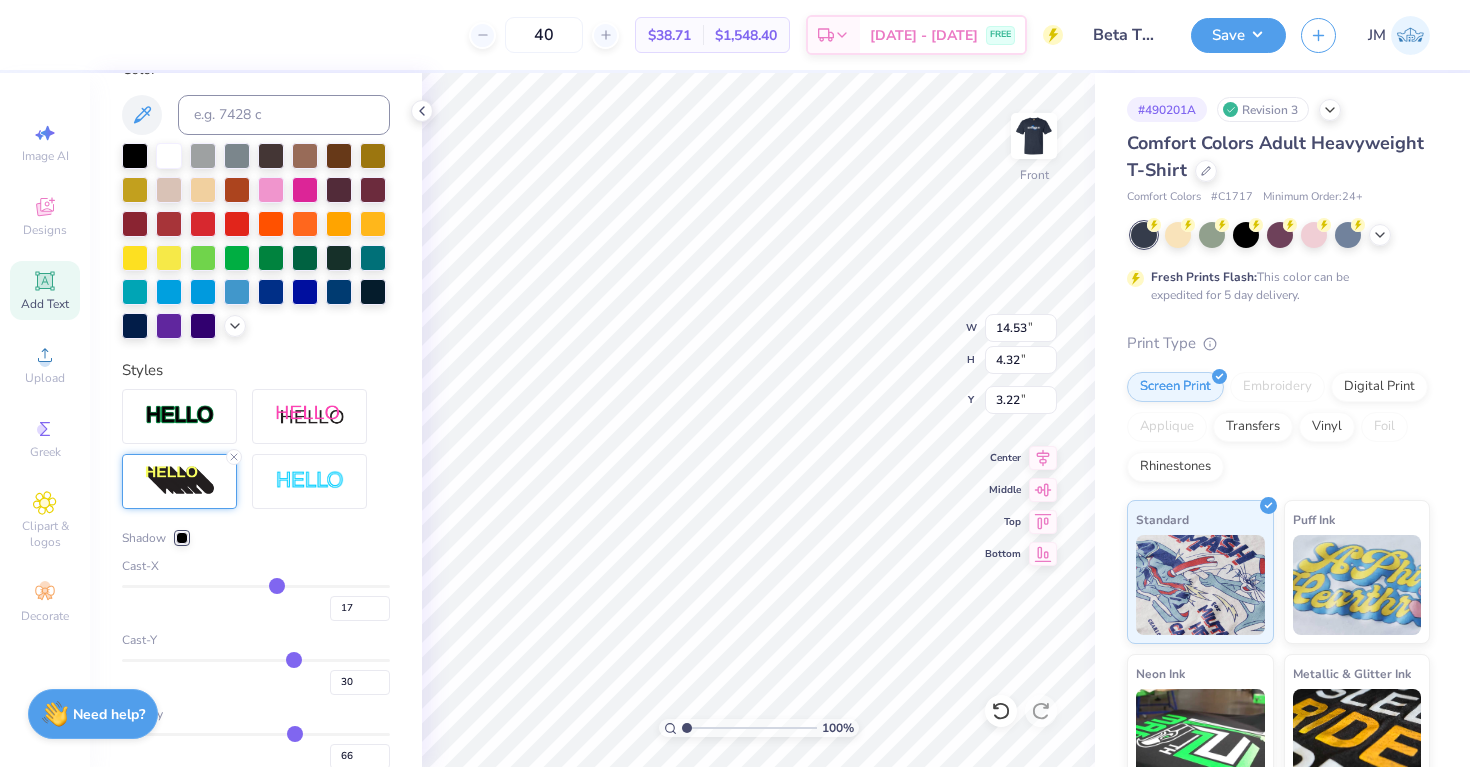 type on "16" 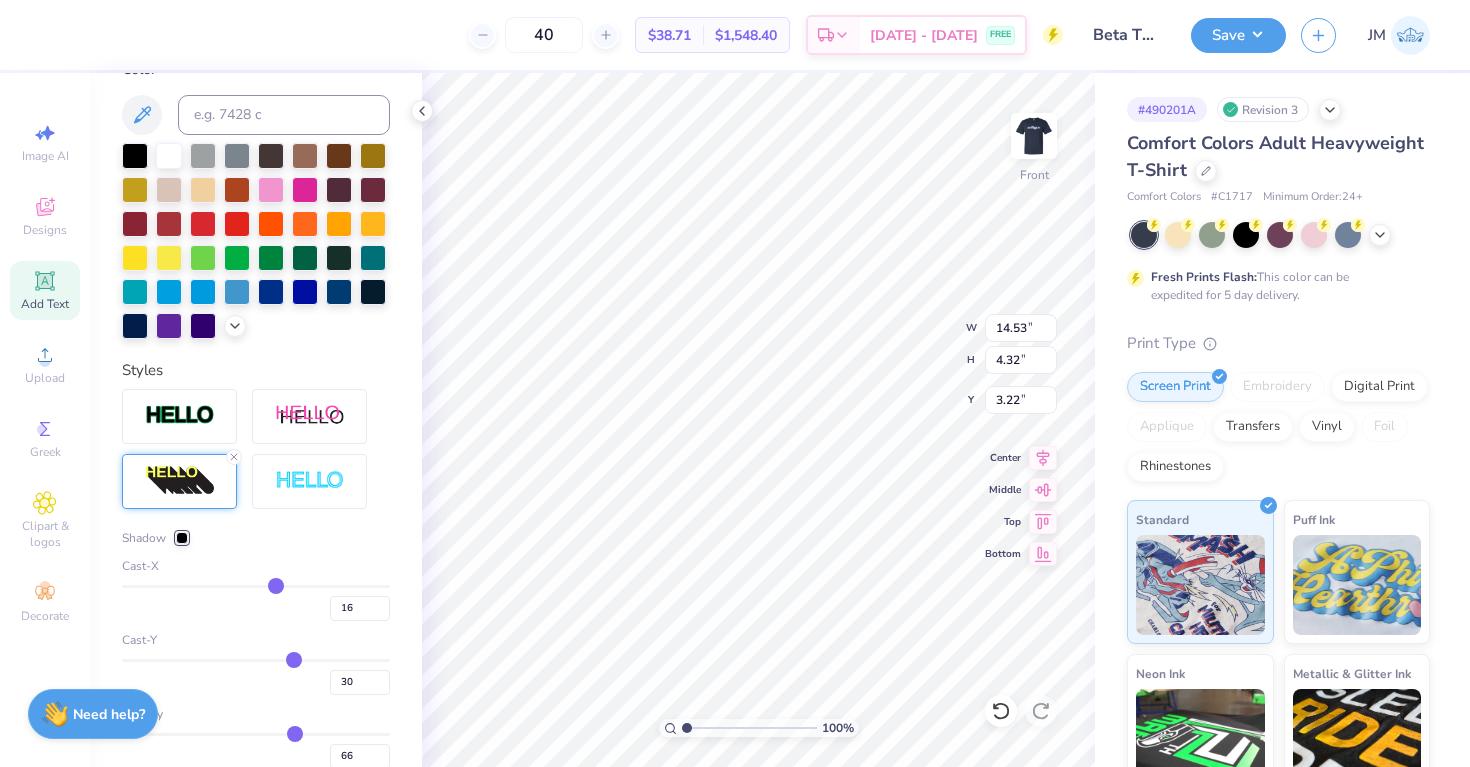 type on "14" 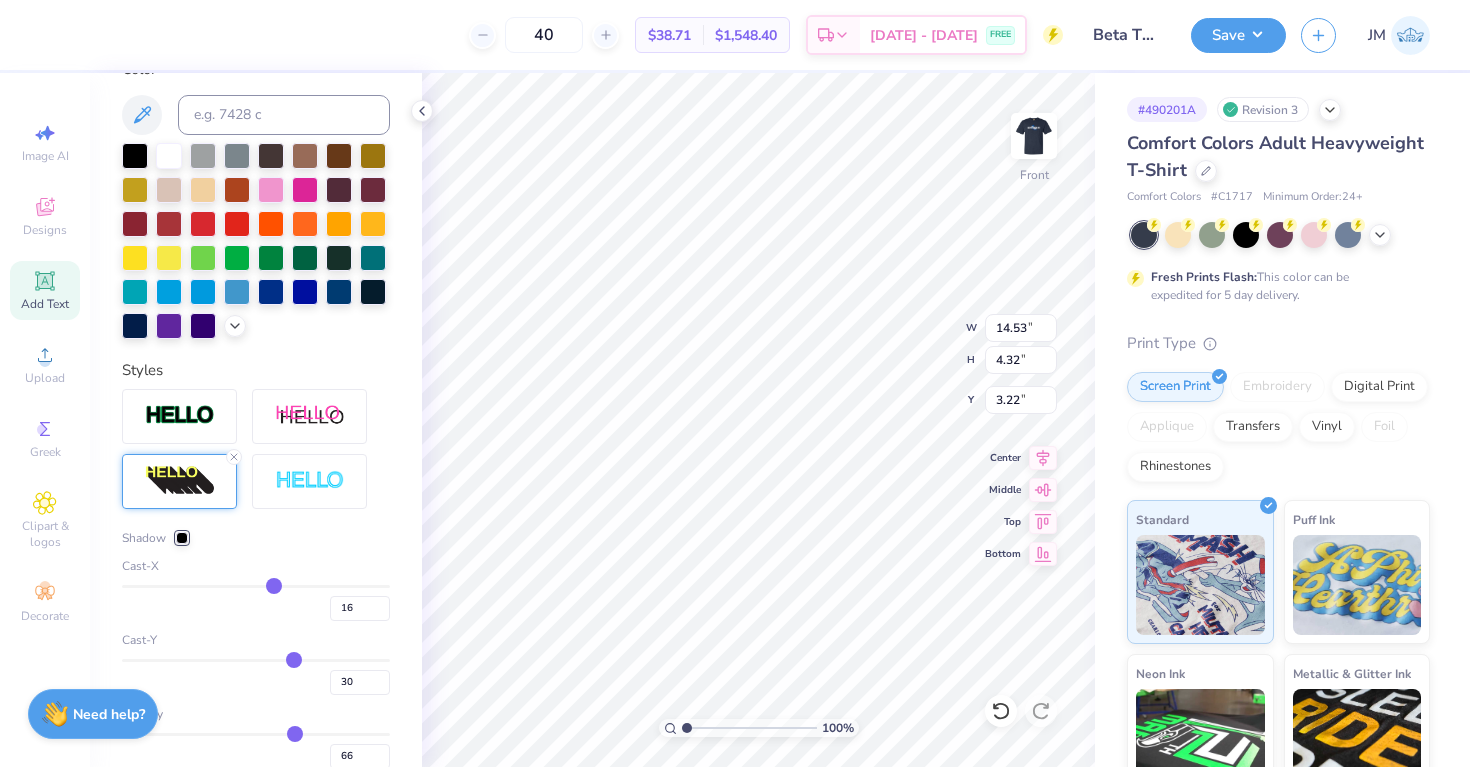 type on "14" 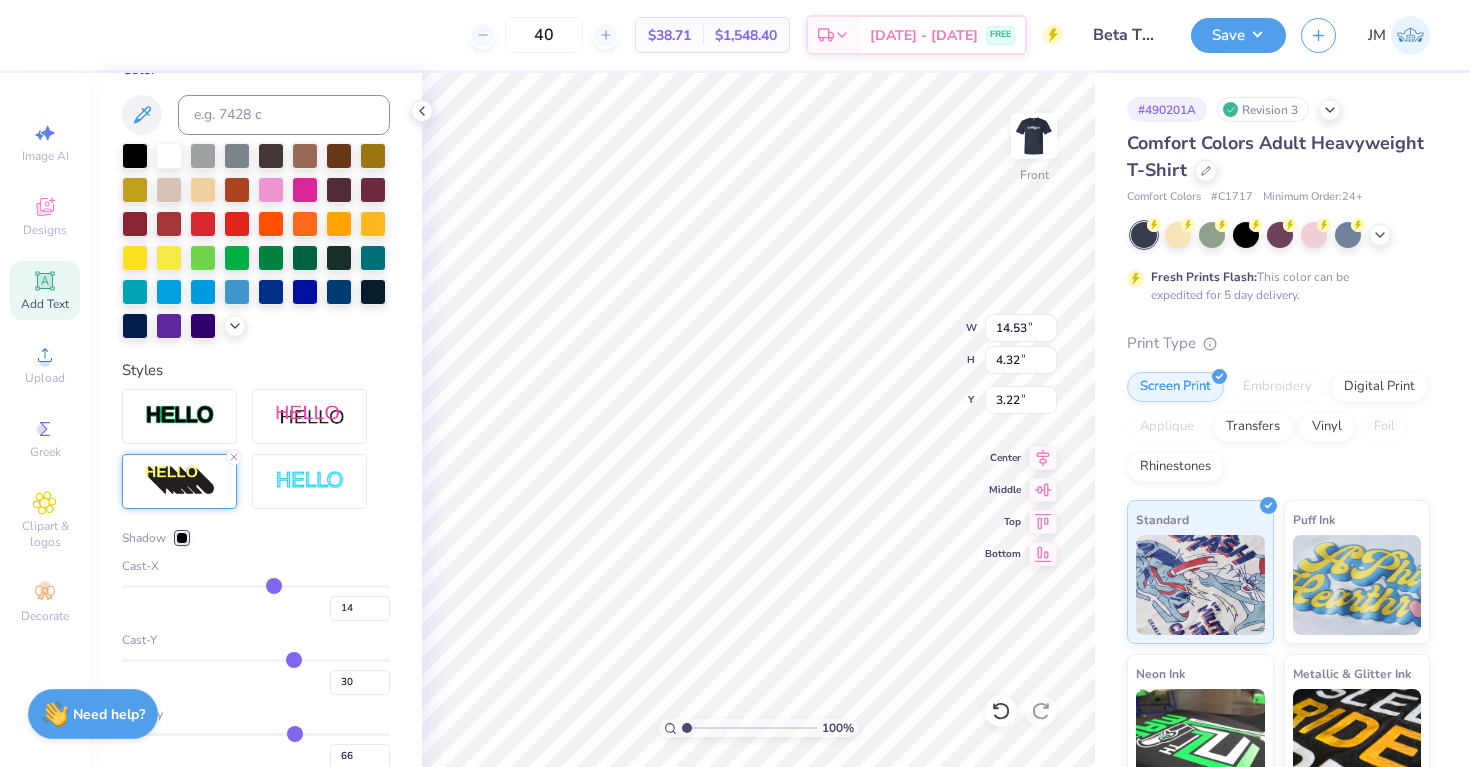 type on "12" 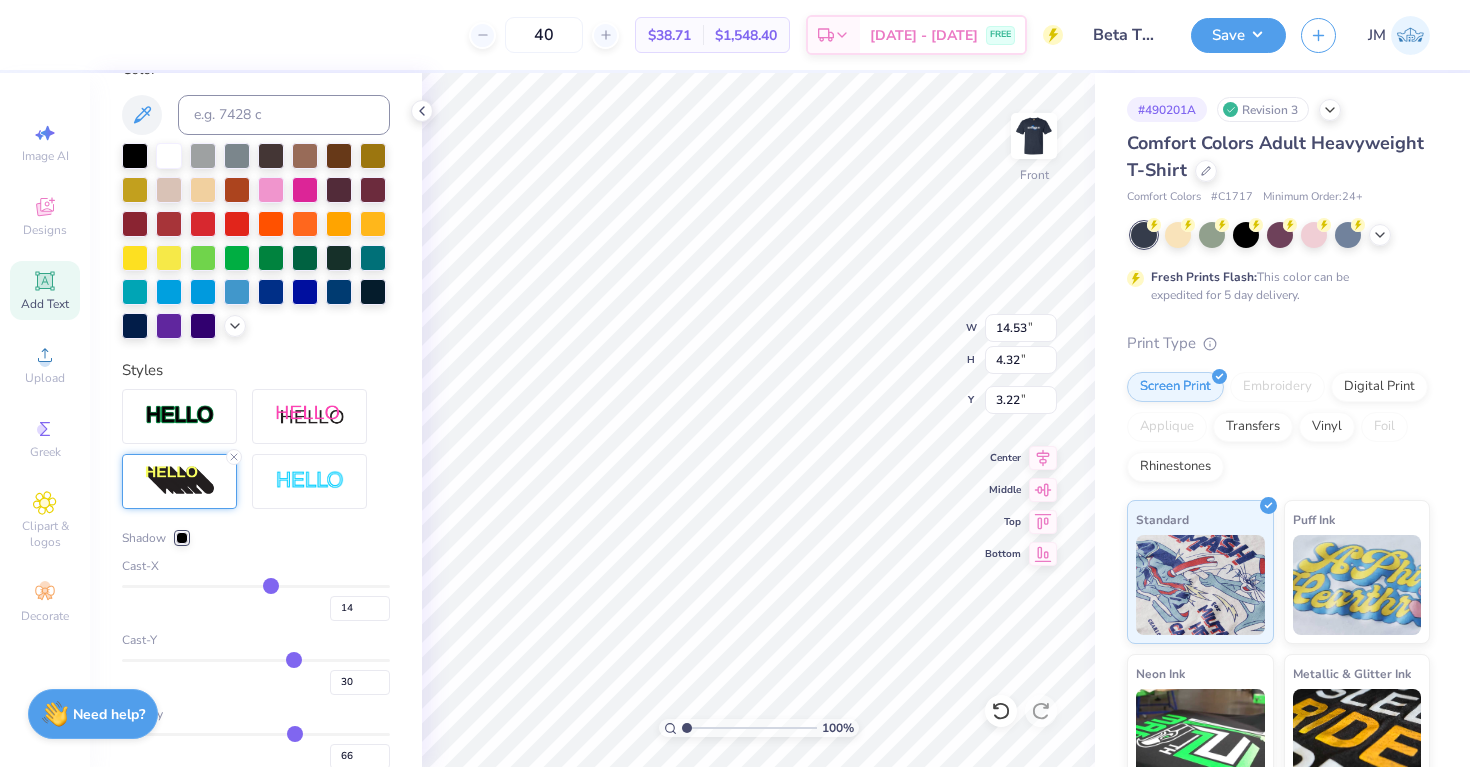 type on "12" 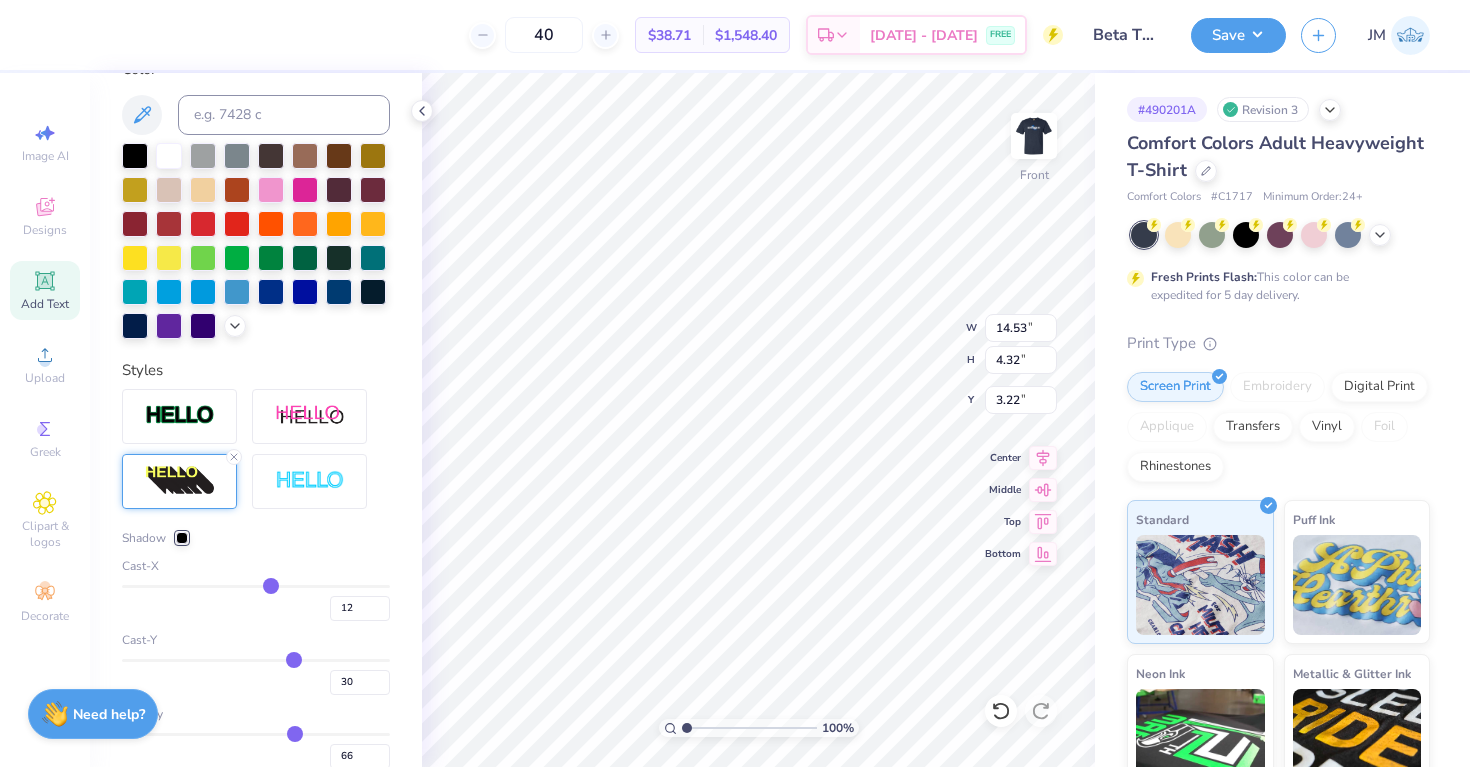 type on "11" 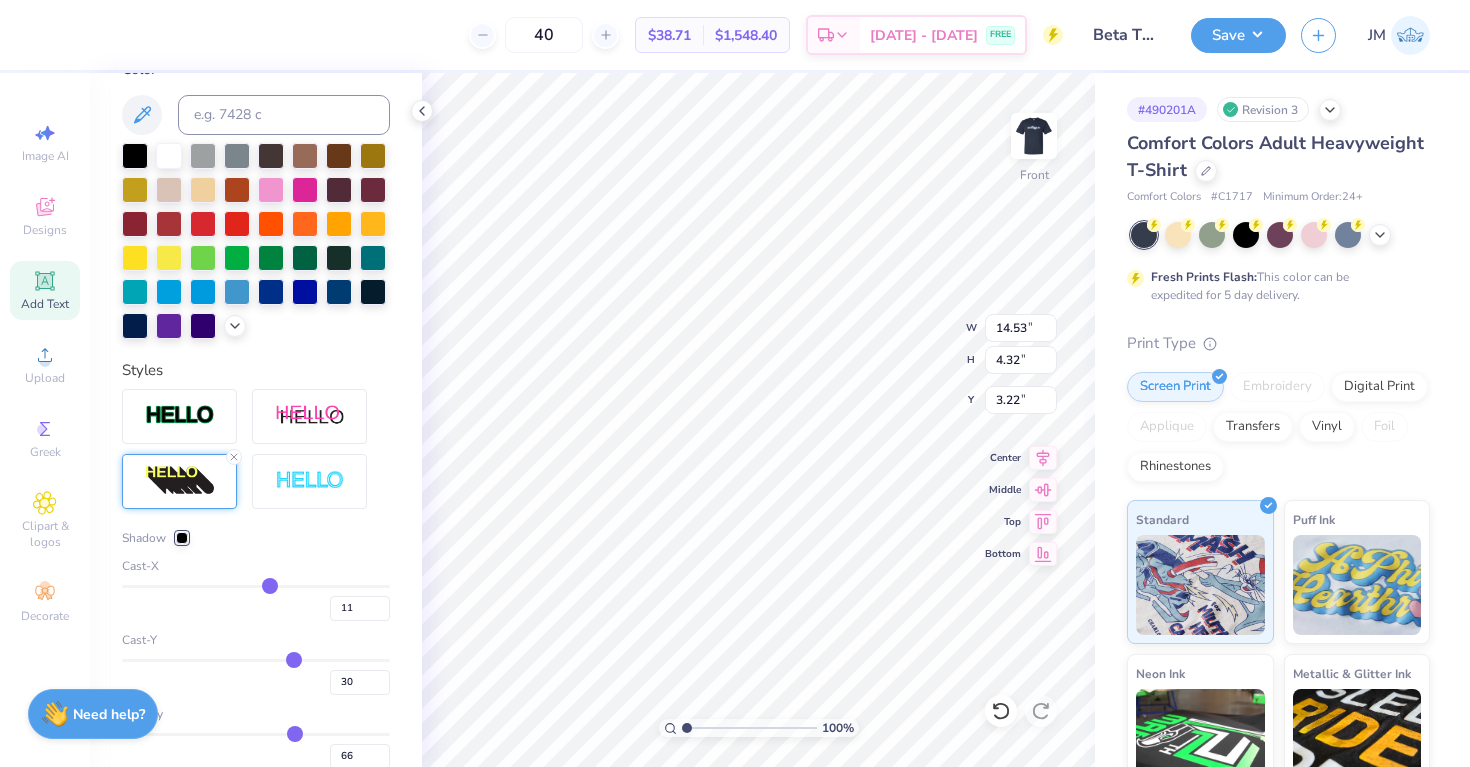 type on "8" 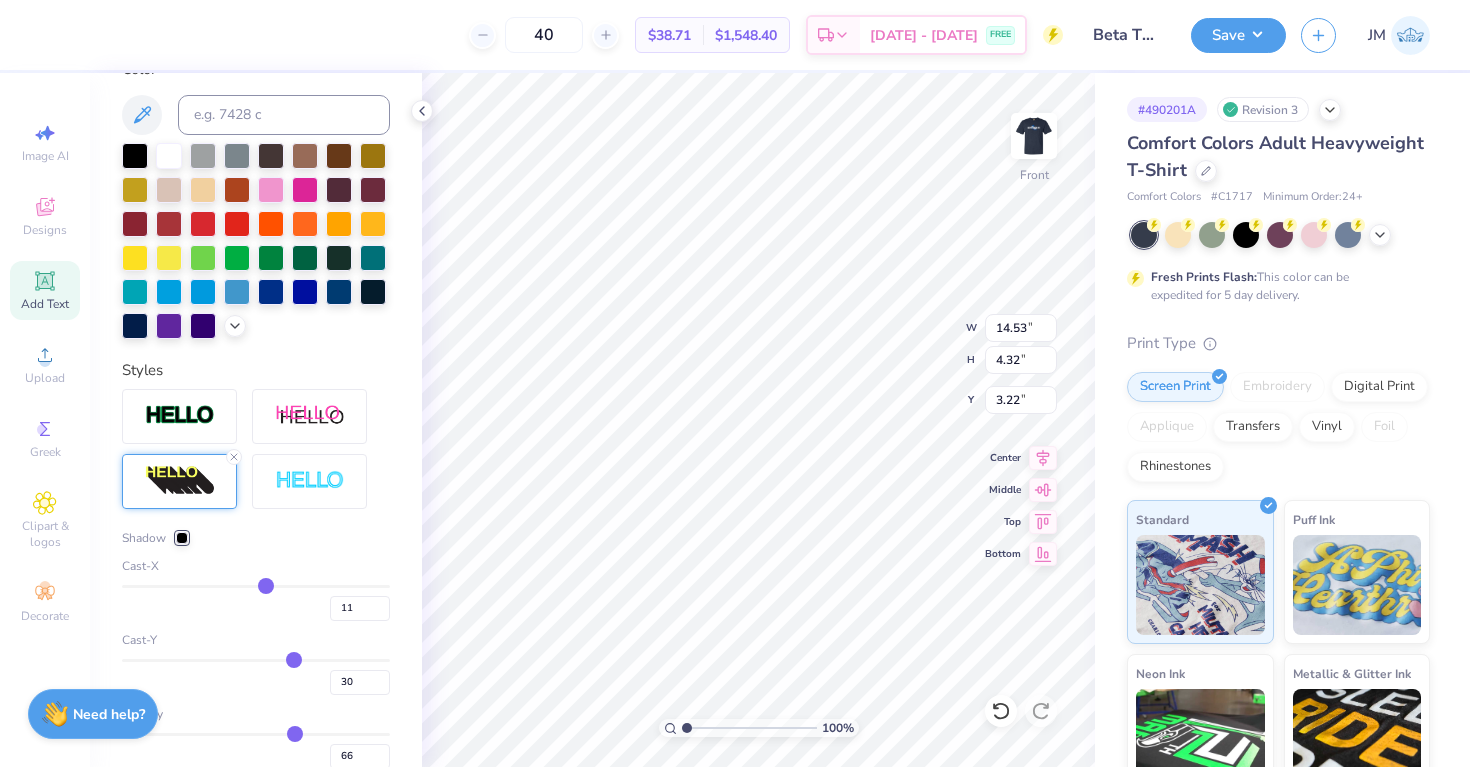 type on "8" 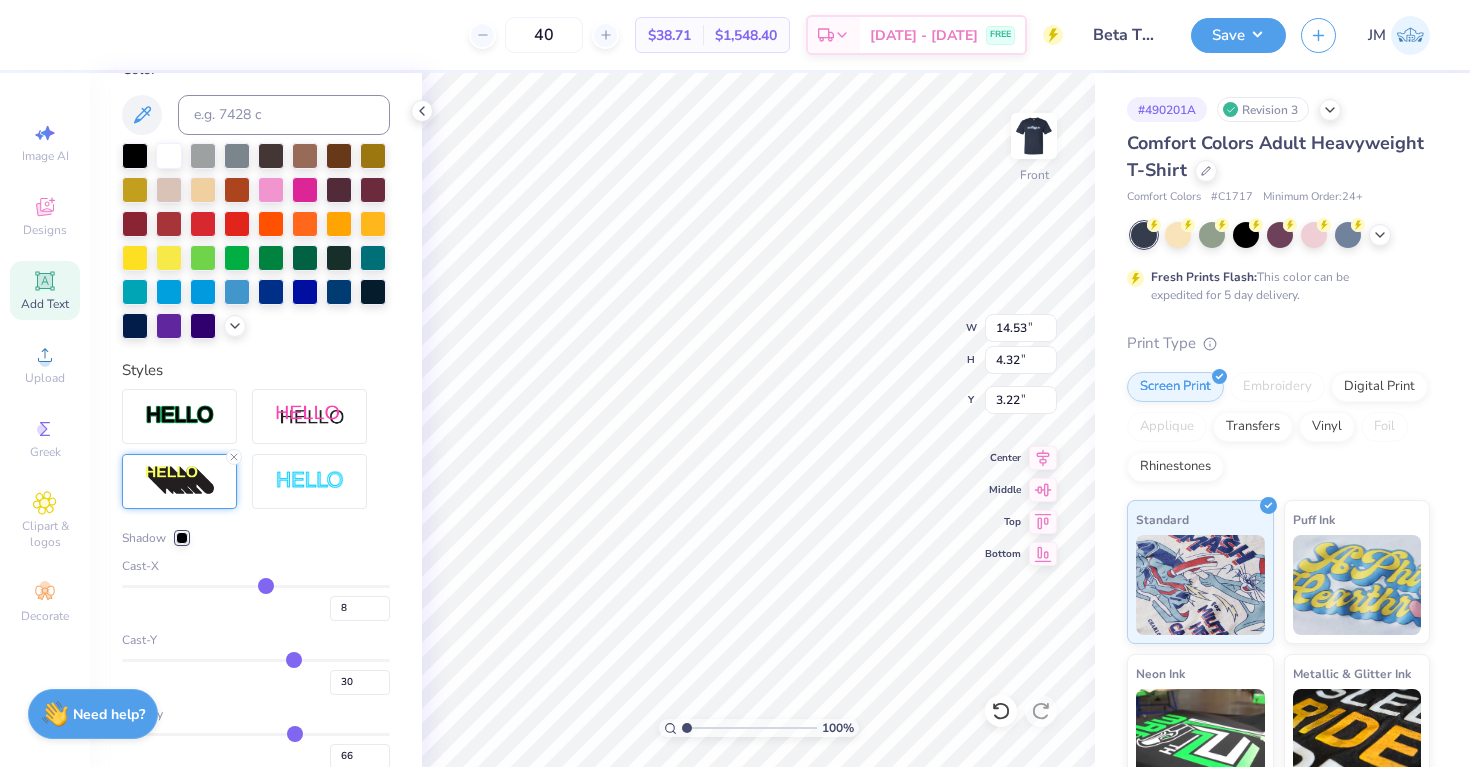 type on "7" 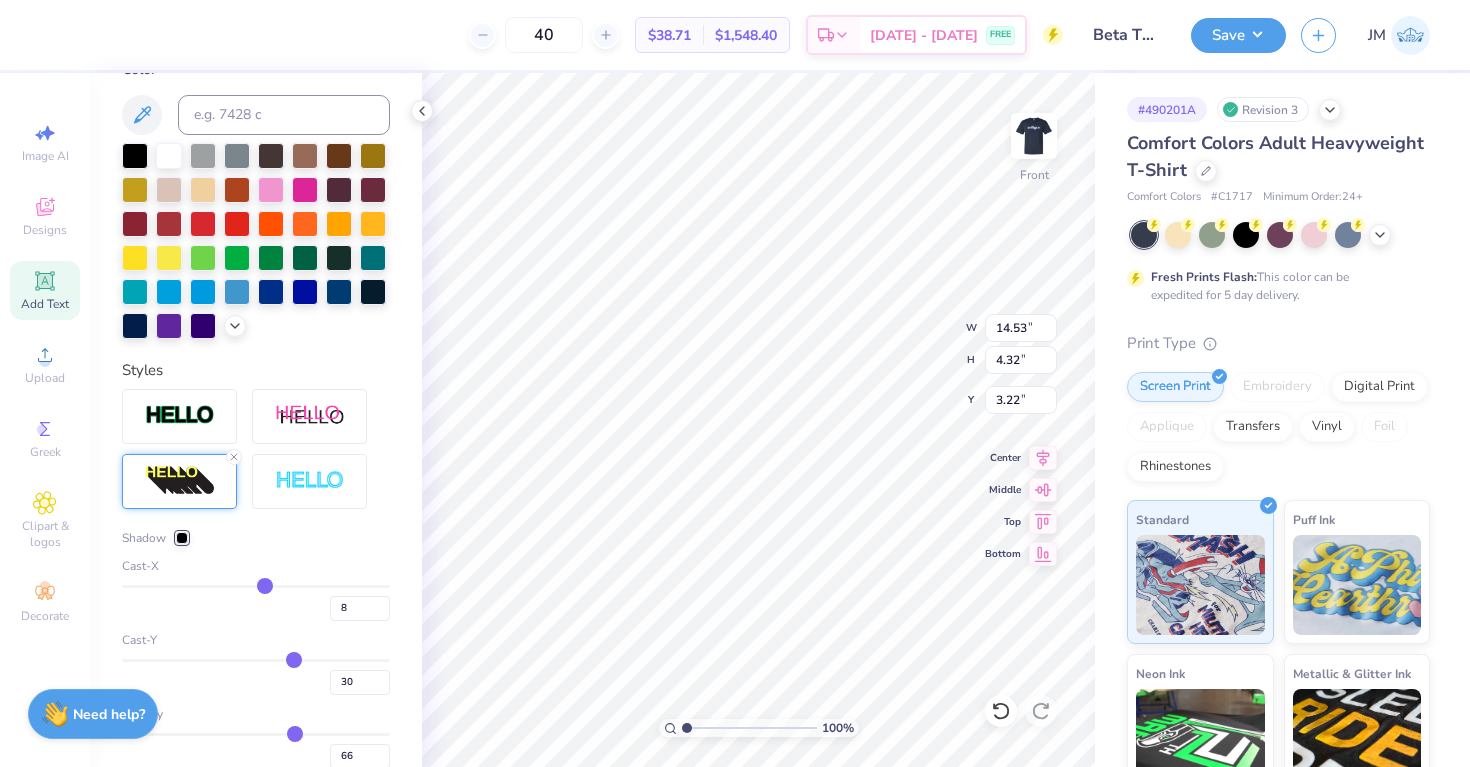 type on "7" 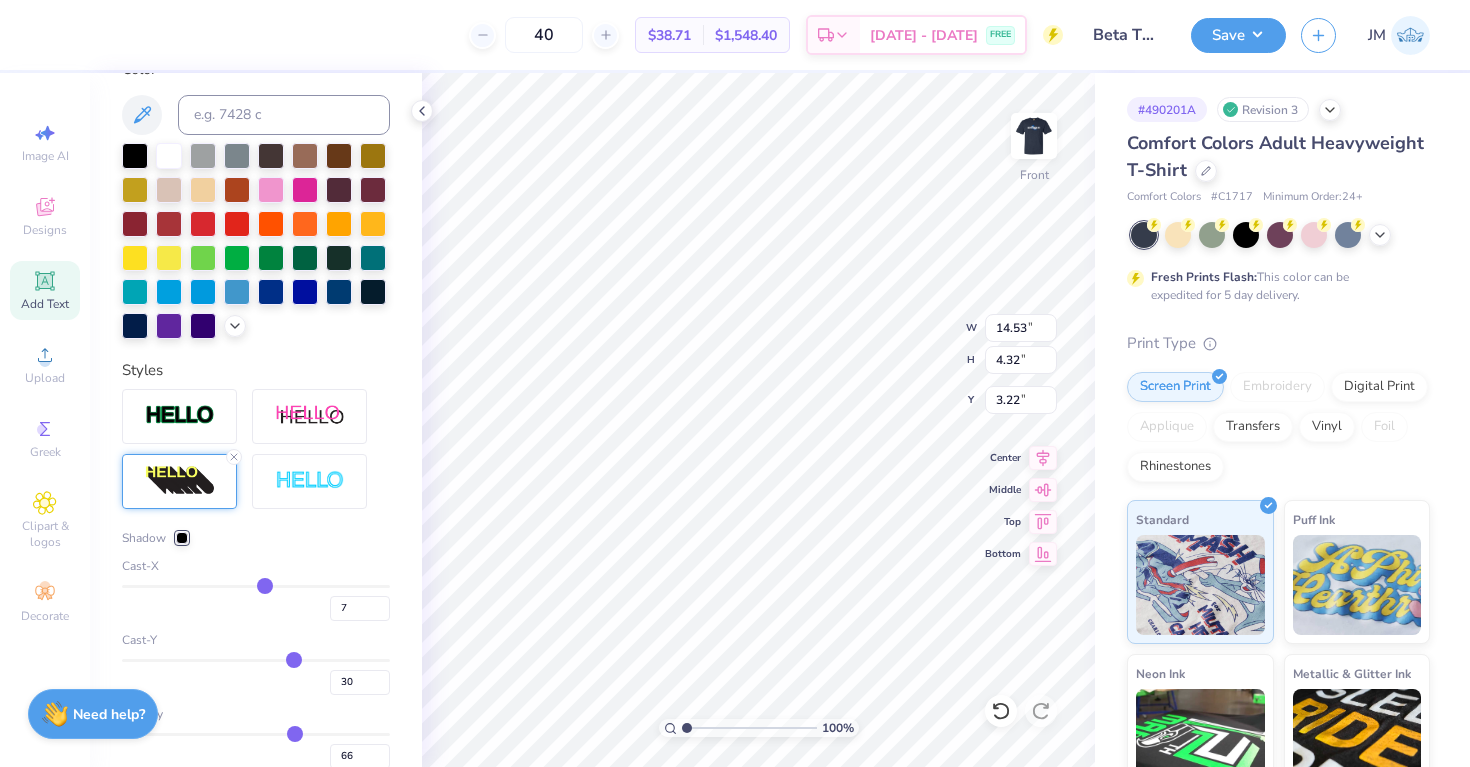 type on "5" 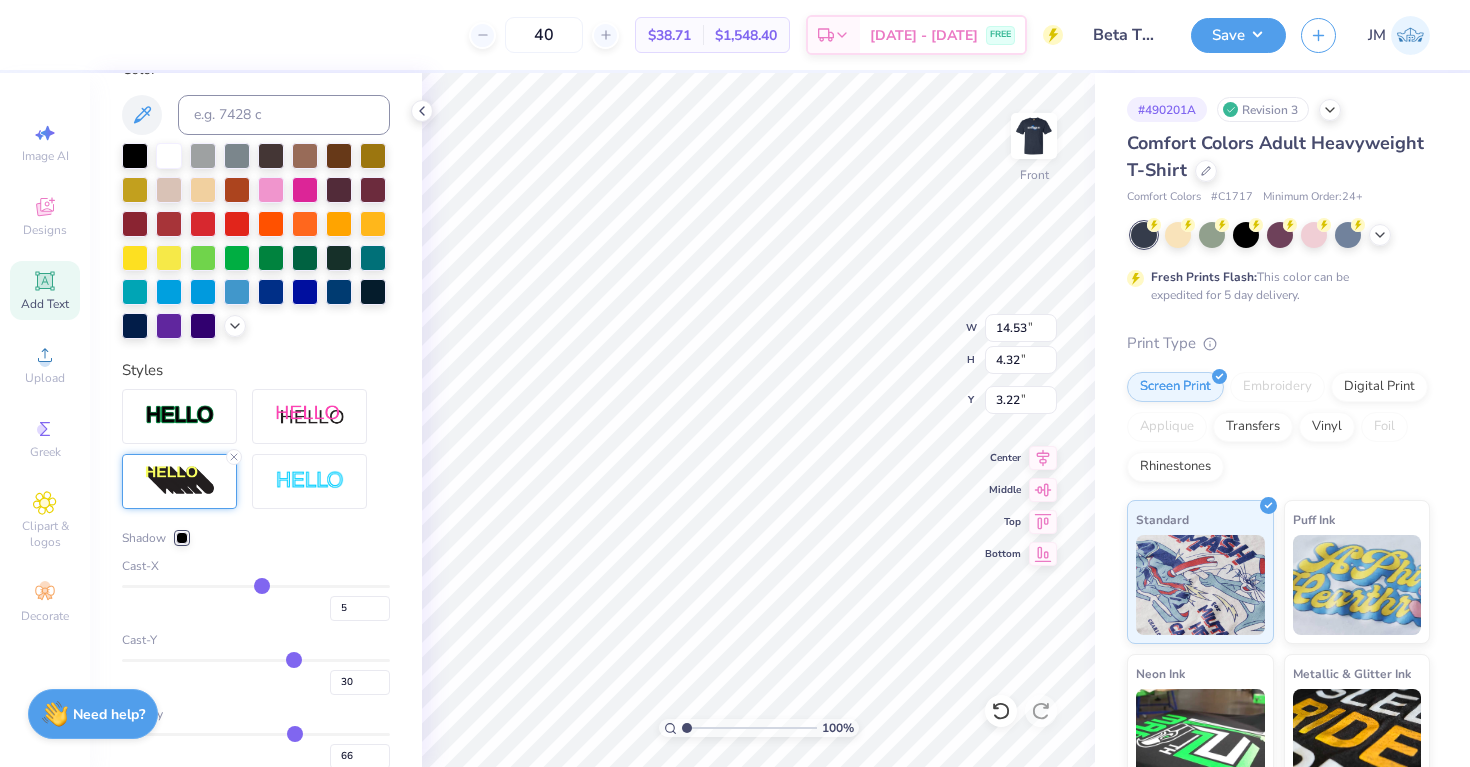 type on "4" 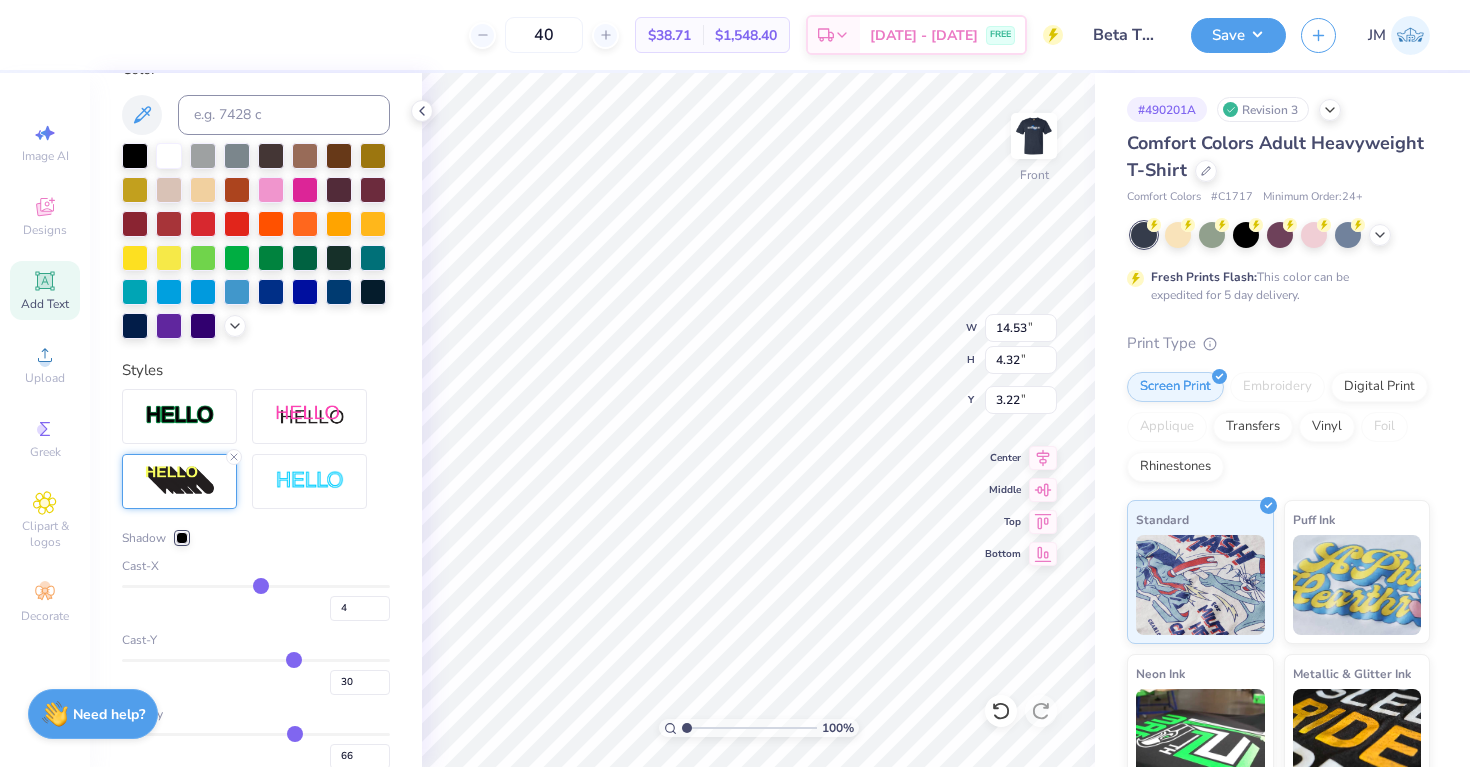 type on "3" 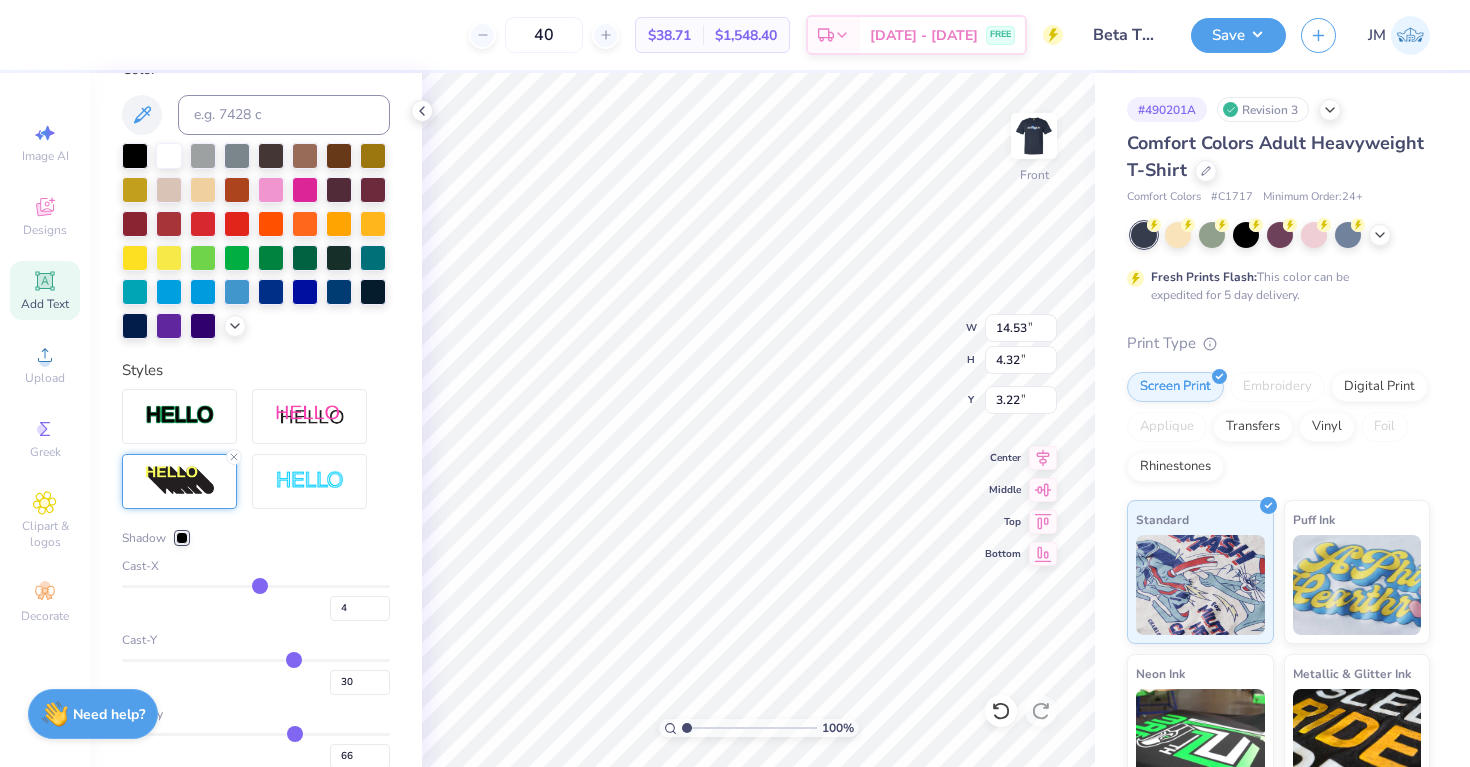type on "3" 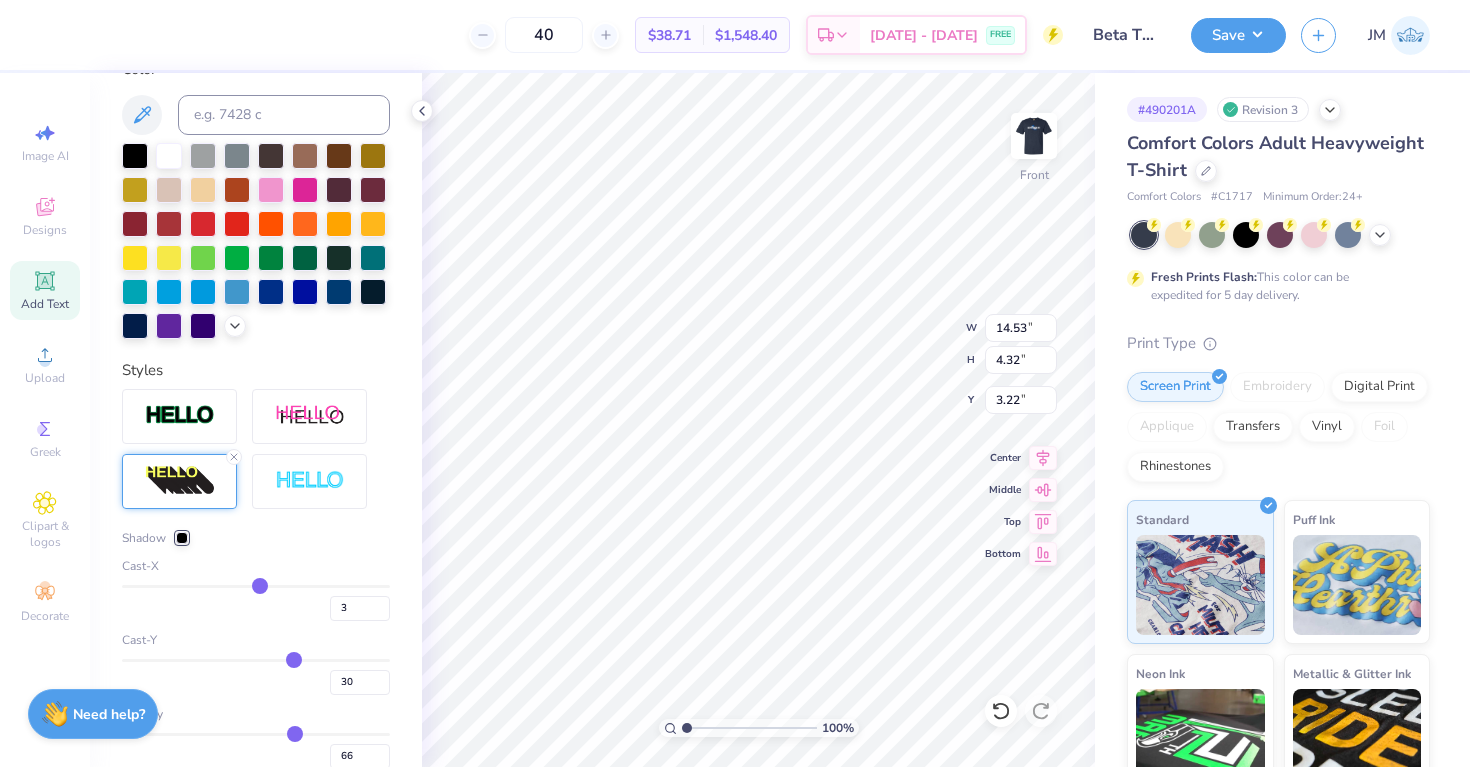 type on "2" 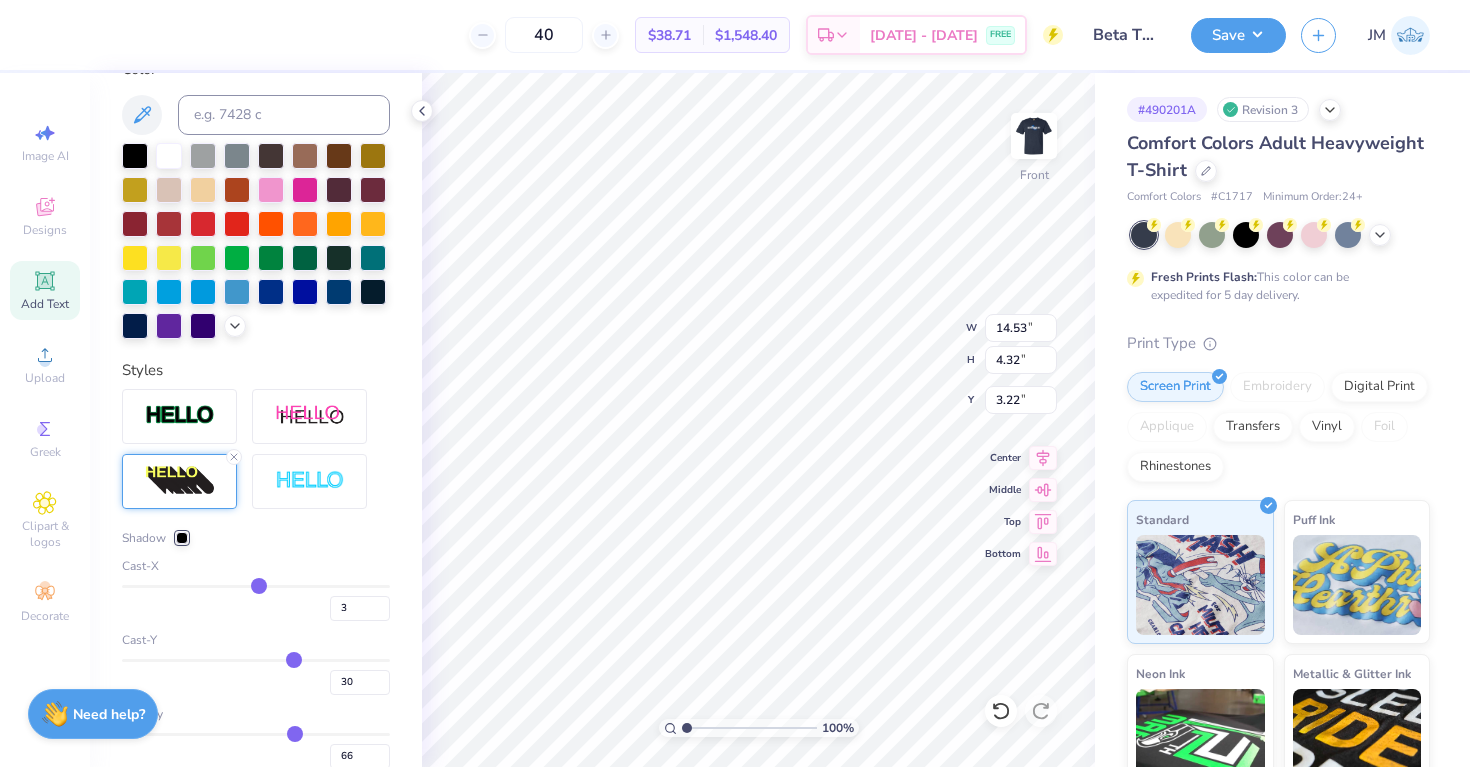 type on "2" 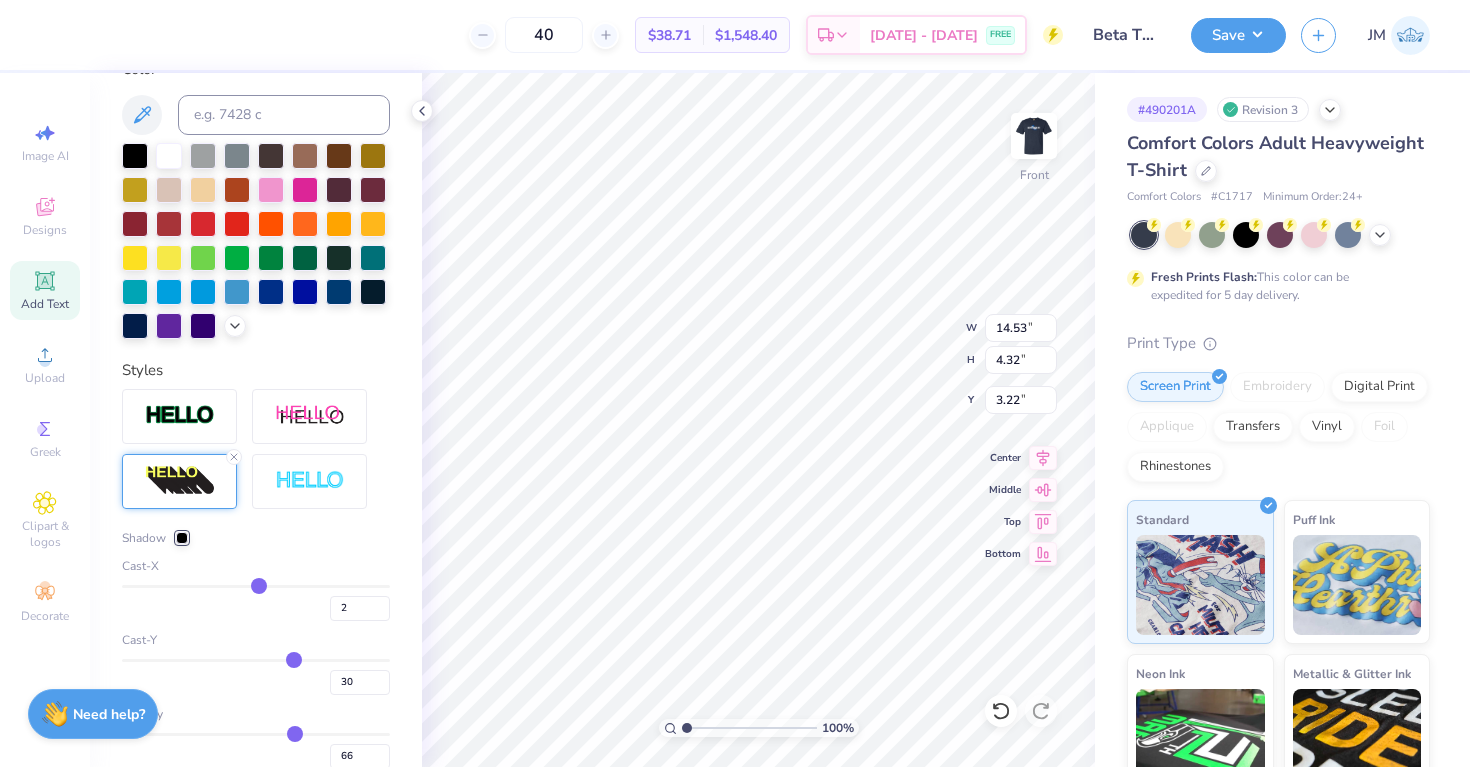 type on "0" 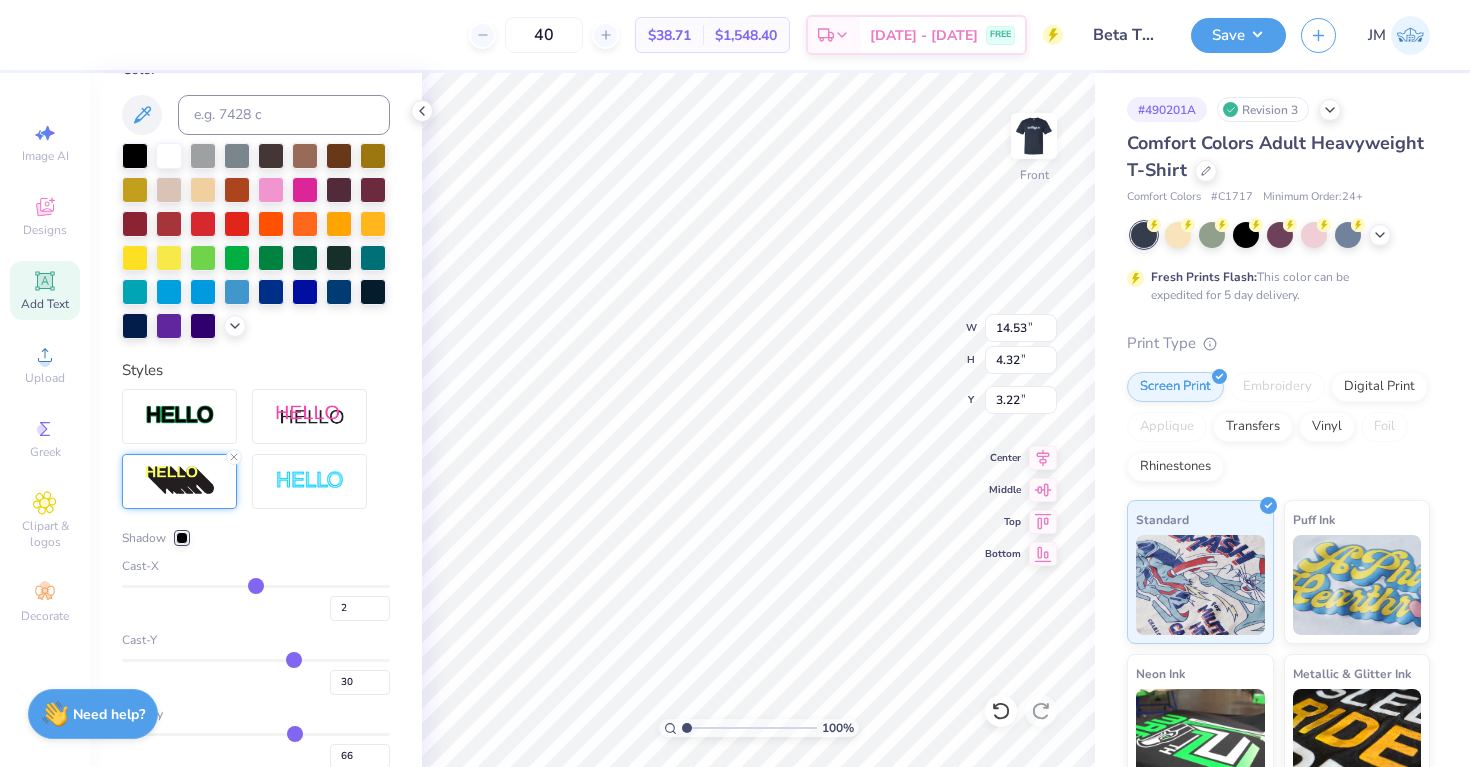 type on "0" 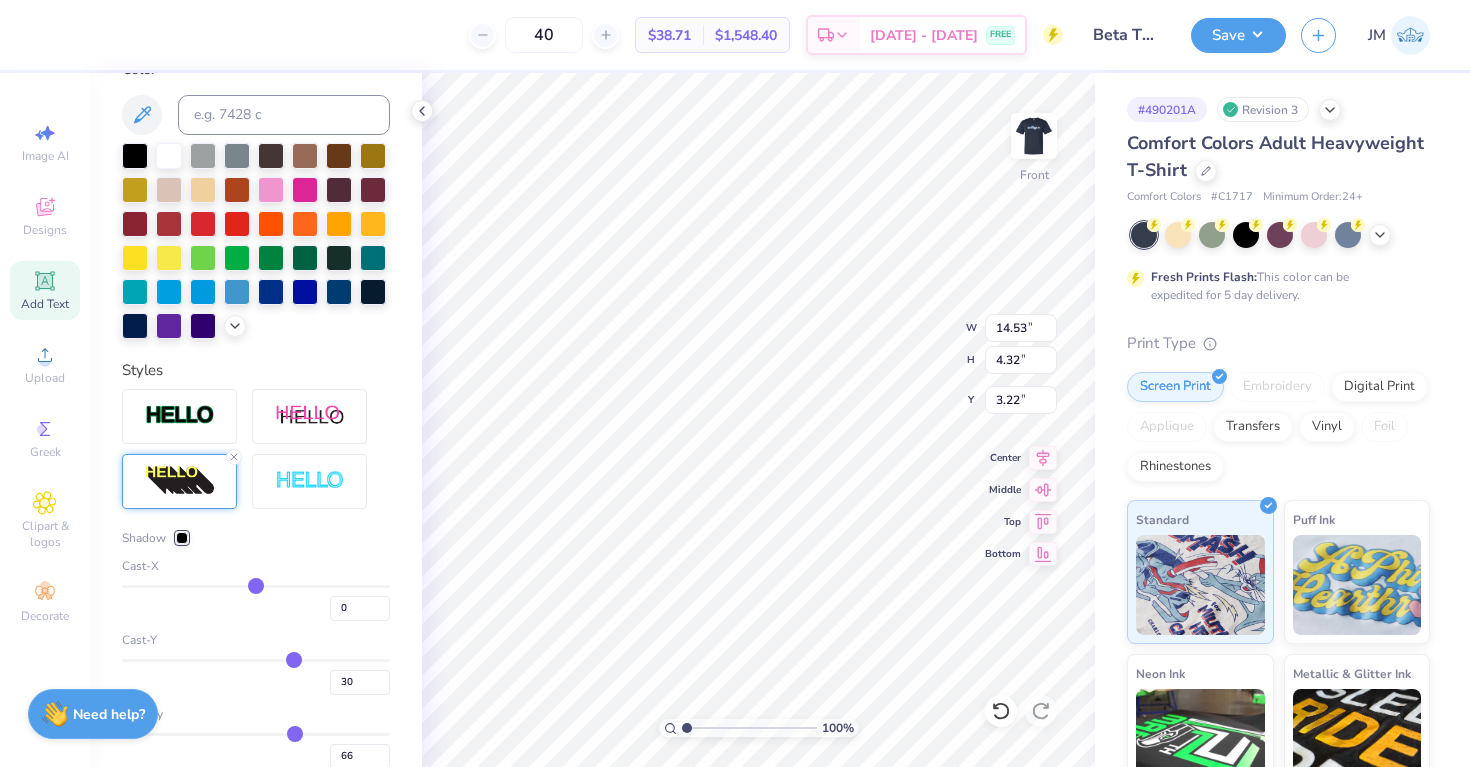 type on "-1" 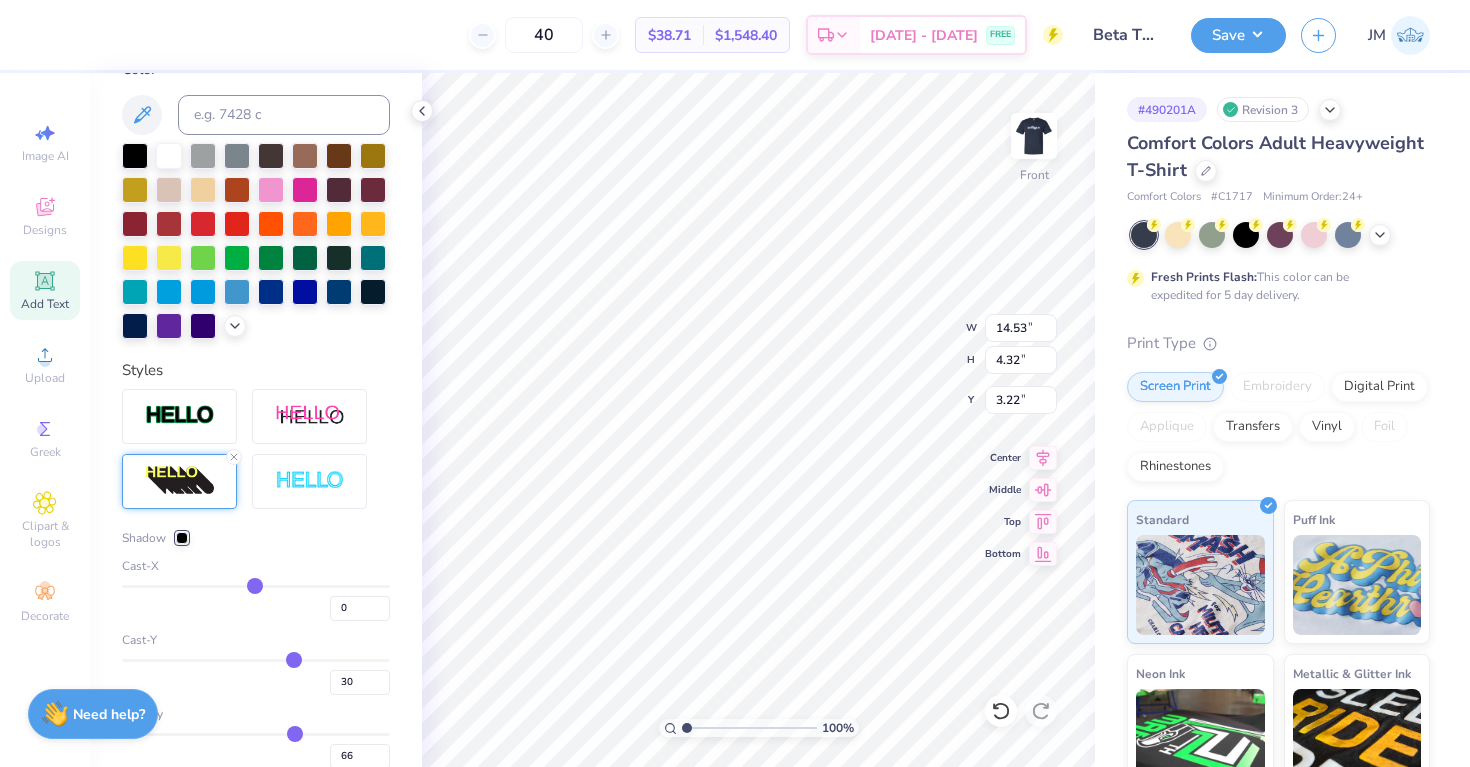 type on "-1" 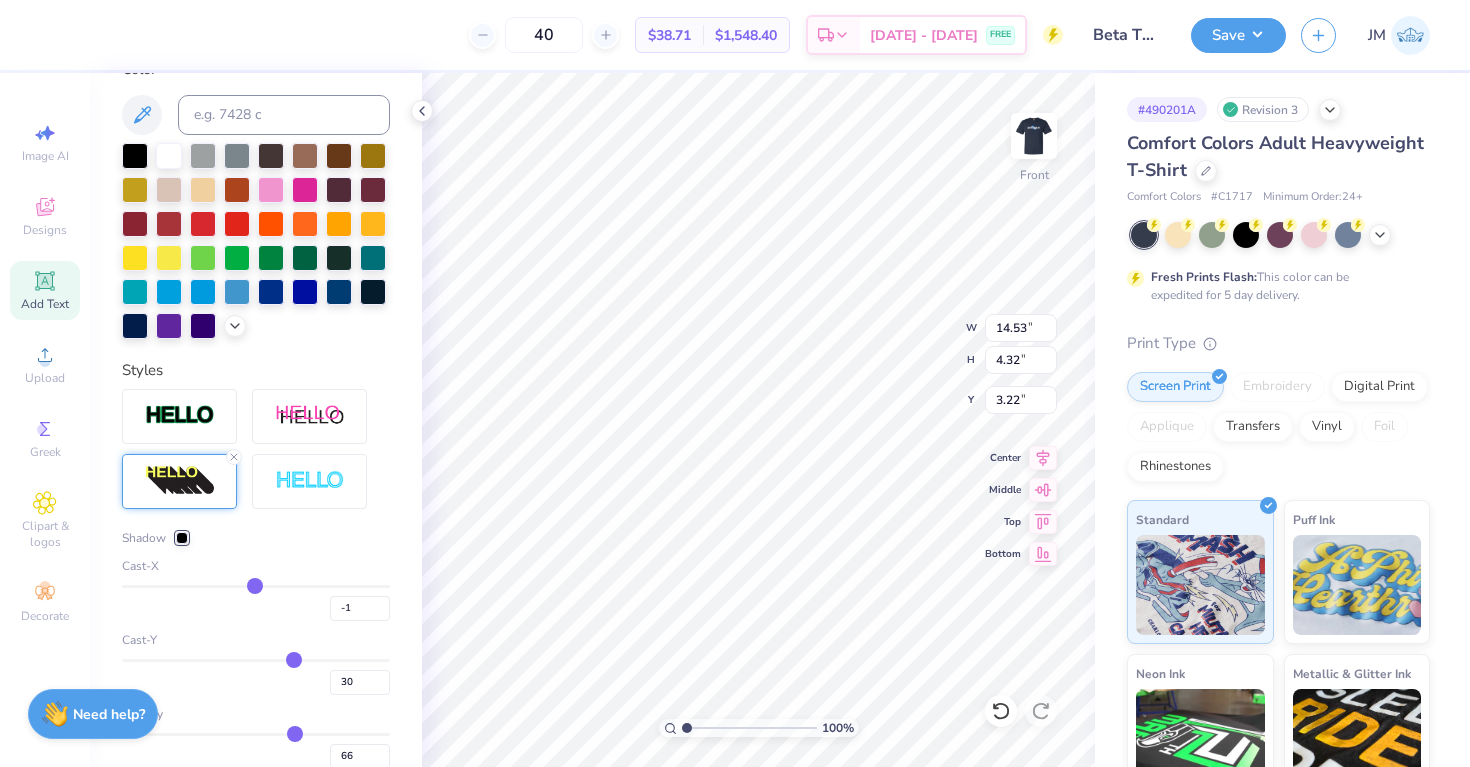 drag, startPoint x: 289, startPoint y: 584, endPoint x: 255, endPoint y: 588, distance: 34.234486 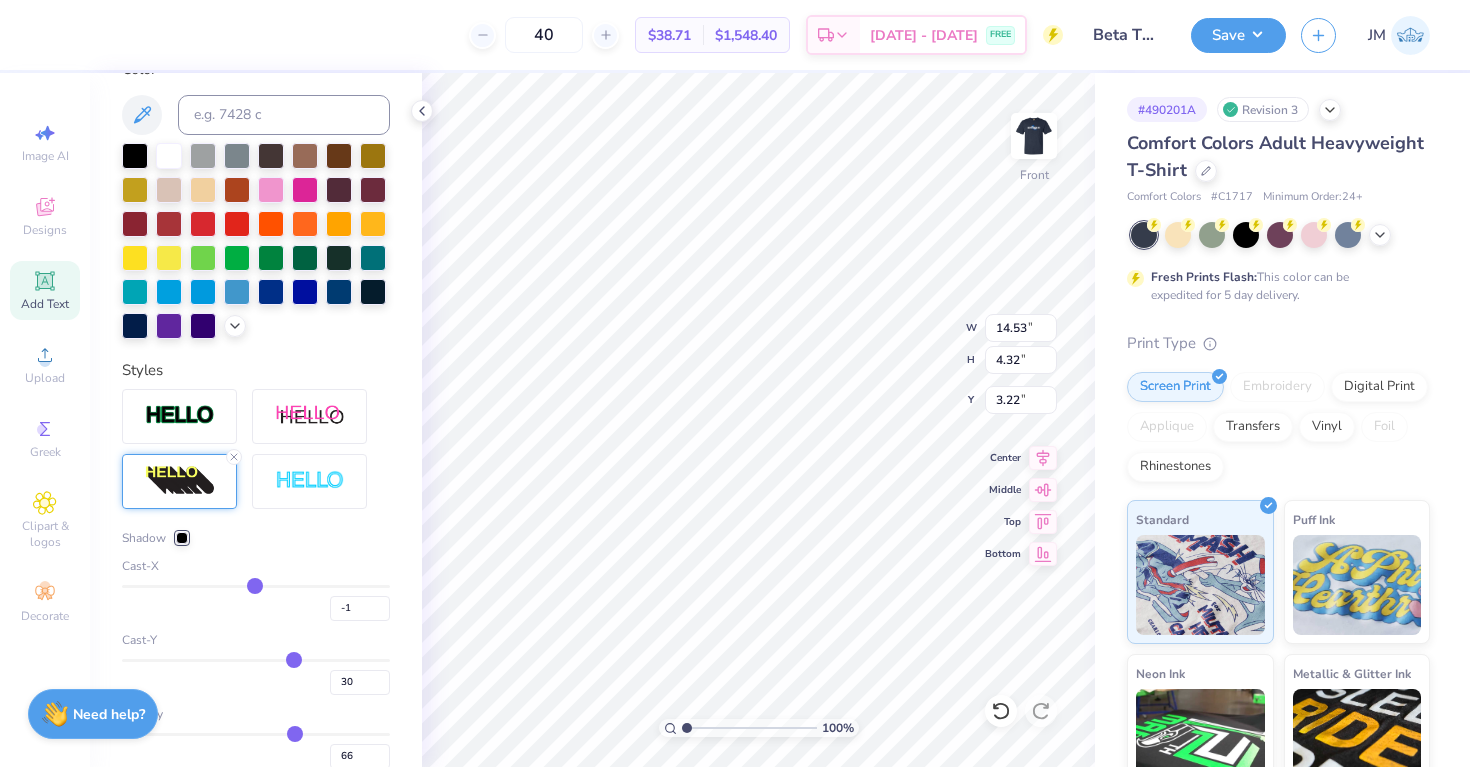 type on "11.29" 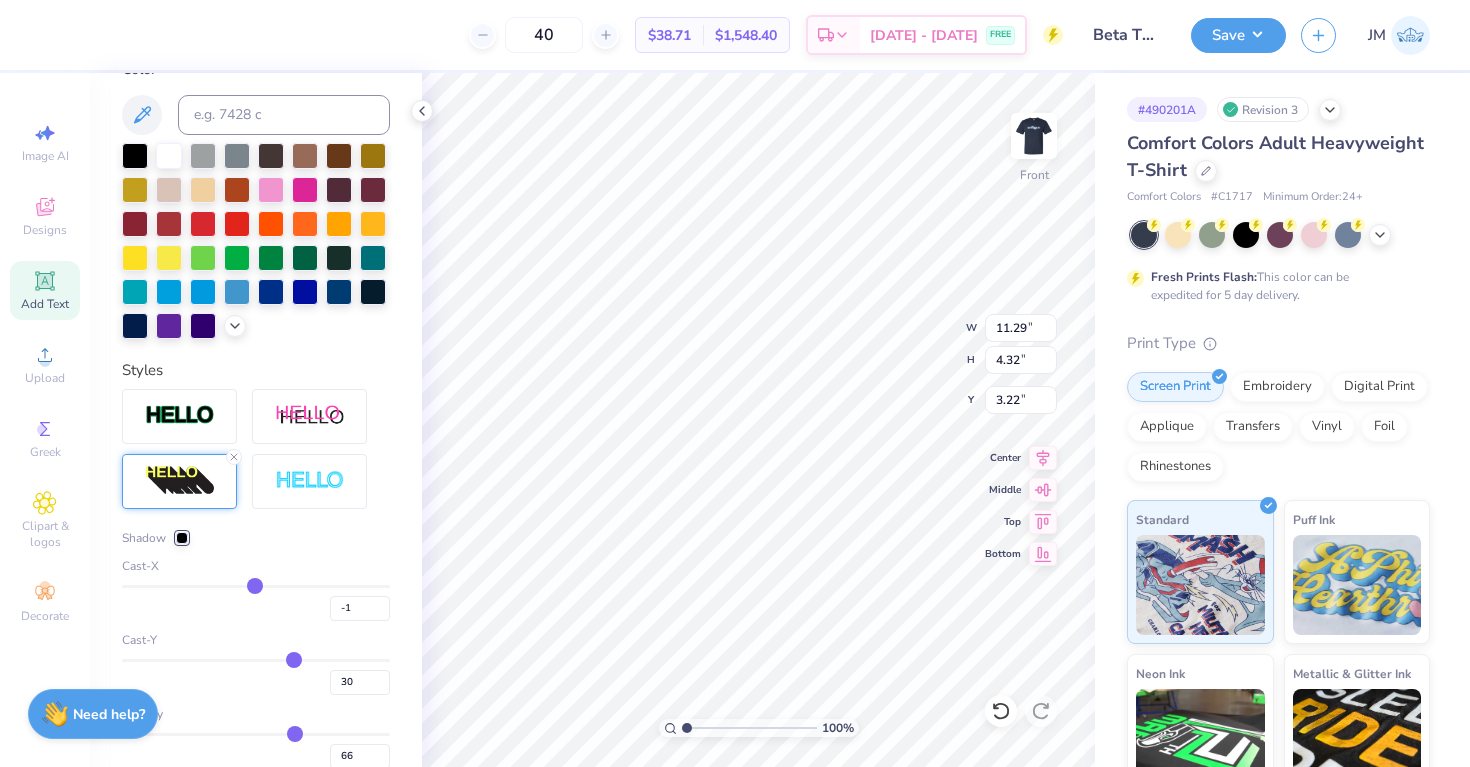 type on "0" 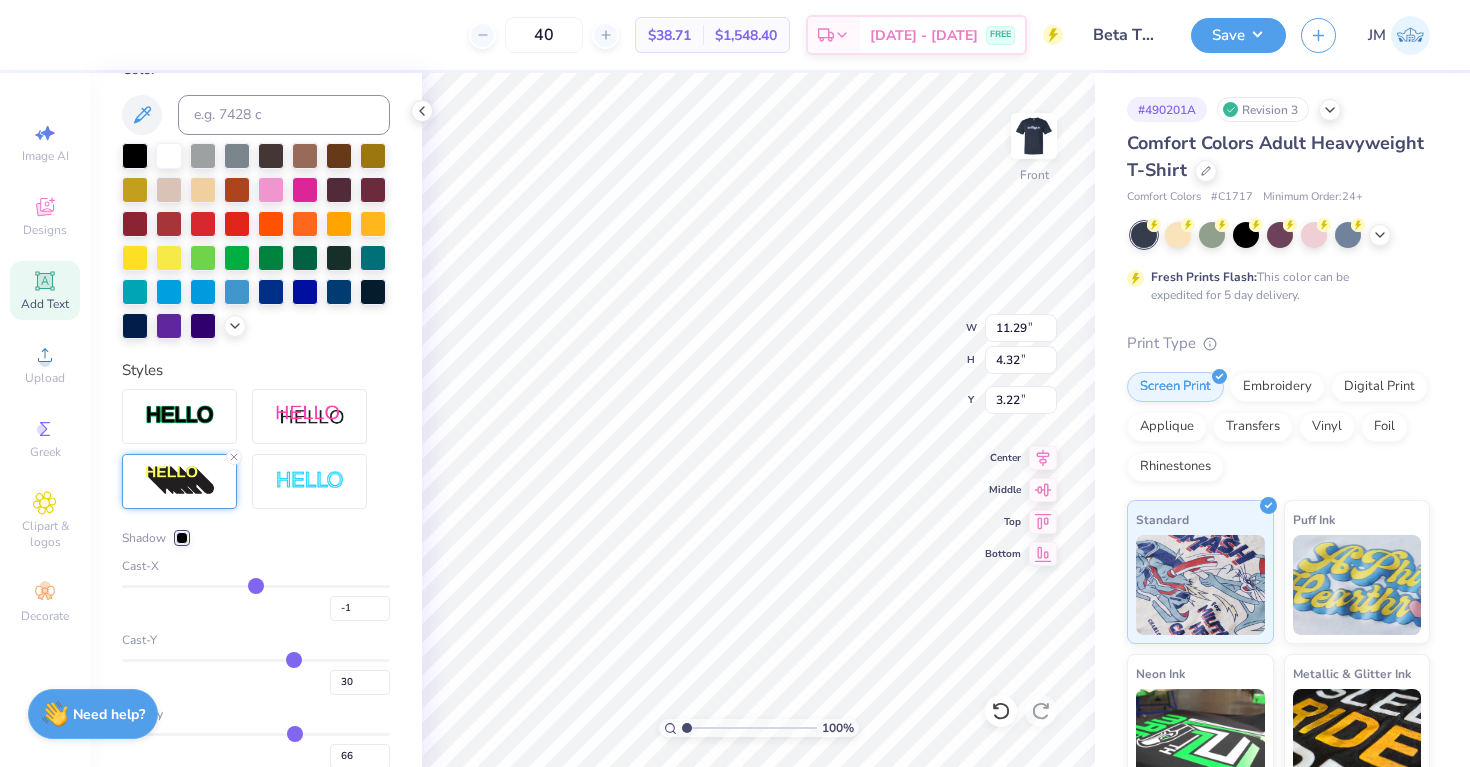 type on "0" 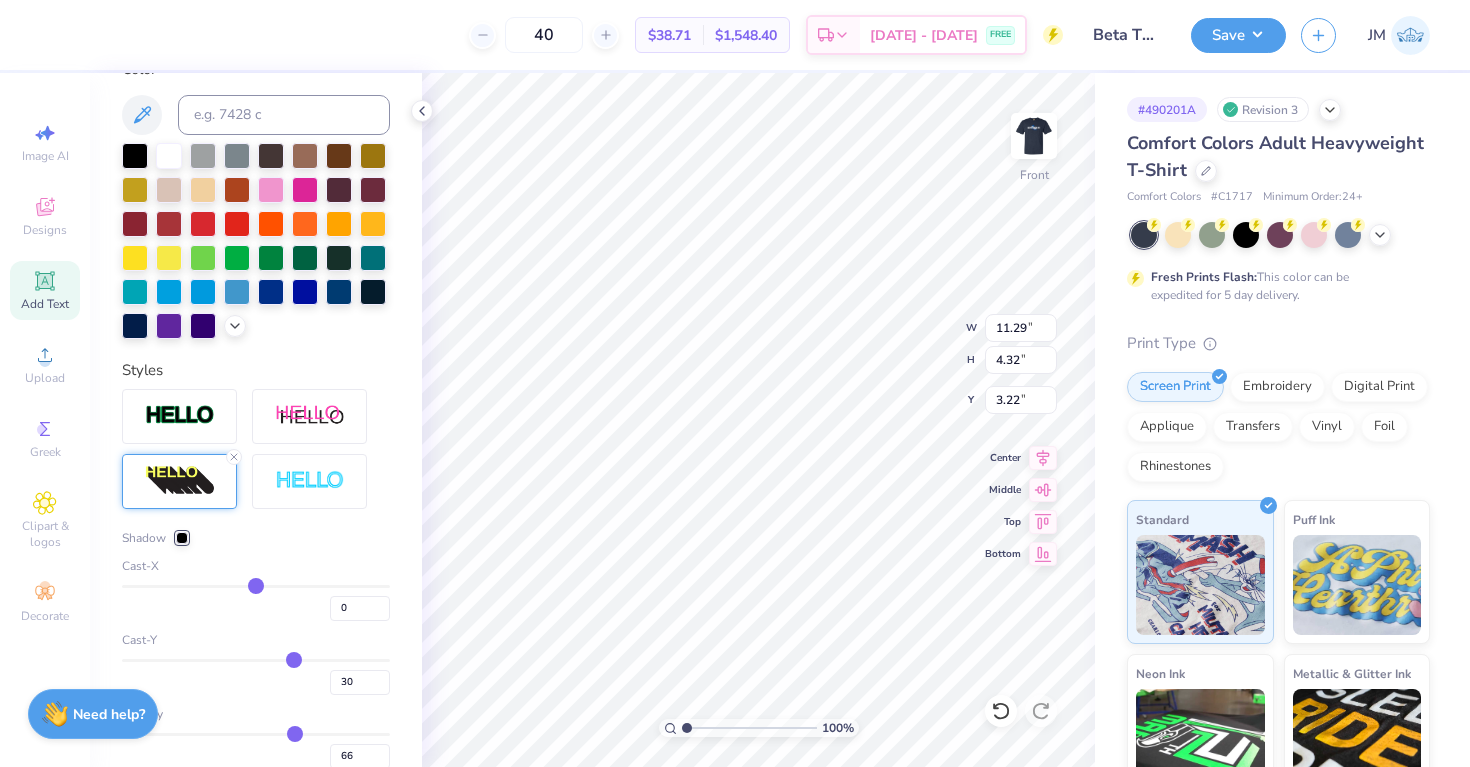 type on "2" 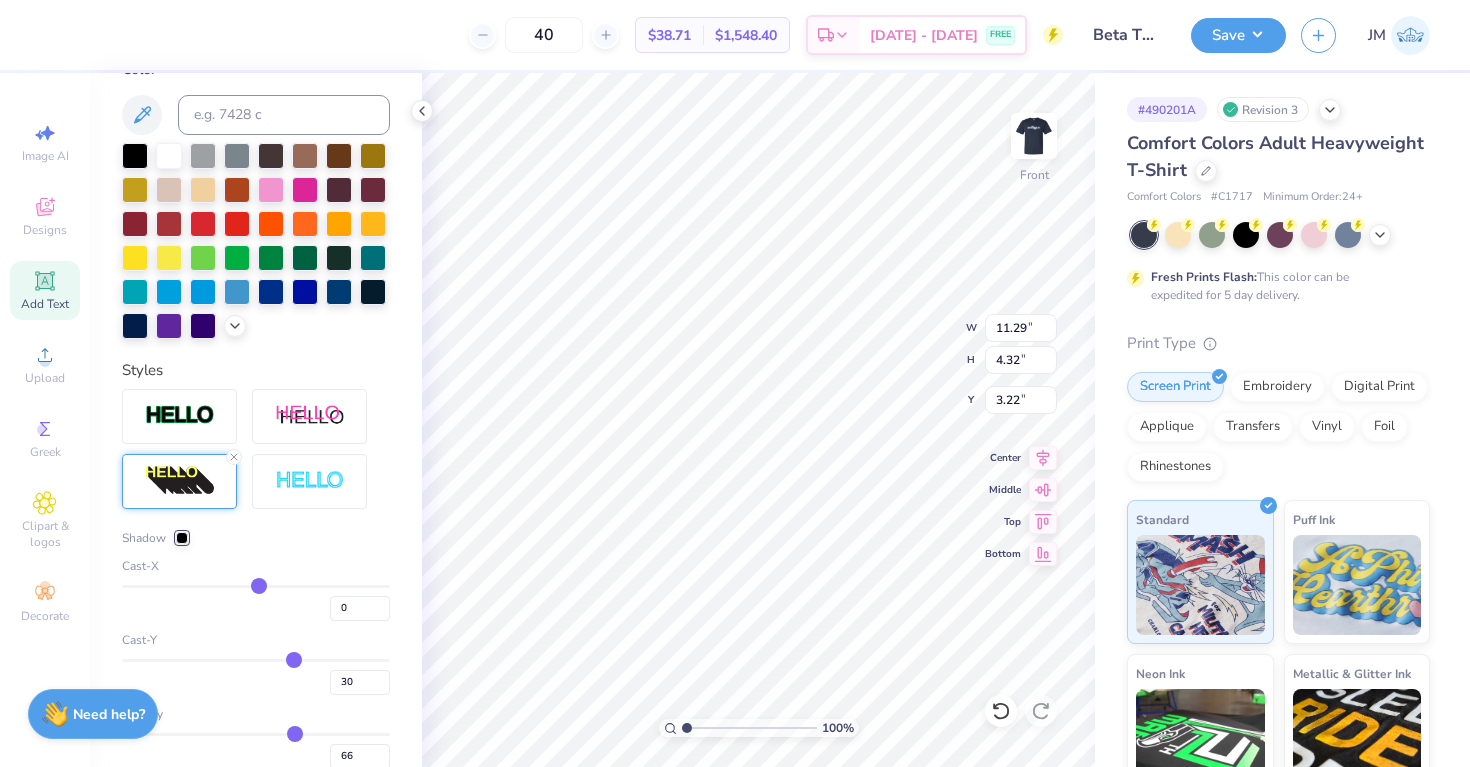 type on "2" 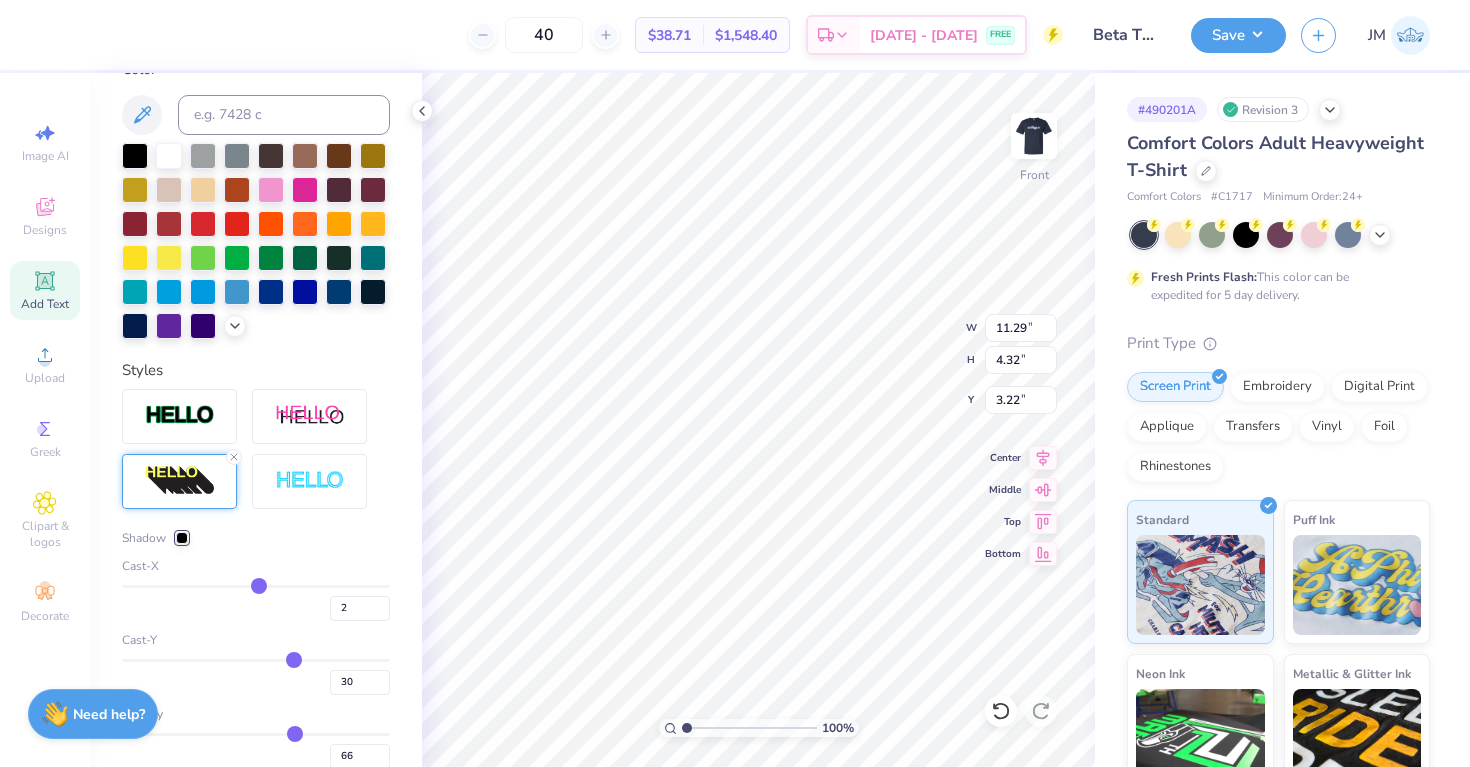 type on "3" 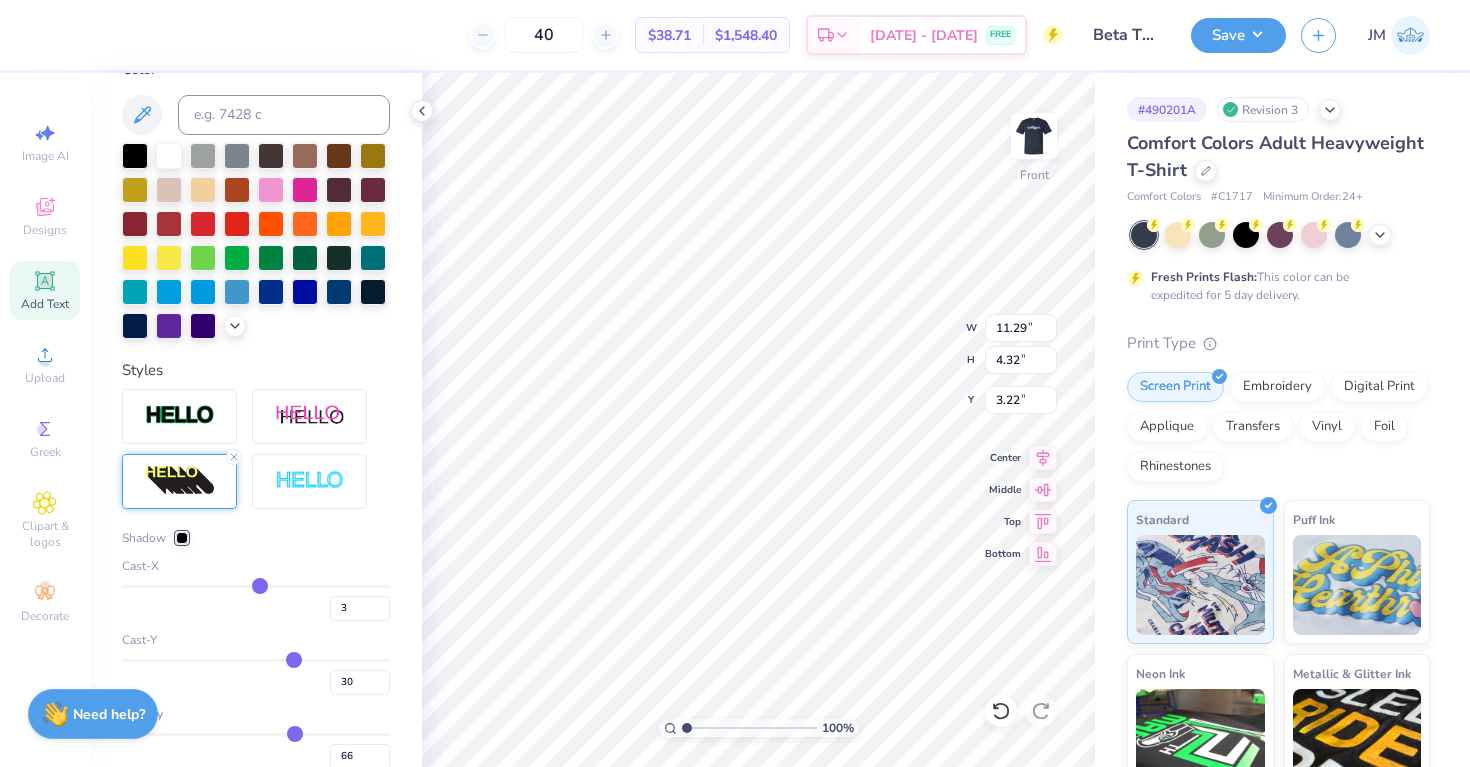 type on "5" 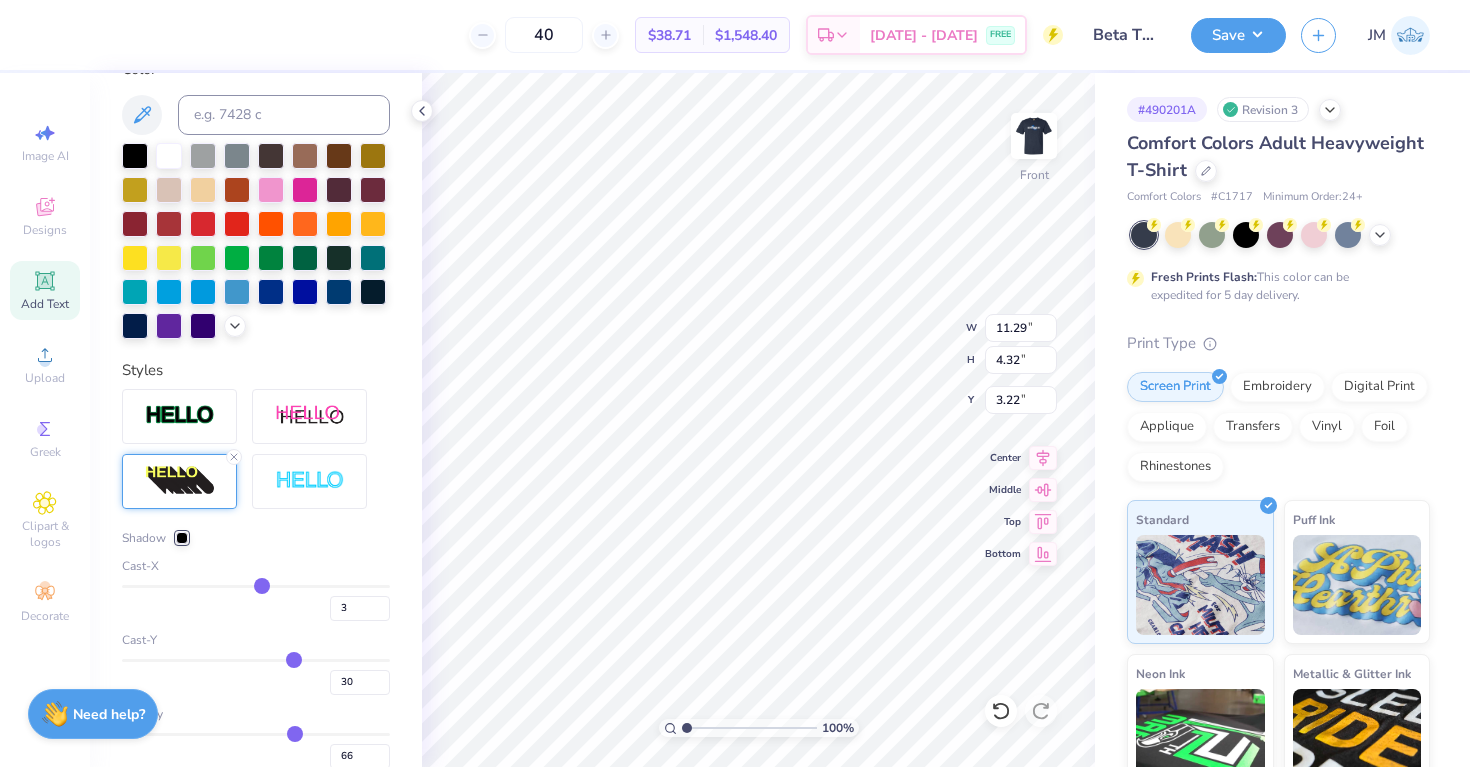 type on "5" 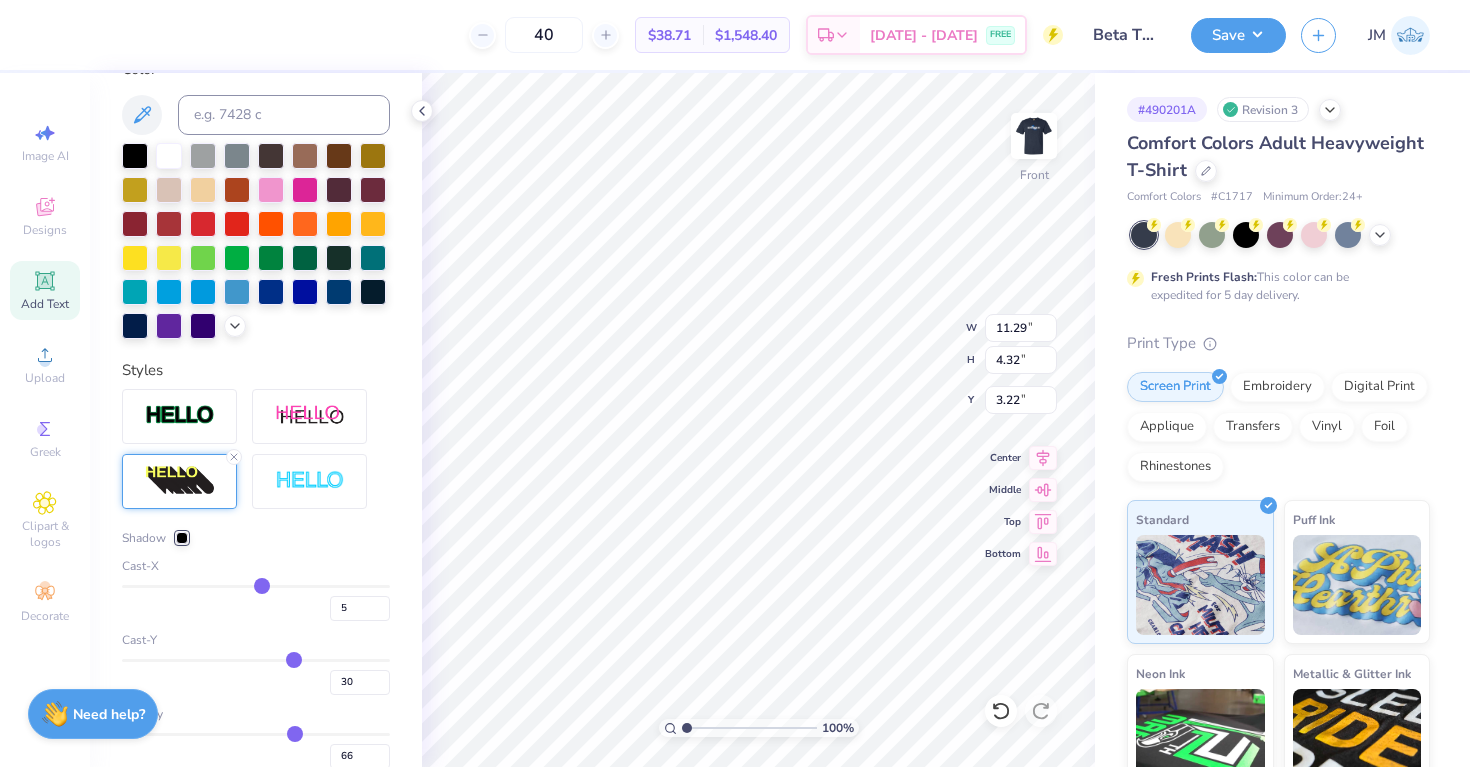 type on "8" 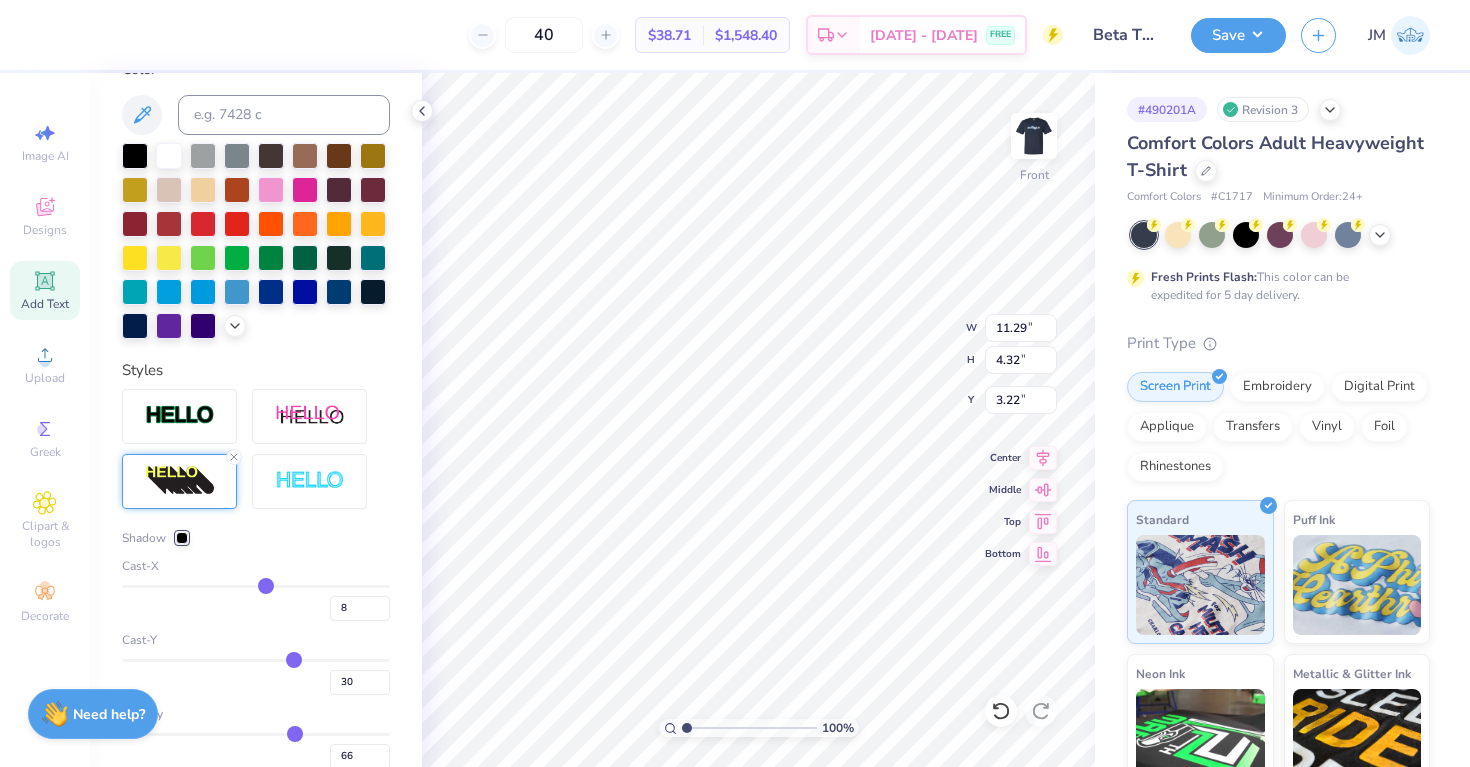 type on "9" 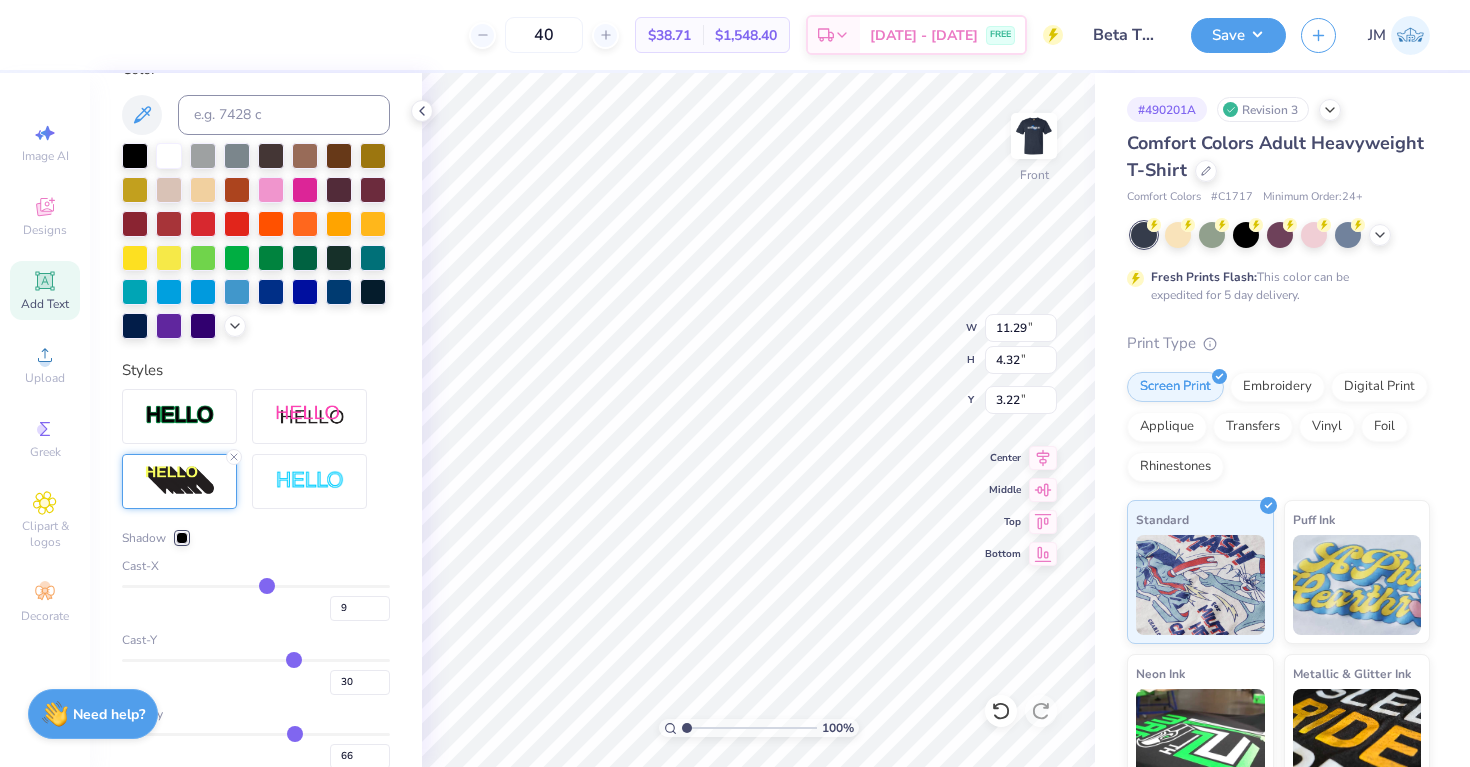 type on "10" 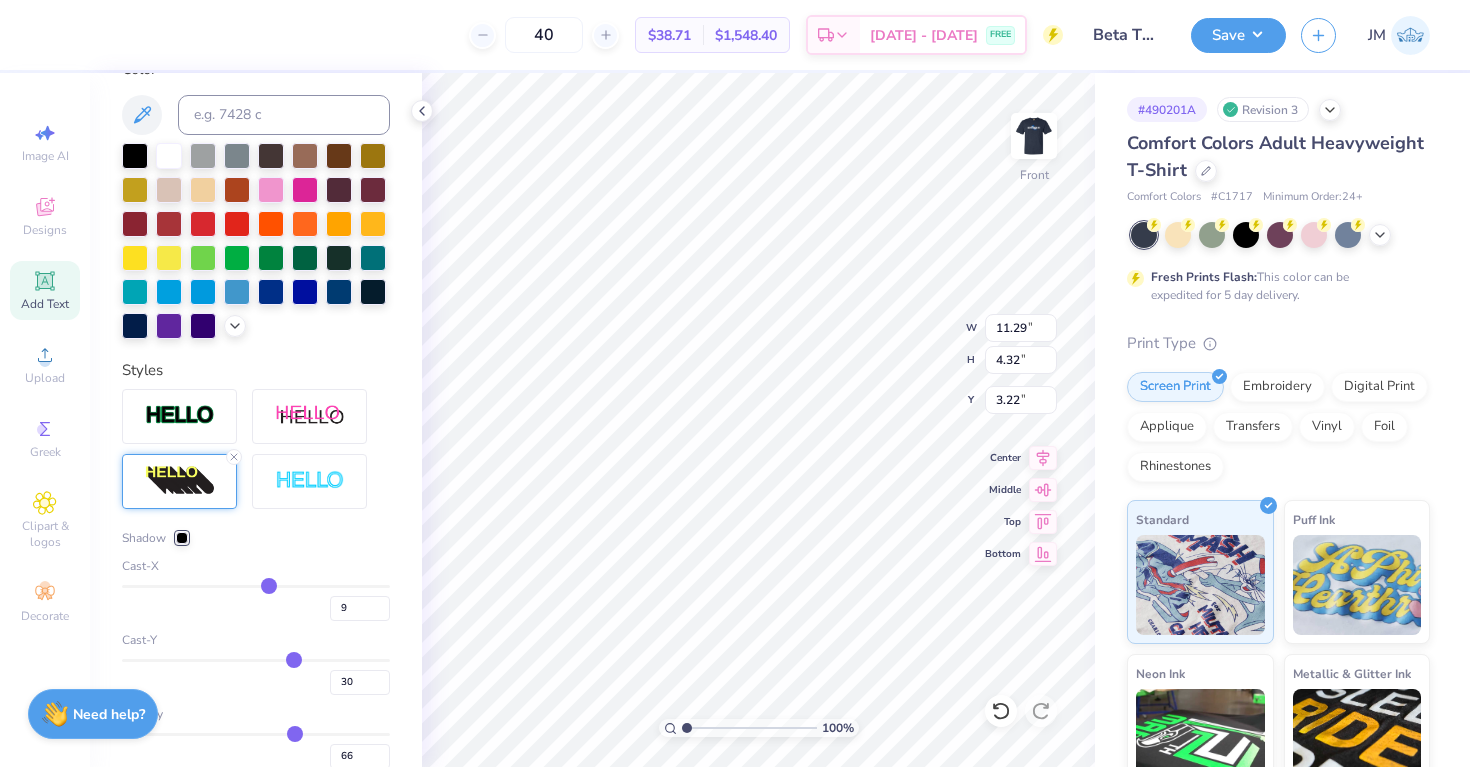 type on "10" 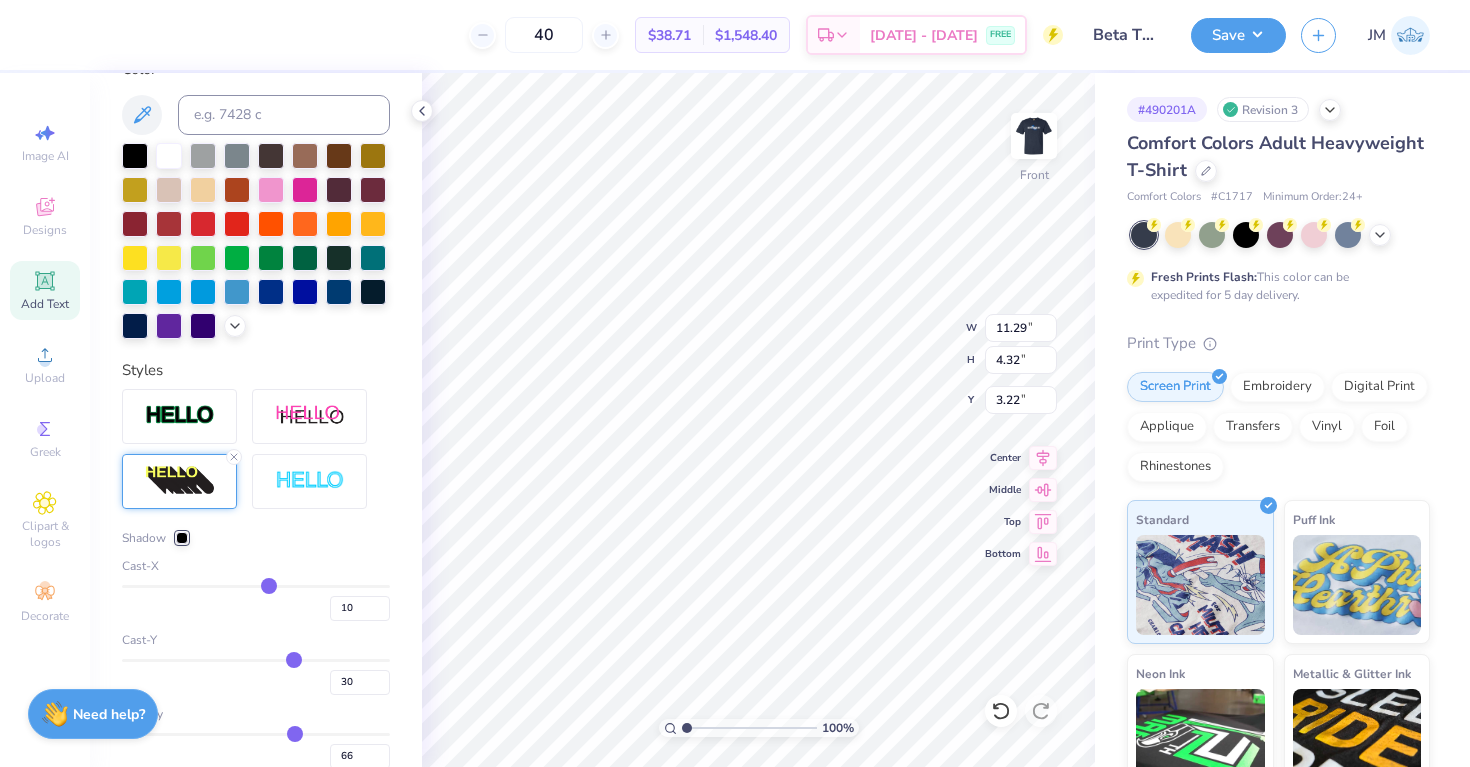 type on "11" 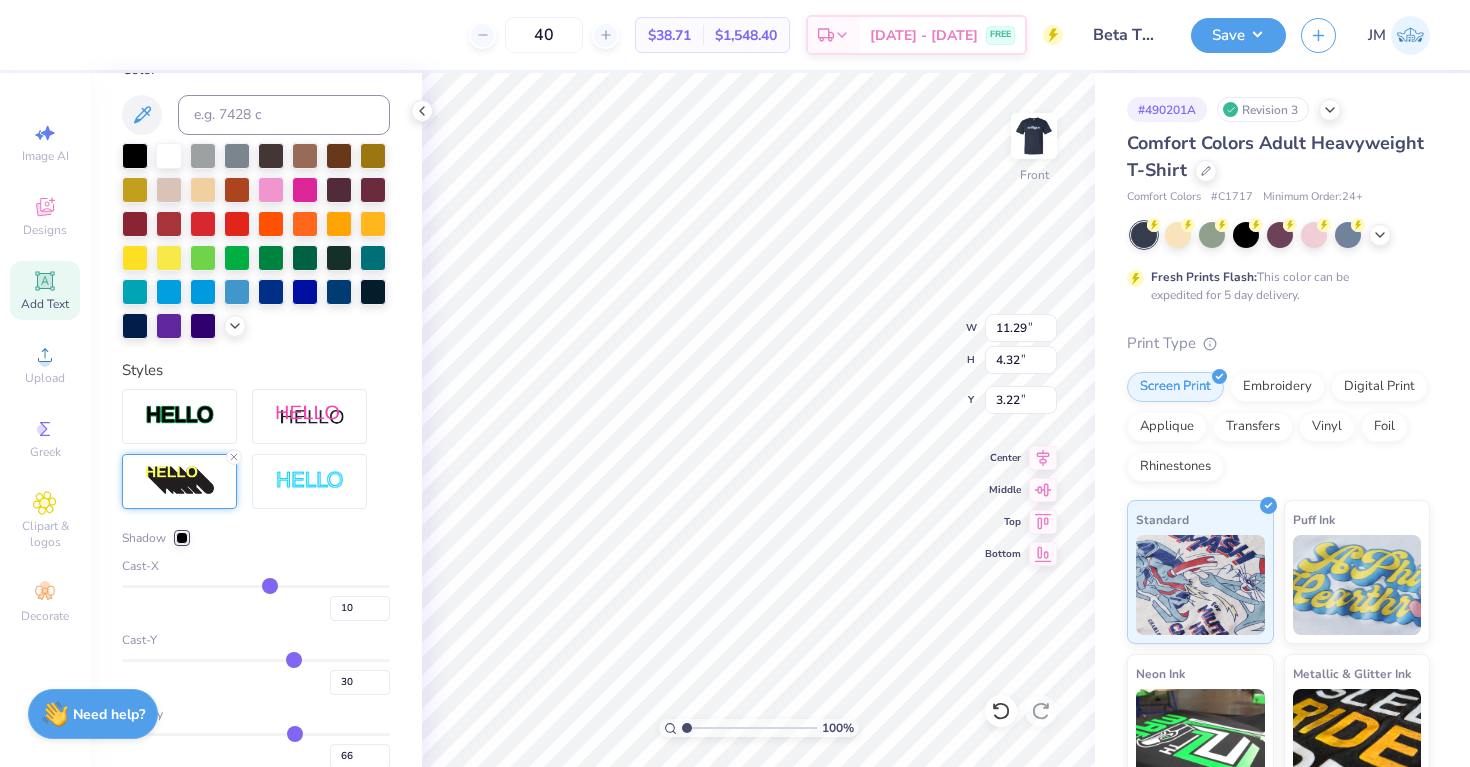 type on "11" 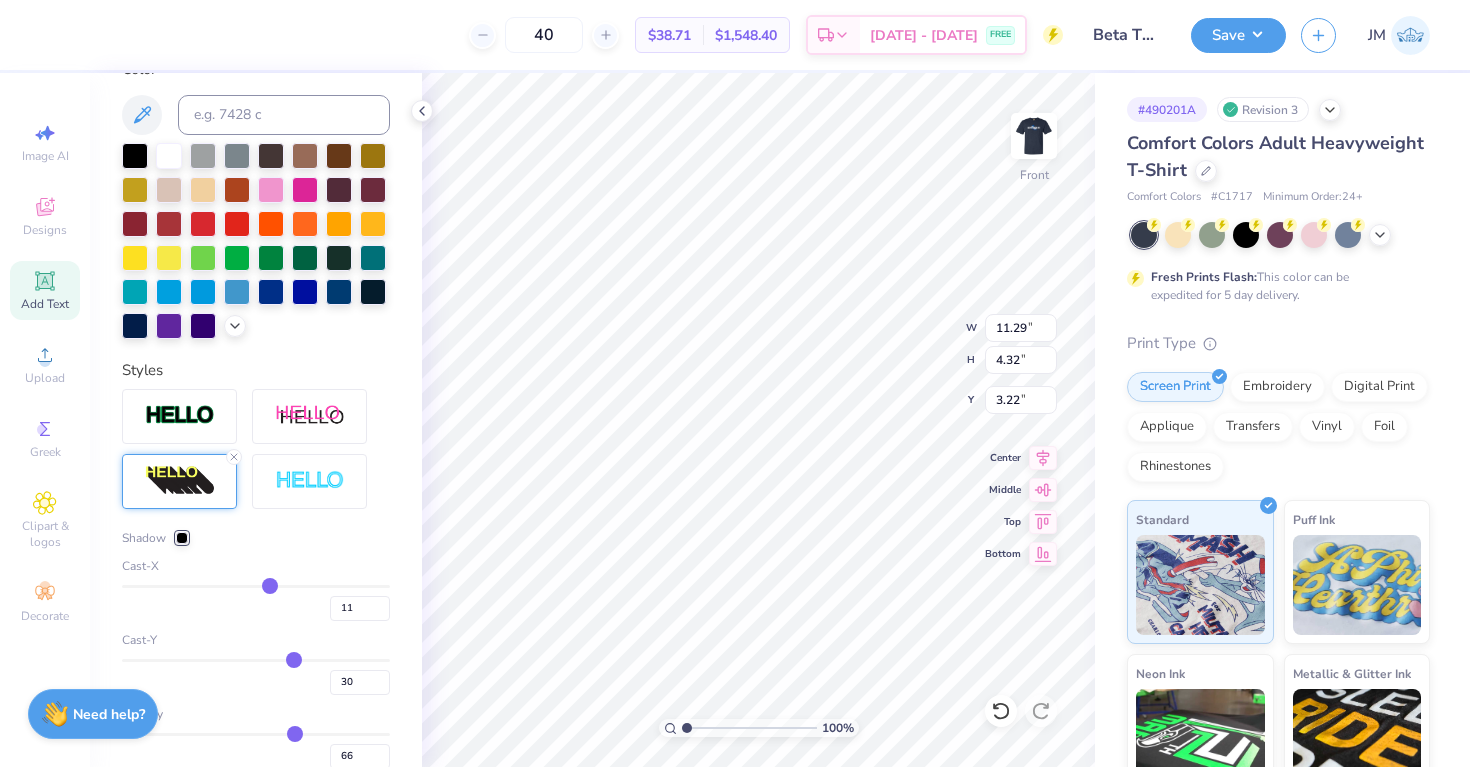 type on "13" 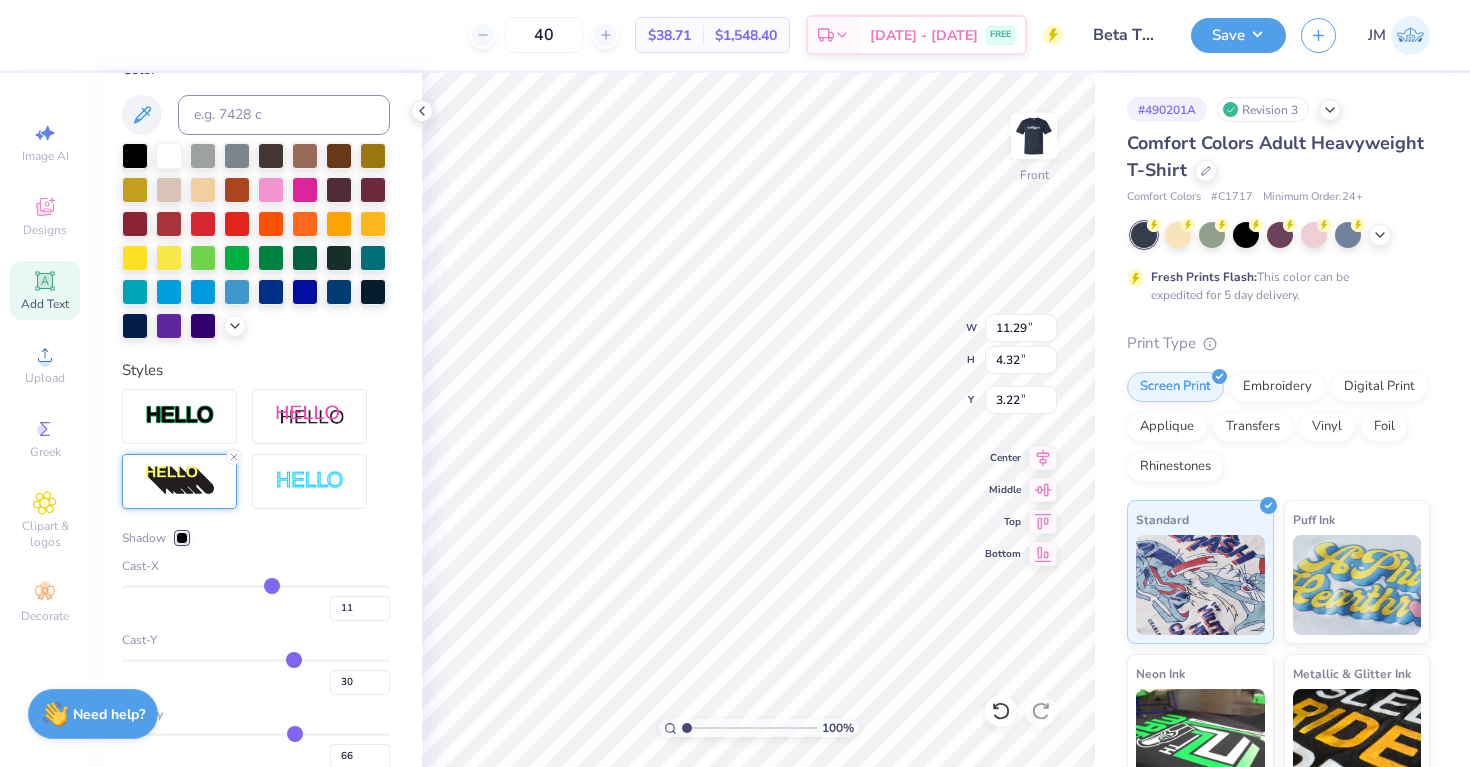 type on "13" 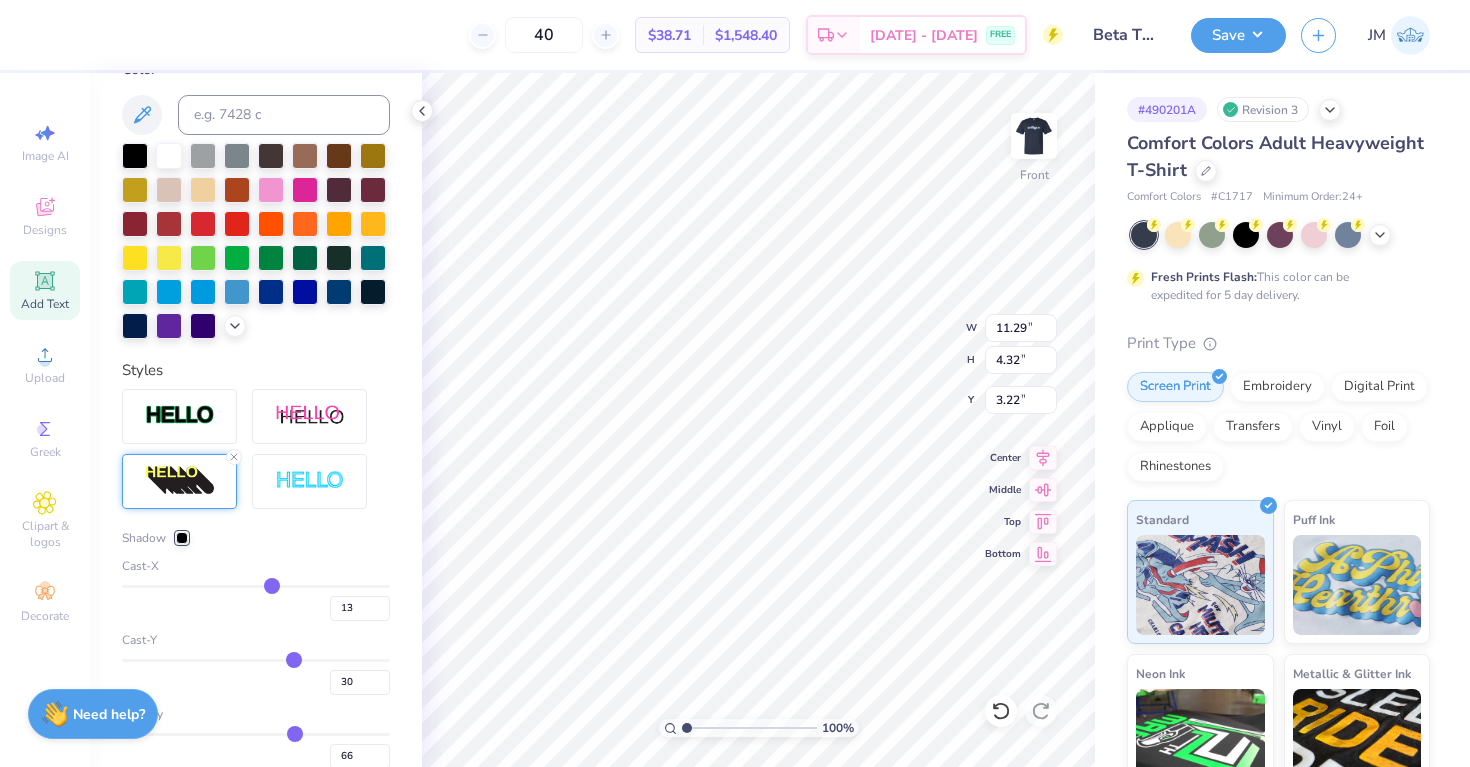 drag, startPoint x: 255, startPoint y: 588, endPoint x: 275, endPoint y: 589, distance: 20.024984 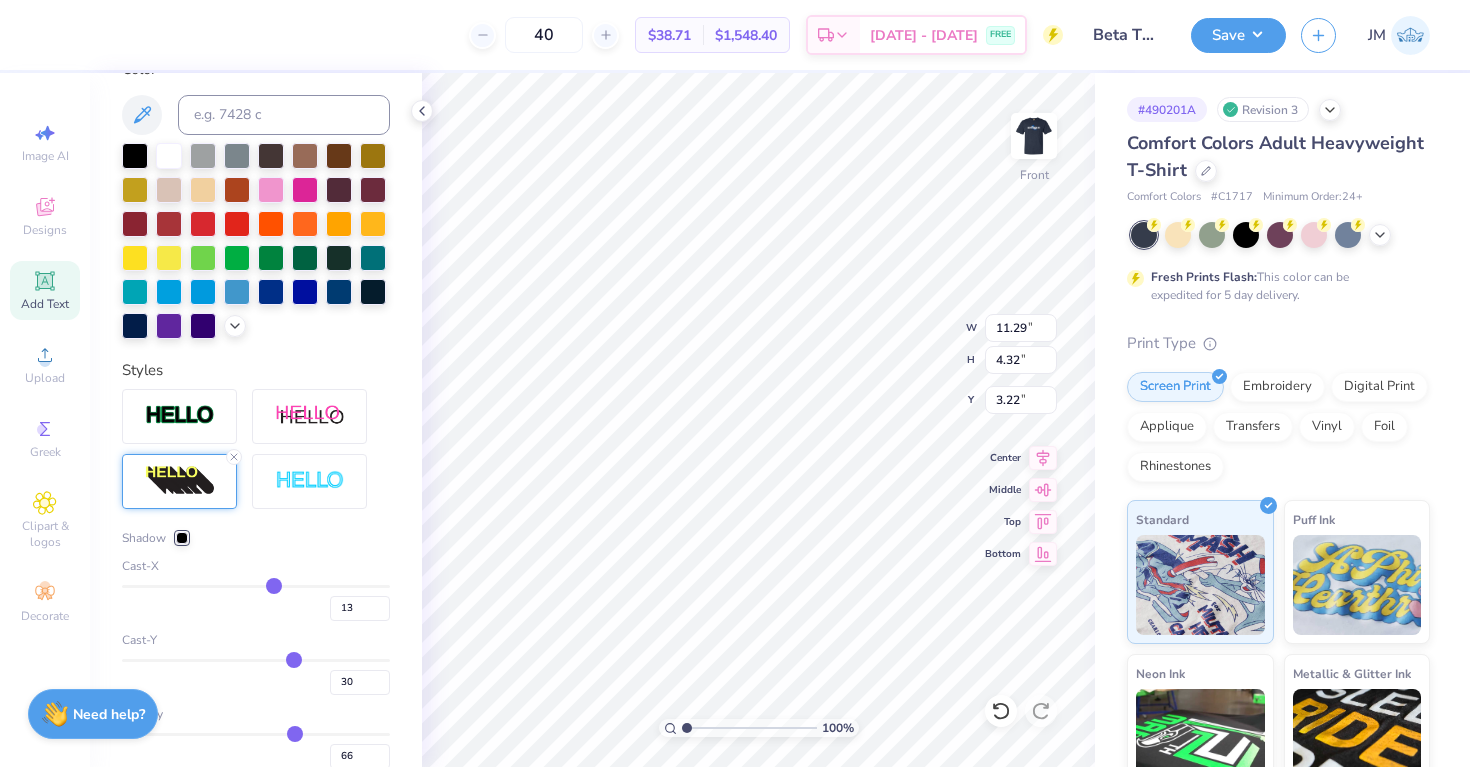 click at bounding box center [256, 586] 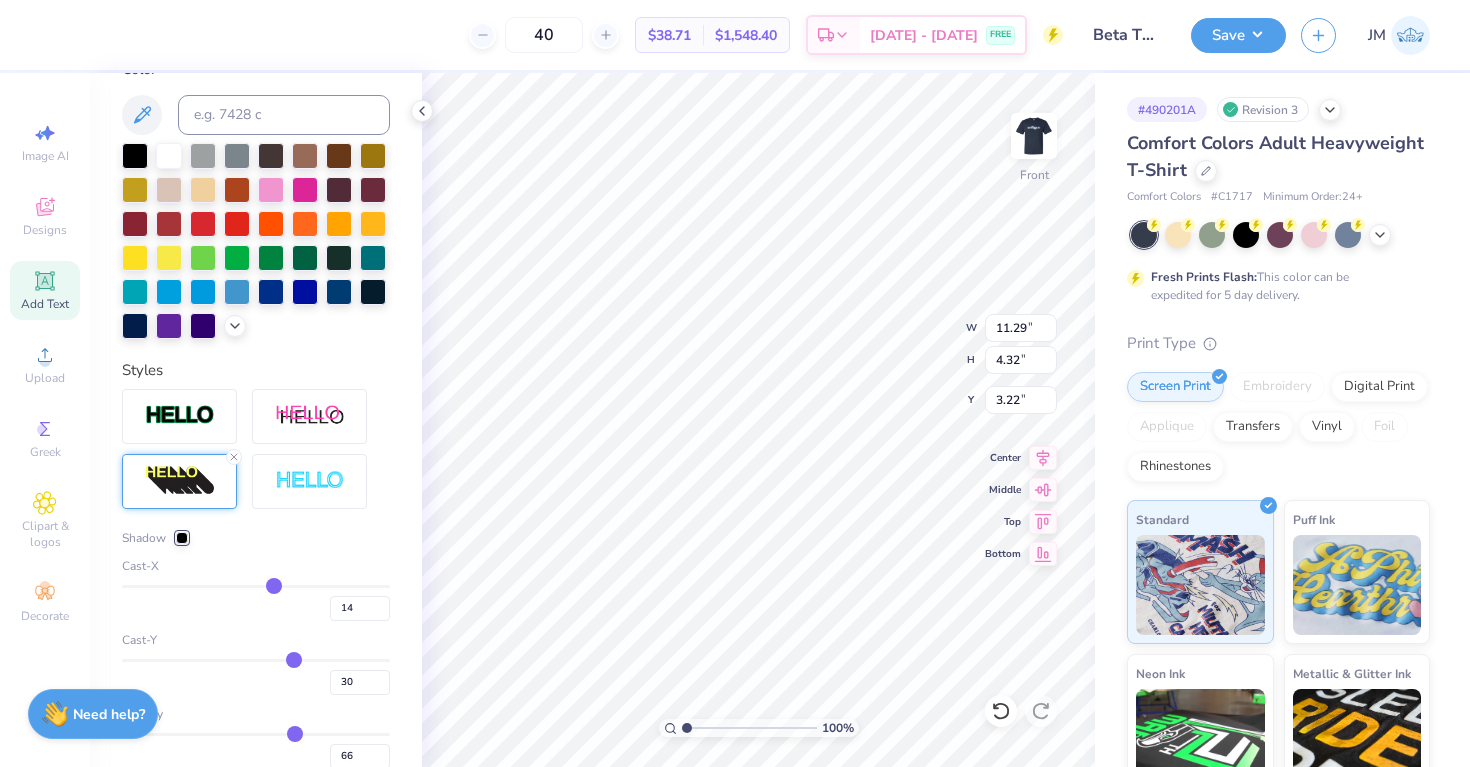 type on "12.74" 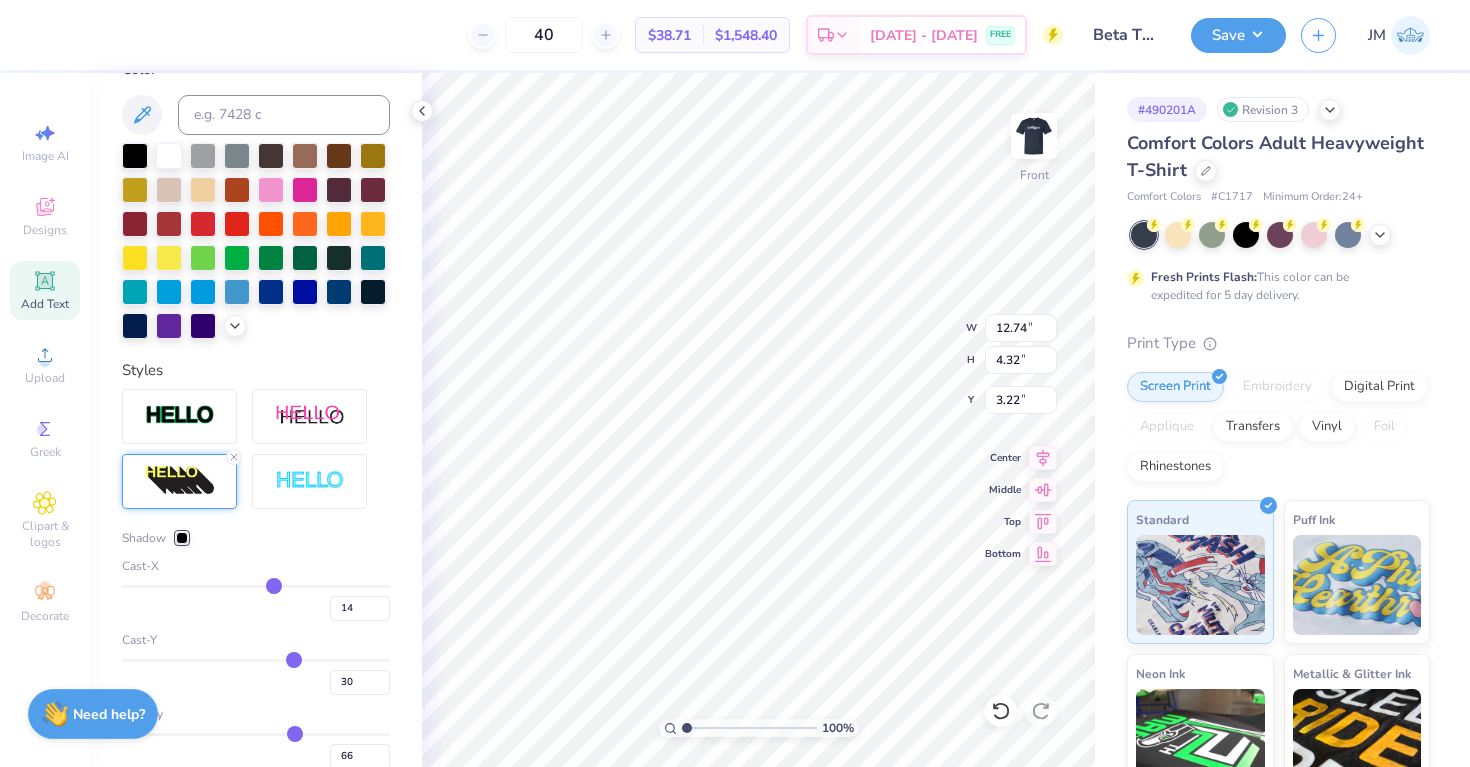 type on "28" 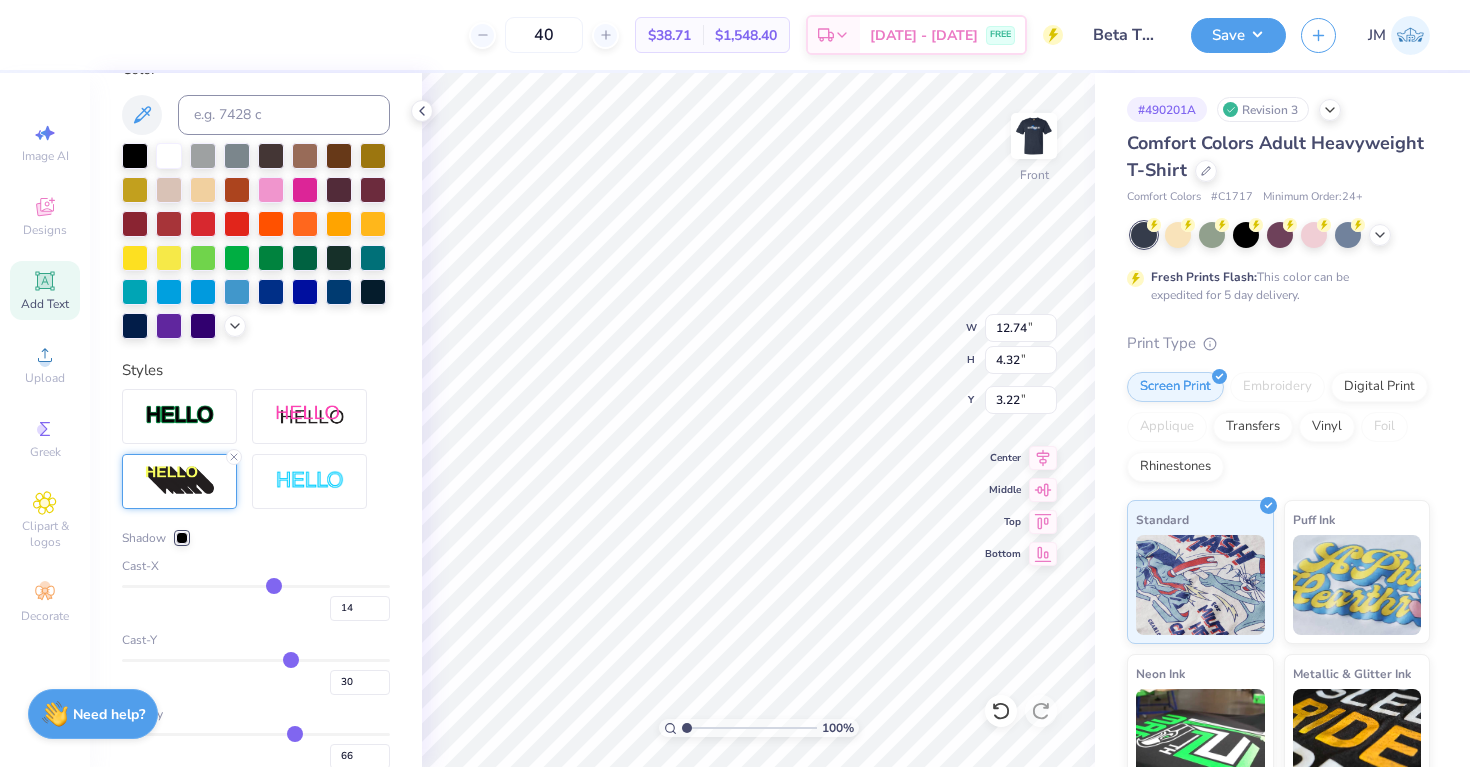 type on "28" 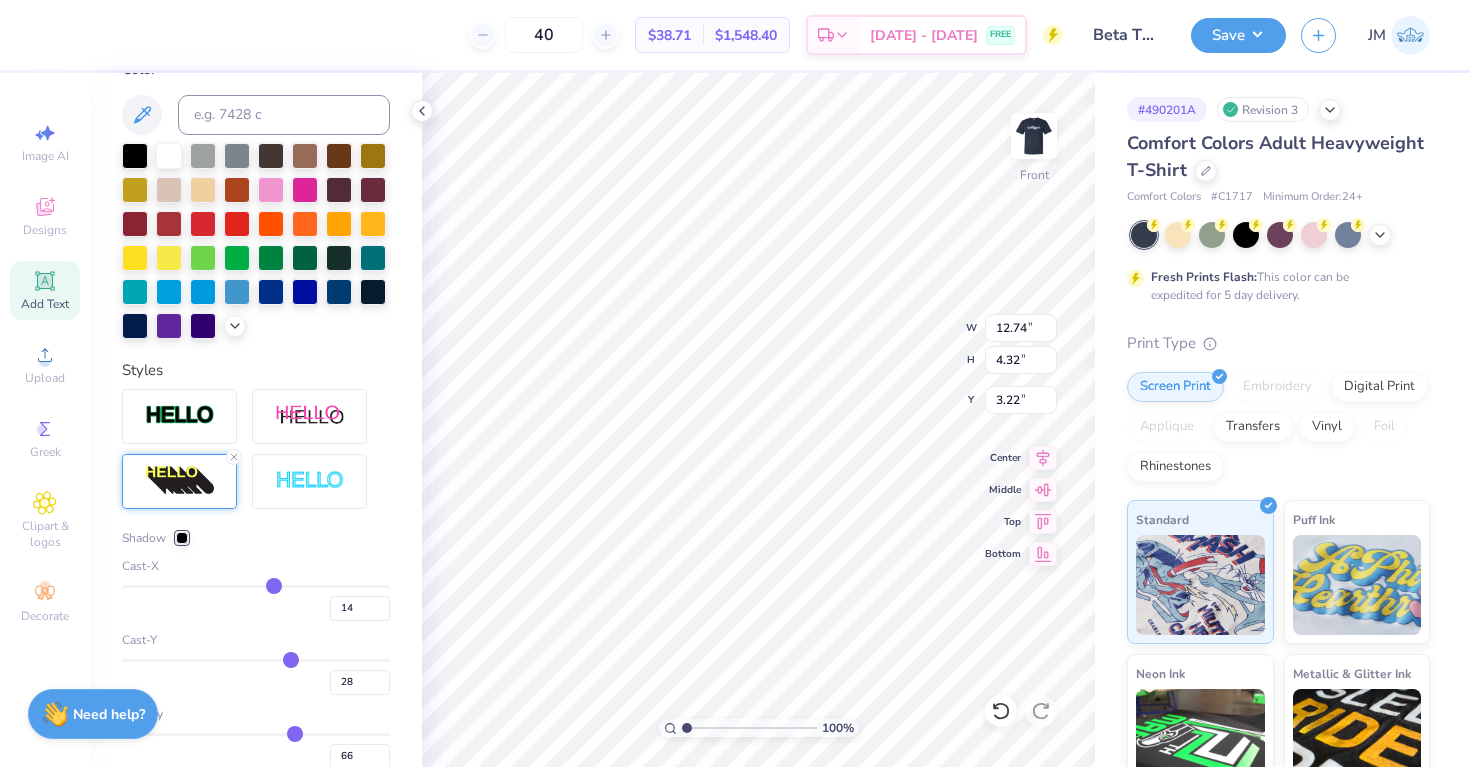 type on "26" 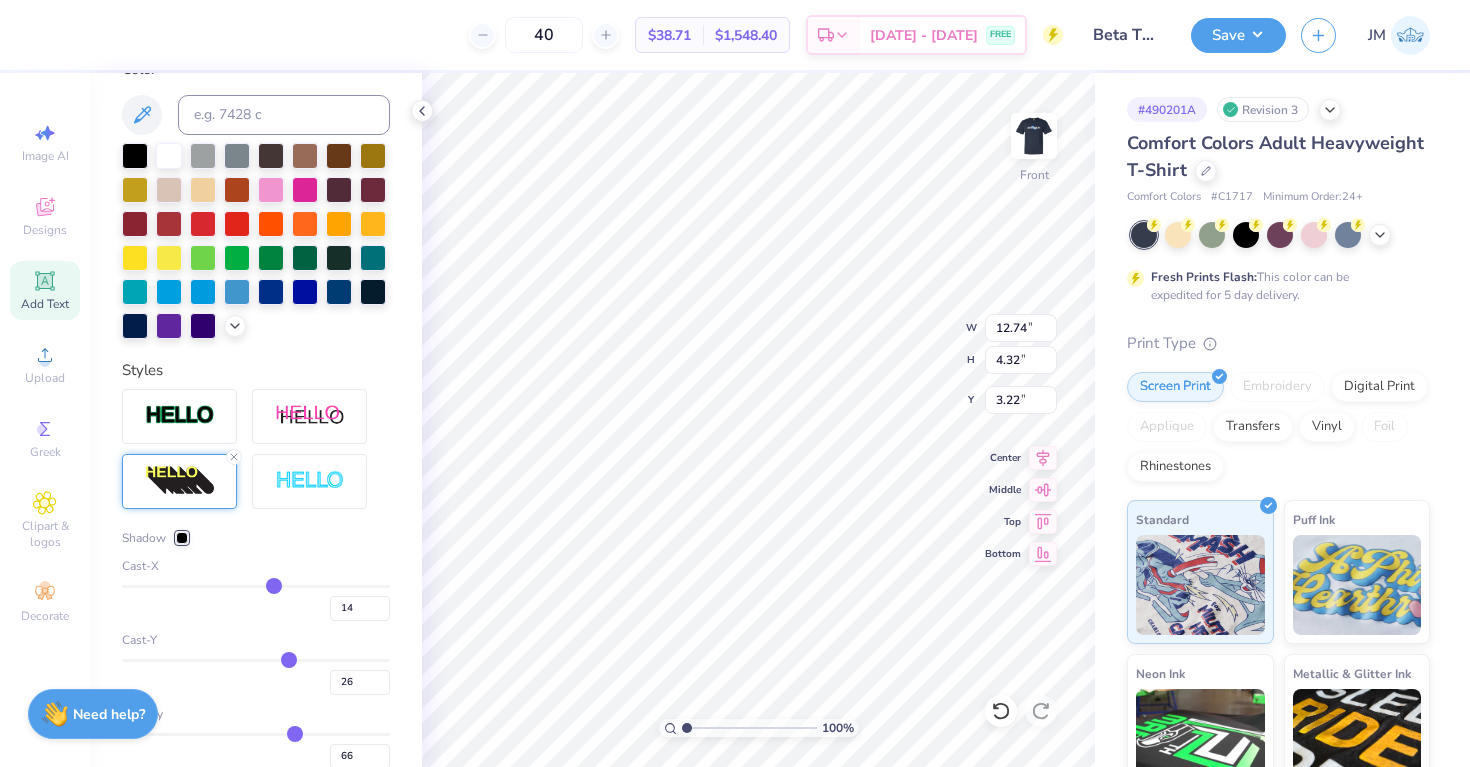 type on "25" 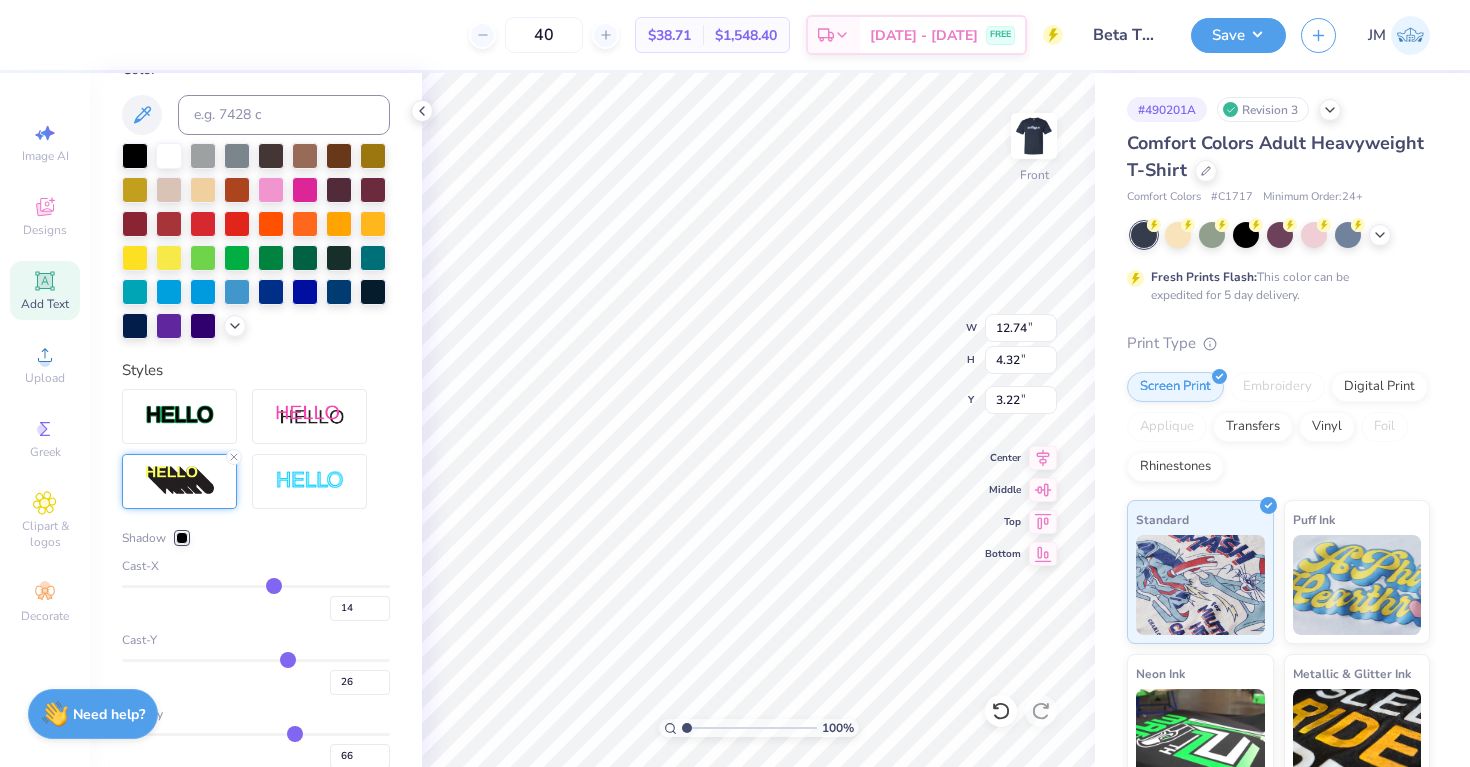 type on "25" 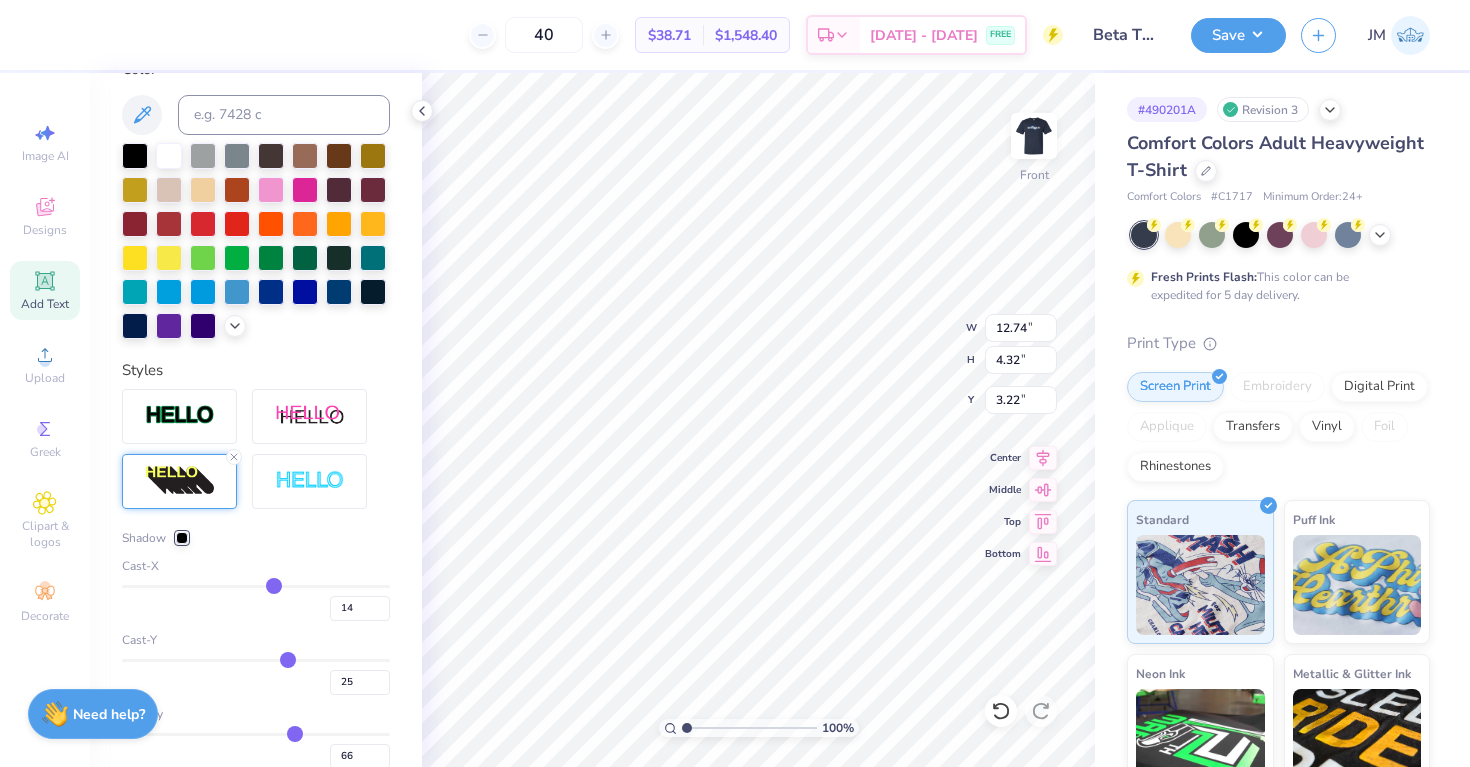 type on "24" 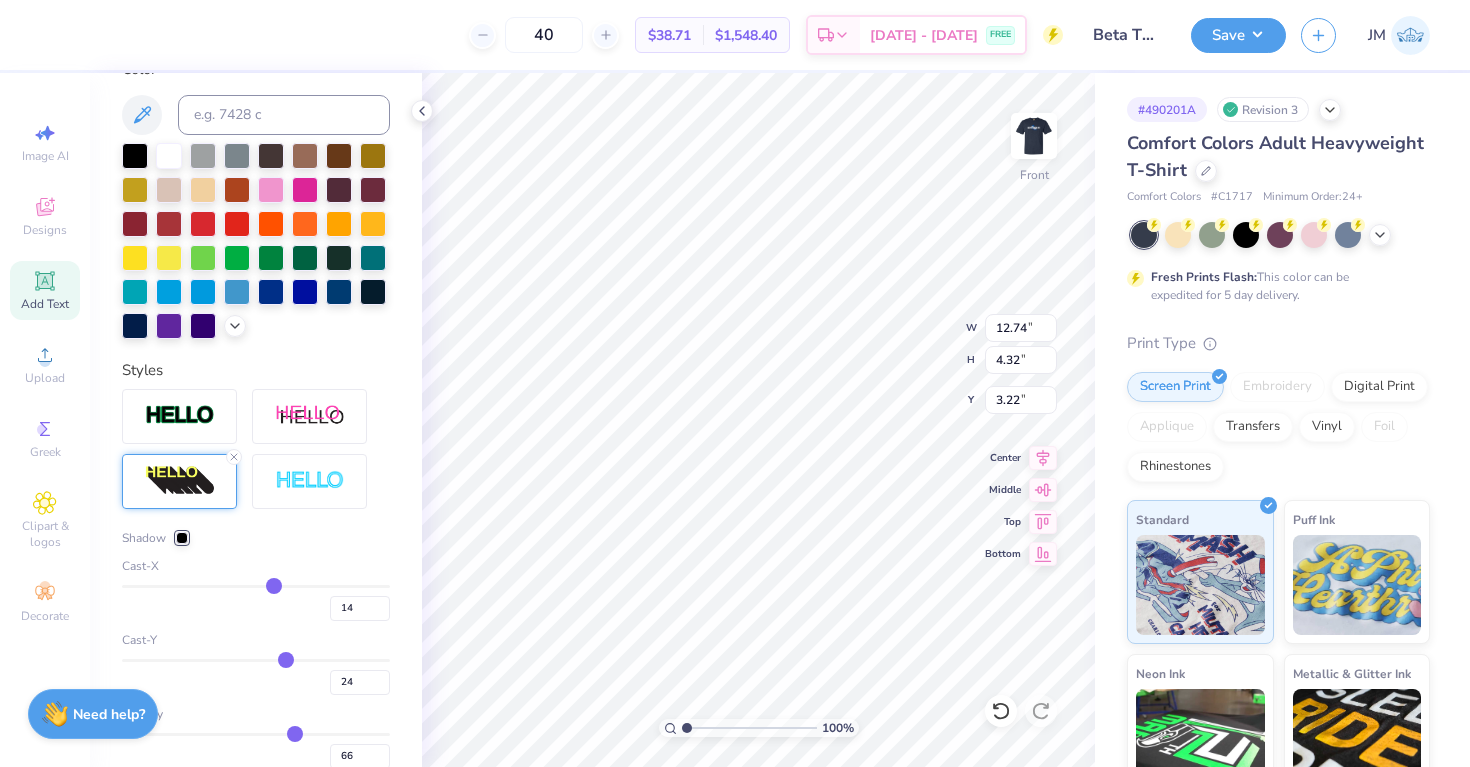 type on "23" 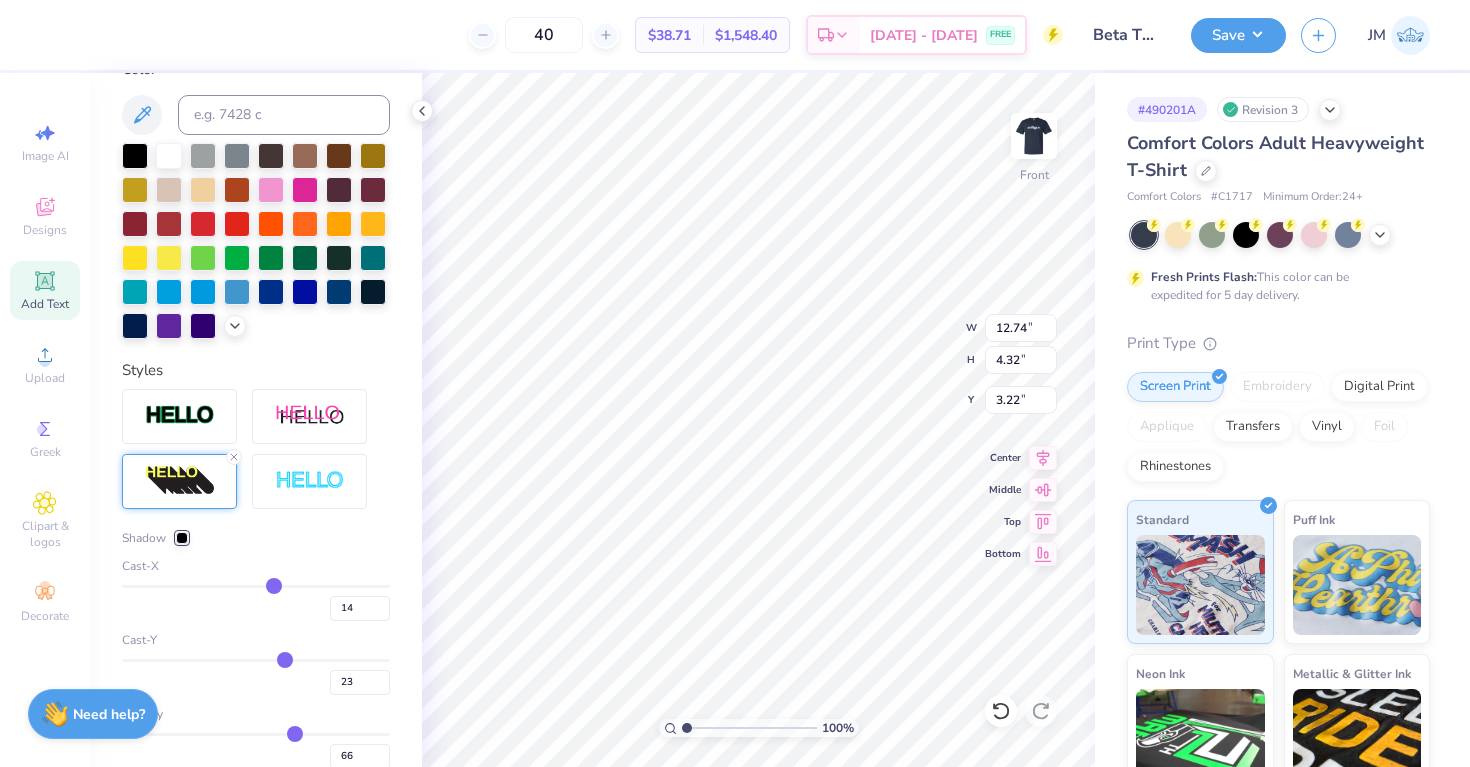 type on "23" 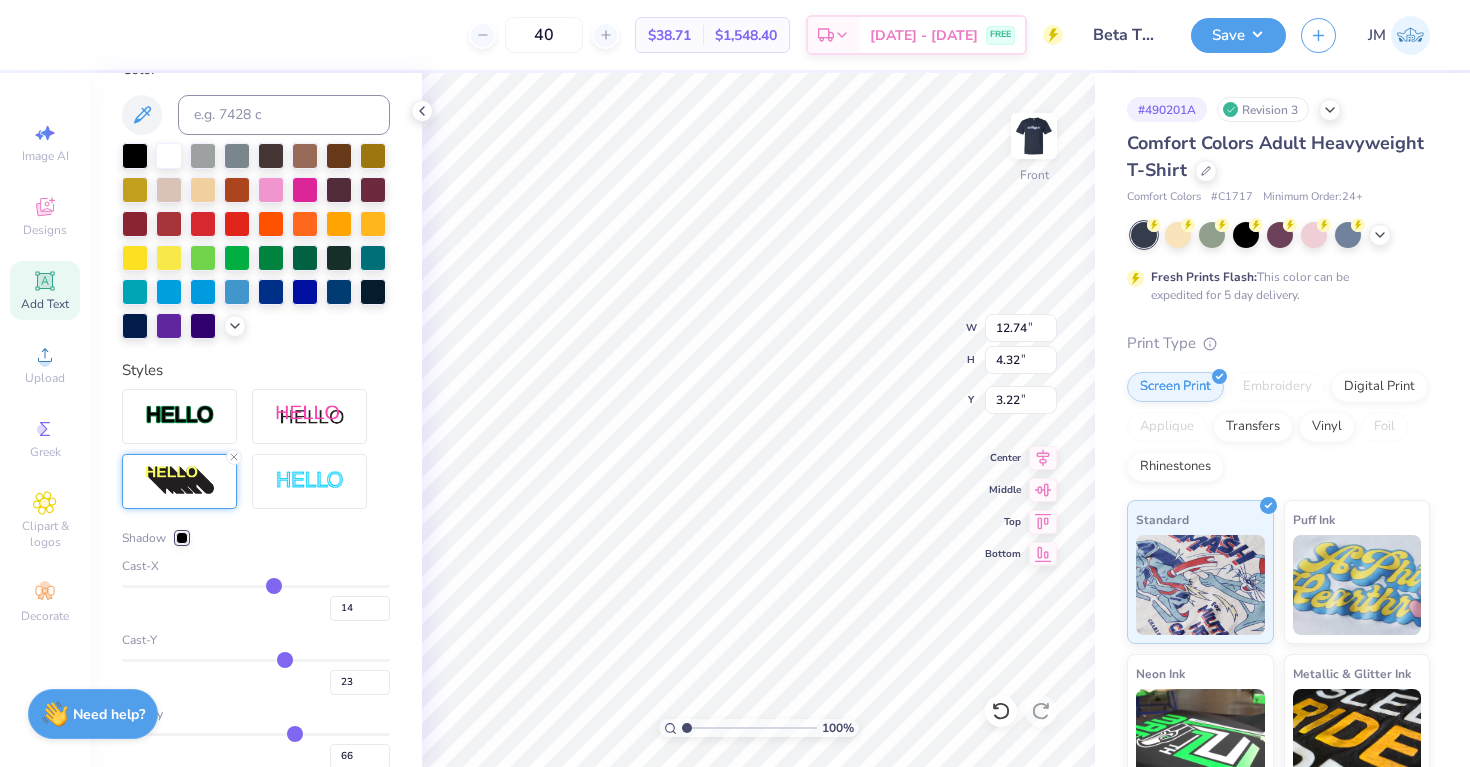 type on "4.09" 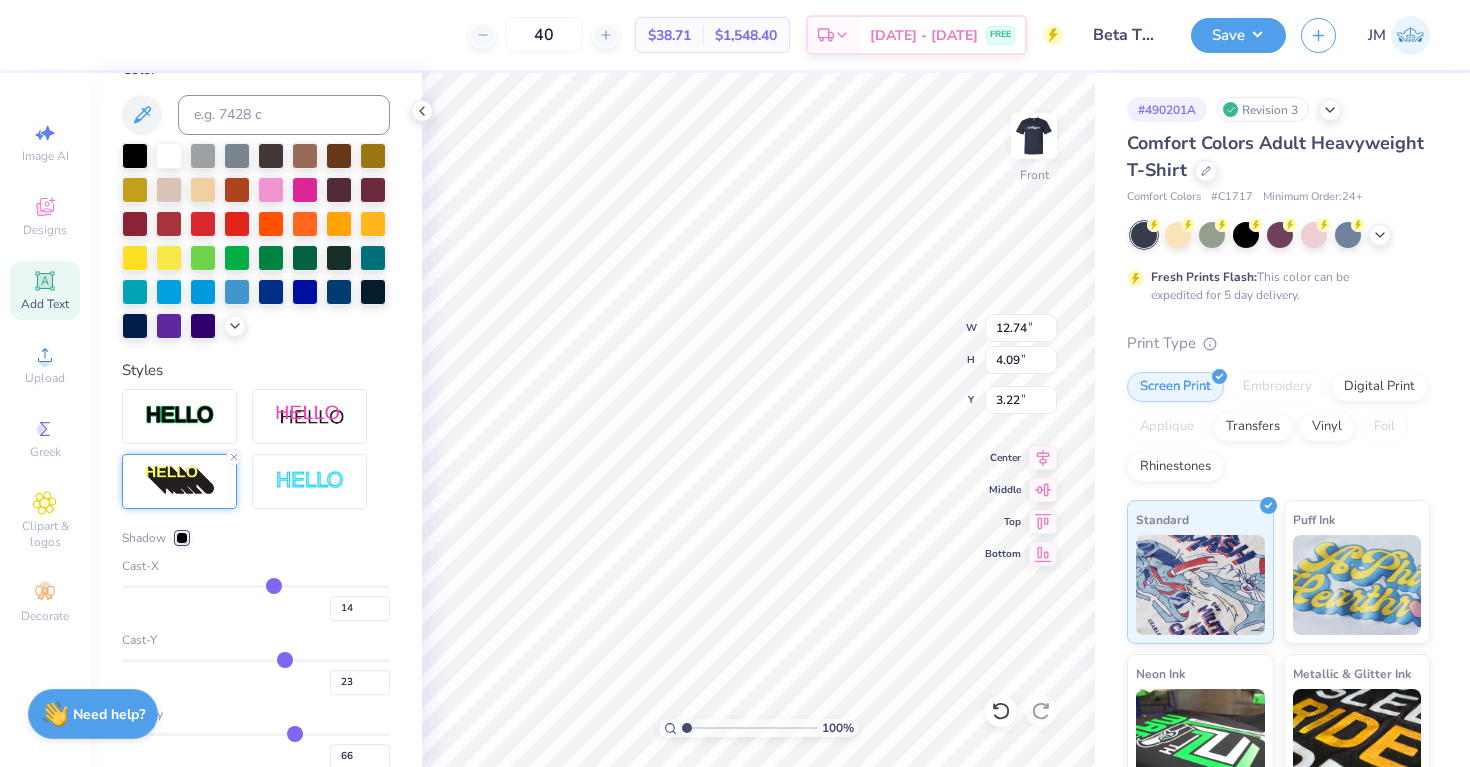 type on "65" 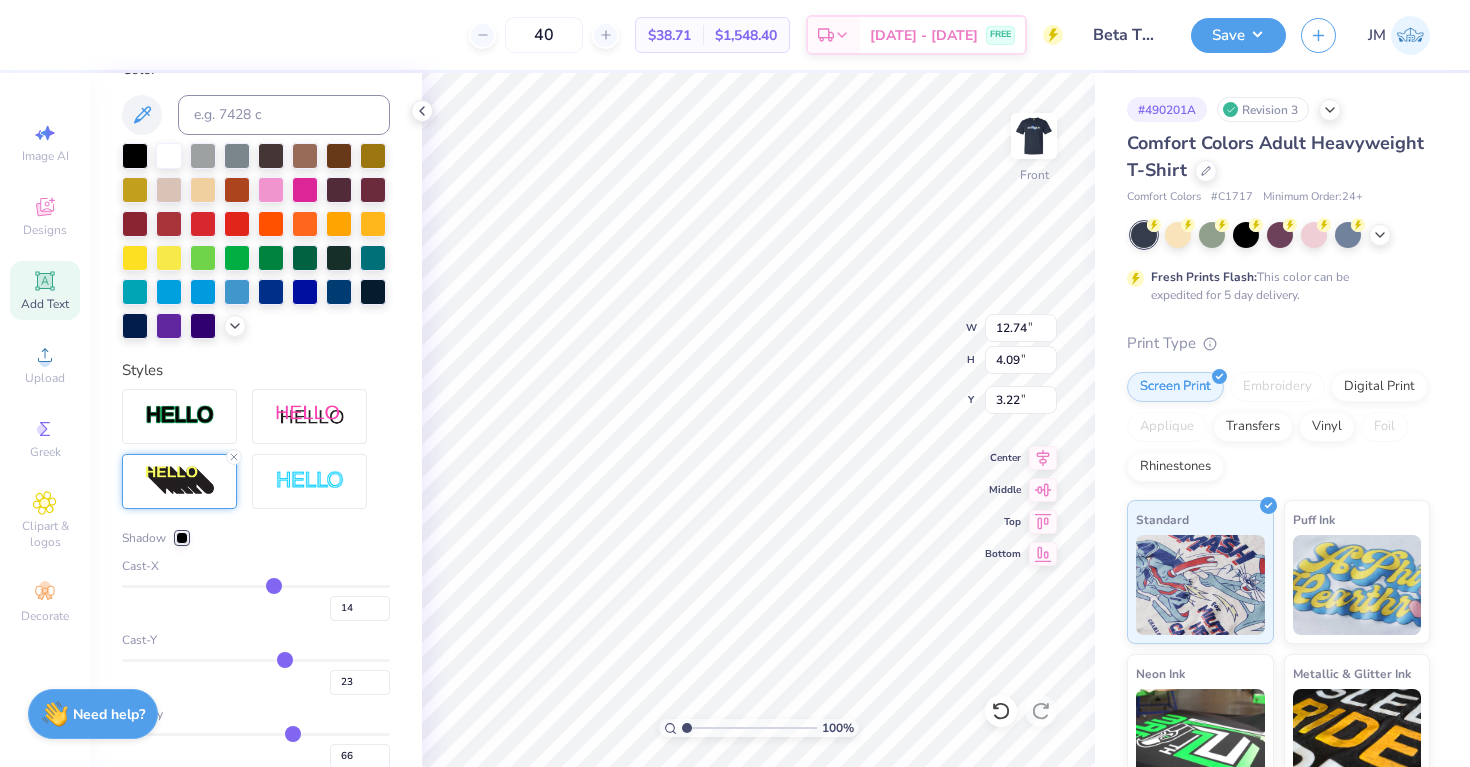 type on "65" 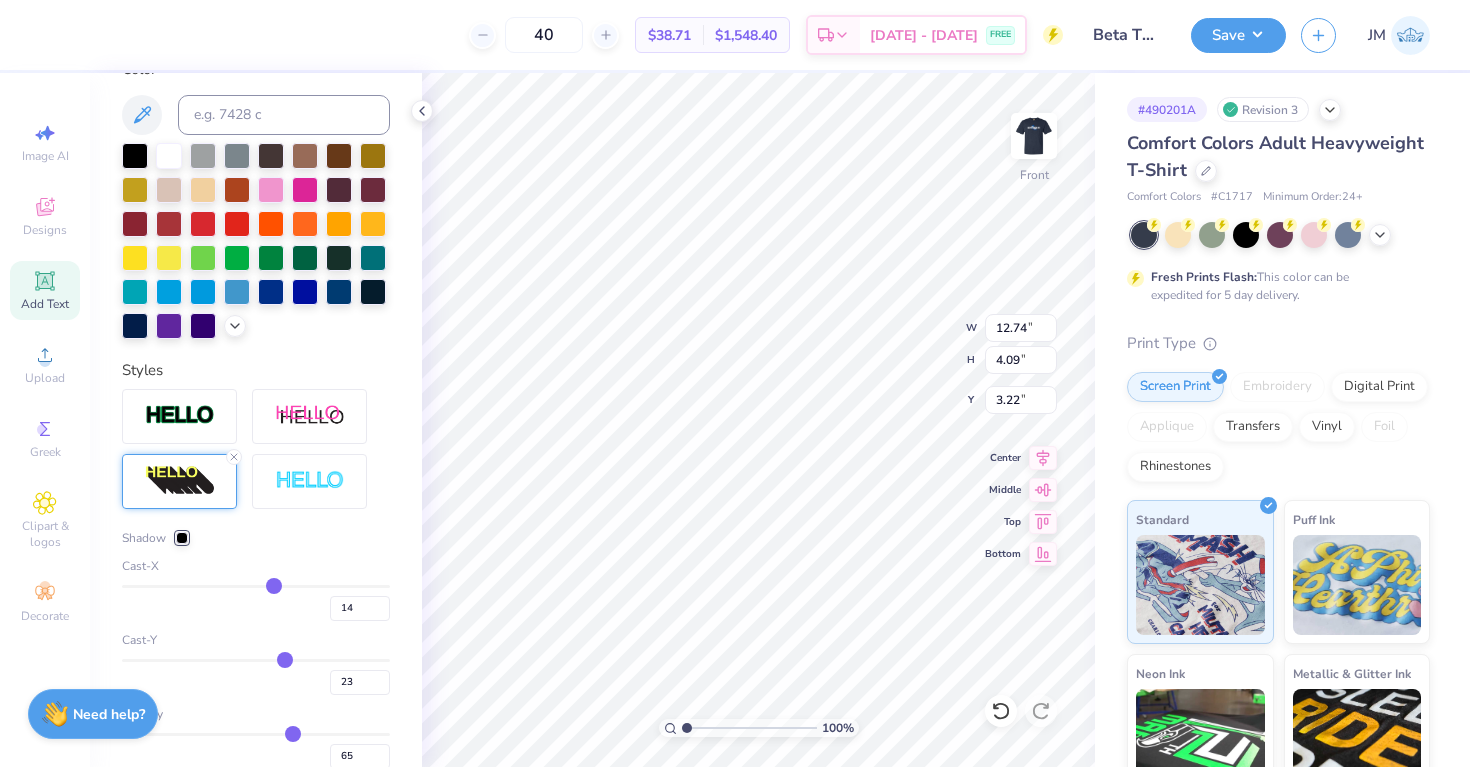 type on "64" 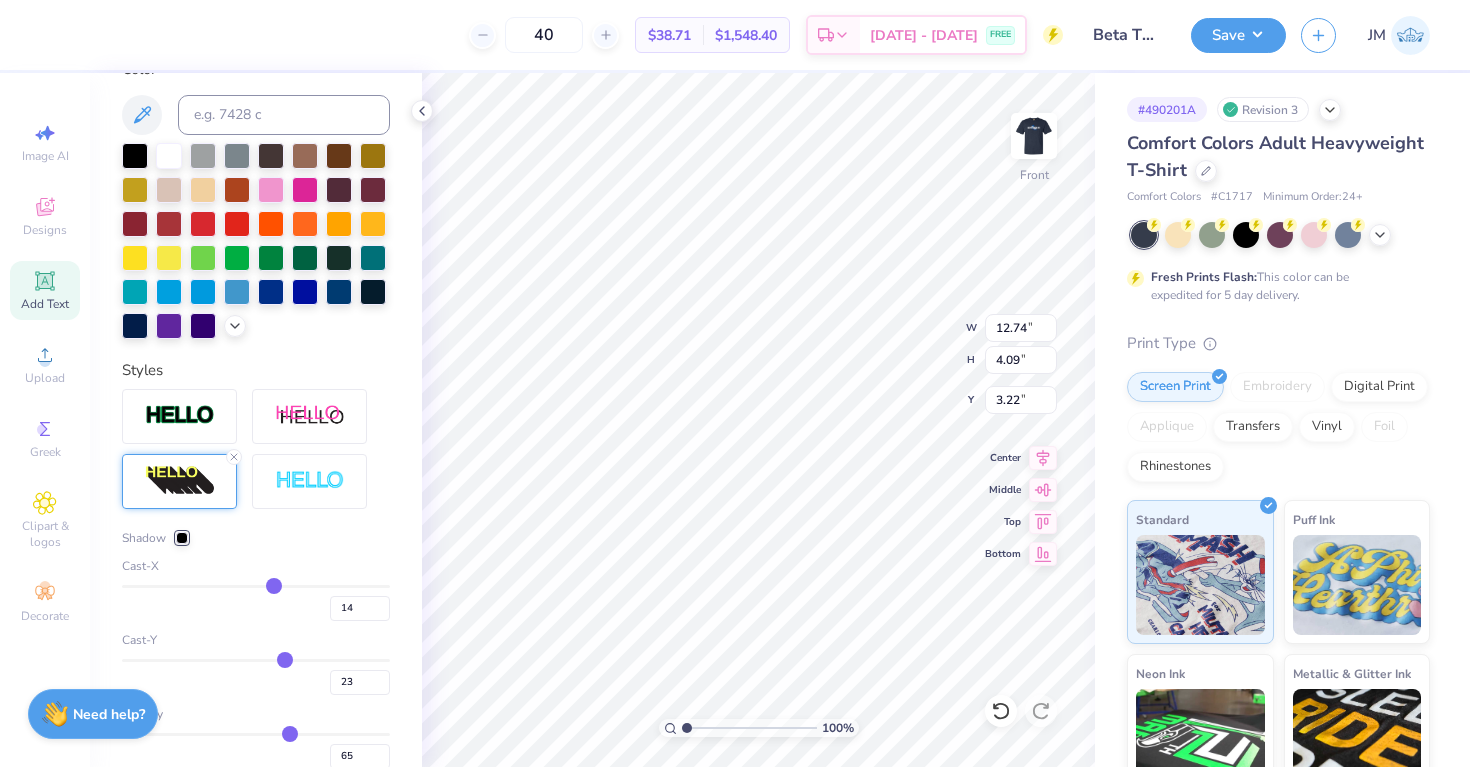 type on "64" 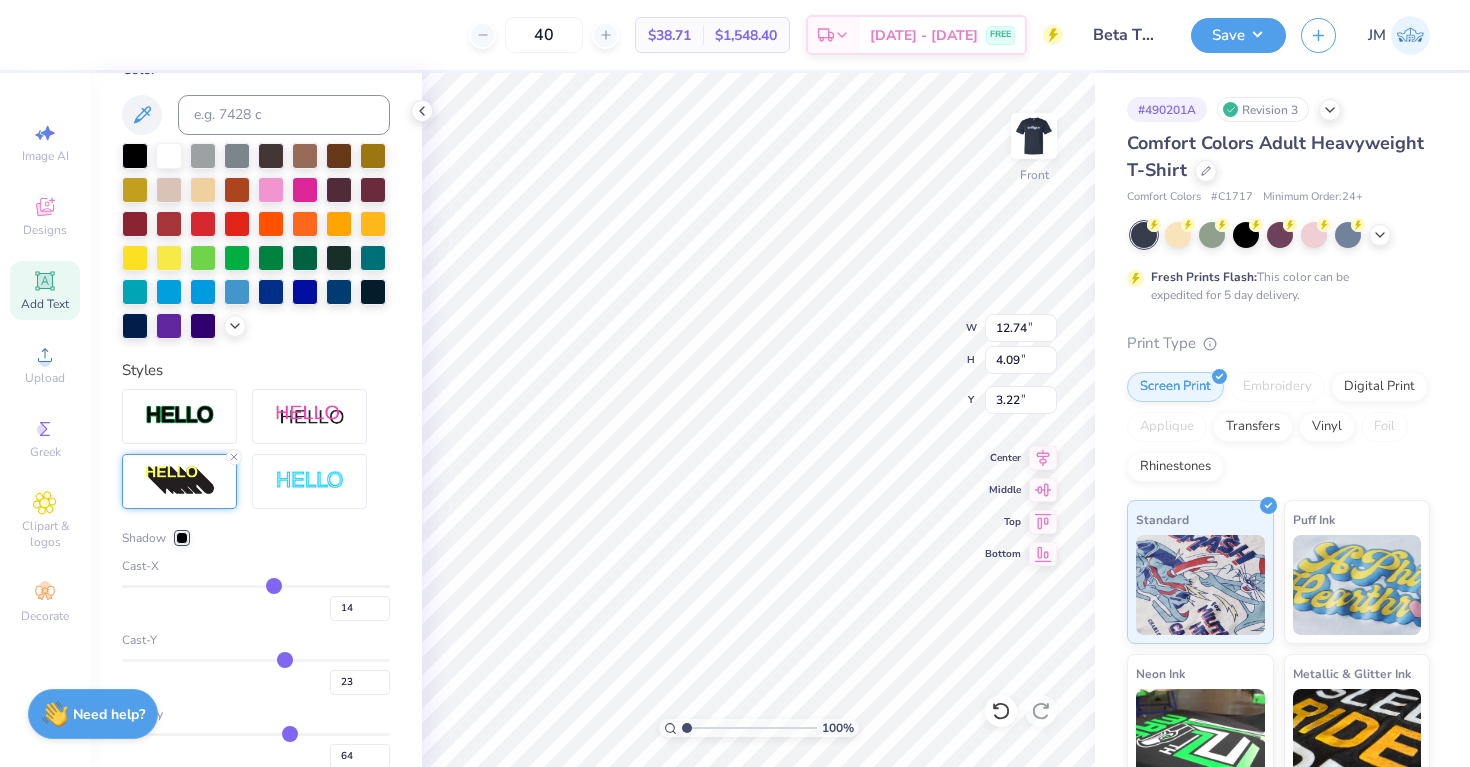 type on "63" 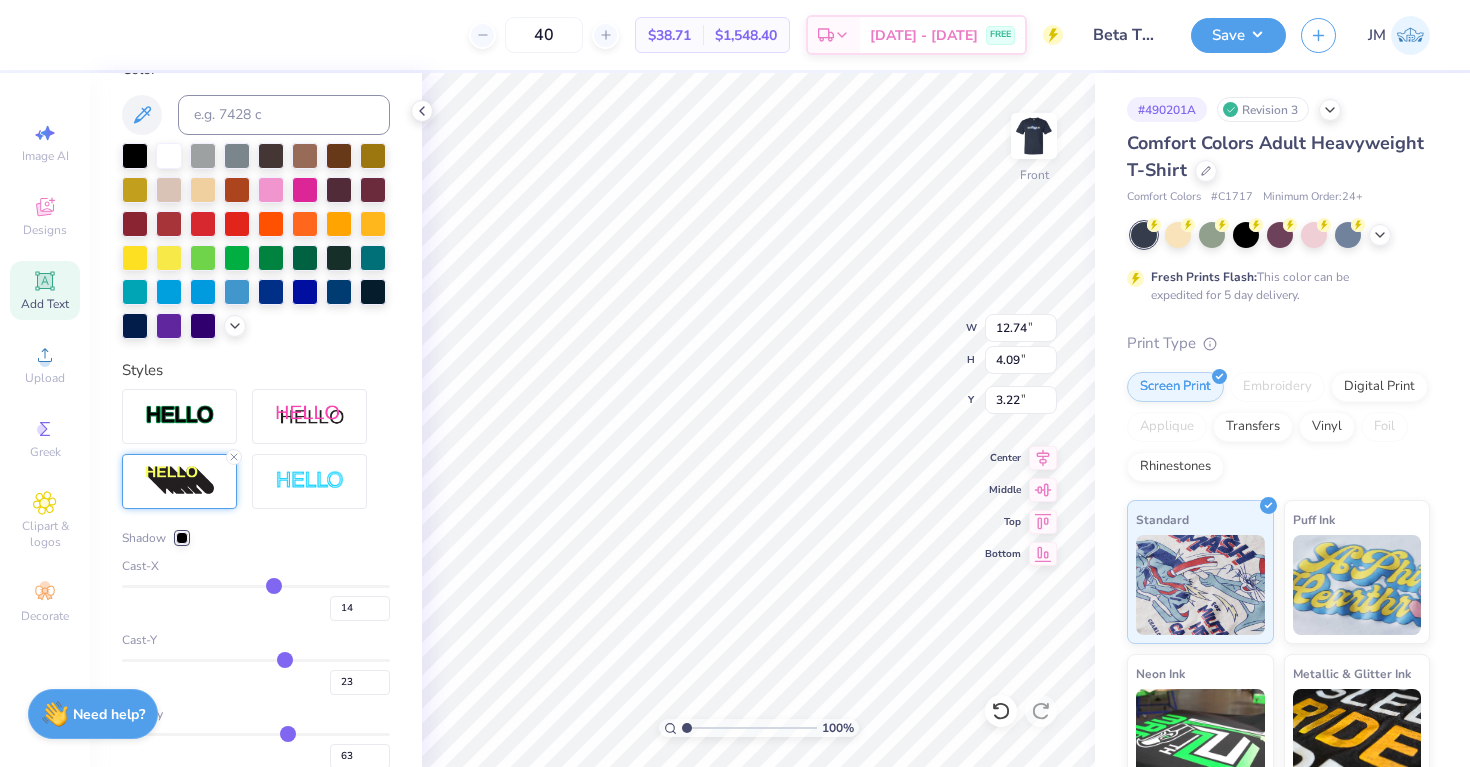 type on "62" 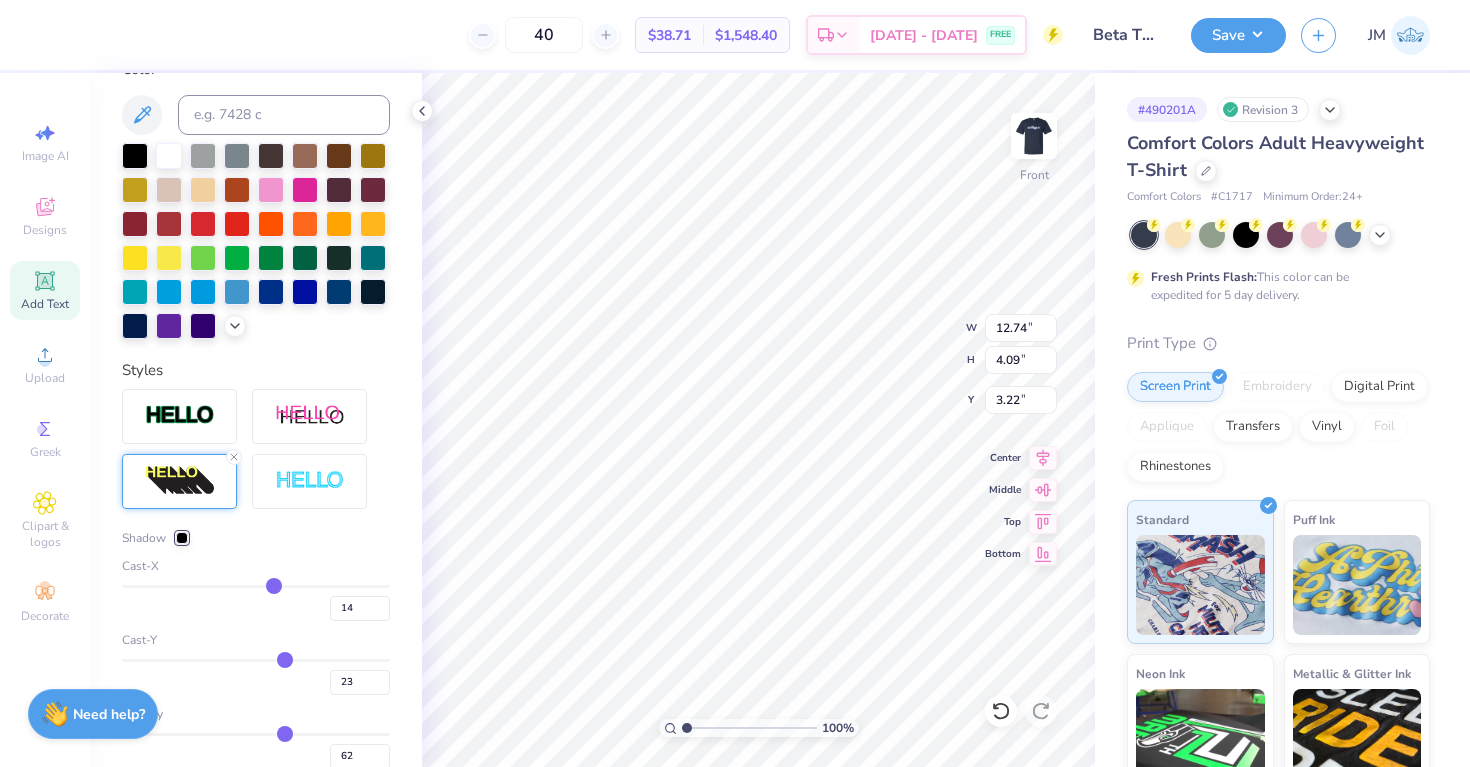 click at bounding box center [256, 734] 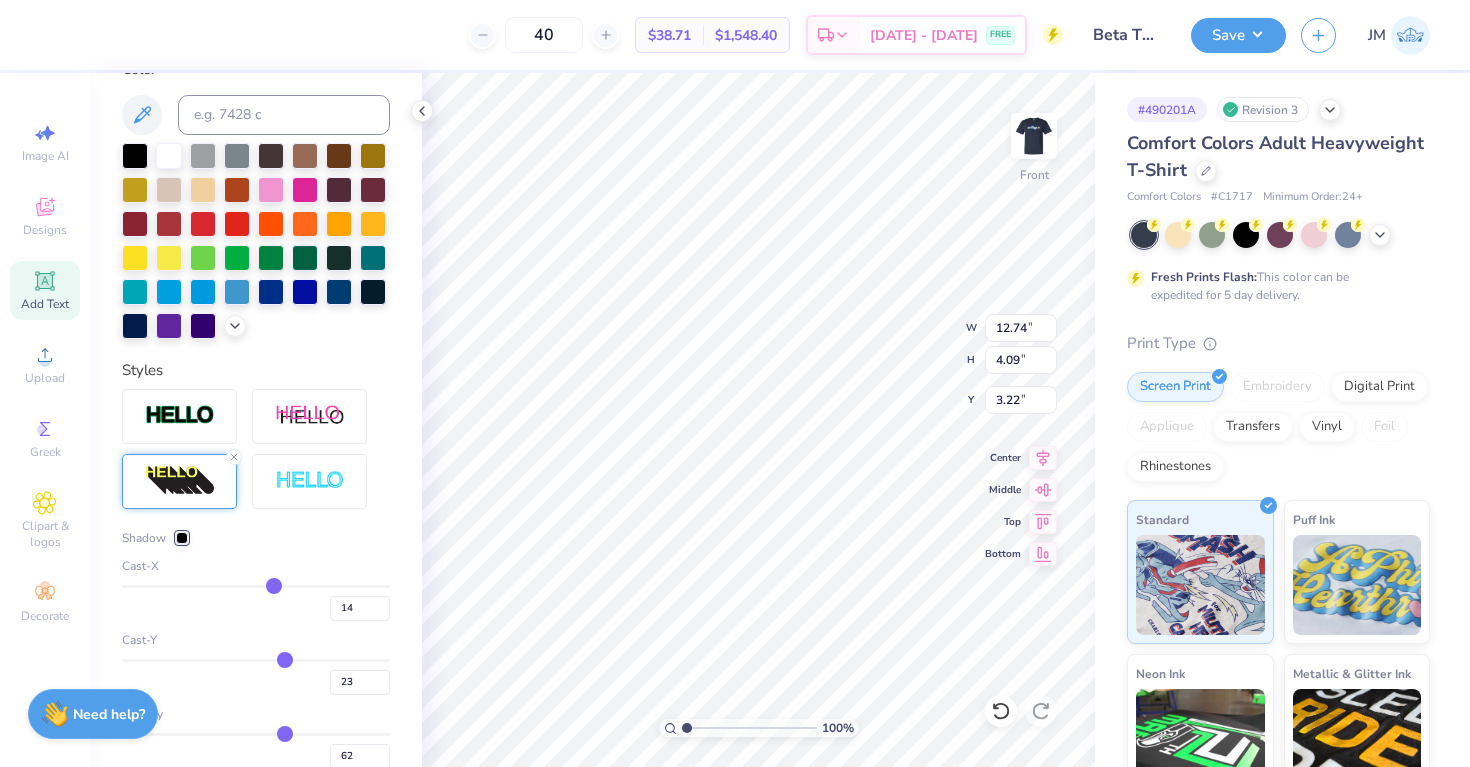 type on "61" 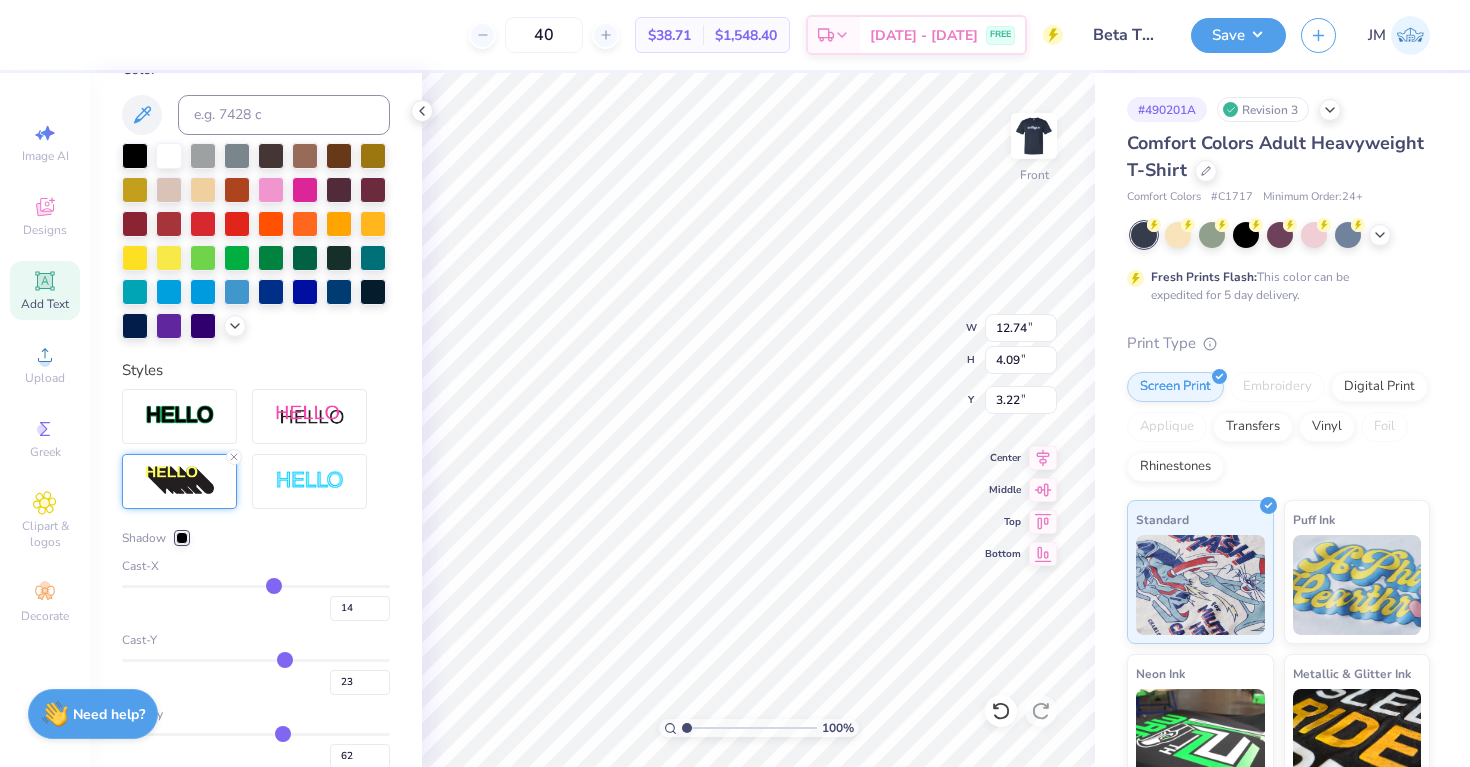 type on "61" 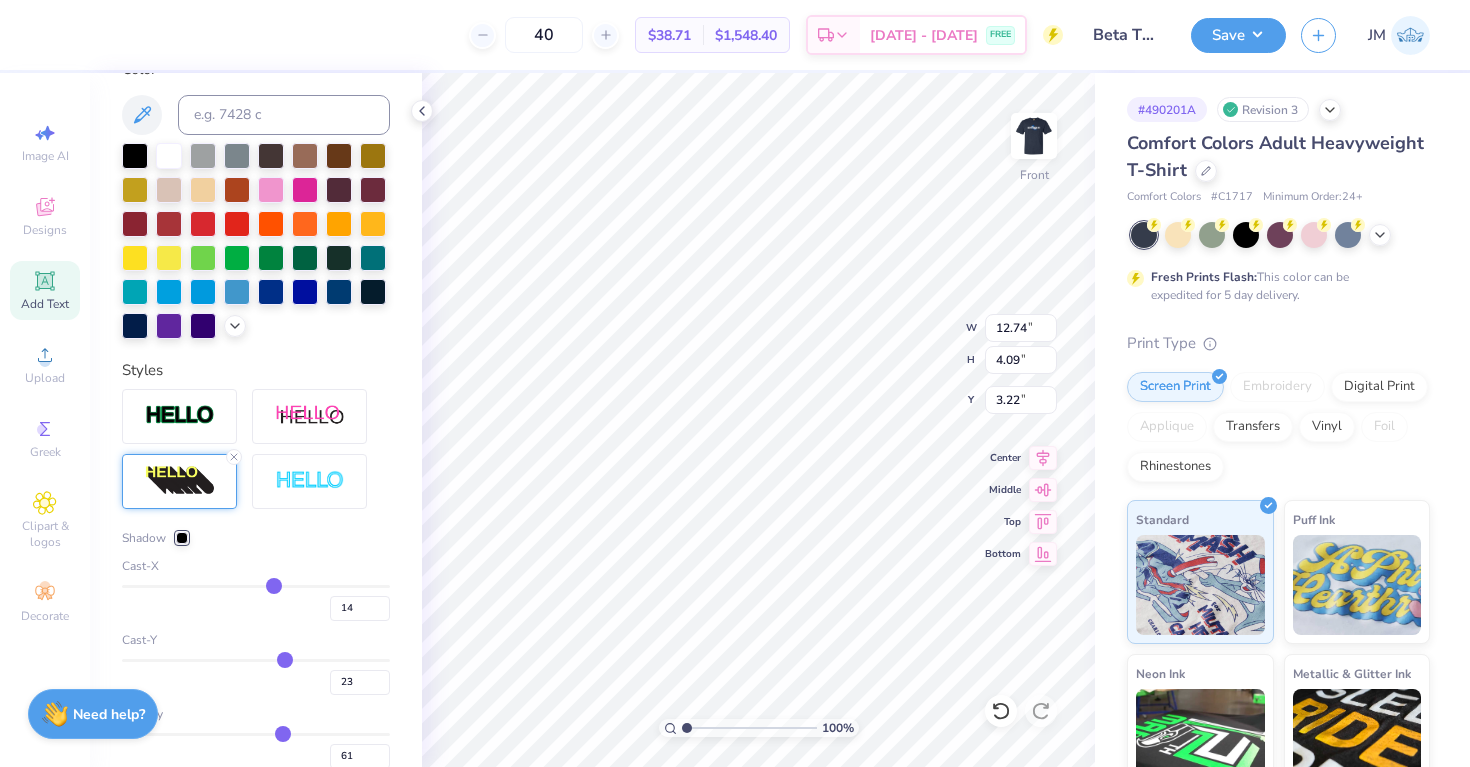 type on "60" 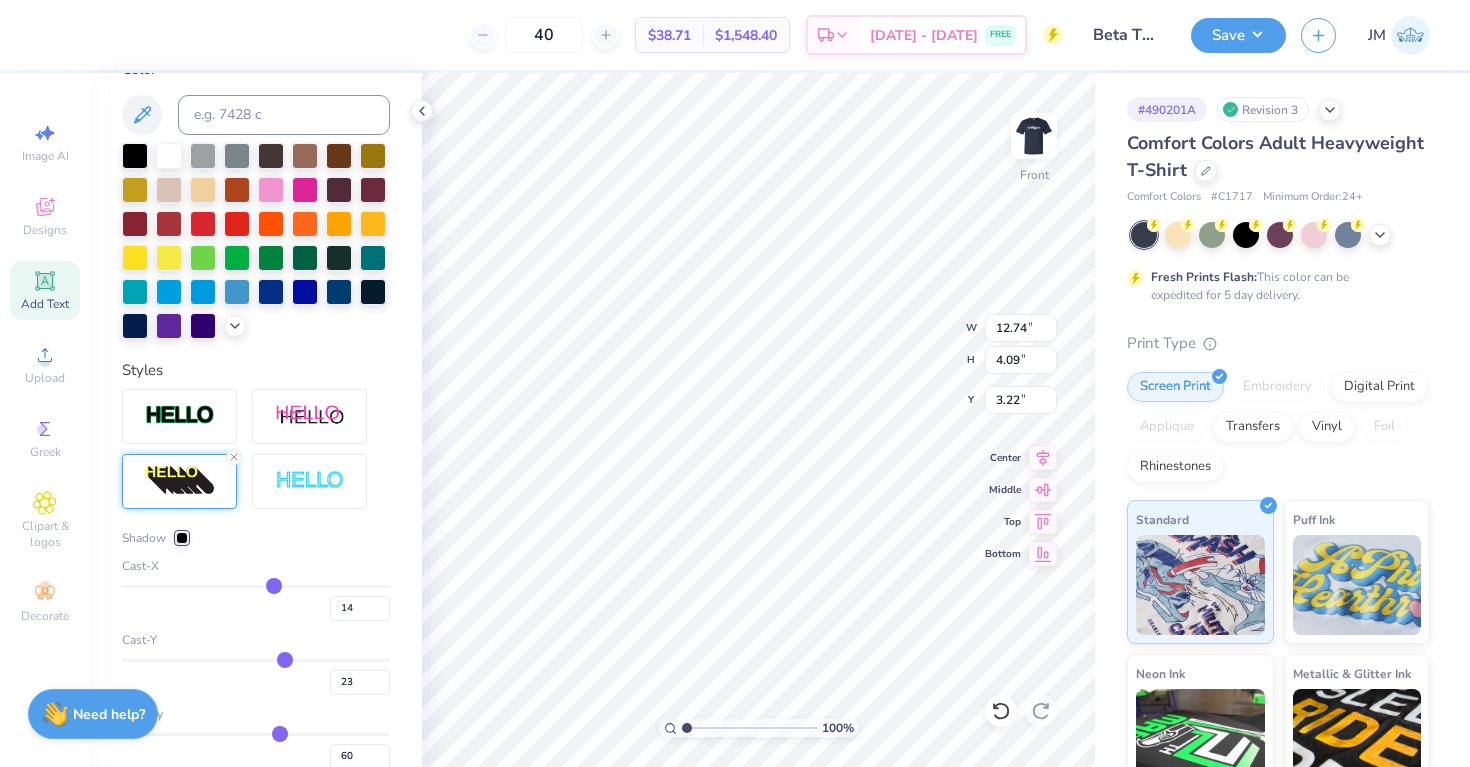 type on "58" 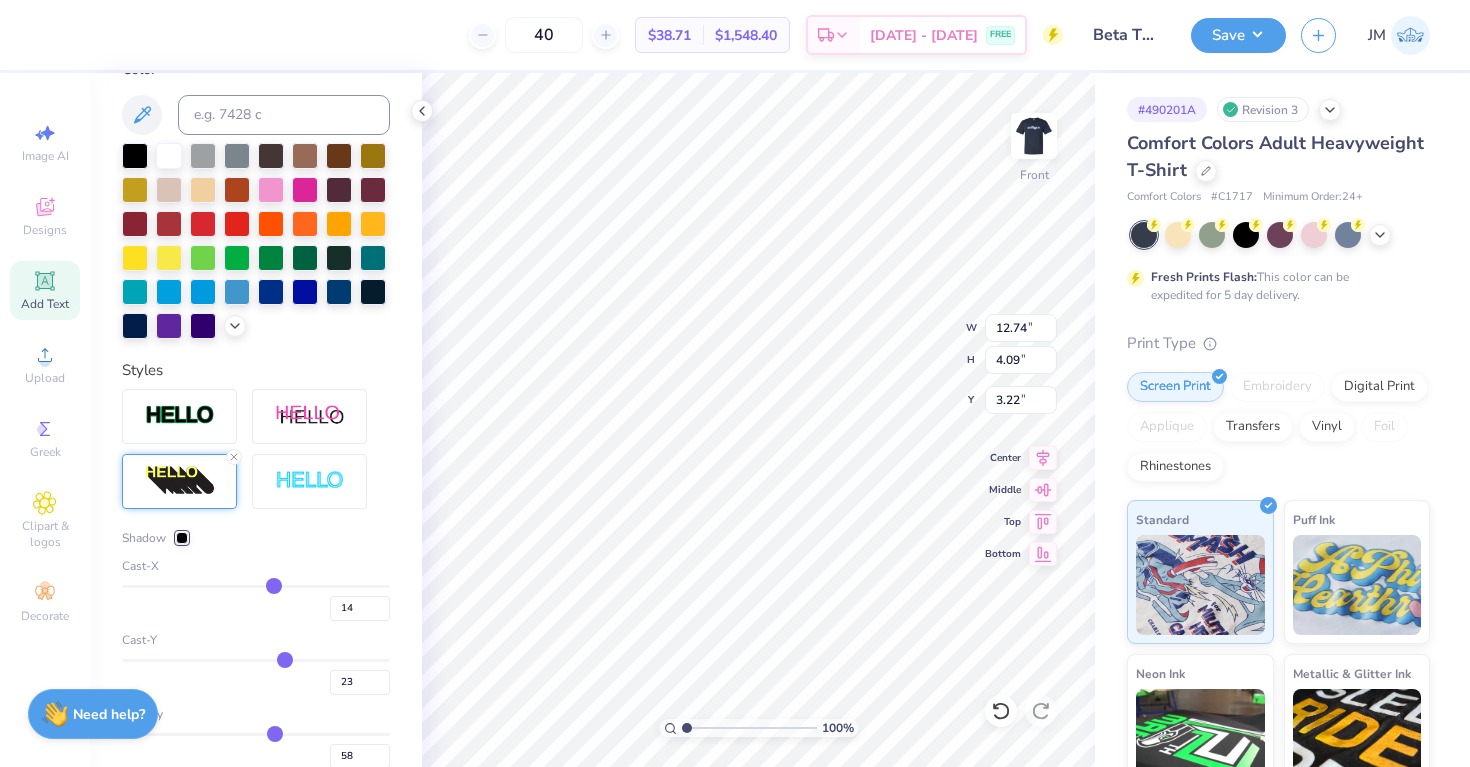type on "57" 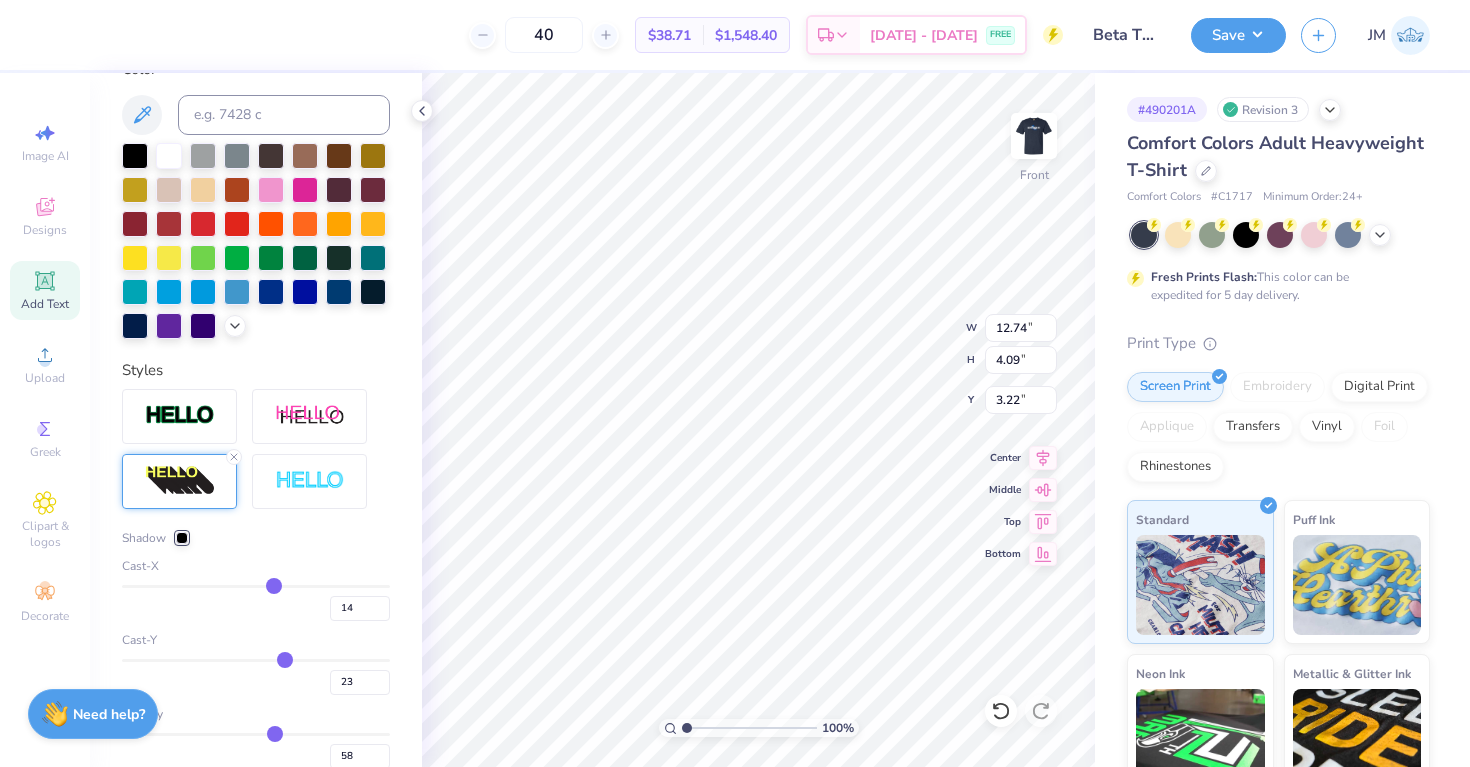 type on "57" 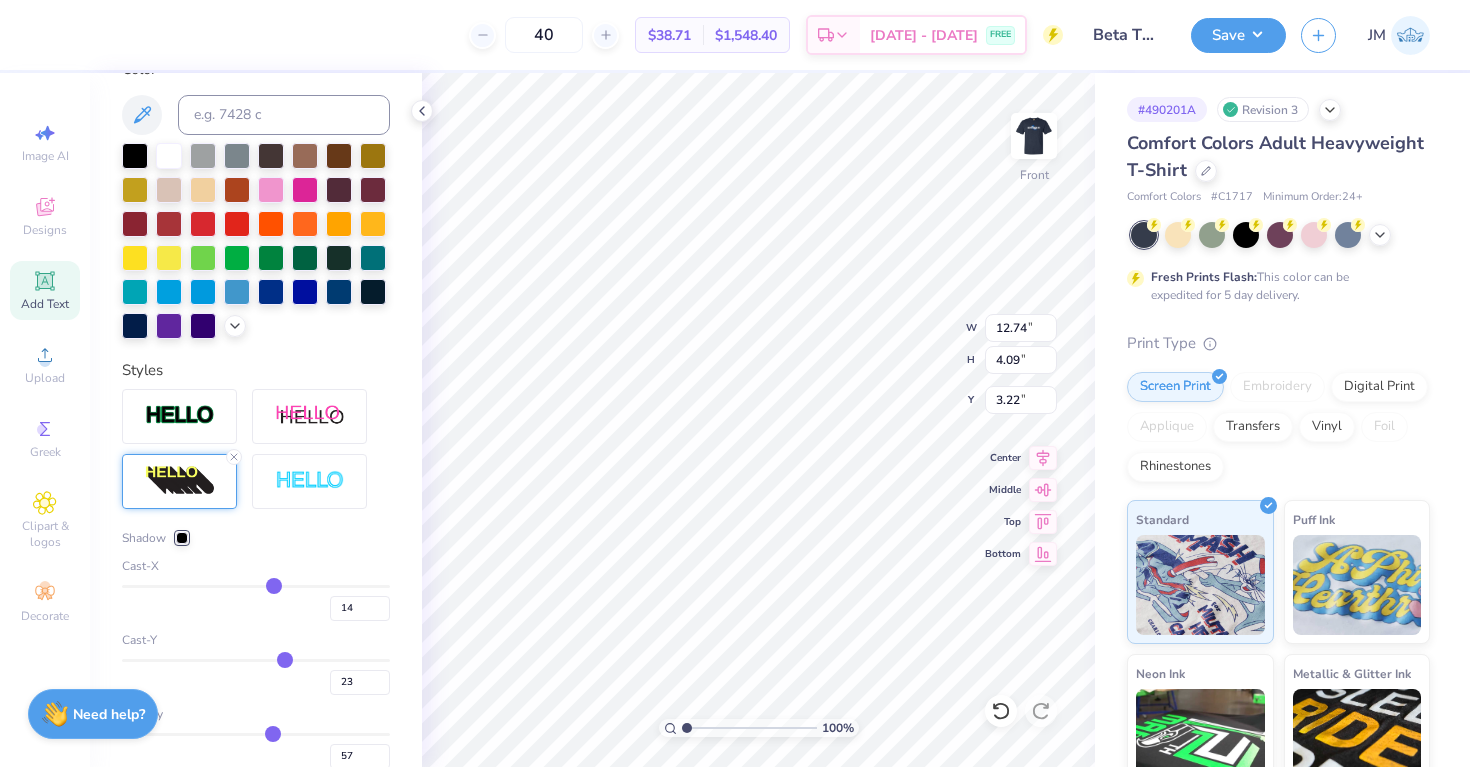 type on "56" 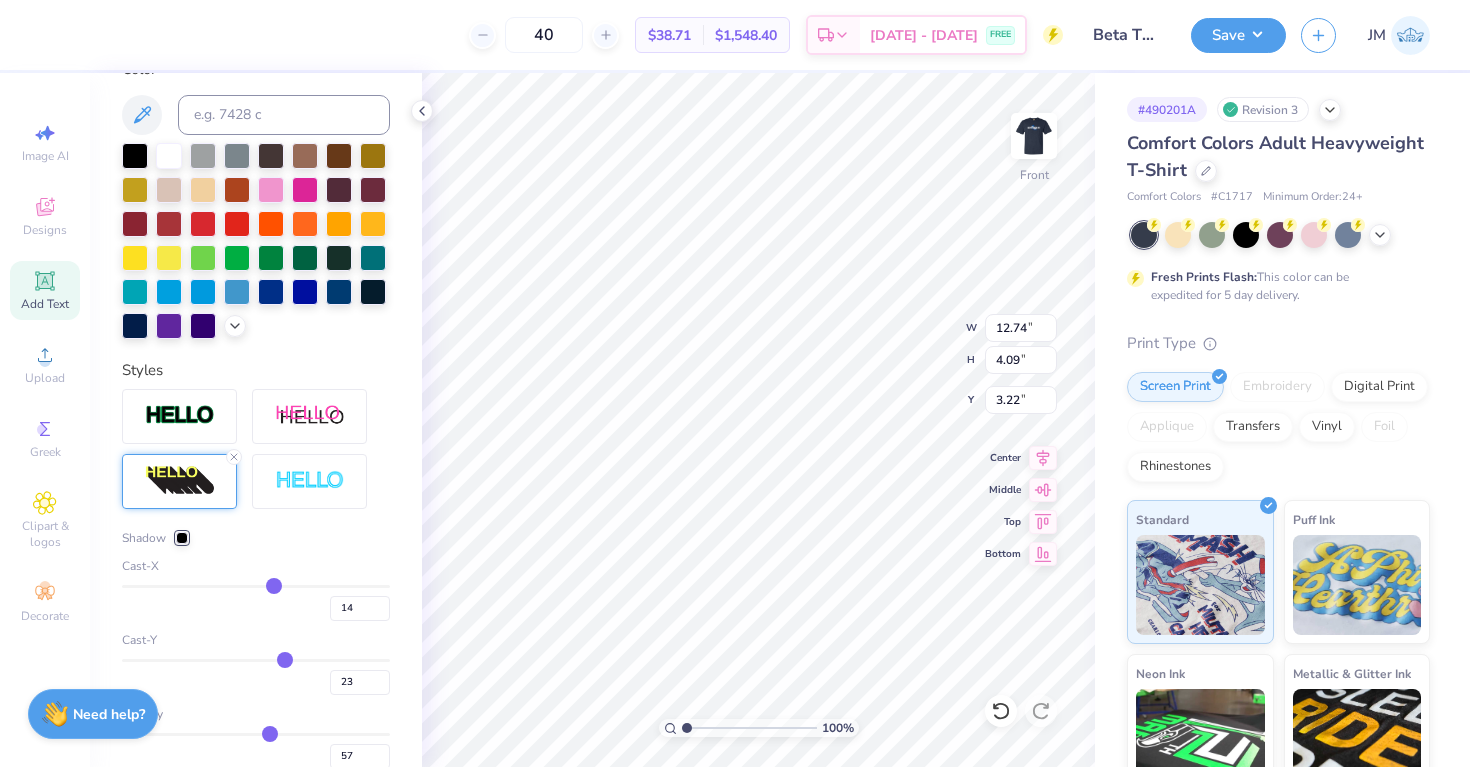 type on "56" 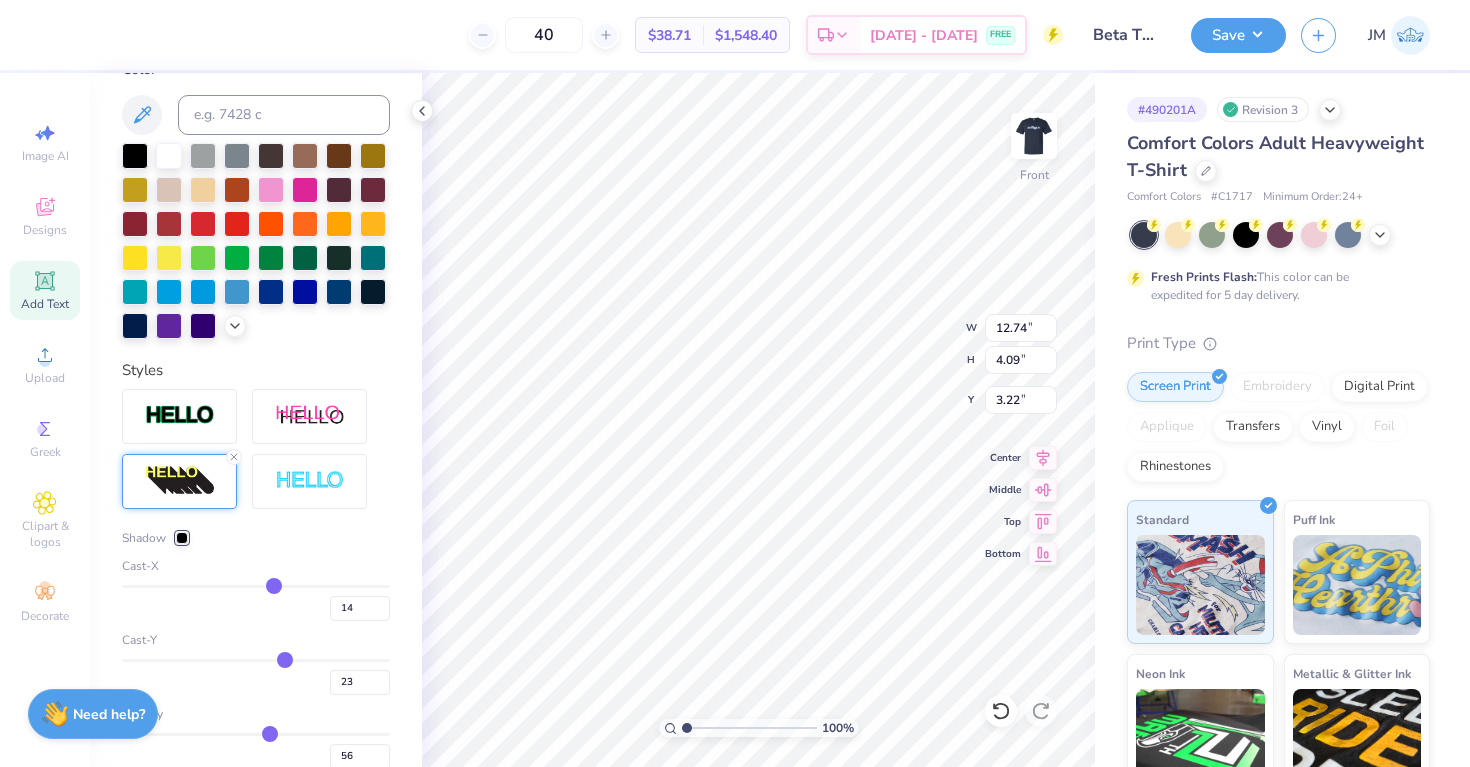 type on "55" 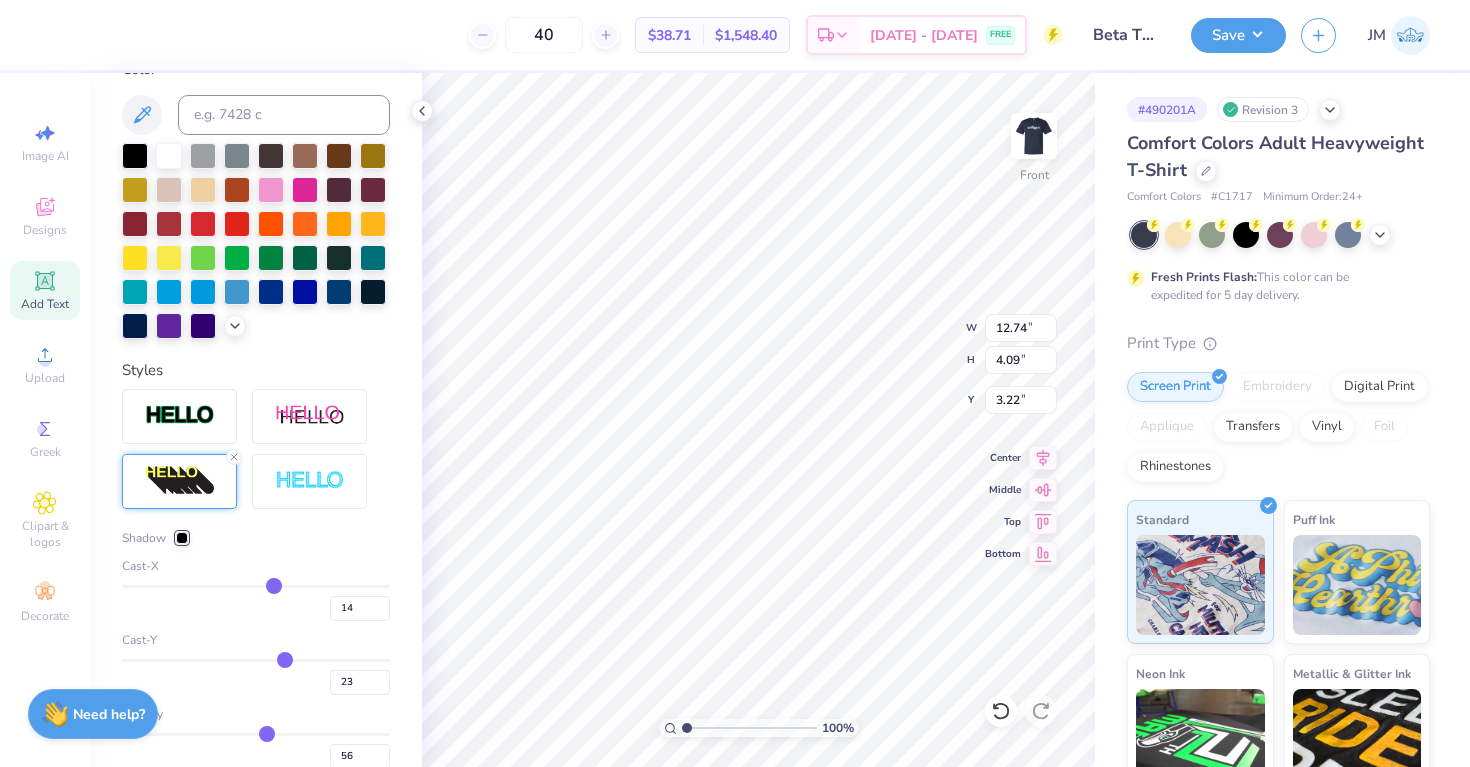 type on "55" 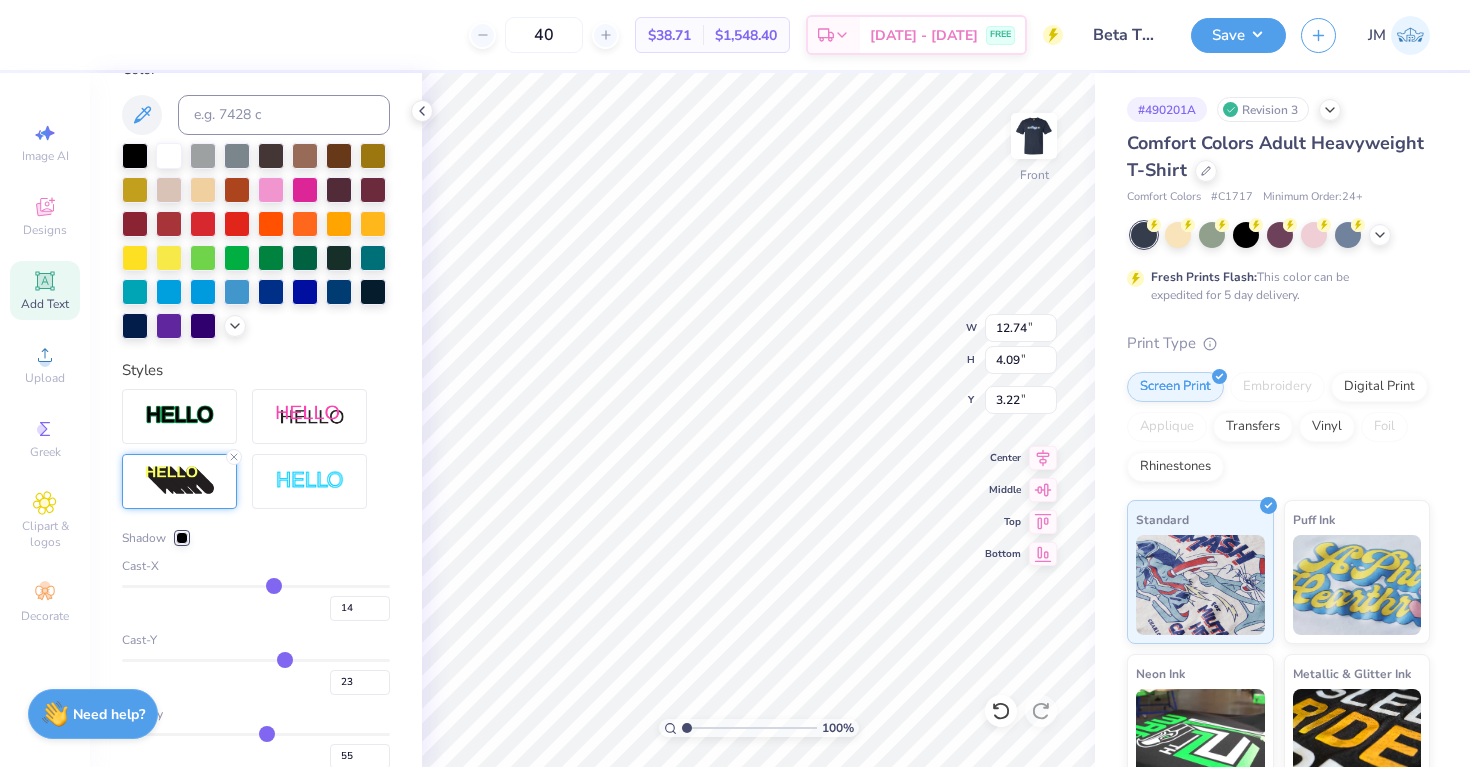 drag, startPoint x: 285, startPoint y: 732, endPoint x: 268, endPoint y: 732, distance: 17 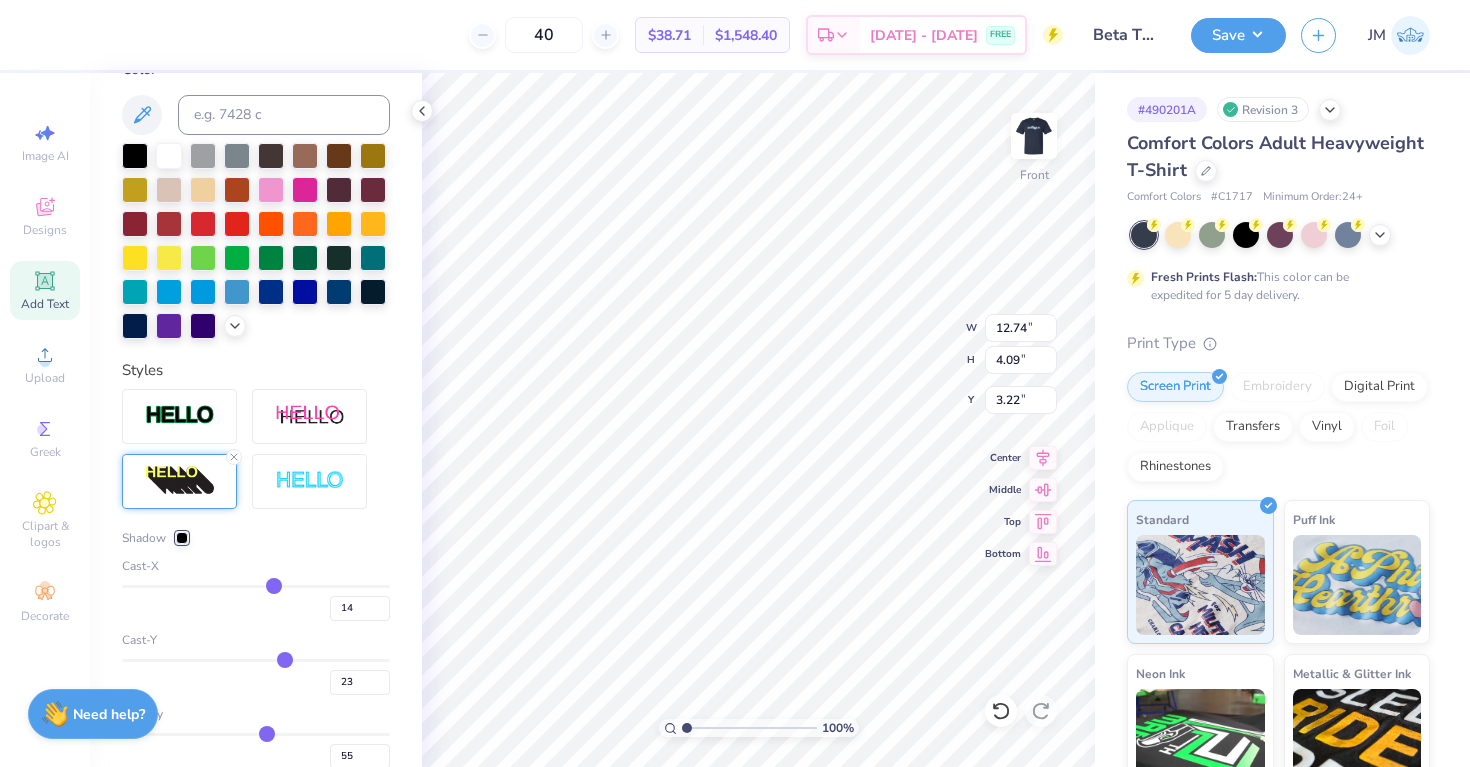 type on "11" 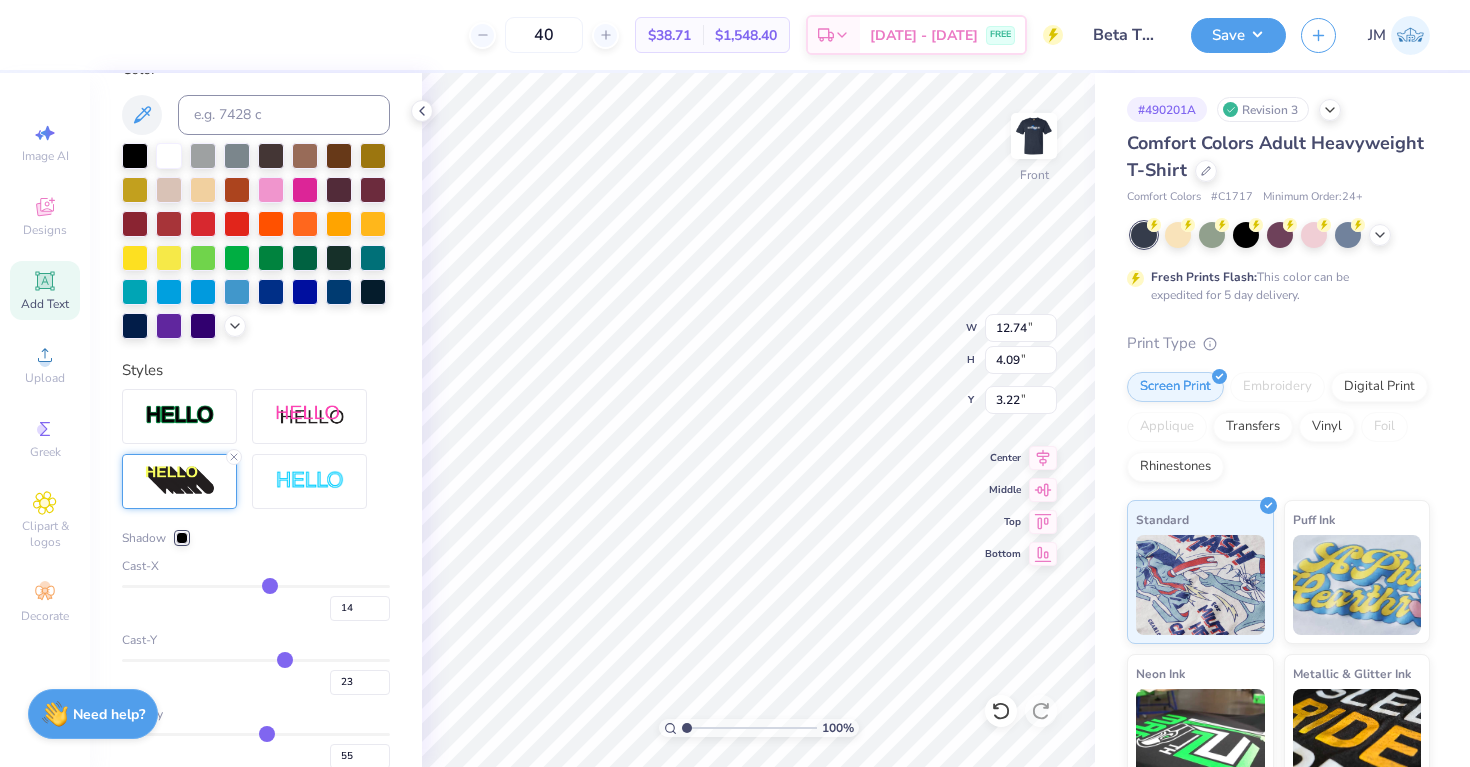 type on "11" 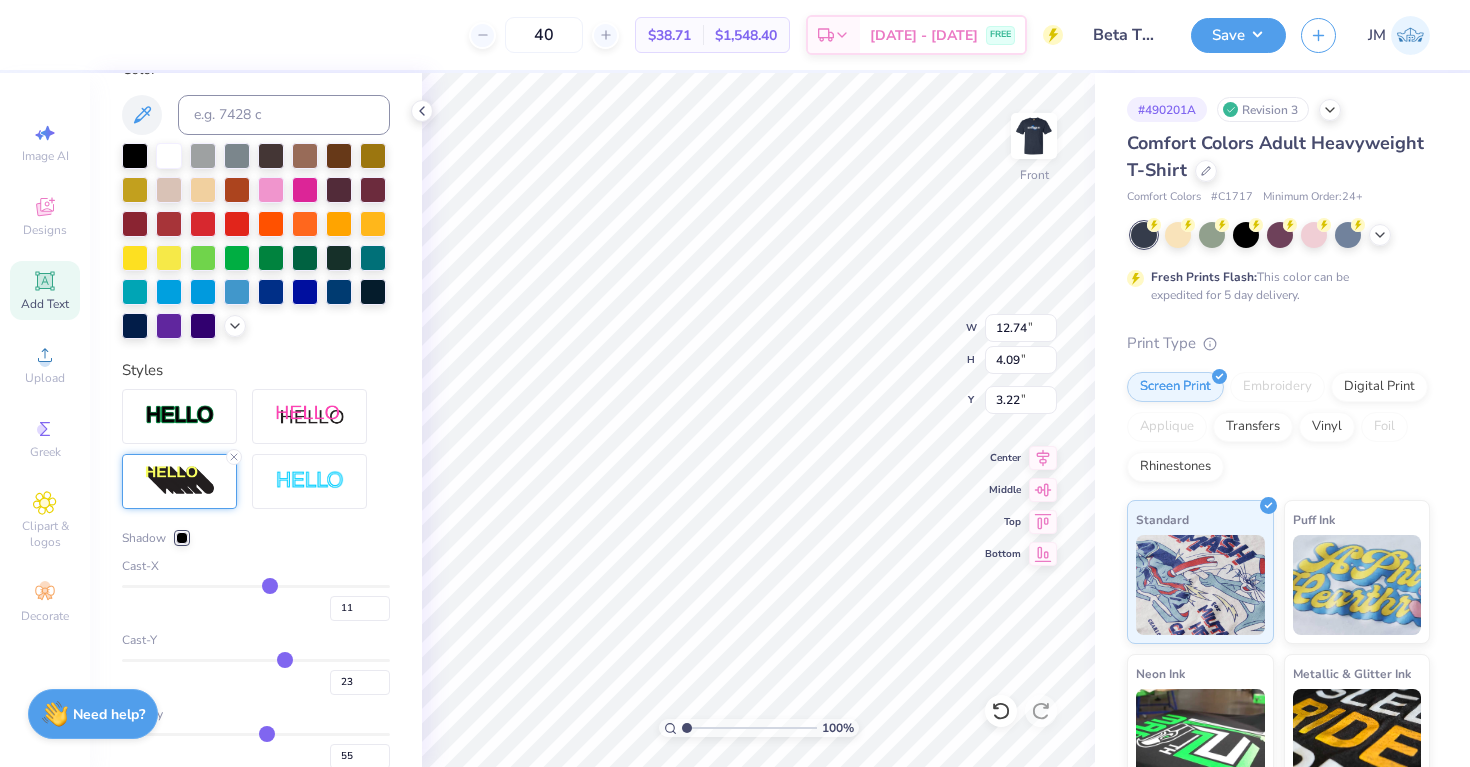 type on "10" 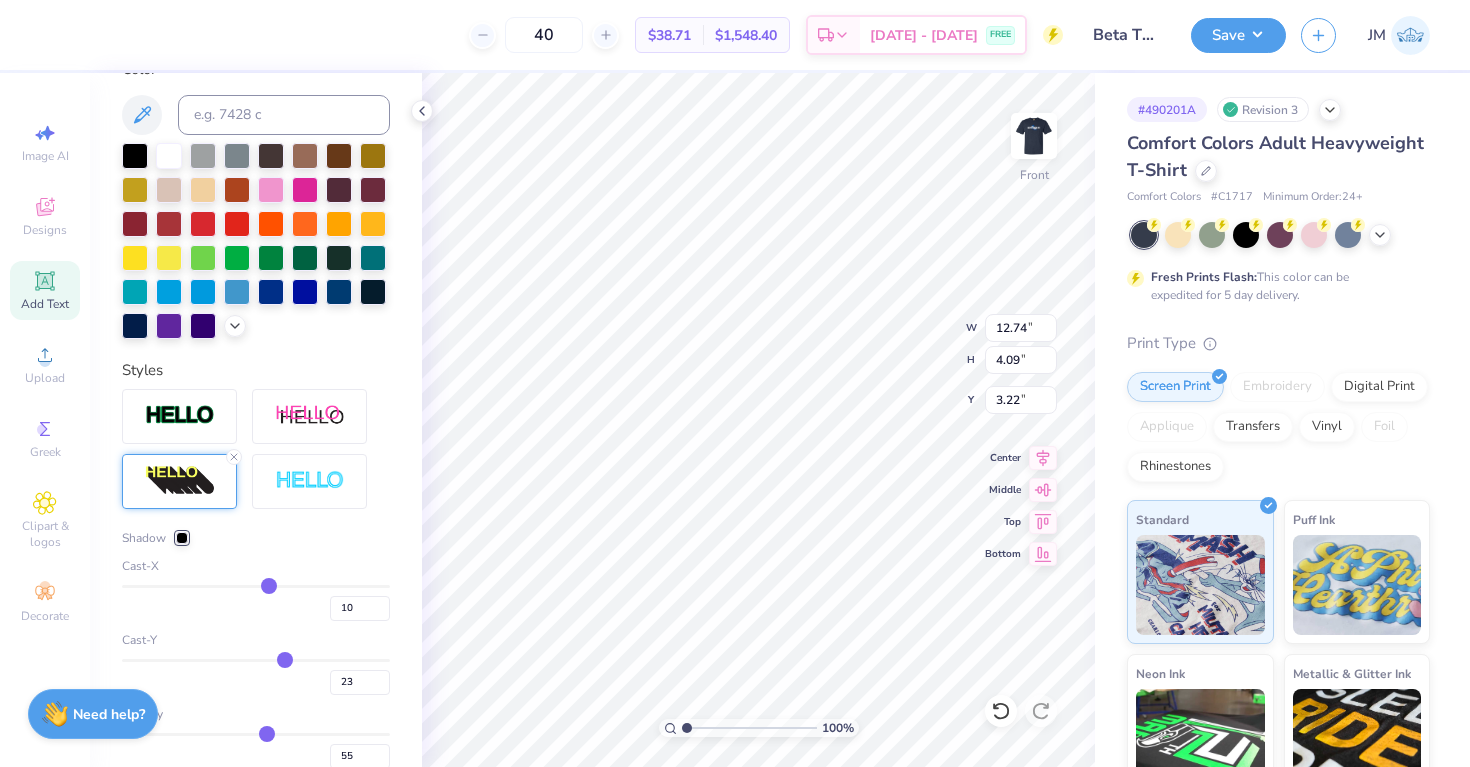 type on "9" 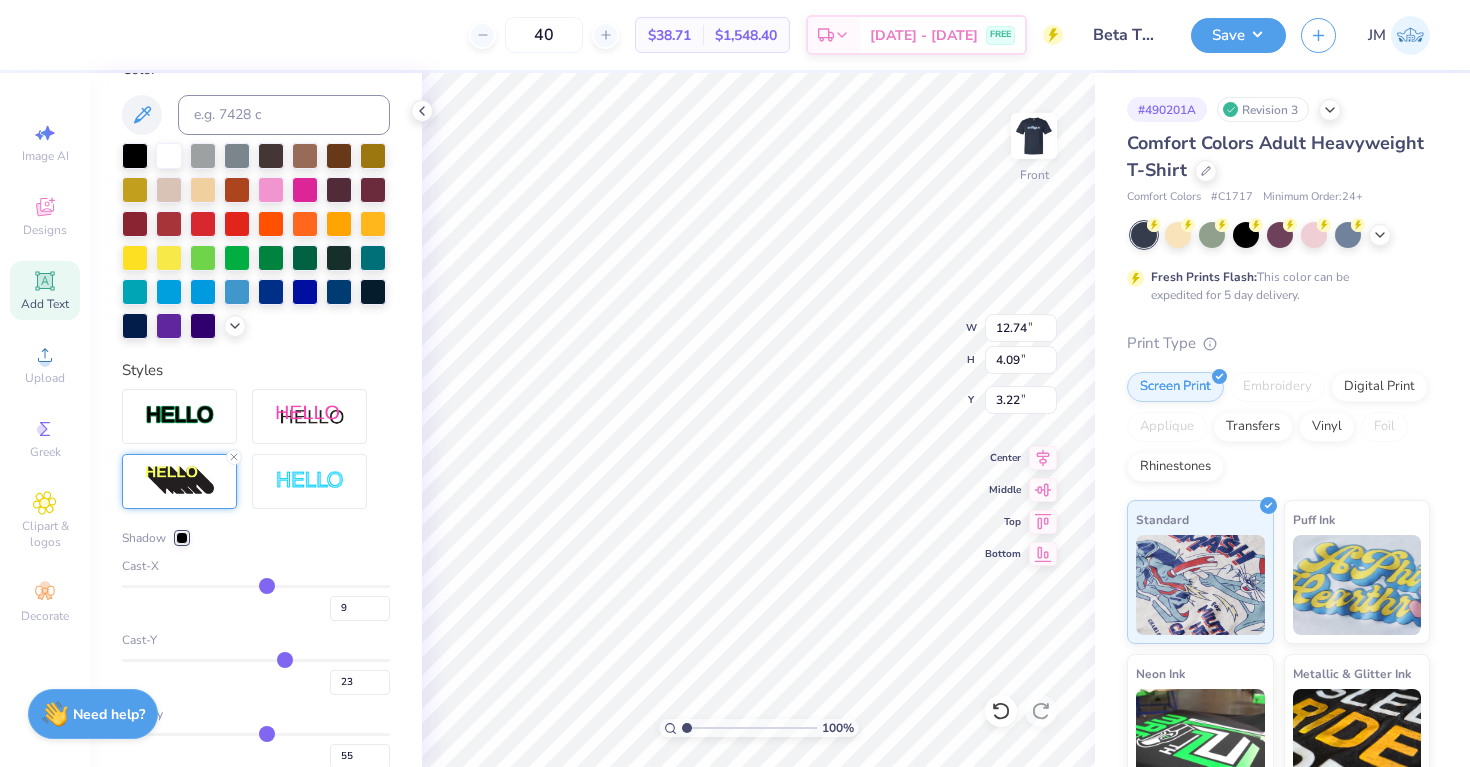 type on "7" 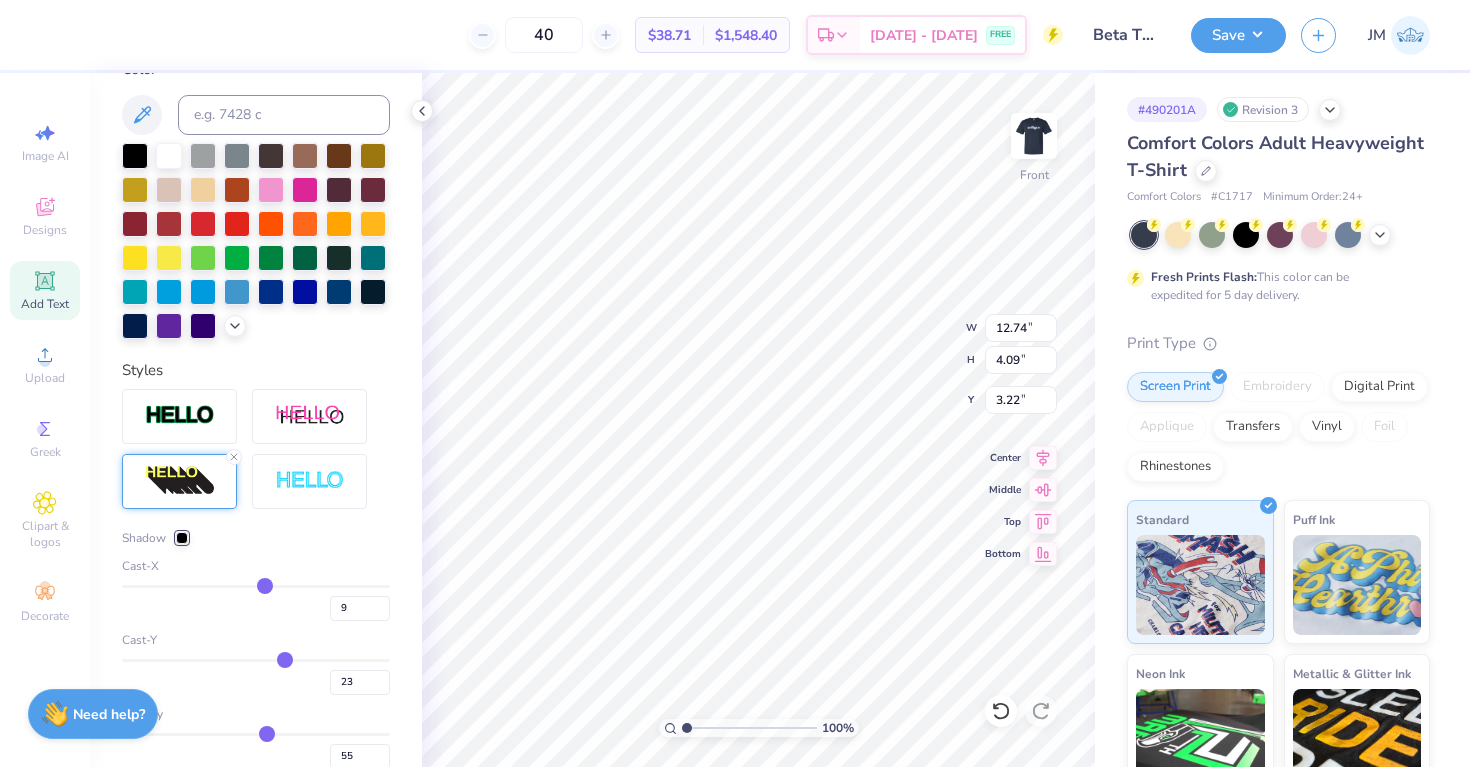 type on "7" 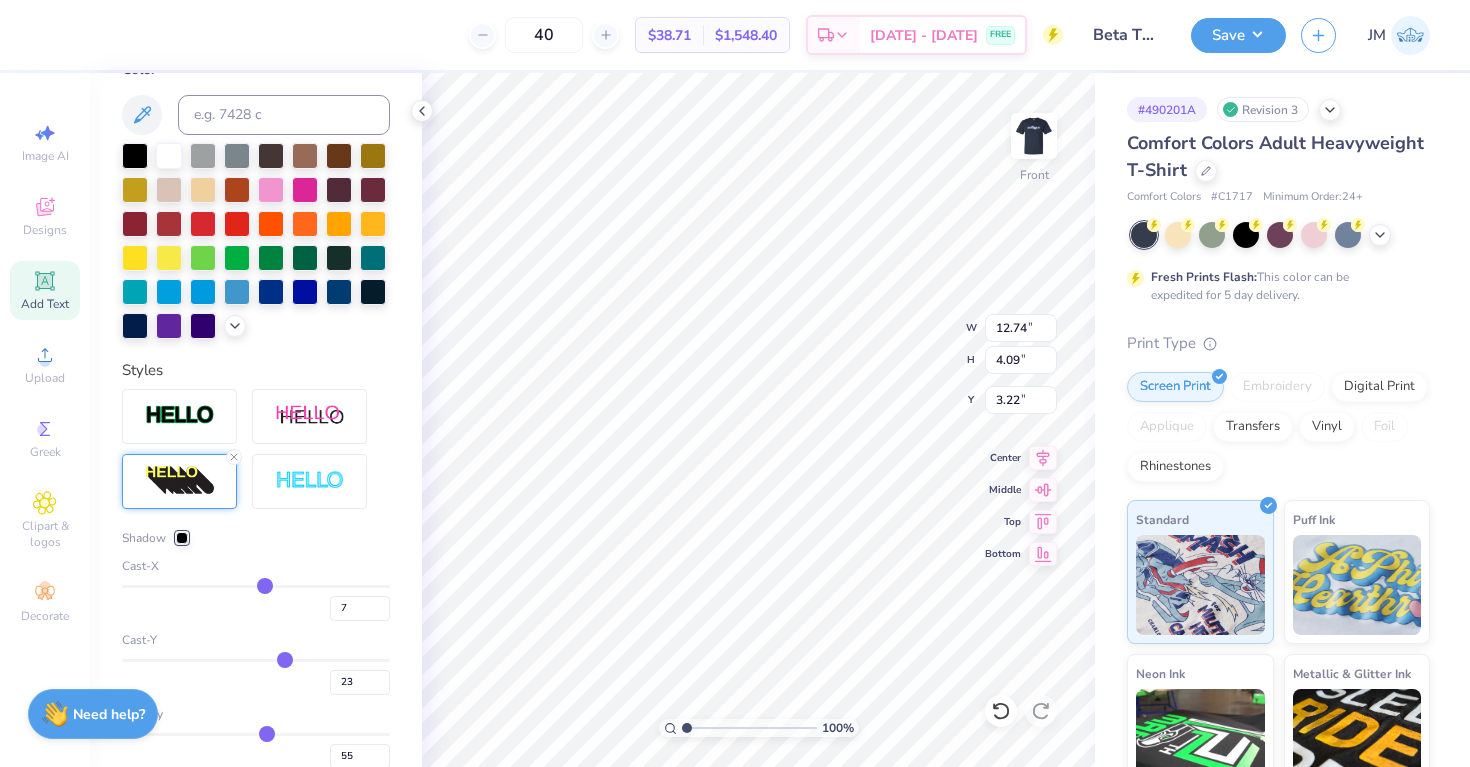 type on "6" 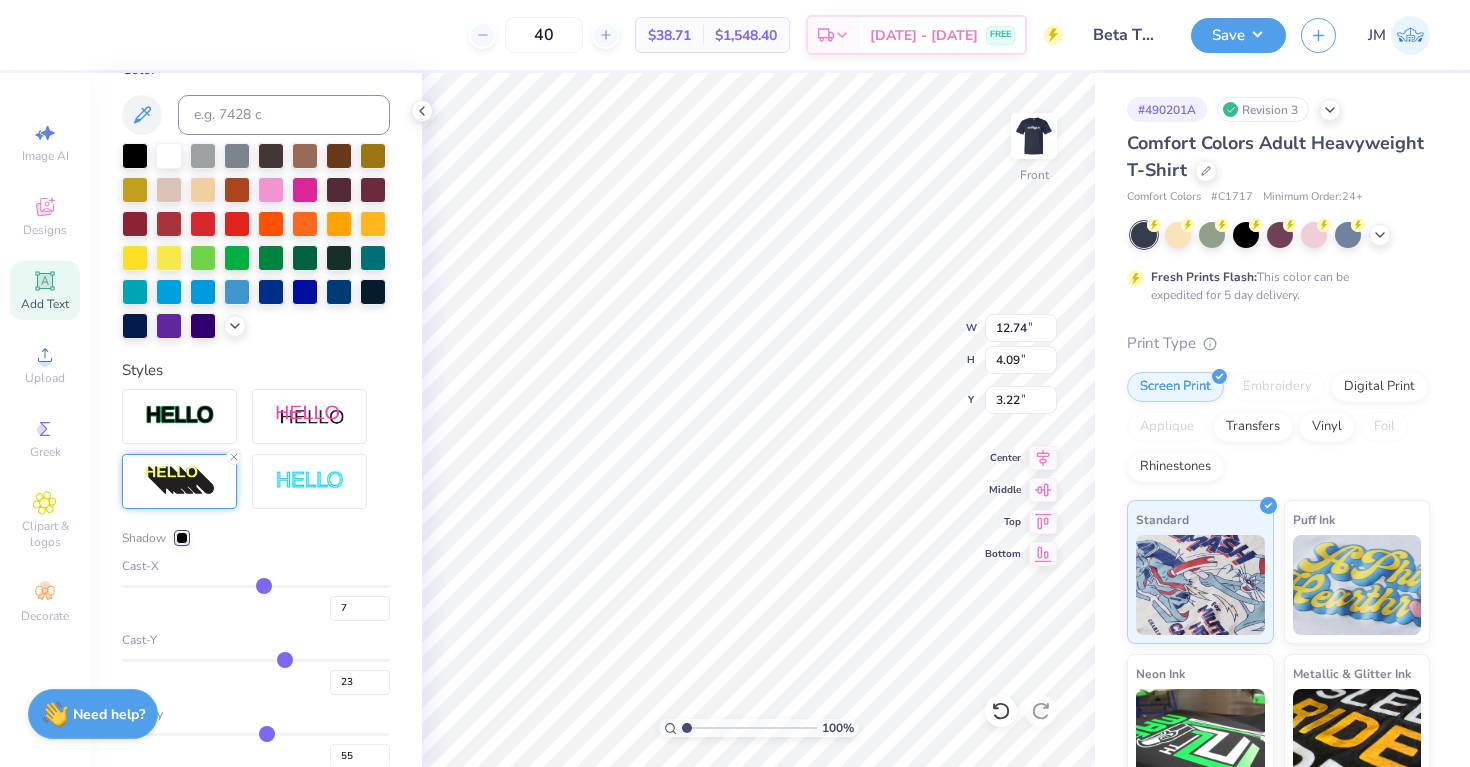 type on "6" 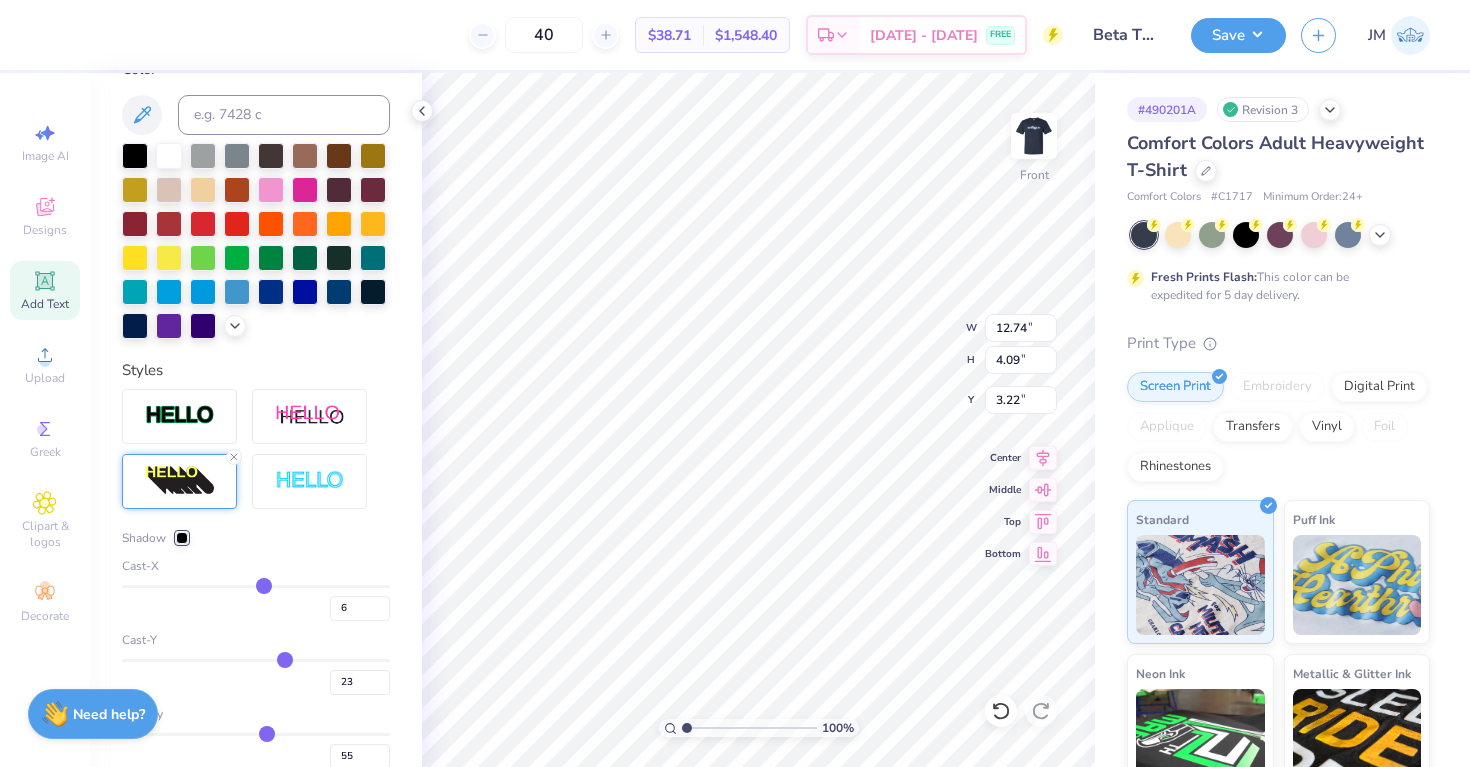 type on "5" 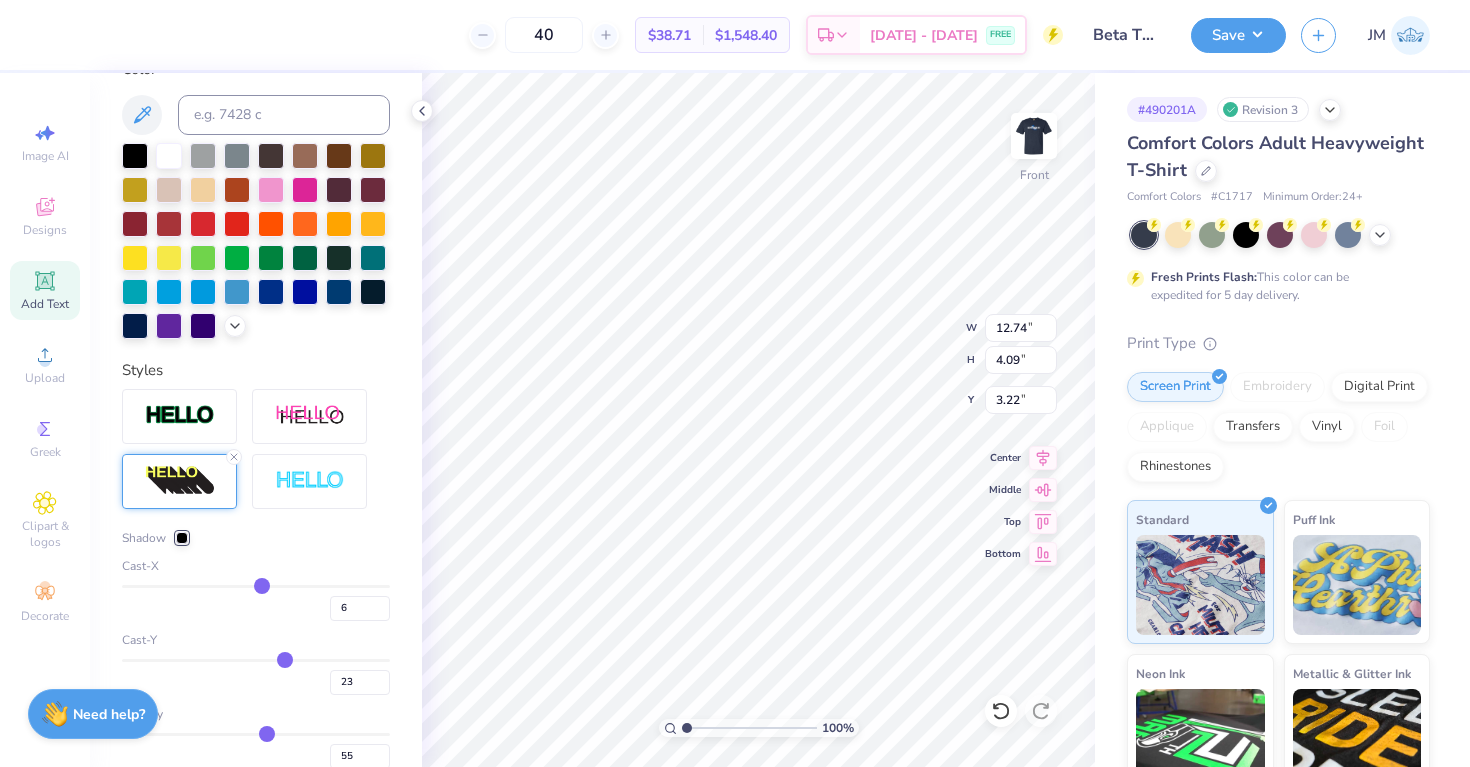 type on "5" 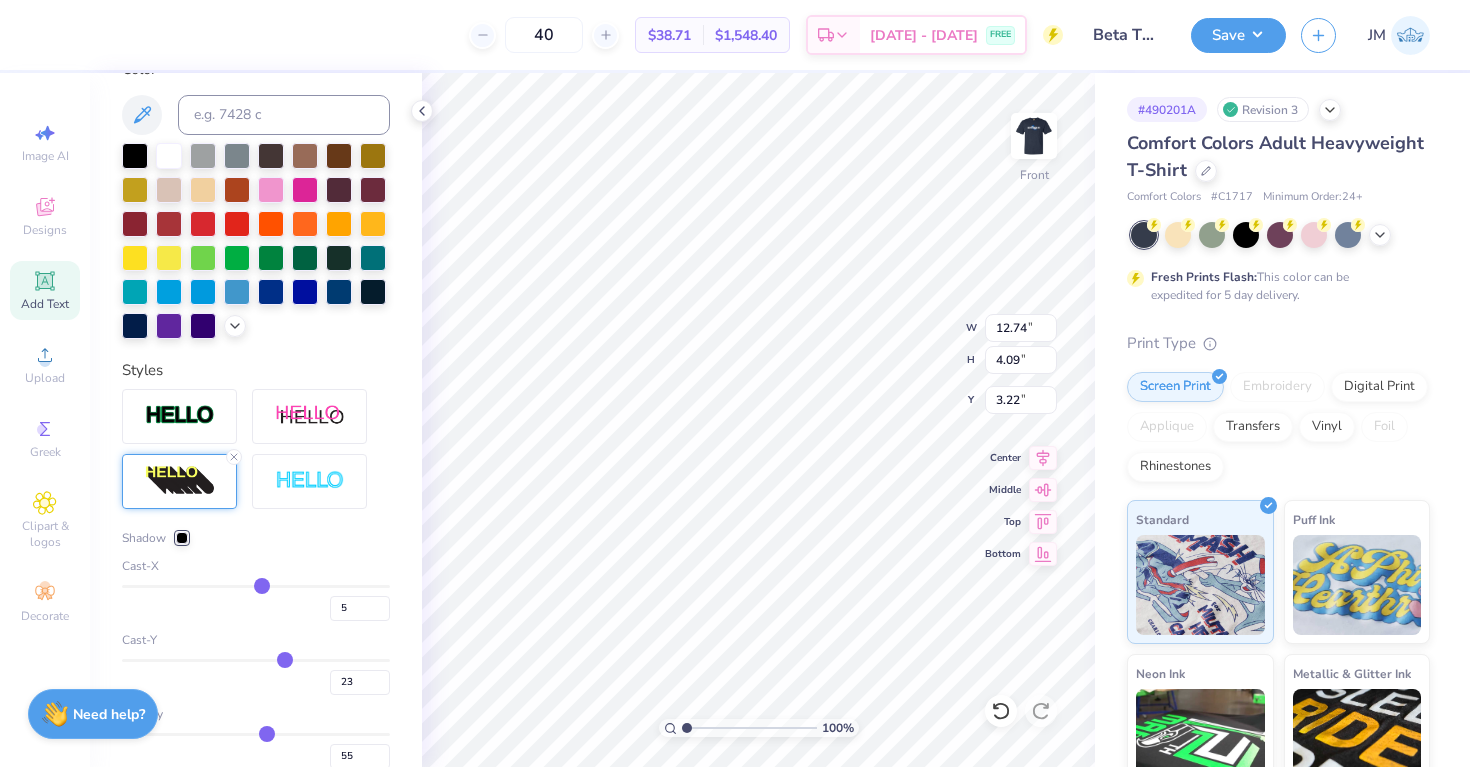 type on "2" 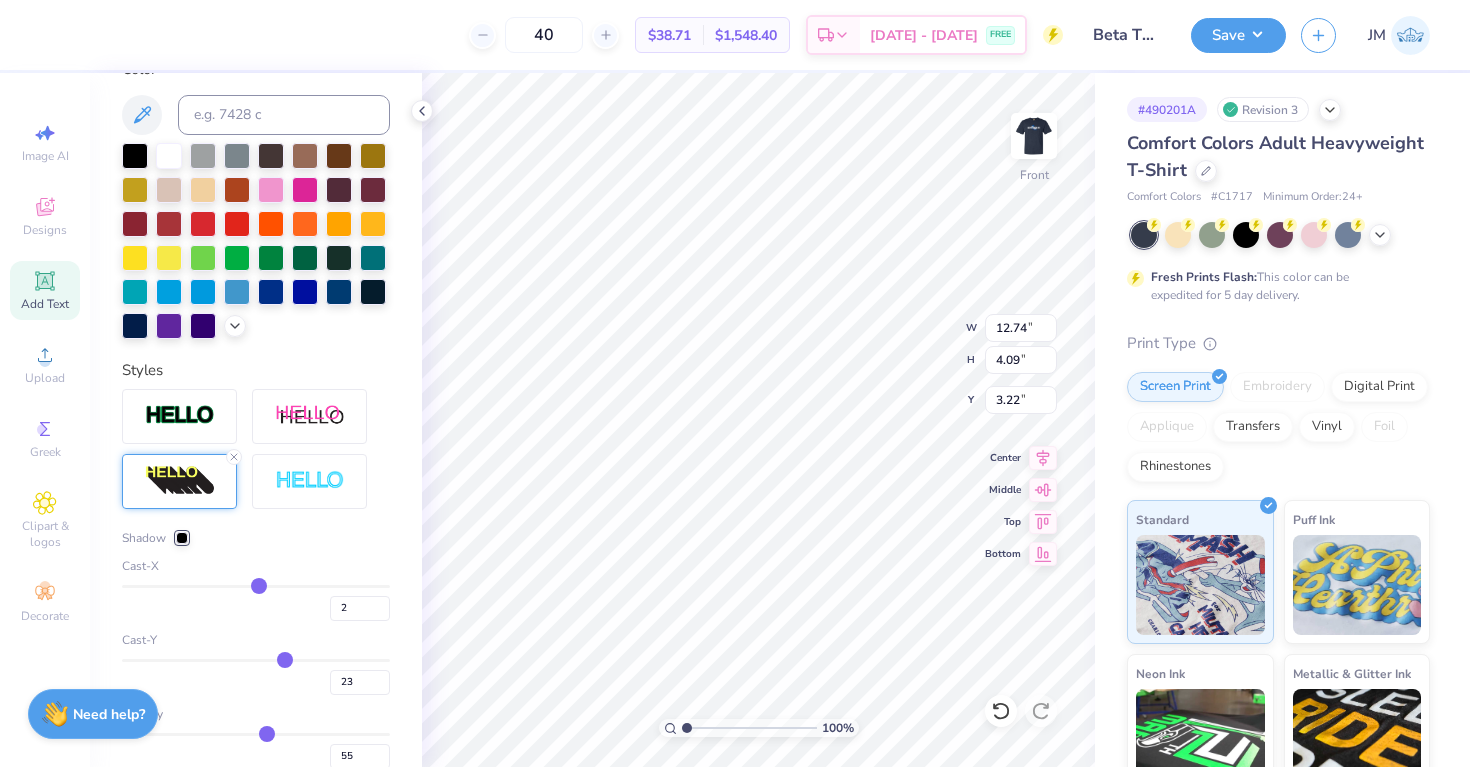 type on "0" 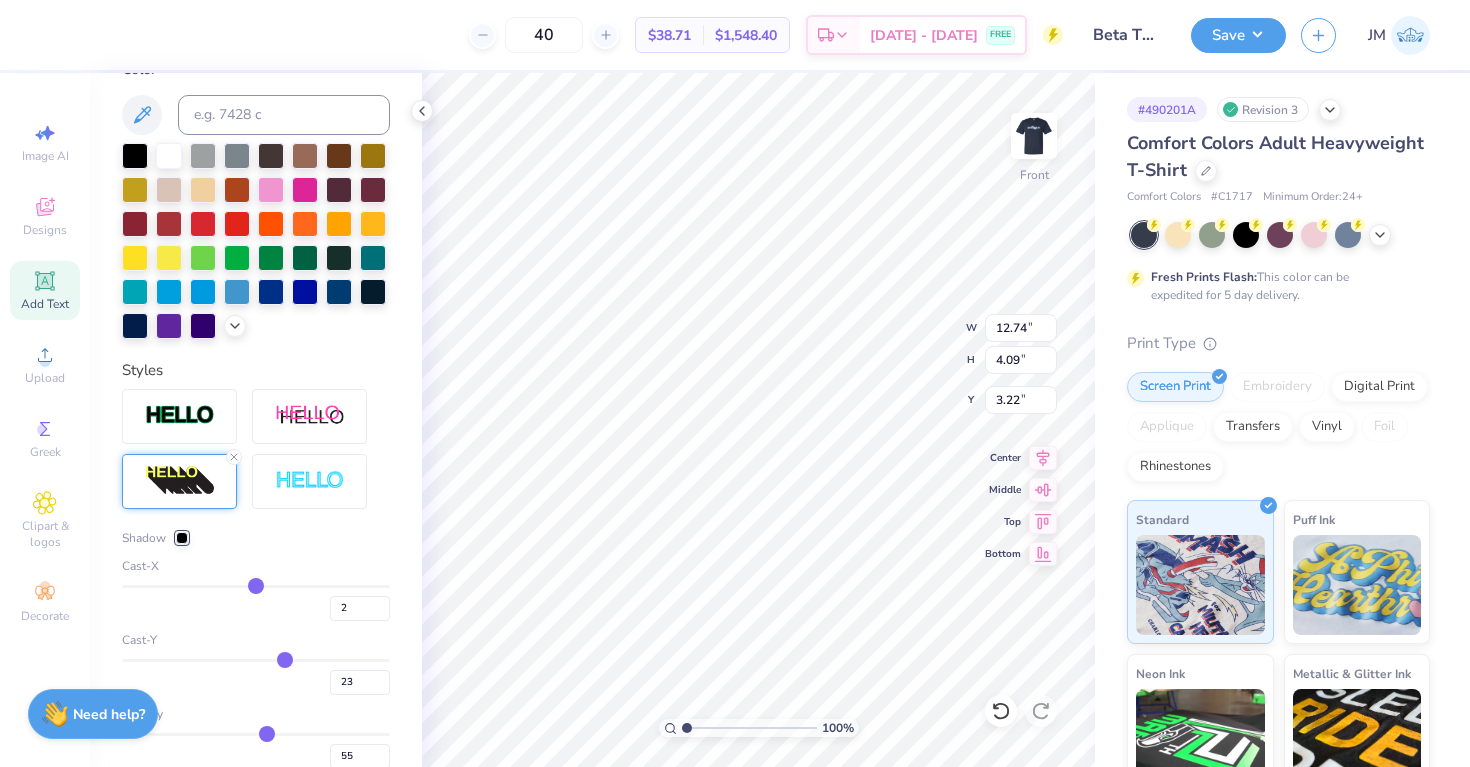 type on "0" 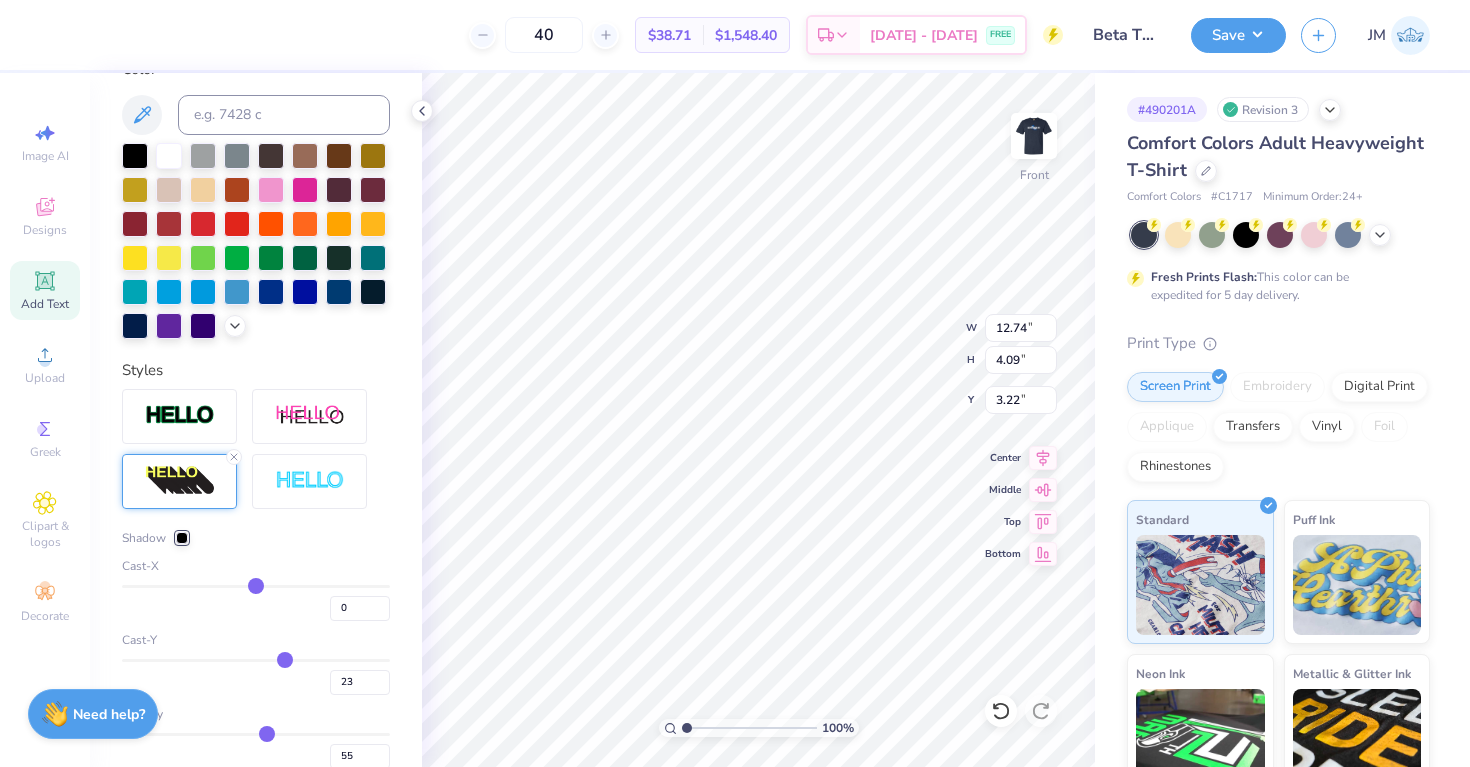 type on "-1" 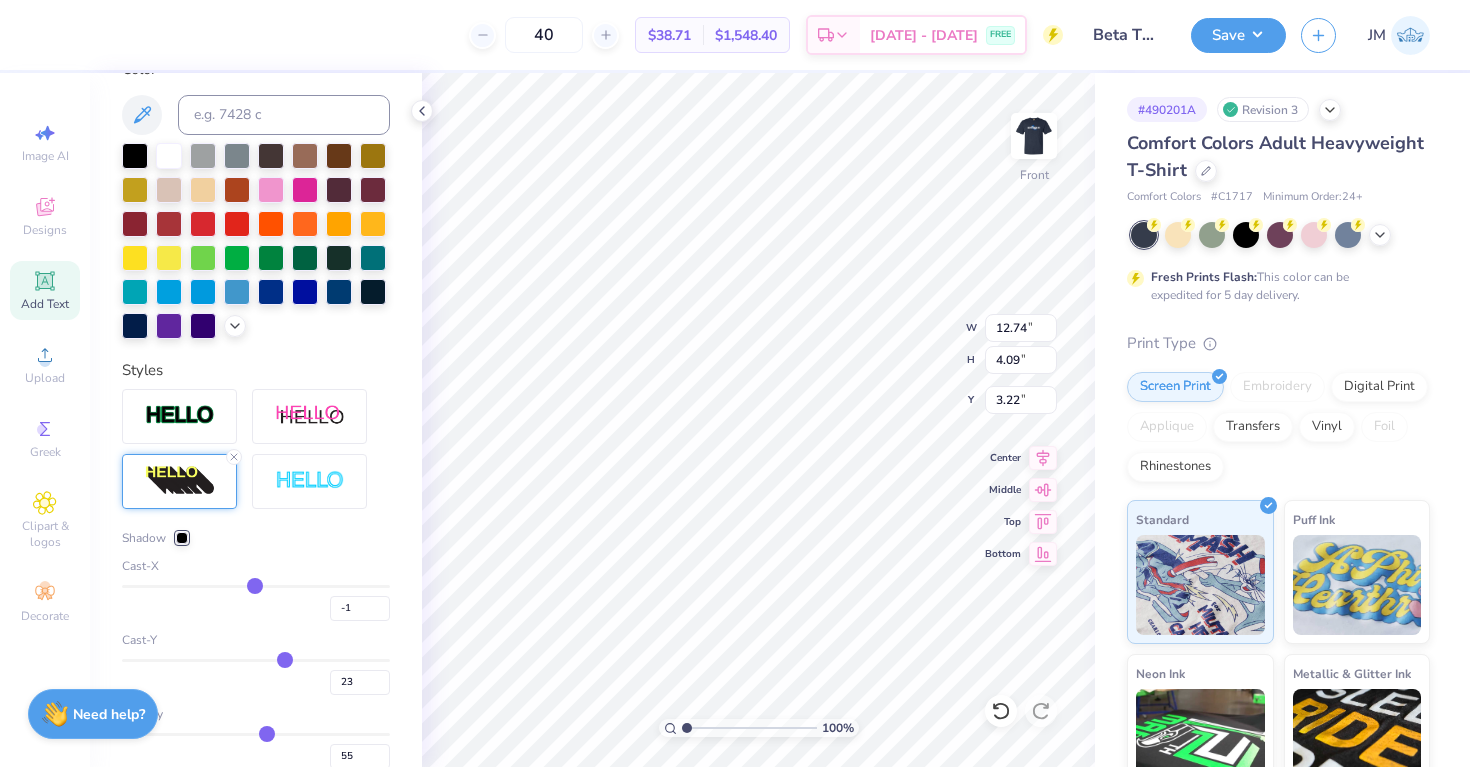type on "-2" 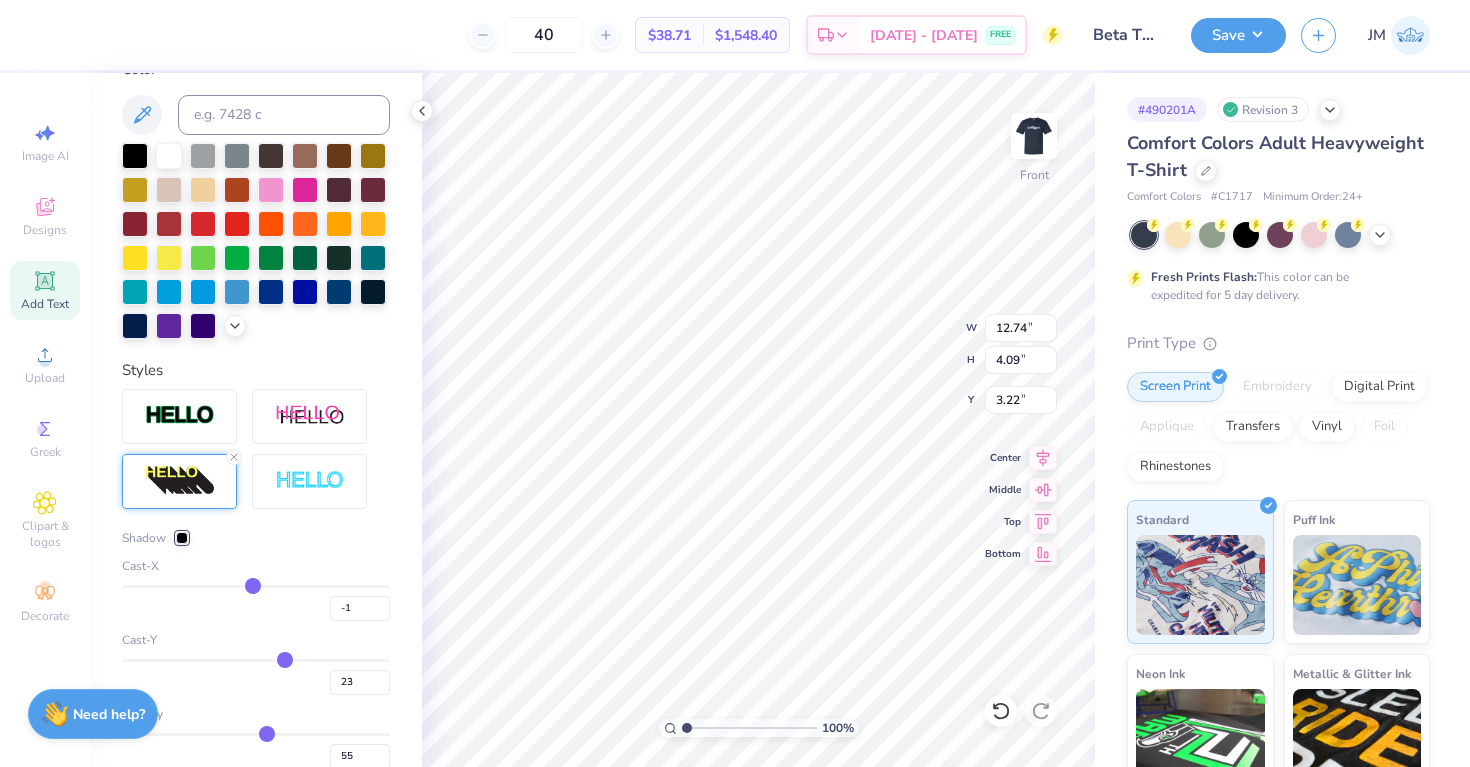 type 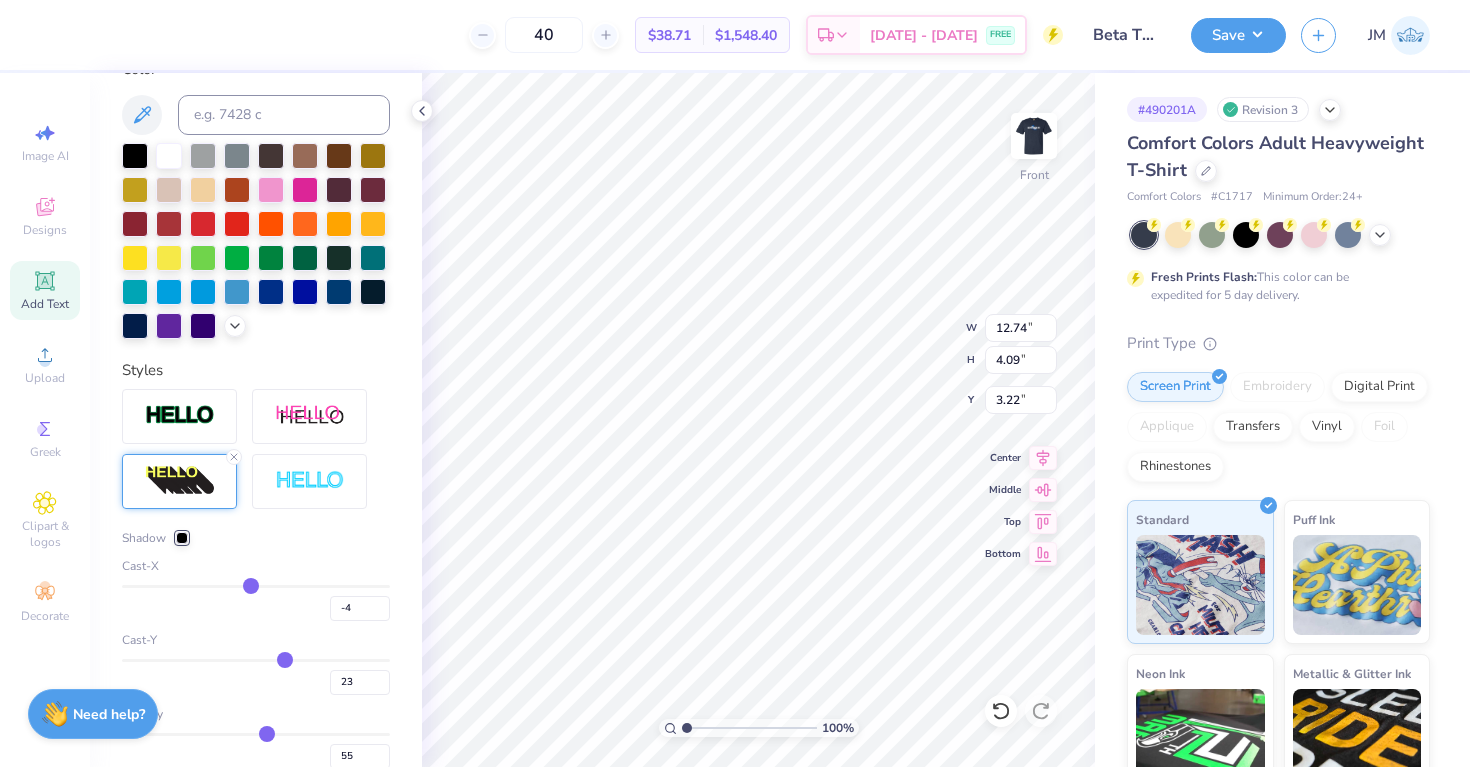 drag, startPoint x: 270, startPoint y: 580, endPoint x: 250, endPoint y: 580, distance: 20 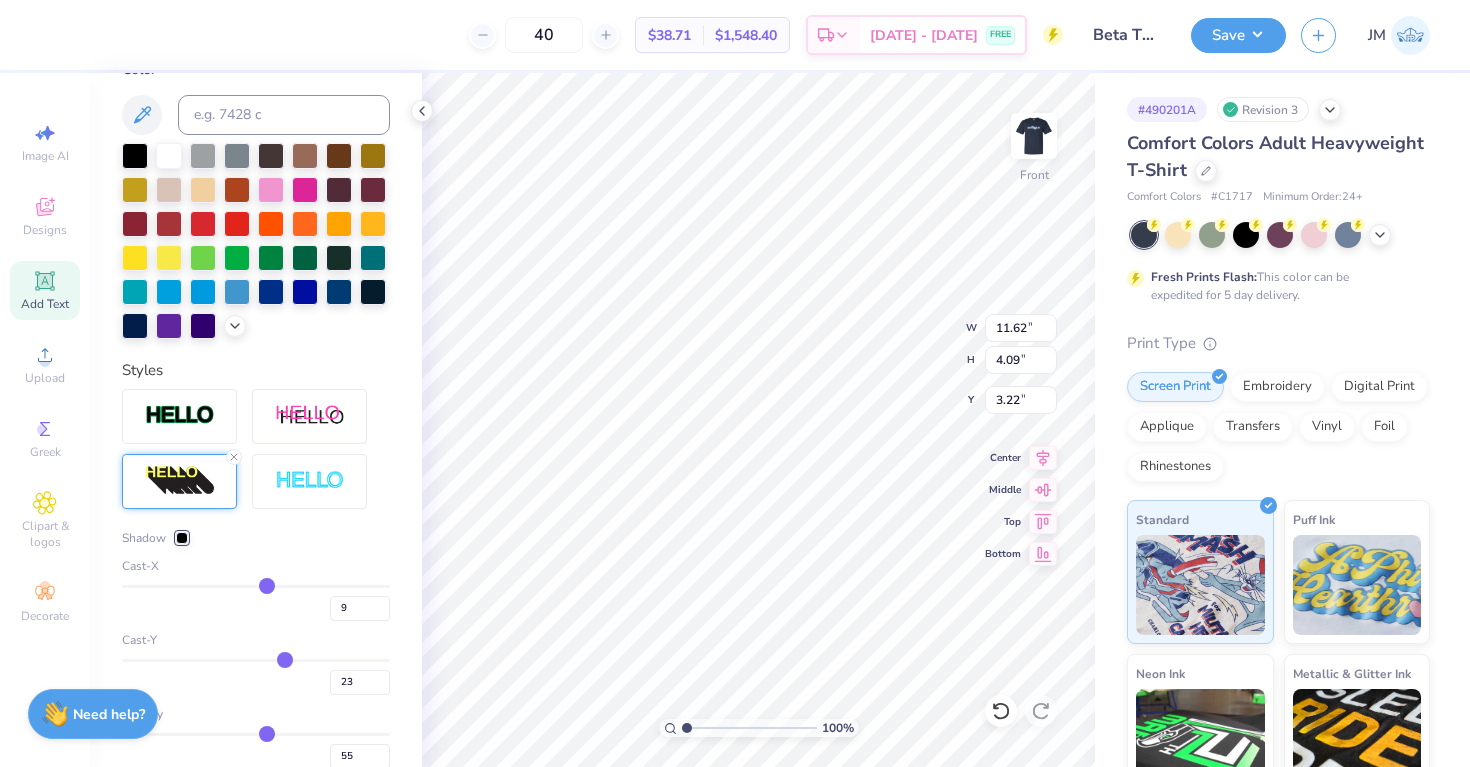 drag, startPoint x: 257, startPoint y: 585, endPoint x: 267, endPoint y: 587, distance: 10.198039 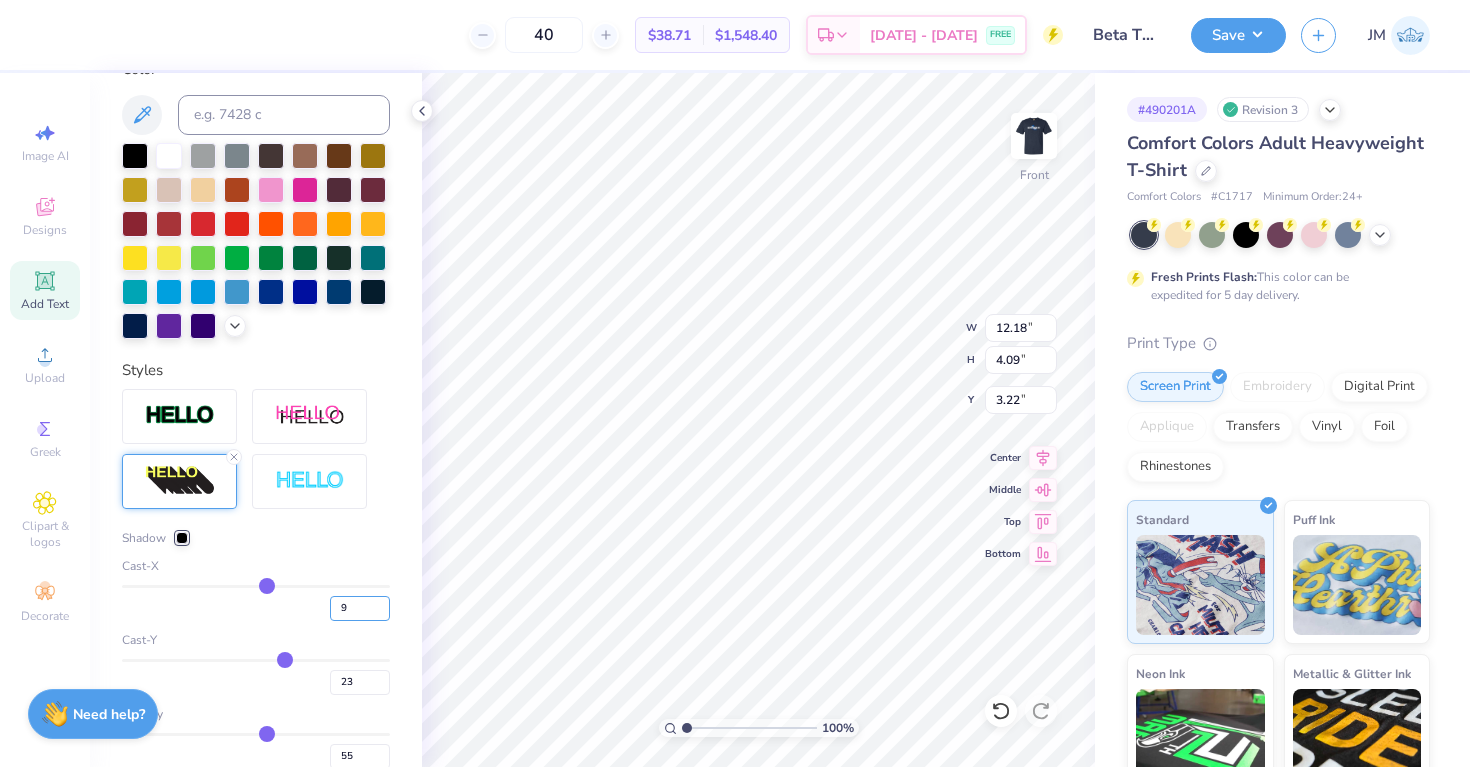 drag, startPoint x: 349, startPoint y: 603, endPoint x: 324, endPoint y: 602, distance: 25.019993 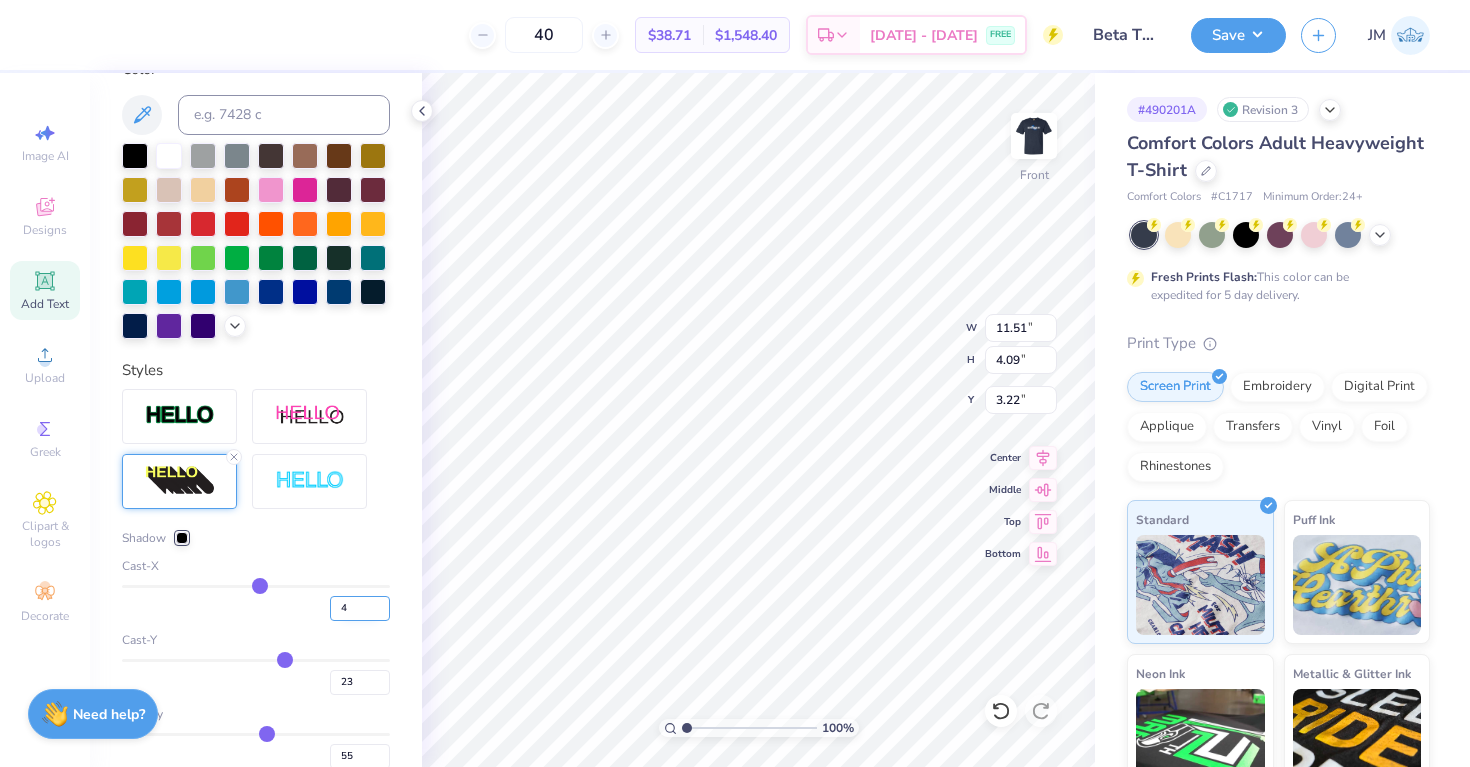click on "4" at bounding box center [360, 608] 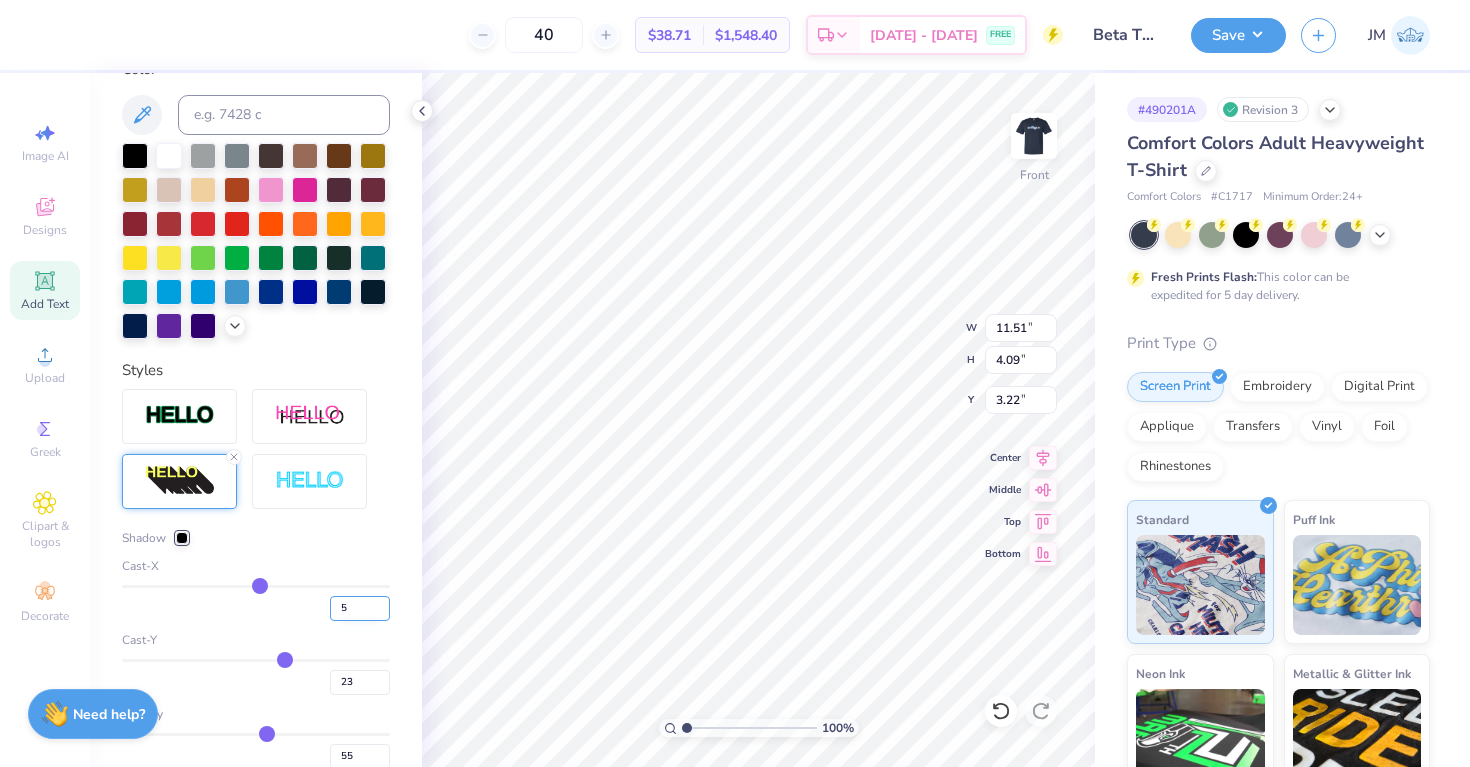 click on "5" at bounding box center (360, 608) 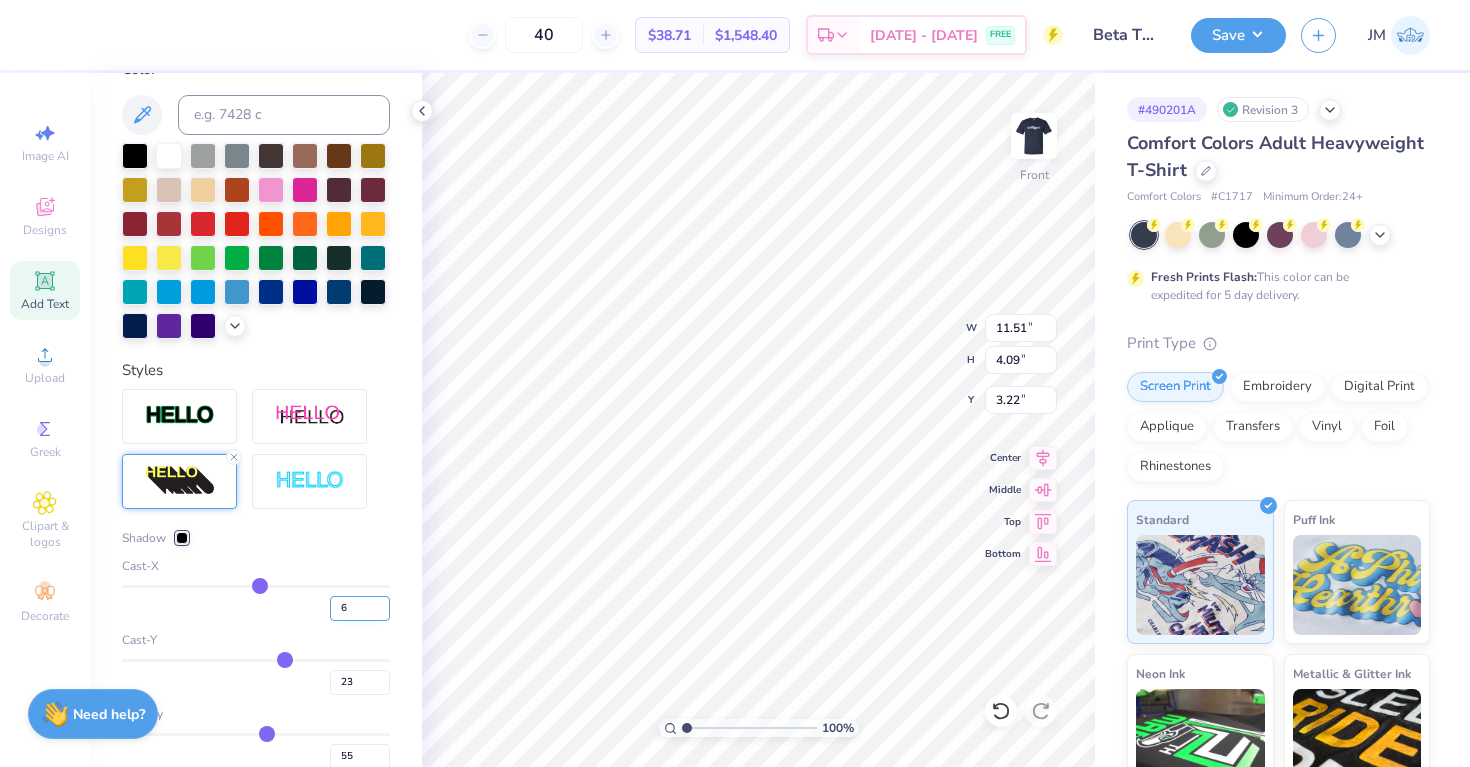 click on "6" at bounding box center (360, 608) 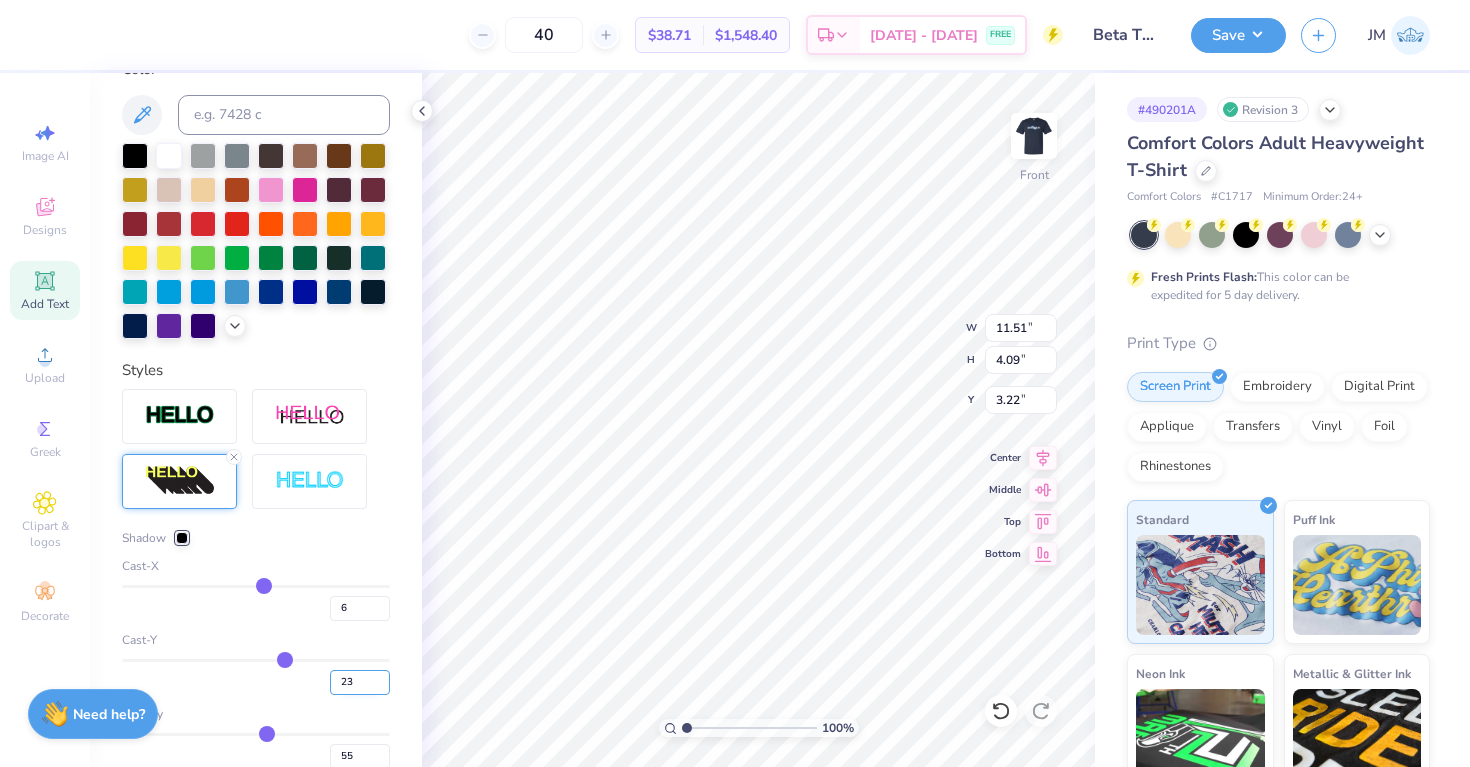 click on "23" at bounding box center (360, 682) 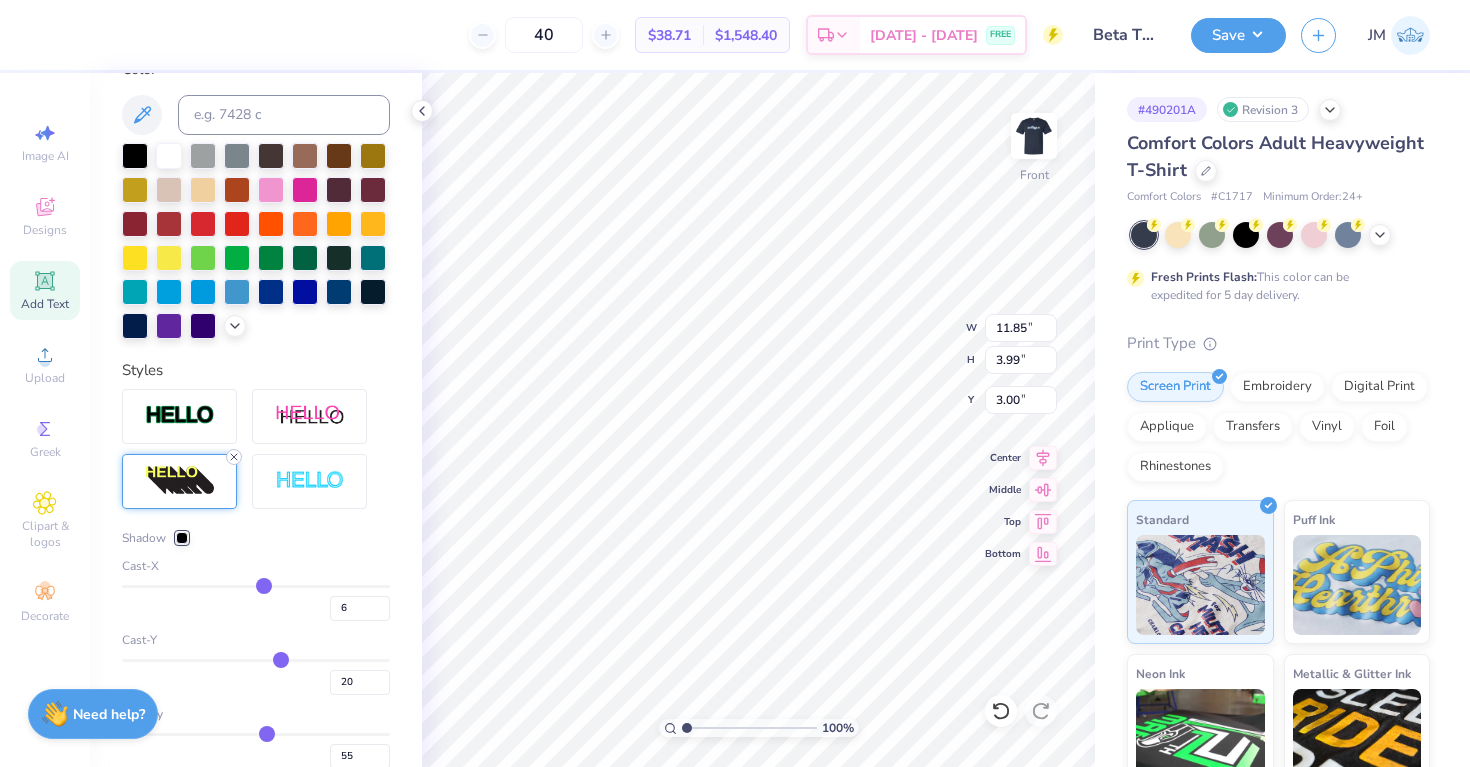 click 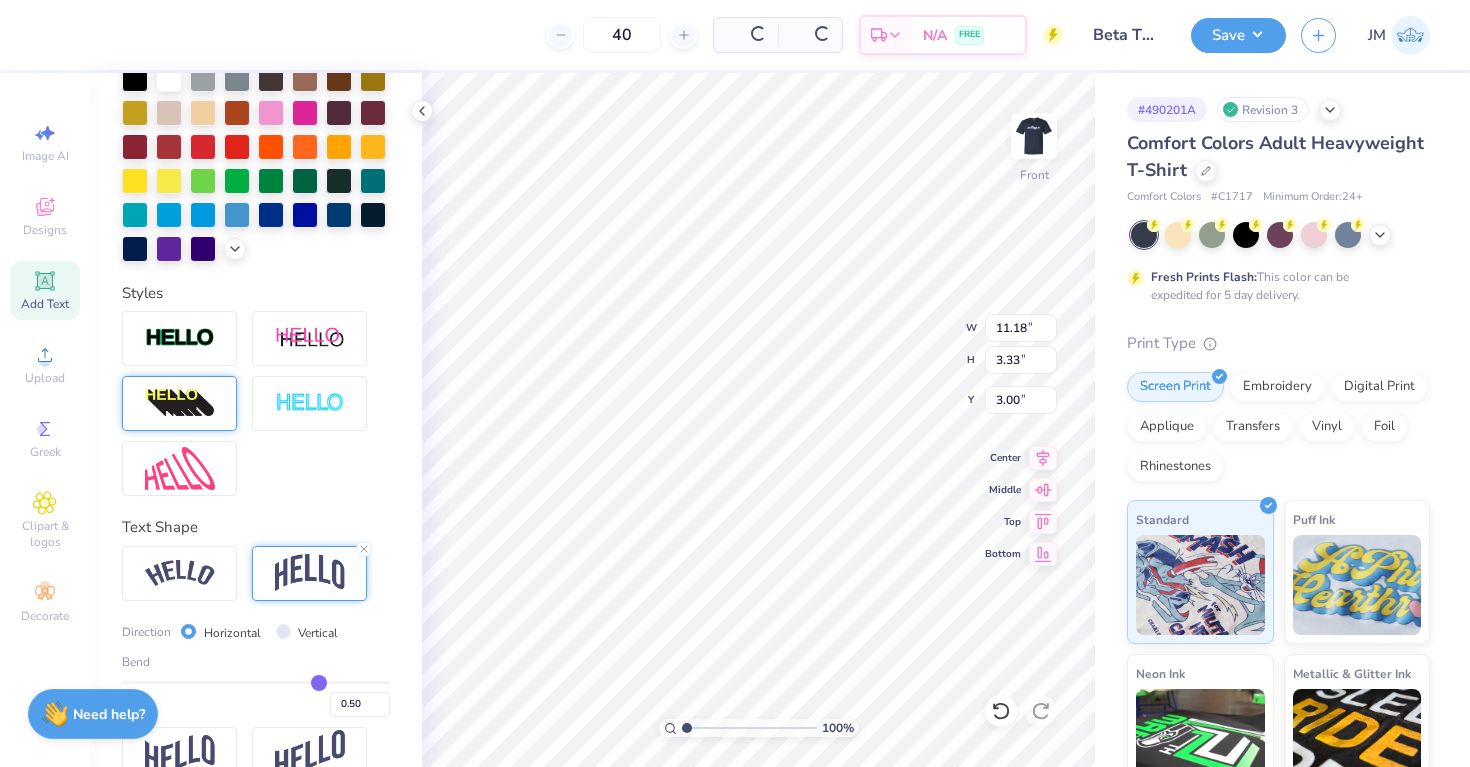 scroll, scrollTop: 395, scrollLeft: 0, axis: vertical 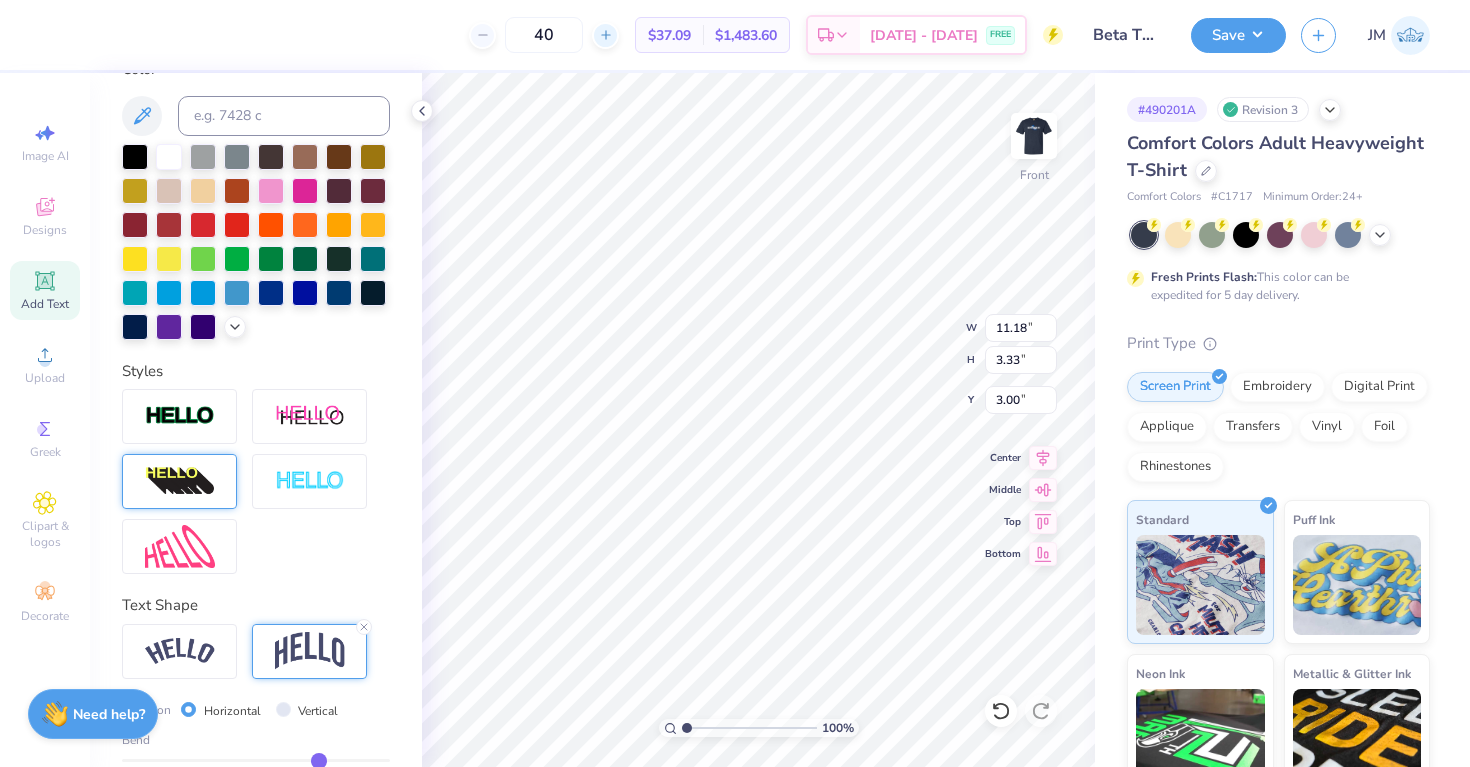 click 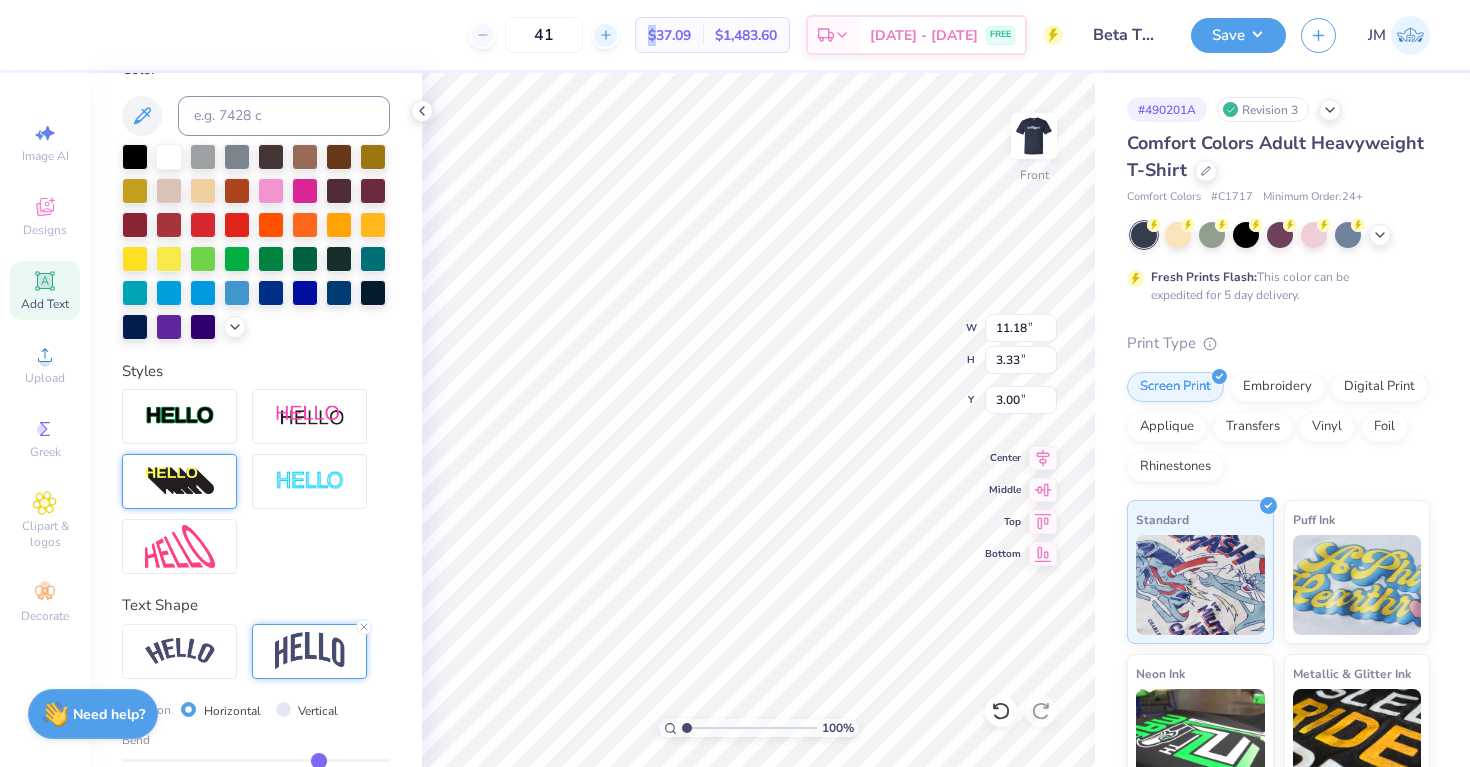 click 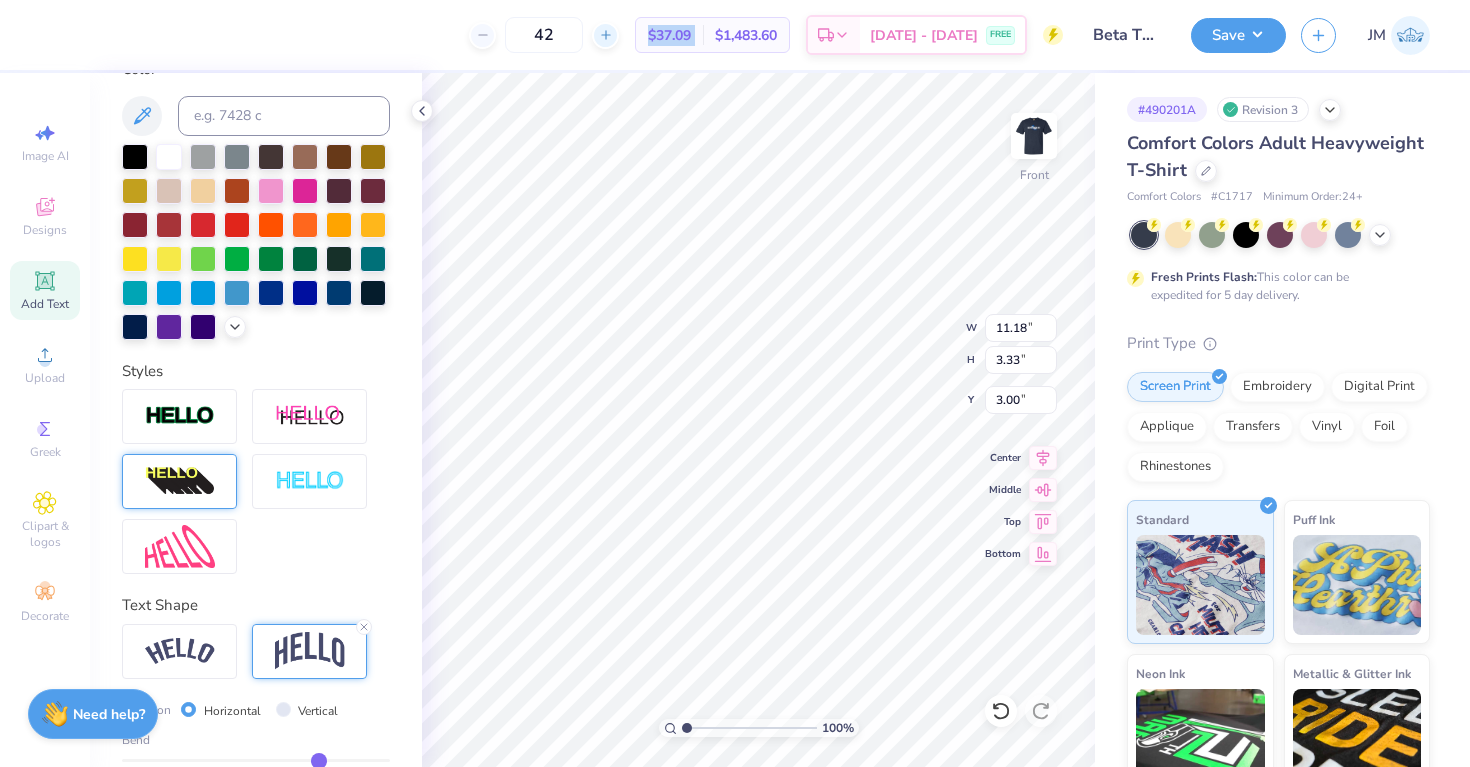 click 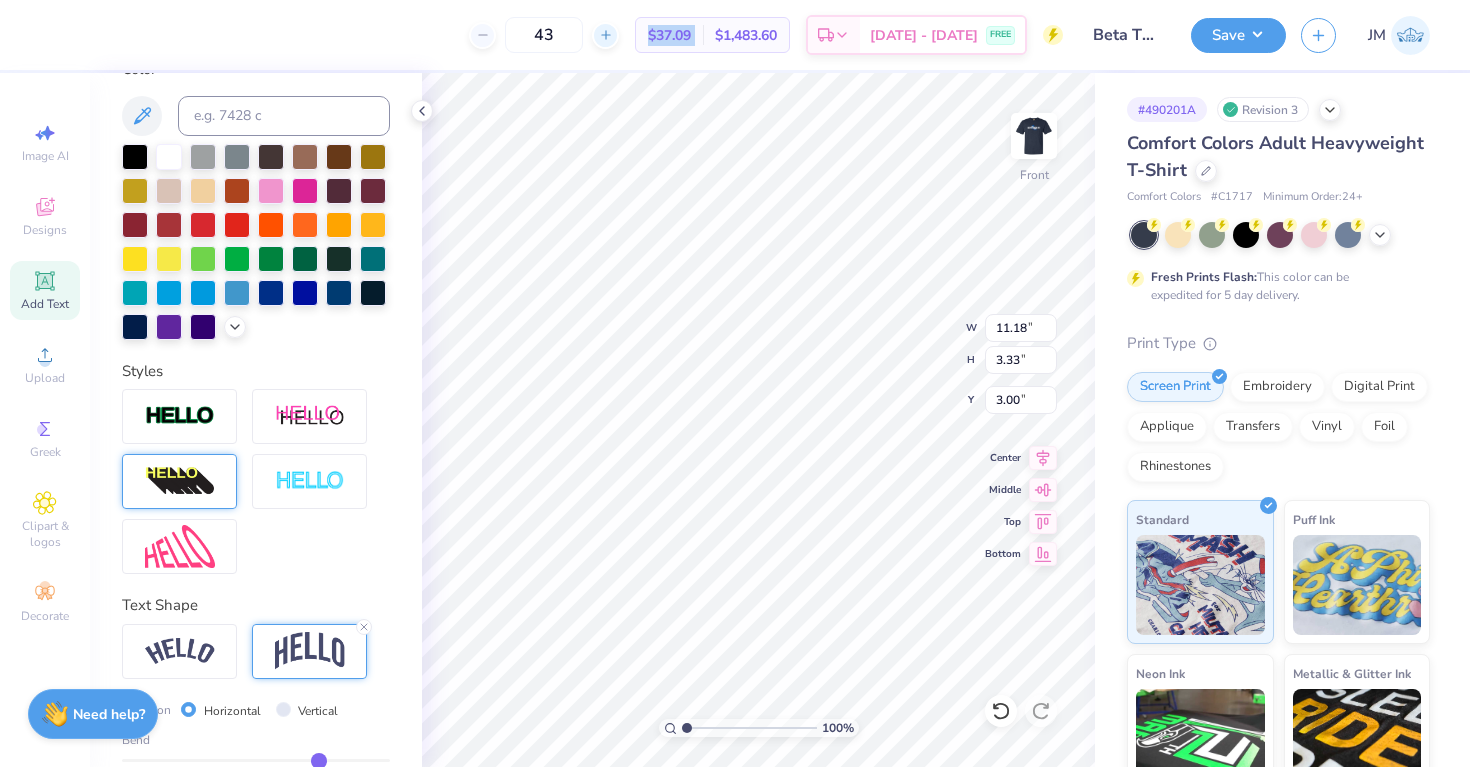 click 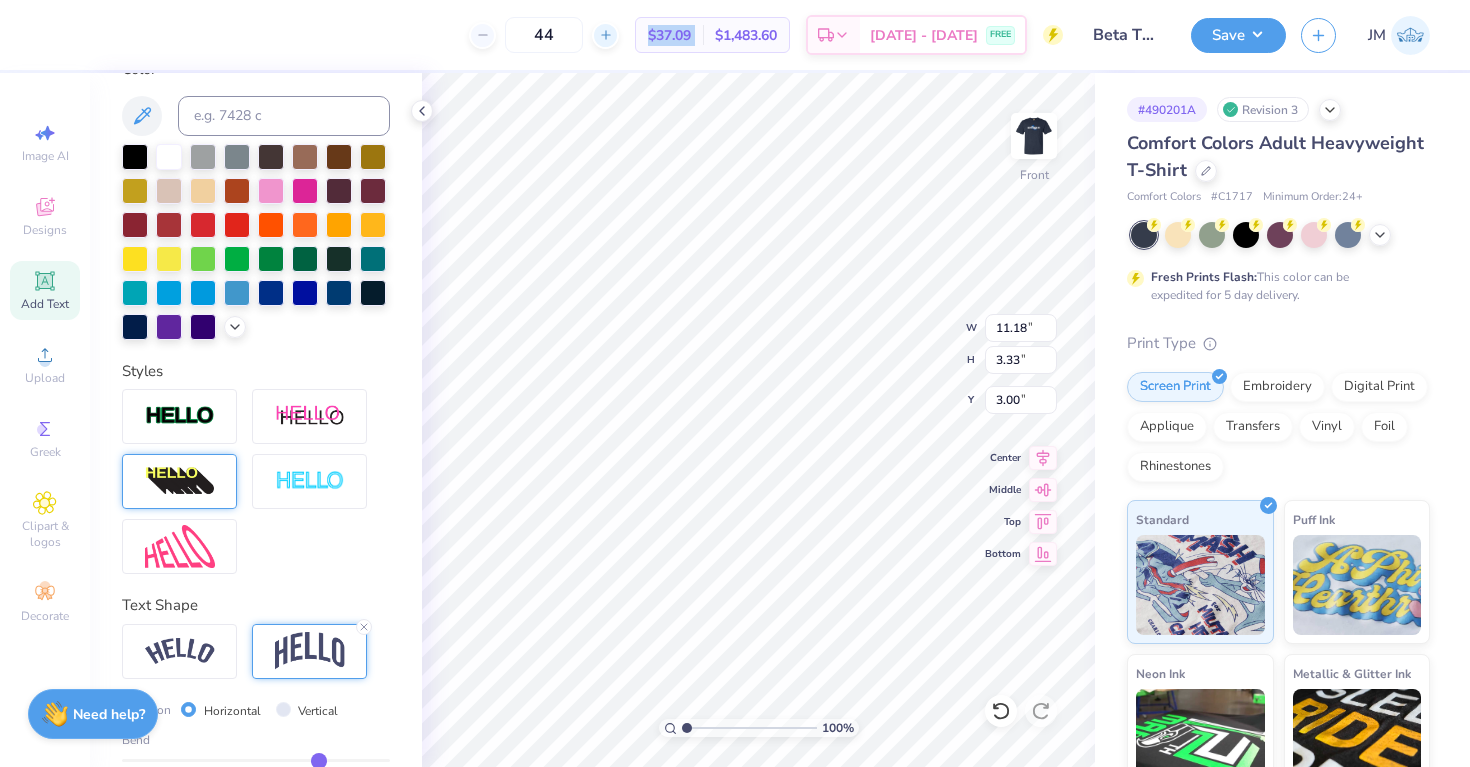 click 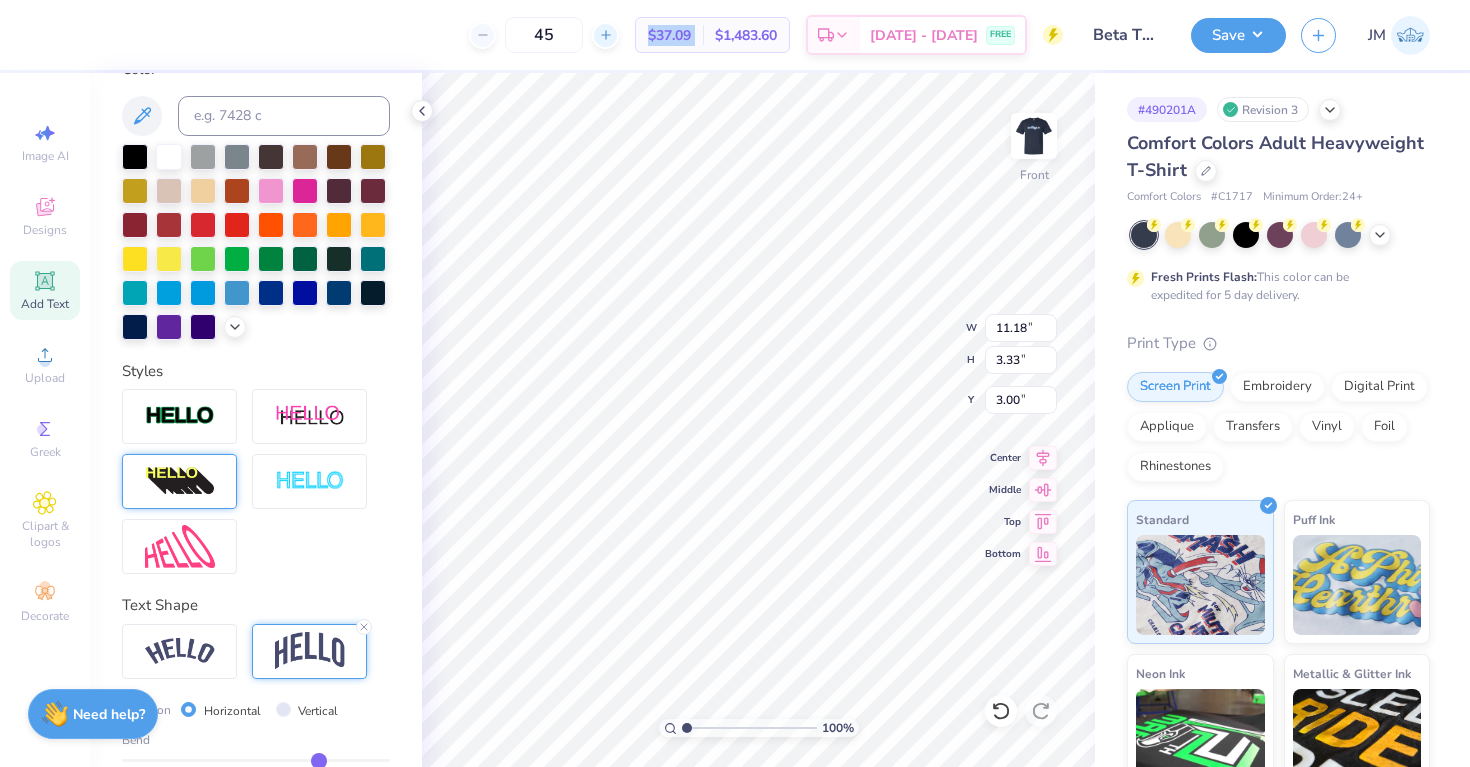 click 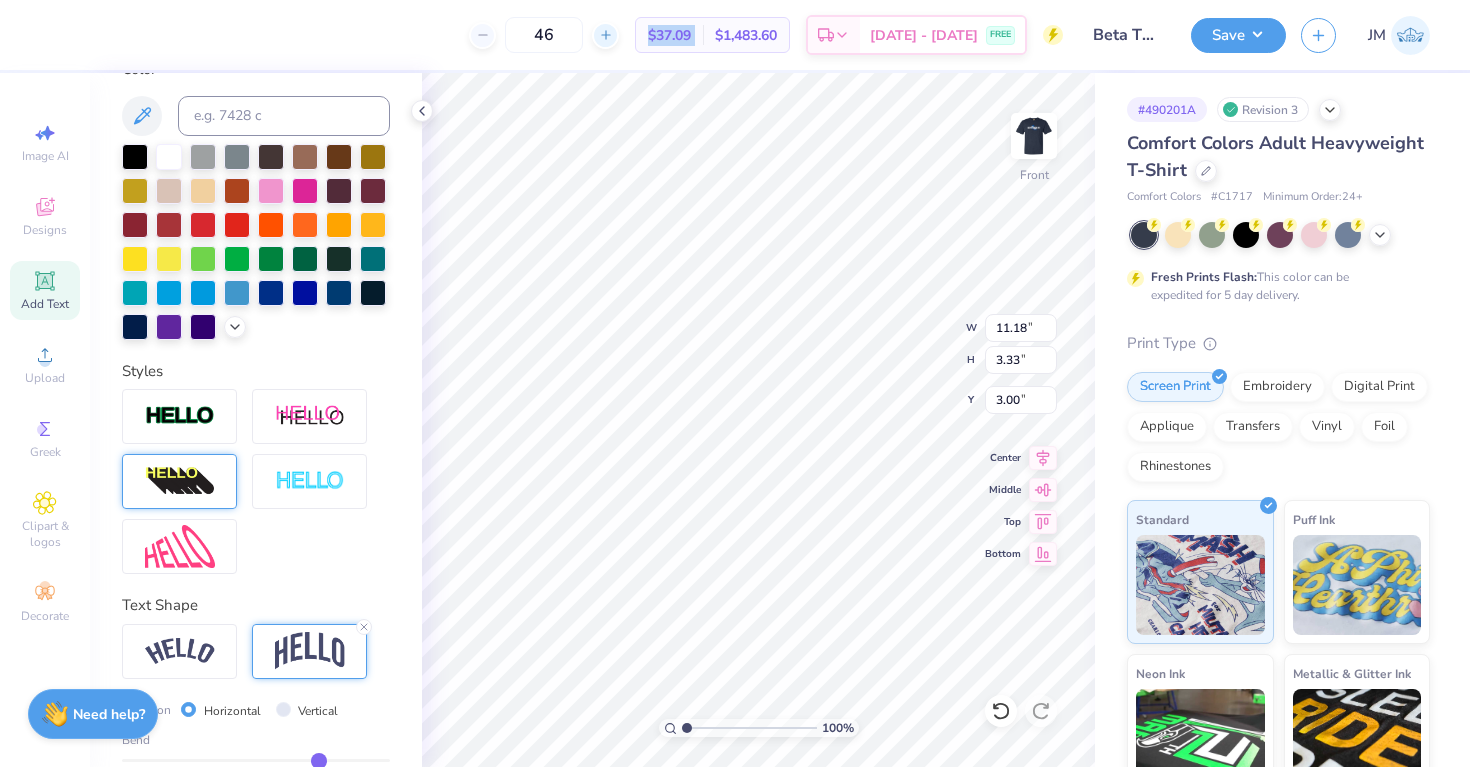 click 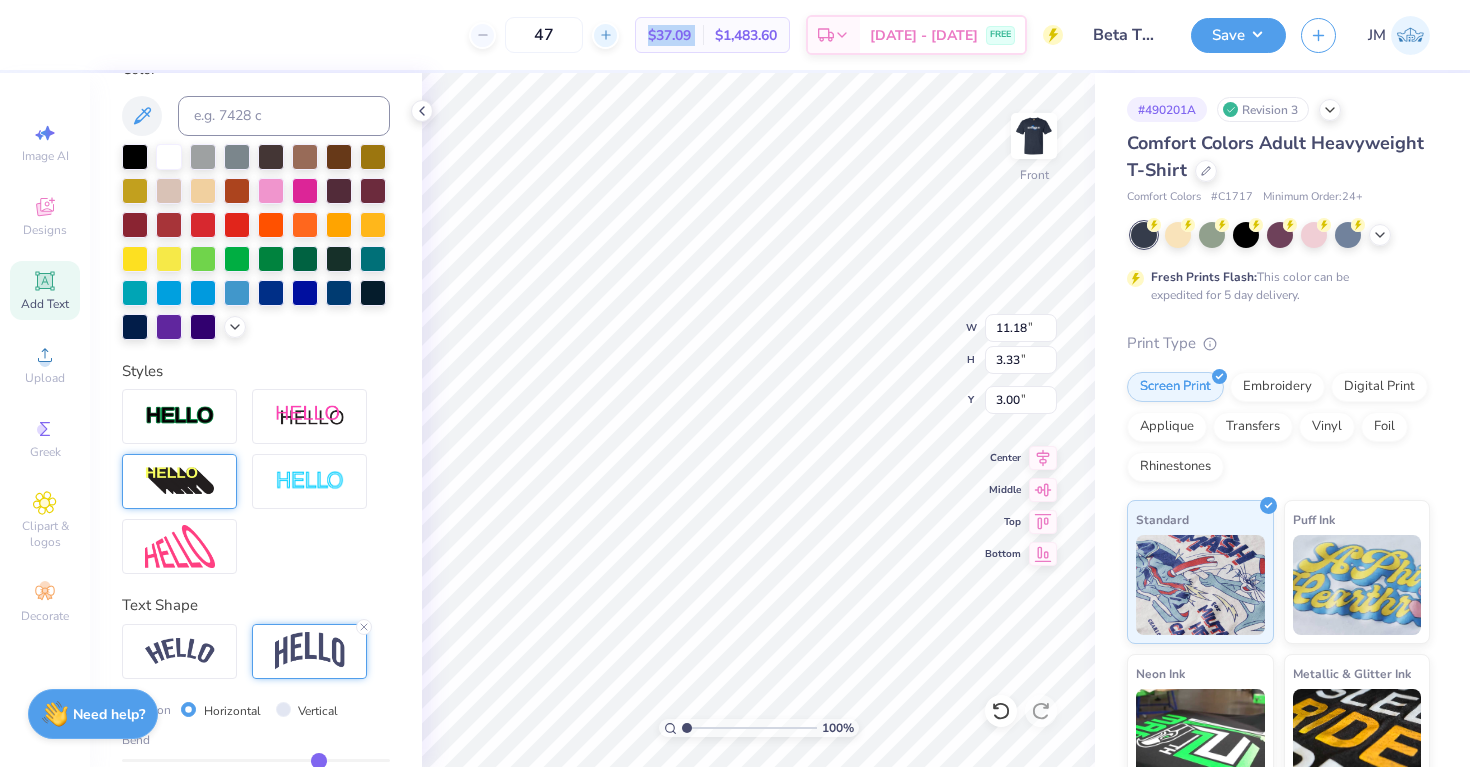 click 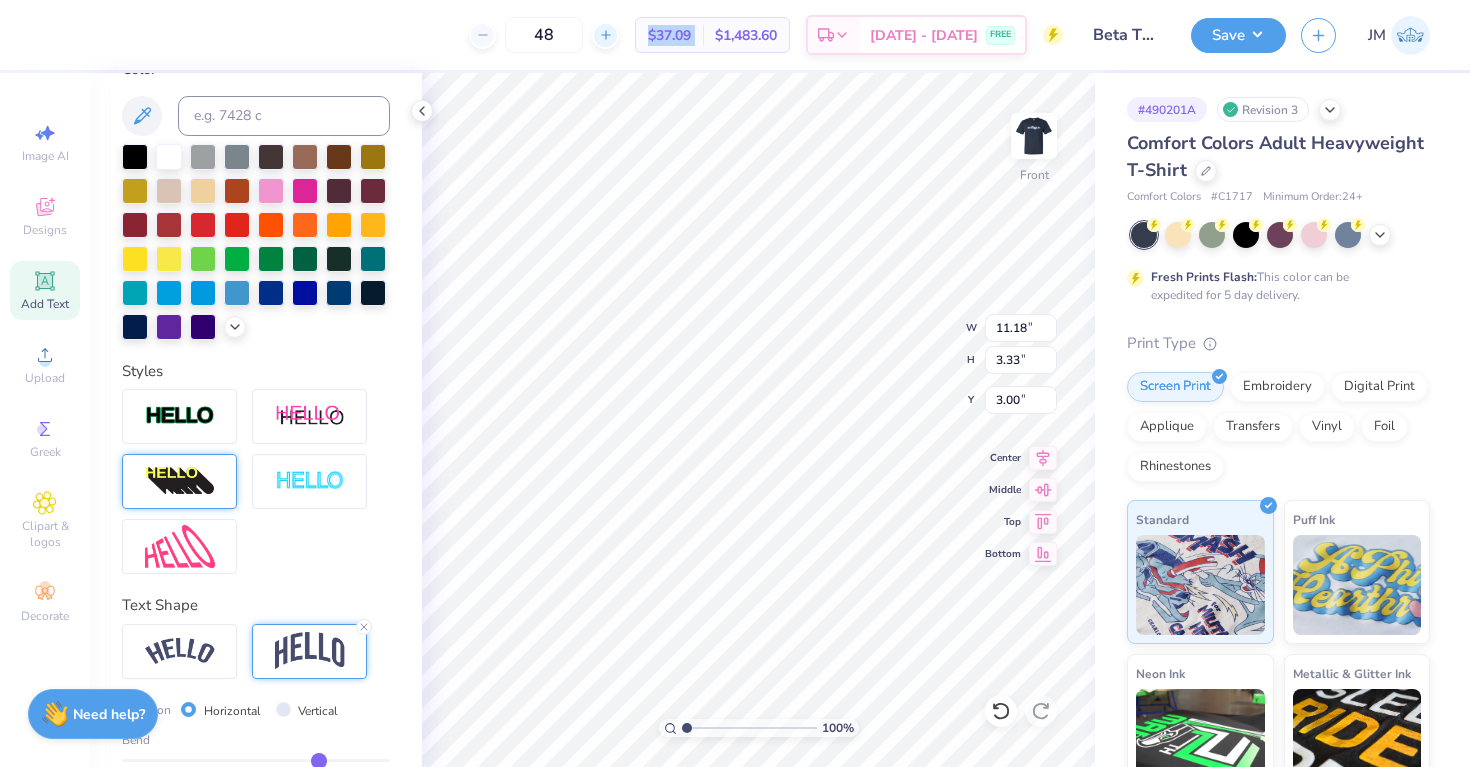 click 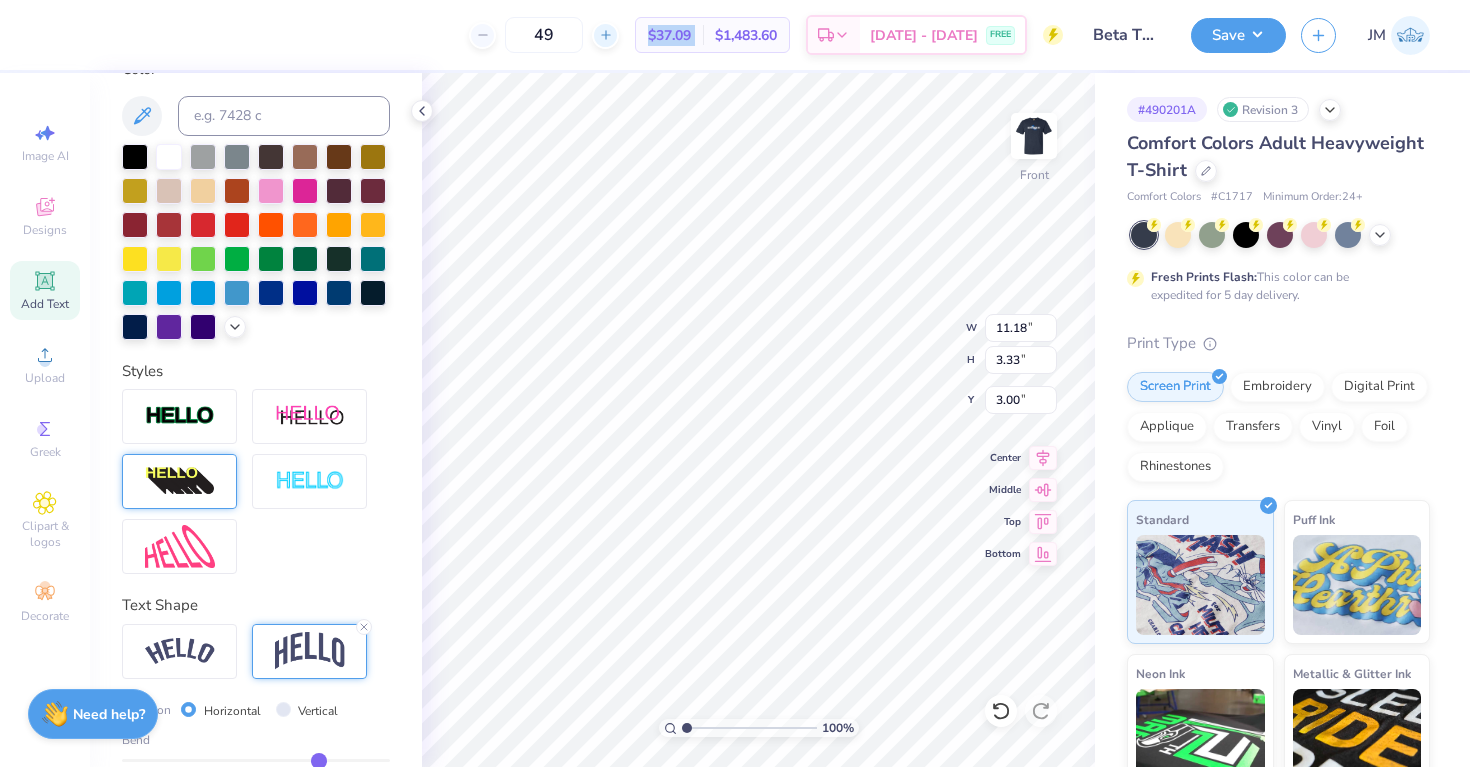 click 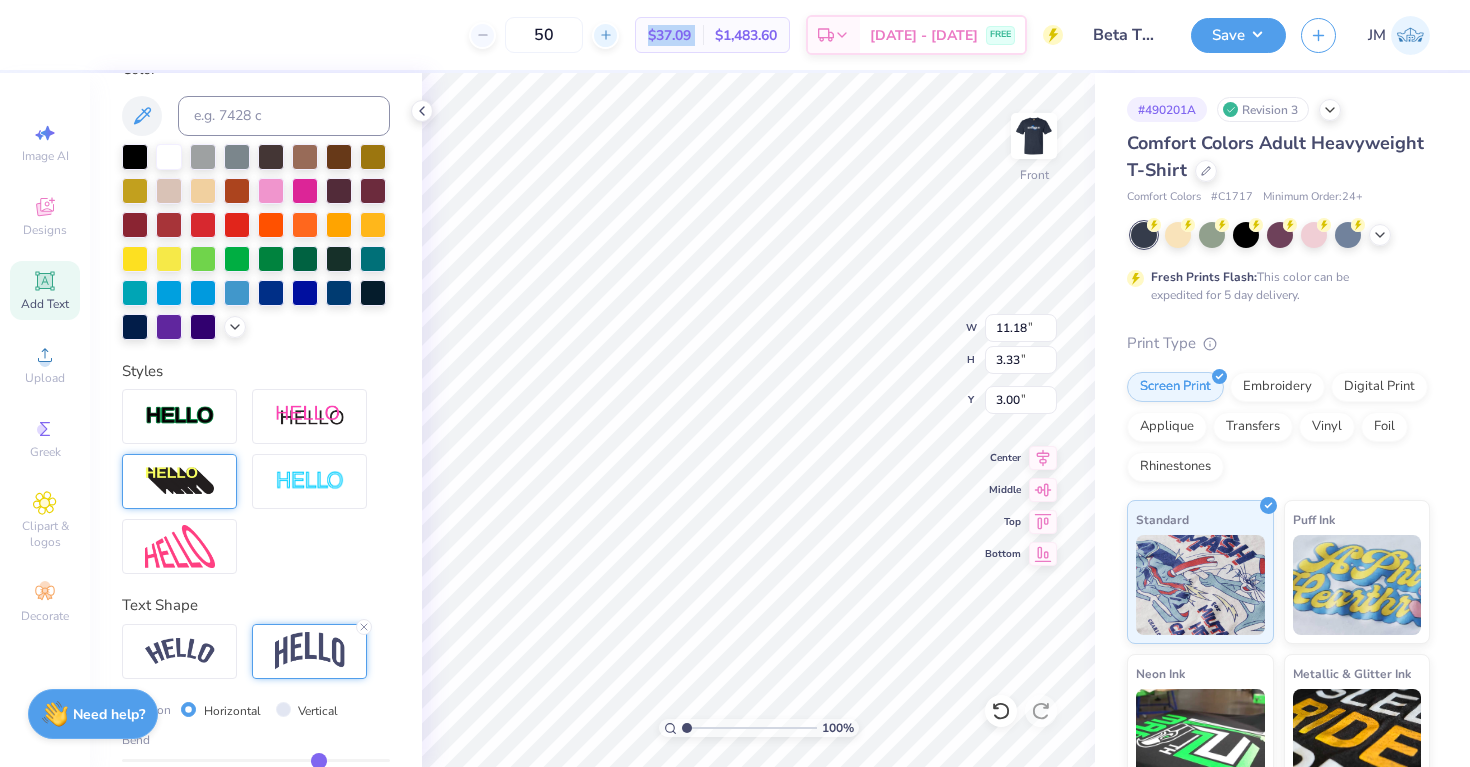 click 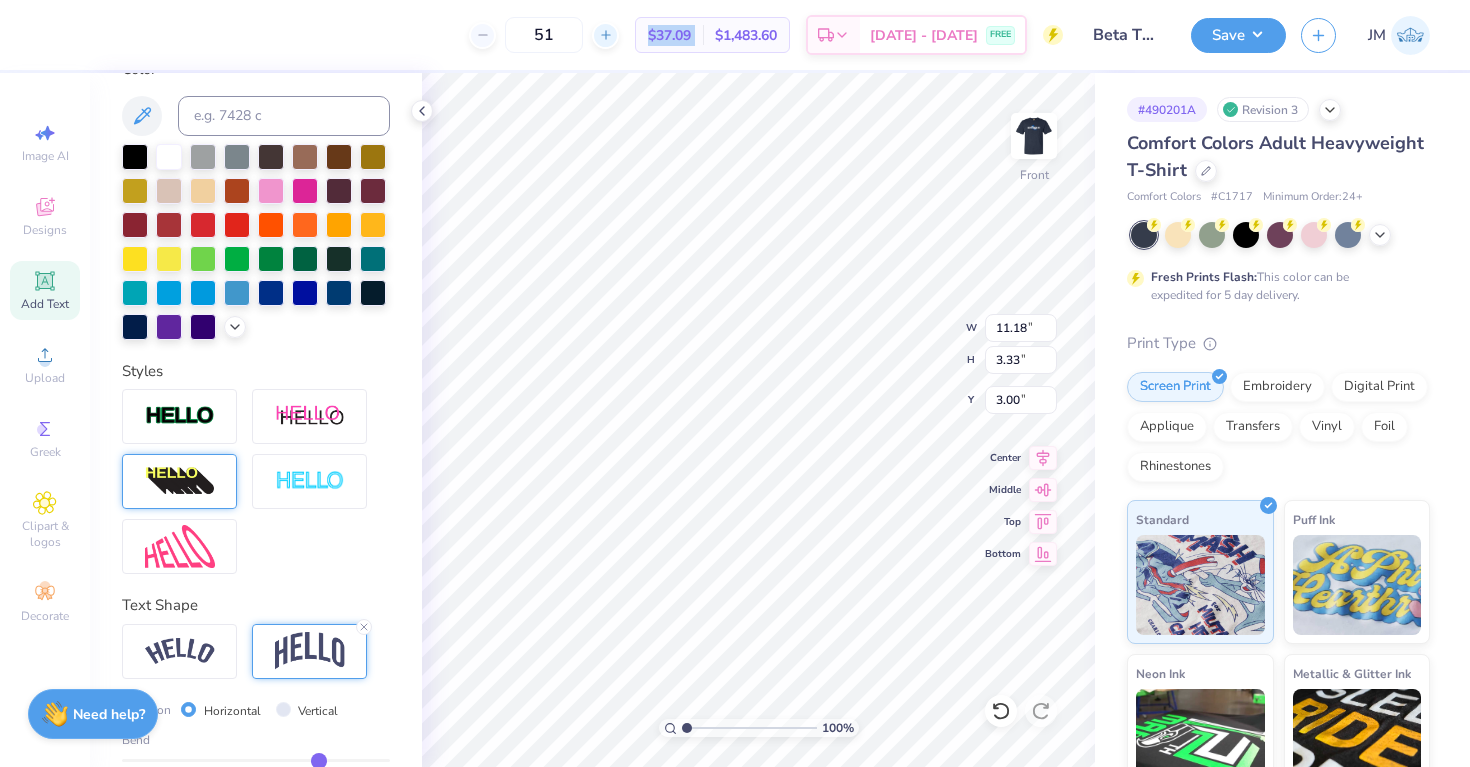 click 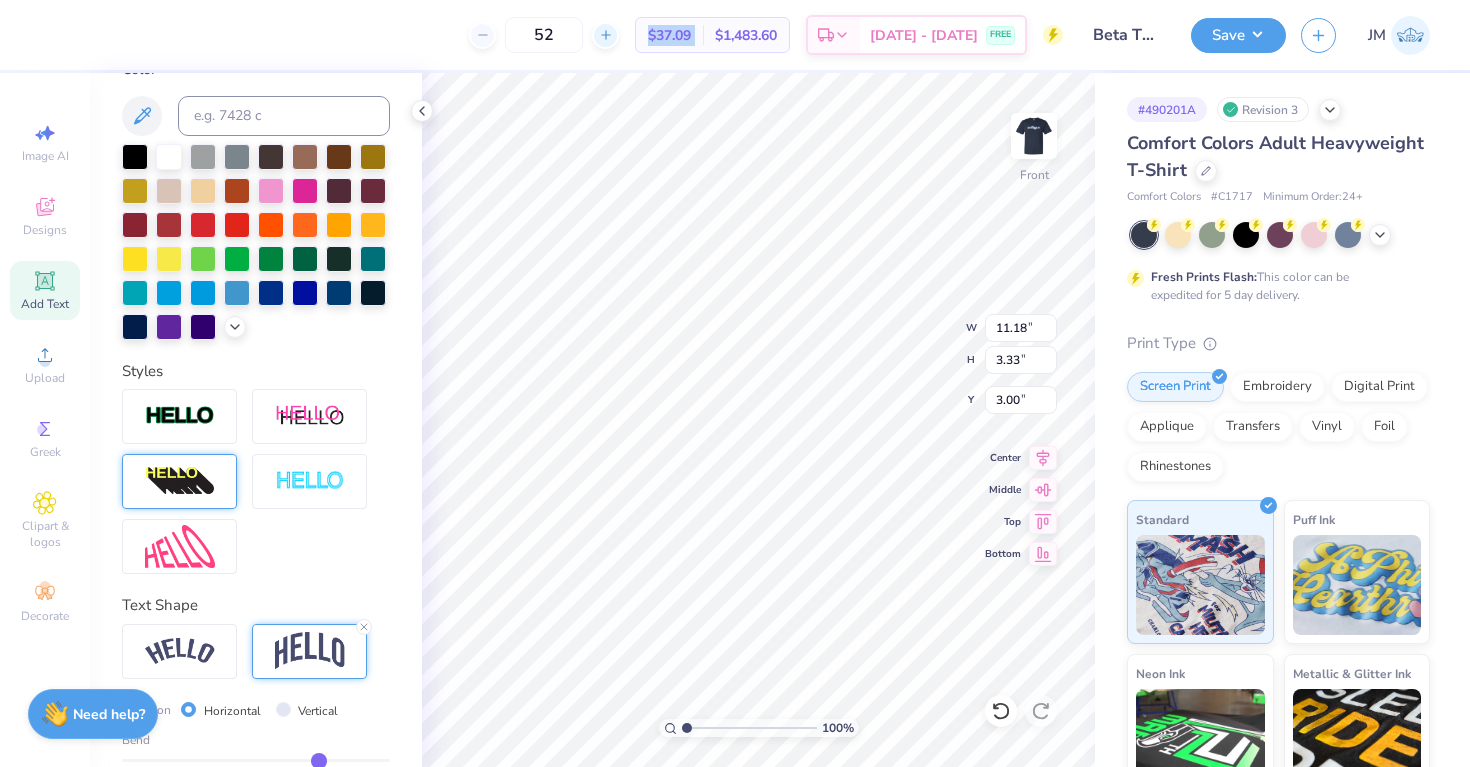click 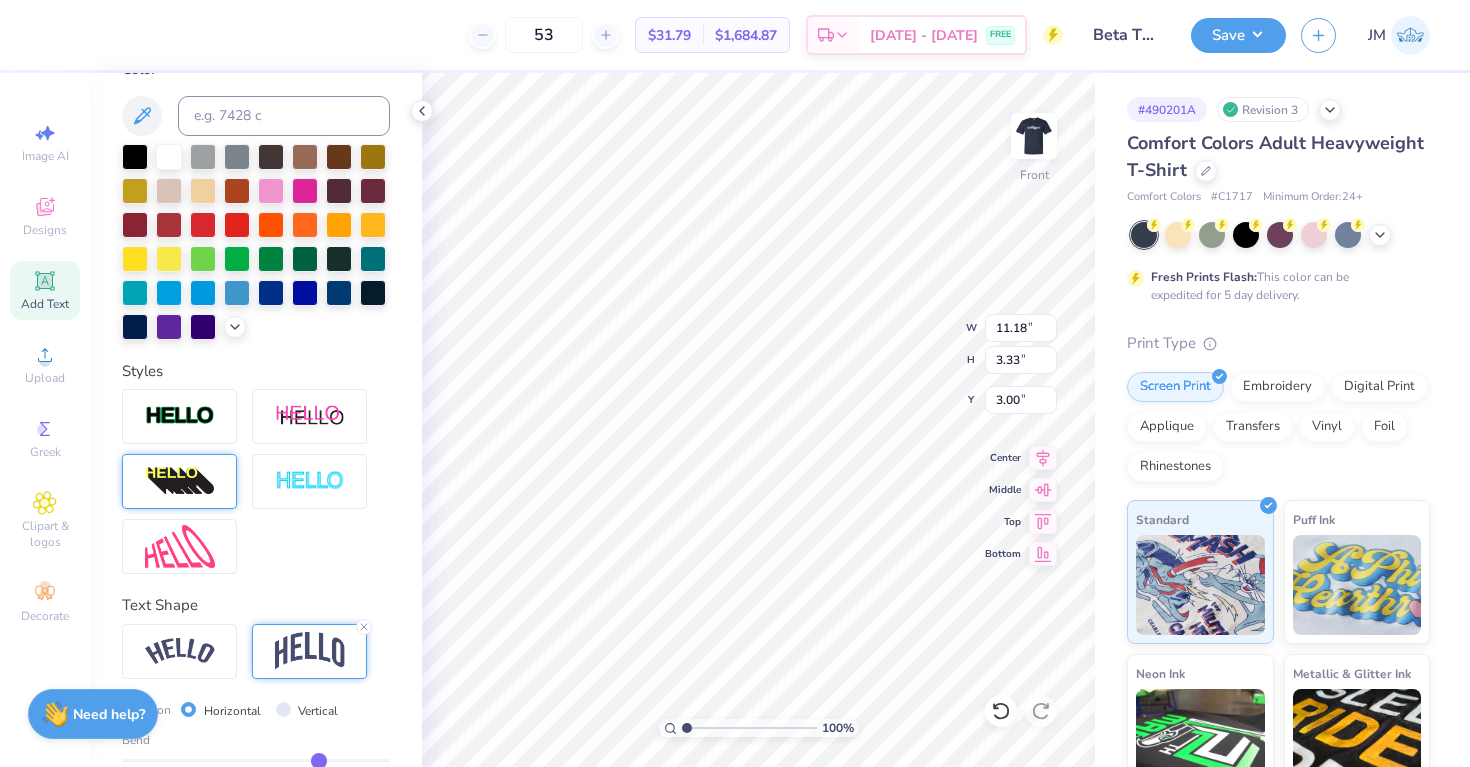 scroll, scrollTop: 0, scrollLeft: 4, axis: horizontal 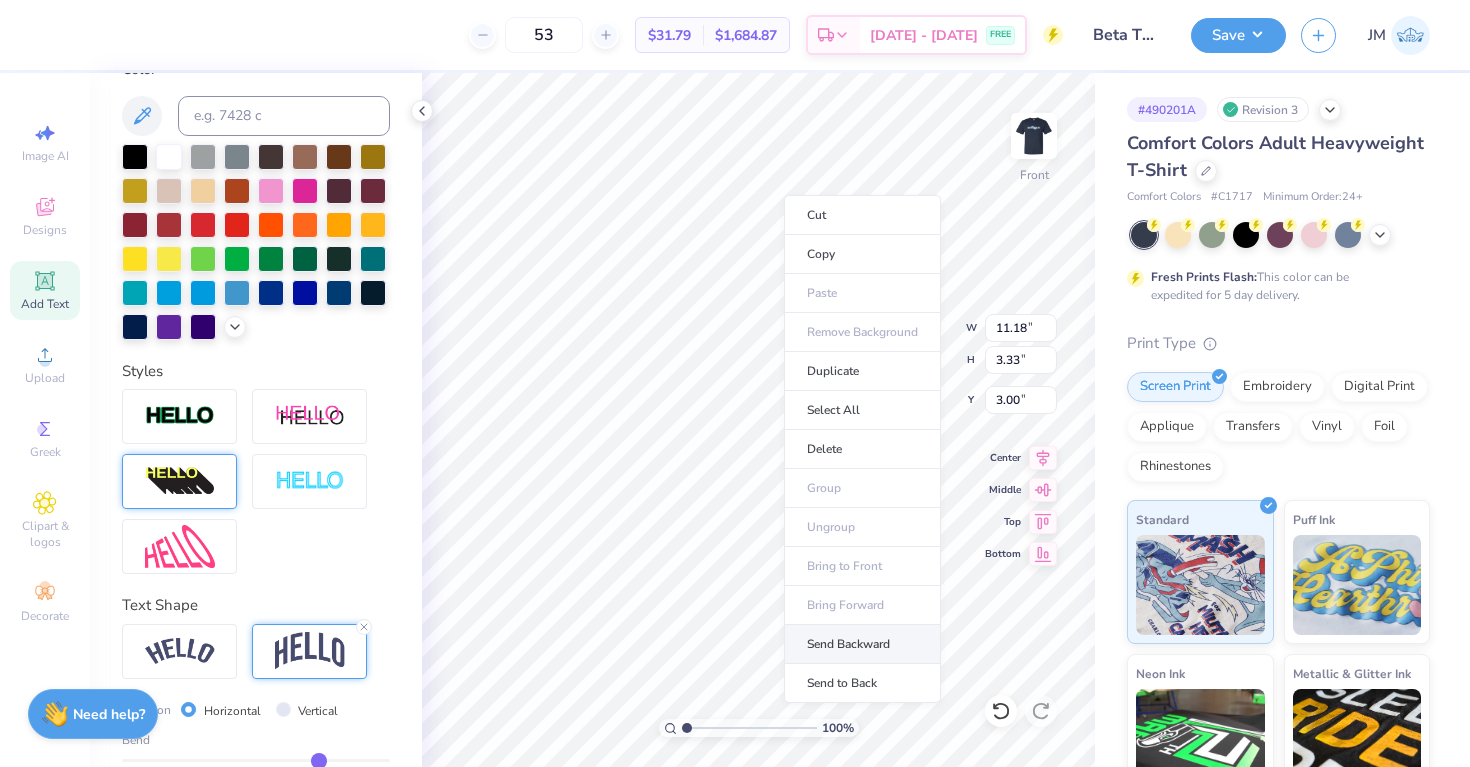click on "Send Backward" at bounding box center [862, 644] 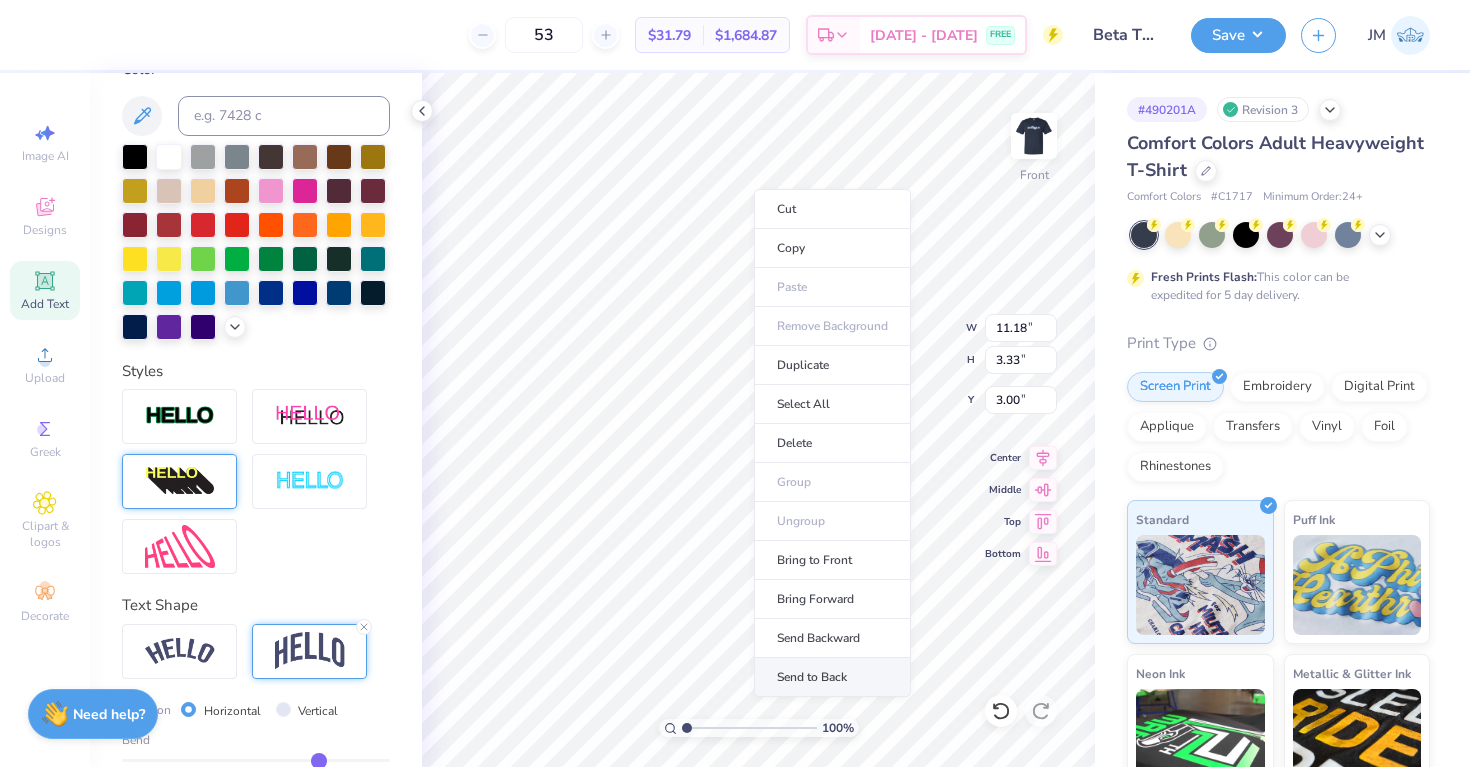 click on "Send to Back" at bounding box center [832, 677] 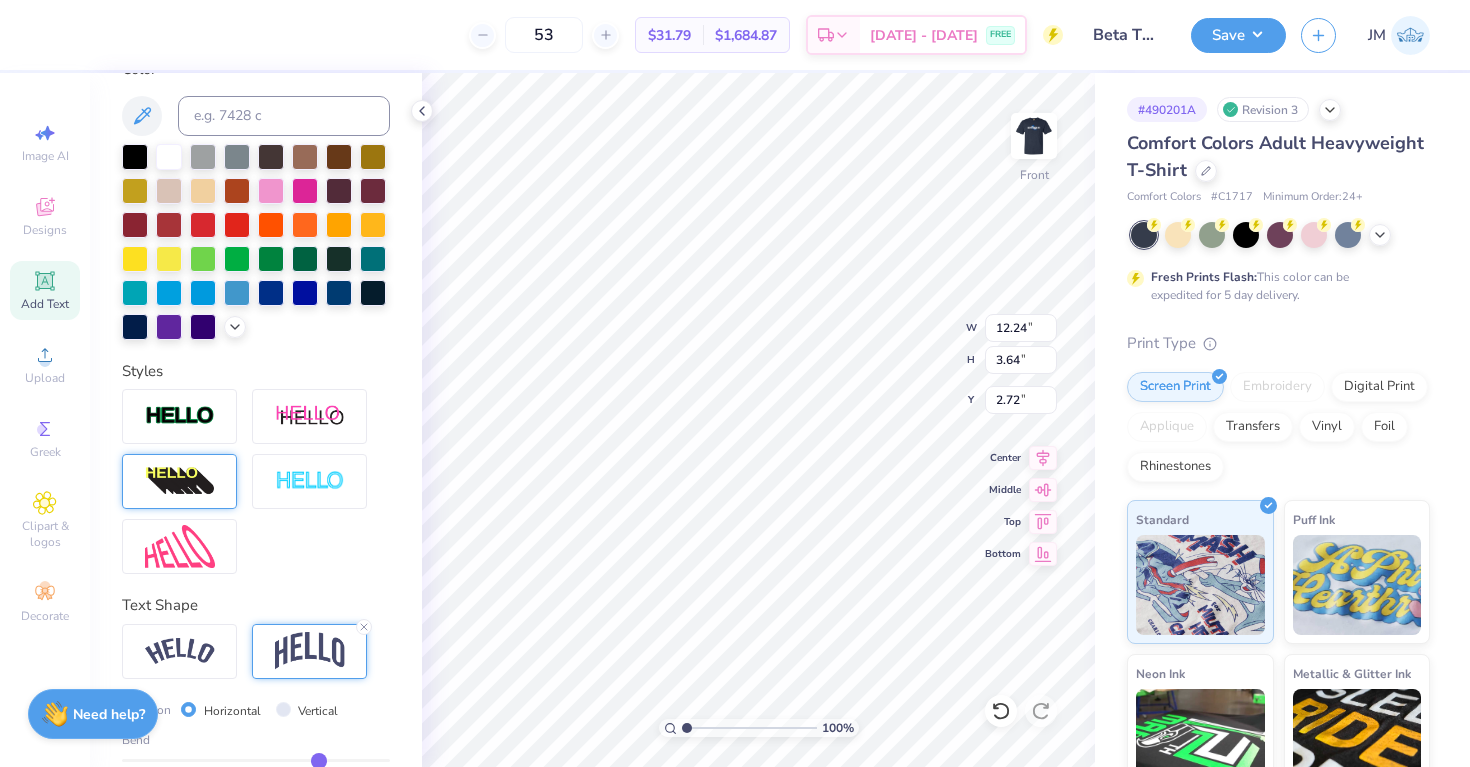 scroll, scrollTop: 496, scrollLeft: 0, axis: vertical 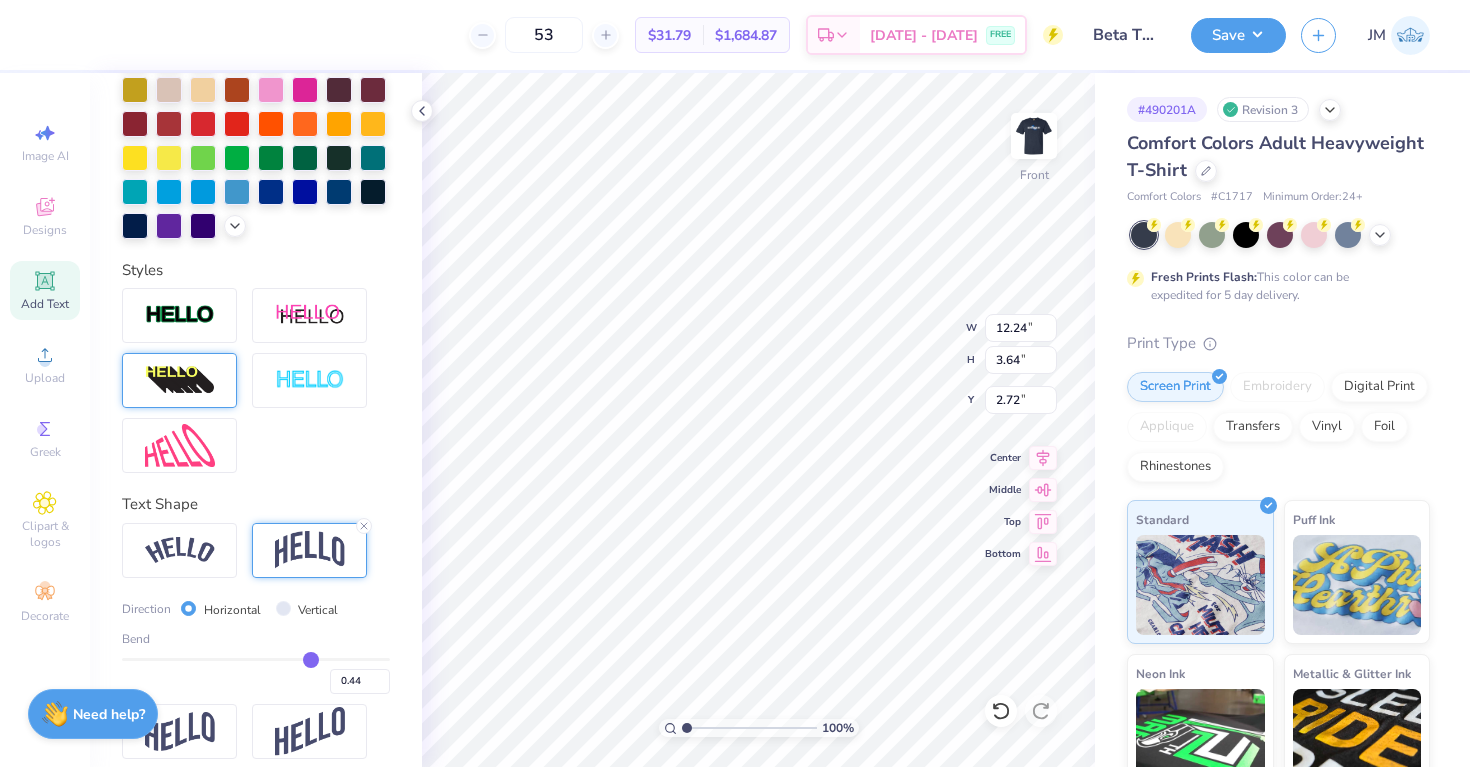 click at bounding box center (256, 659) 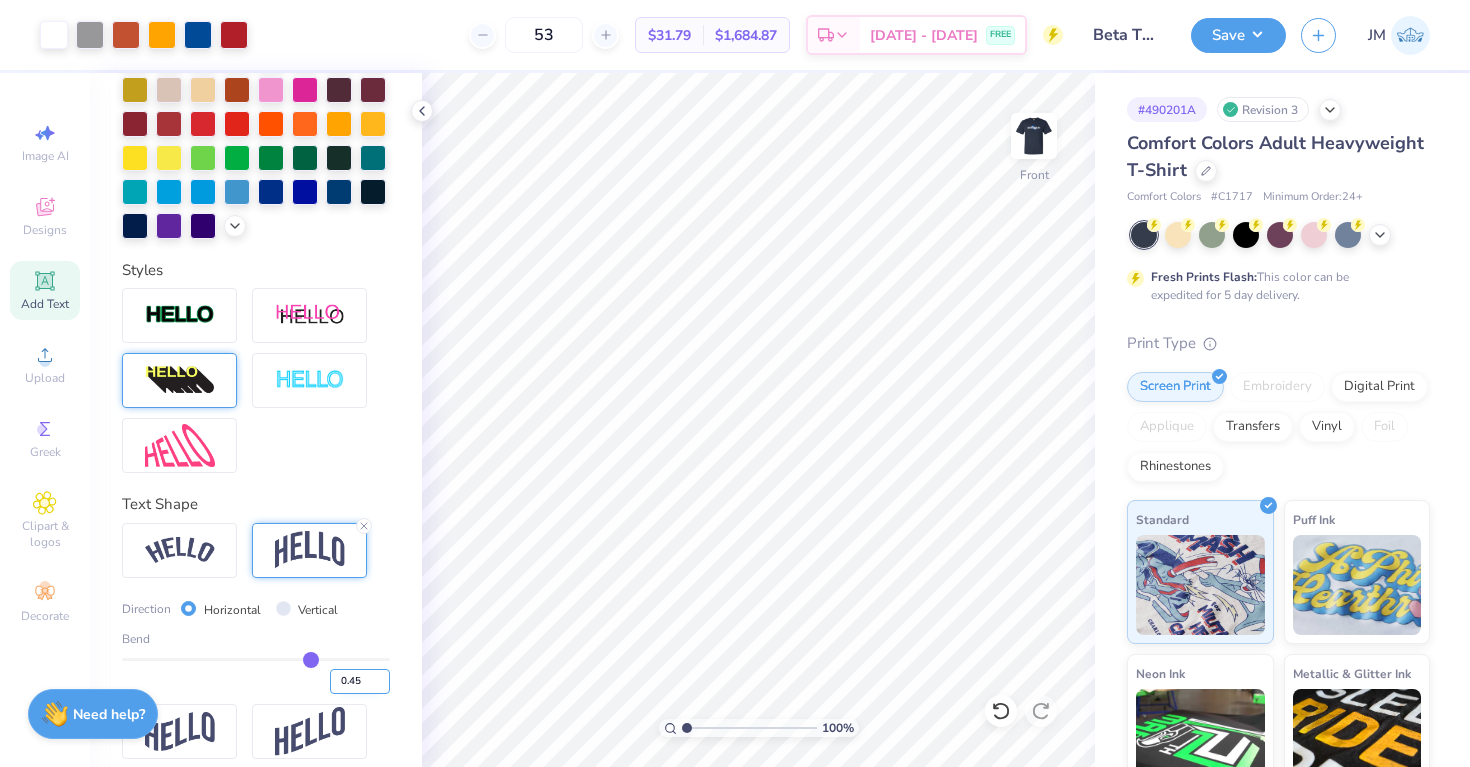 click on "0.45" at bounding box center (360, 681) 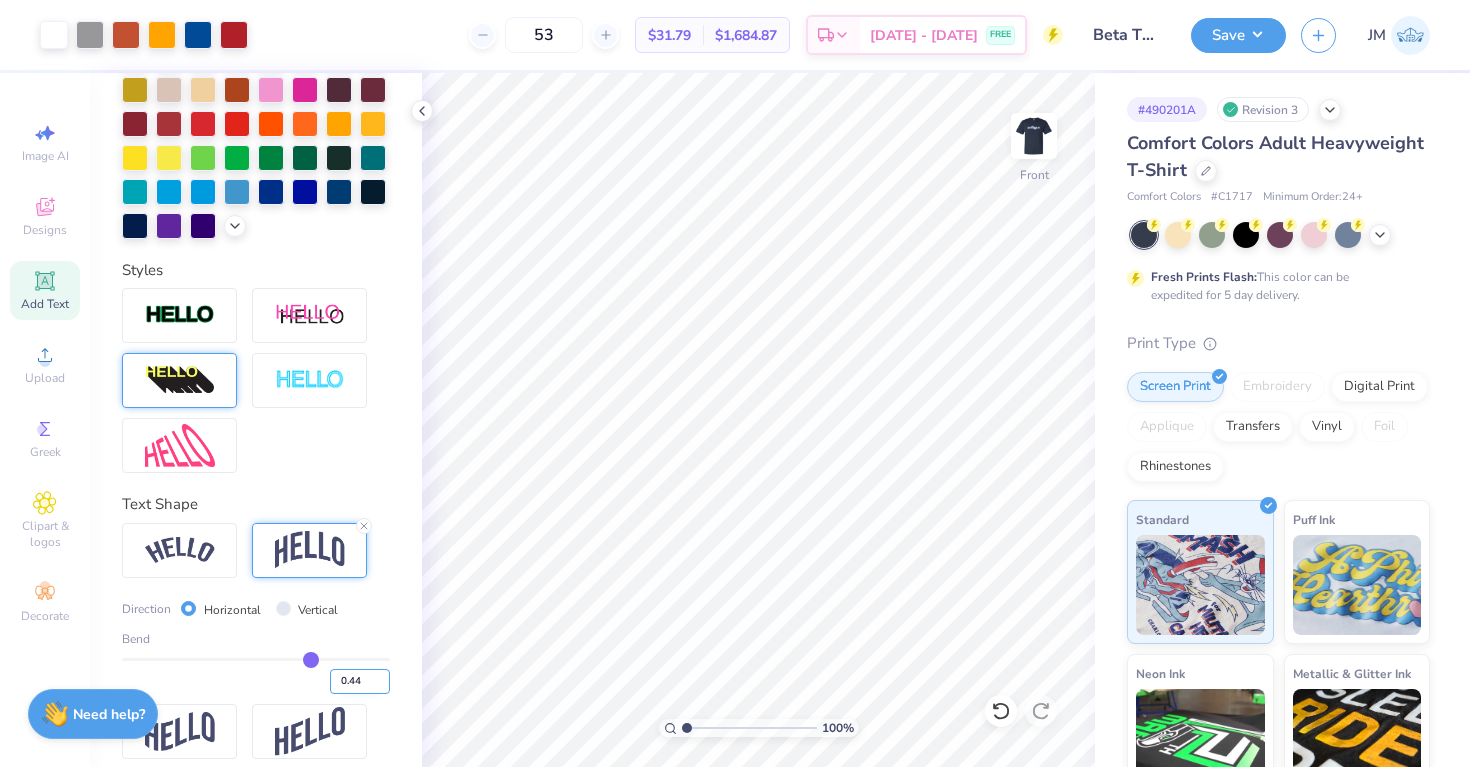 click on "0.44" at bounding box center (360, 681) 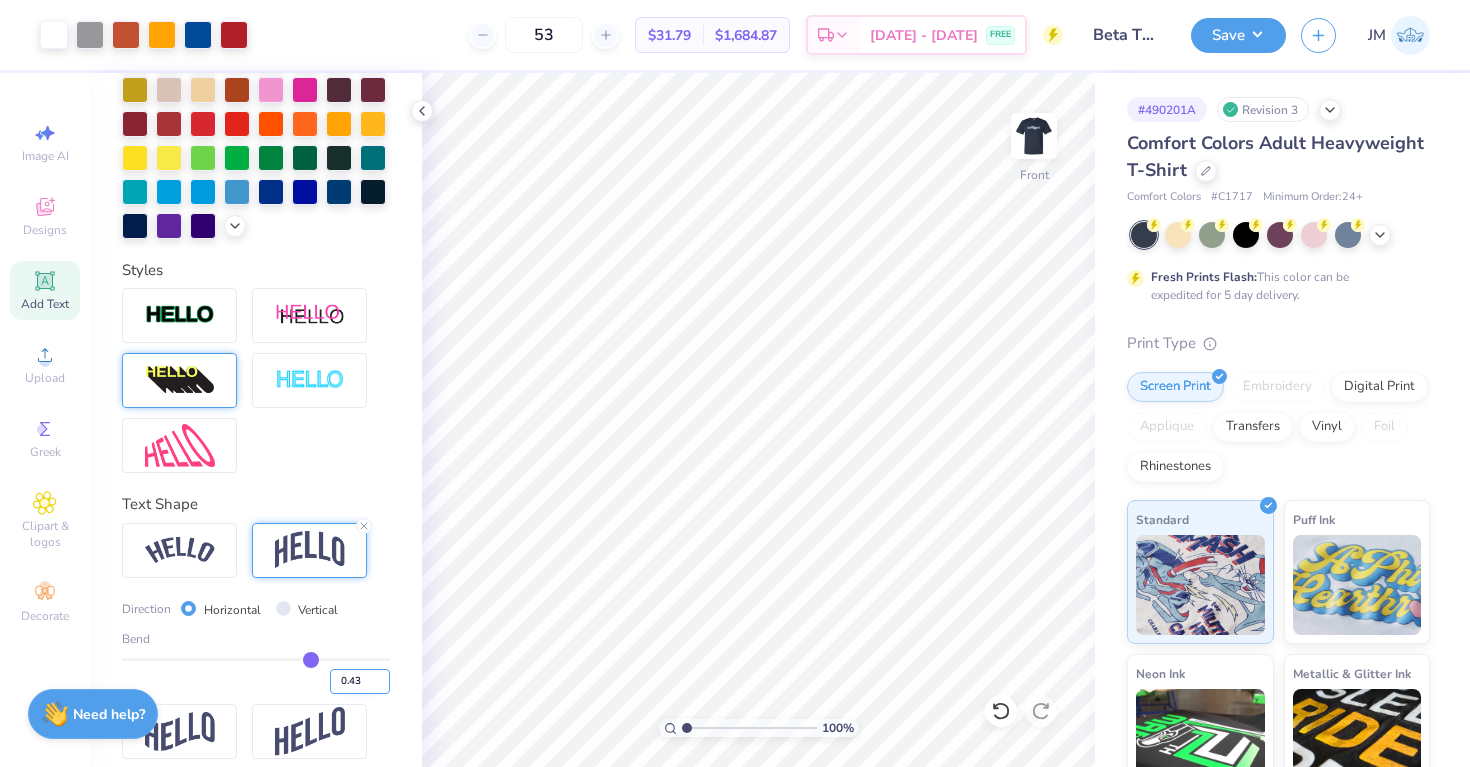 click on "0.43" at bounding box center [360, 681] 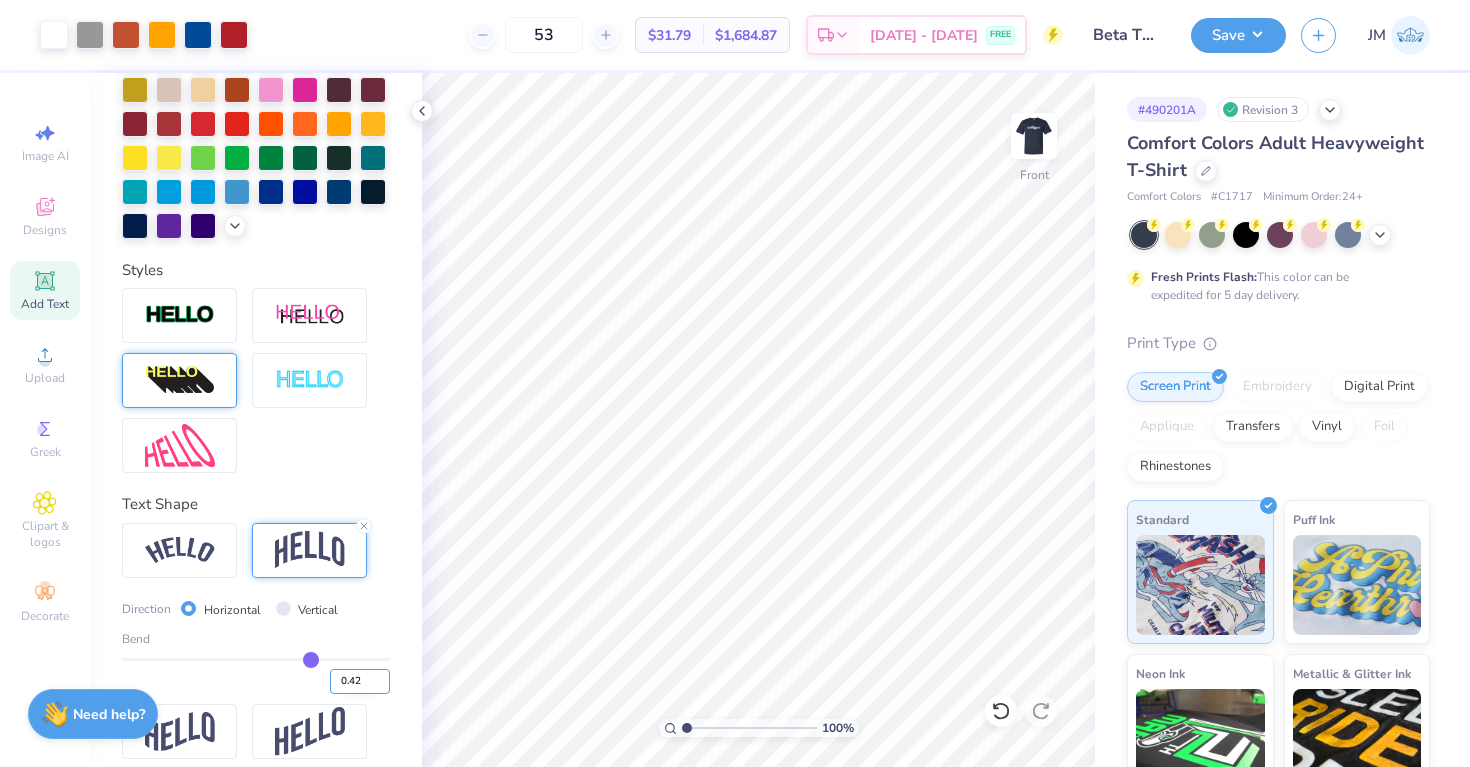 click on "0.42" at bounding box center (360, 681) 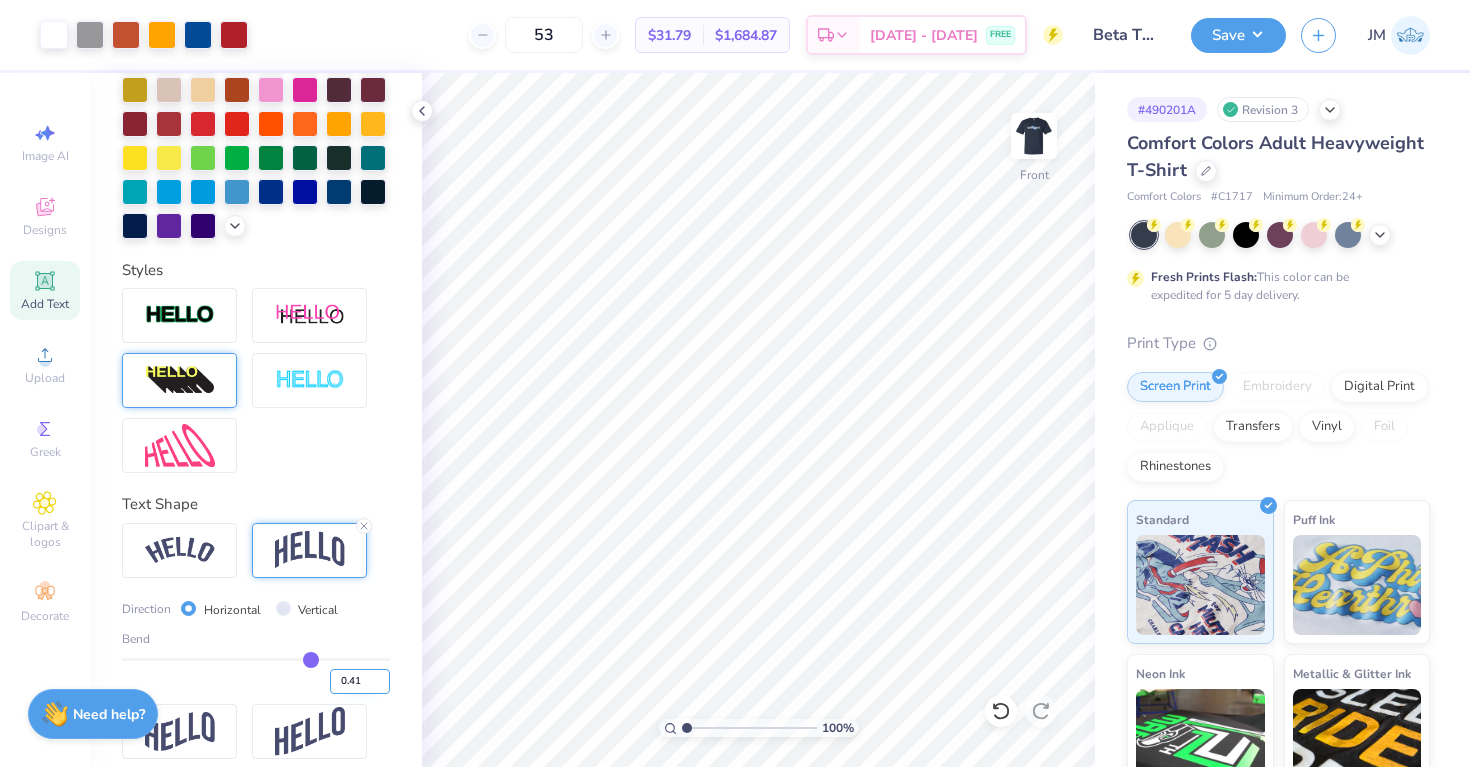 click on "0.41" at bounding box center (360, 681) 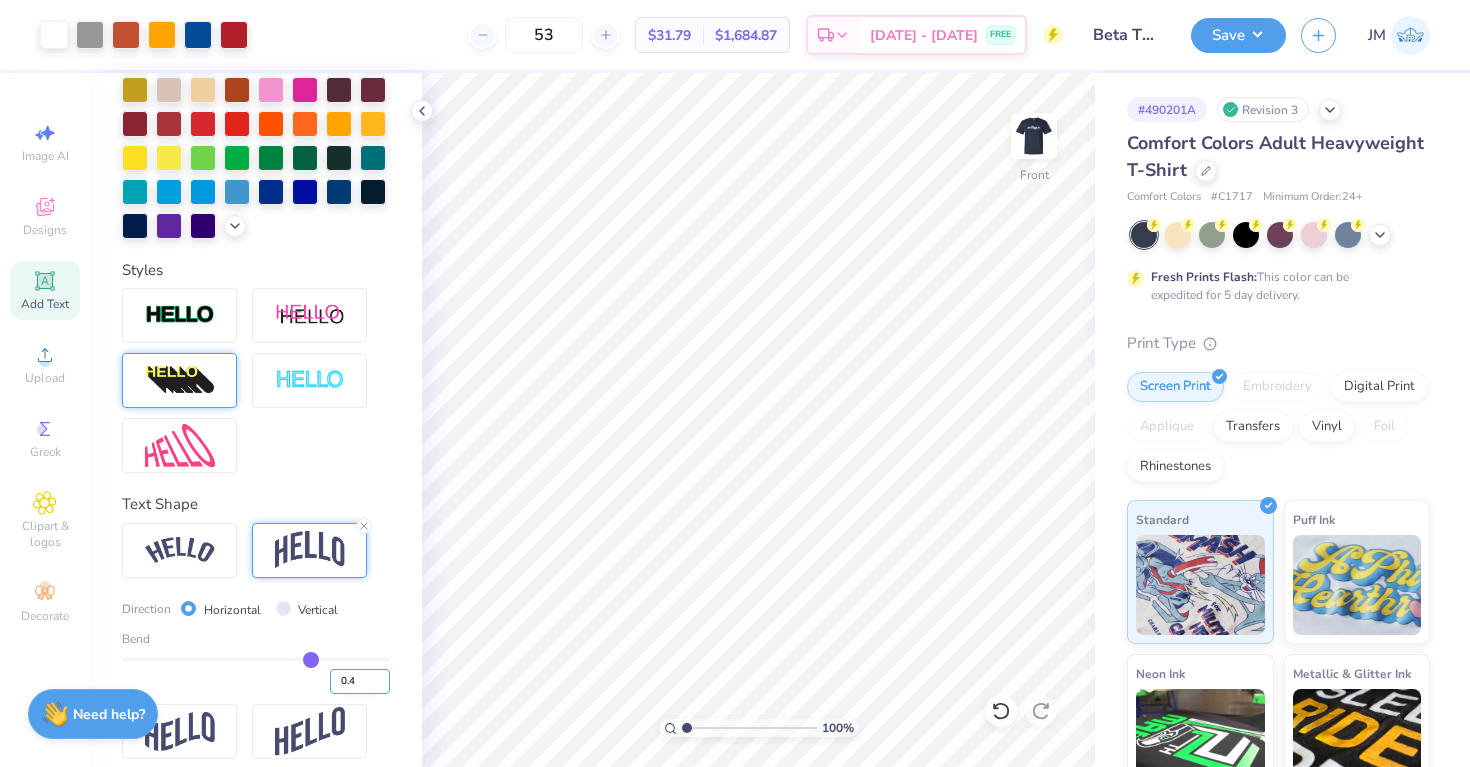 click on "0.4" at bounding box center (360, 681) 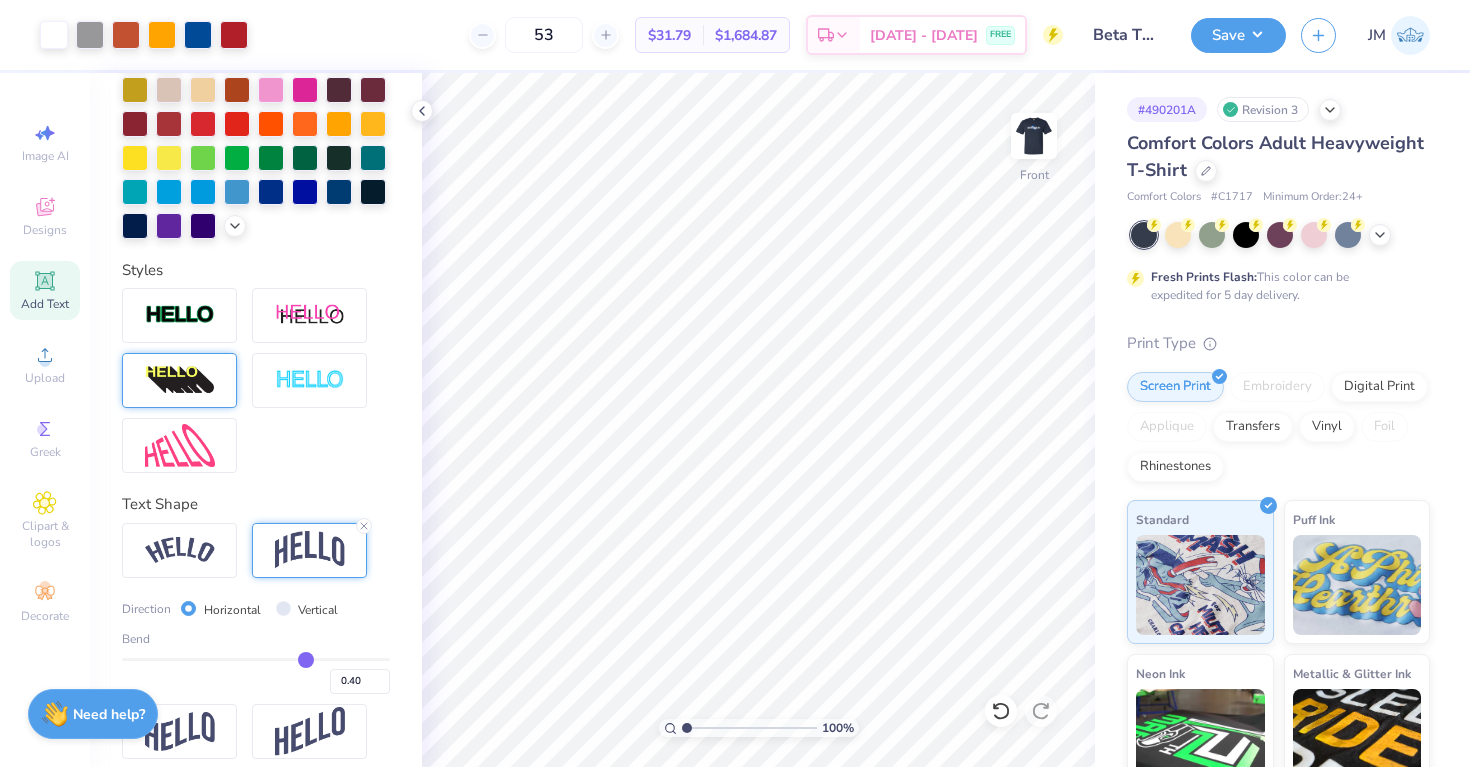 click on "Personalized Names Personalized Numbers Text Tool  Add Font Font Cinzel Switch to Greek Letters Format Color Styles Text Shape Direction Horizontal Vertical Bend 0.40" at bounding box center [256, 420] 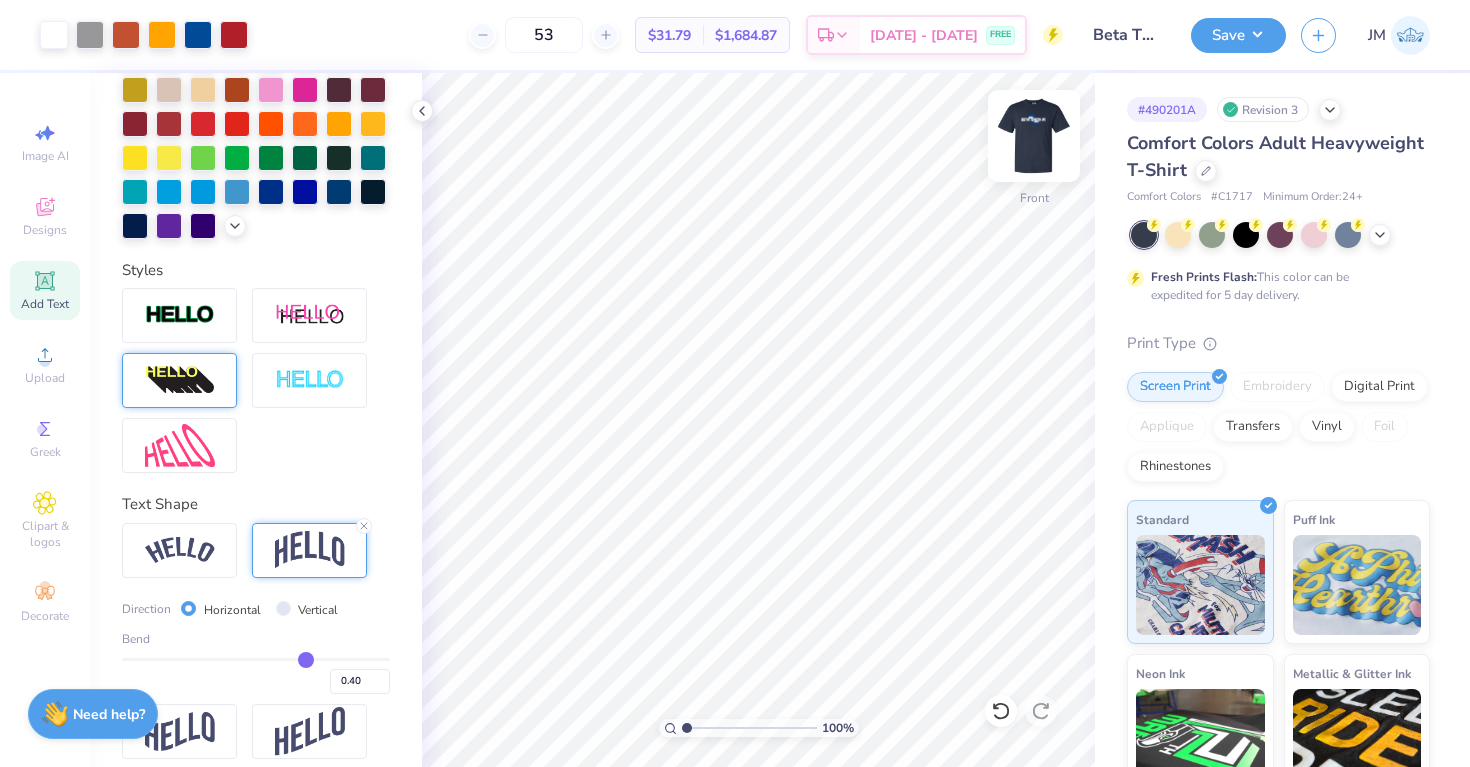 click at bounding box center (1034, 136) 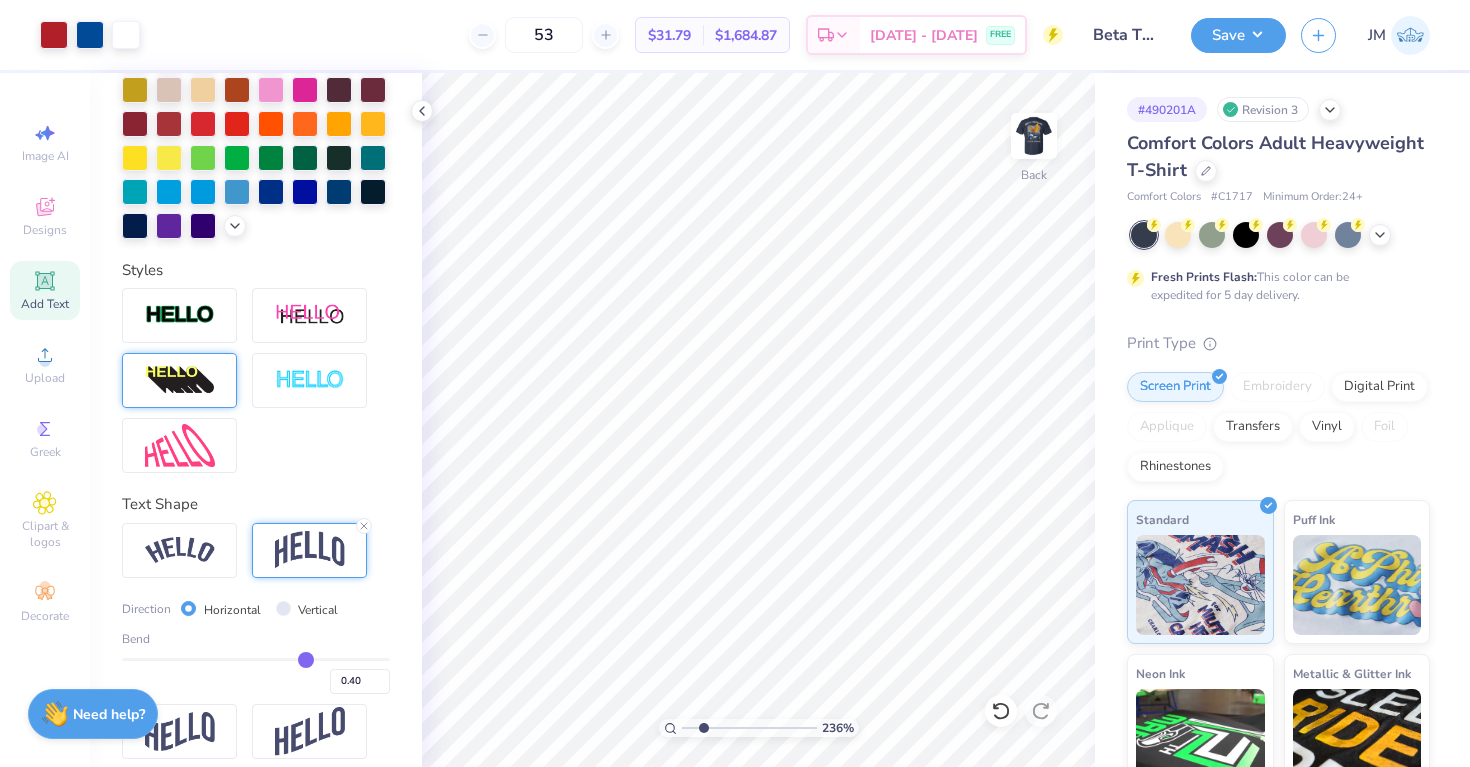 drag, startPoint x: 688, startPoint y: 727, endPoint x: 703, endPoint y: 703, distance: 28.301943 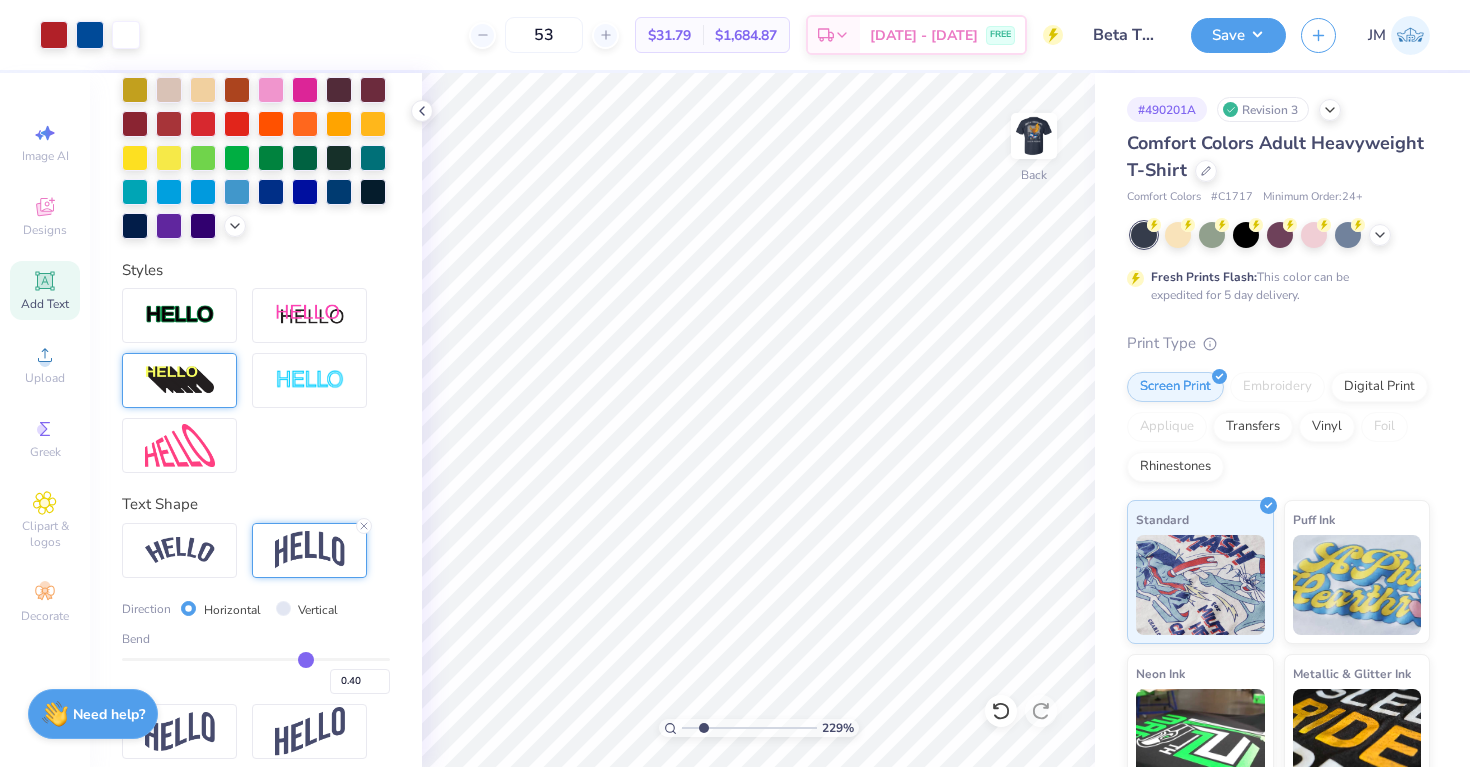 click 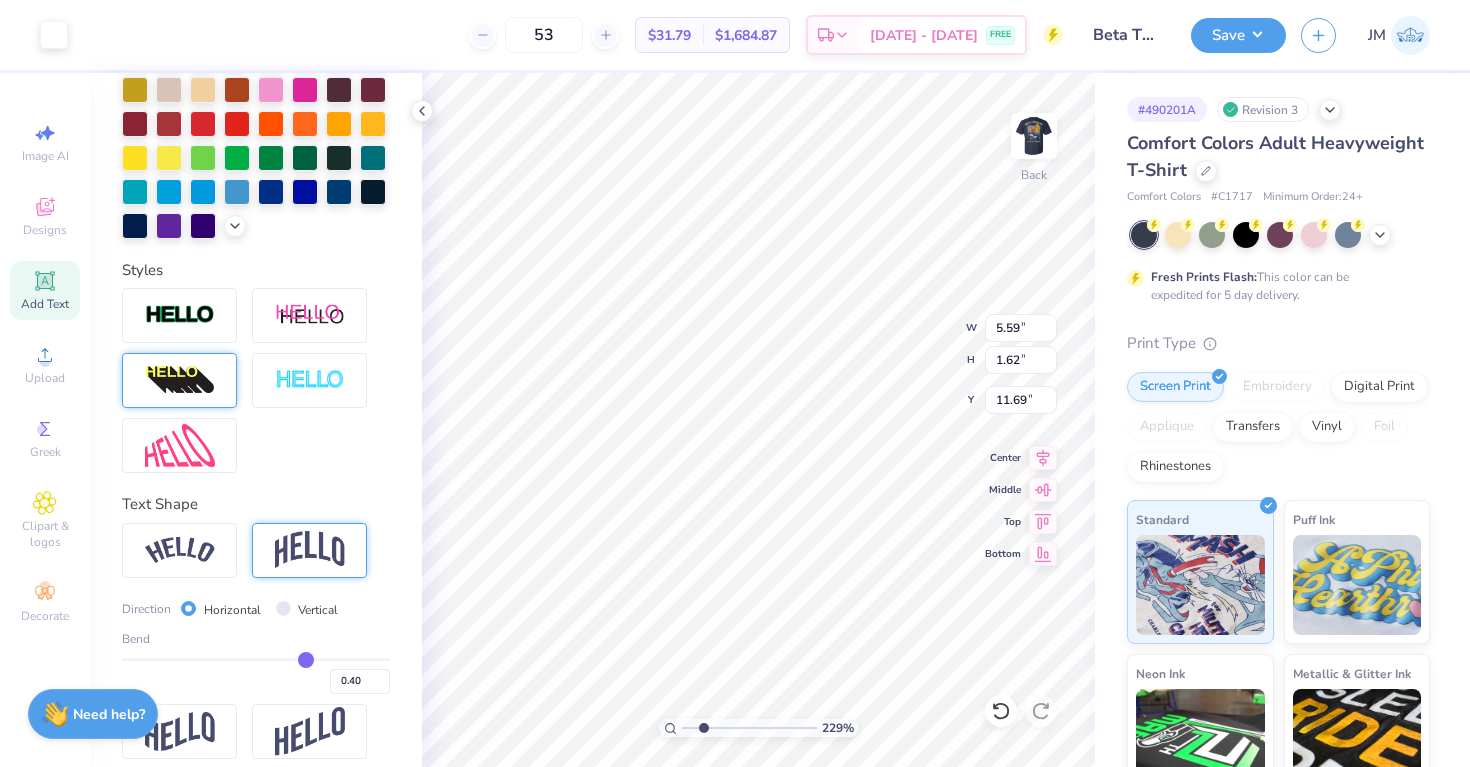 scroll, scrollTop: 395, scrollLeft: 0, axis: vertical 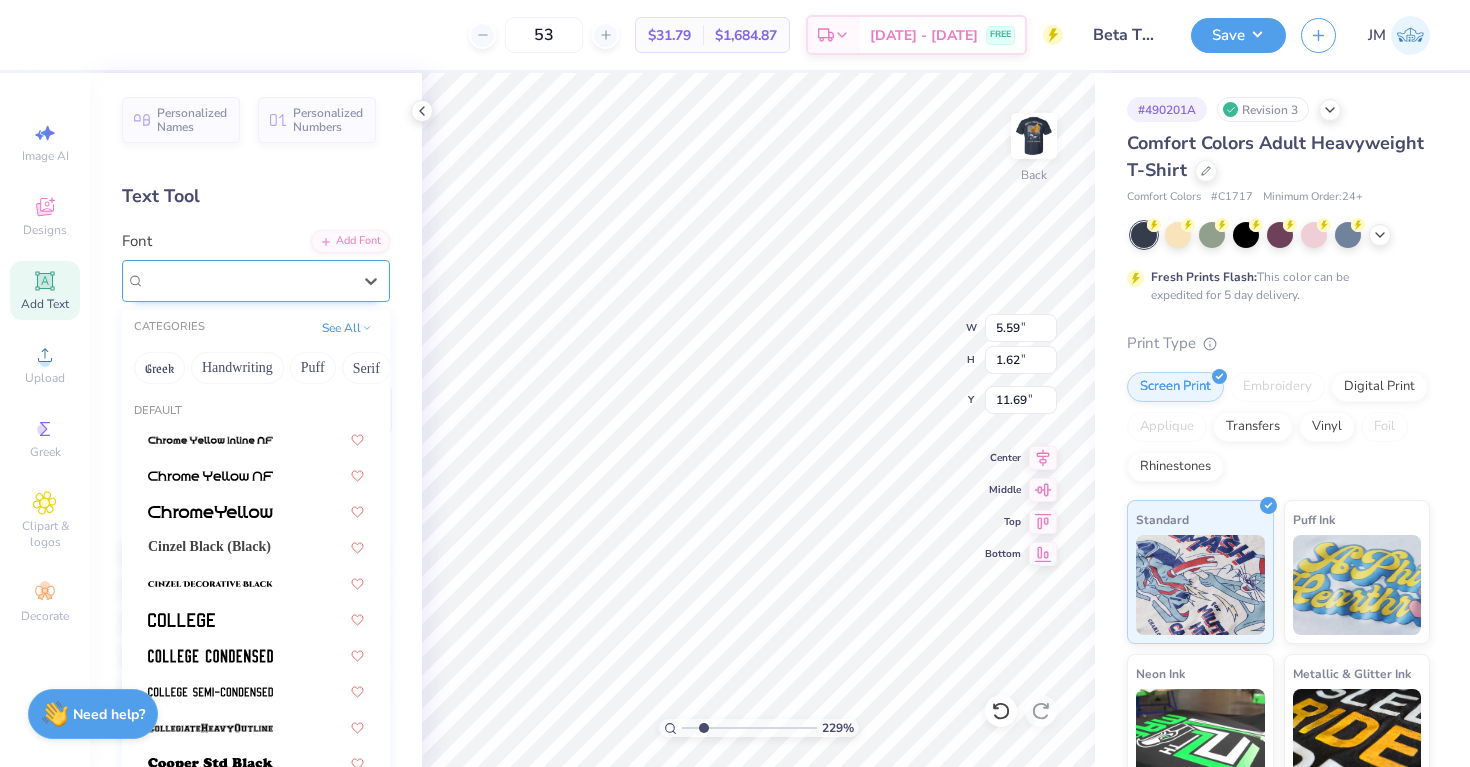 click on "Super Dream" at bounding box center [256, 281] 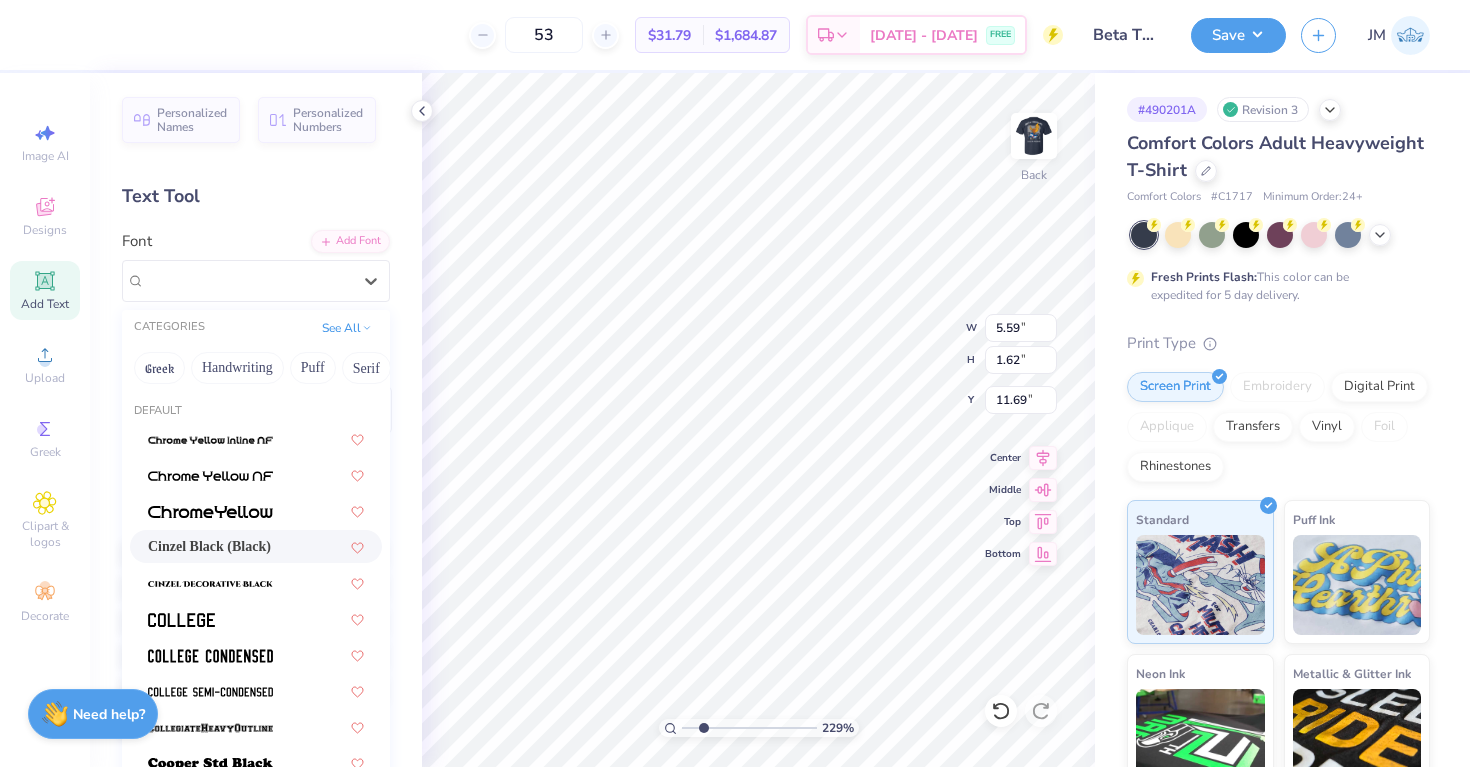 click on "Cinzel Black (Black)" at bounding box center (256, 546) 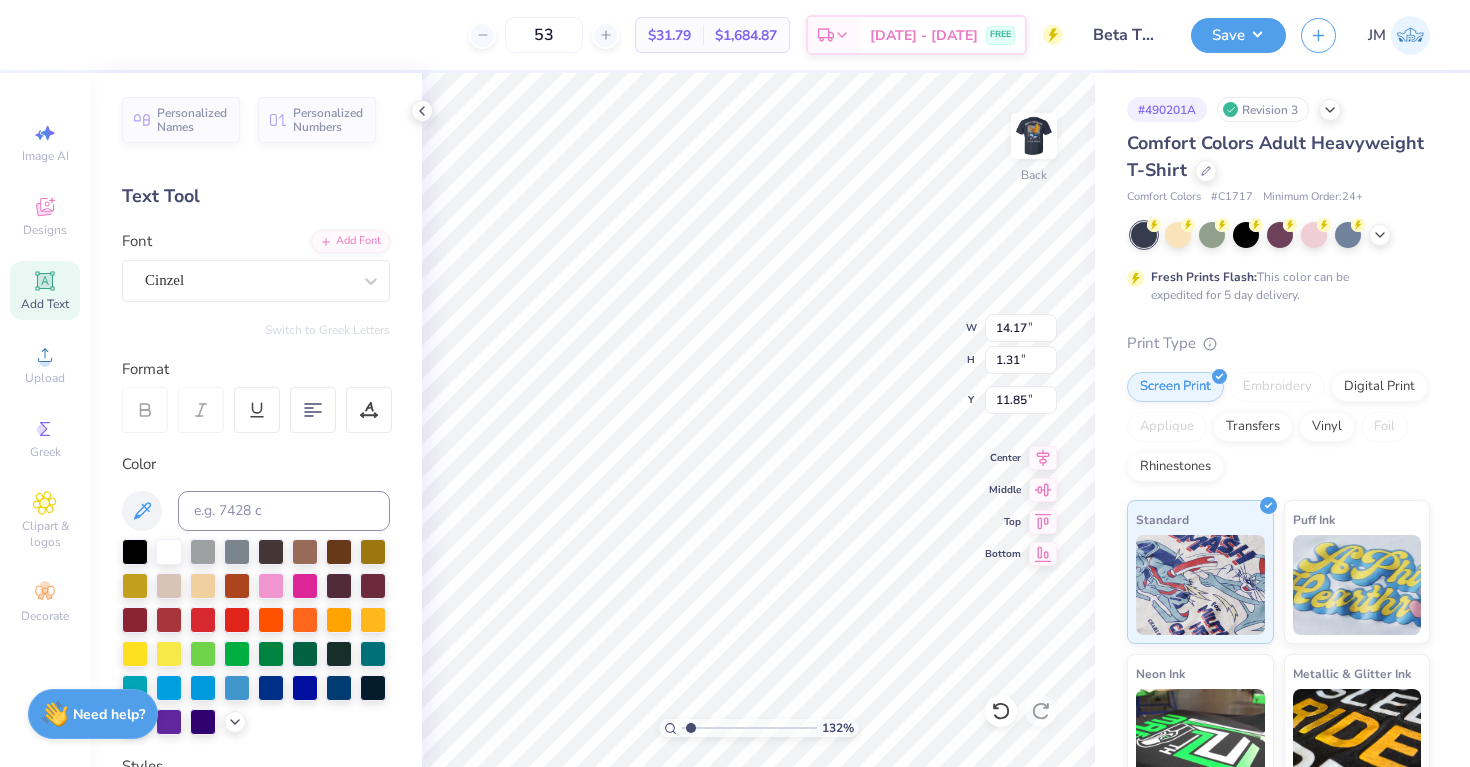 click at bounding box center (749, 728) 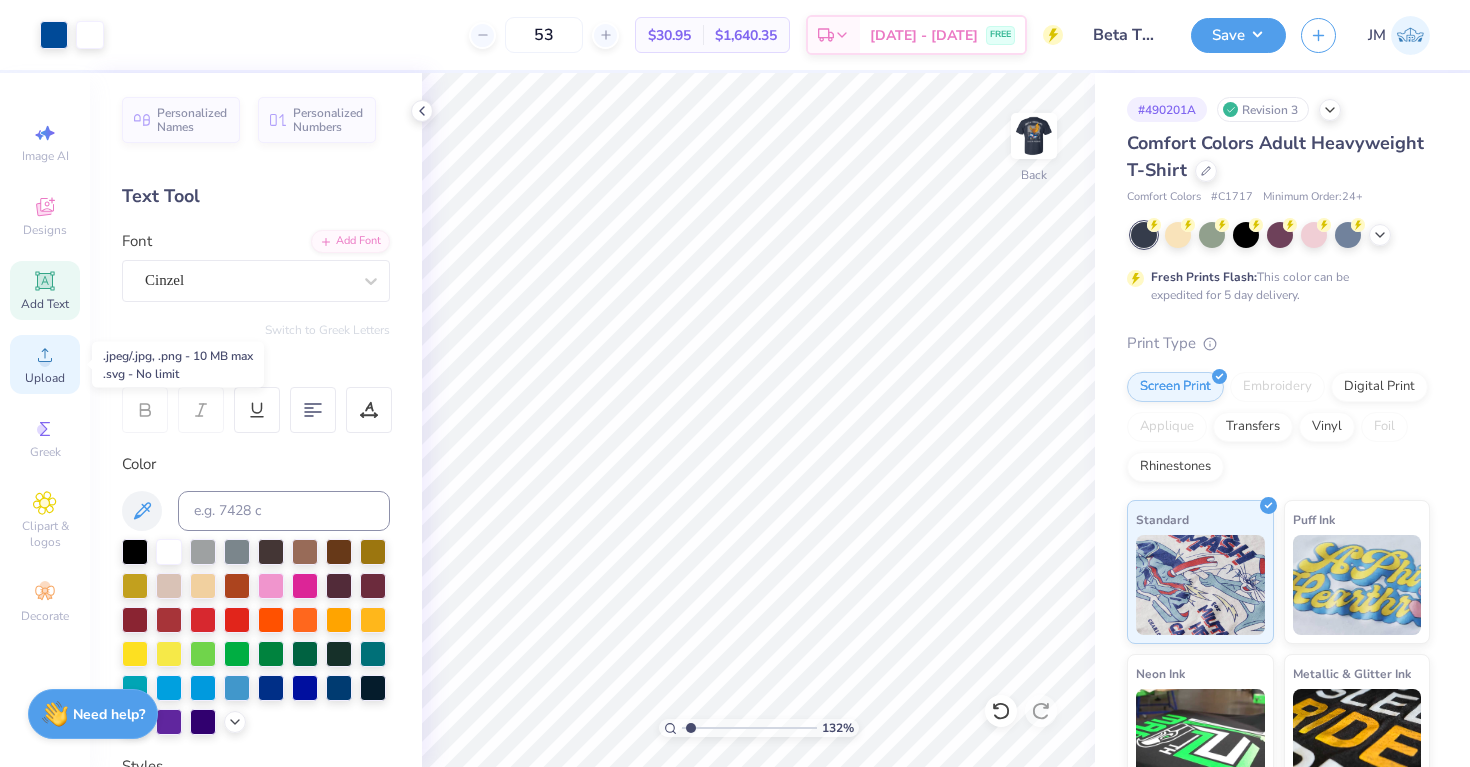 click on "Upload" at bounding box center (45, 364) 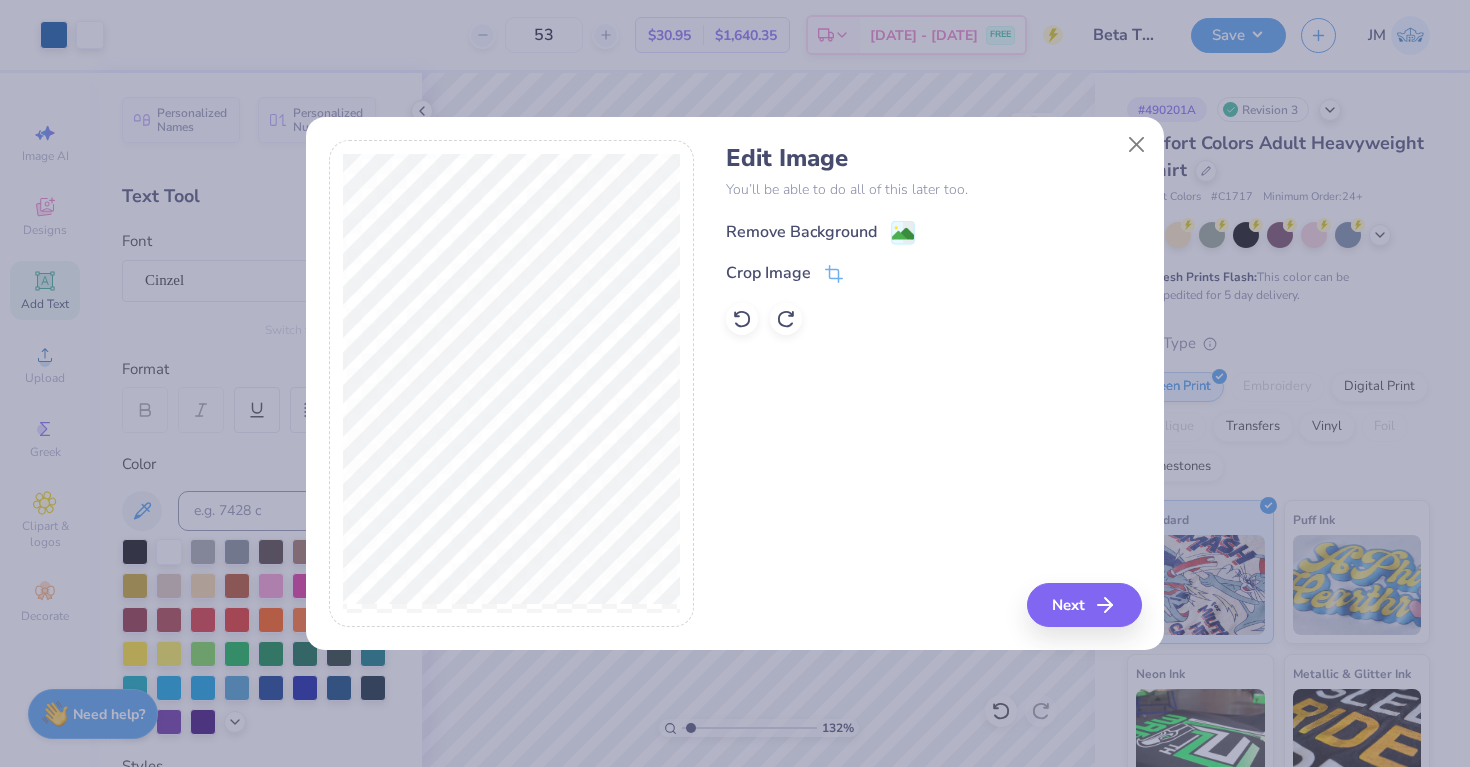 click on "Remove Background" at bounding box center [820, 232] 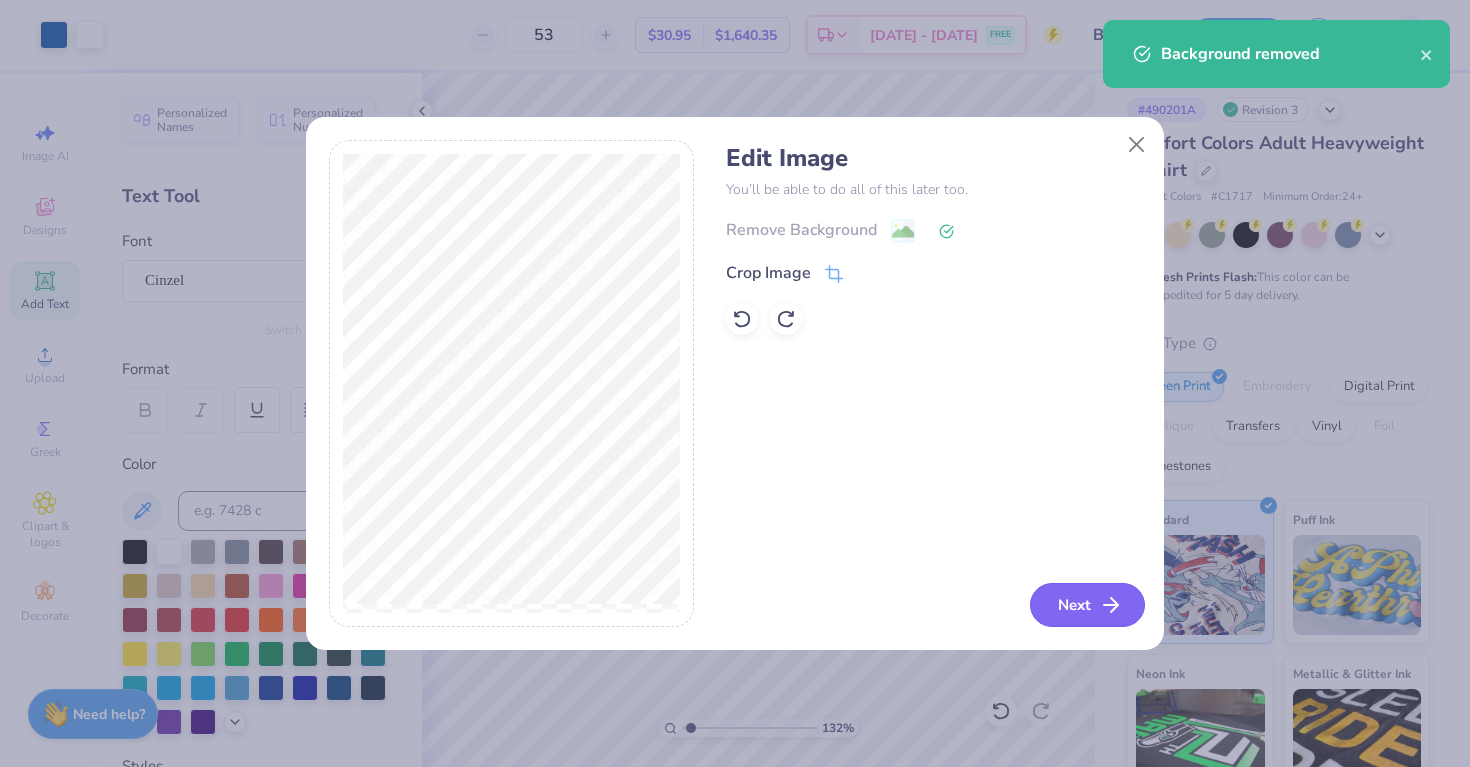 click on "Next" at bounding box center [1087, 605] 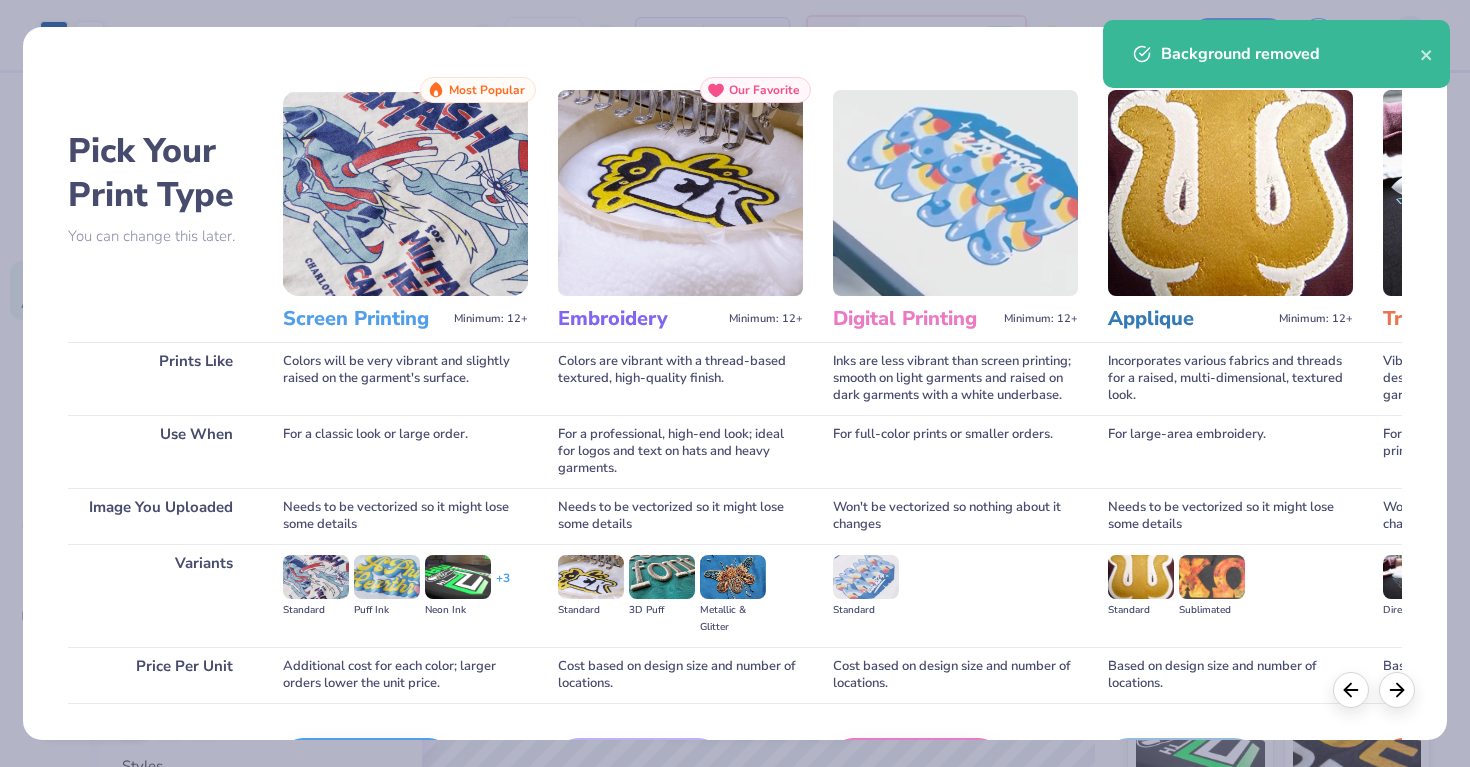 scroll, scrollTop: 130, scrollLeft: 0, axis: vertical 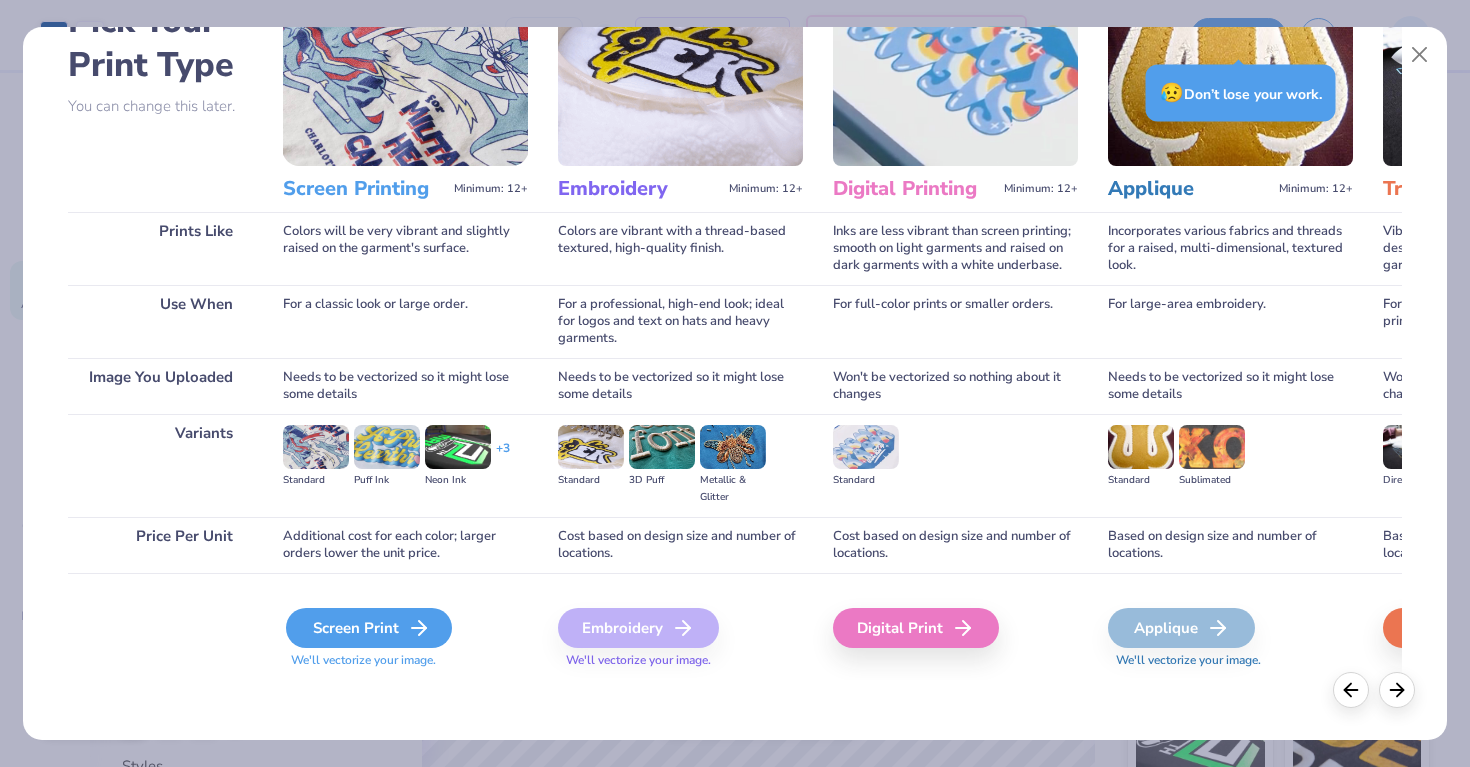 click on "Screen Print" at bounding box center [369, 628] 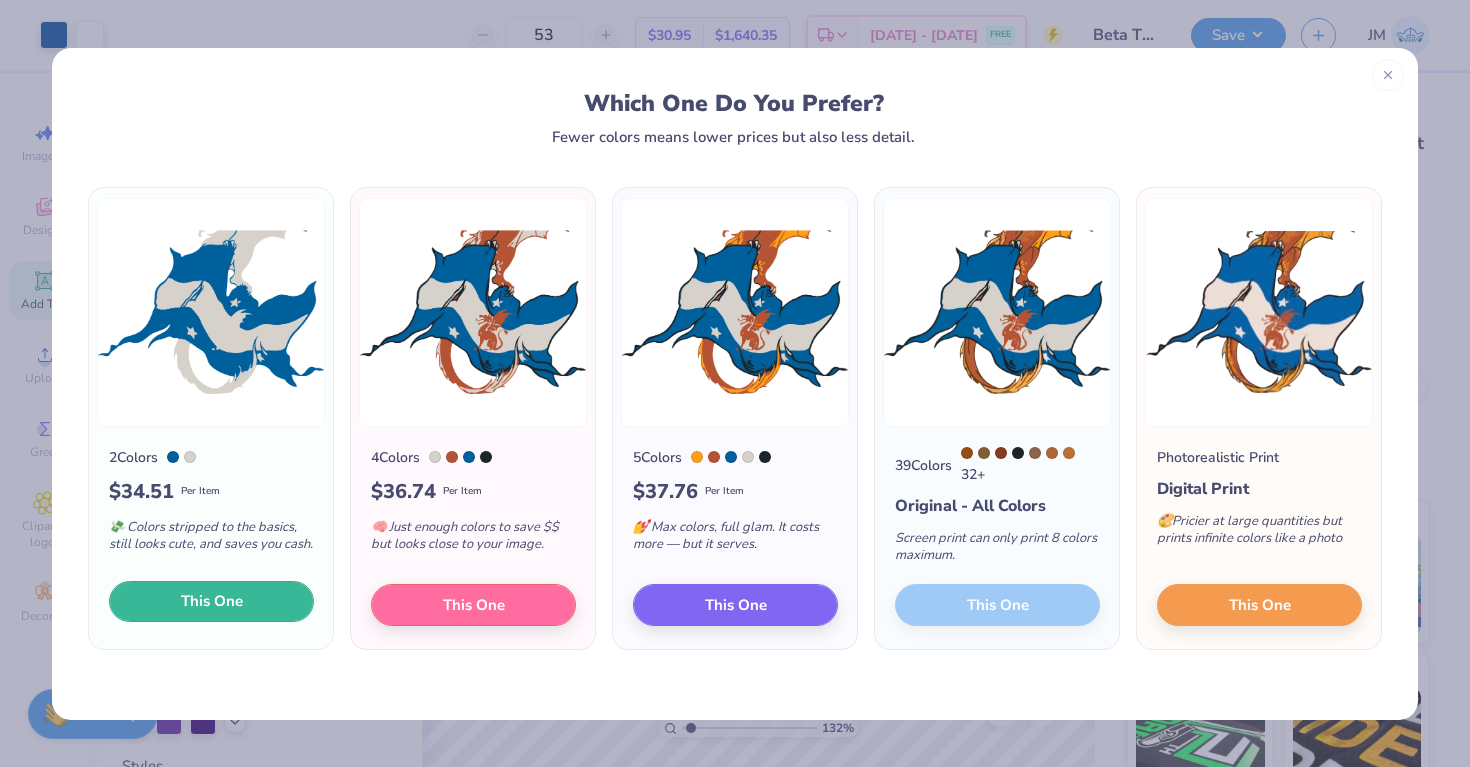 click on "This One" at bounding box center (212, 601) 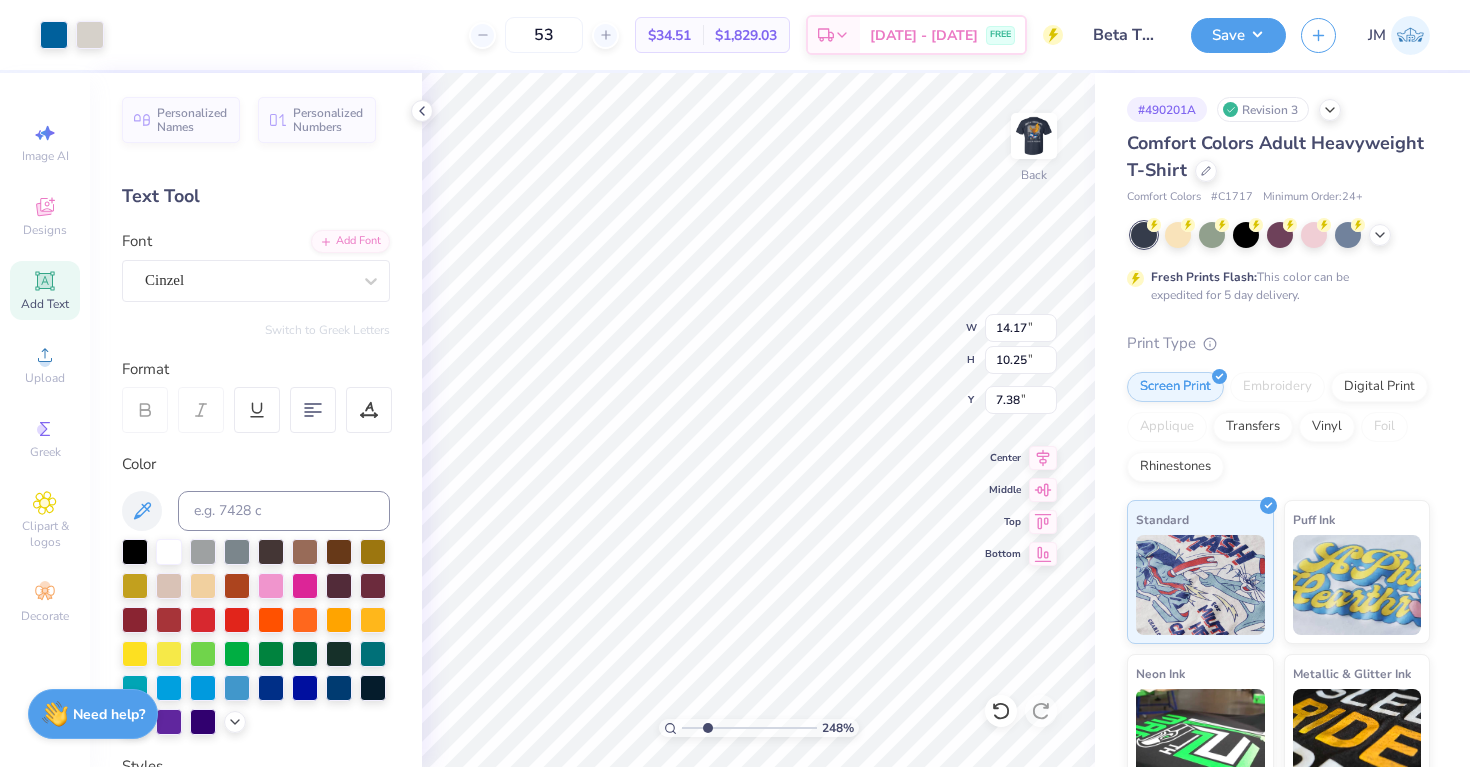 drag, startPoint x: 693, startPoint y: 729, endPoint x: 707, endPoint y: 727, distance: 14.142136 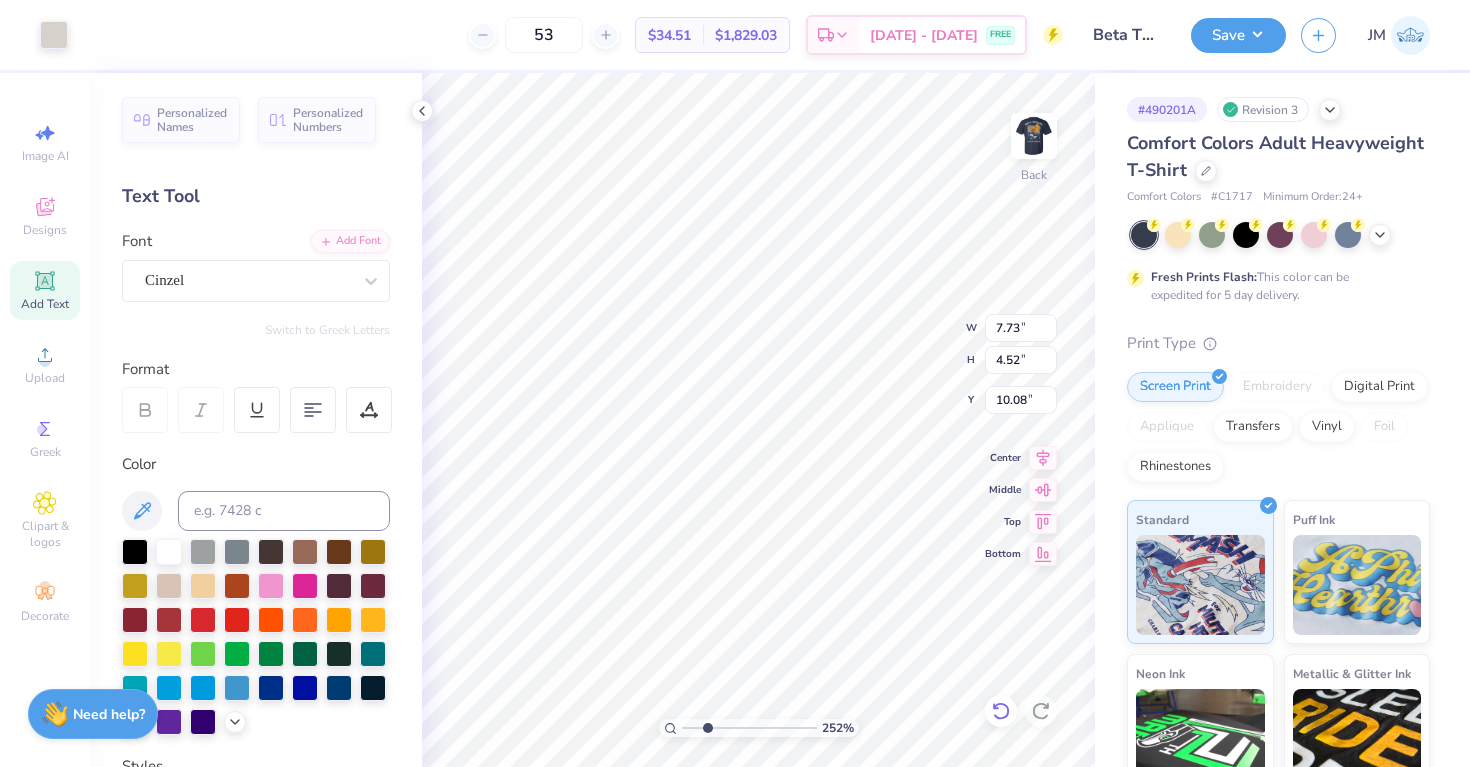 click 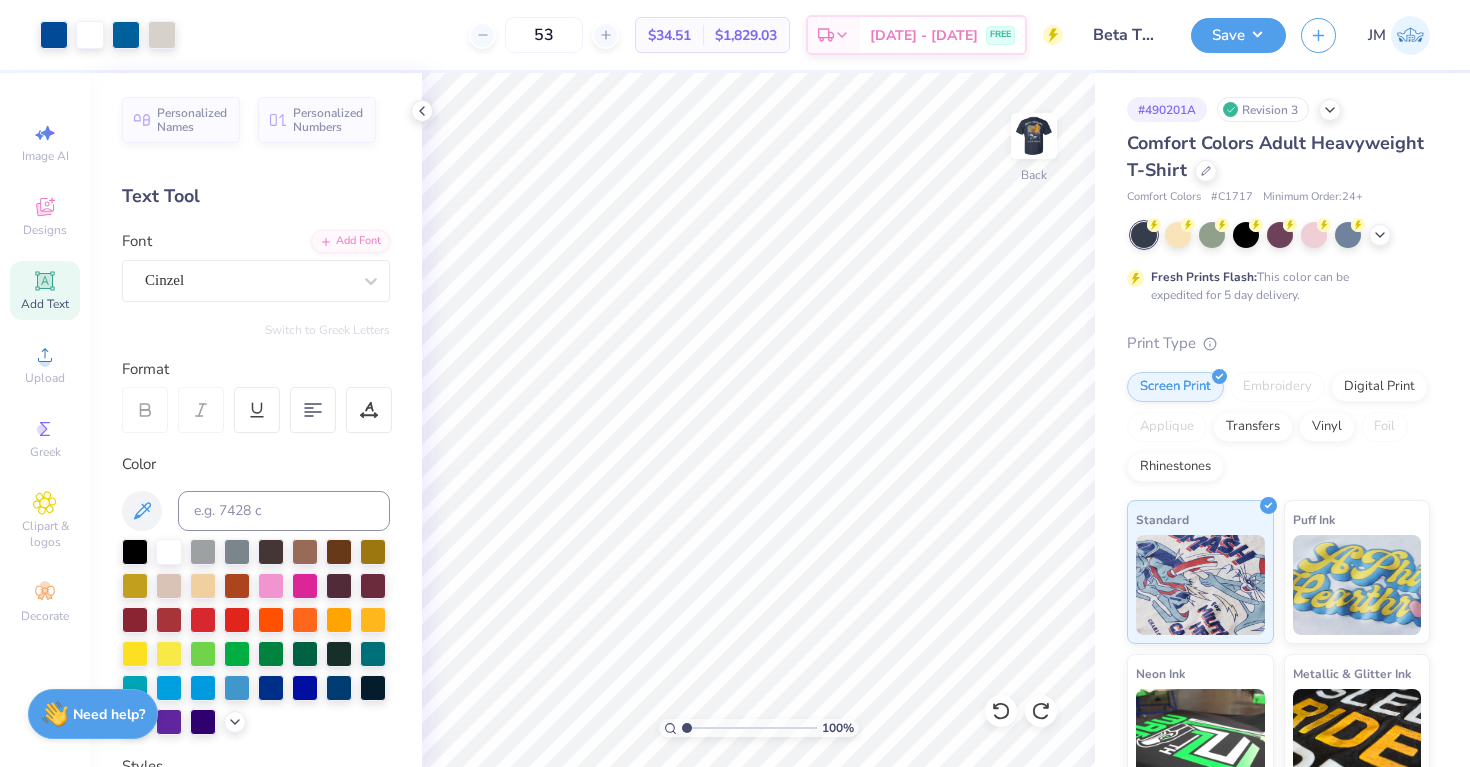 drag, startPoint x: 707, startPoint y: 725, endPoint x: 678, endPoint y: 720, distance: 29.427877 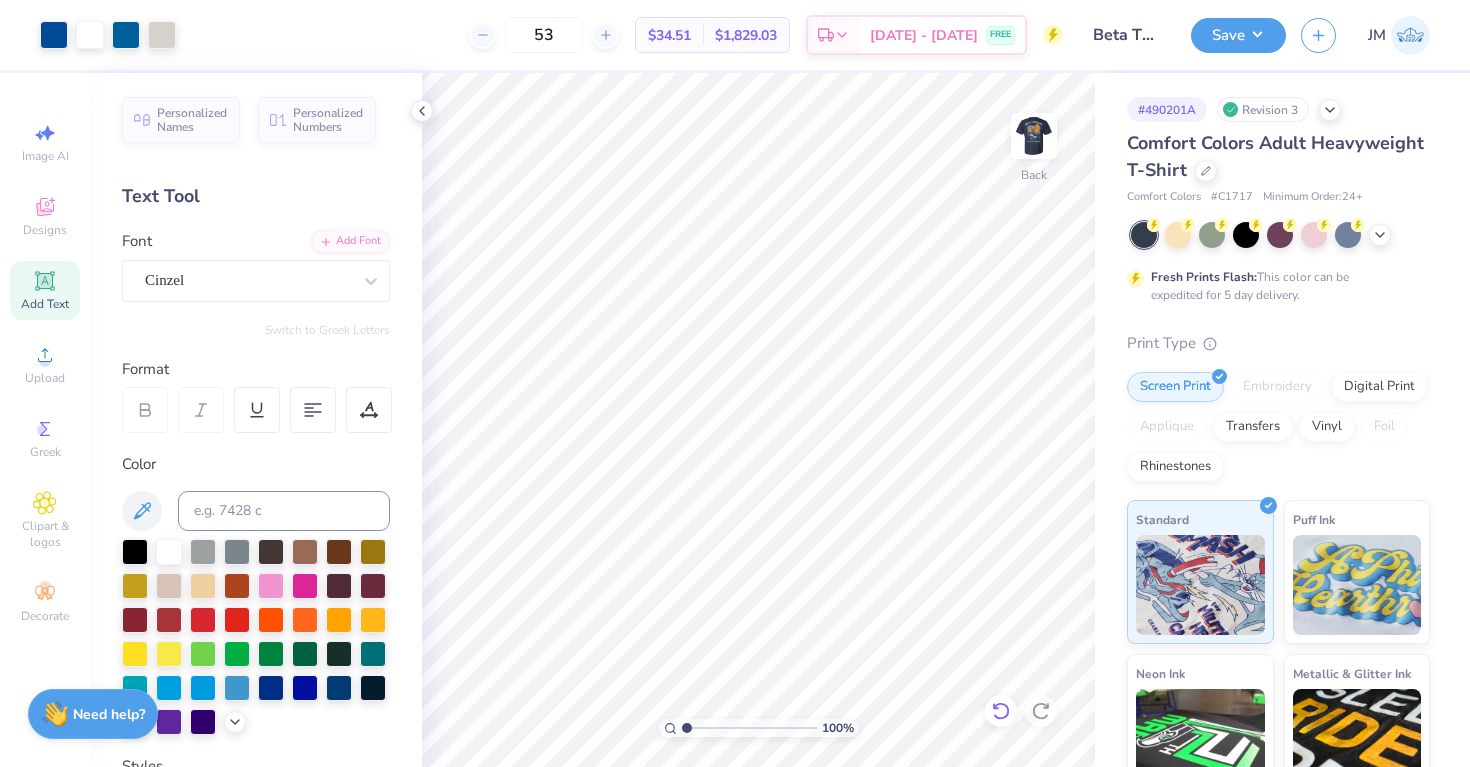 click 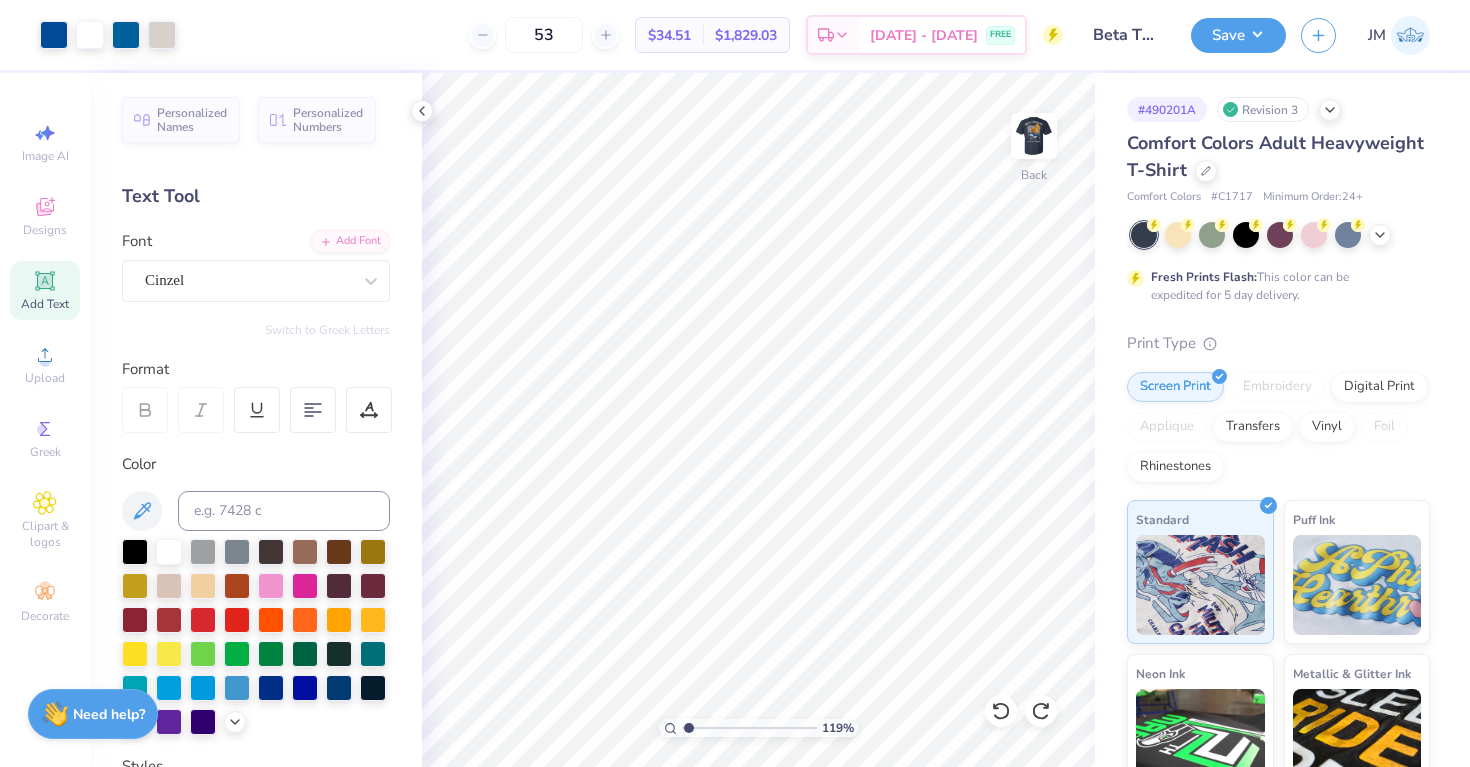 click at bounding box center [749, 728] 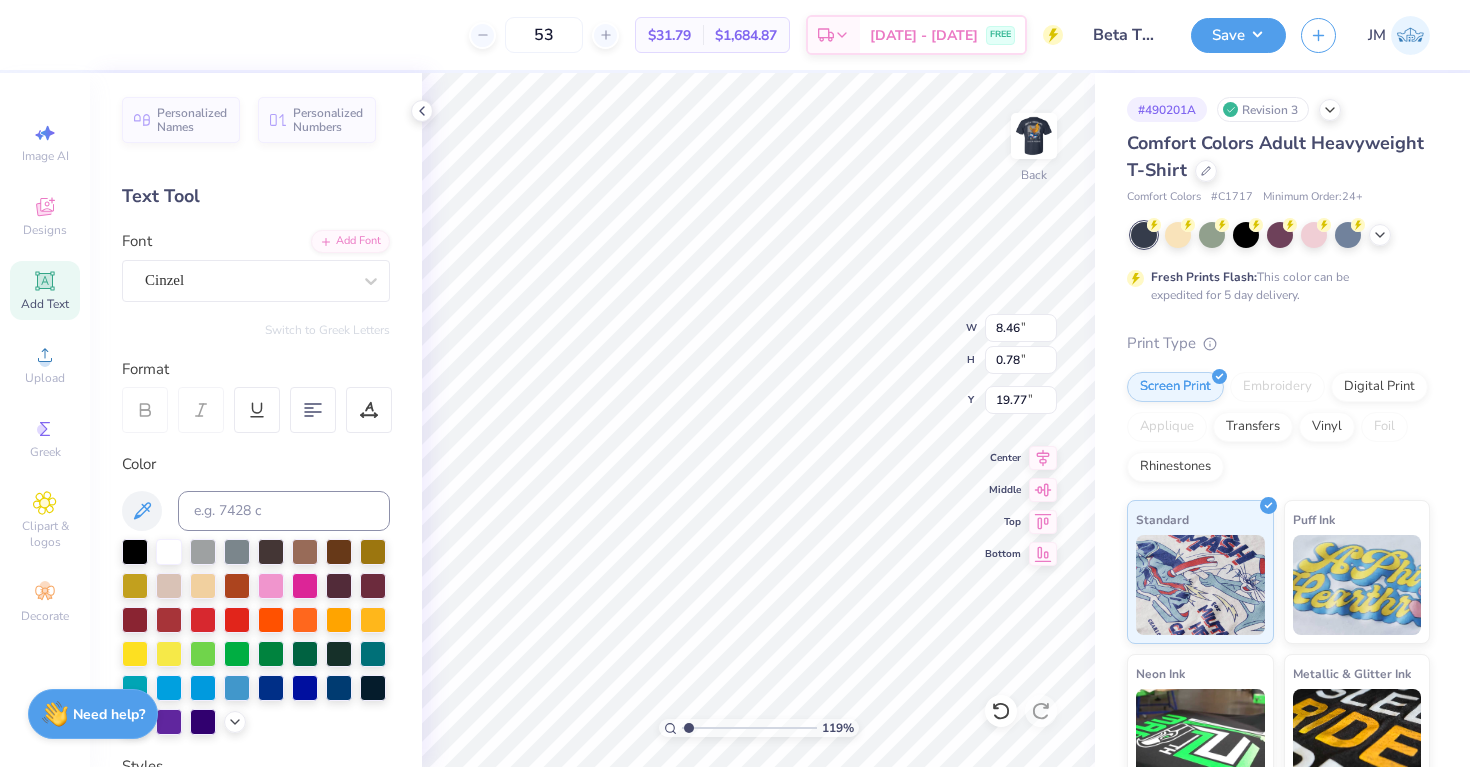 scroll, scrollTop: 1, scrollLeft: 0, axis: vertical 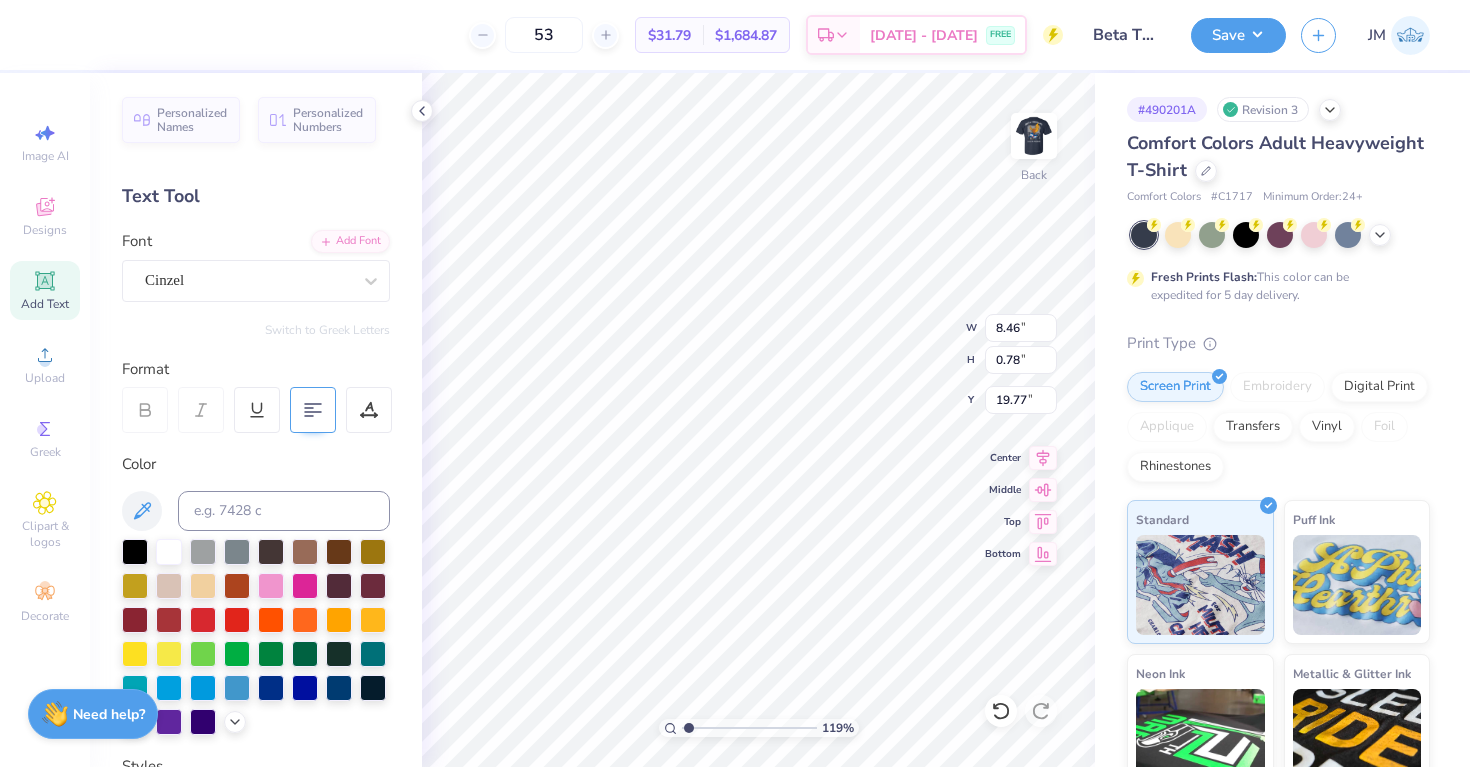click 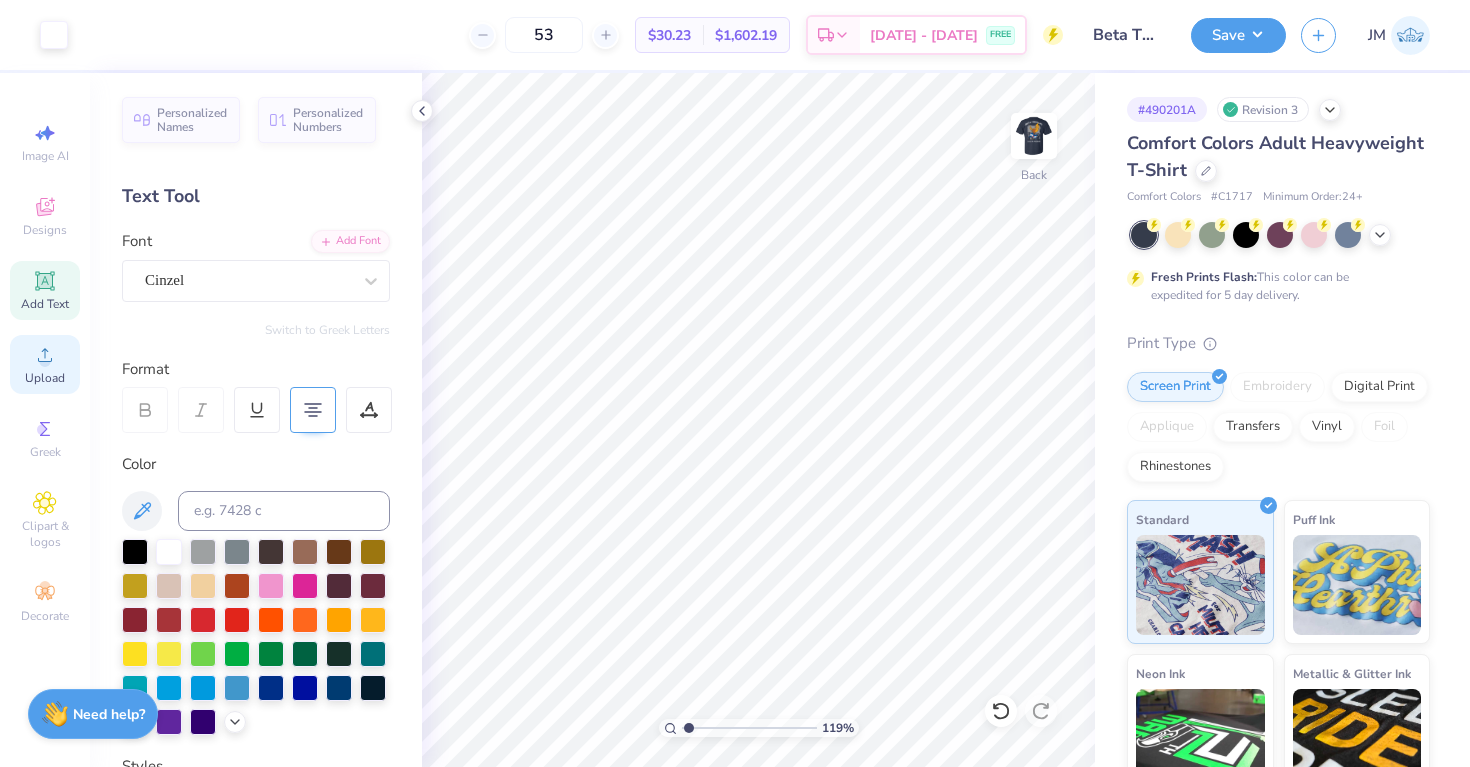 click on "Upload" at bounding box center (45, 364) 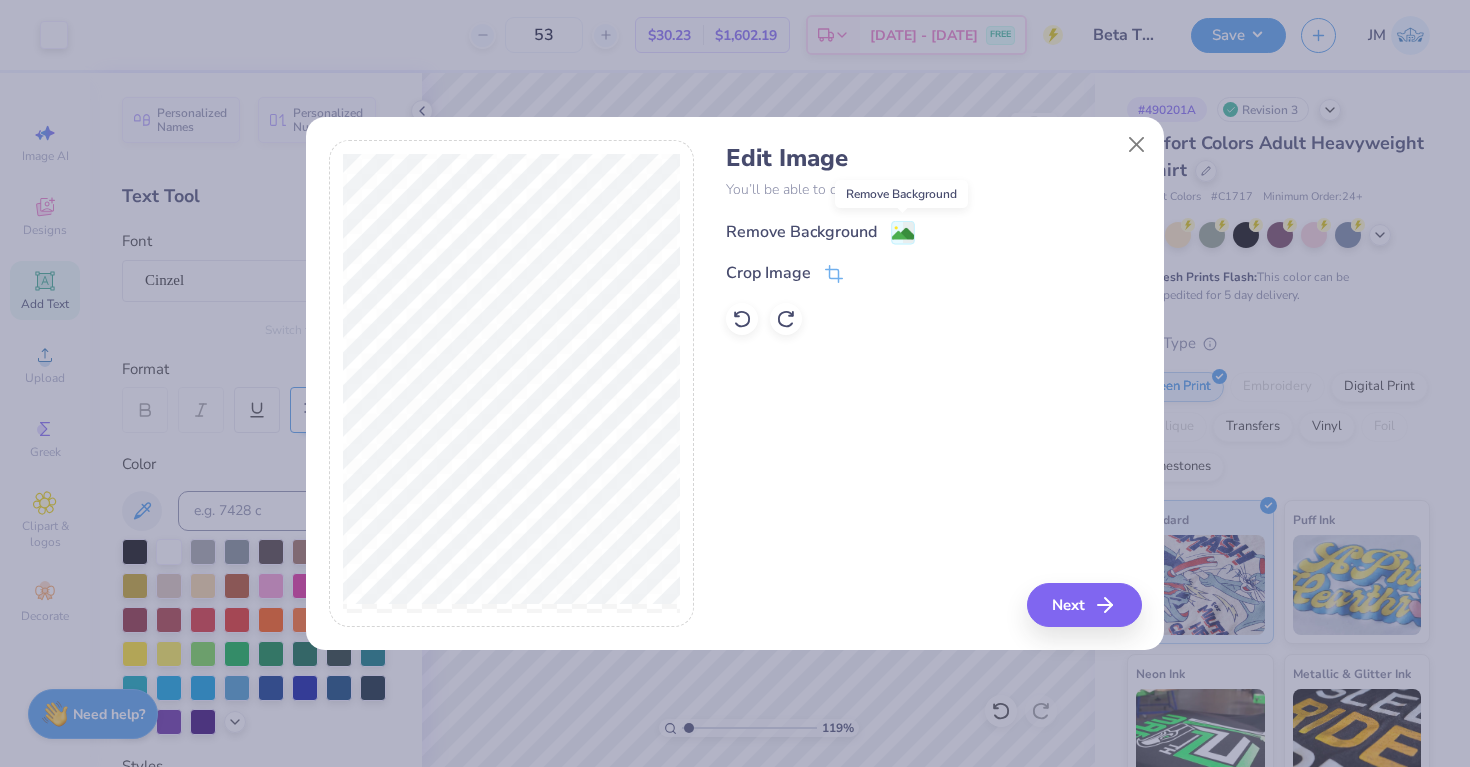 click 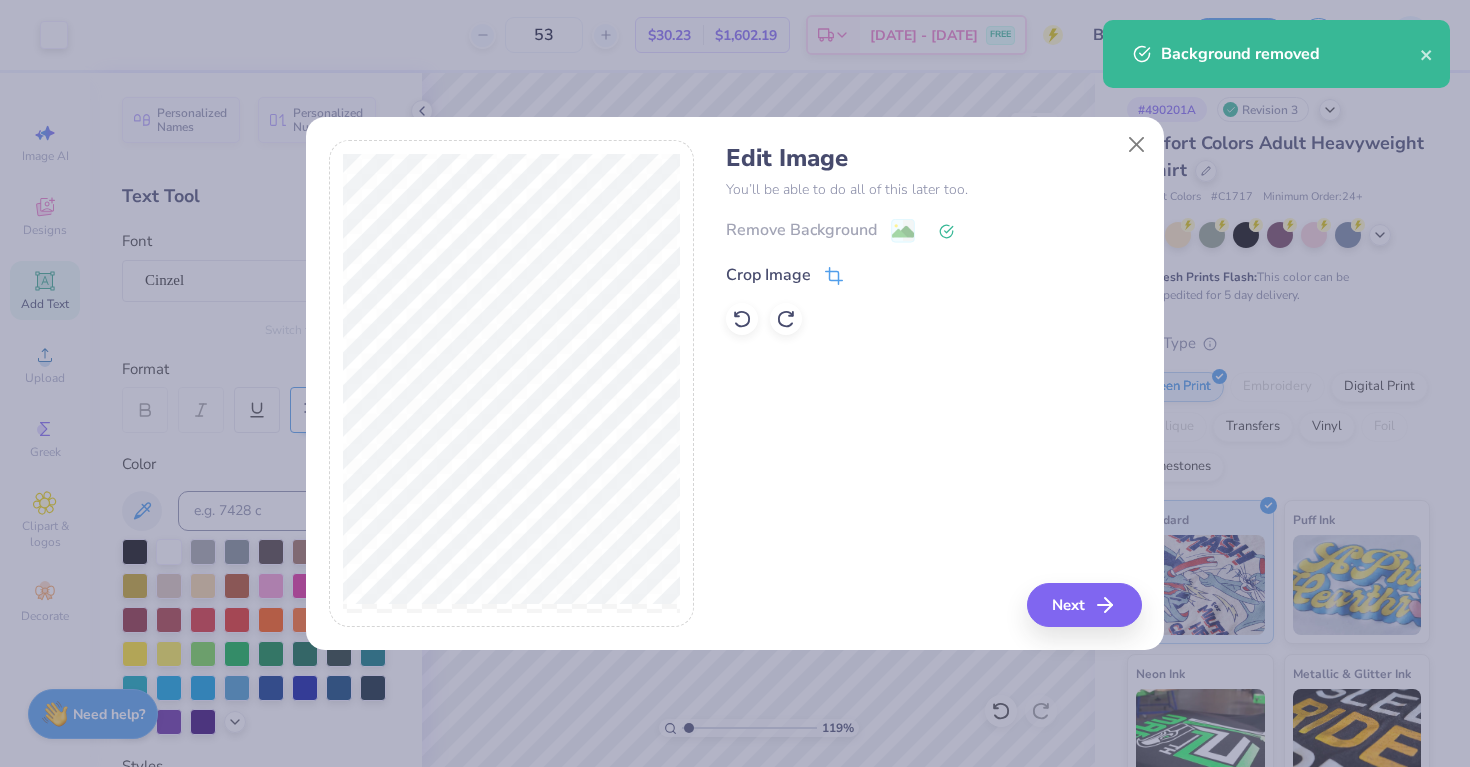 click 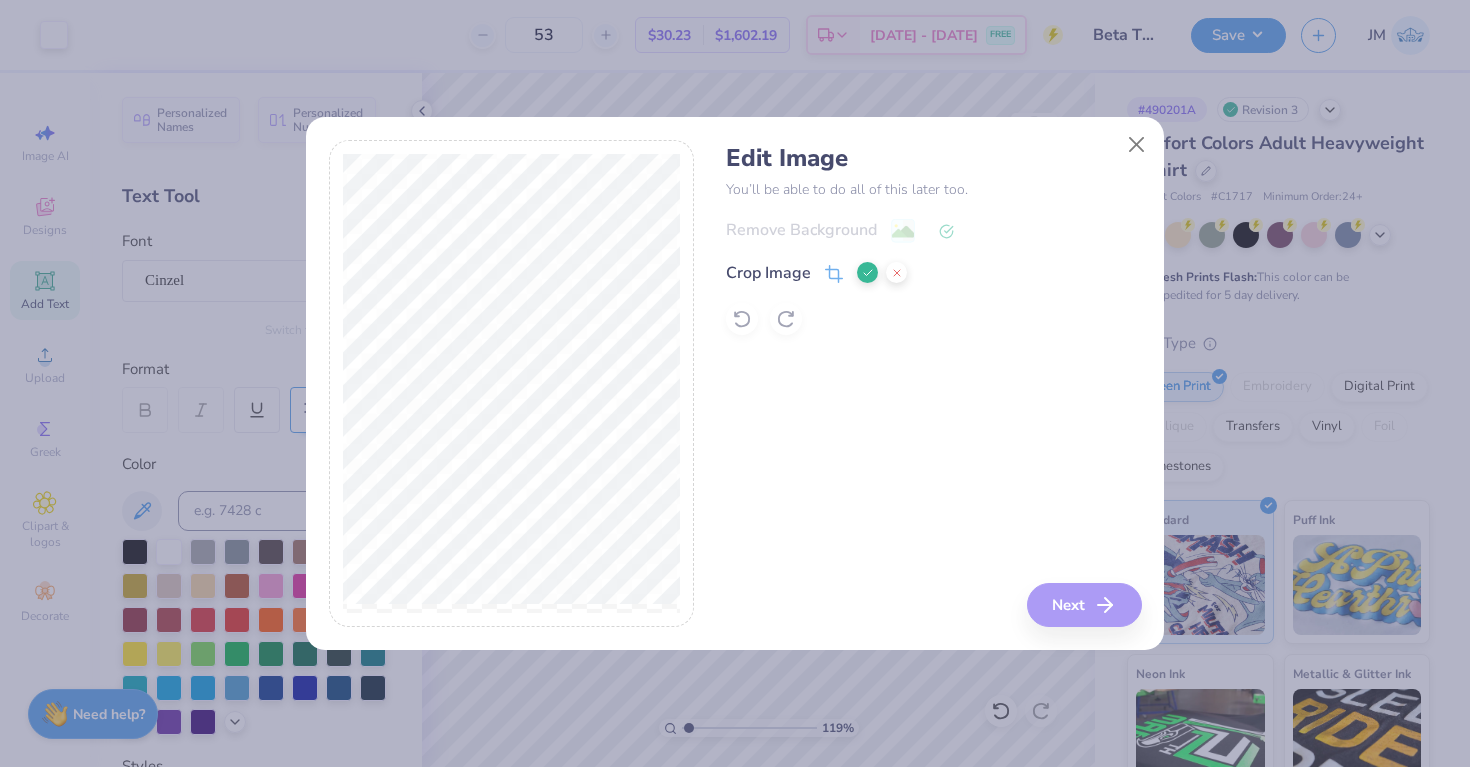 click at bounding box center (512, 384) 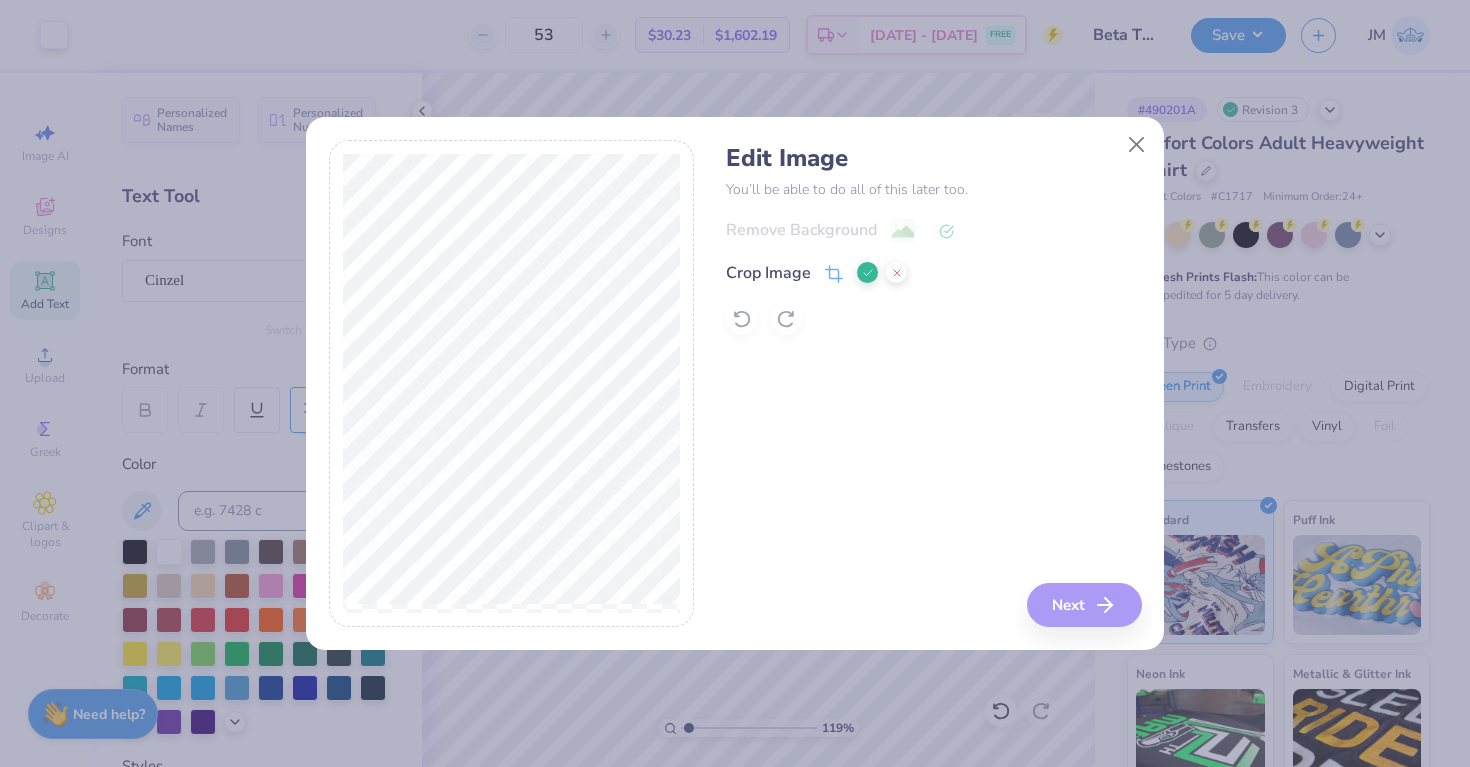 click on "Edit Image You’ll be able to do all of this later too. Remove Background Crop Image Next" at bounding box center (933, 384) 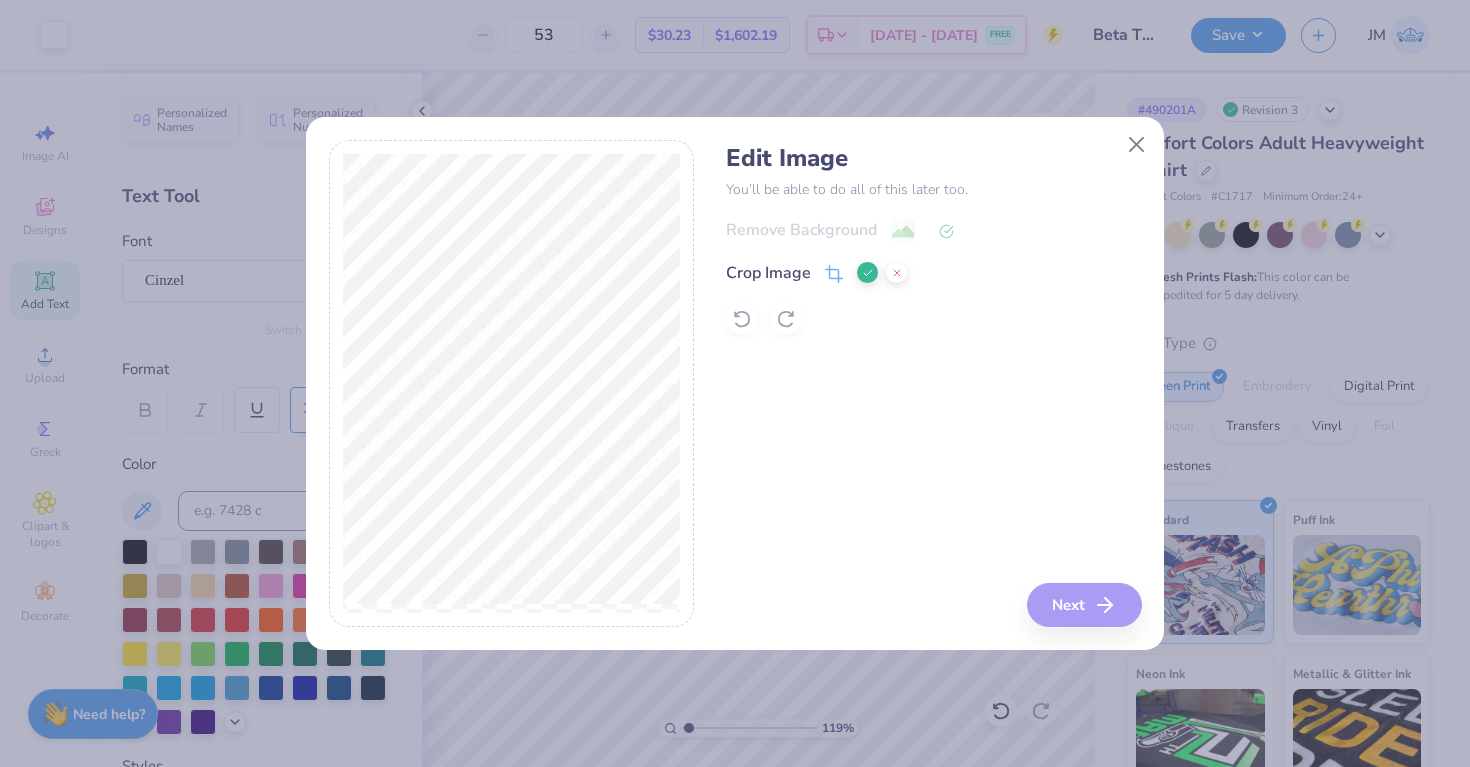 click 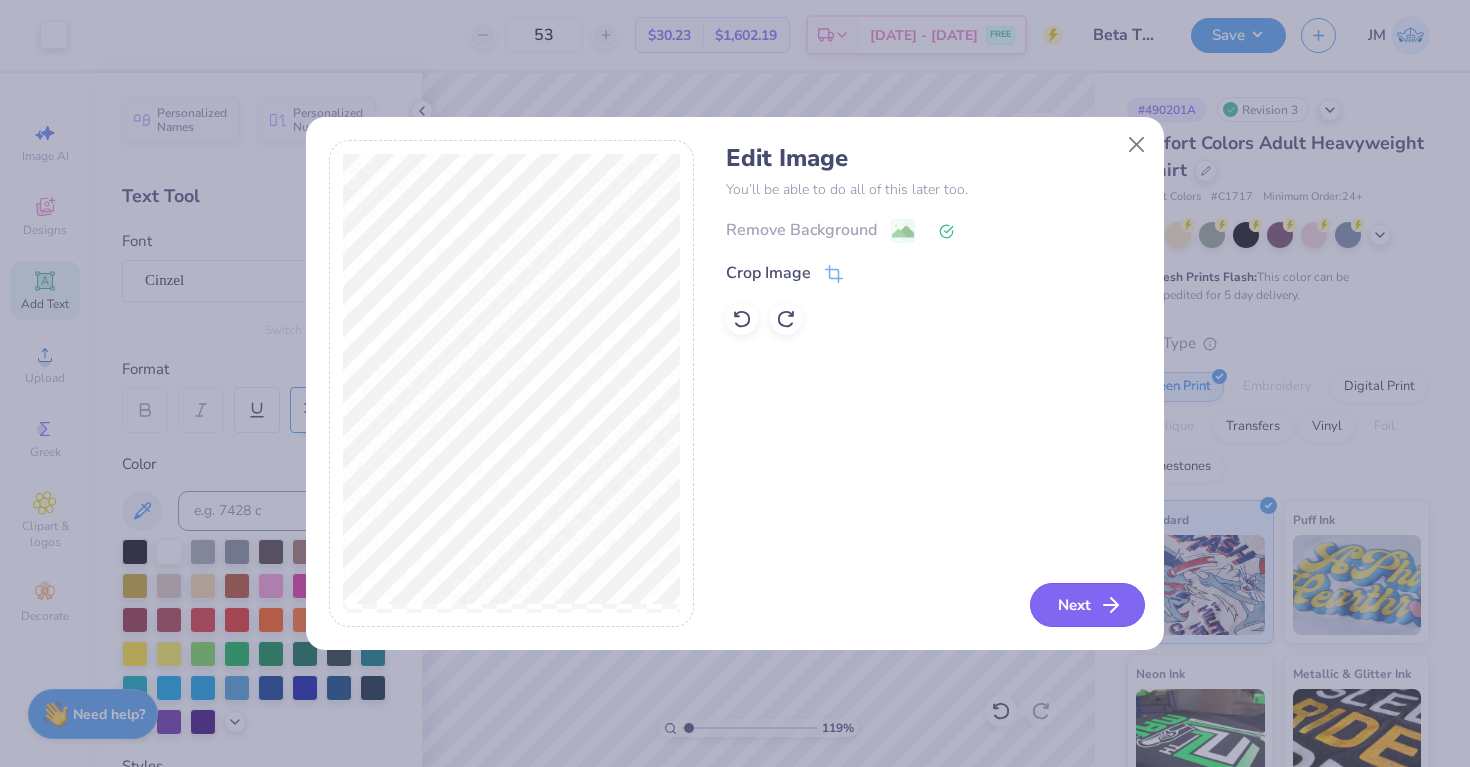 click on "Next" at bounding box center [1087, 605] 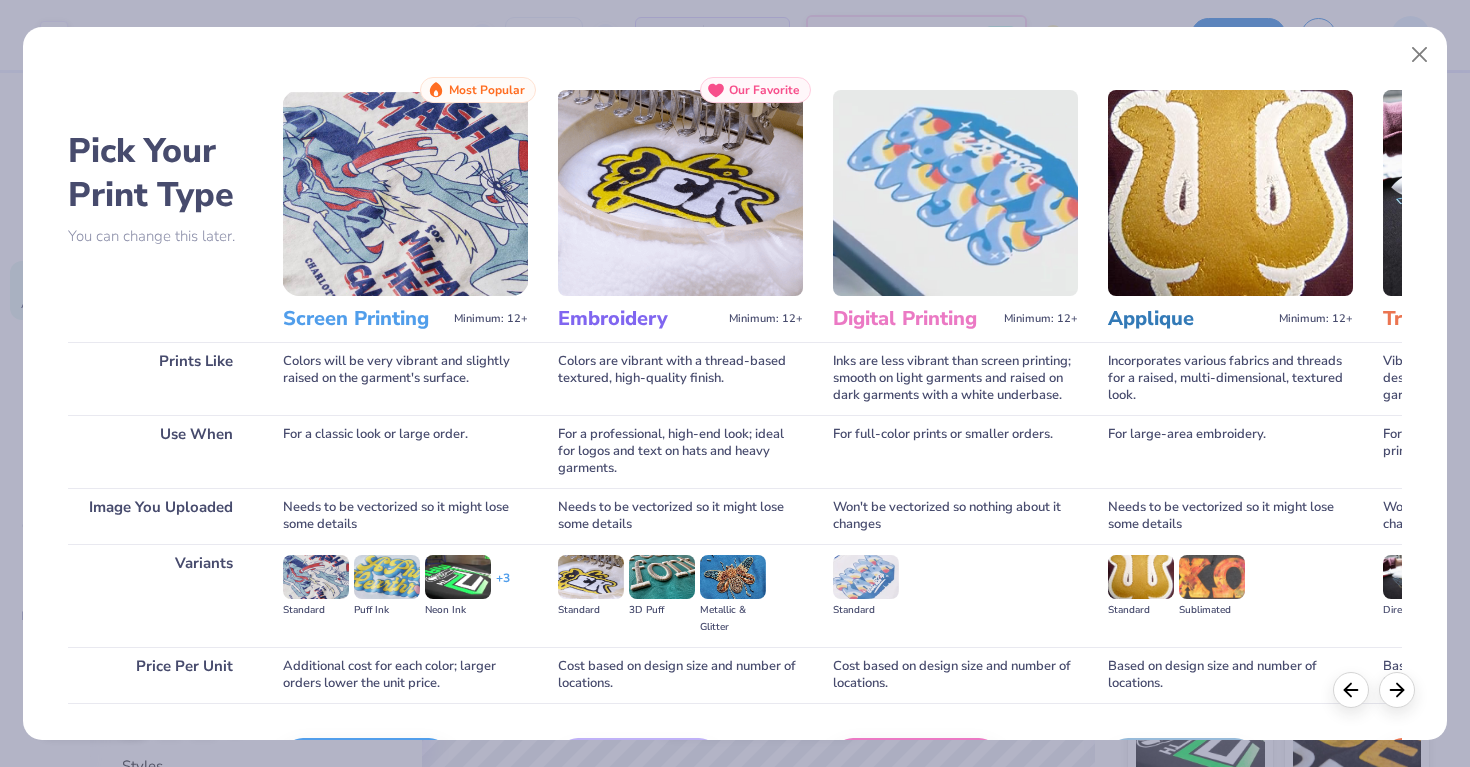 scroll, scrollTop: 130, scrollLeft: 0, axis: vertical 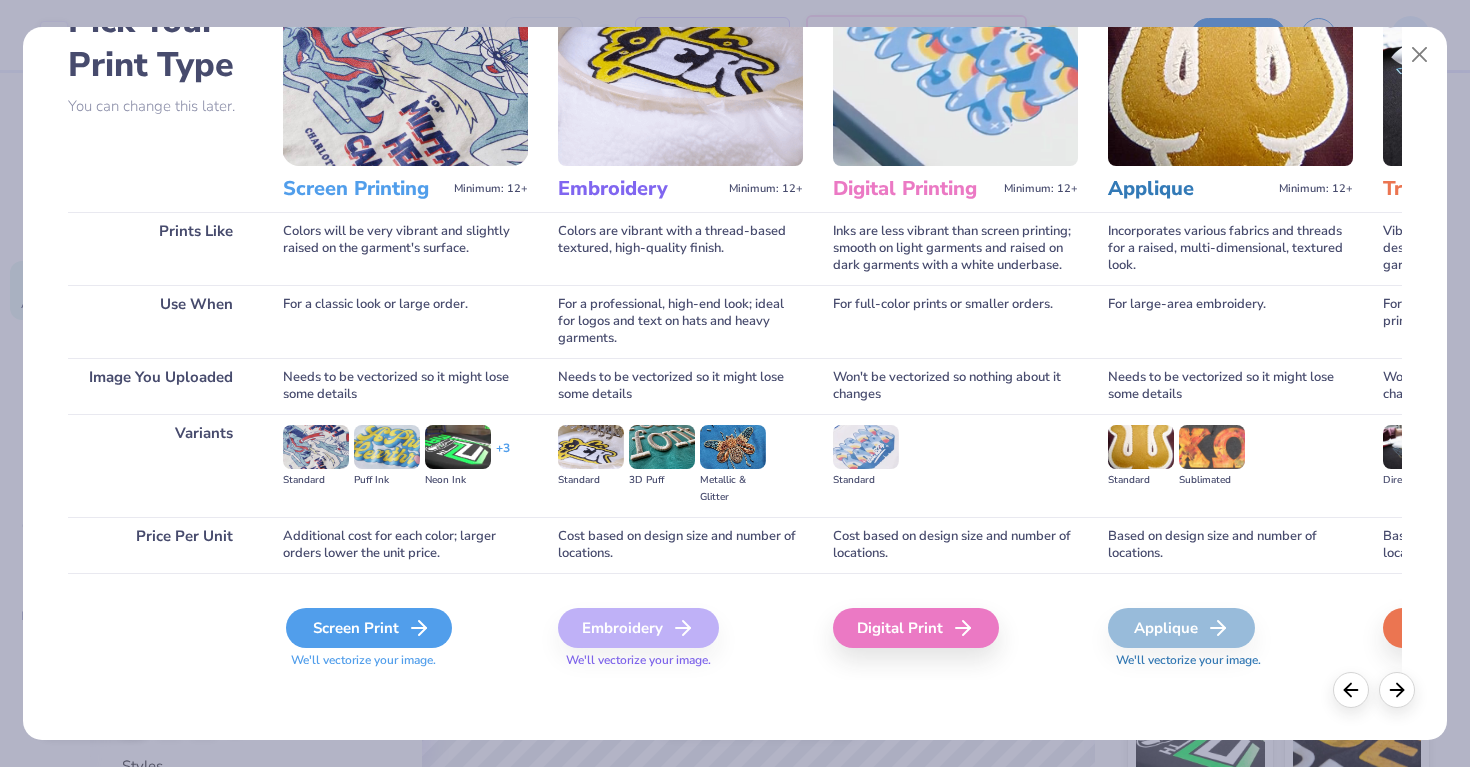 click on "Screen Print" at bounding box center (369, 628) 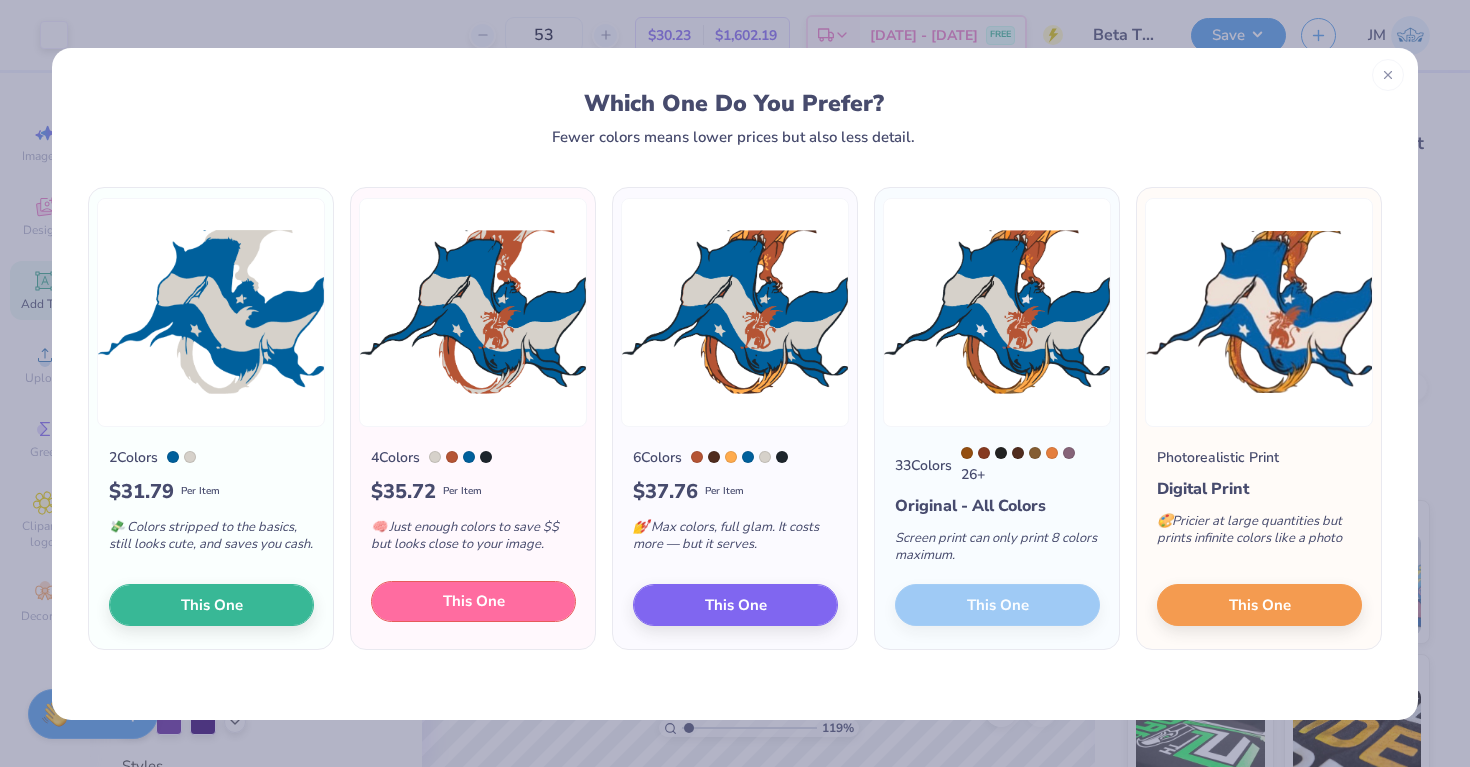click on "This One" at bounding box center (473, 602) 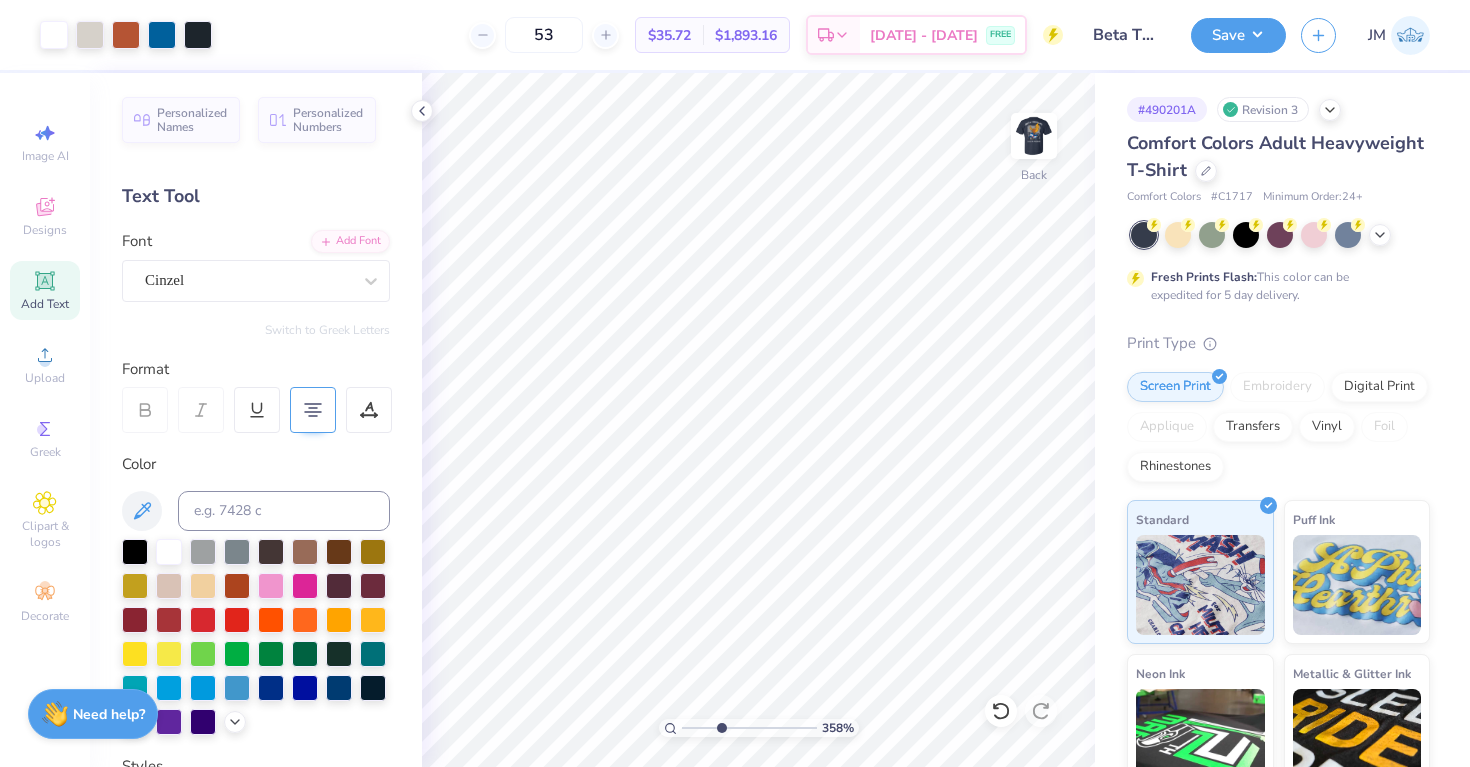 drag, startPoint x: 688, startPoint y: 728, endPoint x: 721, endPoint y: 725, distance: 33.13608 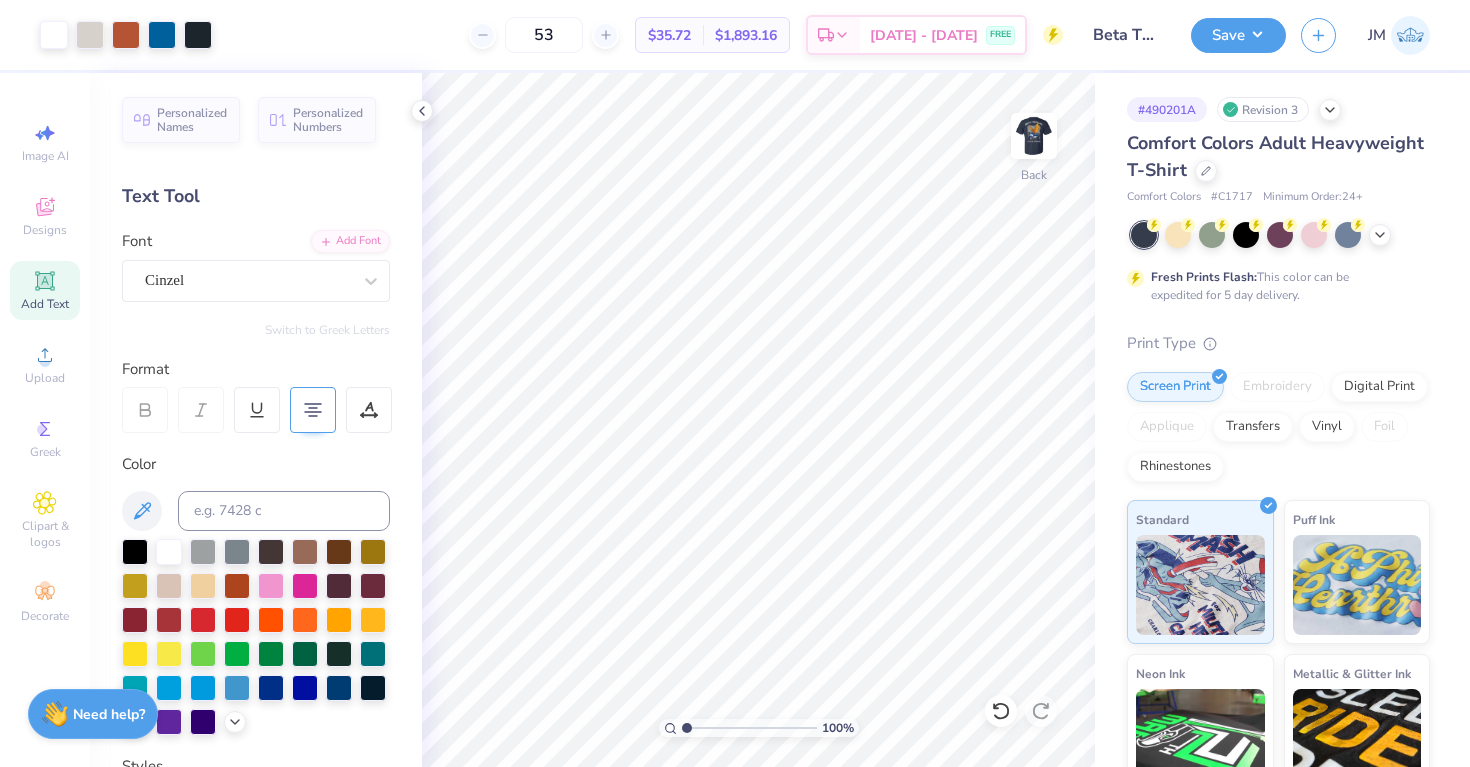 drag, startPoint x: 719, startPoint y: 727, endPoint x: 683, endPoint y: 715, distance: 37.94733 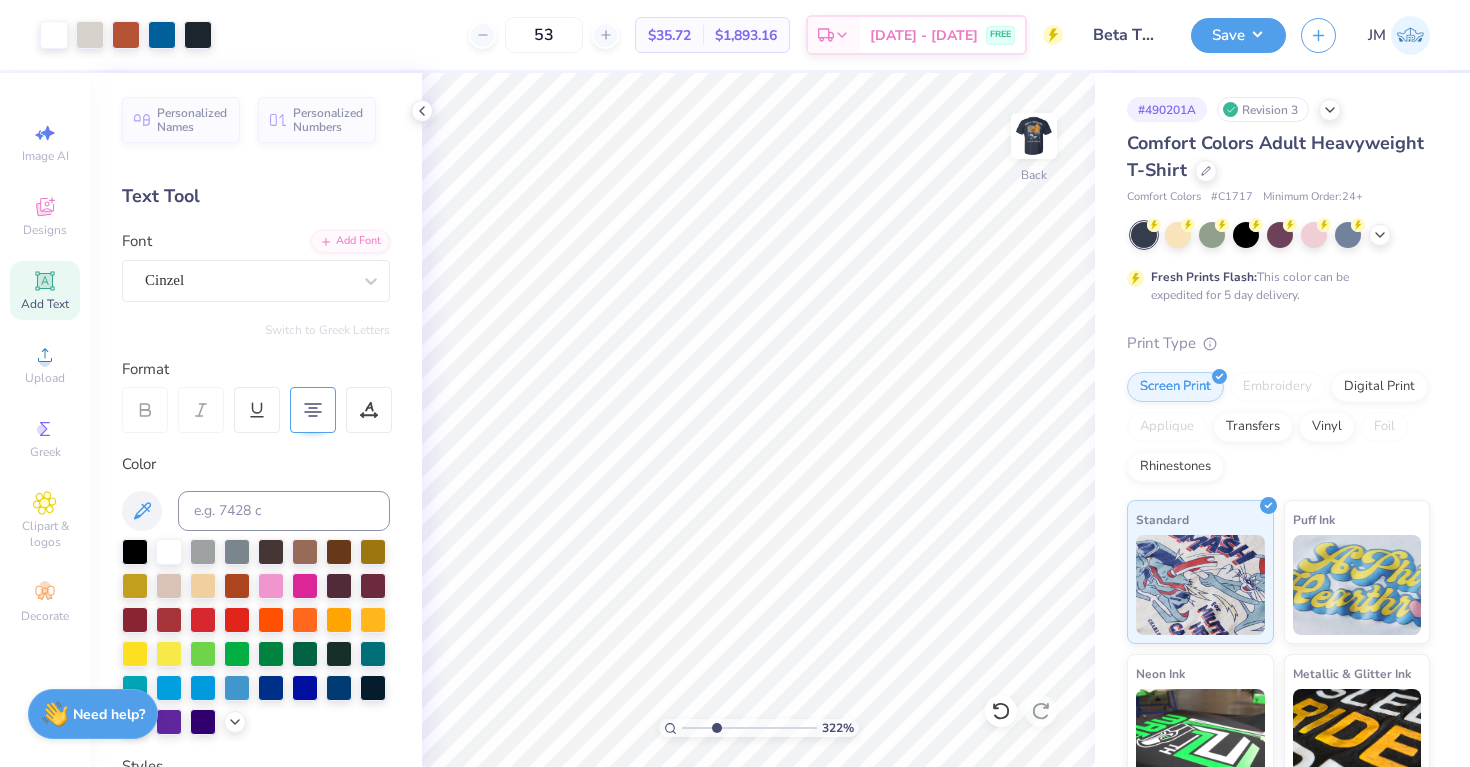 drag, startPoint x: 685, startPoint y: 731, endPoint x: 716, endPoint y: 727, distance: 31.257 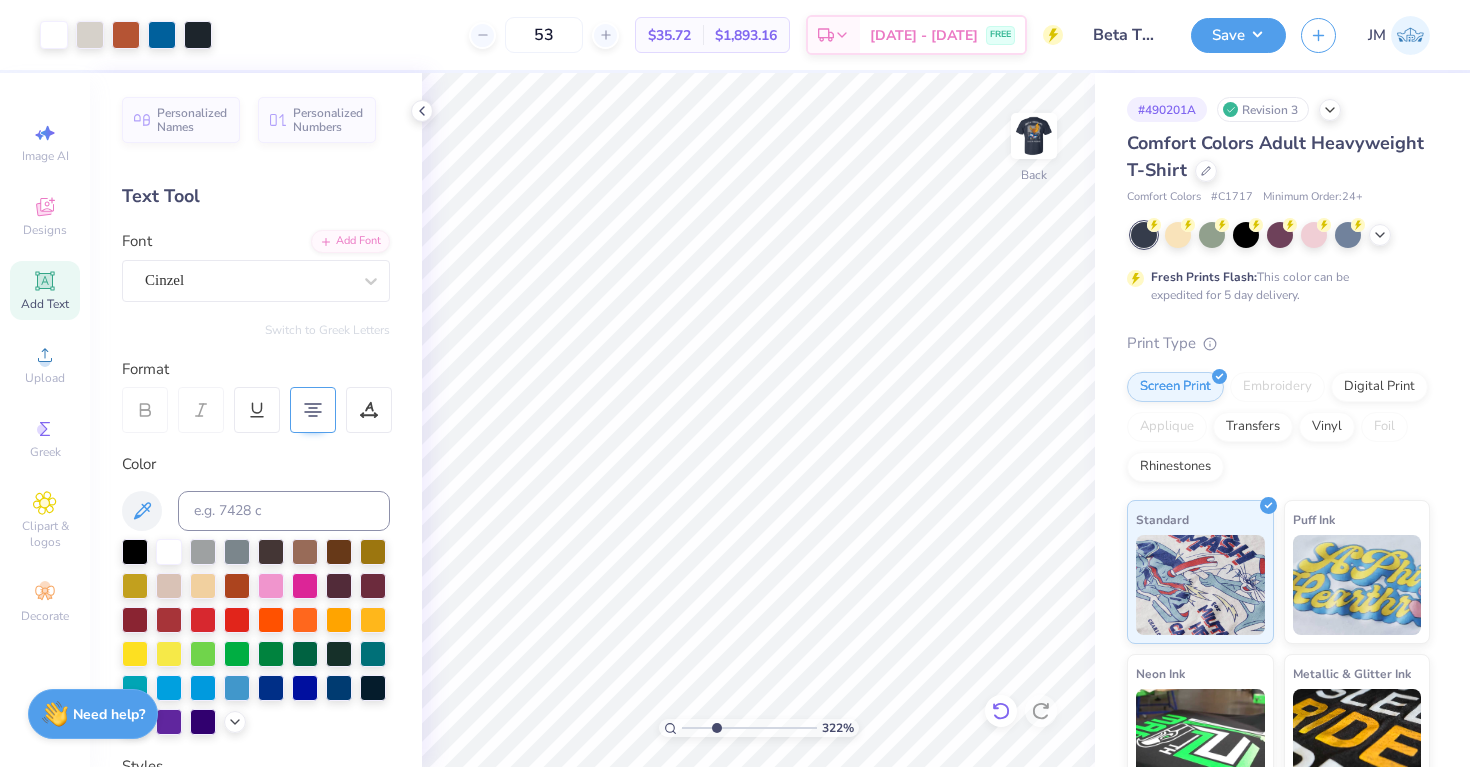 click 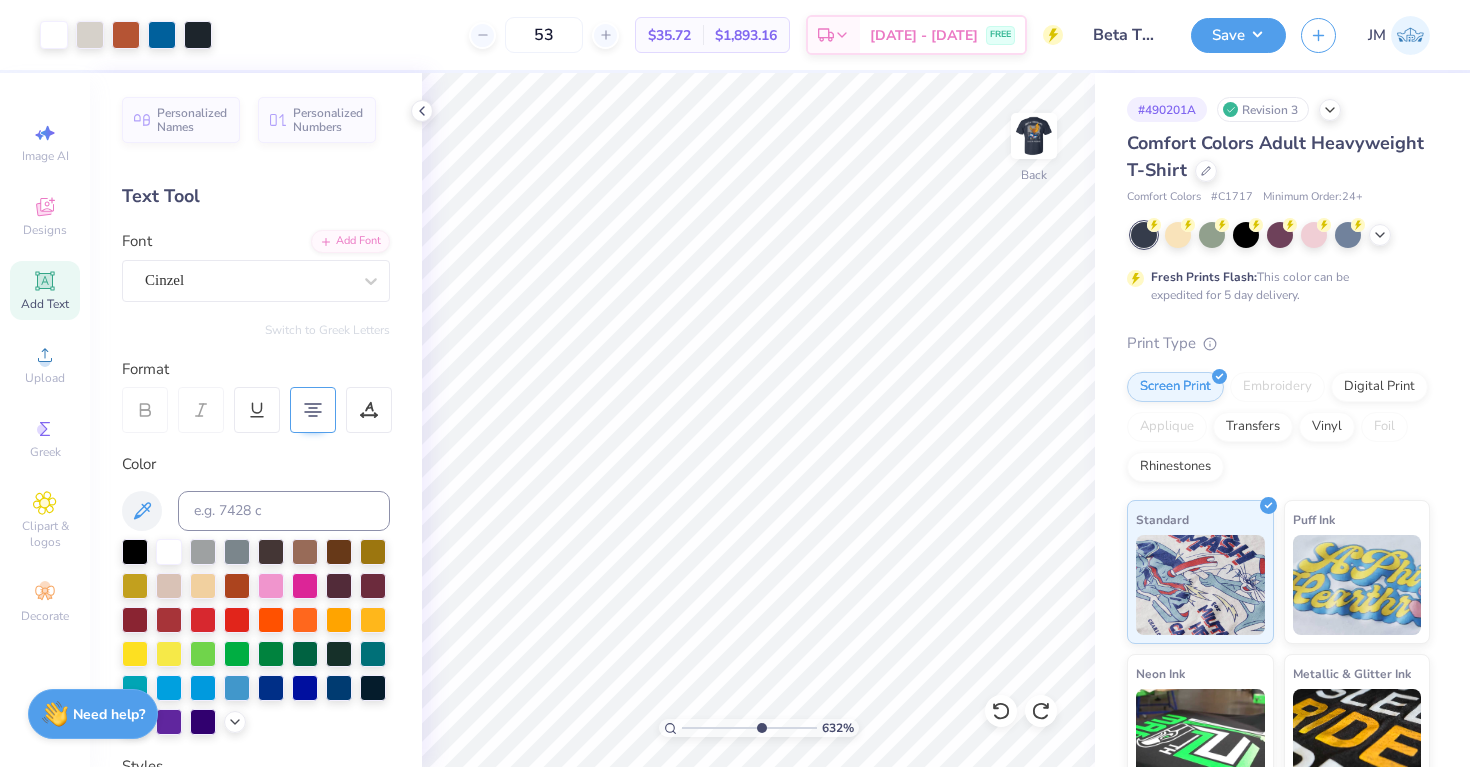 drag, startPoint x: 721, startPoint y: 727, endPoint x: 758, endPoint y: 727, distance: 37 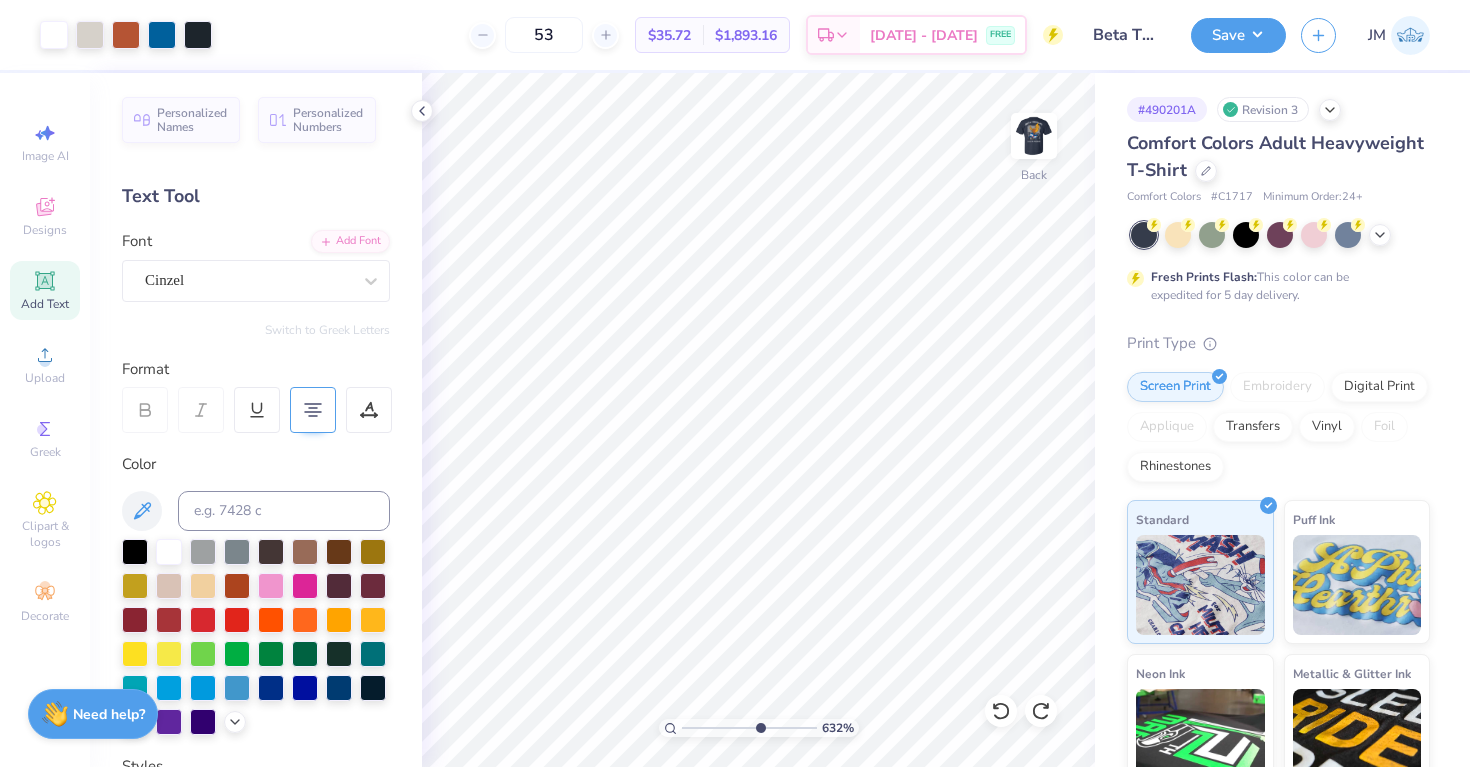 click at bounding box center (749, 728) 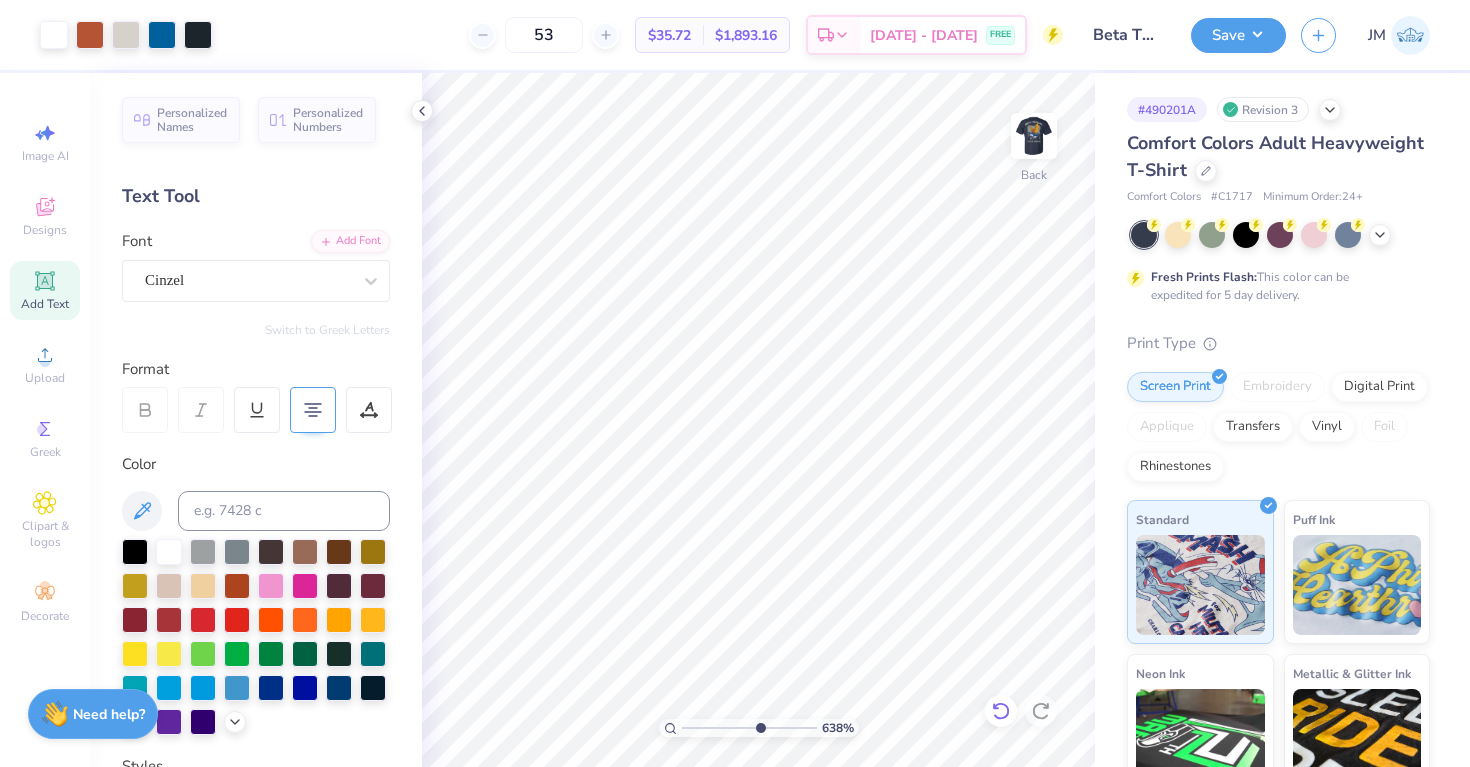 click 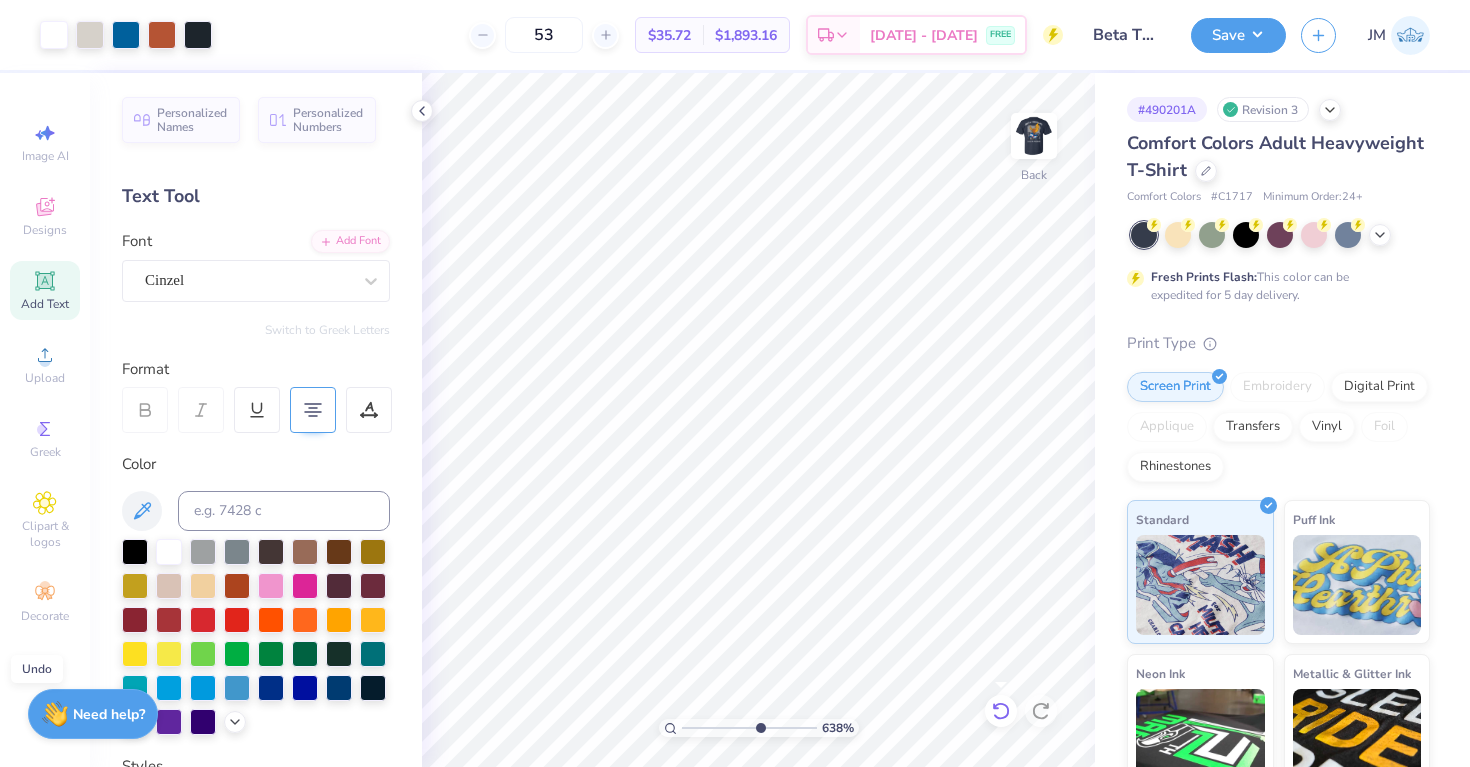 click 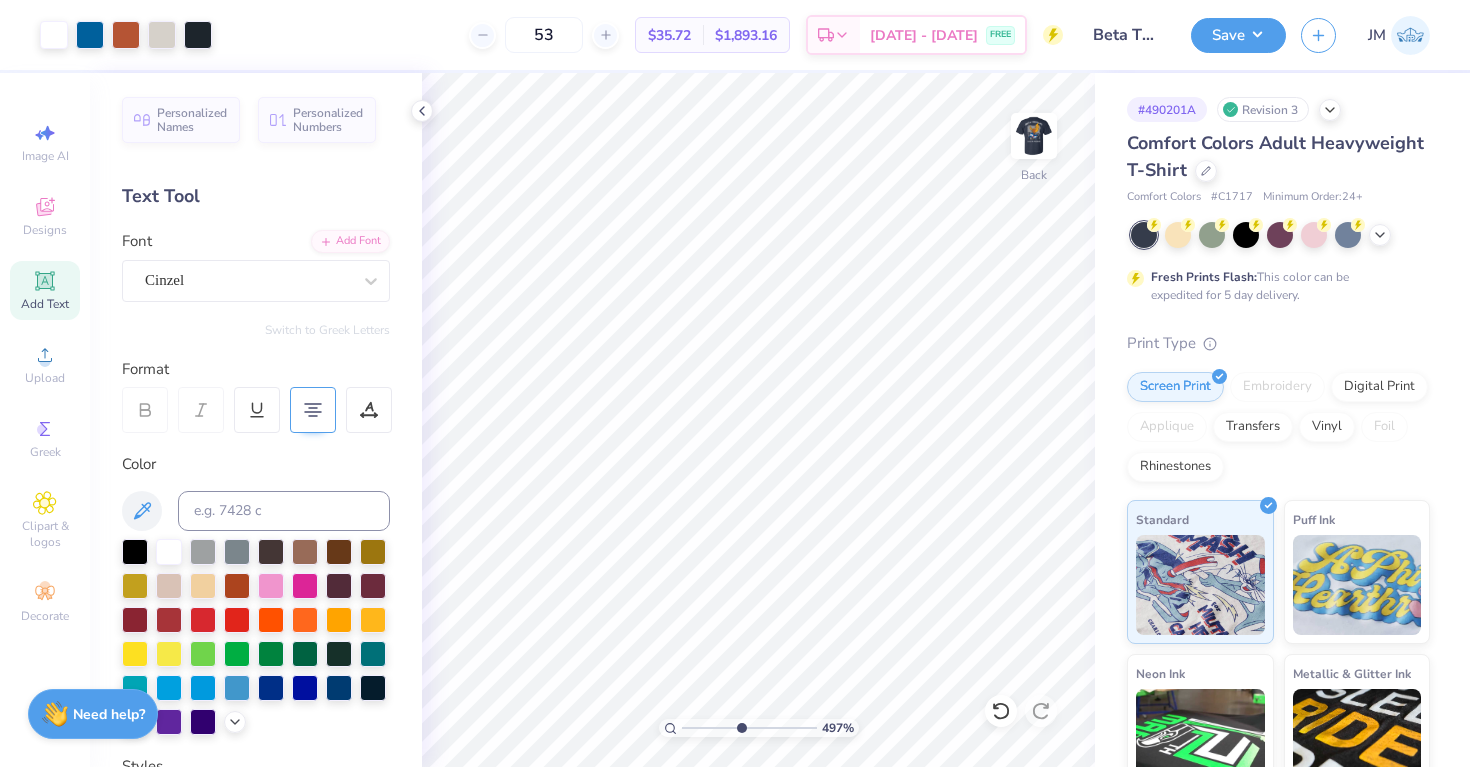 drag, startPoint x: 759, startPoint y: 728, endPoint x: 739, endPoint y: 677, distance: 54.781384 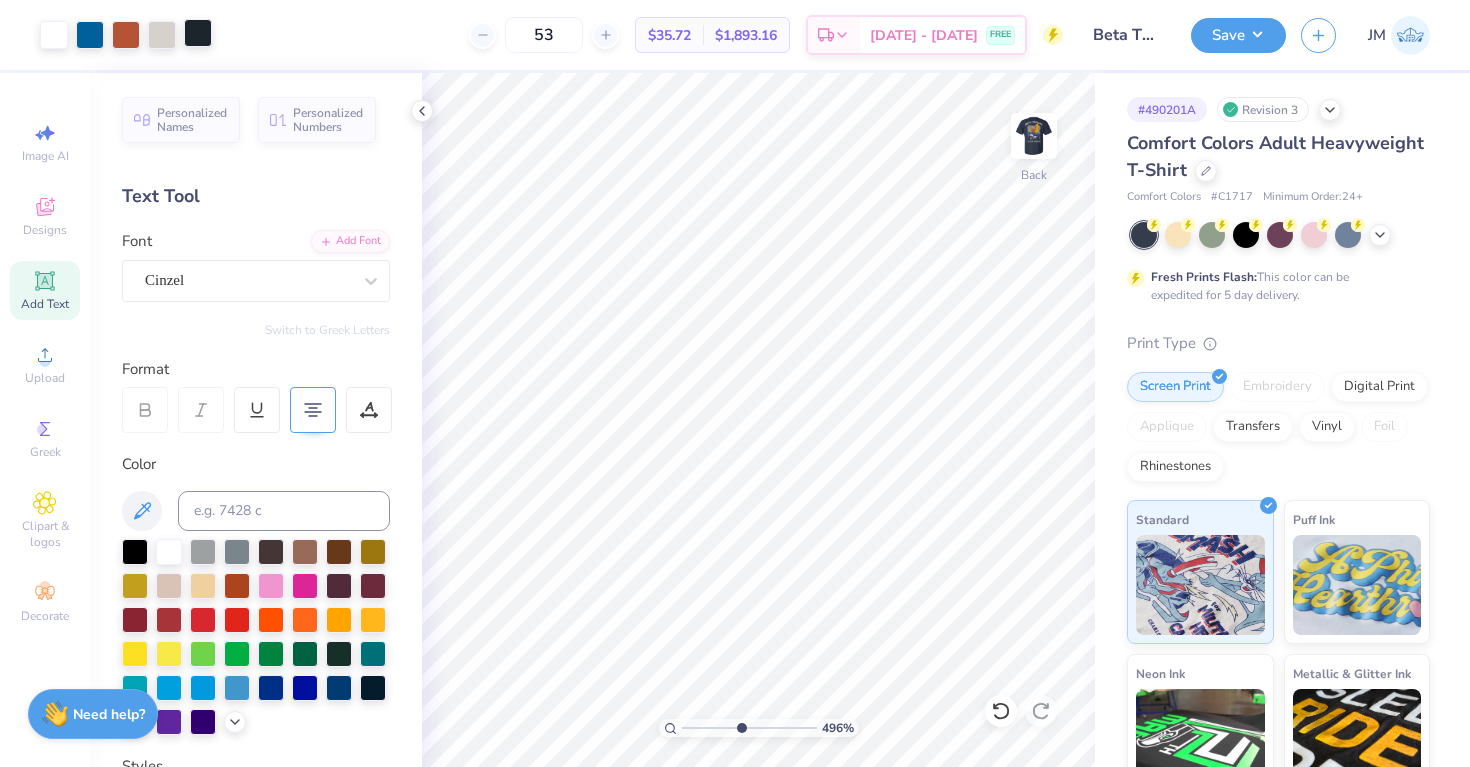 click at bounding box center (198, 33) 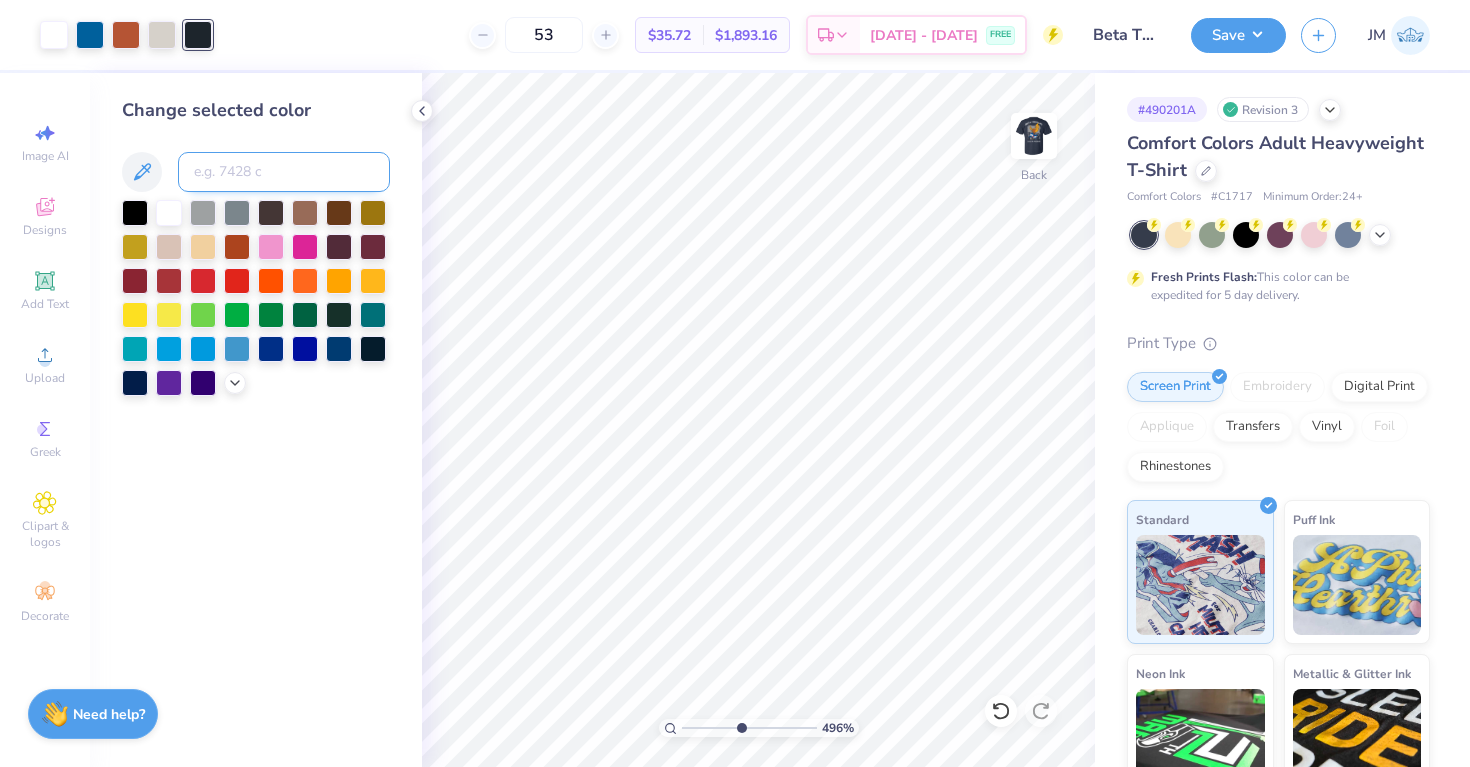 click at bounding box center (284, 172) 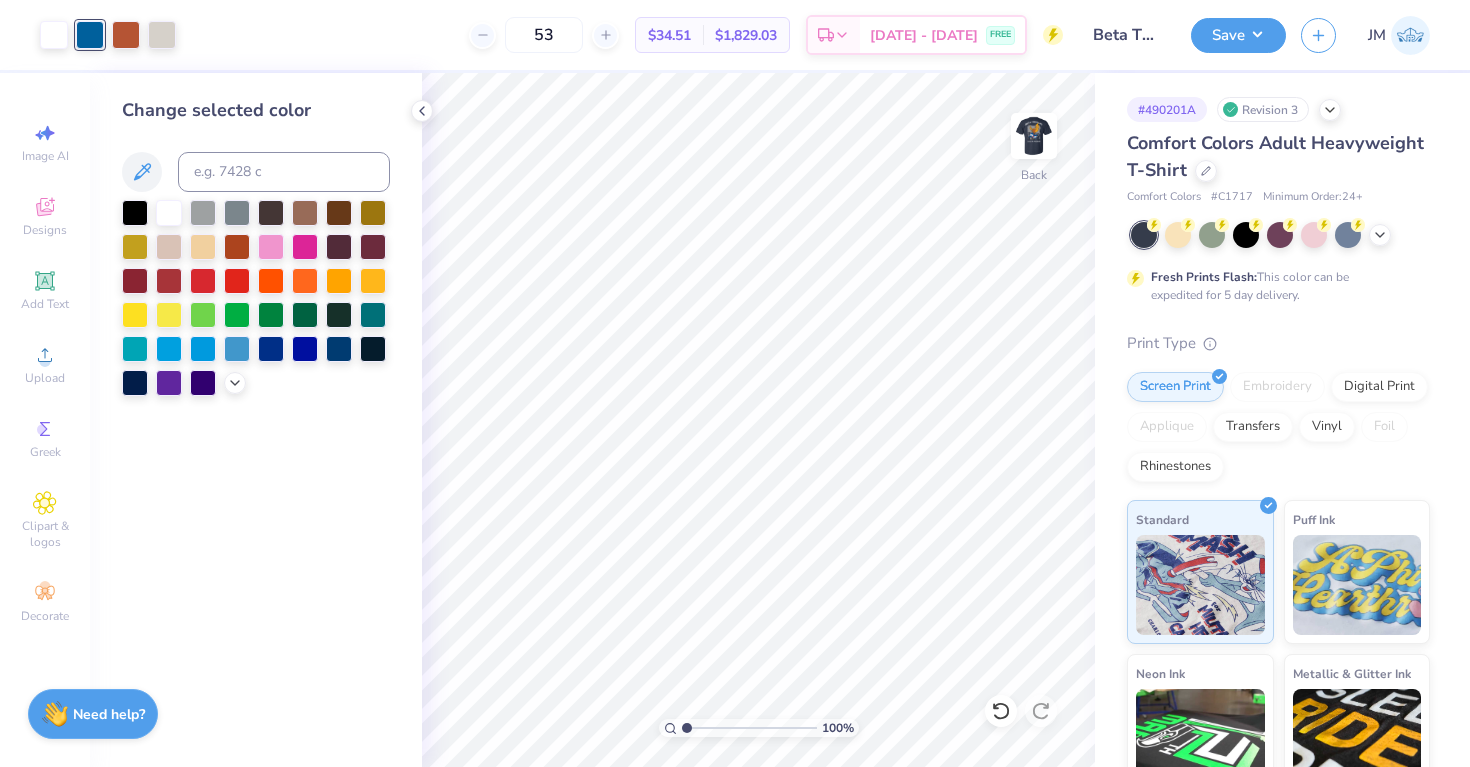 drag, startPoint x: 739, startPoint y: 726, endPoint x: 686, endPoint y: 719, distance: 53.460266 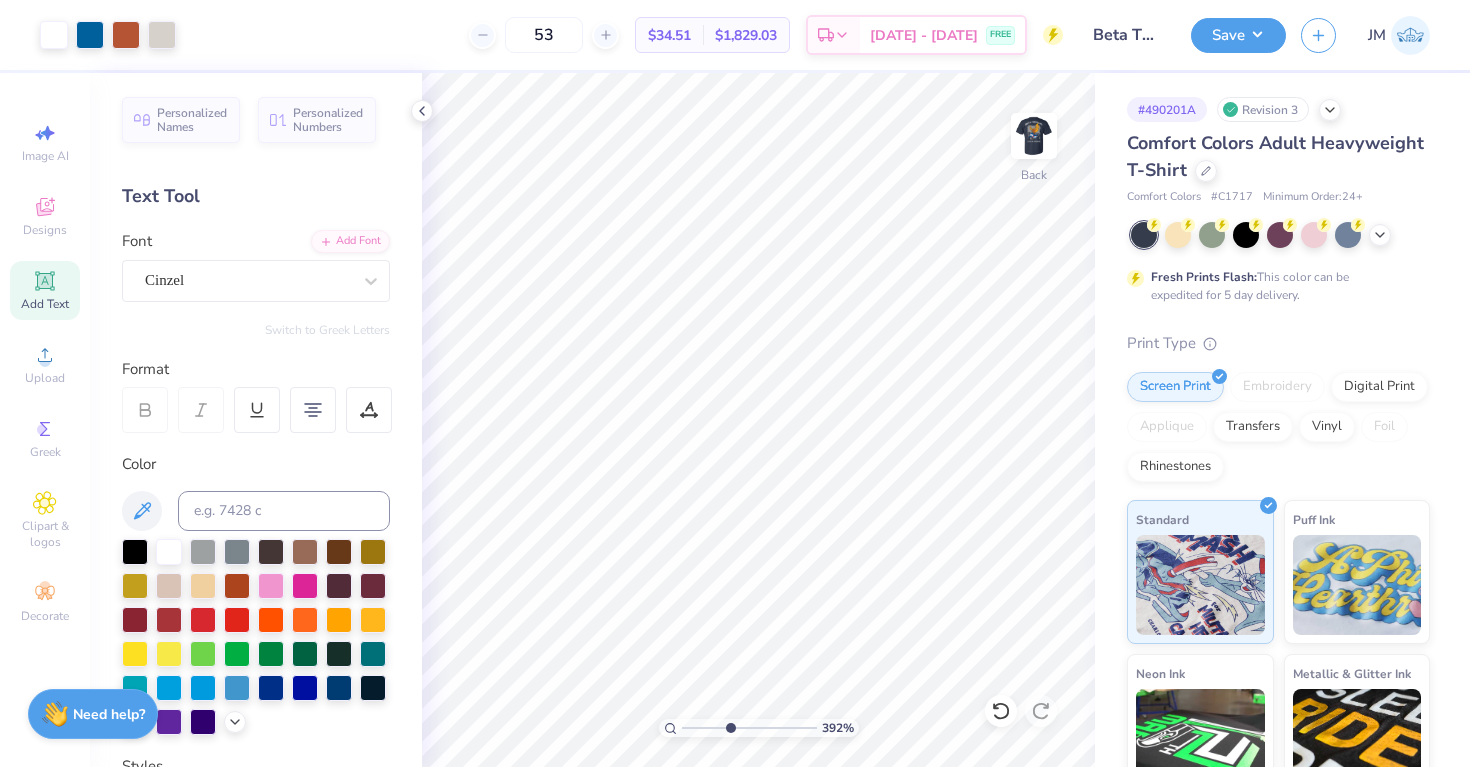 drag, startPoint x: 684, startPoint y: 723, endPoint x: 729, endPoint y: 721, distance: 45.044422 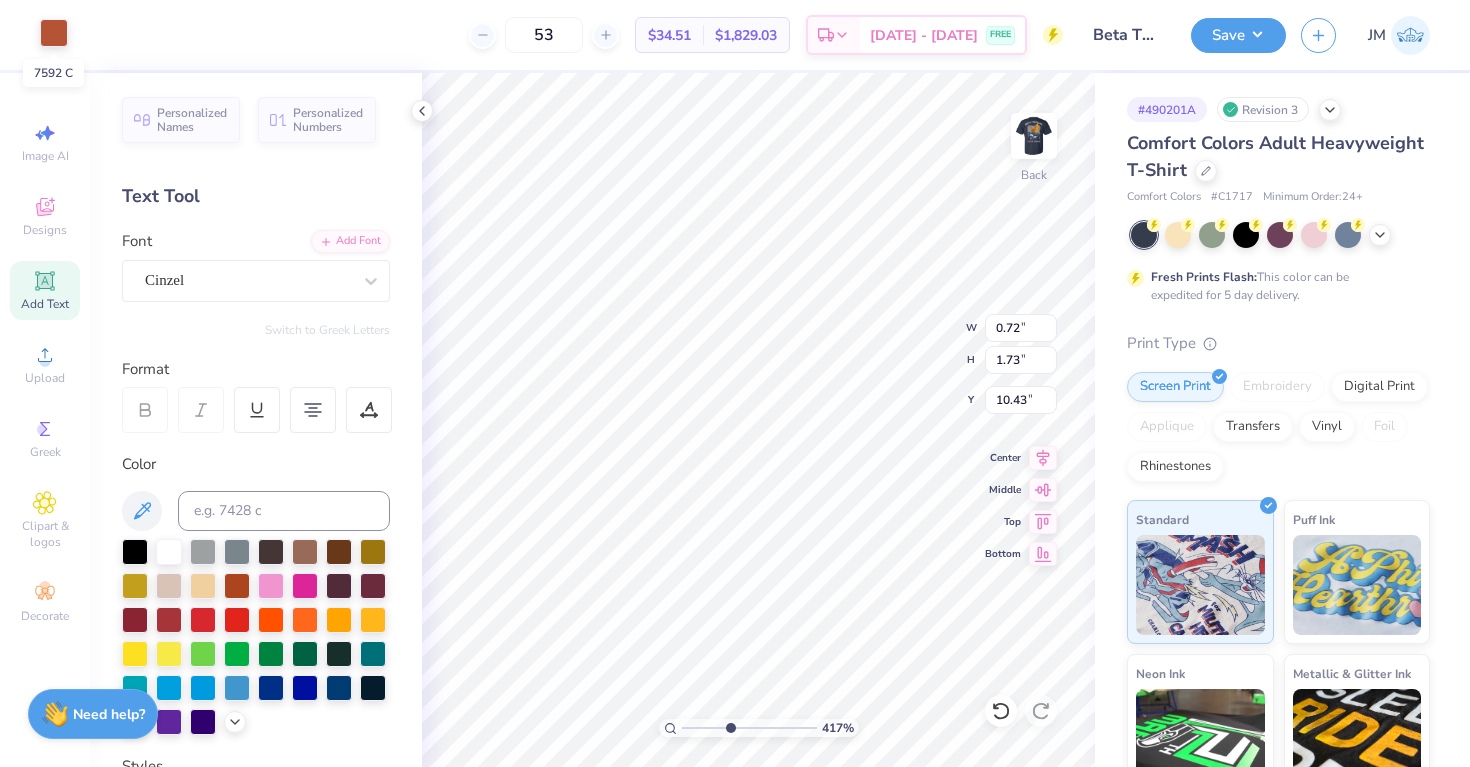 click at bounding box center [54, 33] 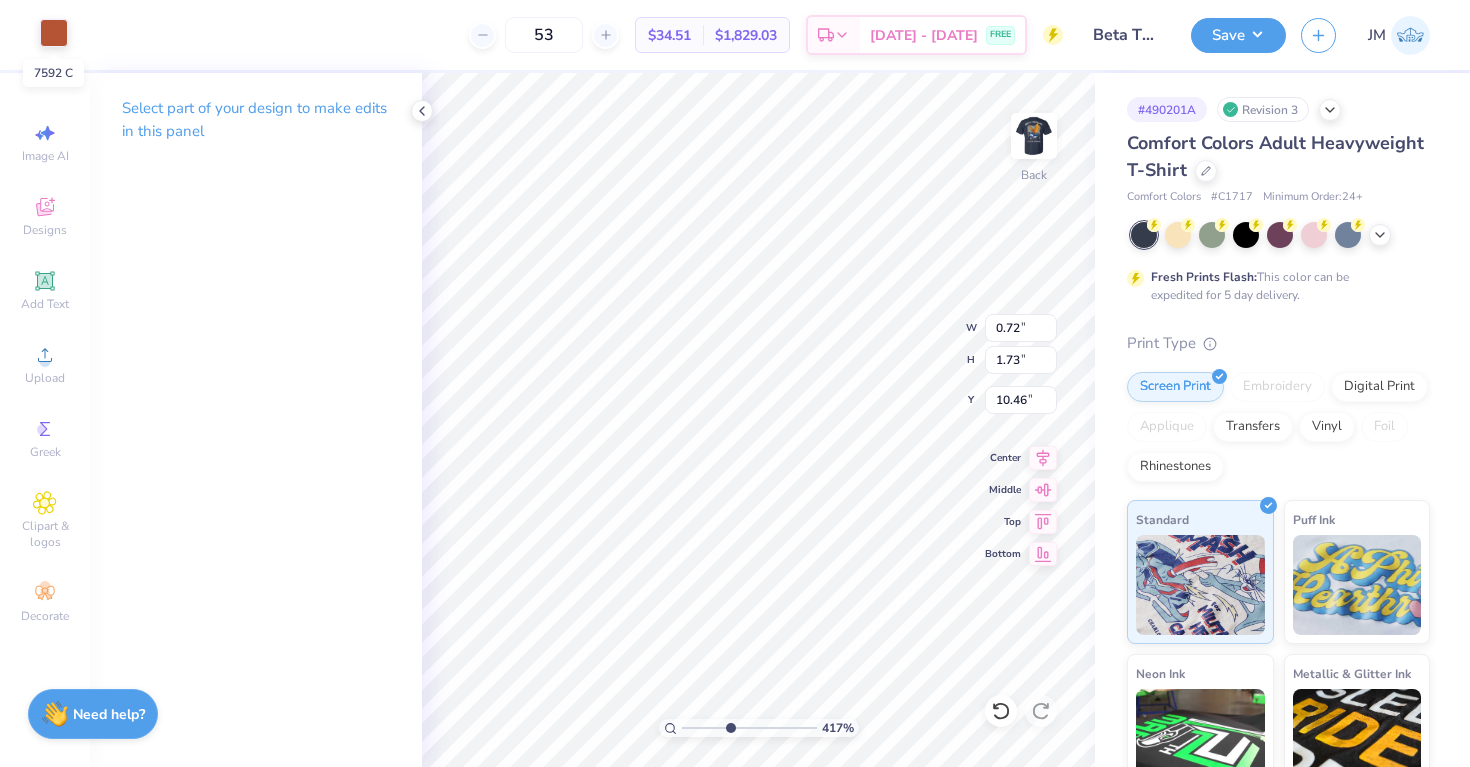 click at bounding box center [54, 33] 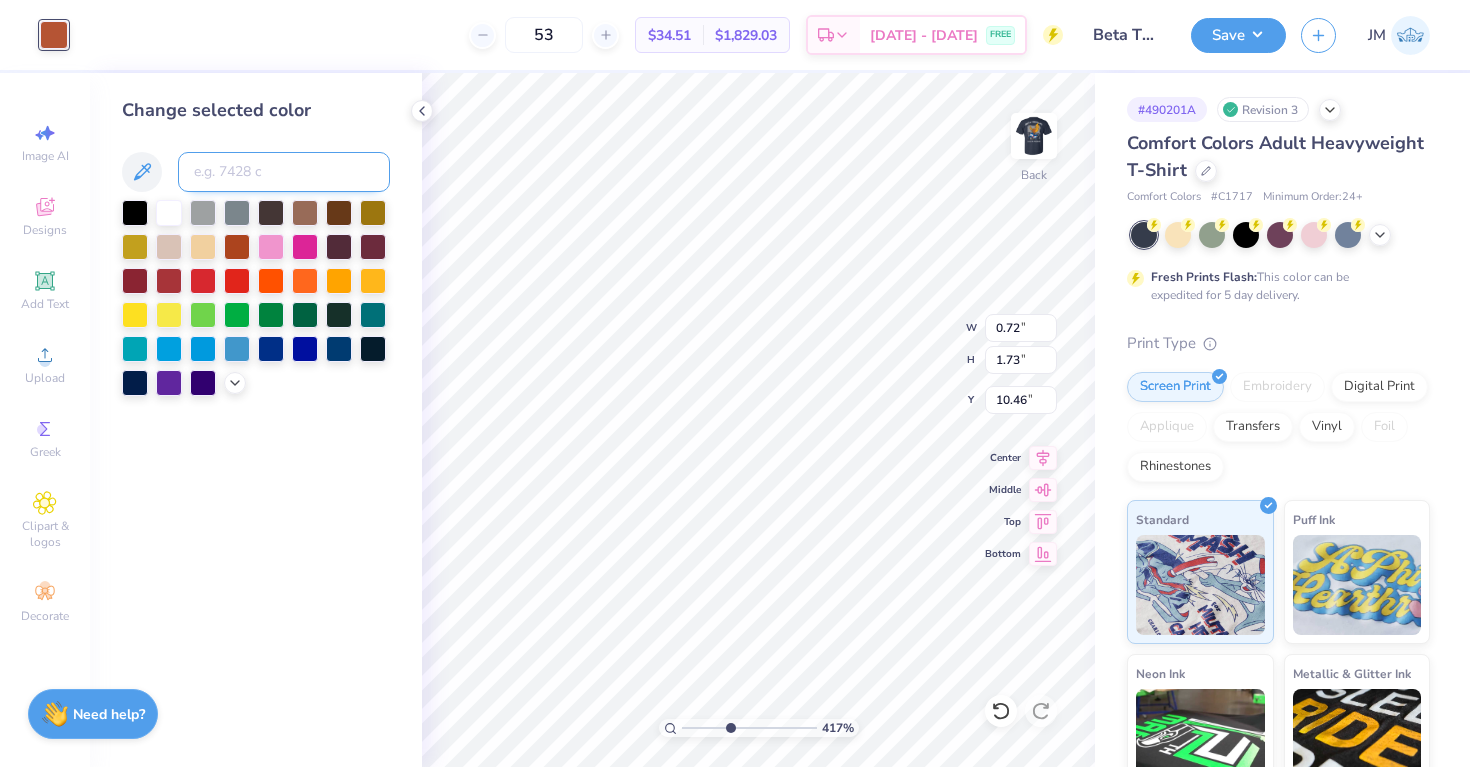 click at bounding box center [284, 172] 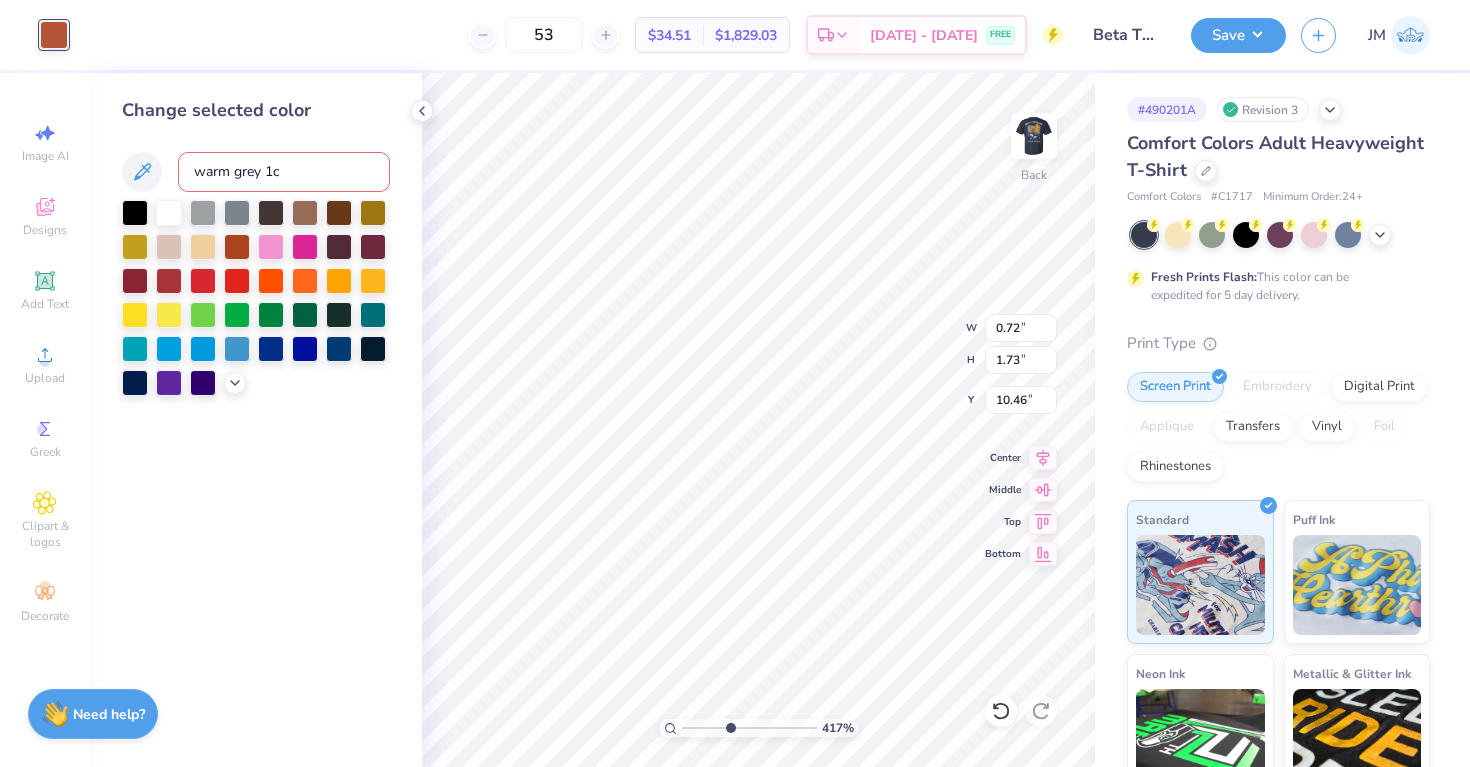 click on "Change selected color warm grey 1c" at bounding box center [256, 420] 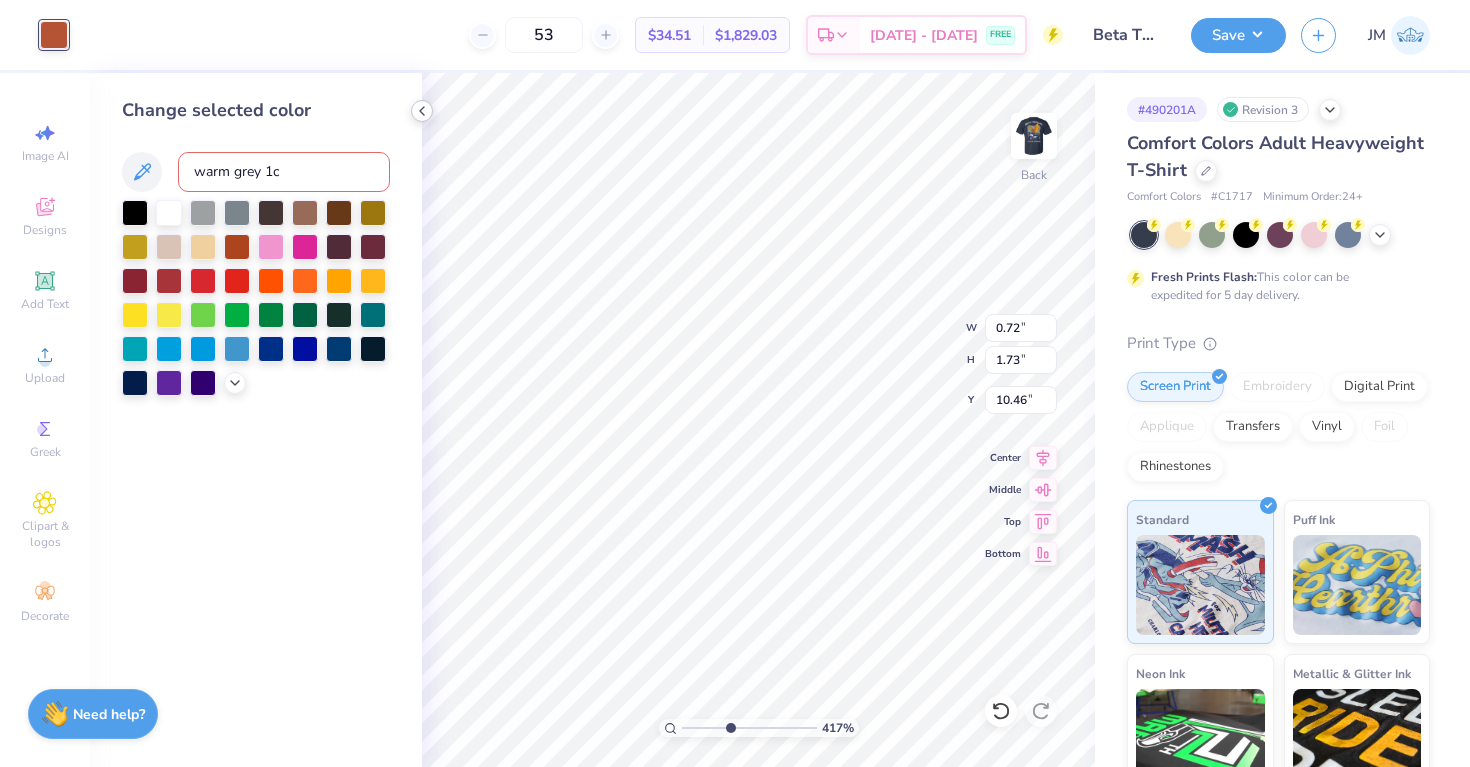 click 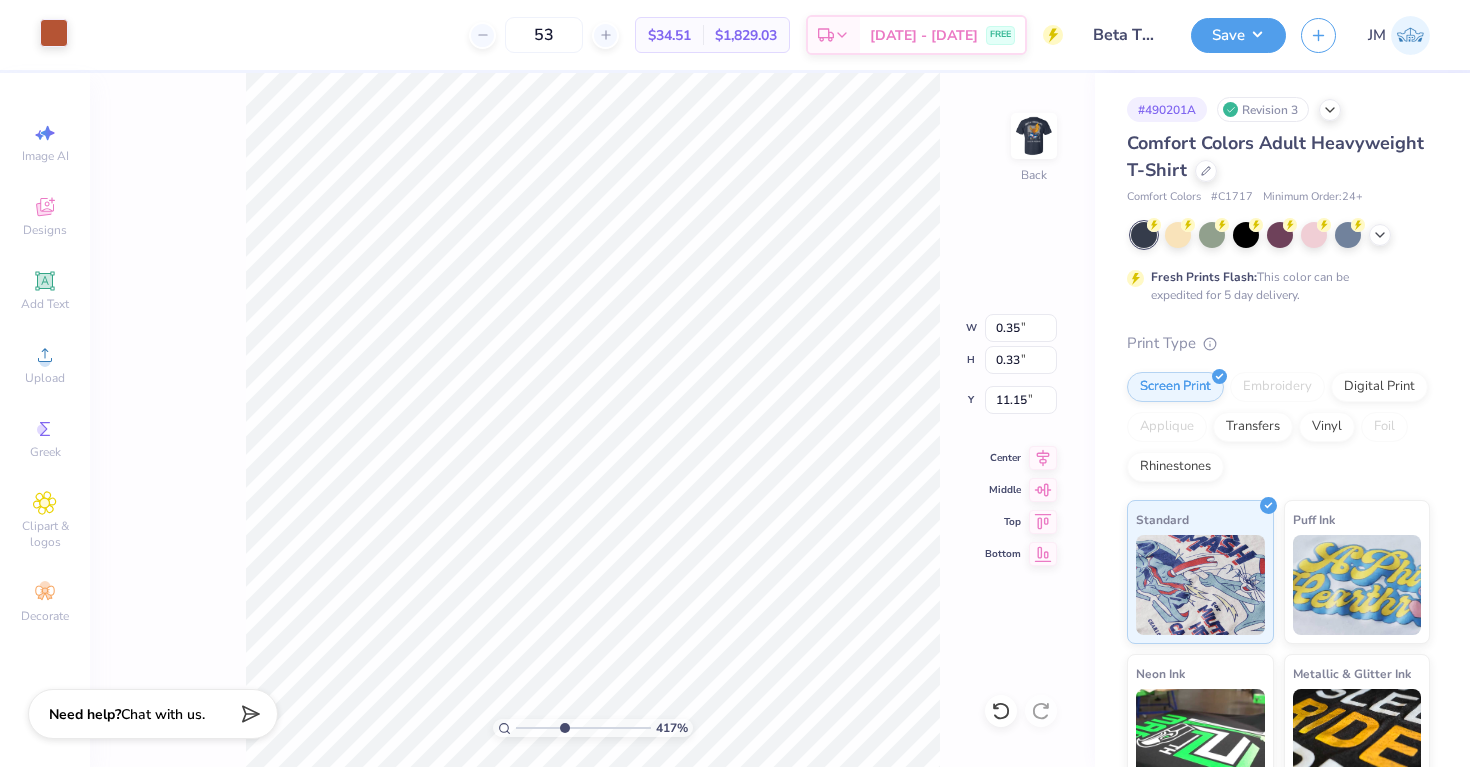 click at bounding box center [54, 33] 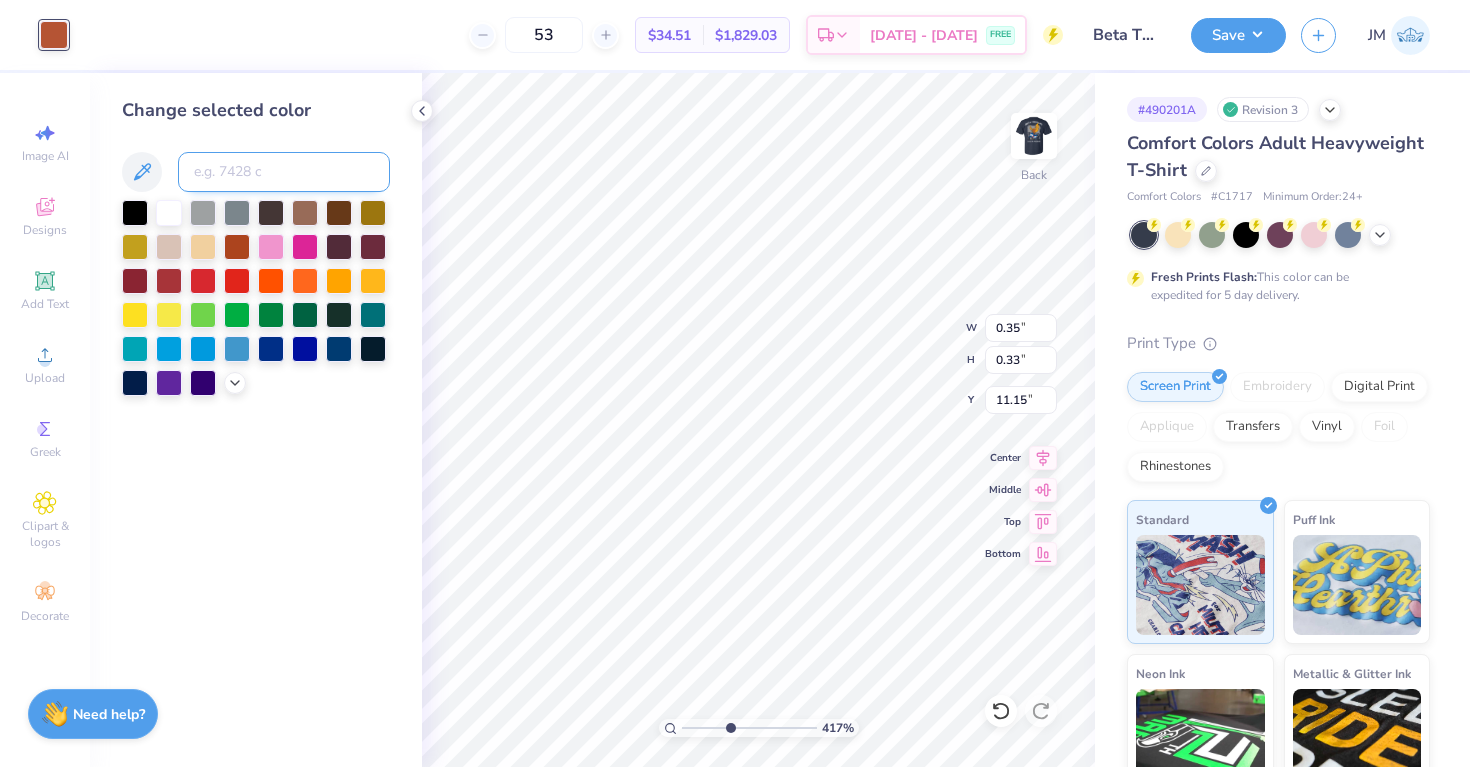 click at bounding box center (284, 172) 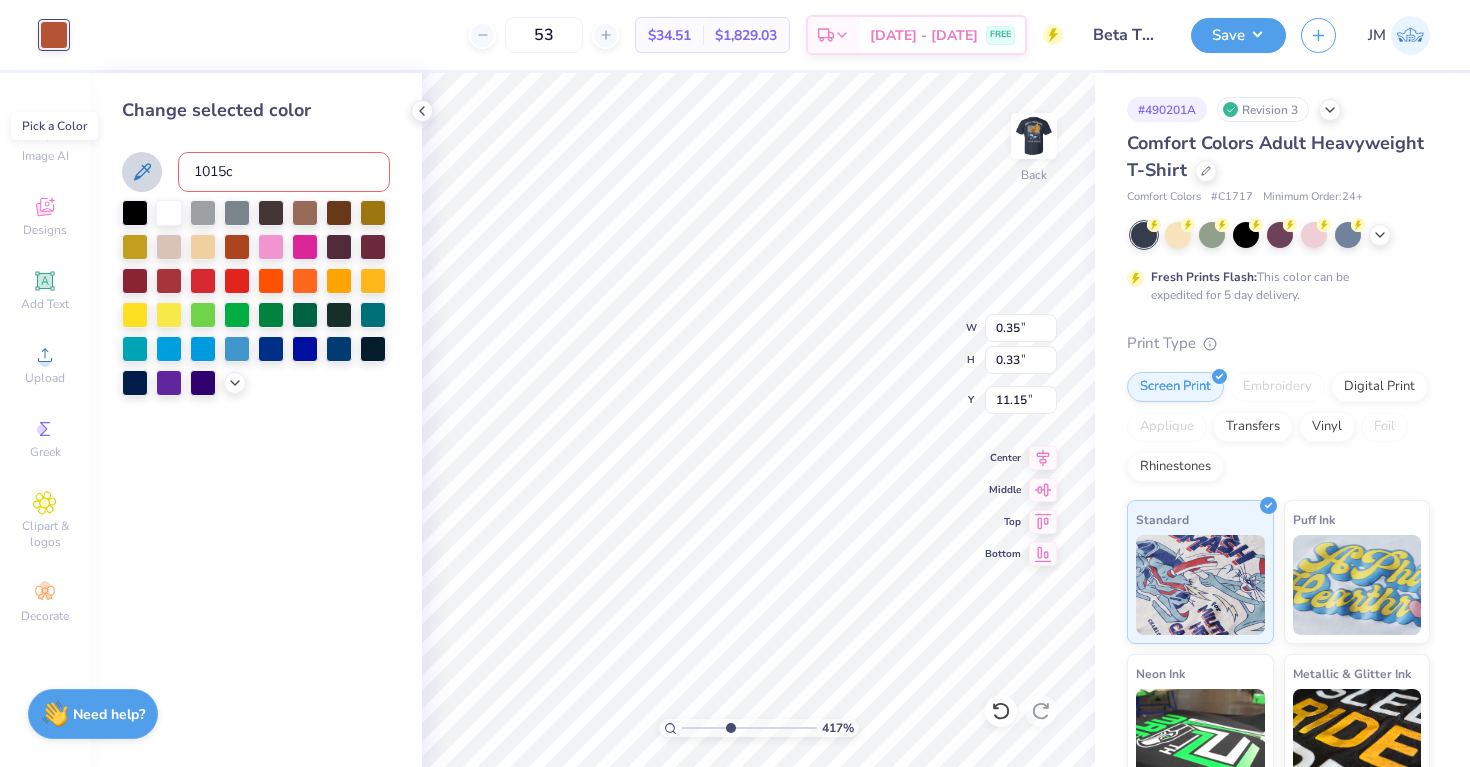 drag, startPoint x: 242, startPoint y: 169, endPoint x: 129, endPoint y: 168, distance: 113.004425 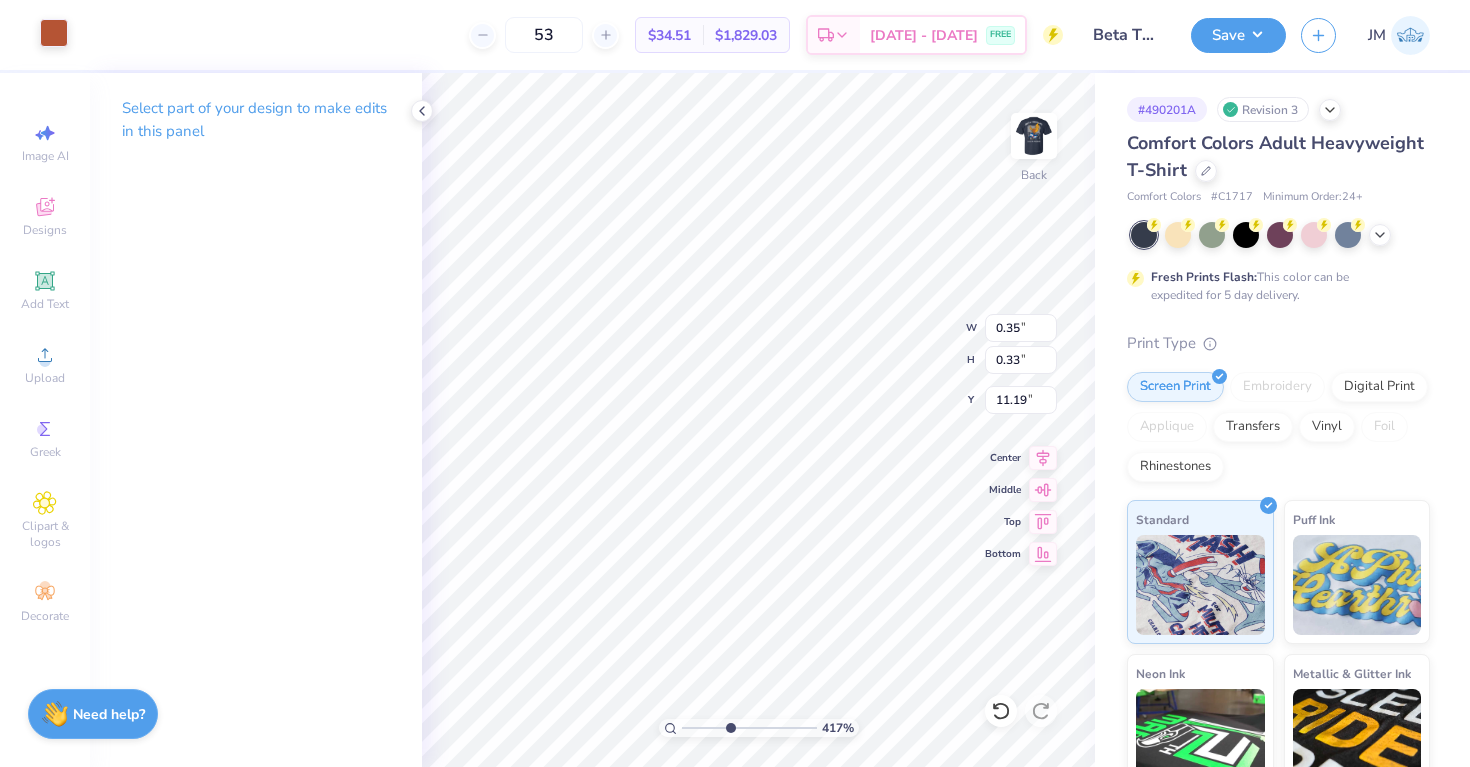 click at bounding box center [54, 33] 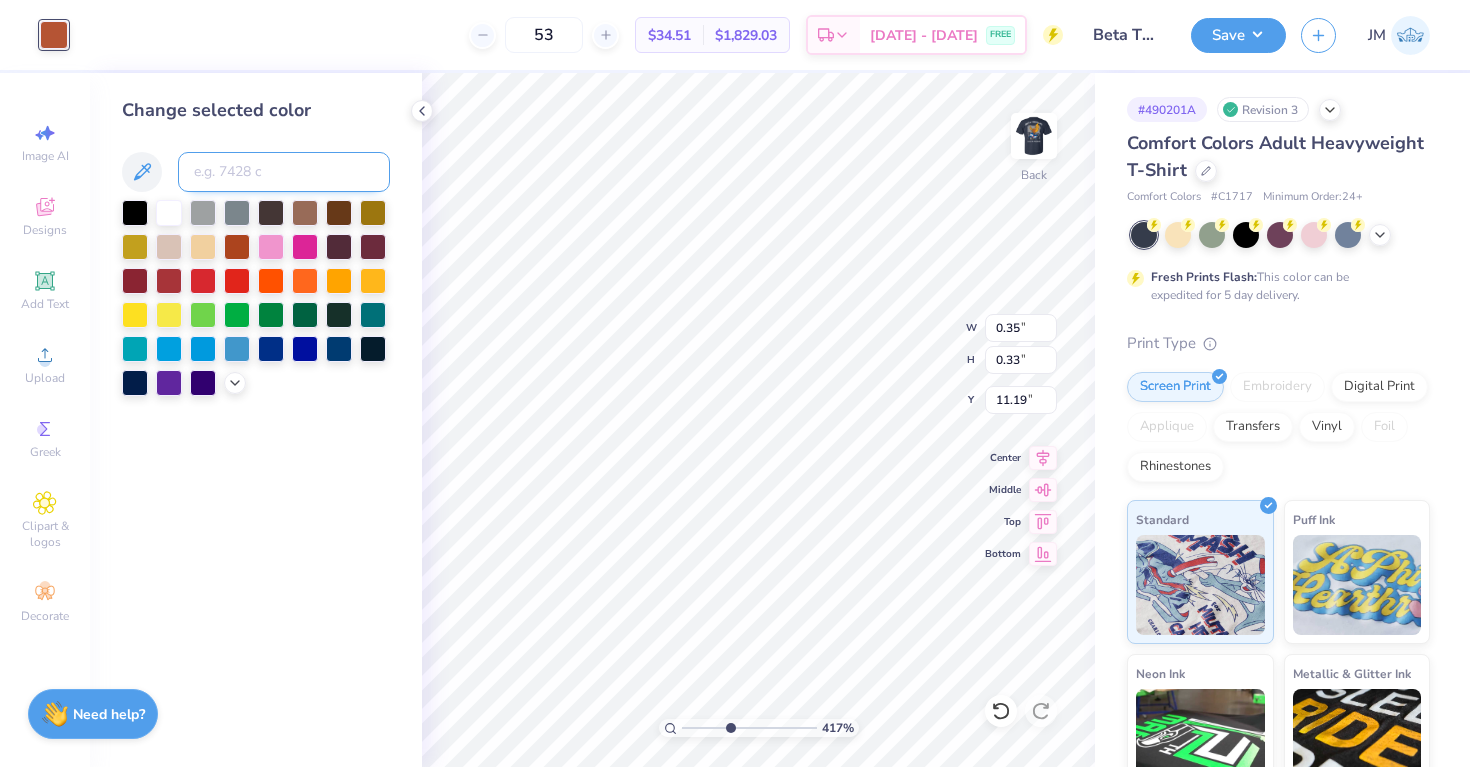 click at bounding box center [284, 172] 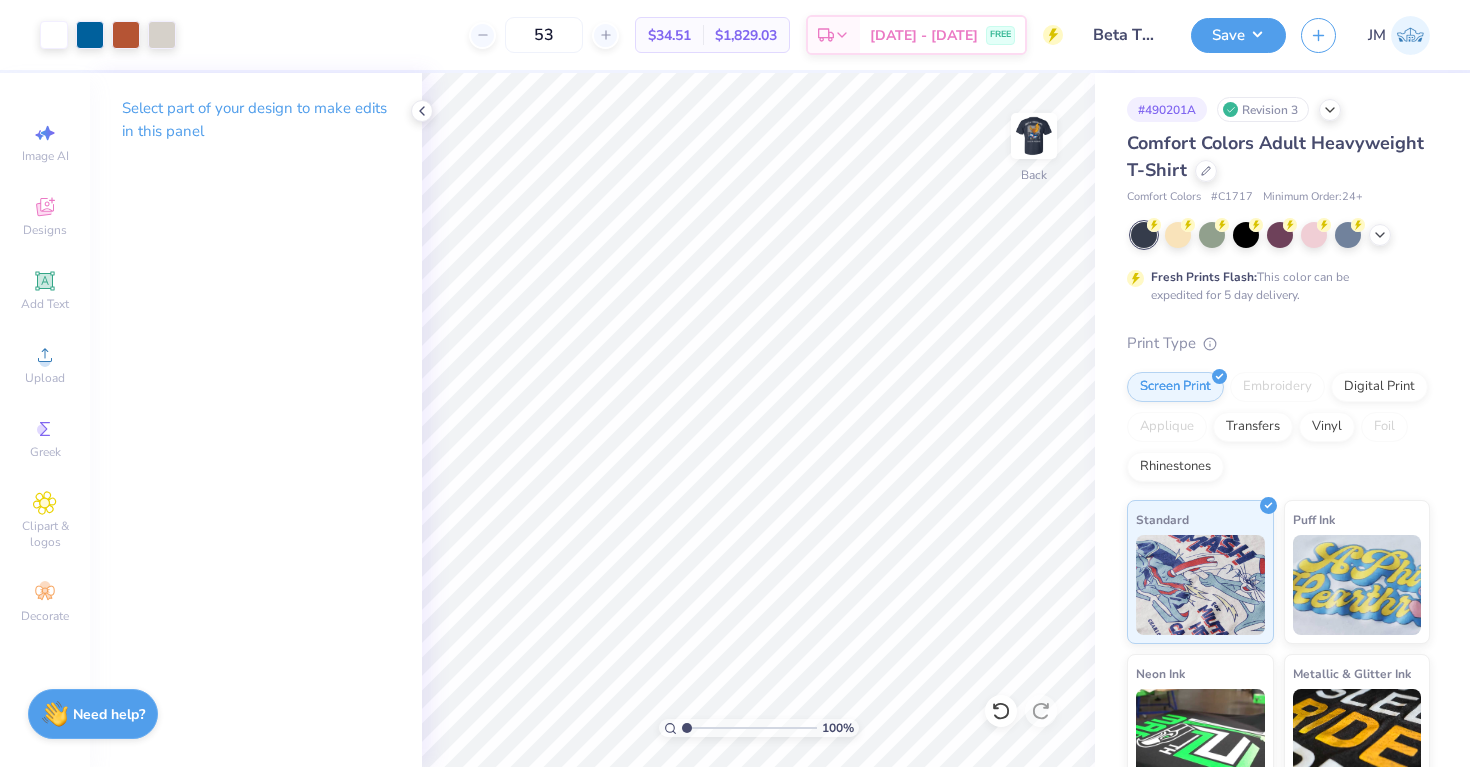 drag, startPoint x: 729, startPoint y: 730, endPoint x: 670, endPoint y: 726, distance: 59.135437 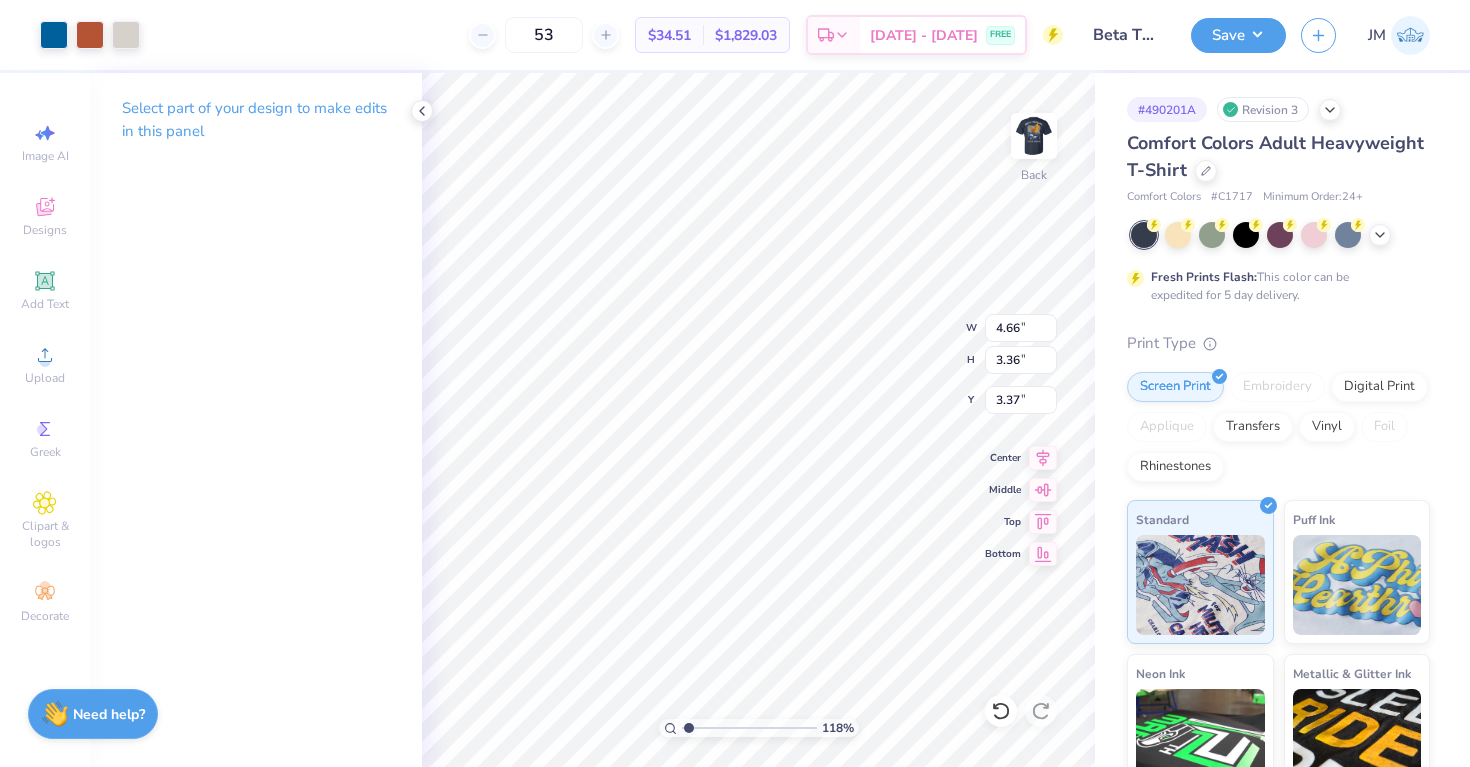 drag, startPoint x: 684, startPoint y: 726, endPoint x: 688, endPoint y: 712, distance: 14.56022 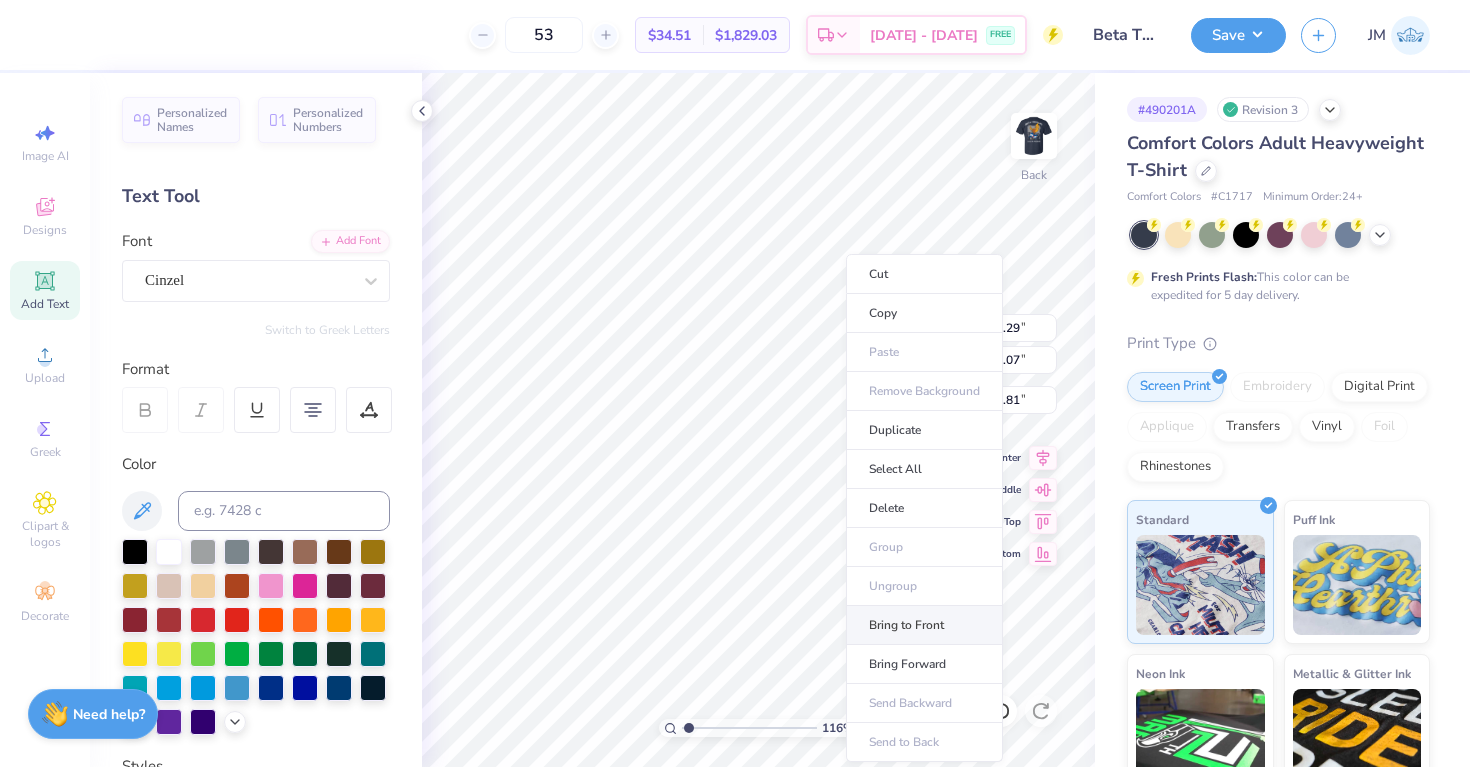 click on "Bring to Front" at bounding box center (924, 625) 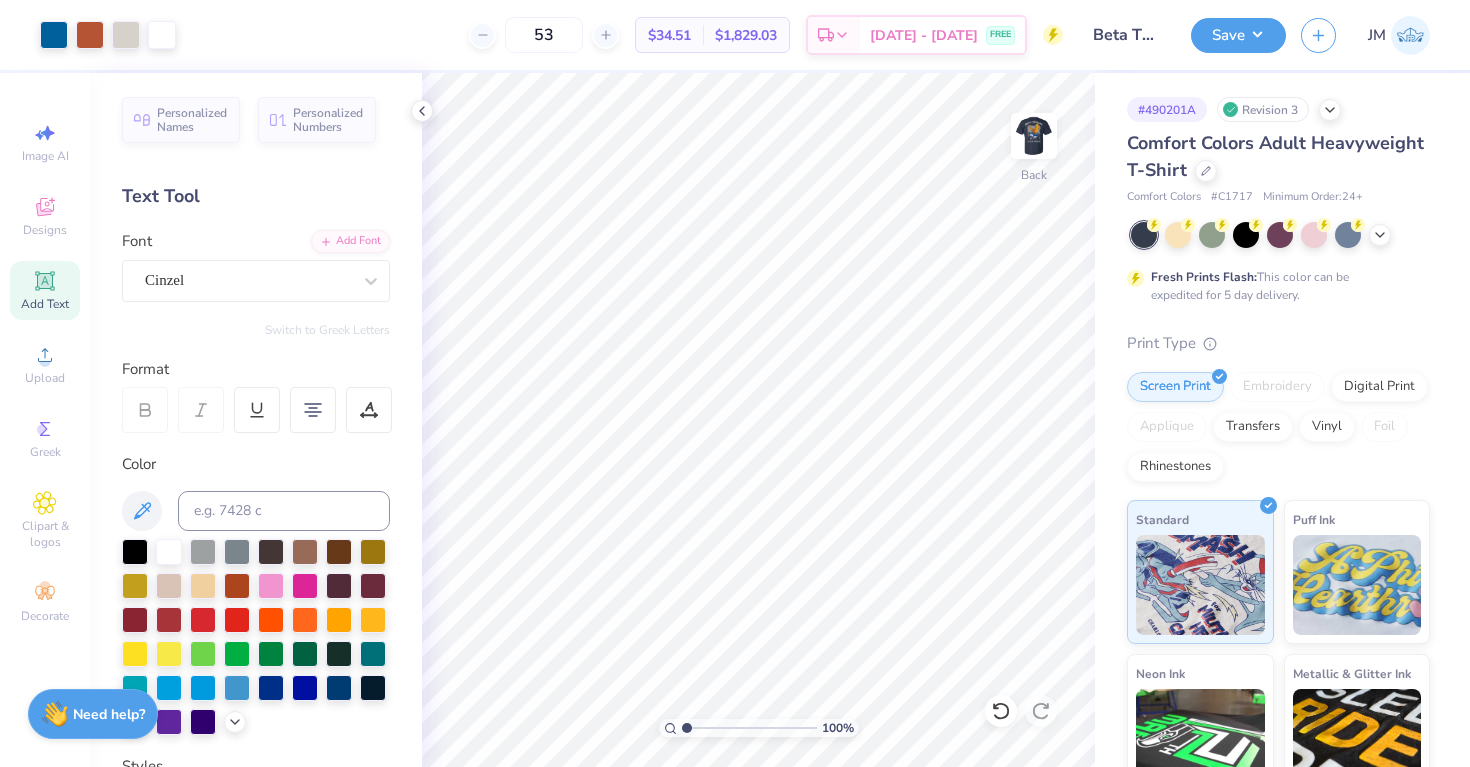 drag, startPoint x: 686, startPoint y: 727, endPoint x: 670, endPoint y: 727, distance: 16 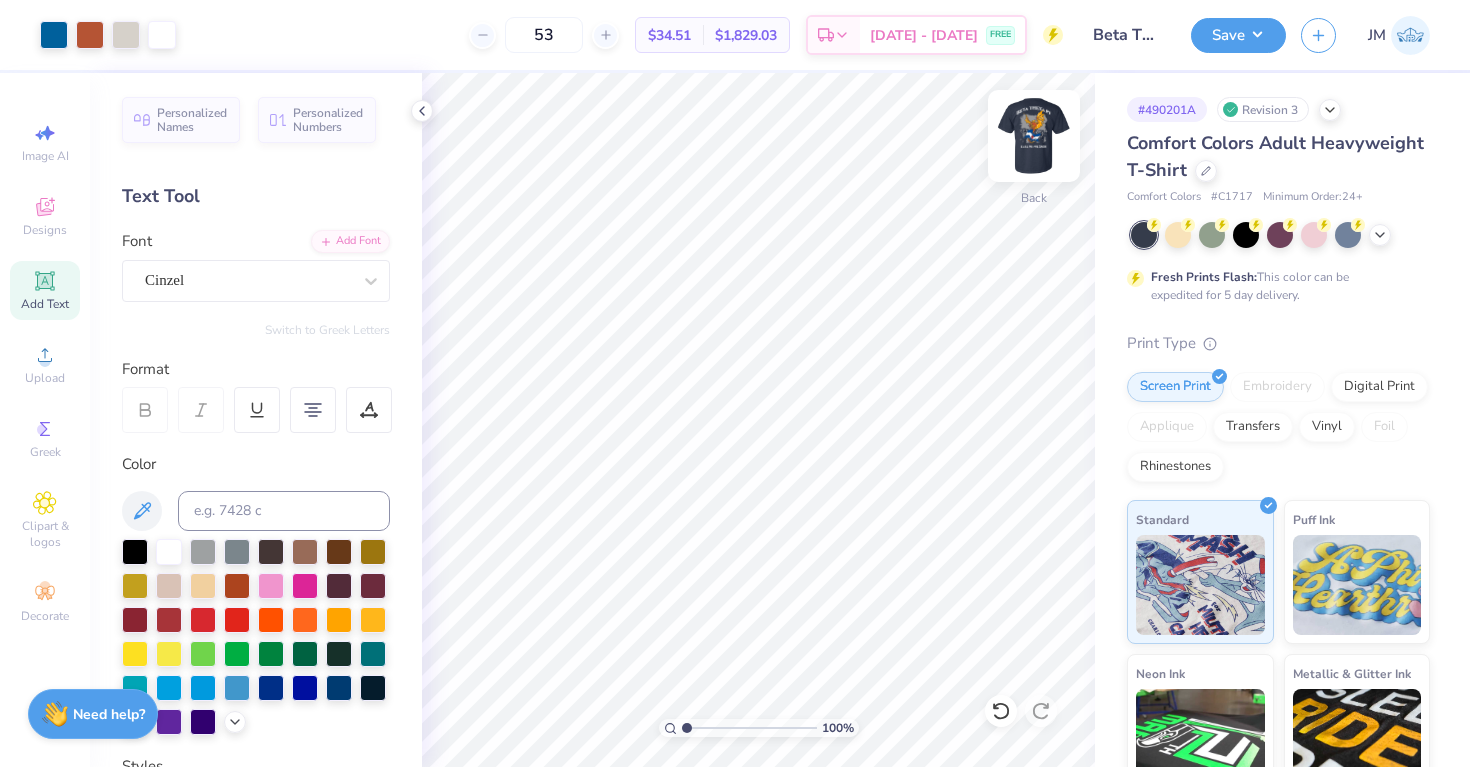click at bounding box center (1034, 136) 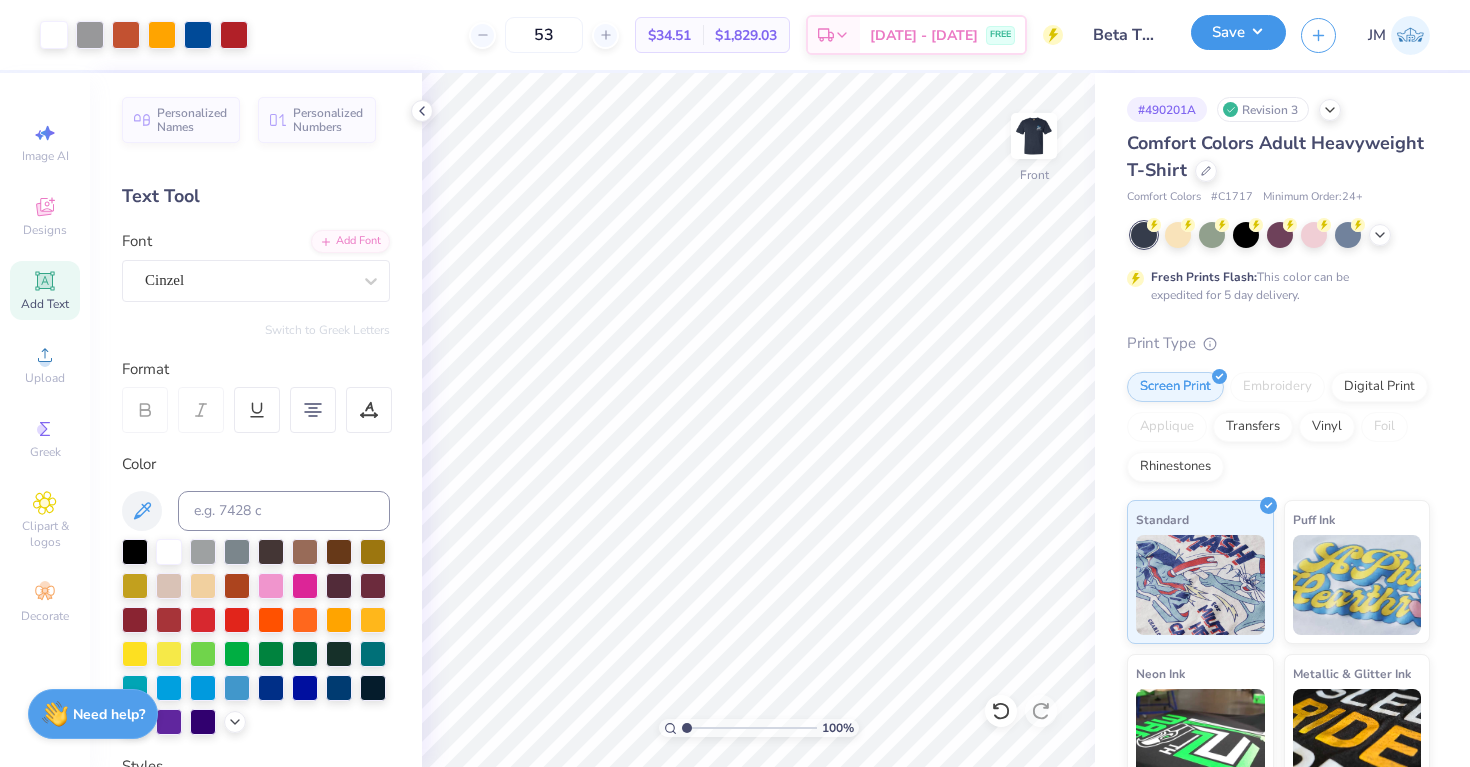 click on "Save" at bounding box center (1238, 32) 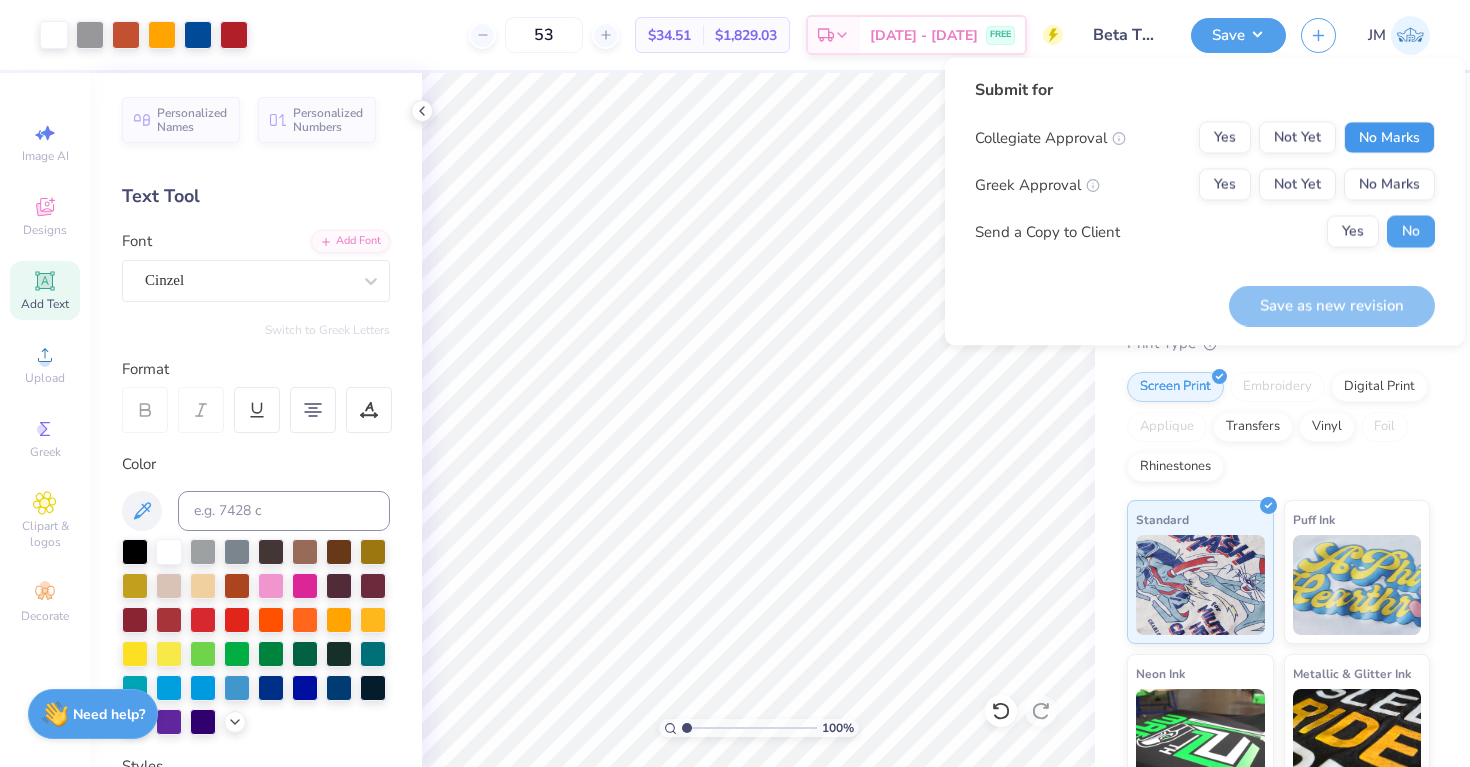 click on "No Marks" at bounding box center (1389, 138) 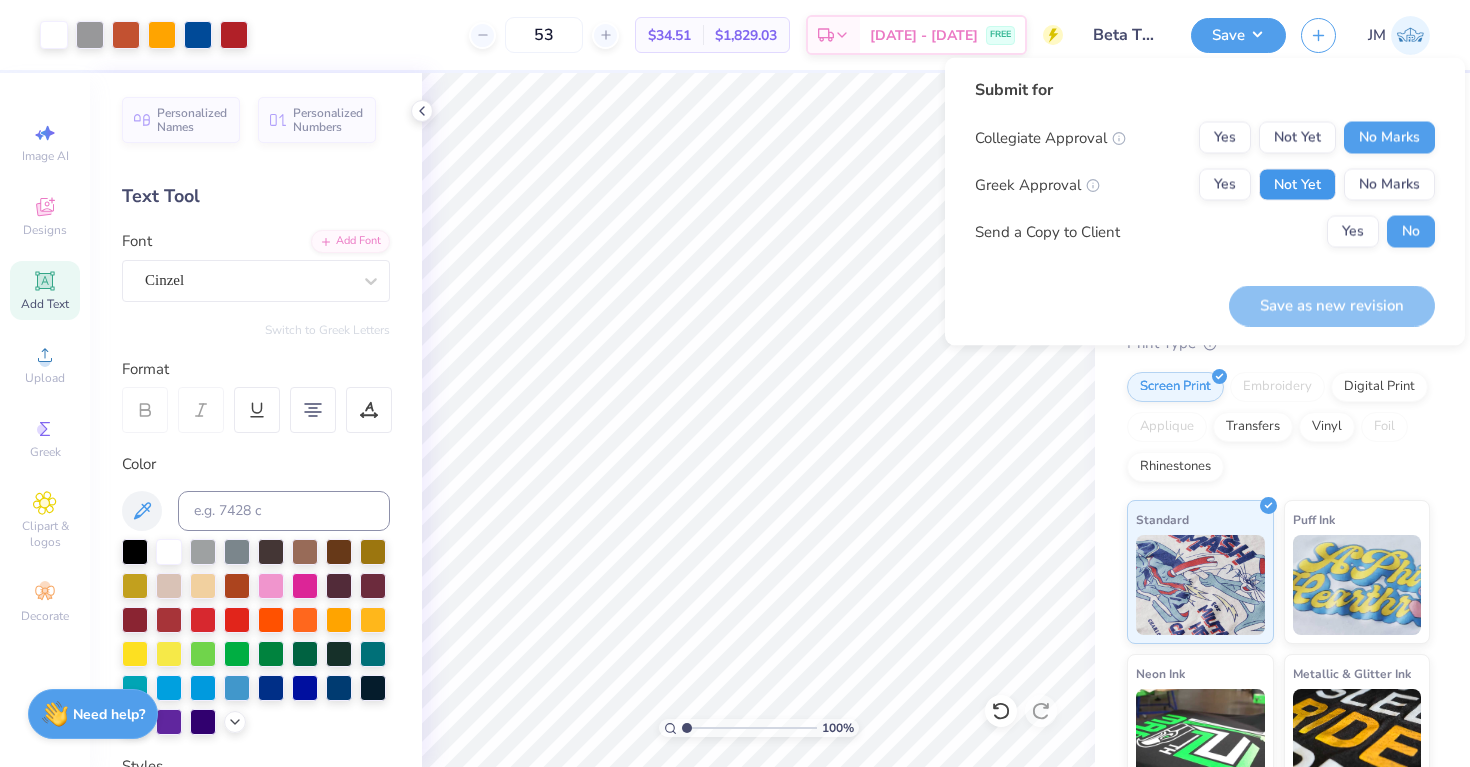 click on "Not Yet" at bounding box center [1297, 185] 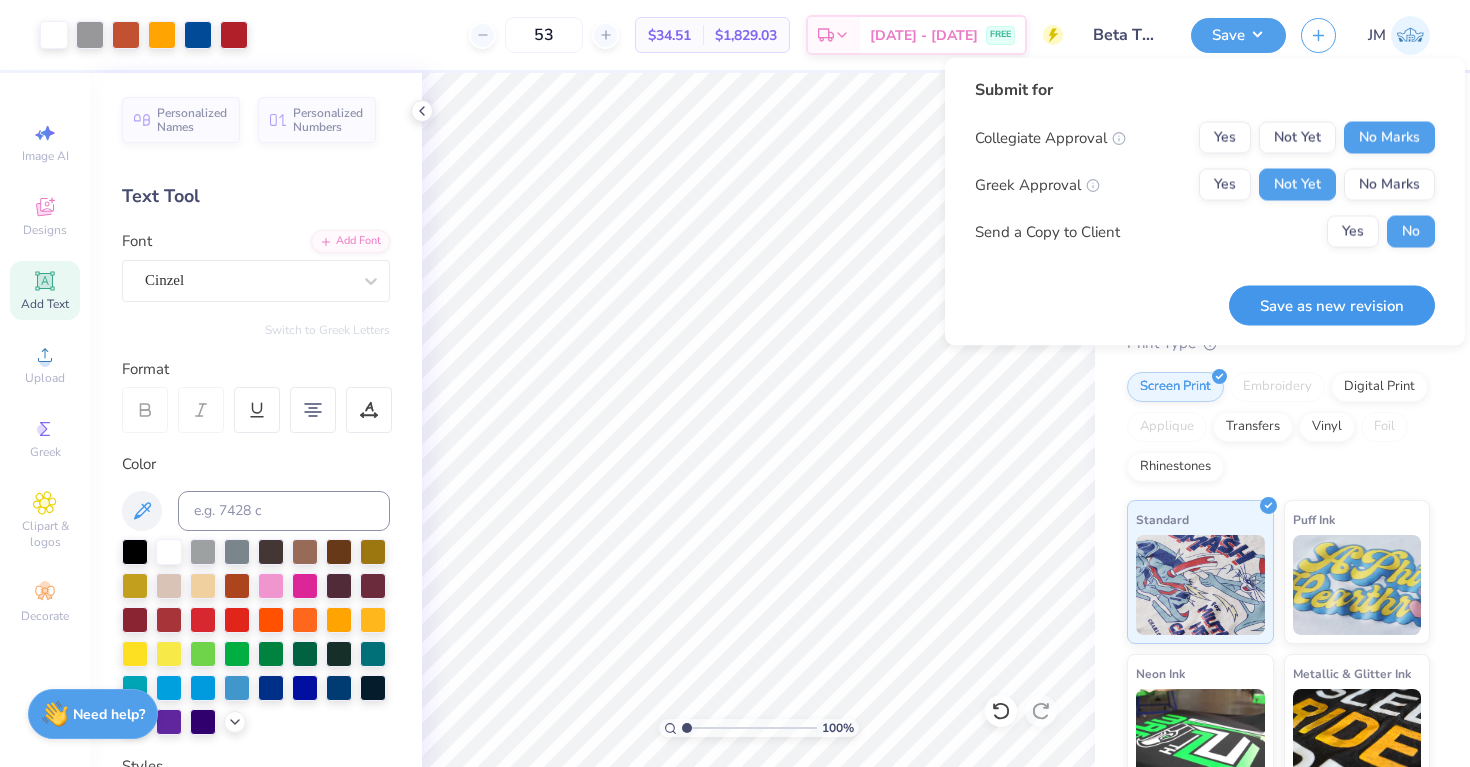 click on "Save as new revision" at bounding box center (1332, 305) 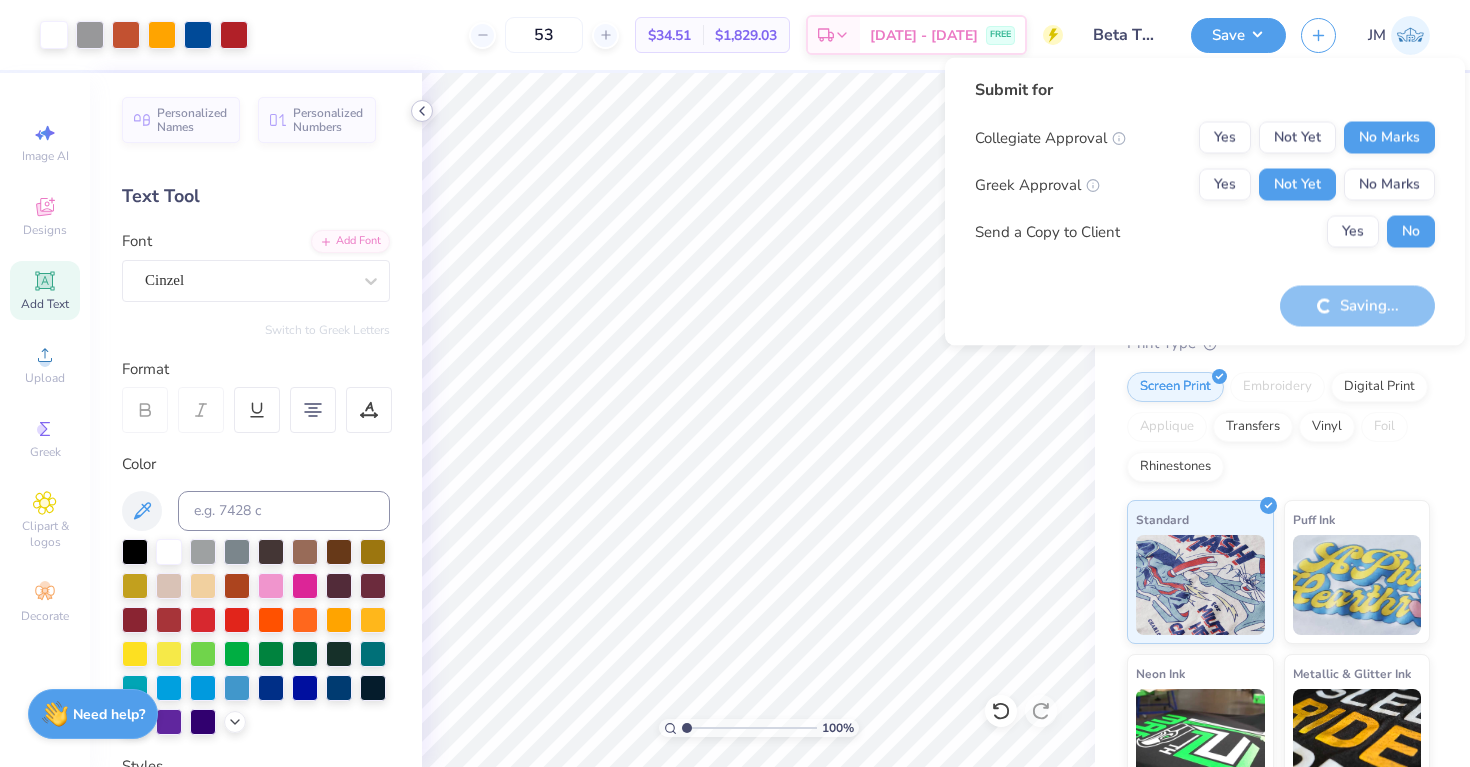 click 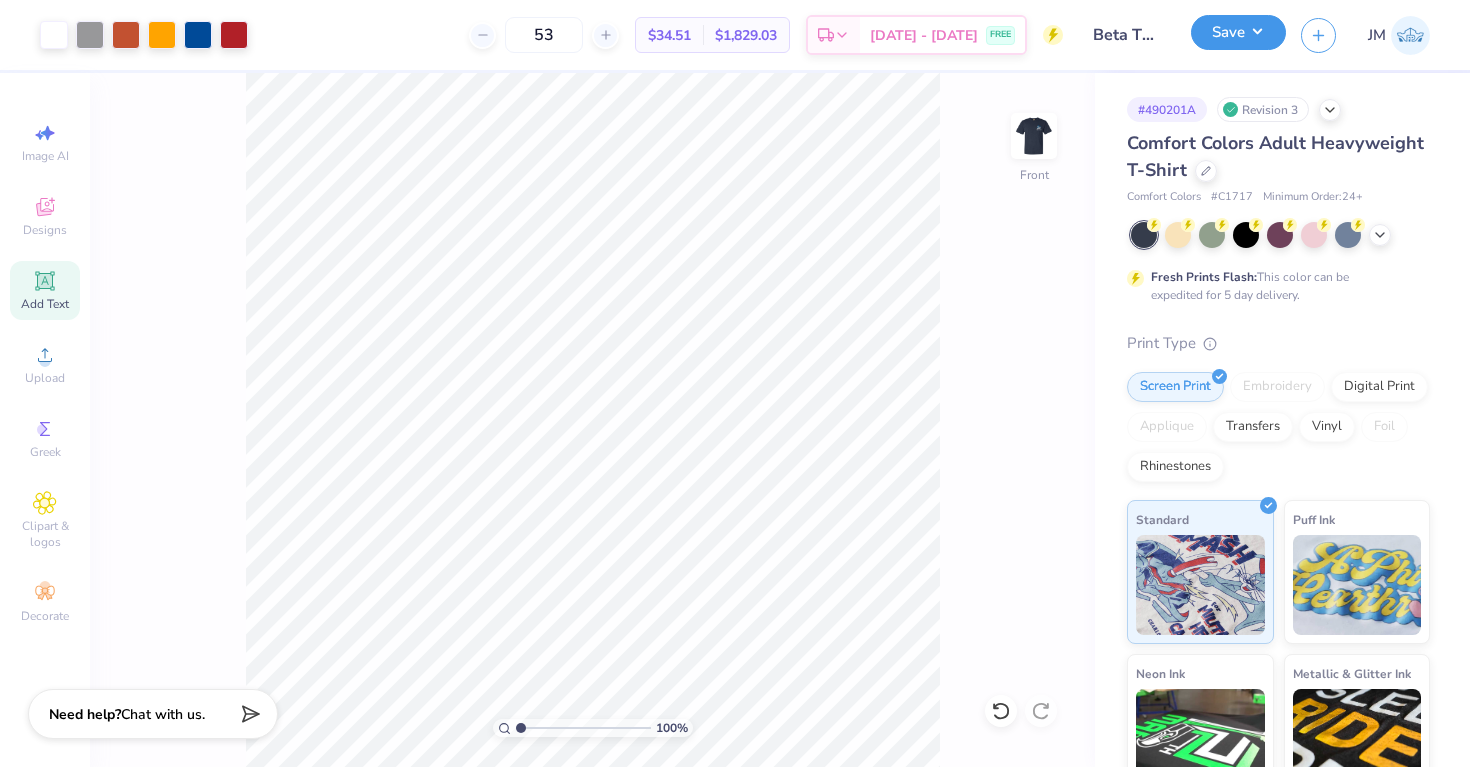 click on "Save" at bounding box center [1238, 32] 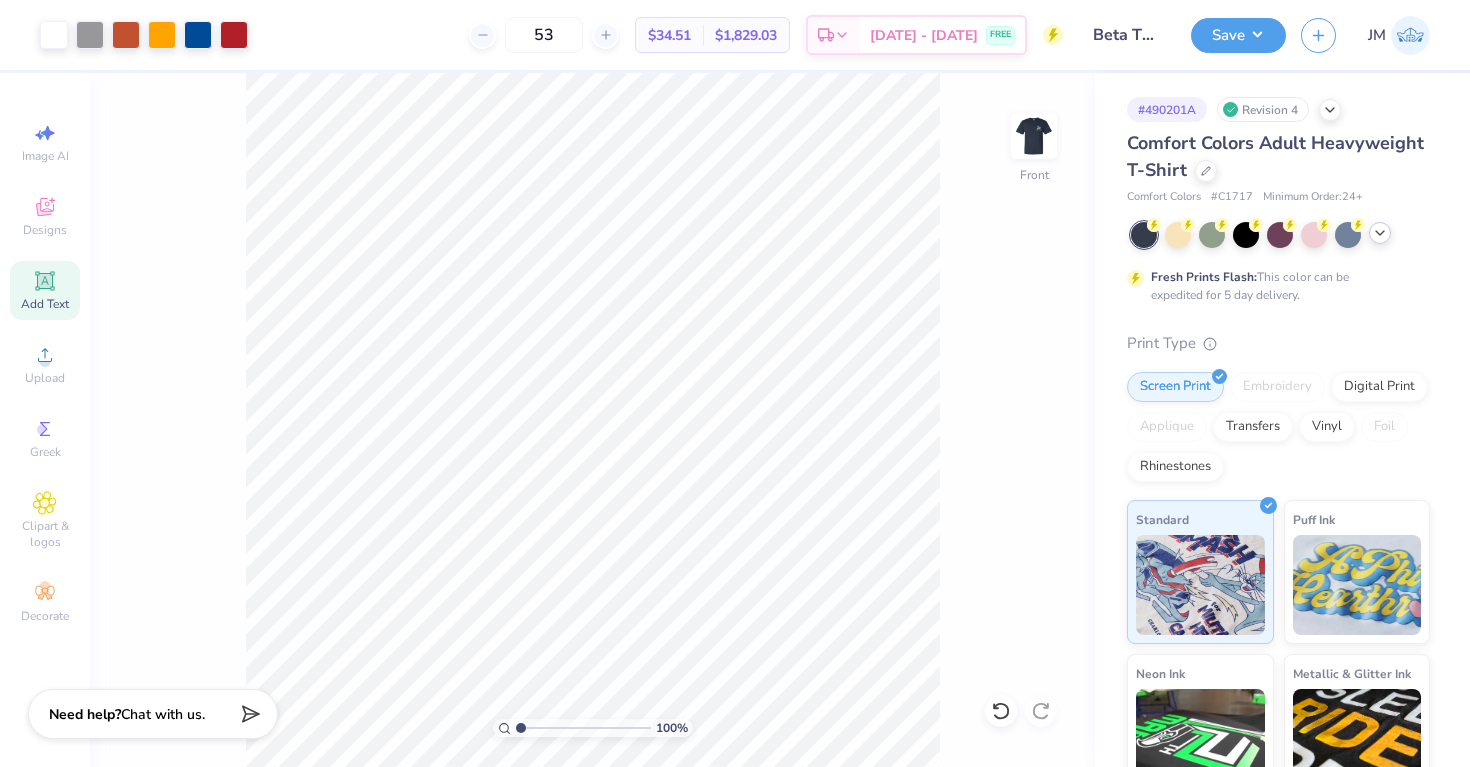 click 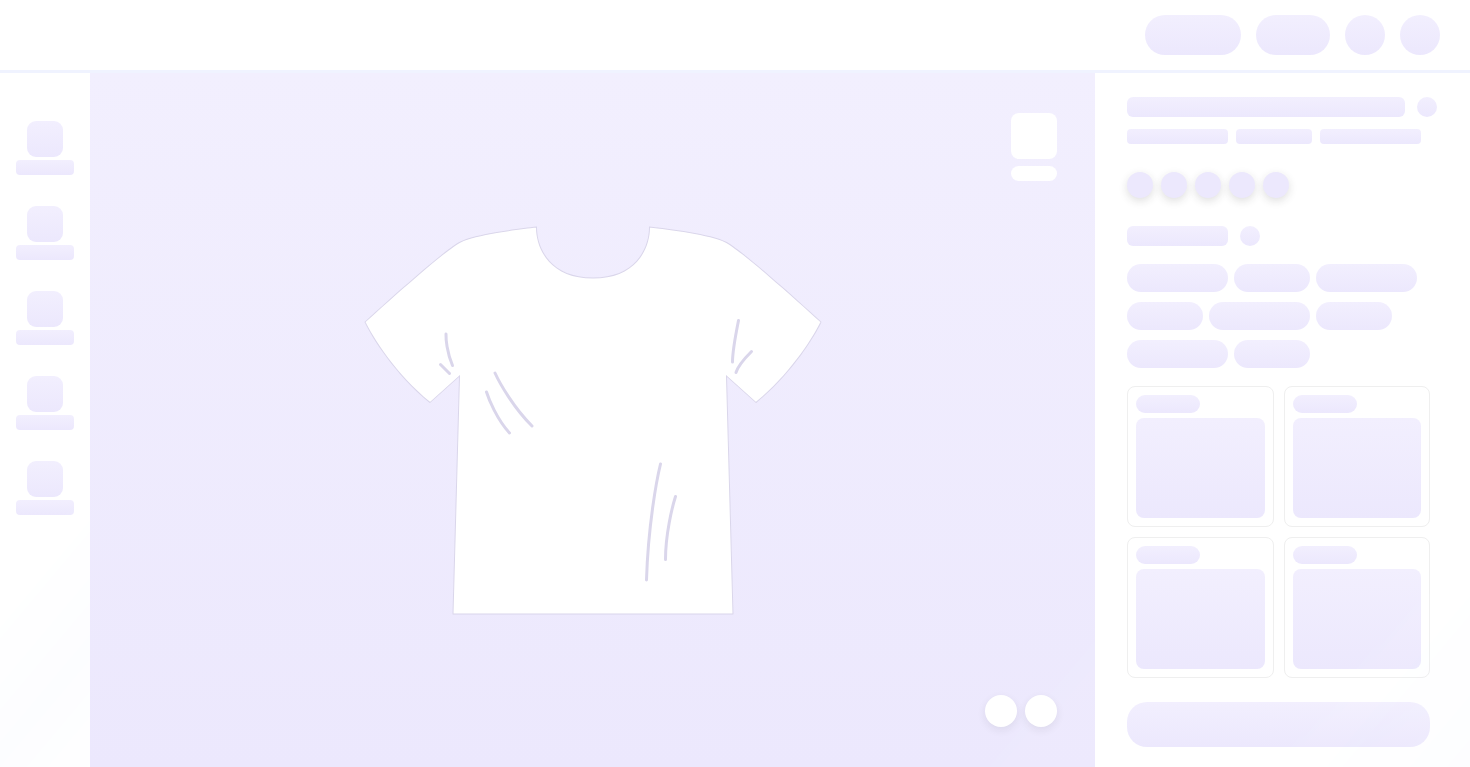 scroll, scrollTop: 0, scrollLeft: 0, axis: both 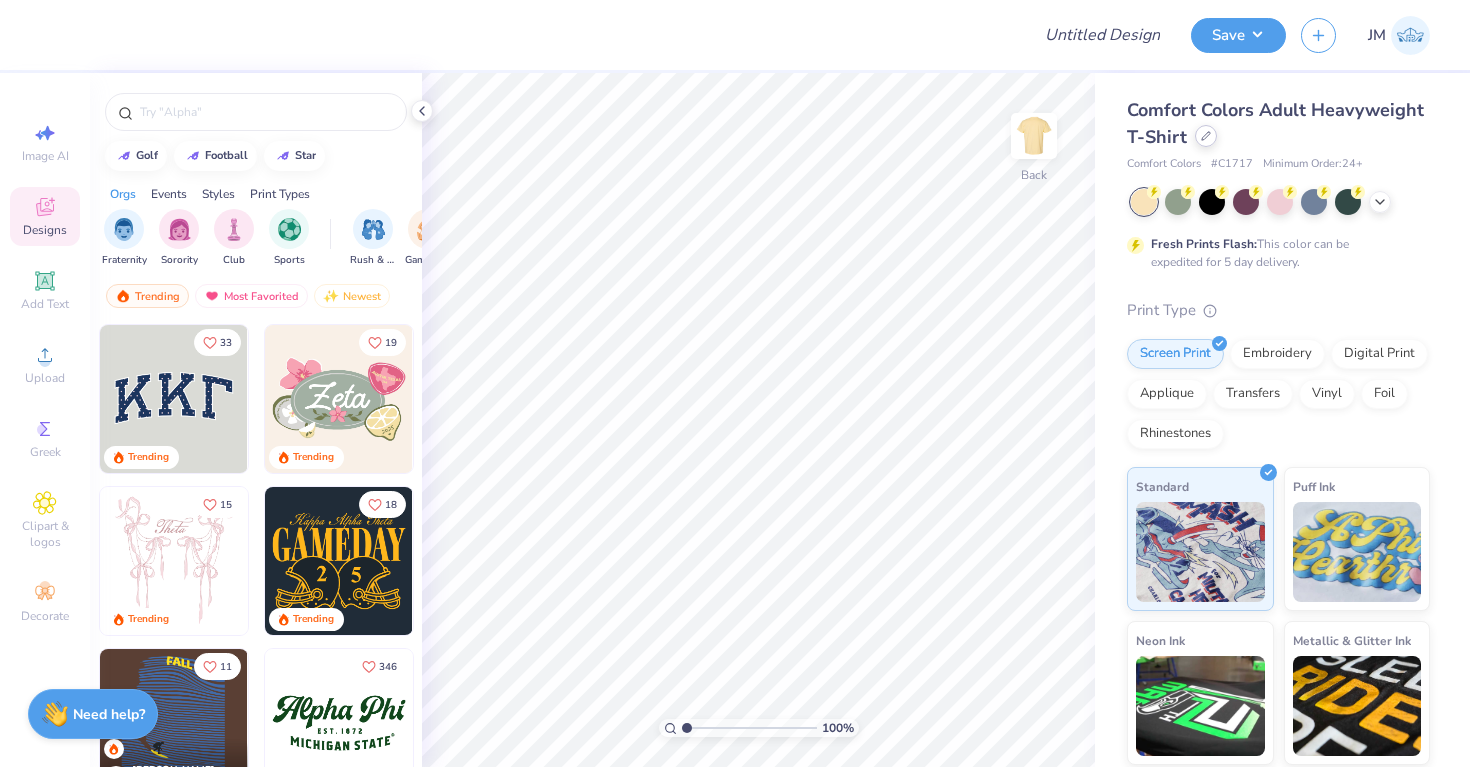 click at bounding box center (1206, 136) 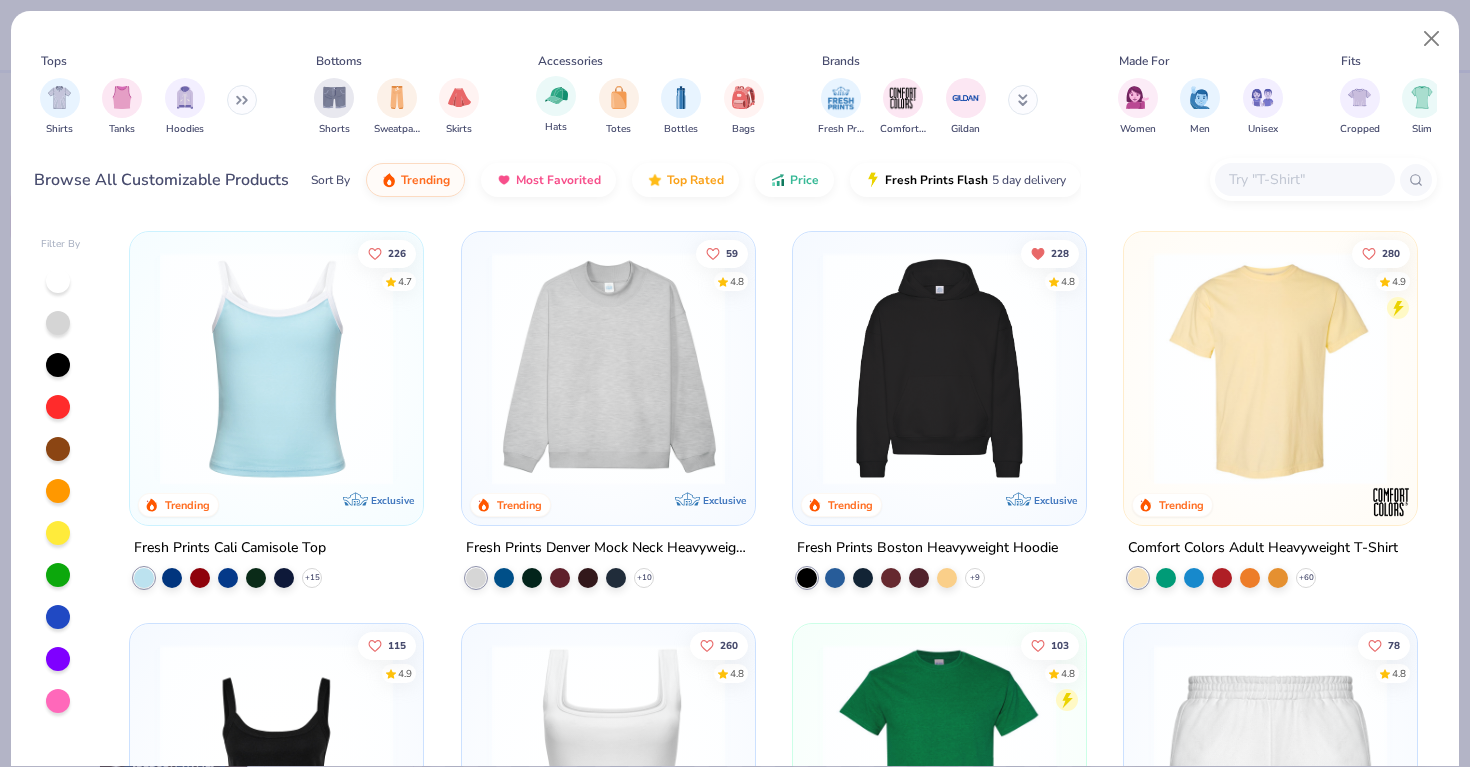 click on "Hats" at bounding box center [556, 105] 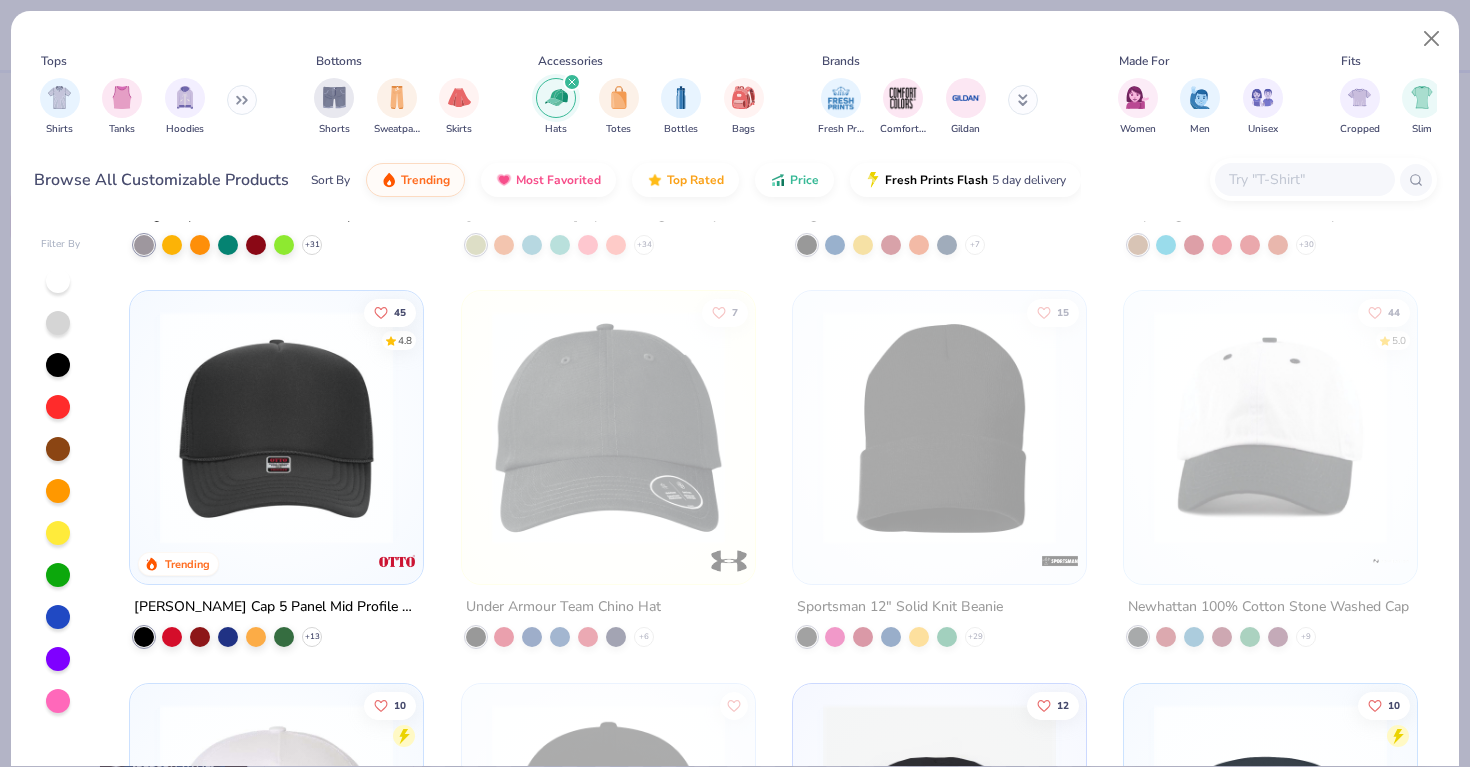 scroll, scrollTop: 332, scrollLeft: 0, axis: vertical 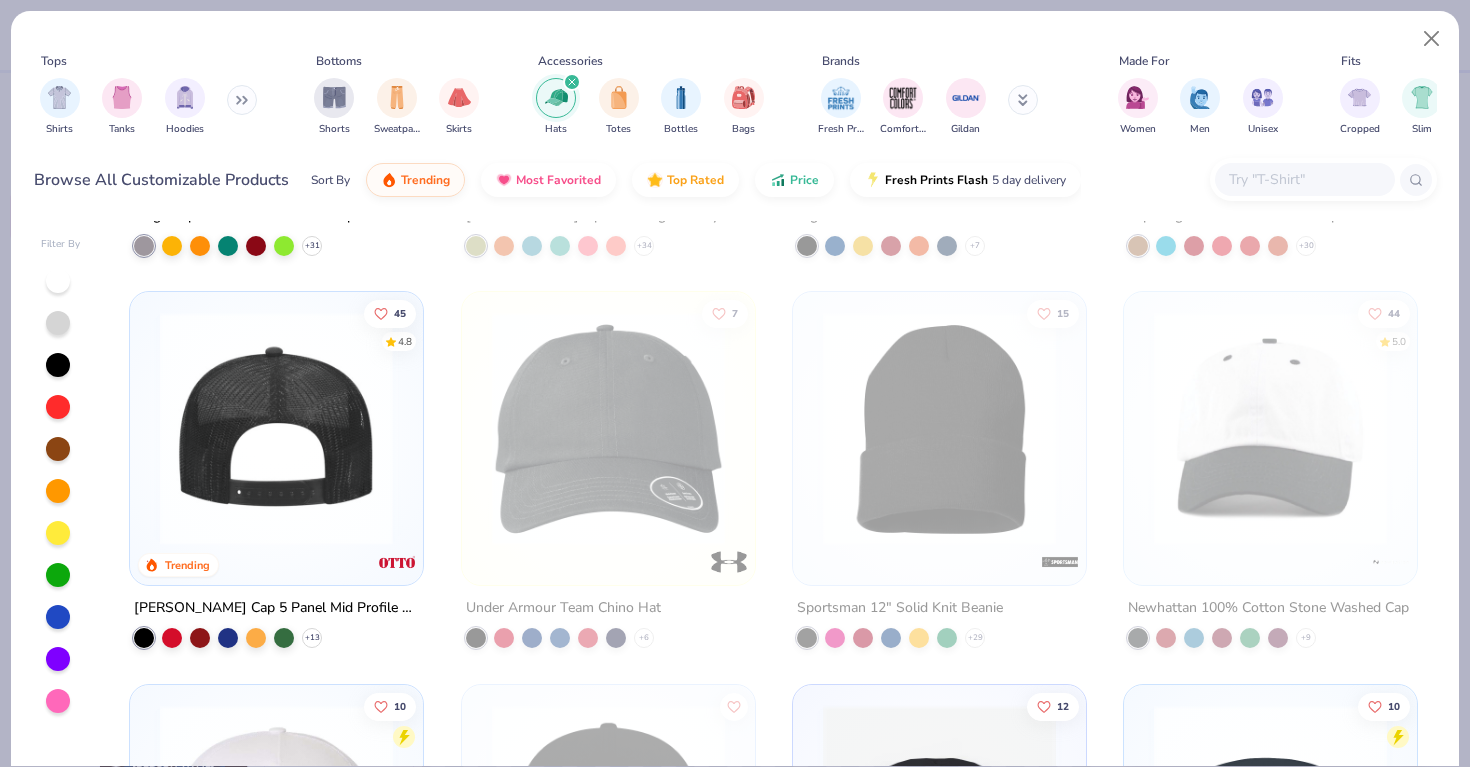 click at bounding box center [276, 428] 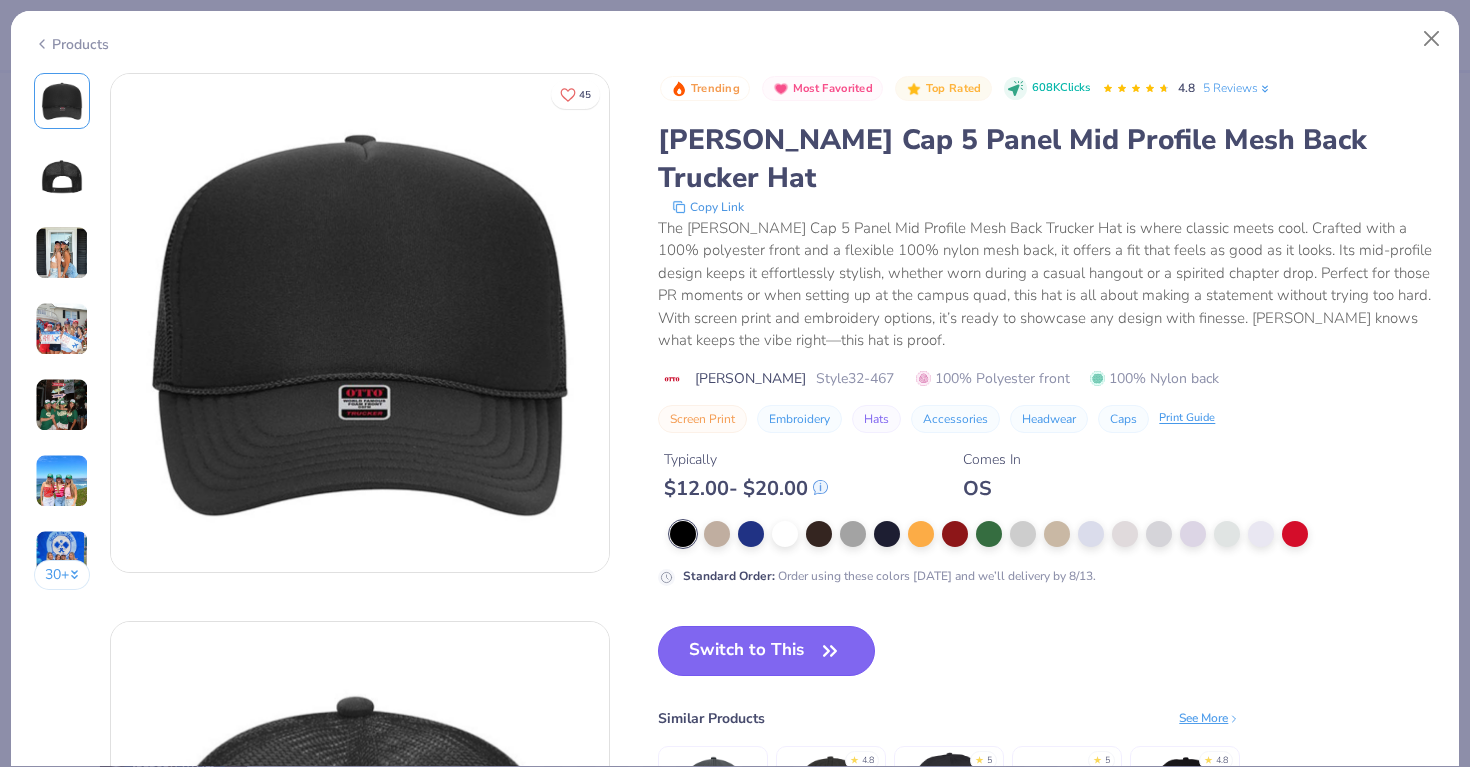 click on "Switch to This" at bounding box center (766, 651) 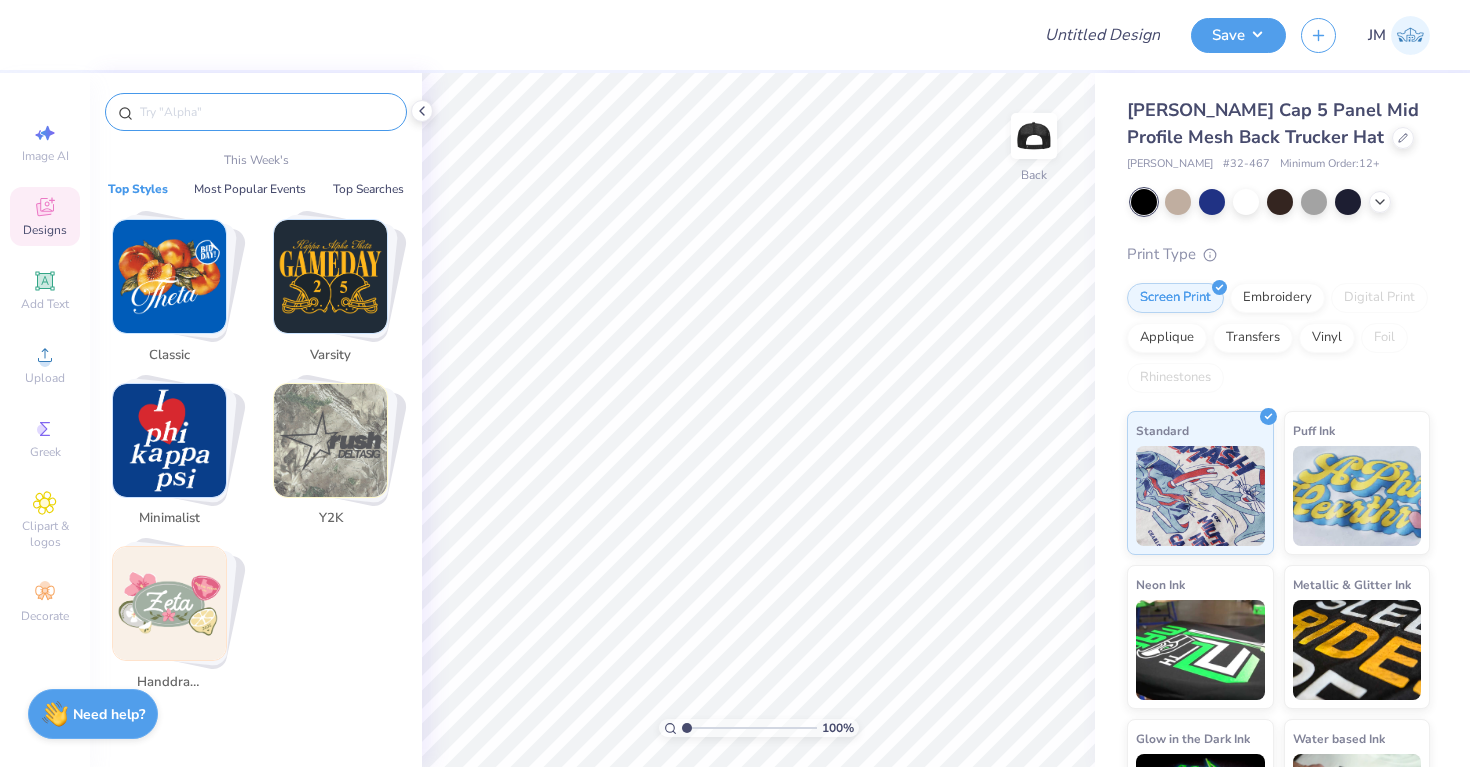 click at bounding box center [266, 112] 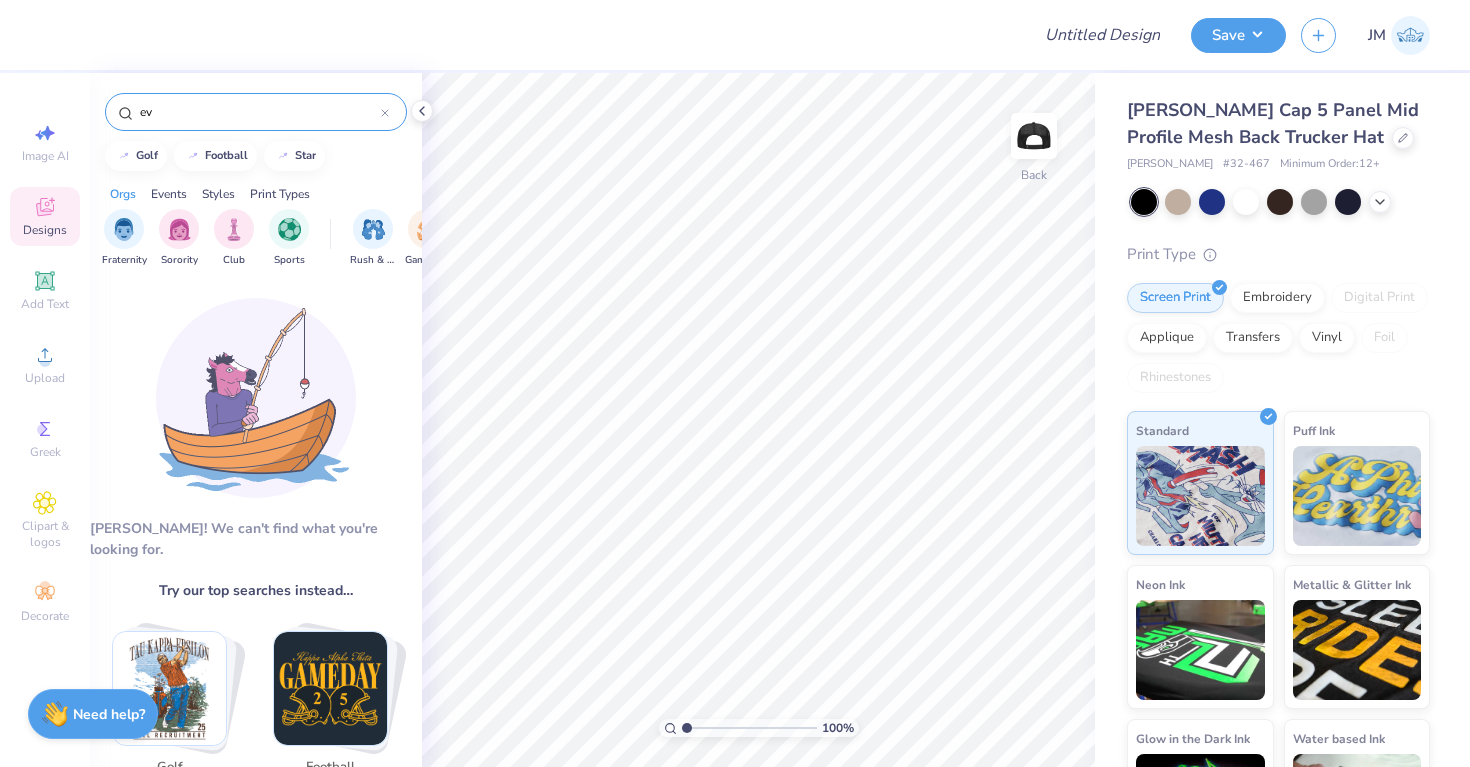 type on "e" 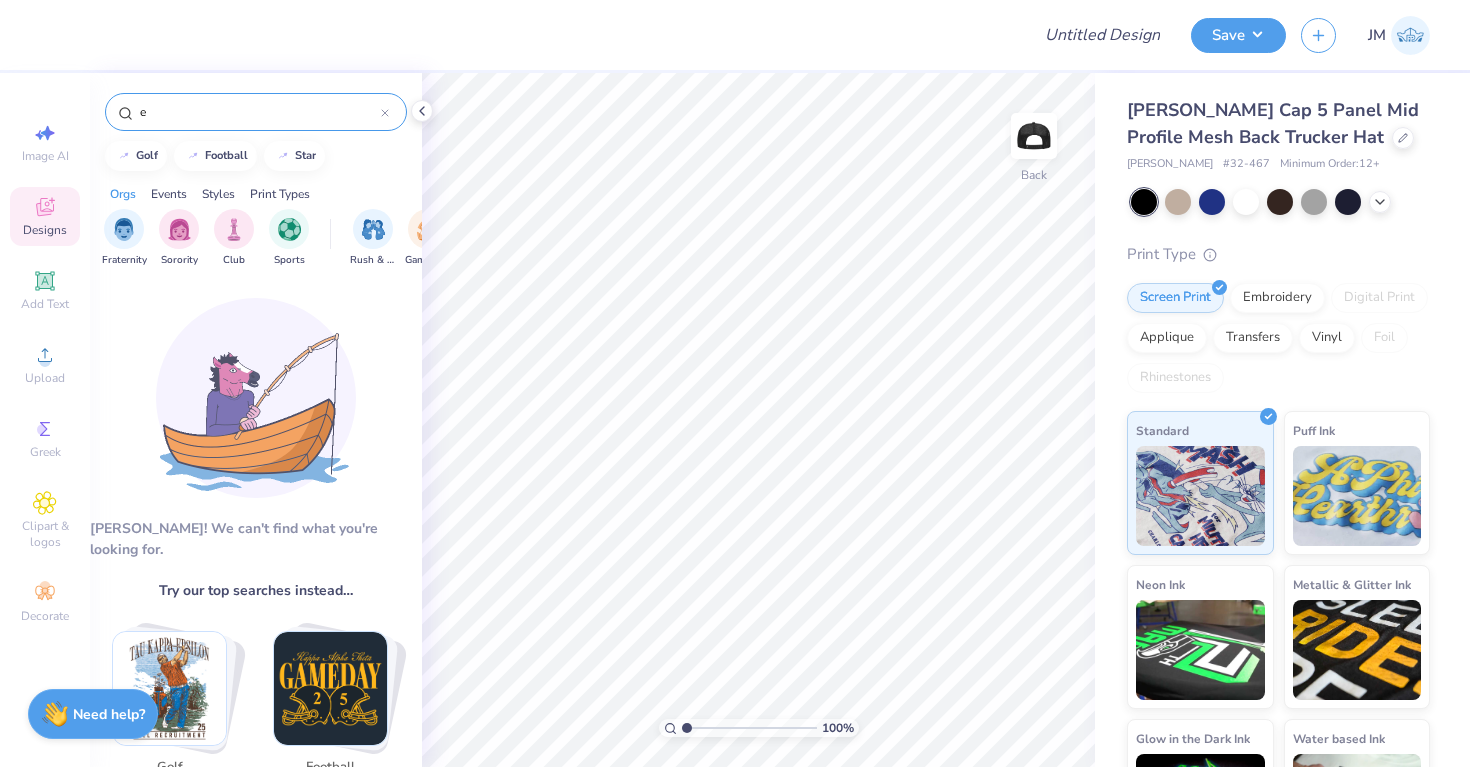type 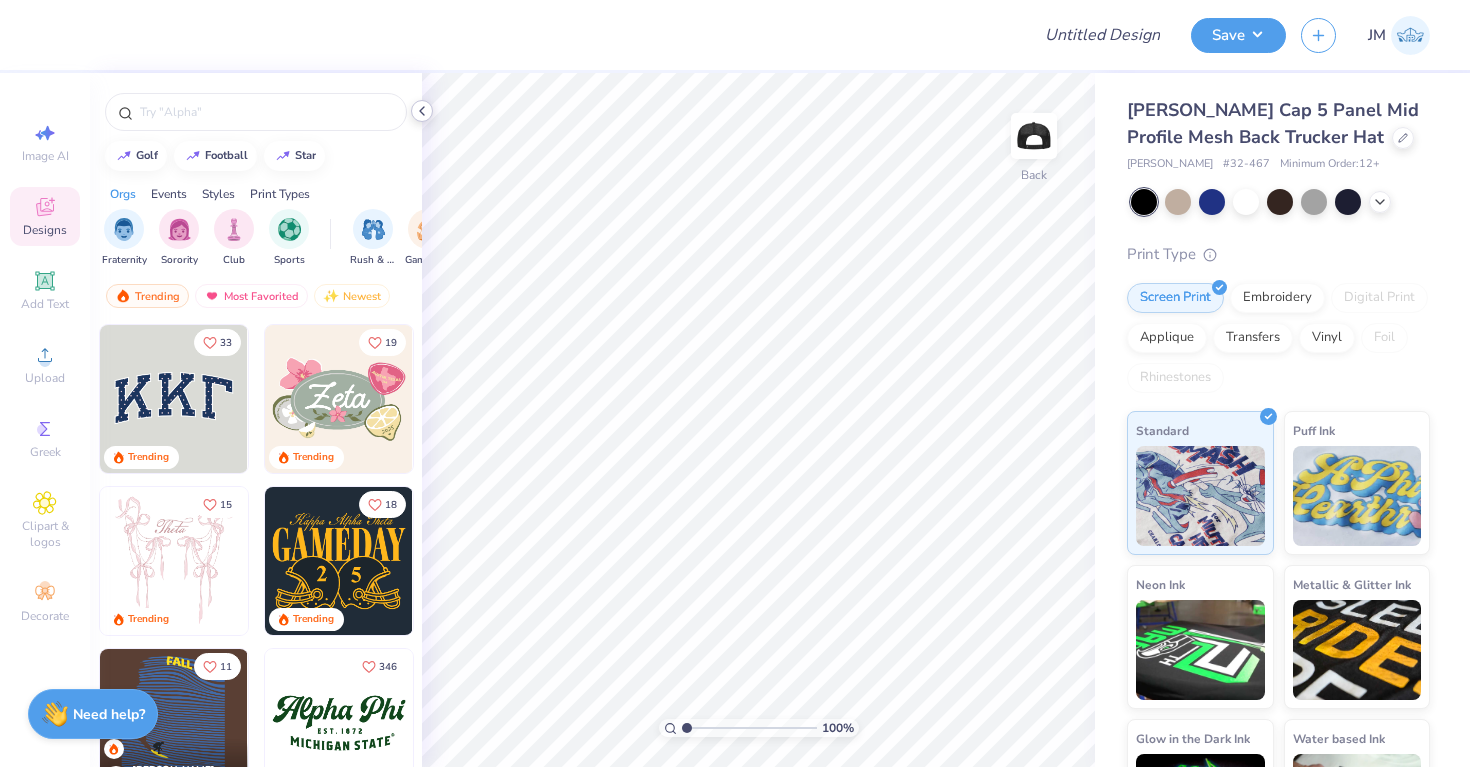 click 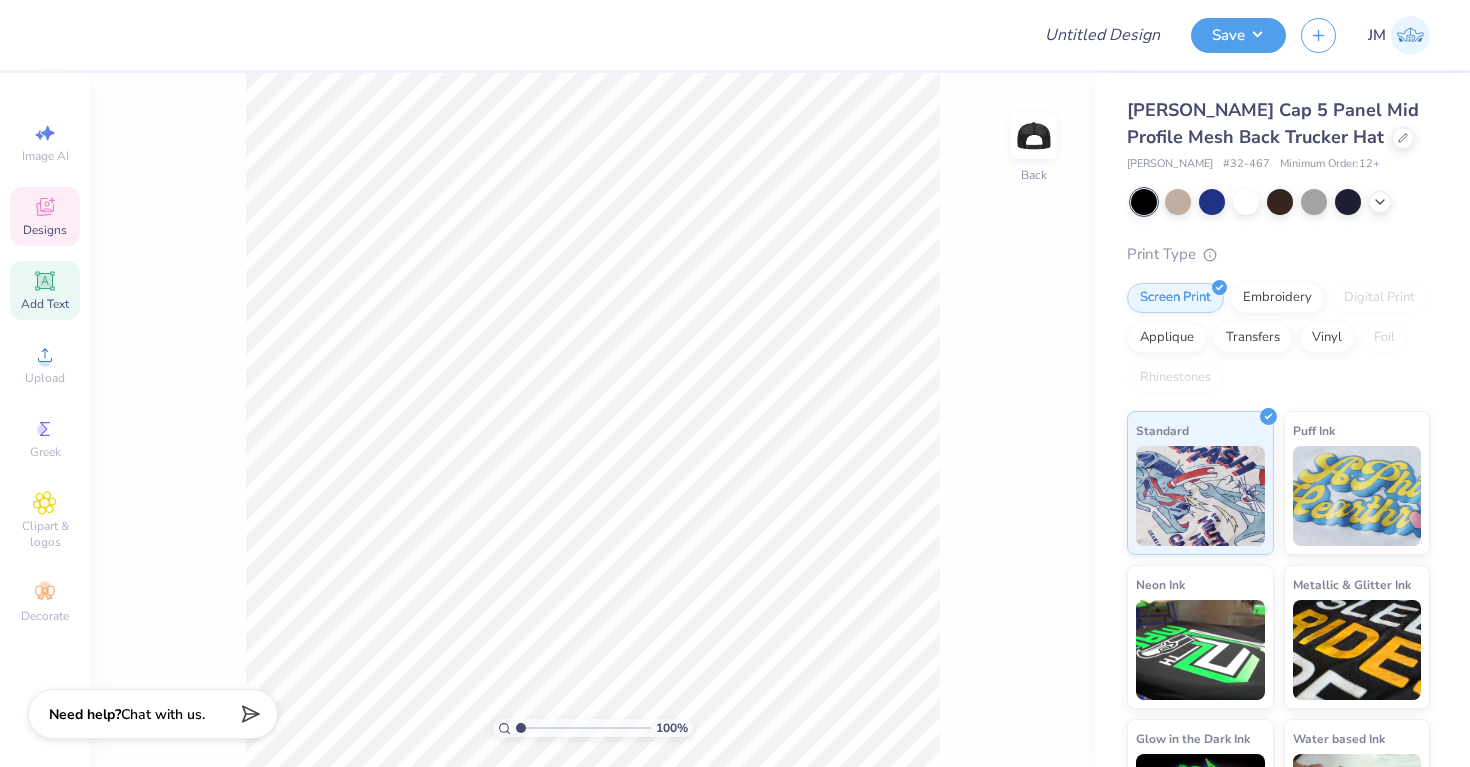 click 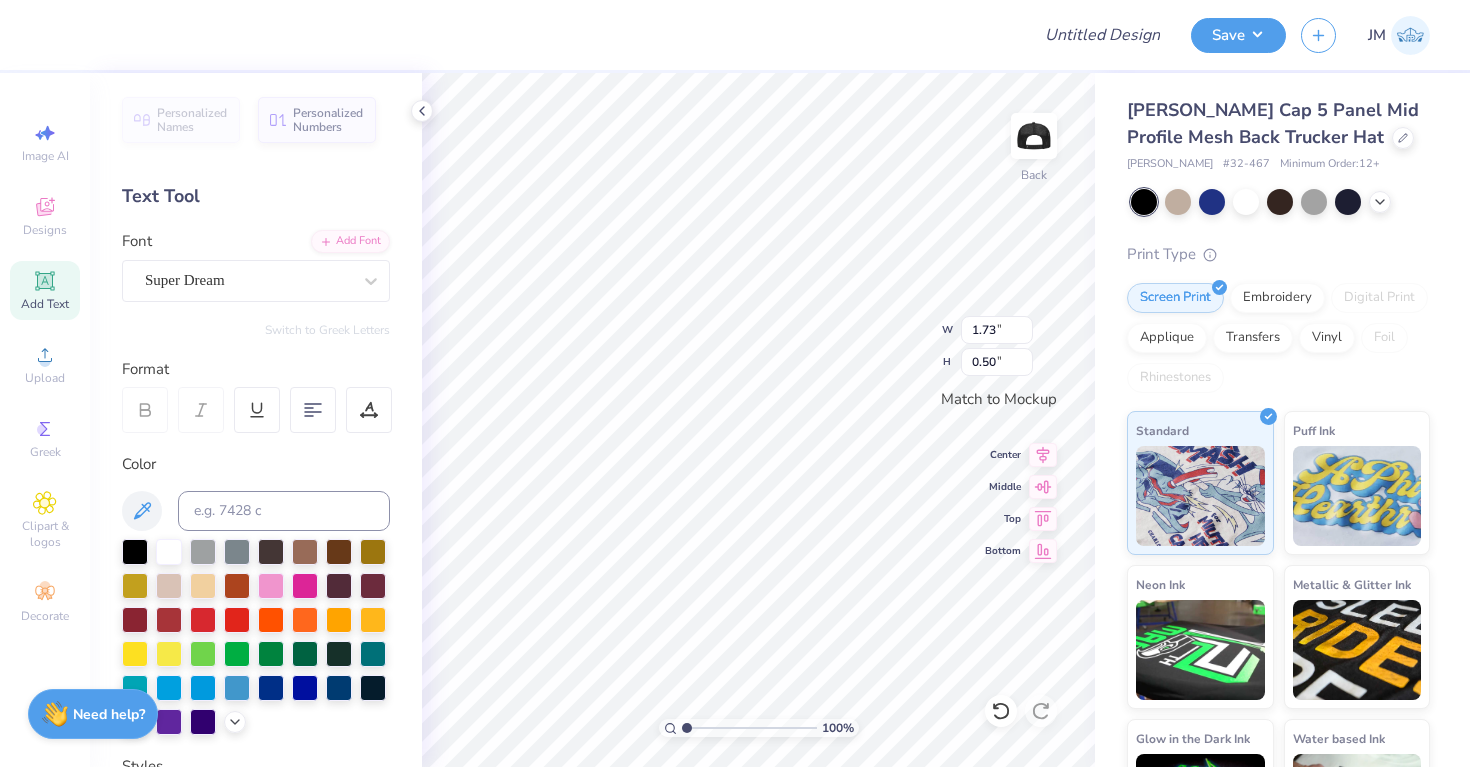 scroll, scrollTop: 0, scrollLeft: 2, axis: horizontal 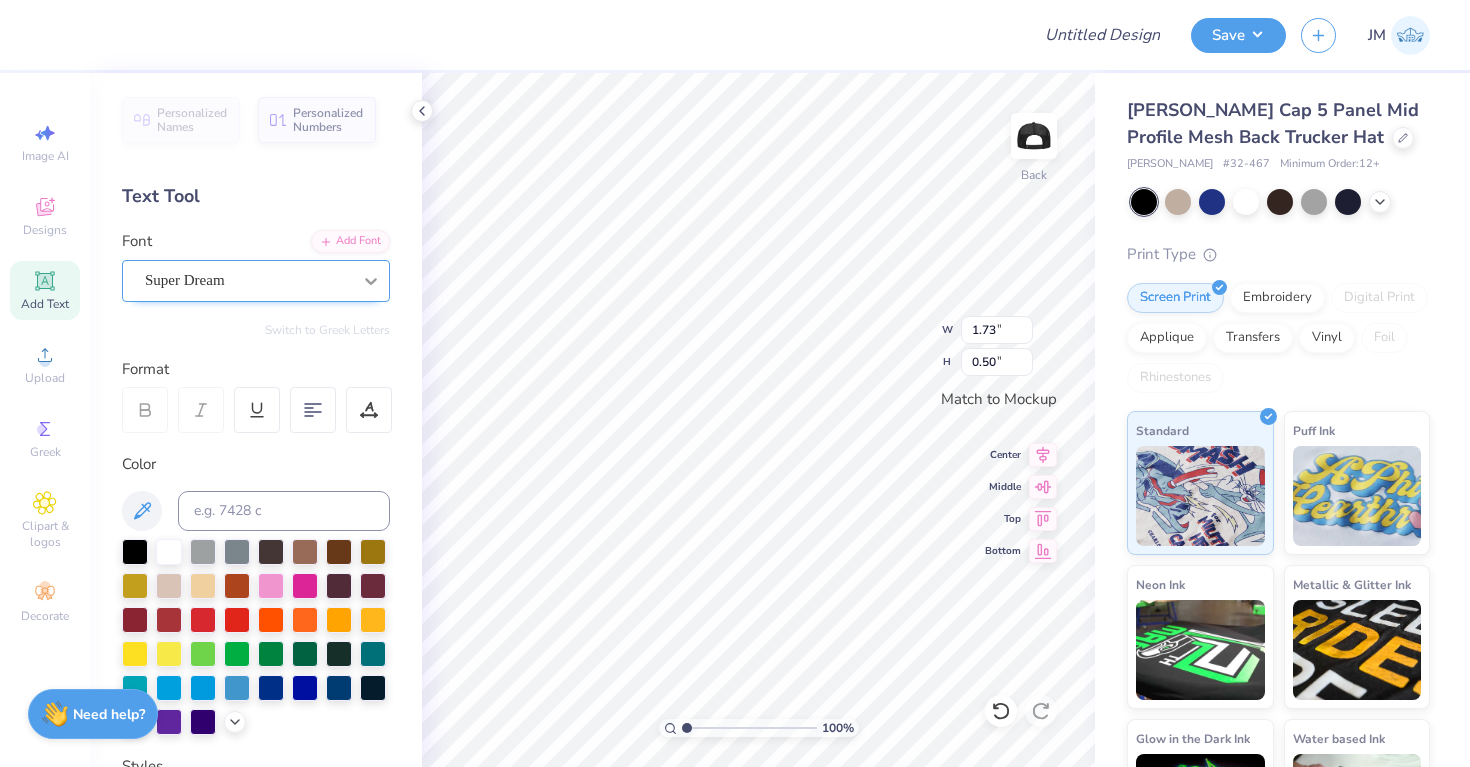 type on "[PERSON_NAME]" 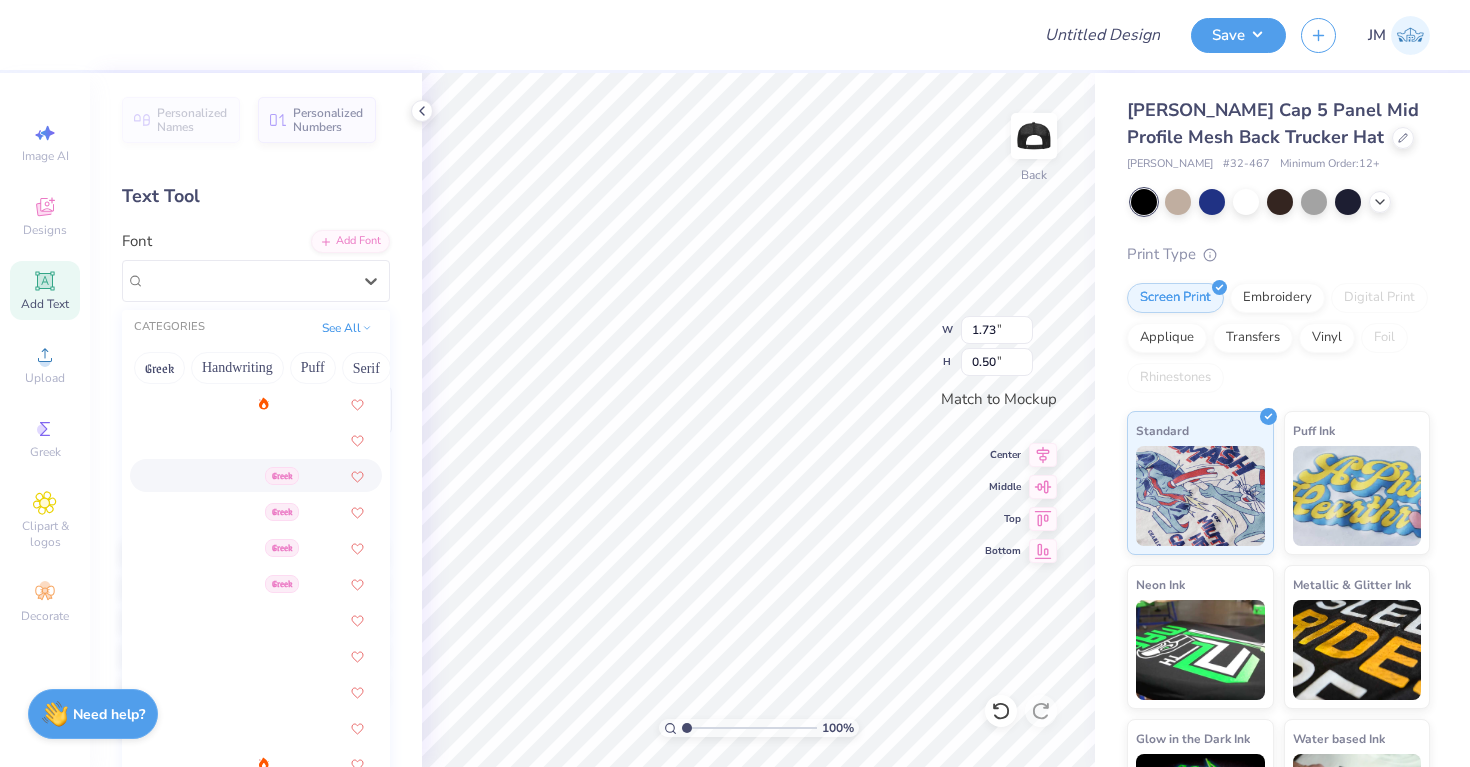 scroll, scrollTop: 283, scrollLeft: 0, axis: vertical 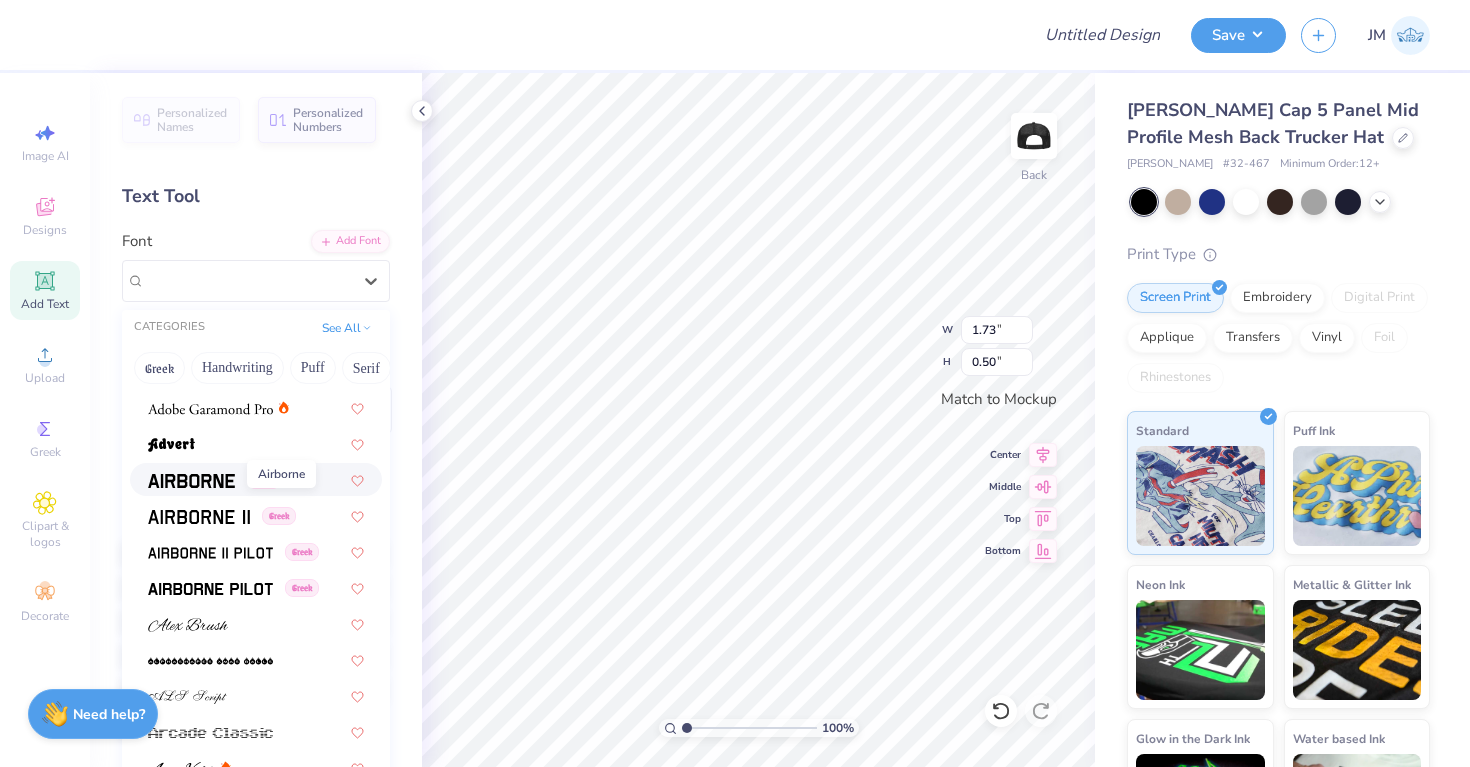 click at bounding box center (191, 481) 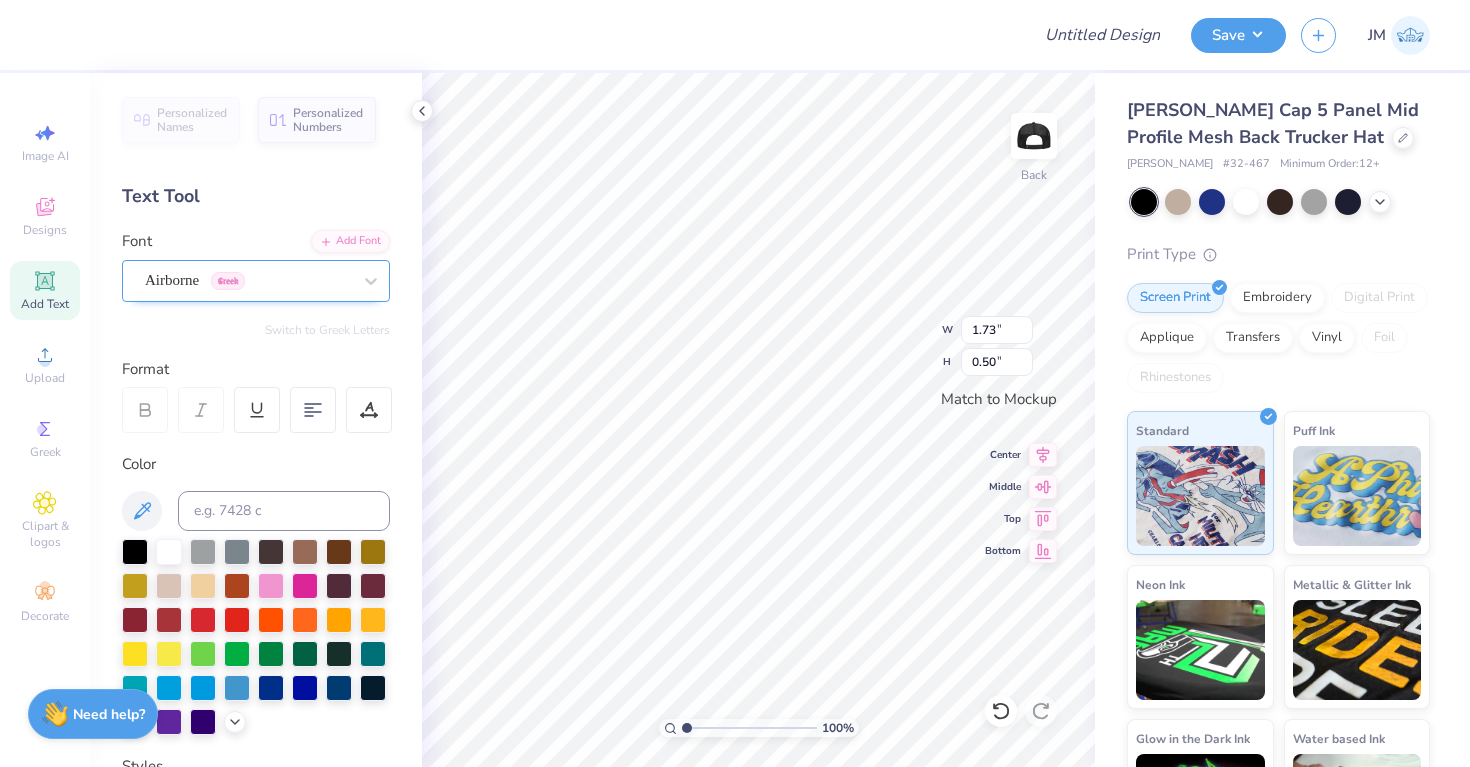 click on "Airborne Greek" at bounding box center [248, 280] 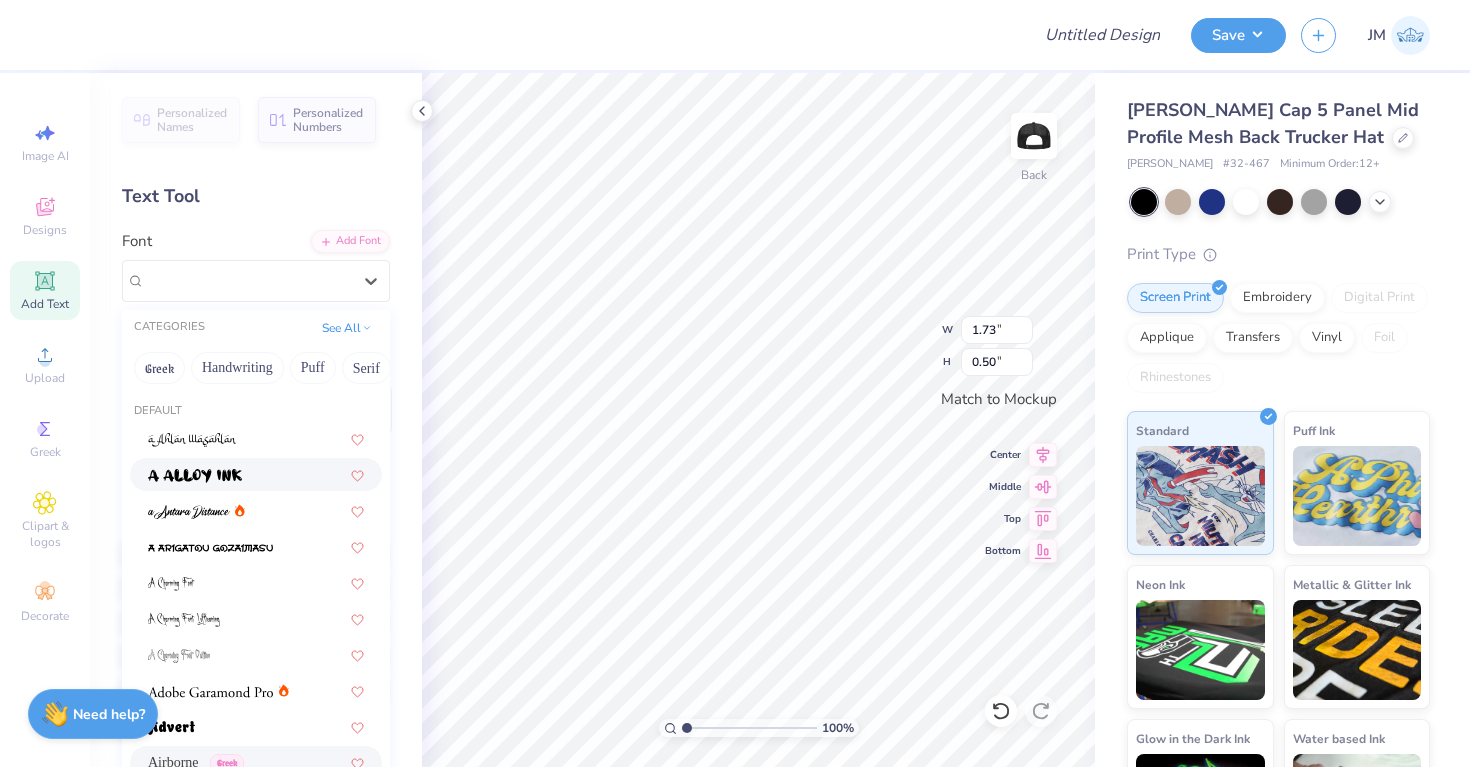 click at bounding box center (256, 474) 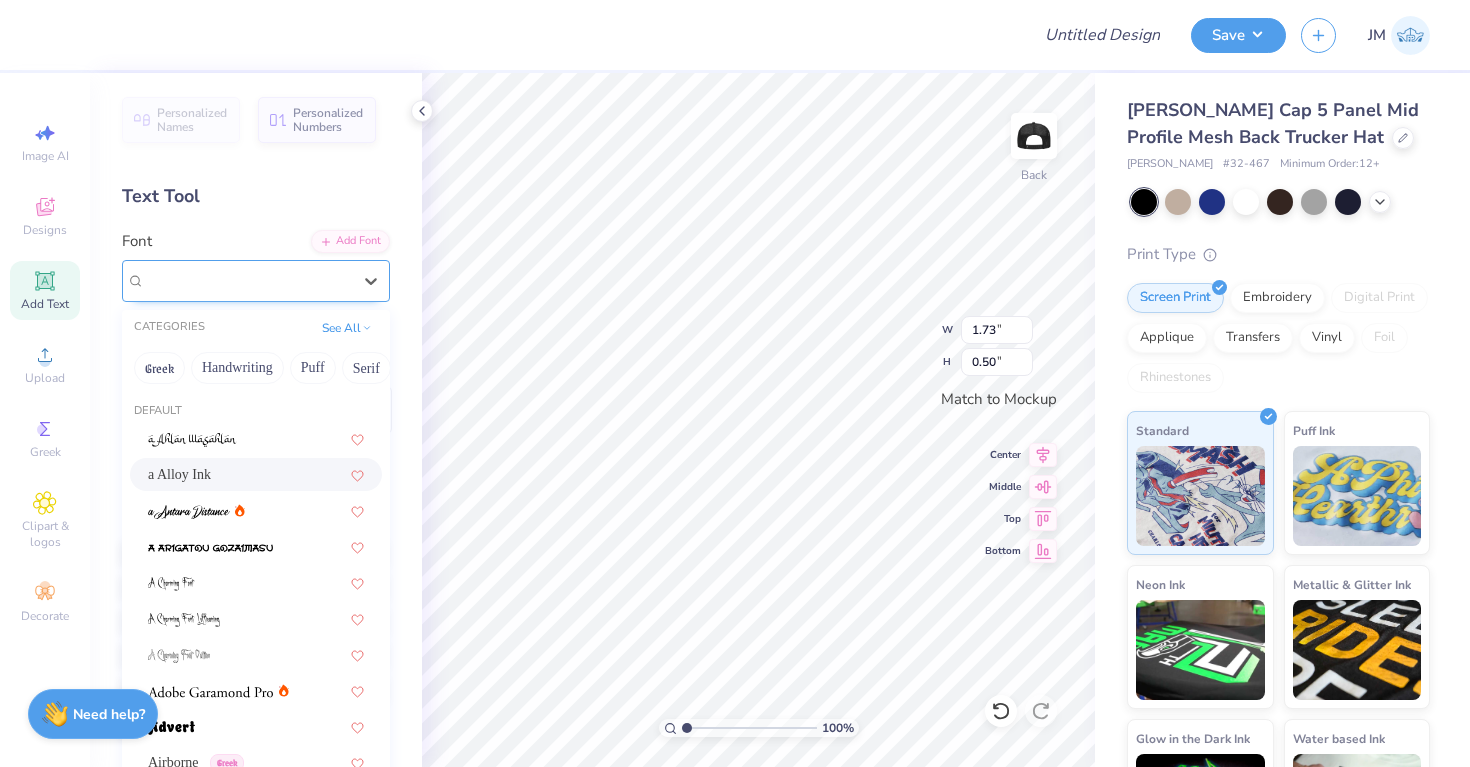 click on "a Alloy Ink" at bounding box center [248, 280] 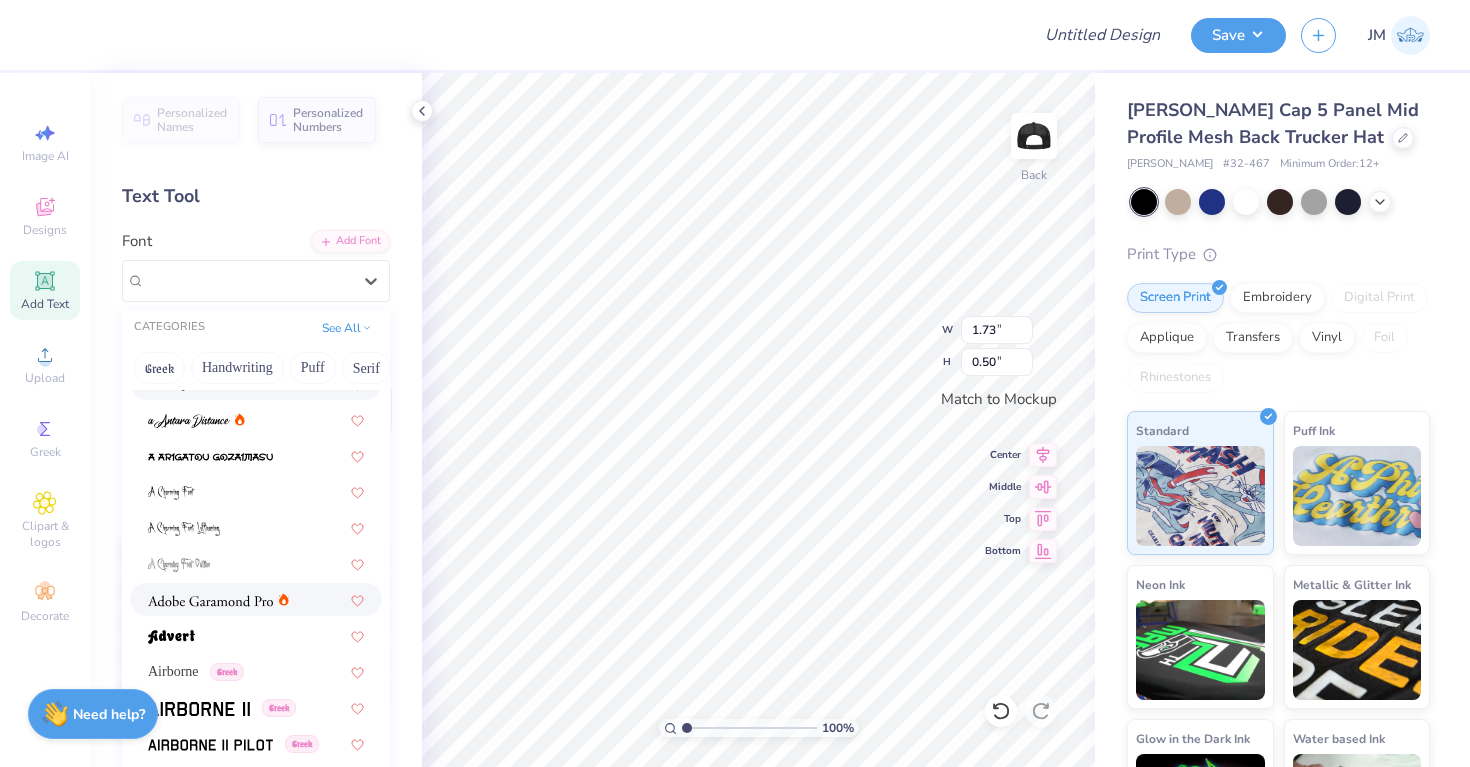 scroll, scrollTop: 103, scrollLeft: 0, axis: vertical 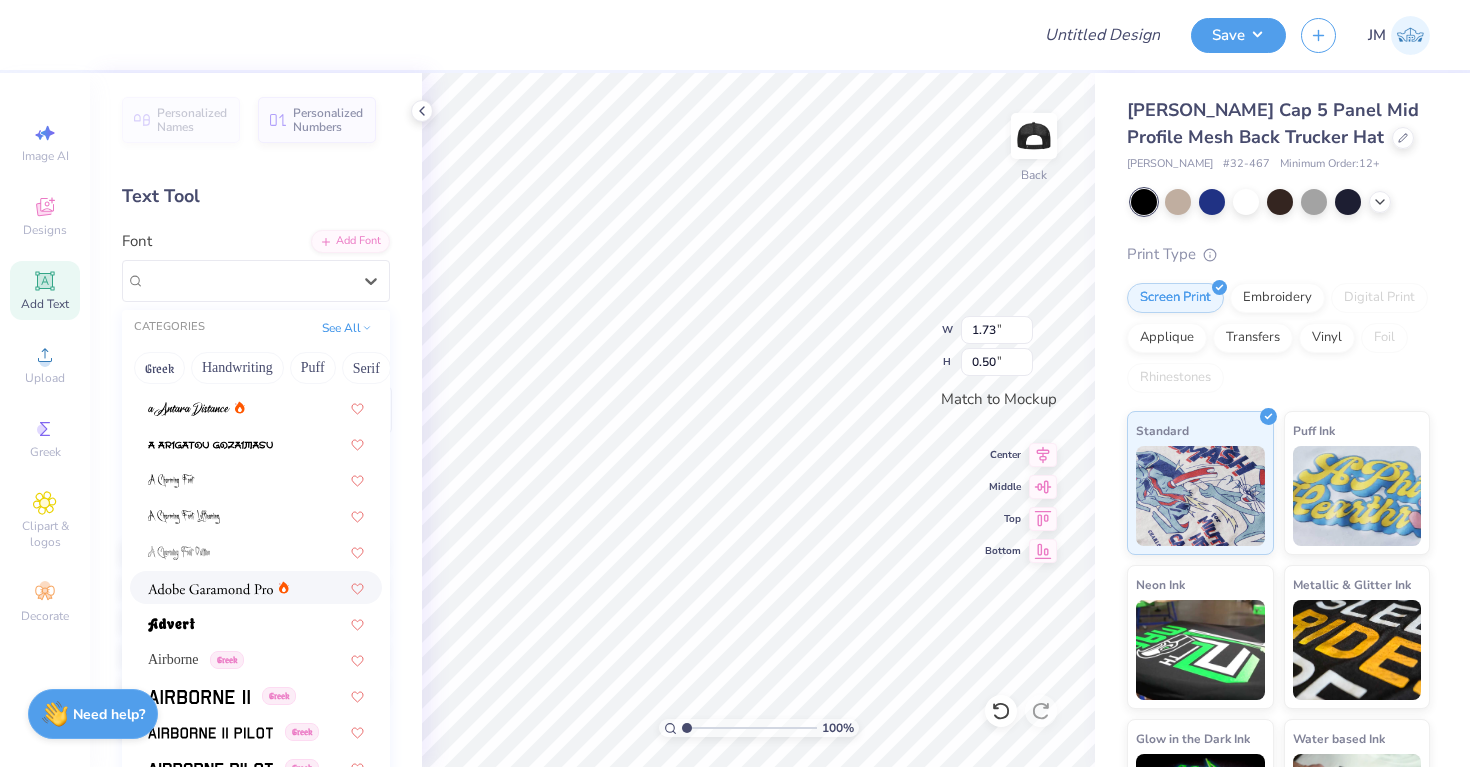 click at bounding box center [256, 587] 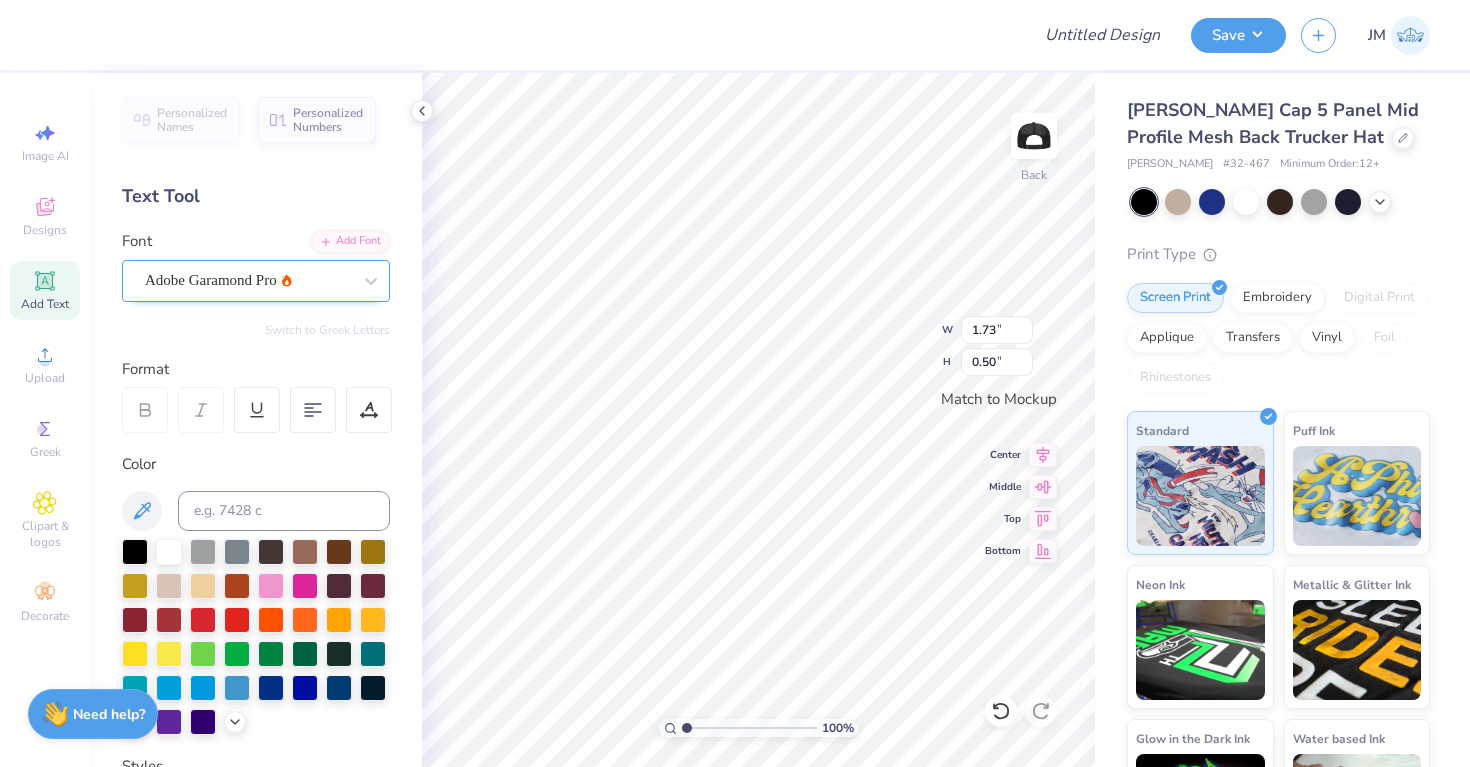 click on "Adobe Garamond Pro" at bounding box center (248, 280) 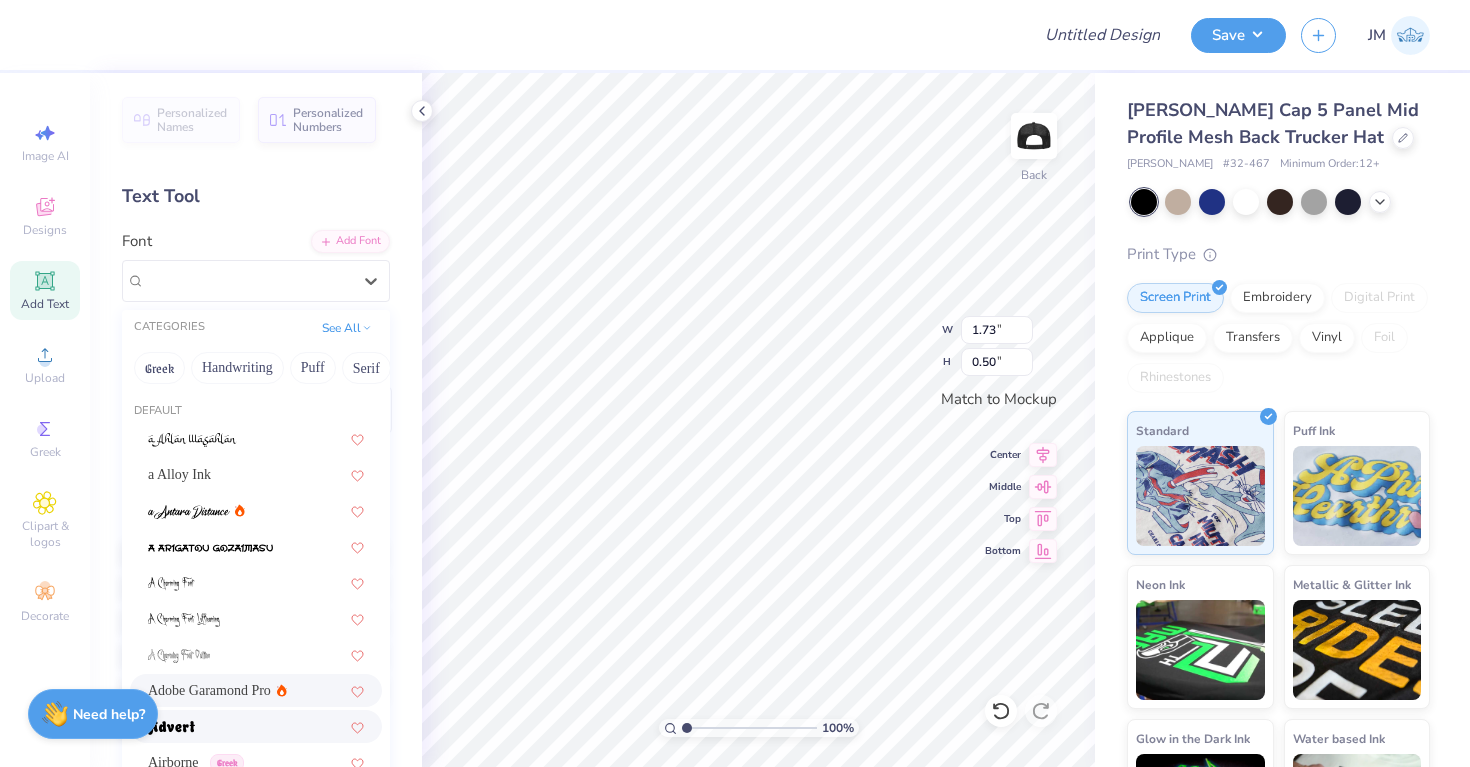 click at bounding box center (171, 728) 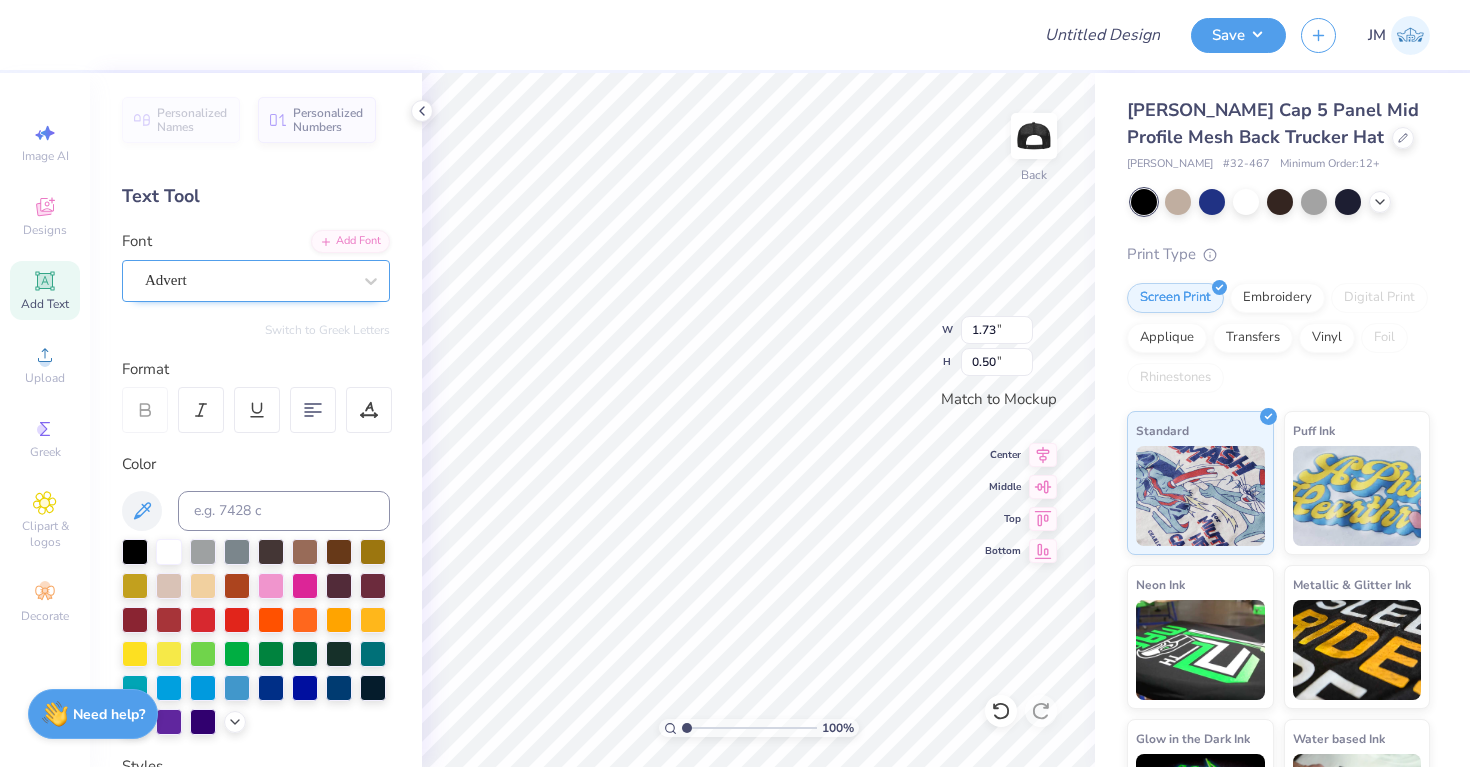 click on "Advert" at bounding box center [248, 280] 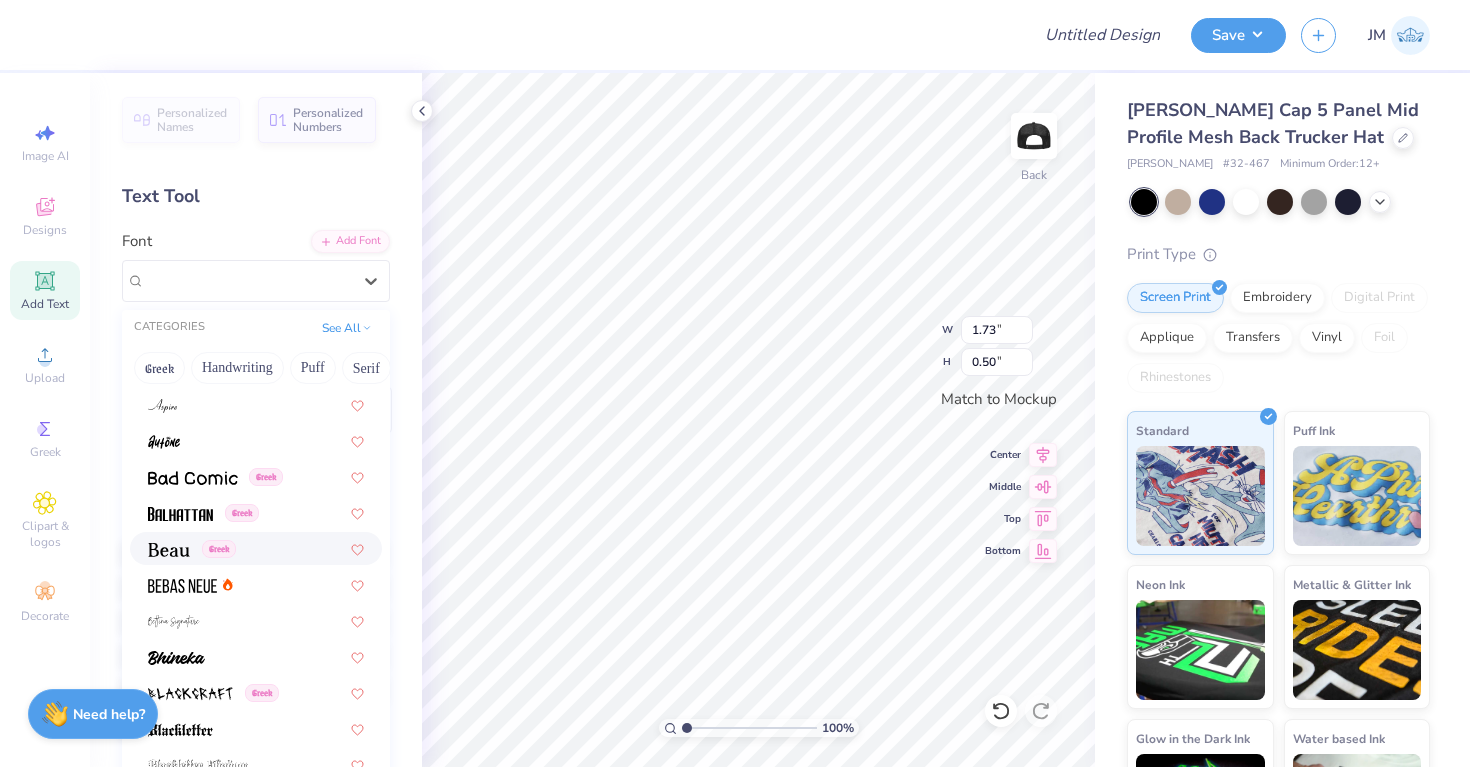 scroll, scrollTop: 802, scrollLeft: 0, axis: vertical 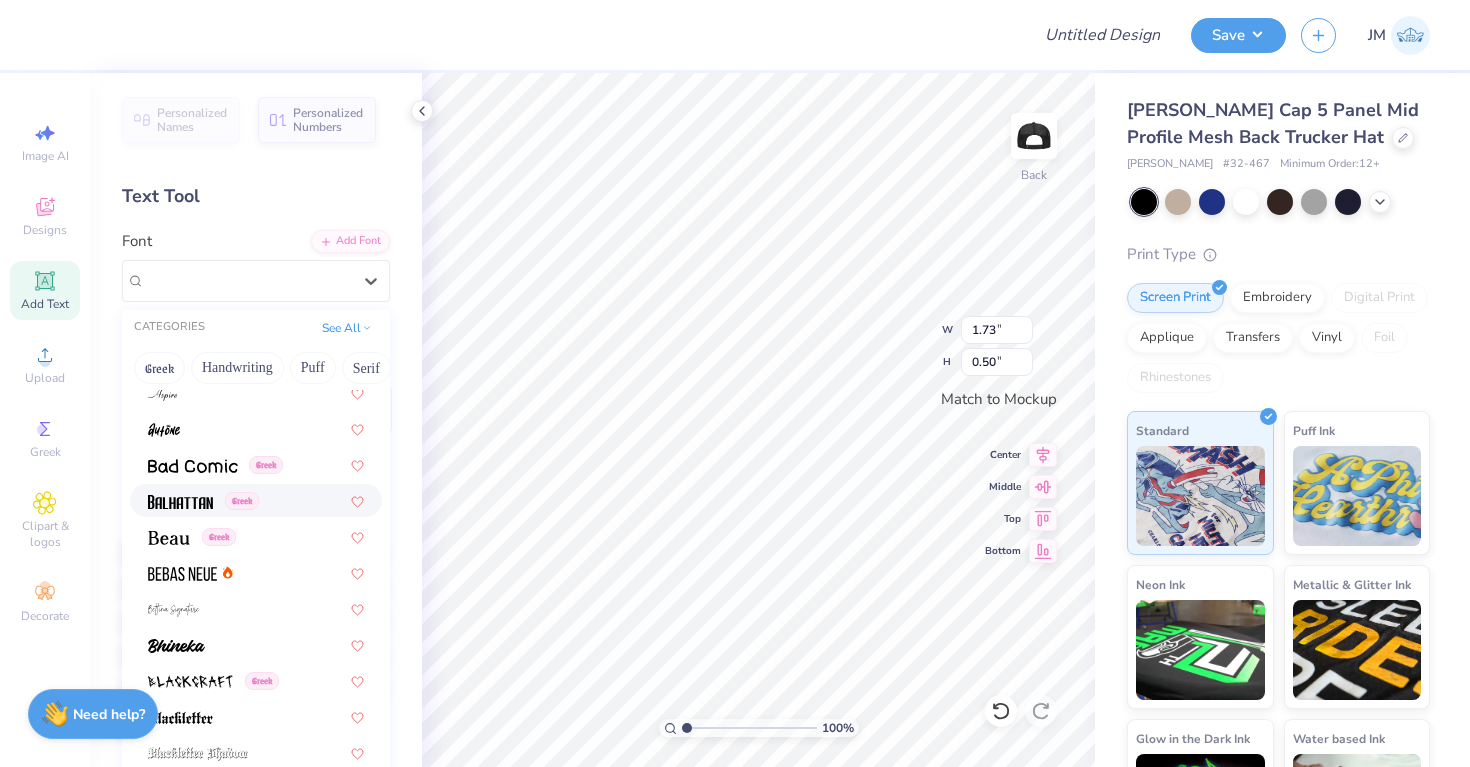 click at bounding box center [180, 502] 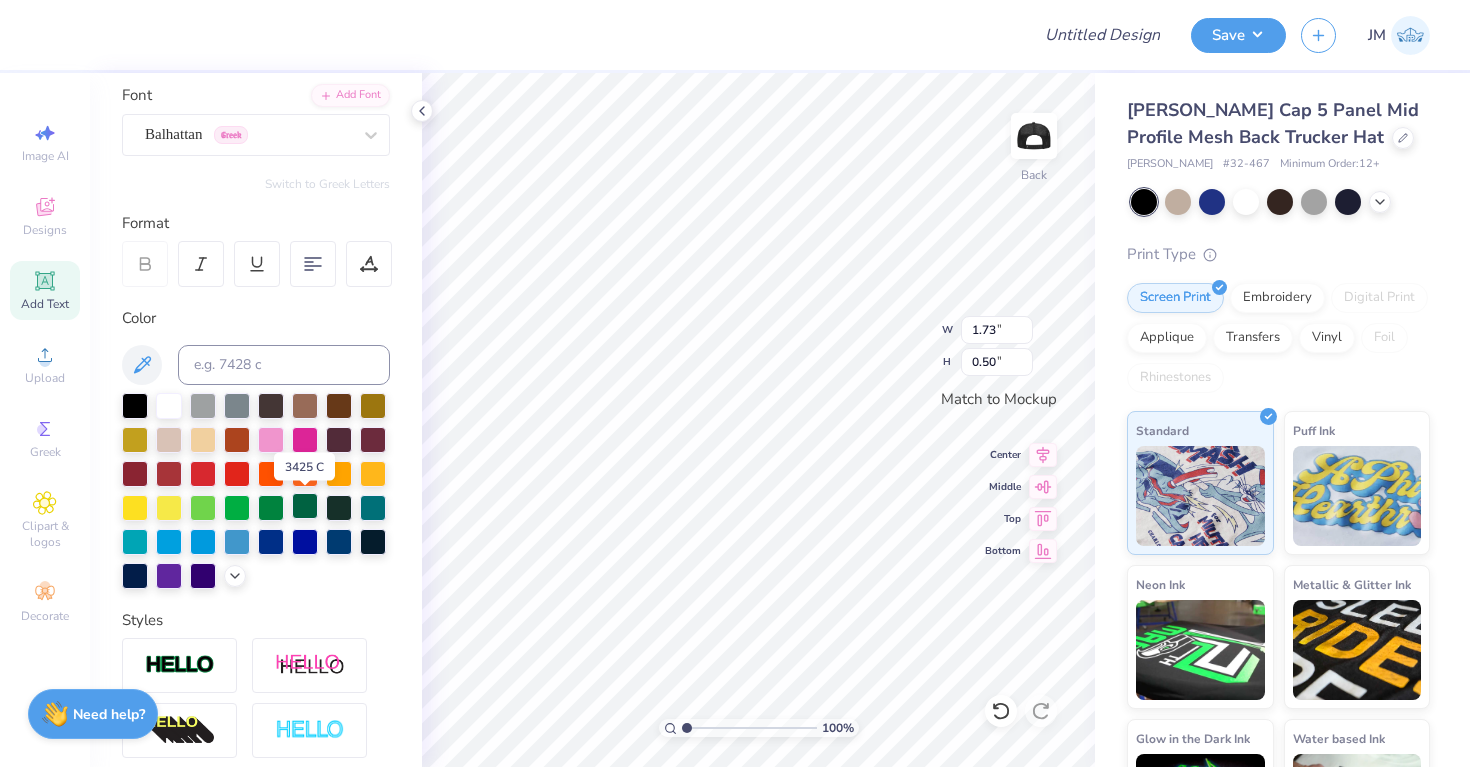 scroll, scrollTop: 140, scrollLeft: 0, axis: vertical 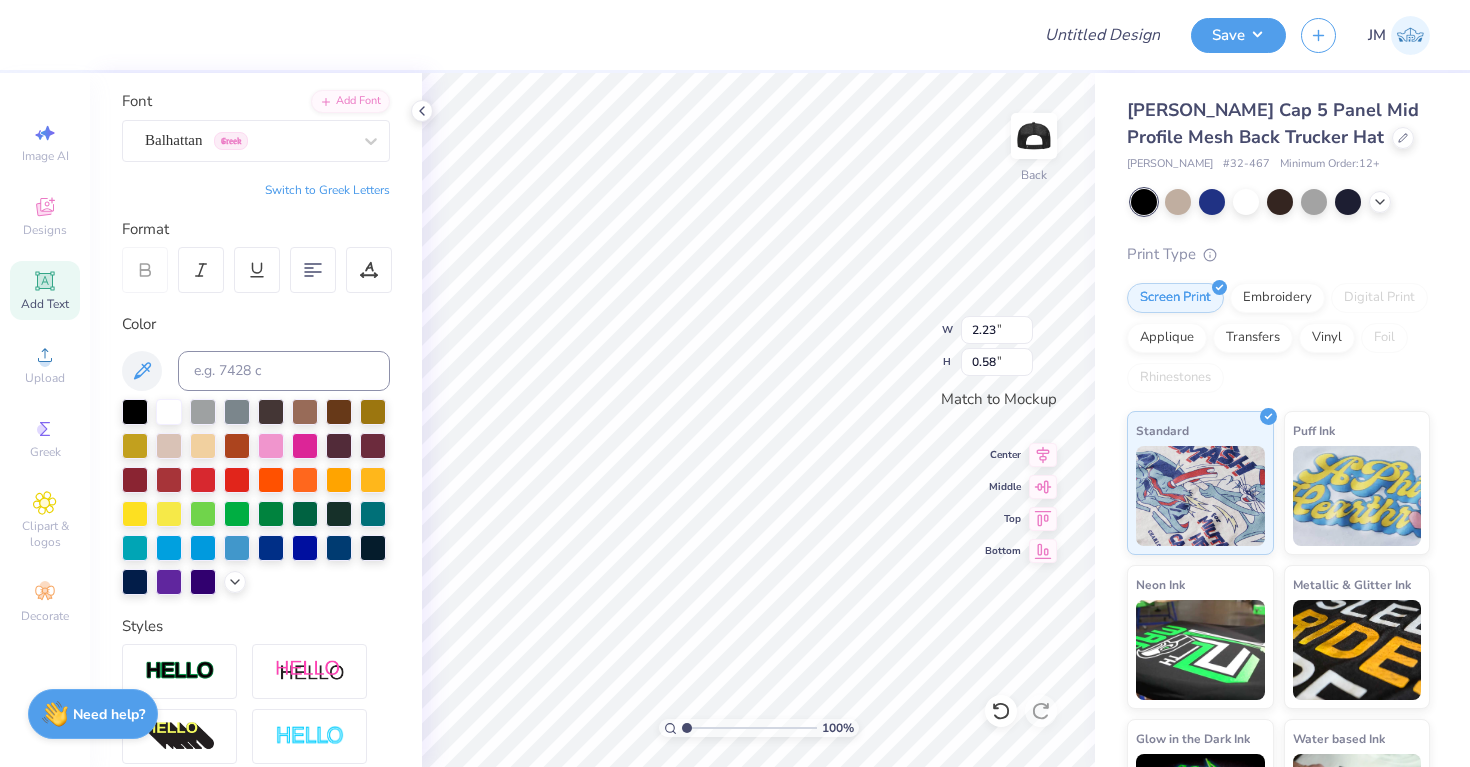 type on "3.56" 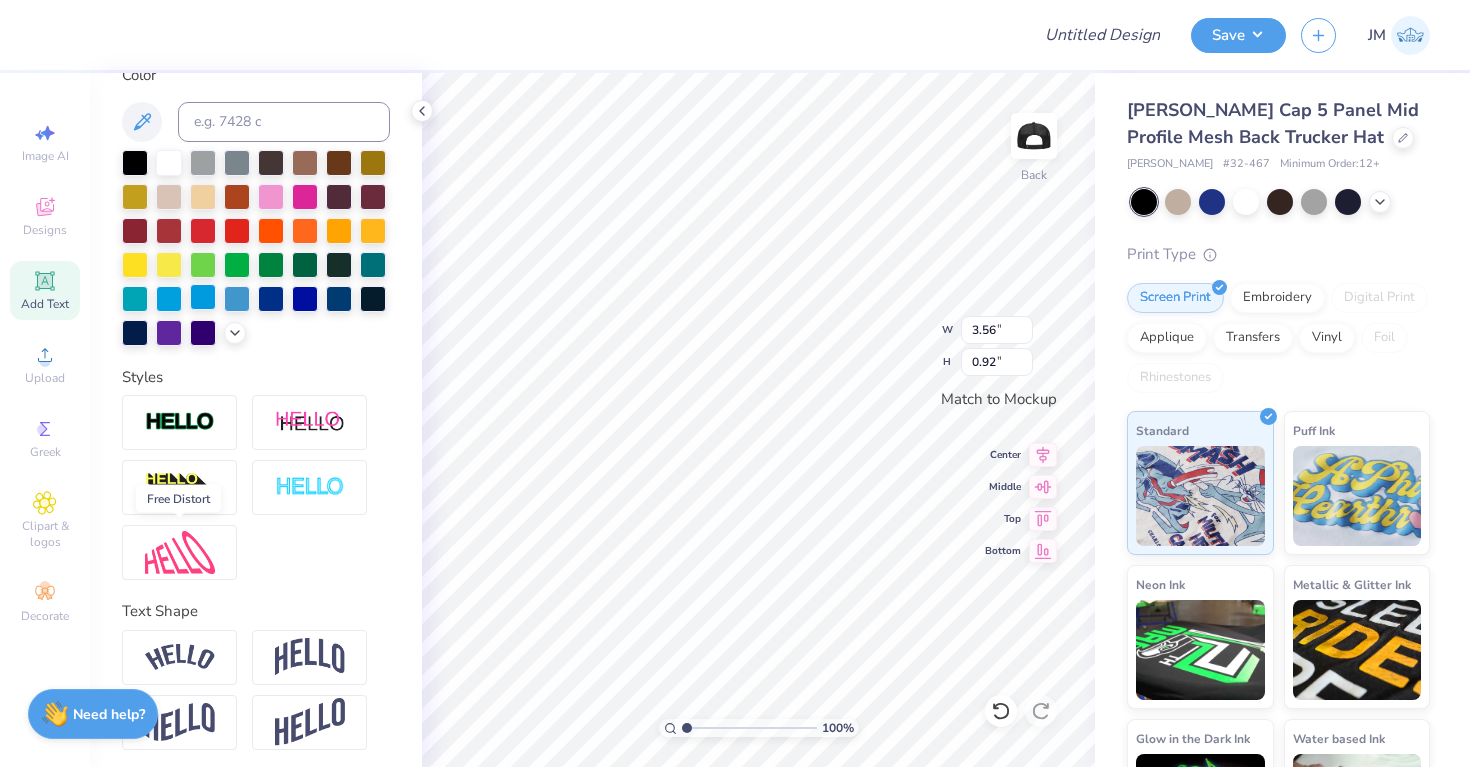 scroll, scrollTop: 395, scrollLeft: 0, axis: vertical 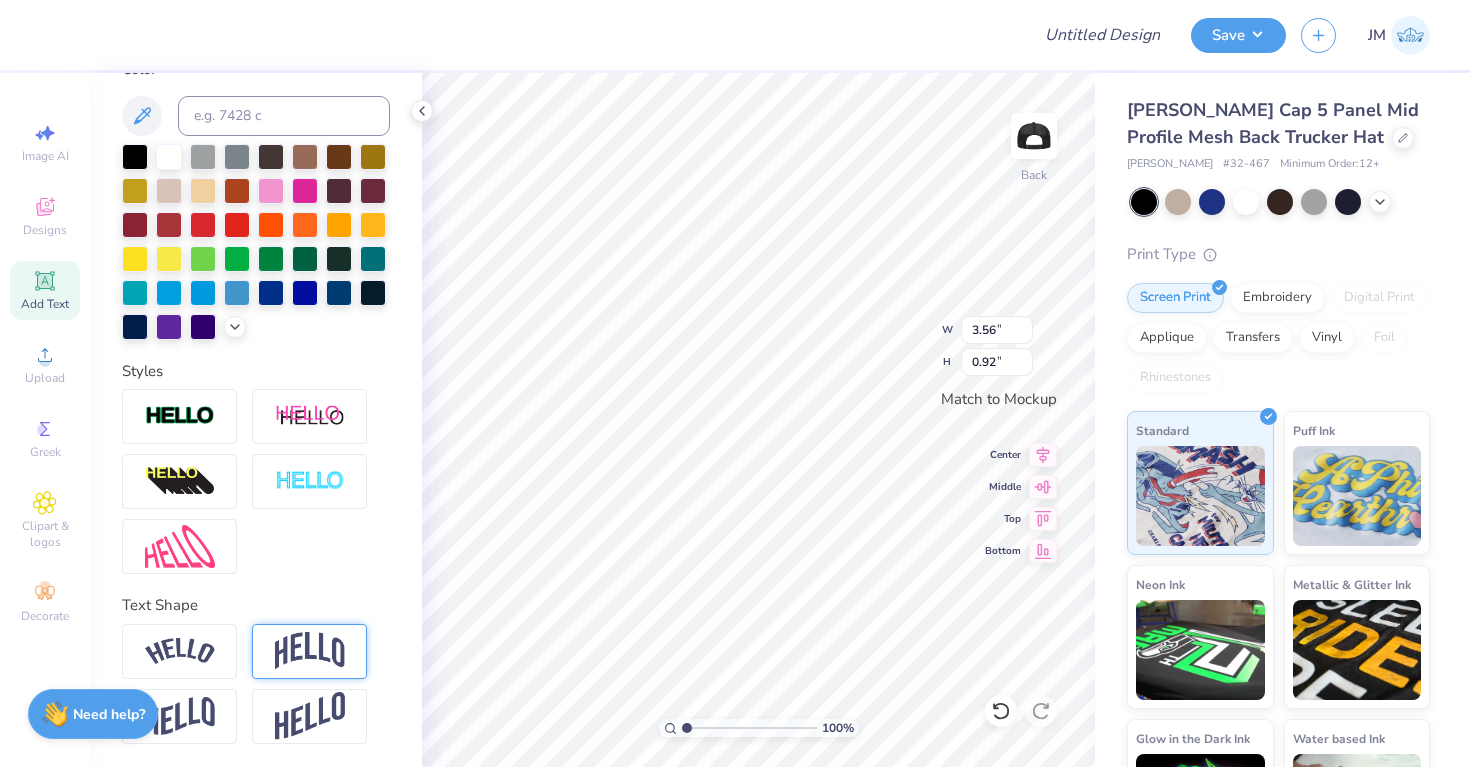 click at bounding box center [309, 651] 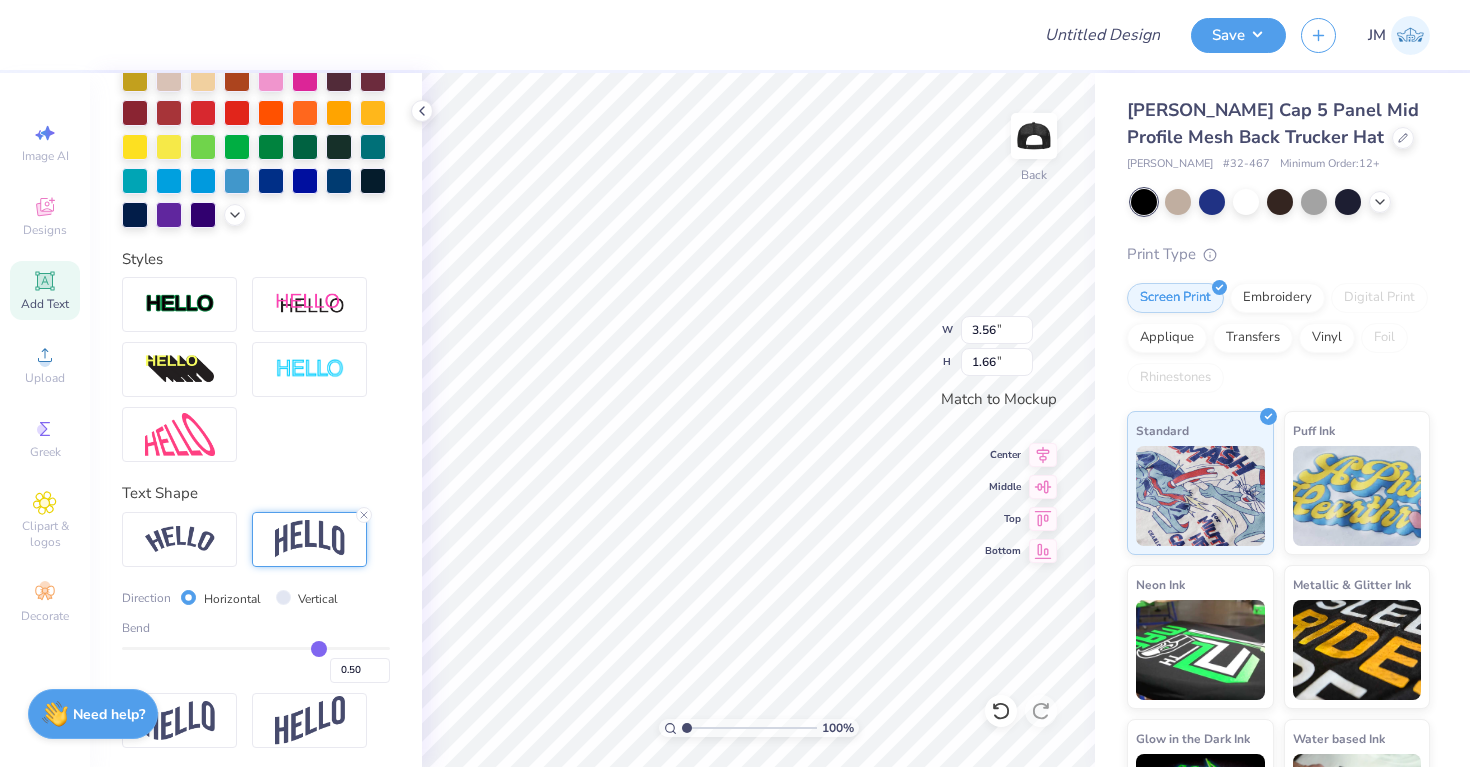 scroll, scrollTop: 510, scrollLeft: 0, axis: vertical 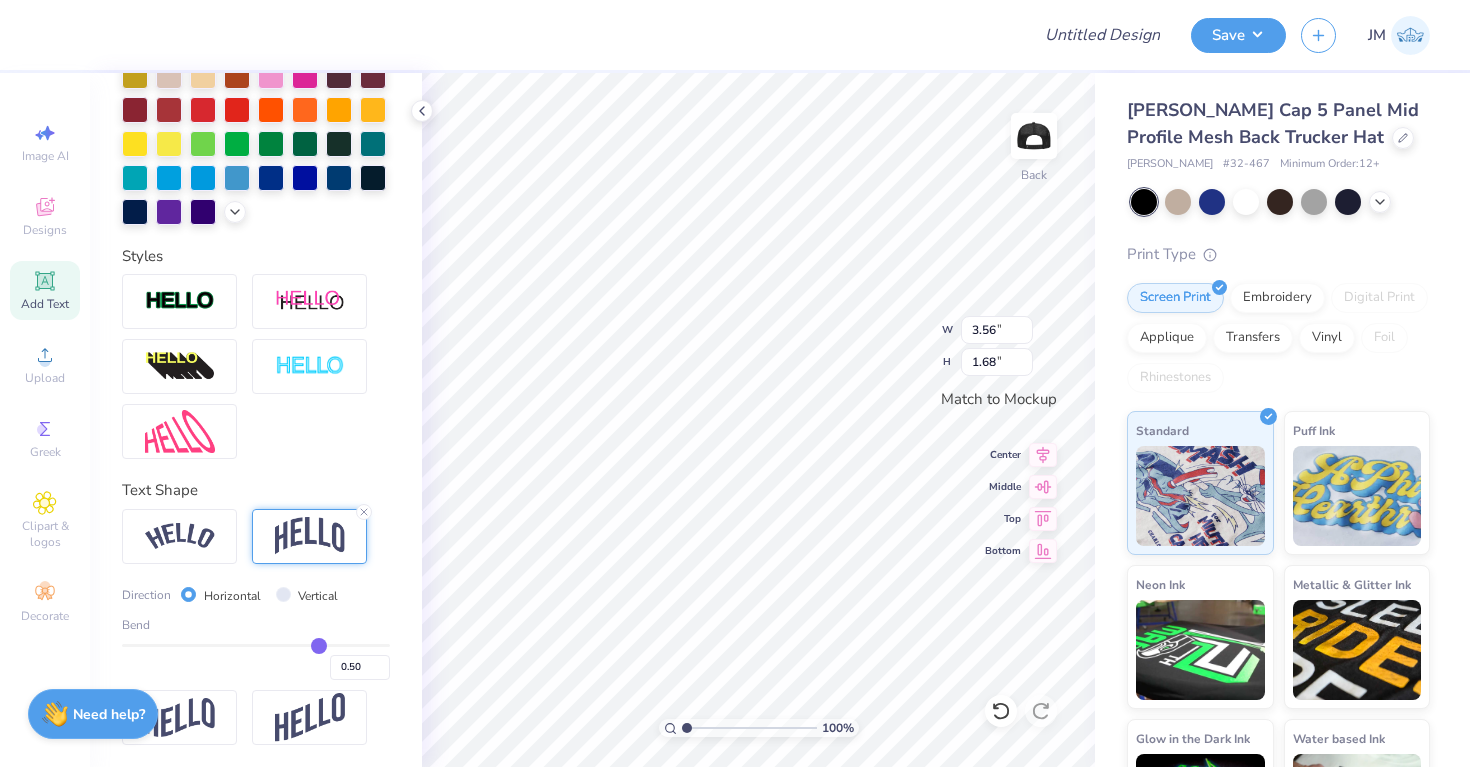 type on "1.65" 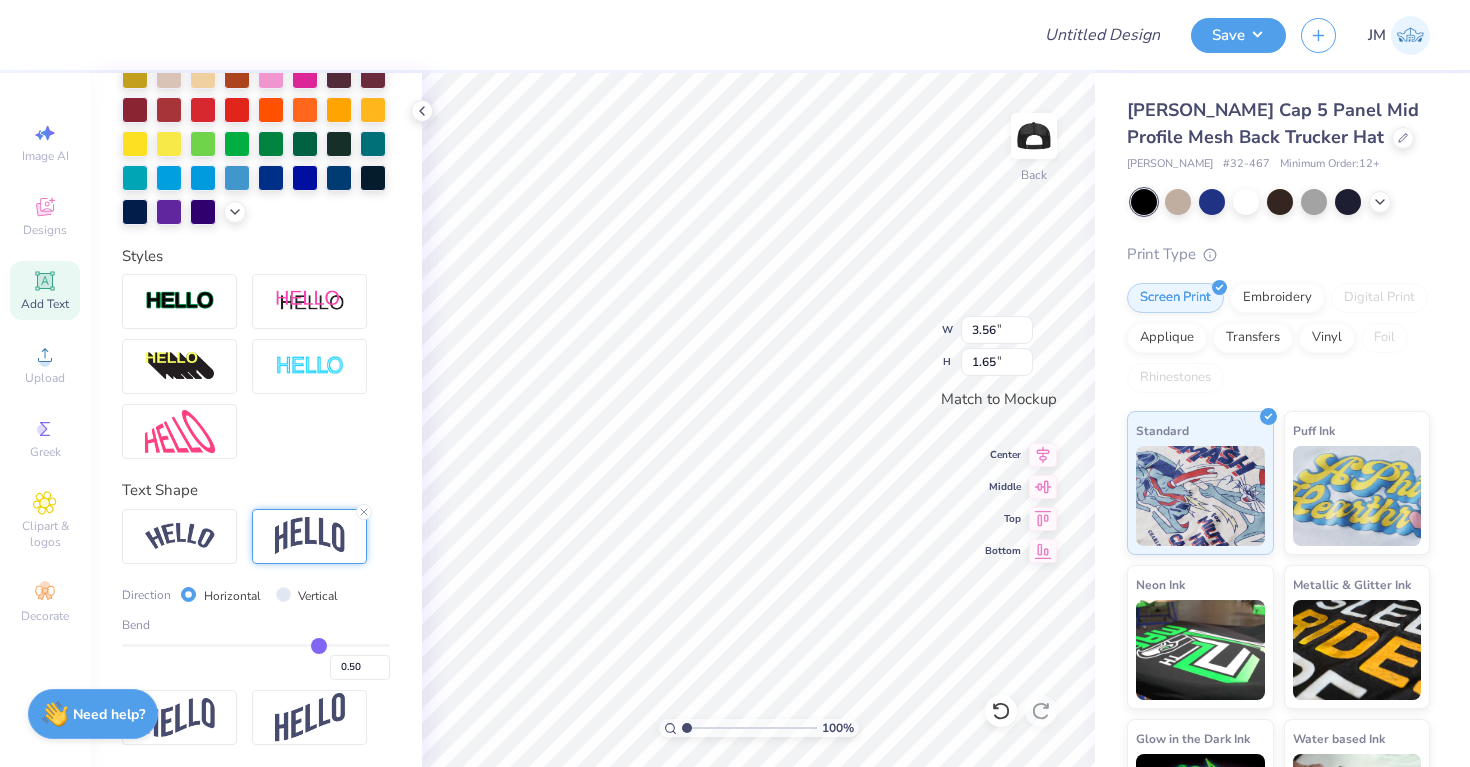 type on "0.48" 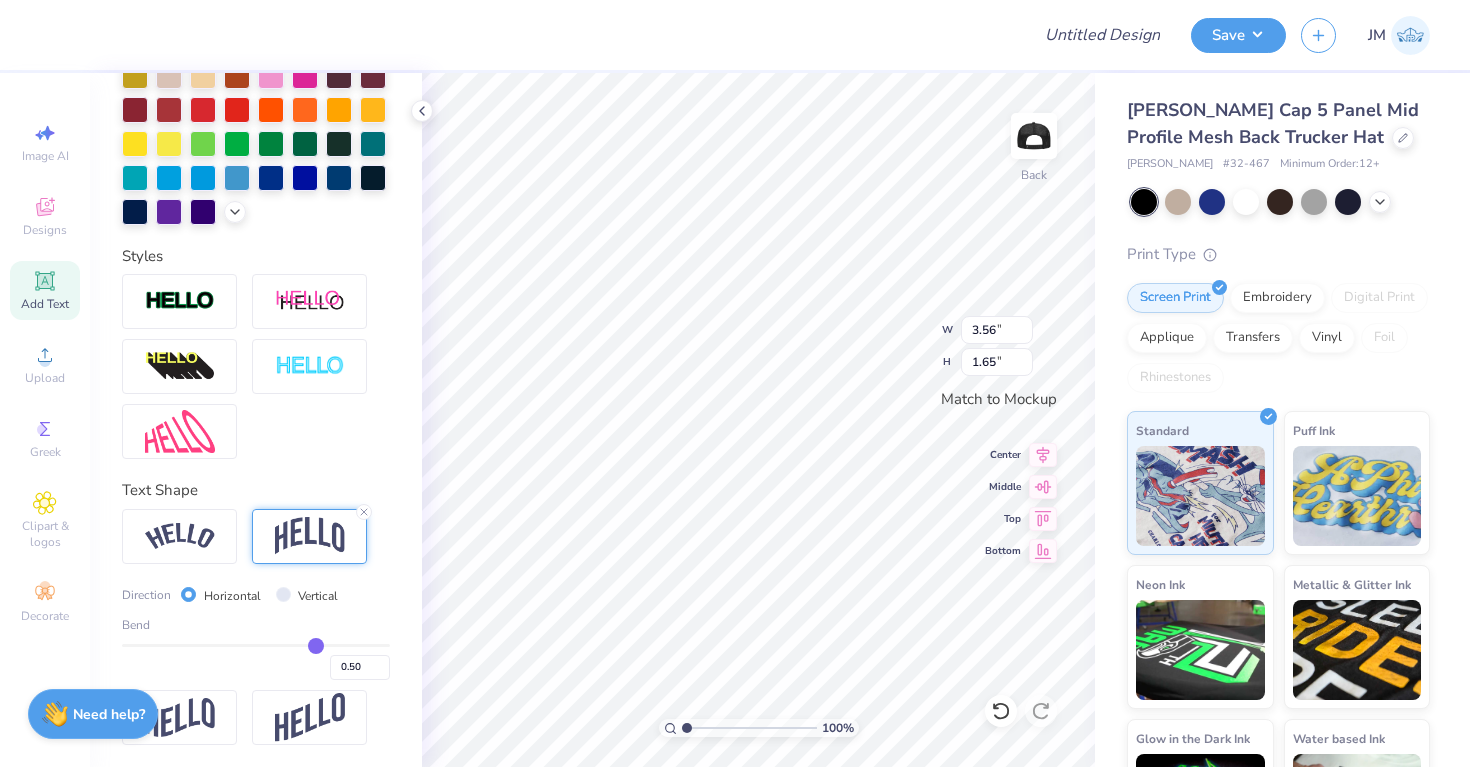 type on "0.48" 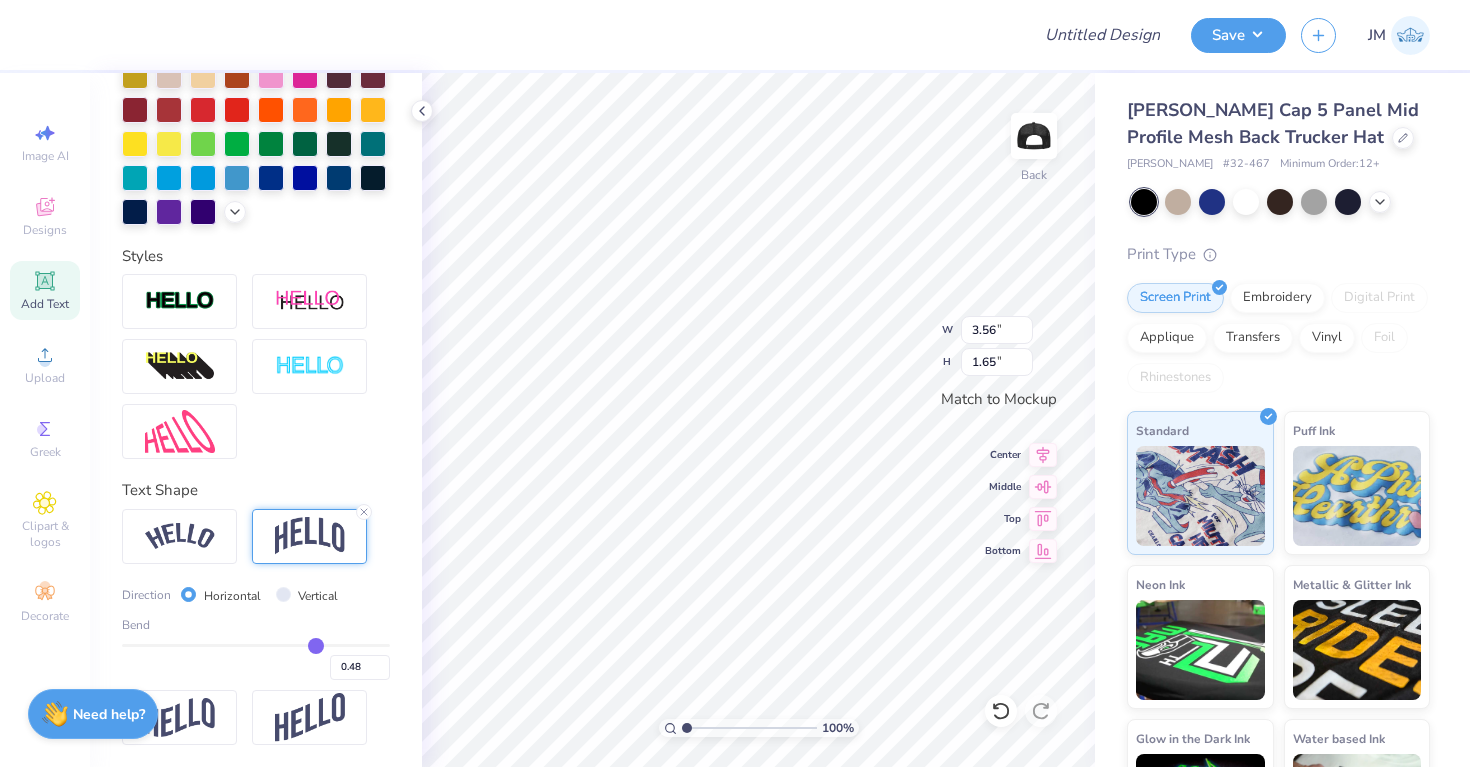 type on "0.47" 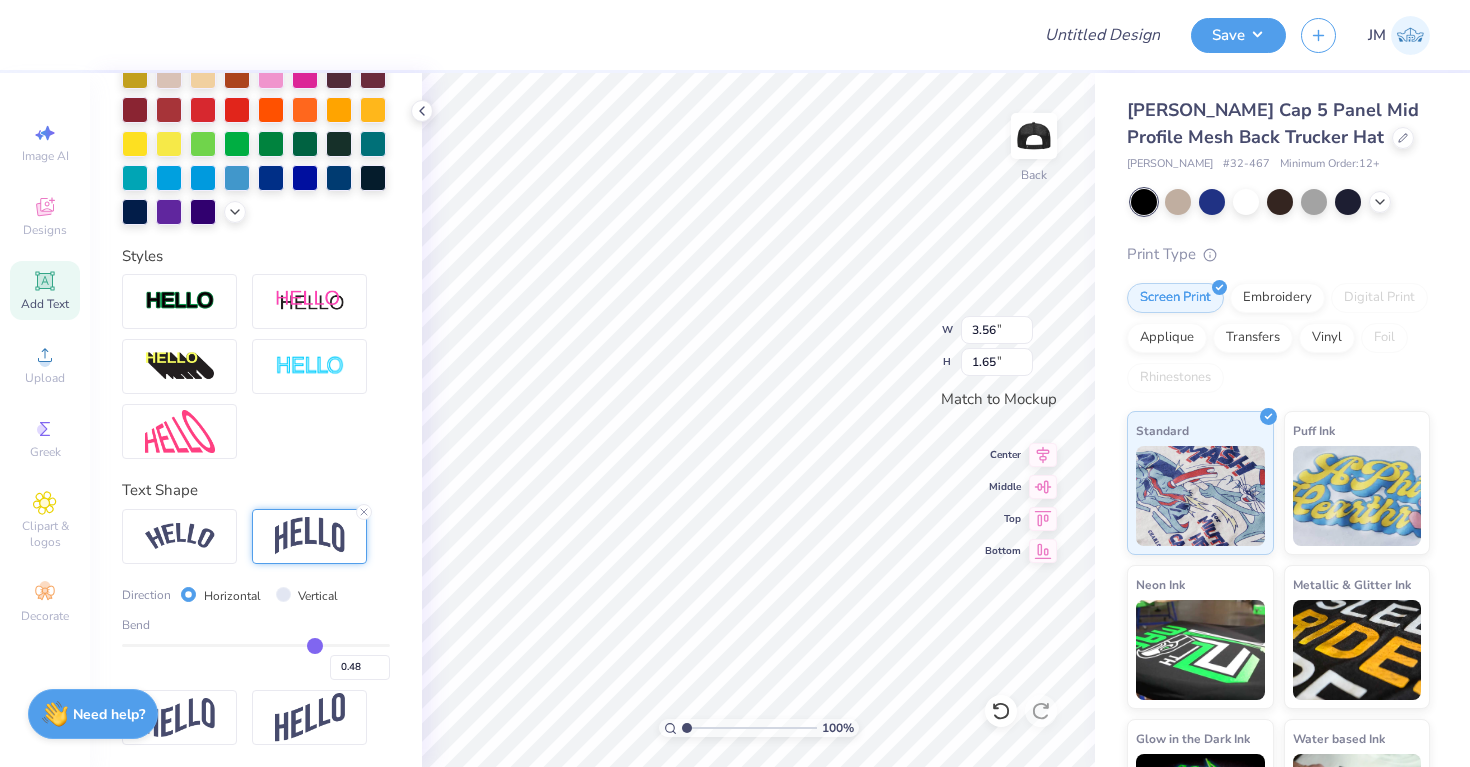 type on "0.47" 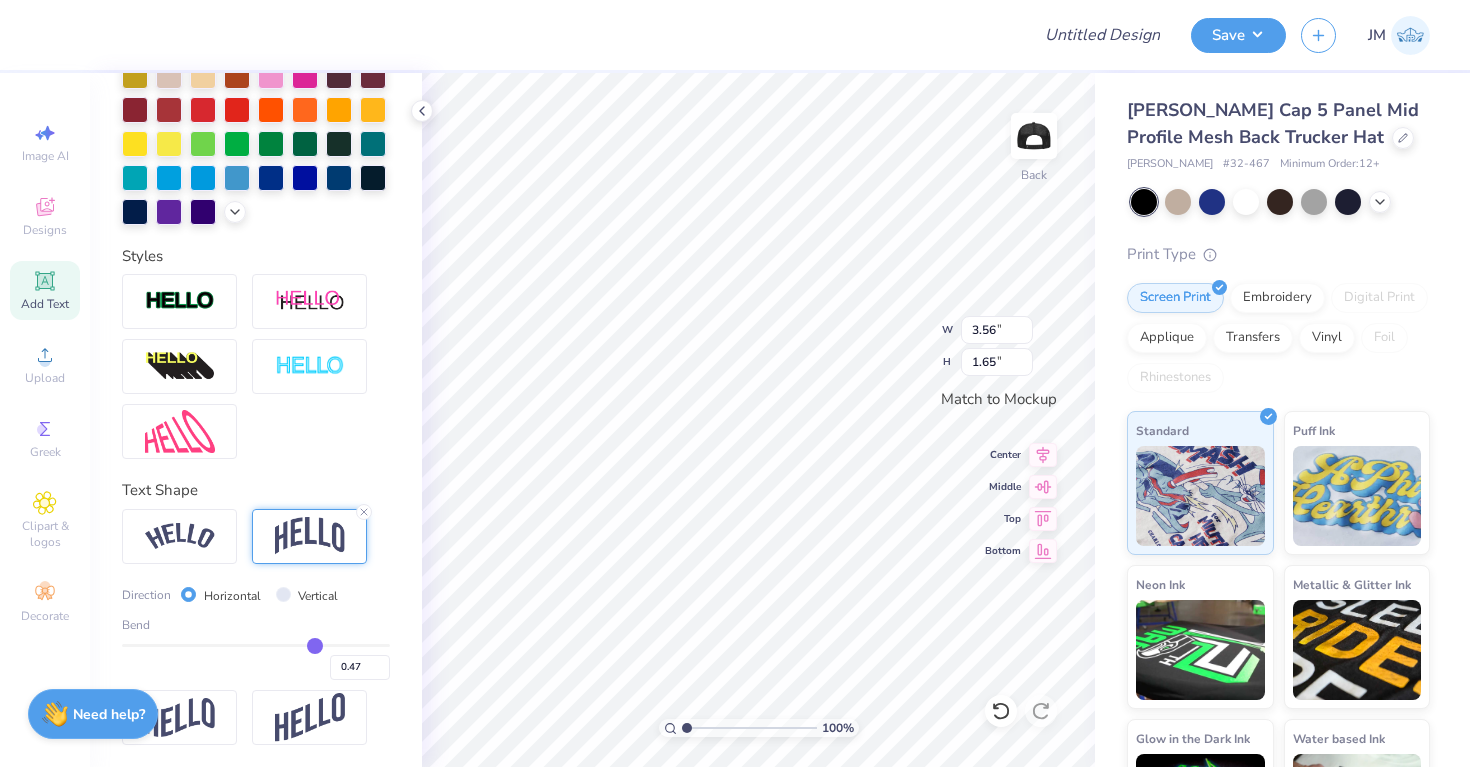 type on "0.38" 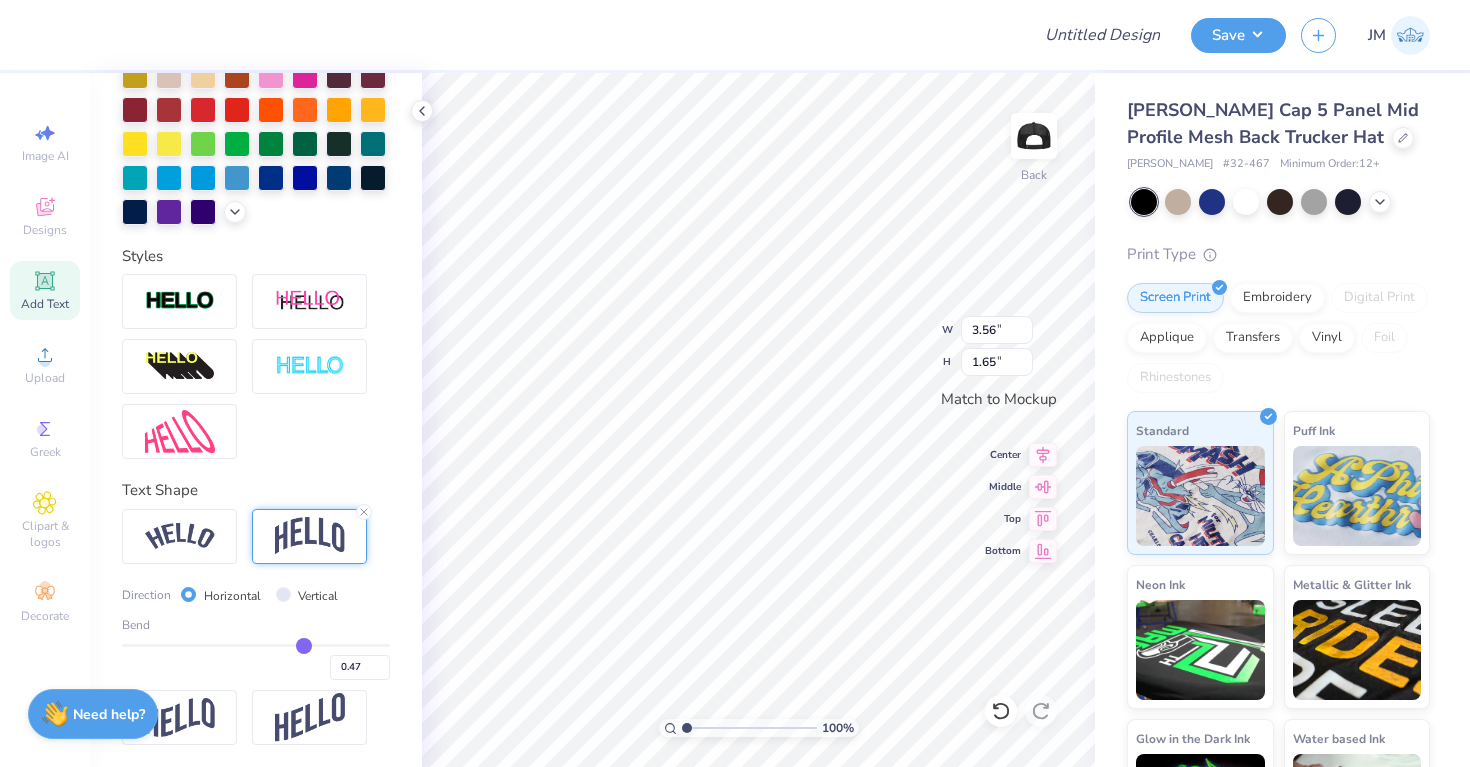 type on "0.38" 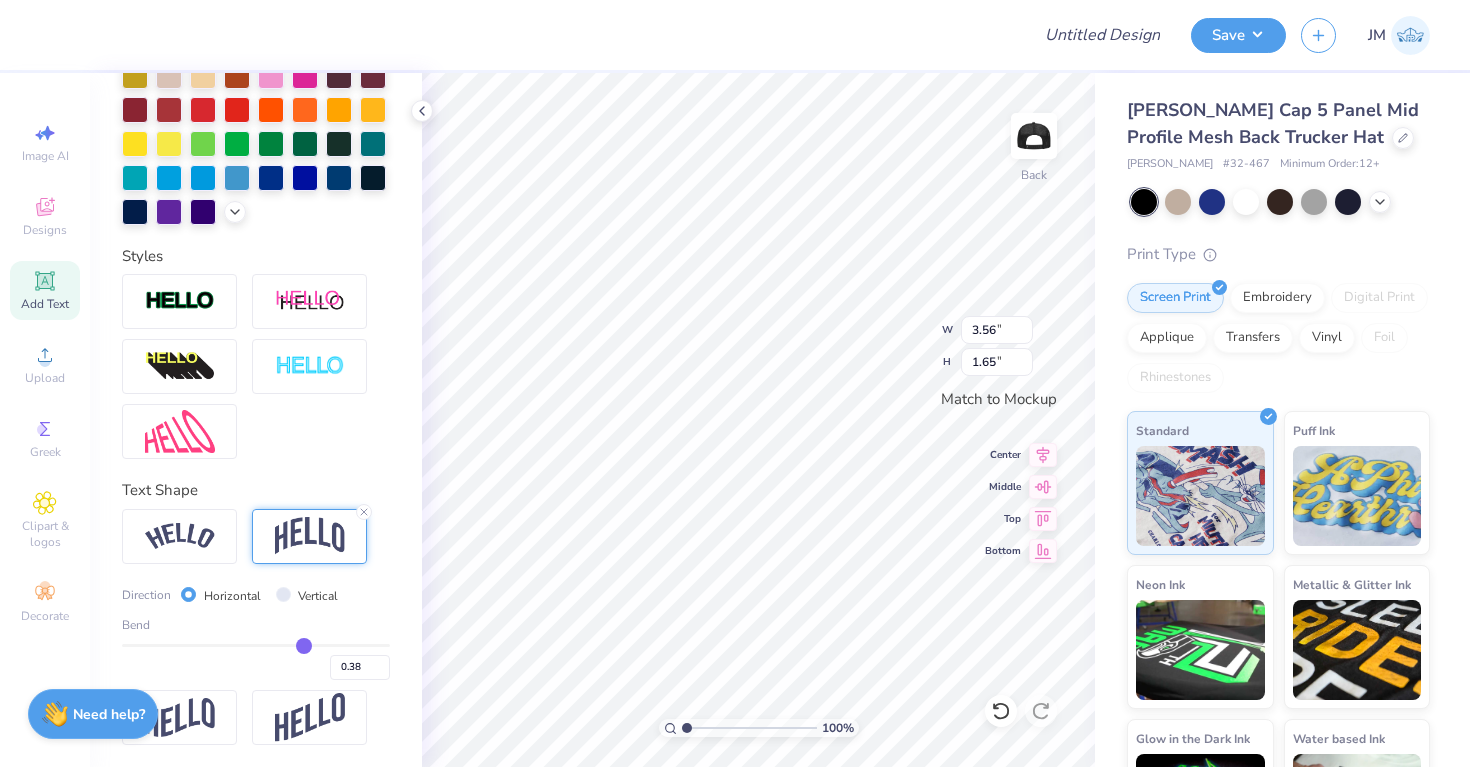 type on "0.26" 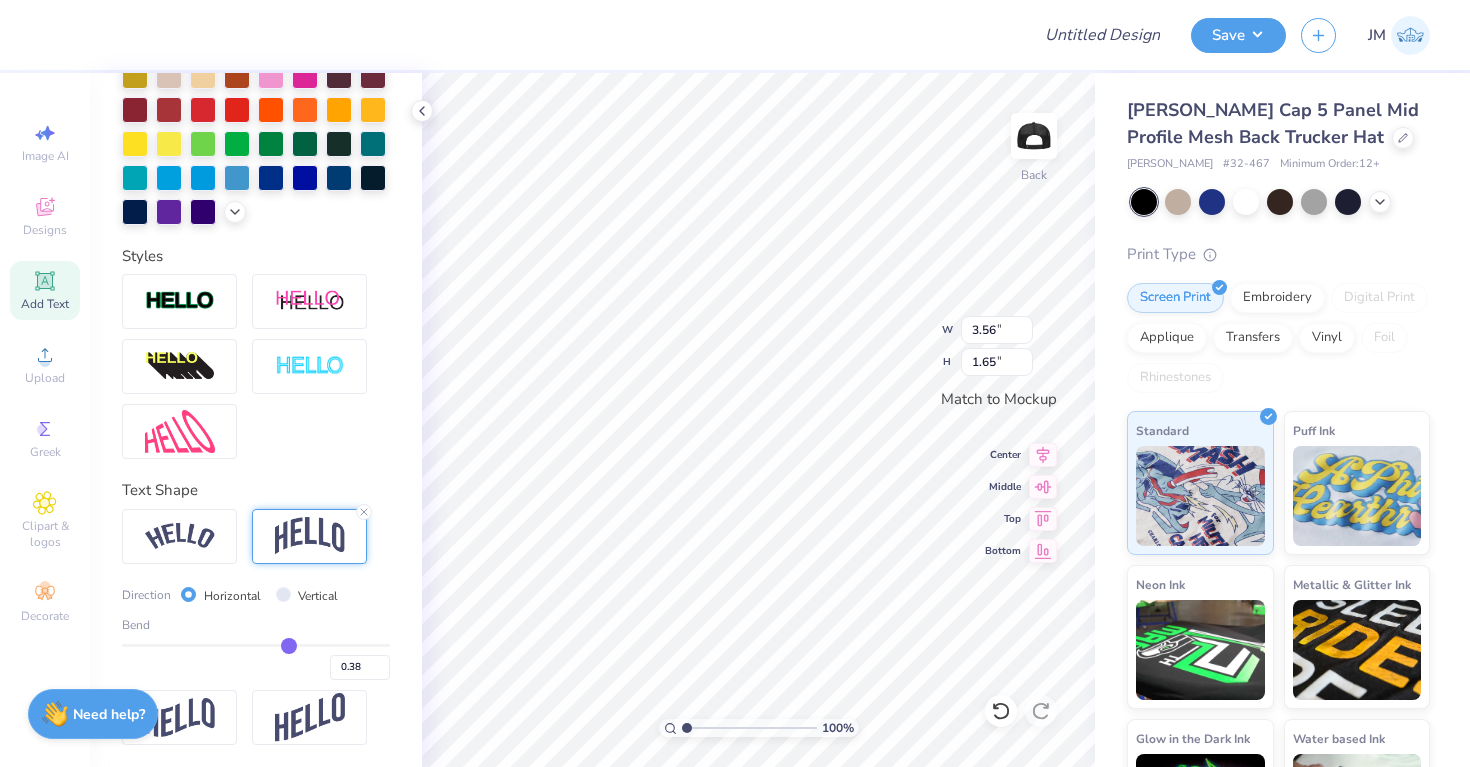 type on "0.26" 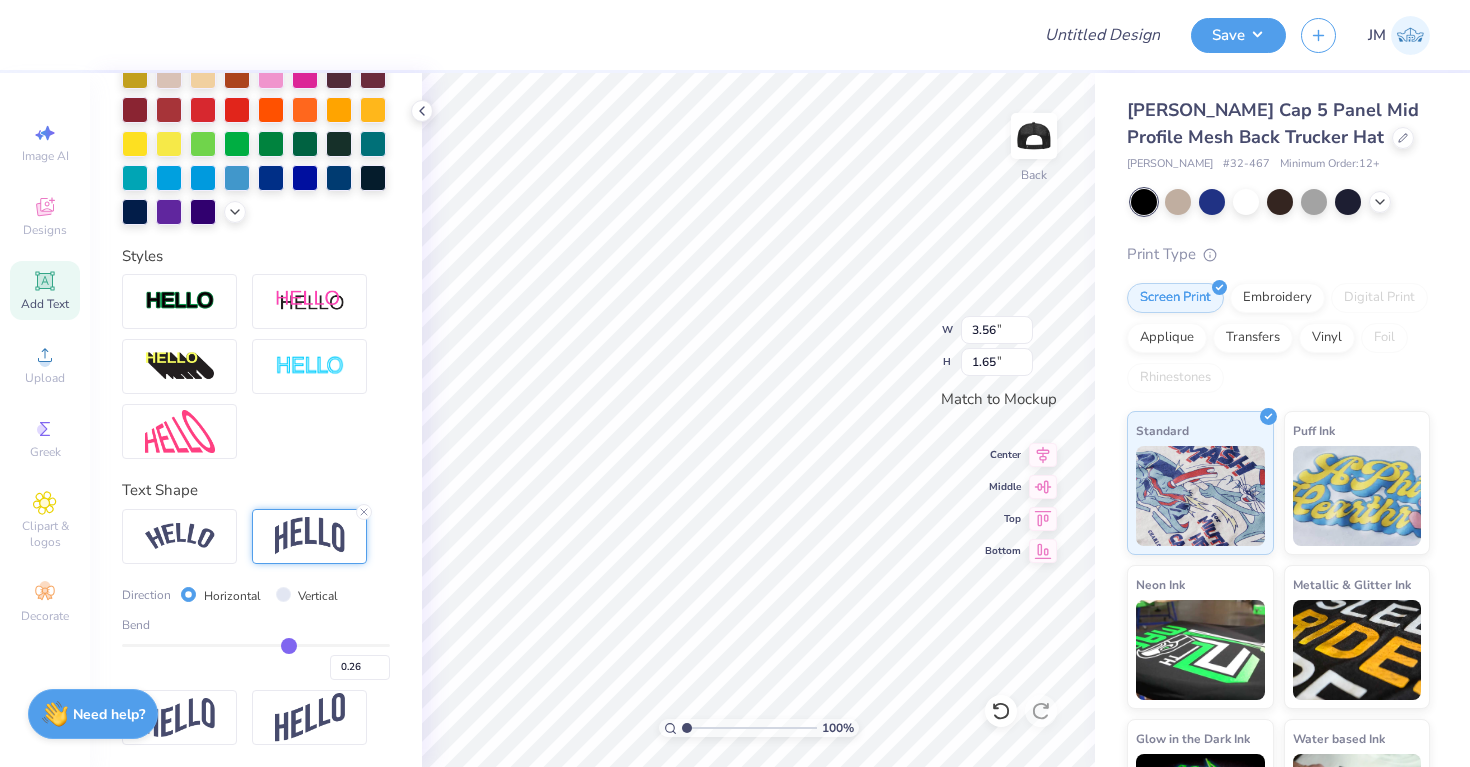 type on "0.08" 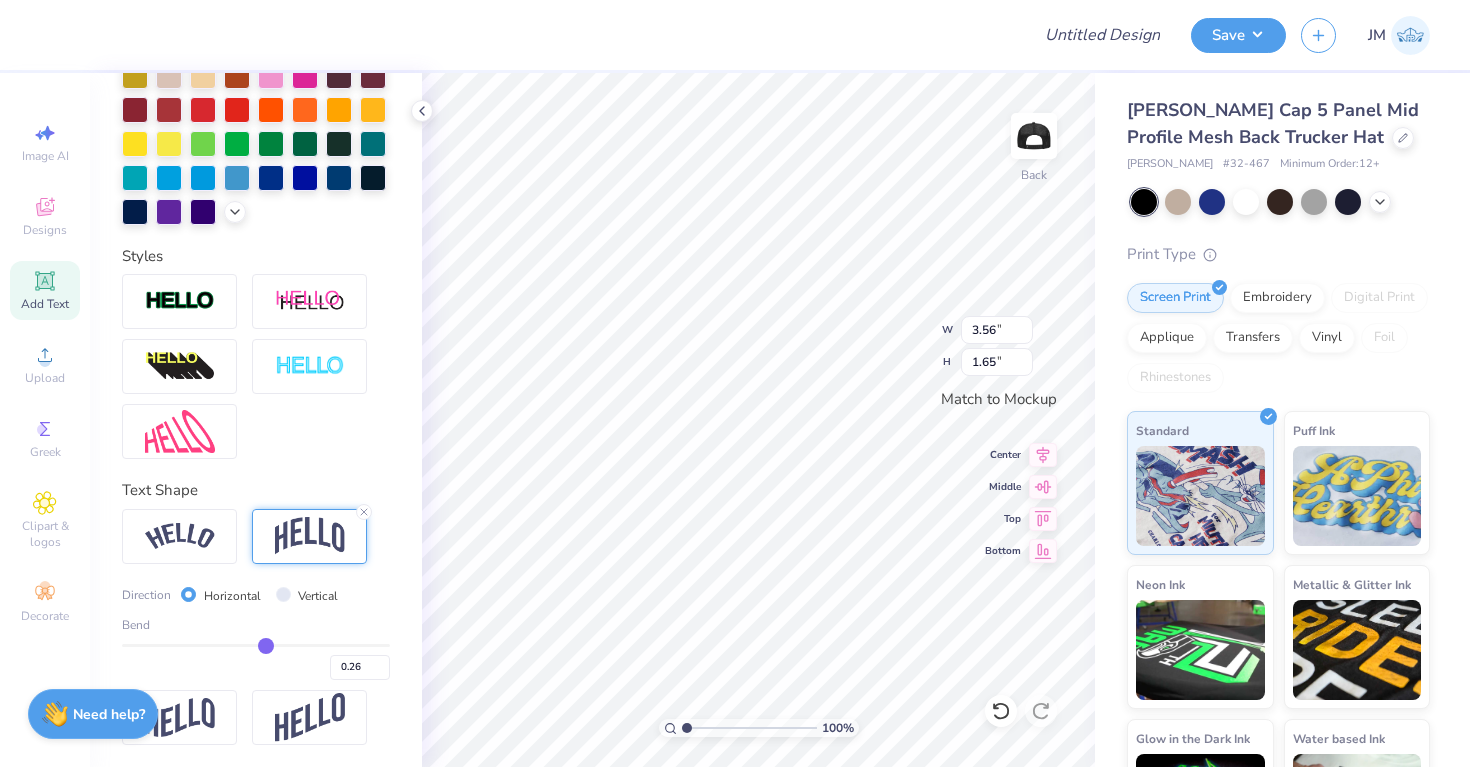 type on "0.08" 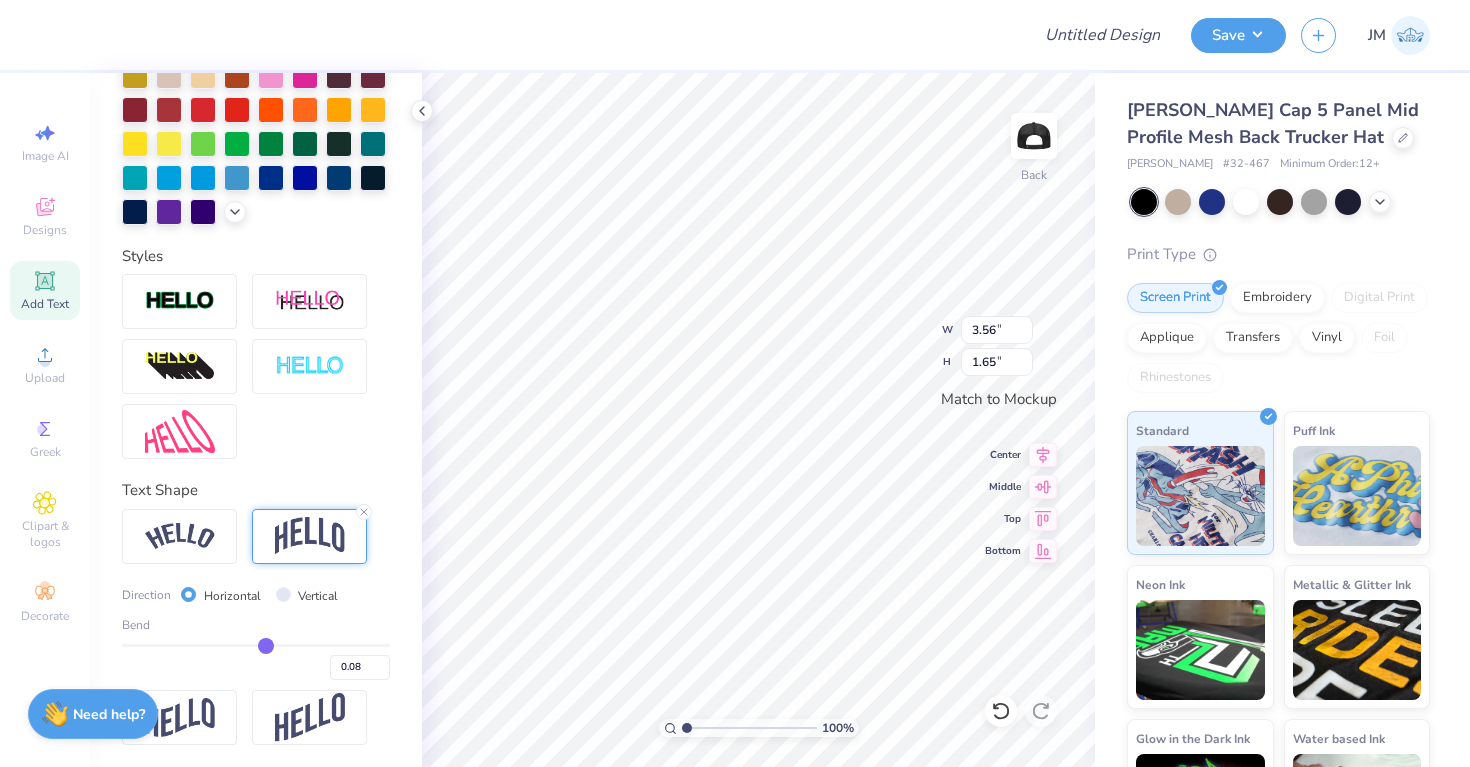 type on "-0.03" 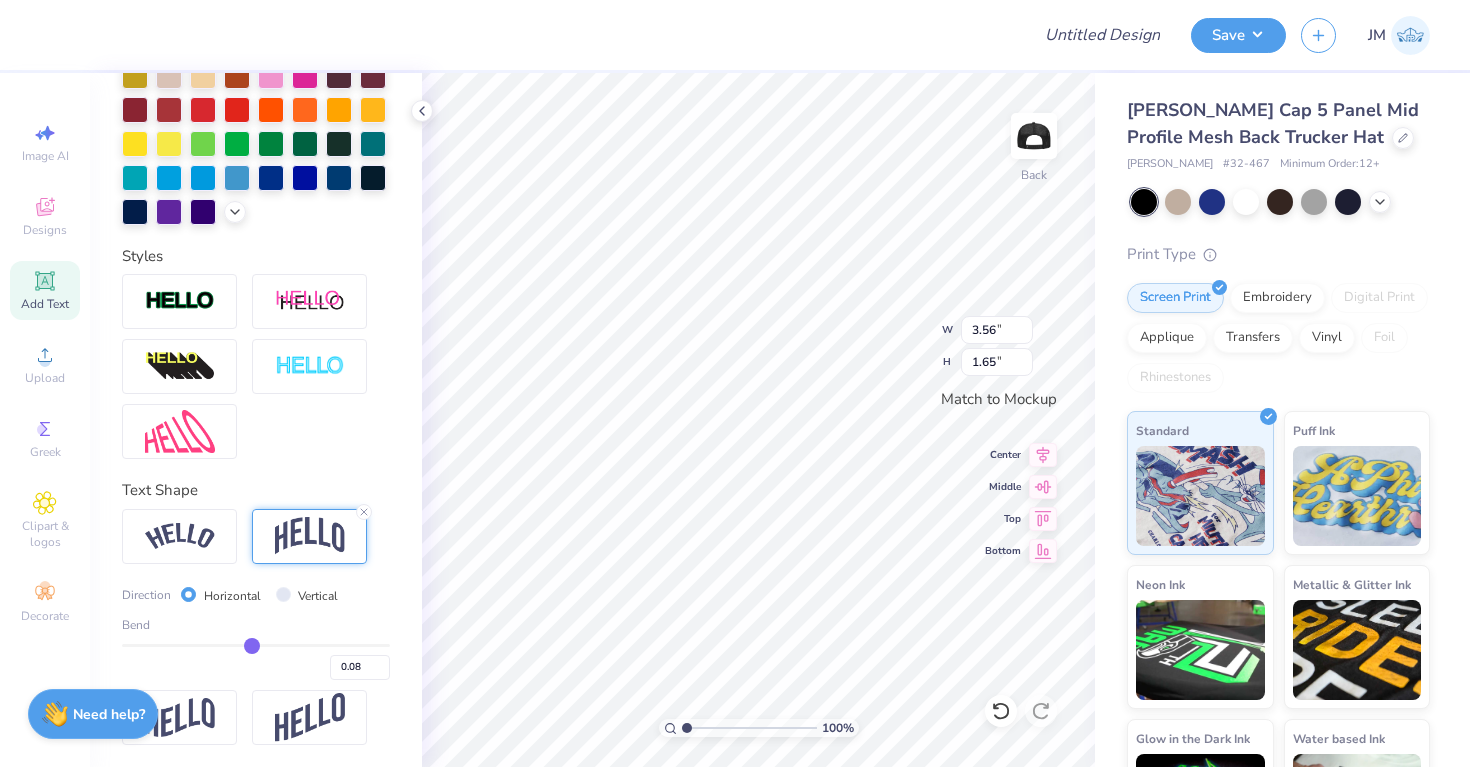 type on "-0.03" 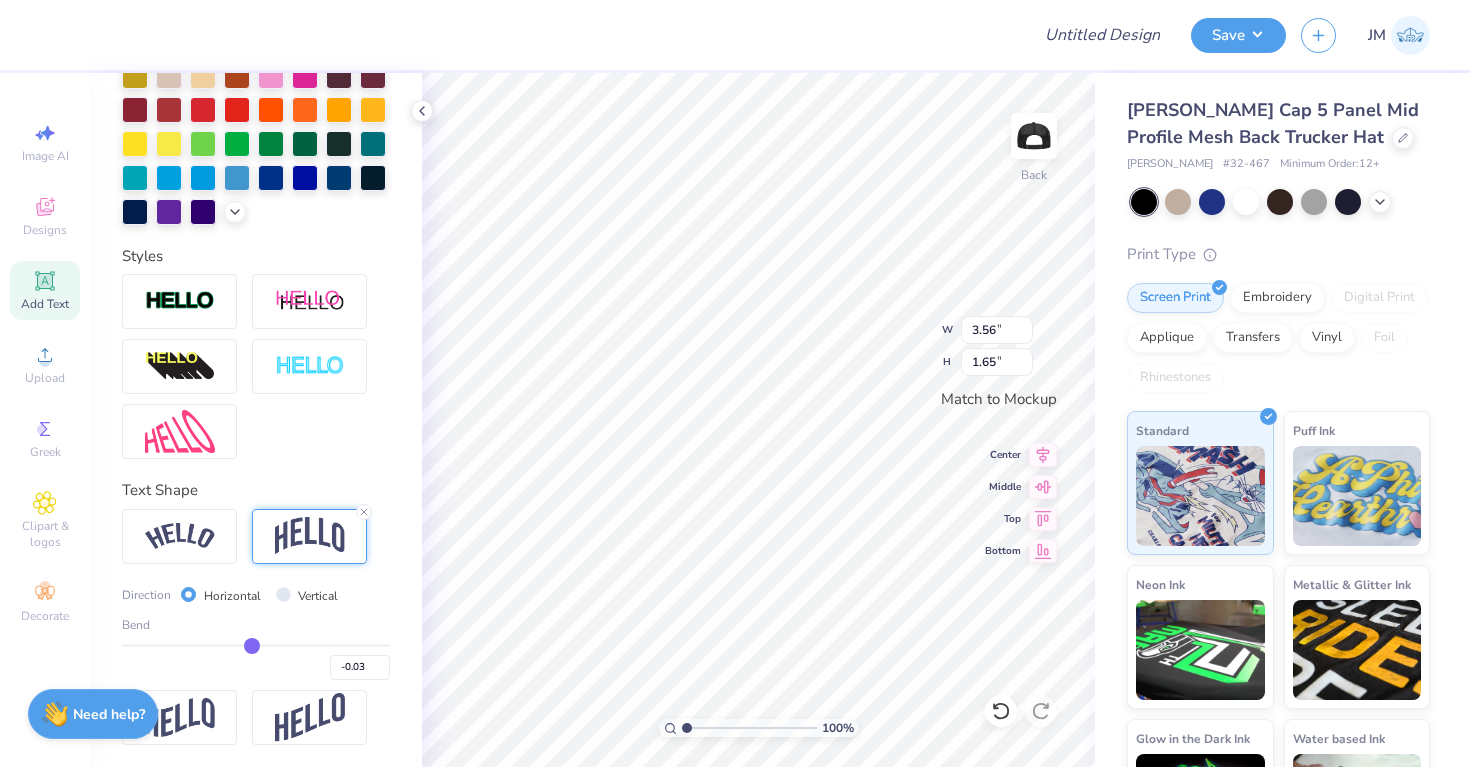 type on "-0.14" 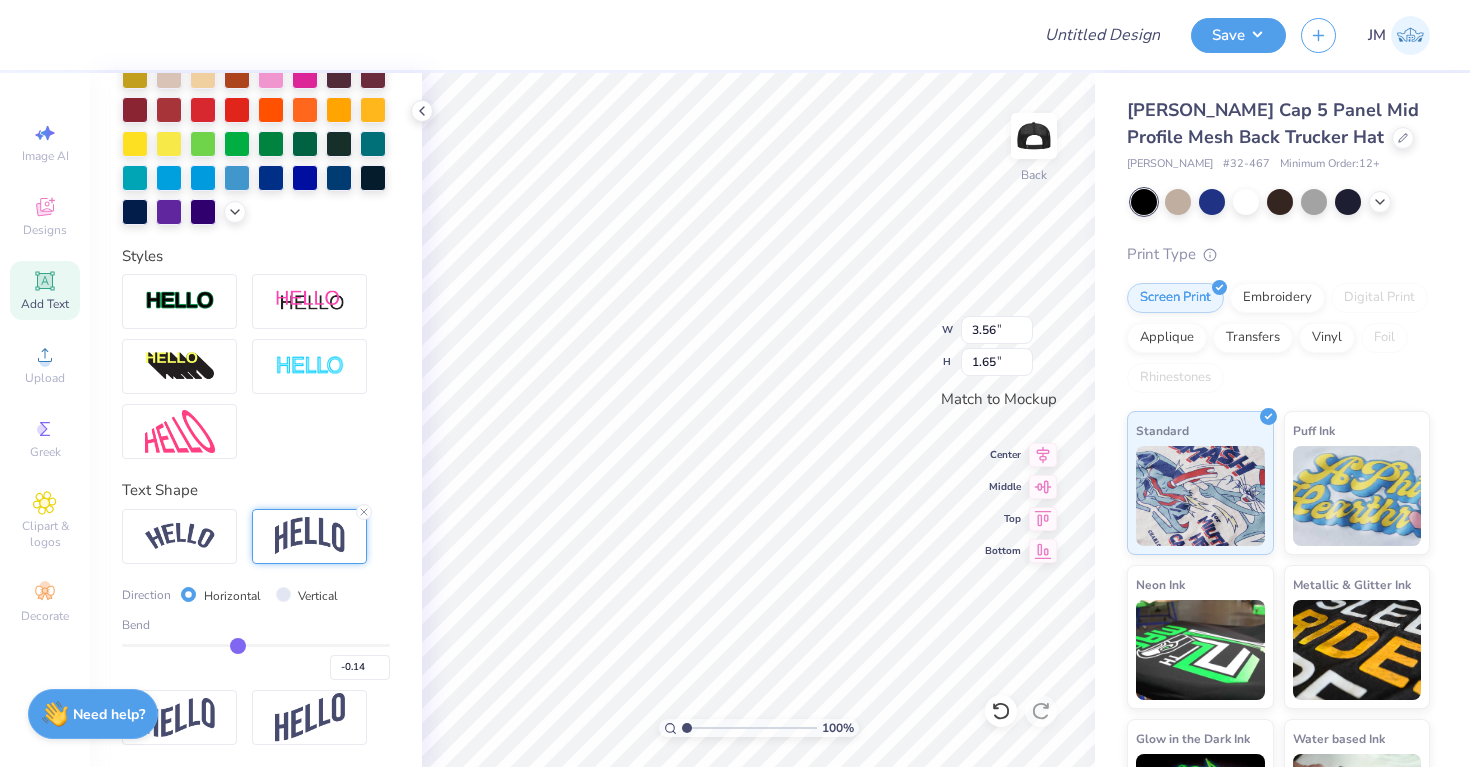 type on "-0.19" 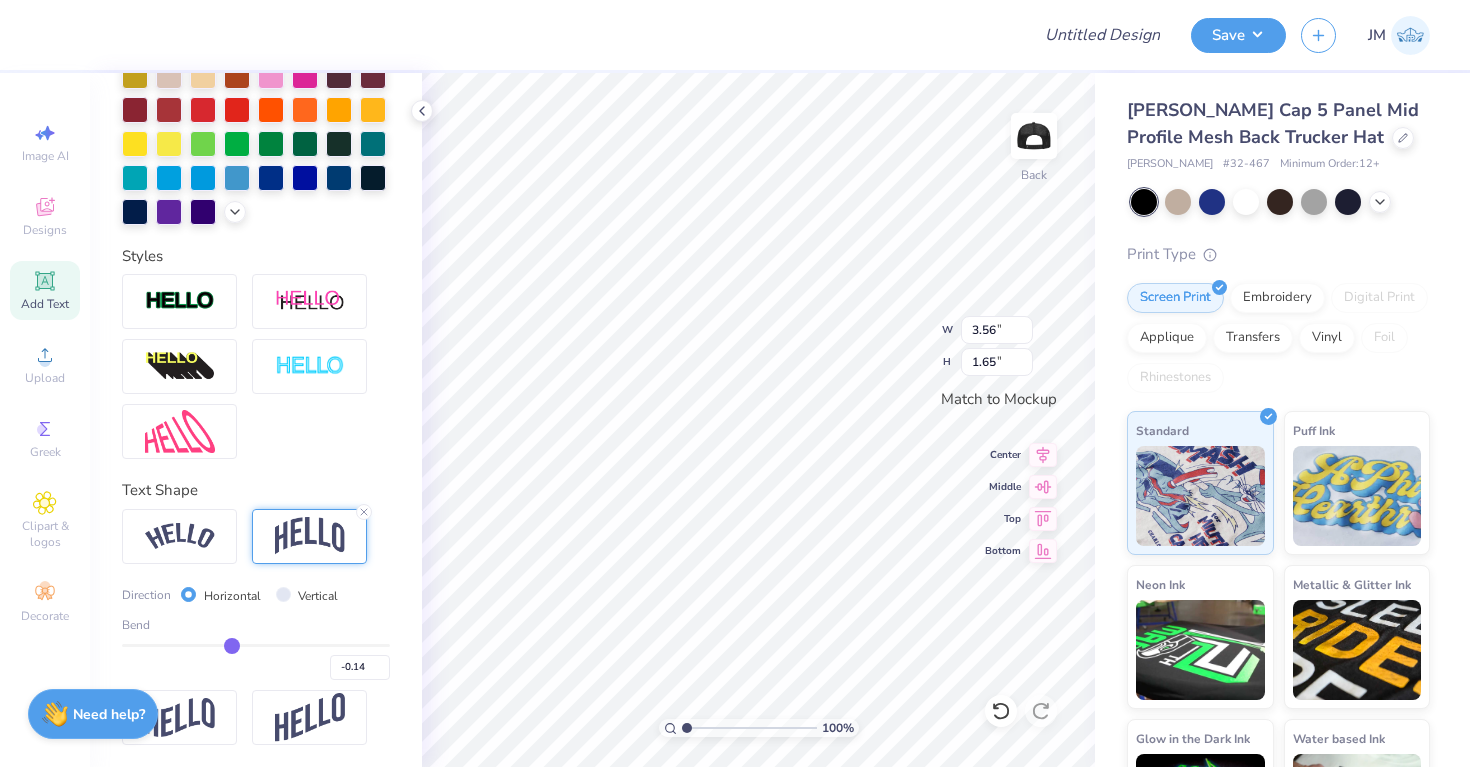 type on "-0.19" 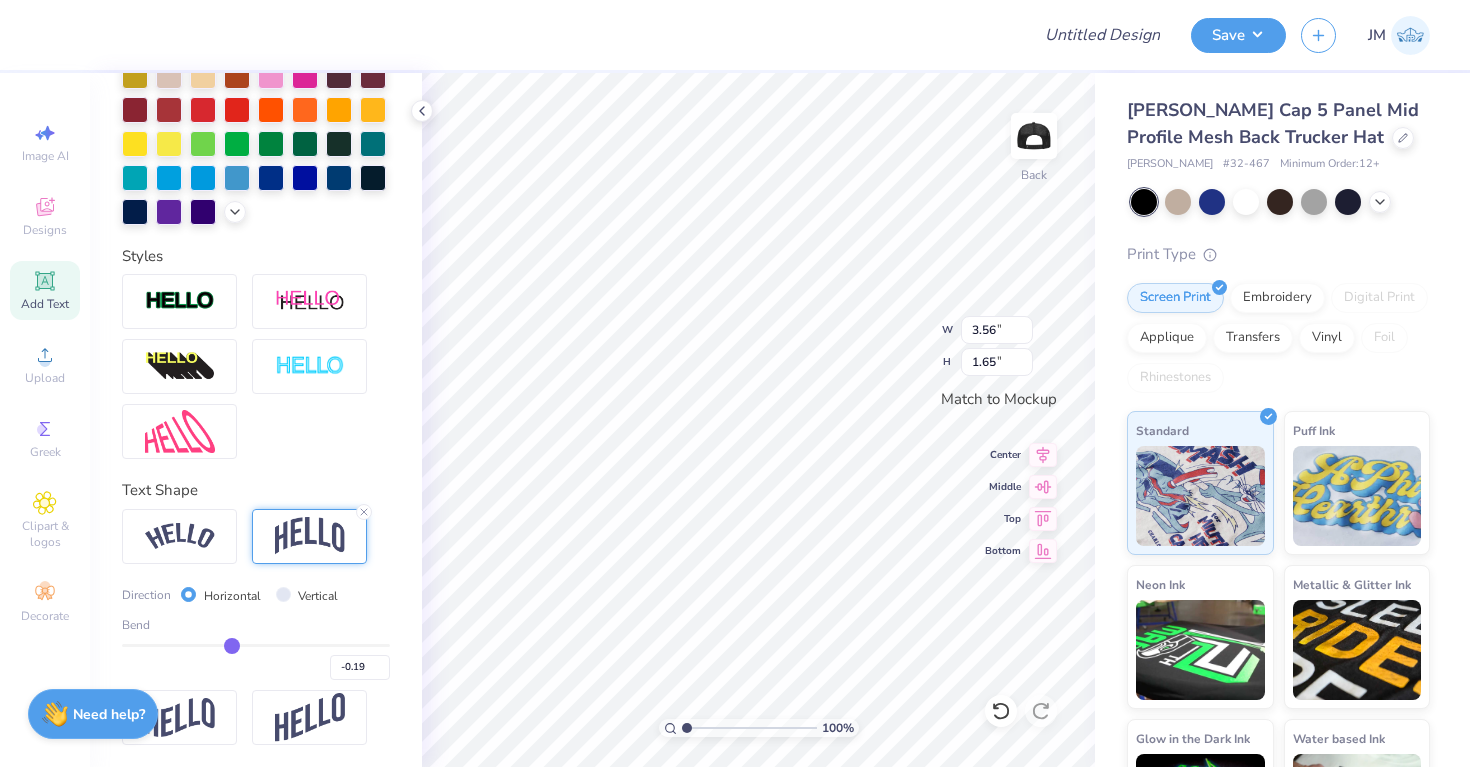 type on "-0.24" 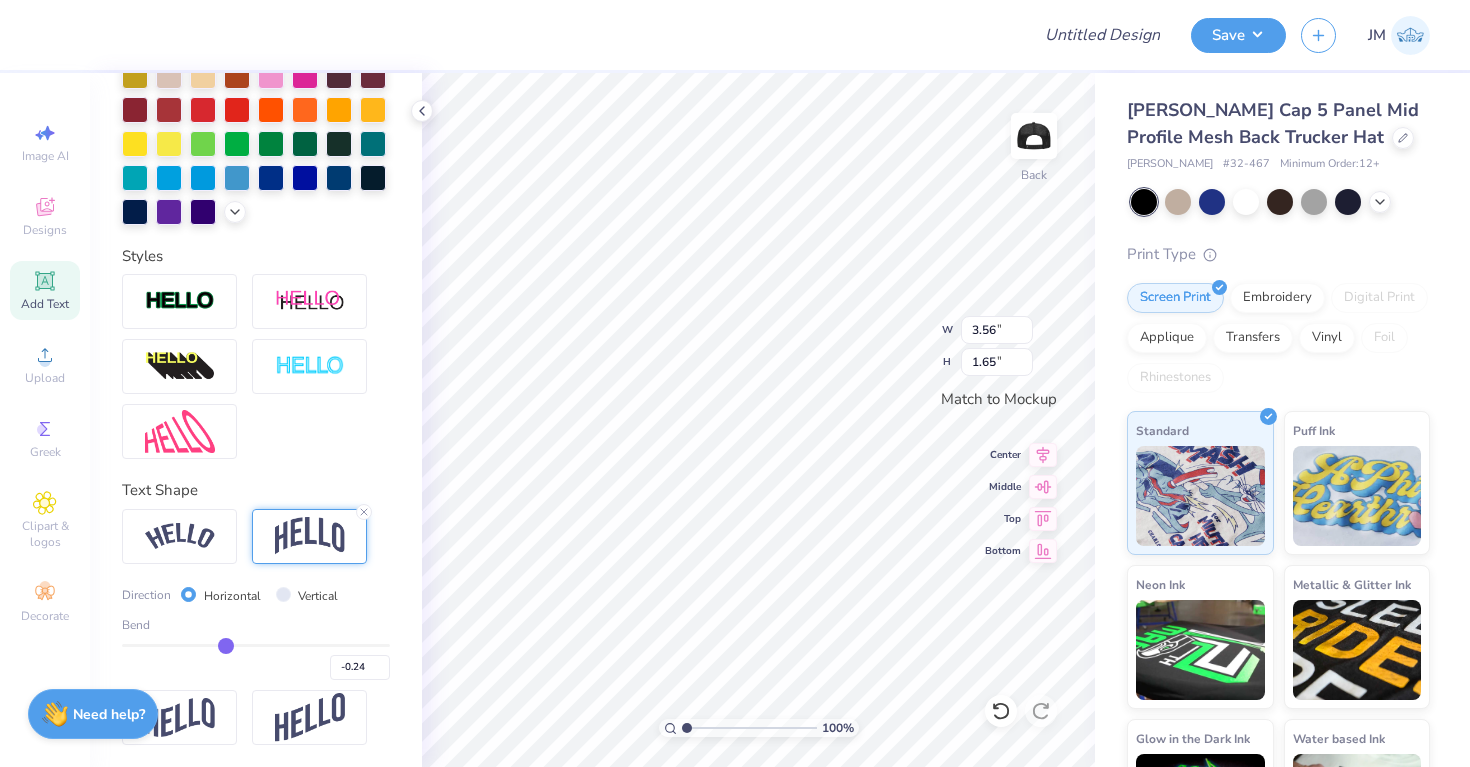 type on "-0.25" 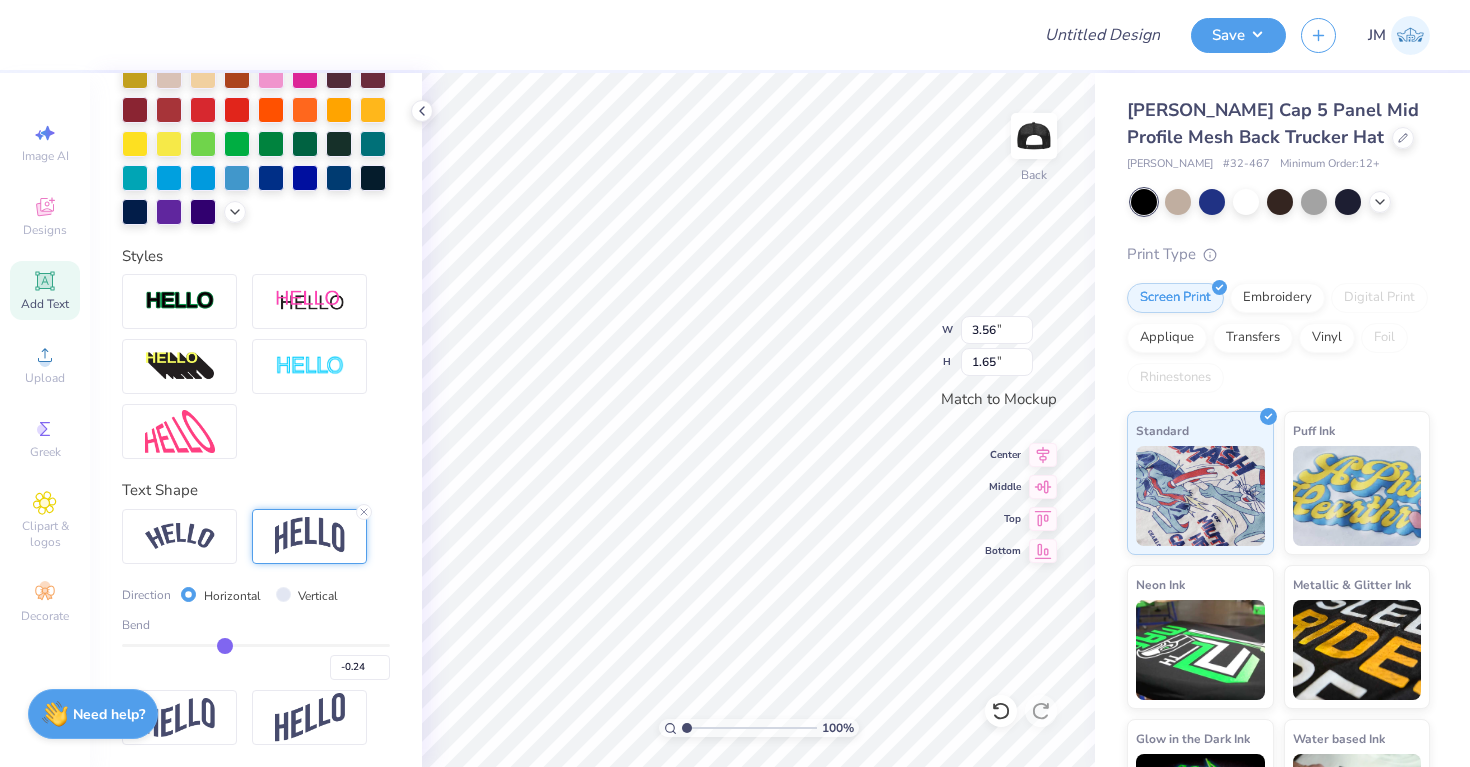 type on "-0.25" 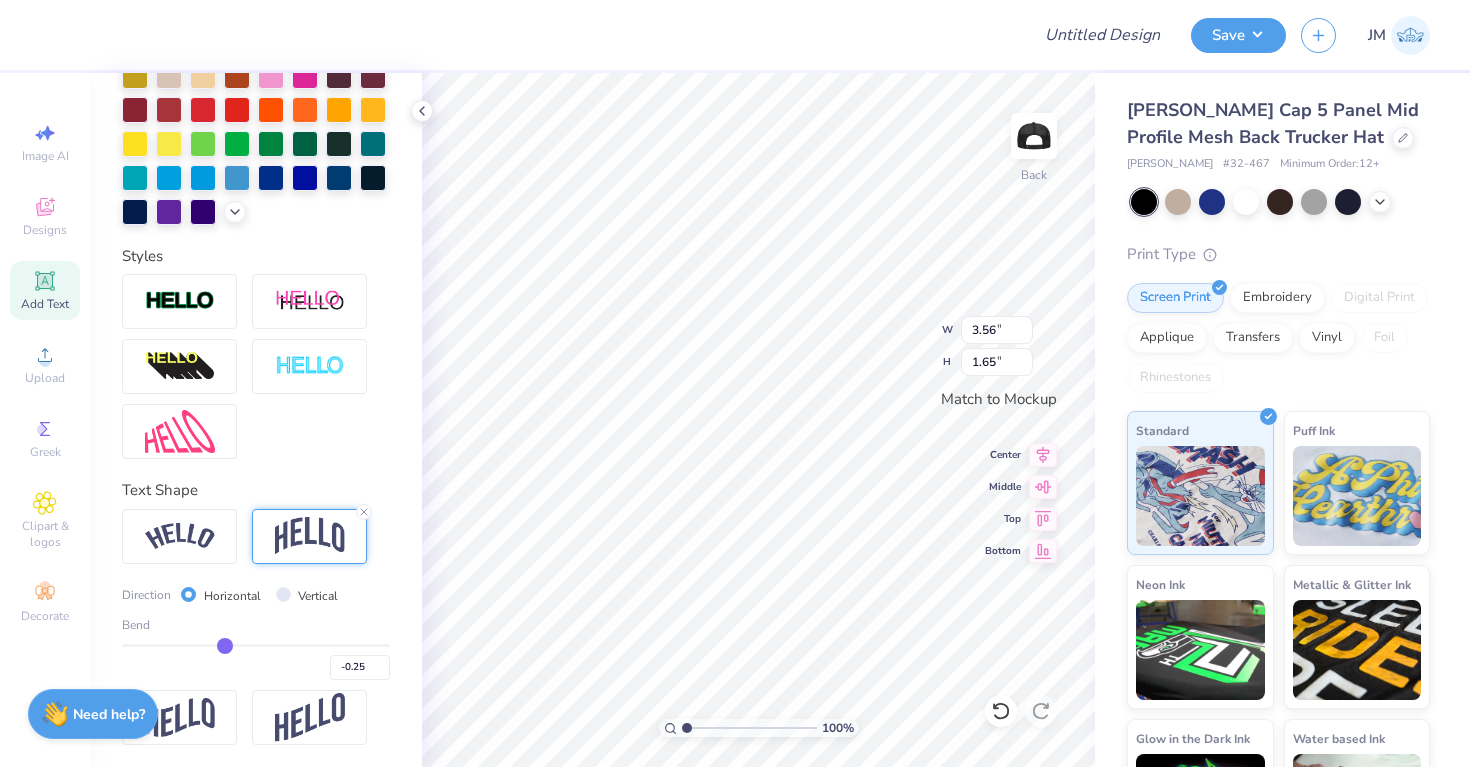 type on "-0.27" 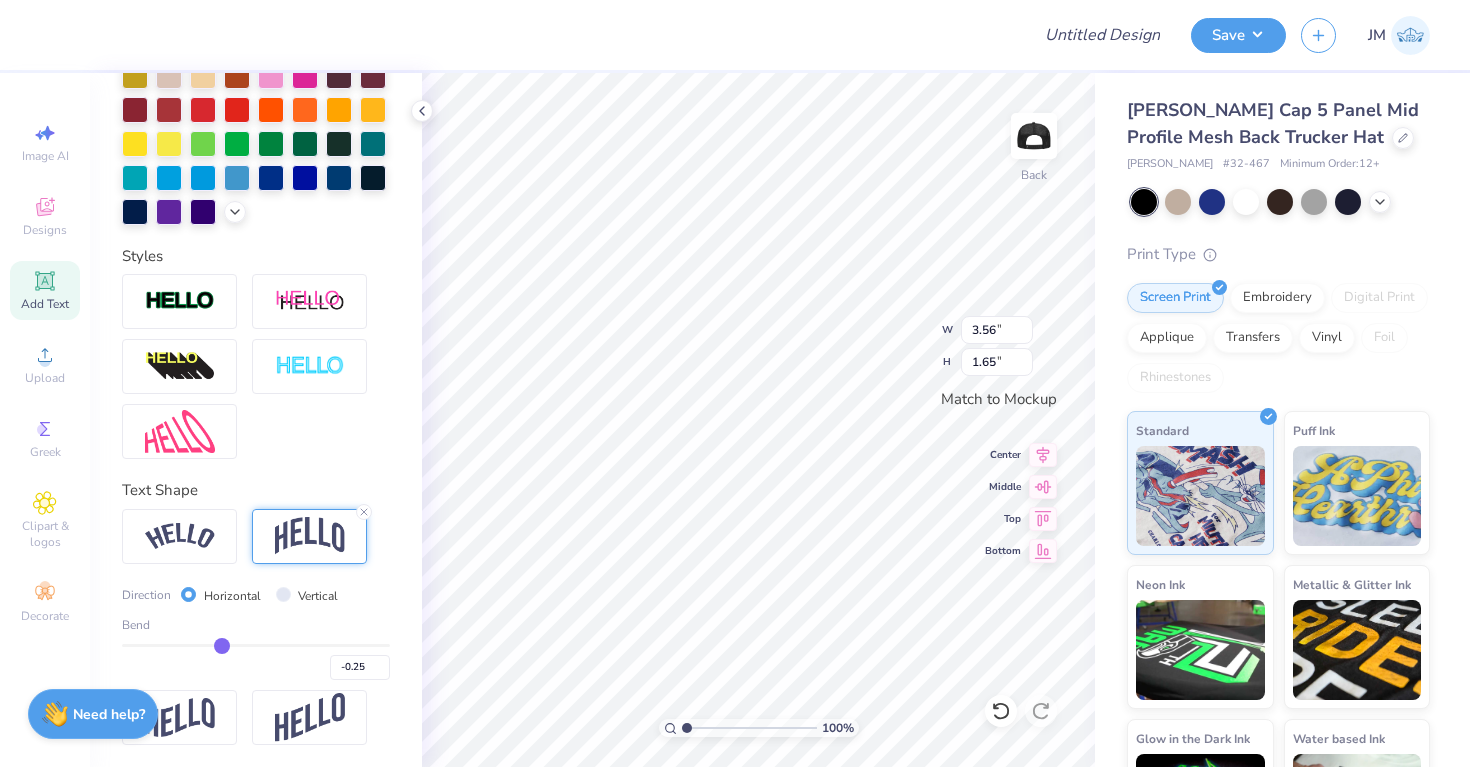 type on "-0.27" 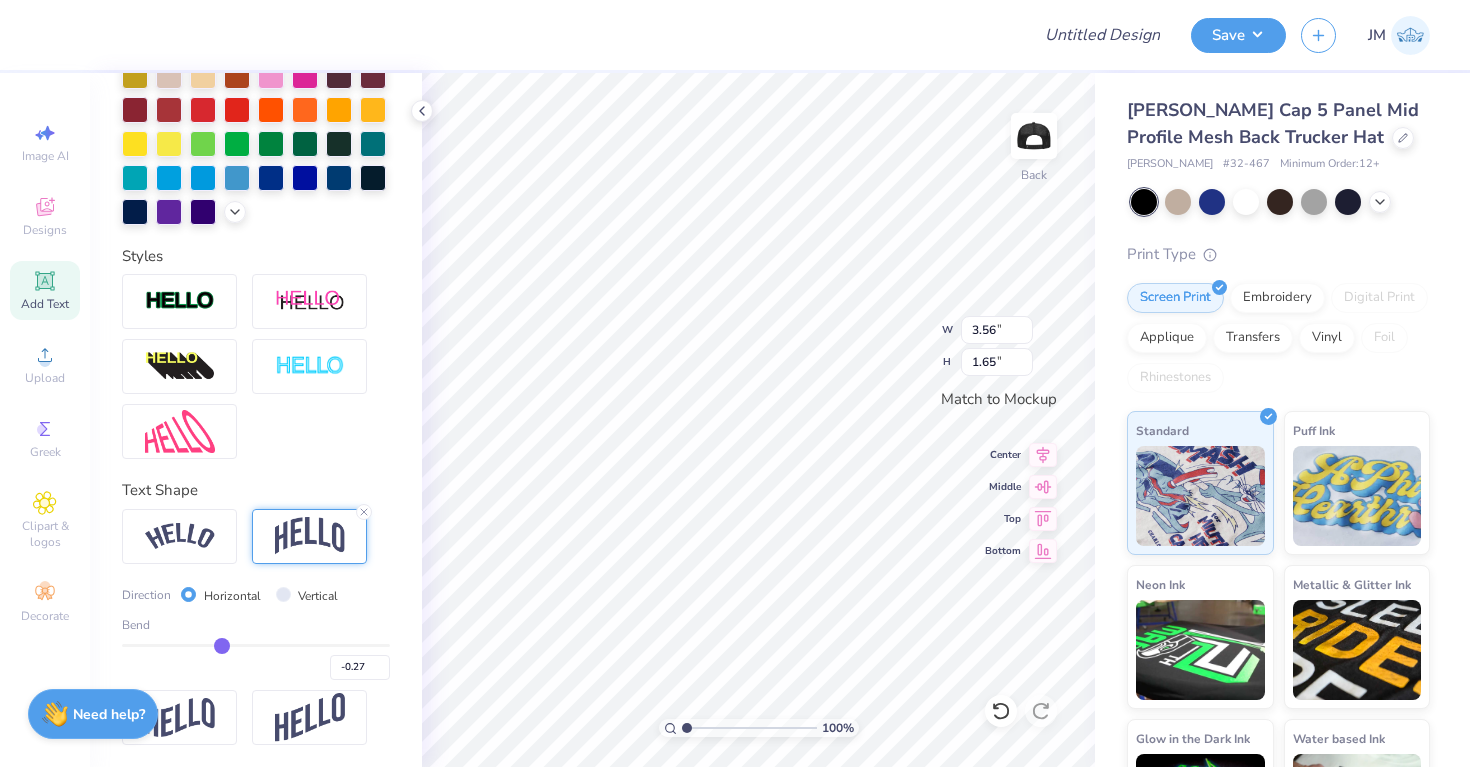 type on "-0.28" 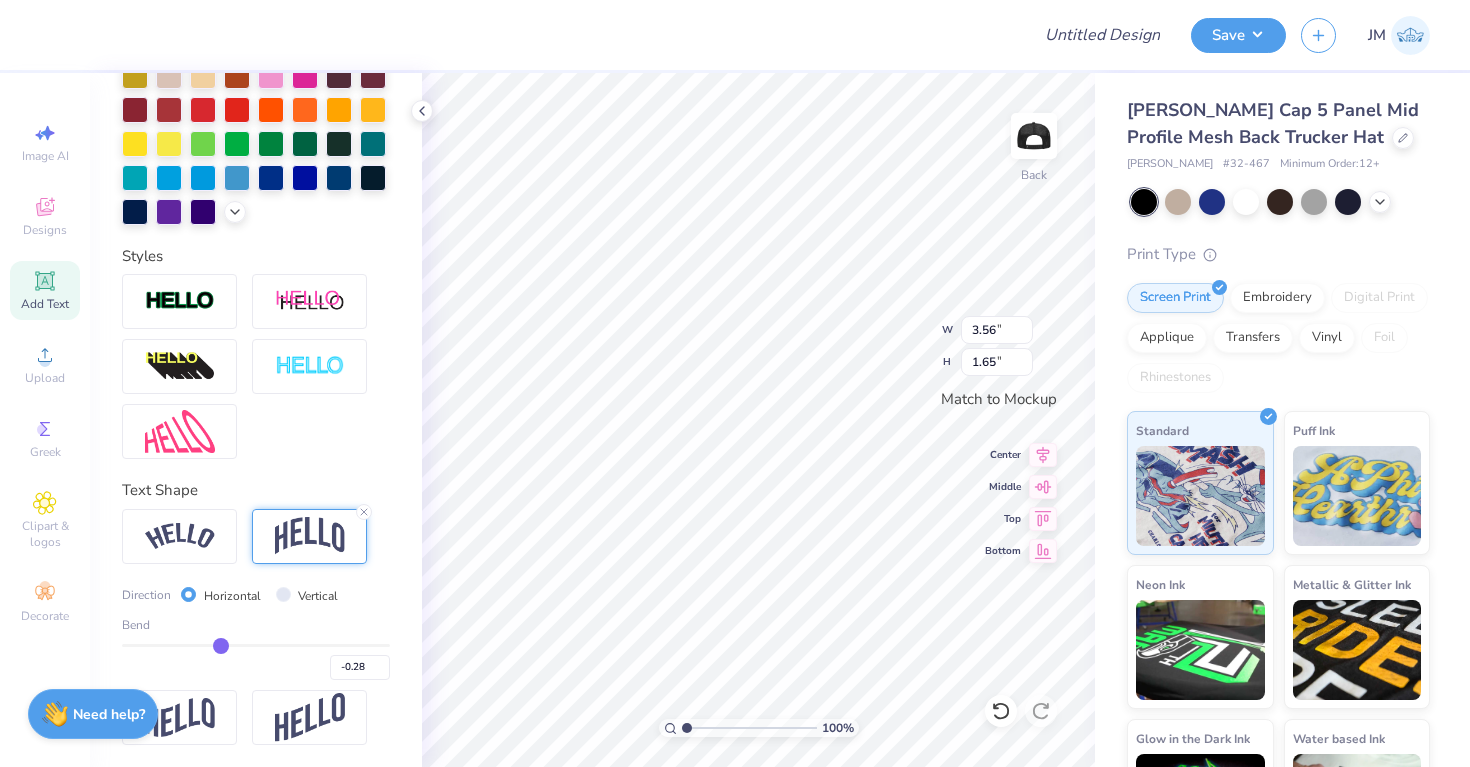 type on "-0.29" 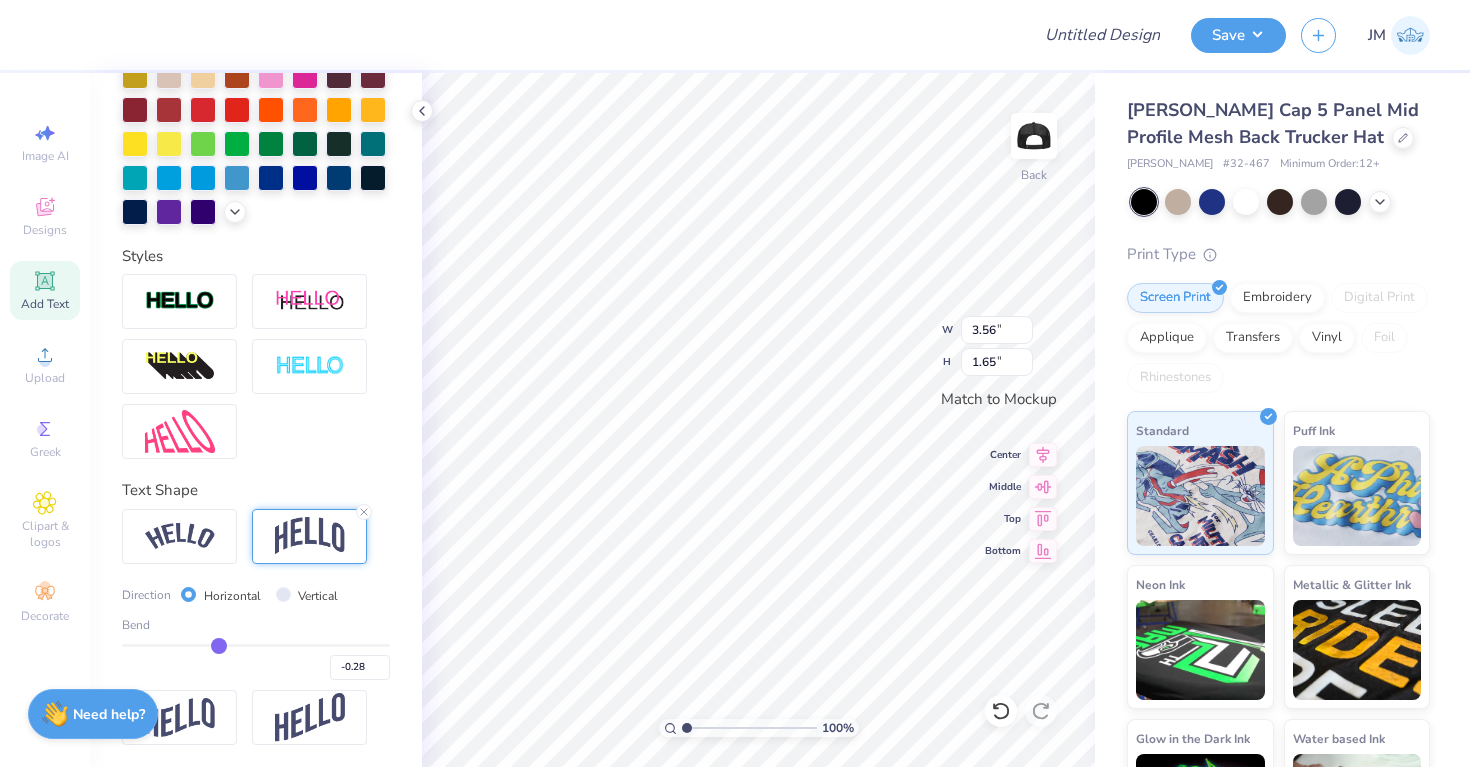 type on "-0.29" 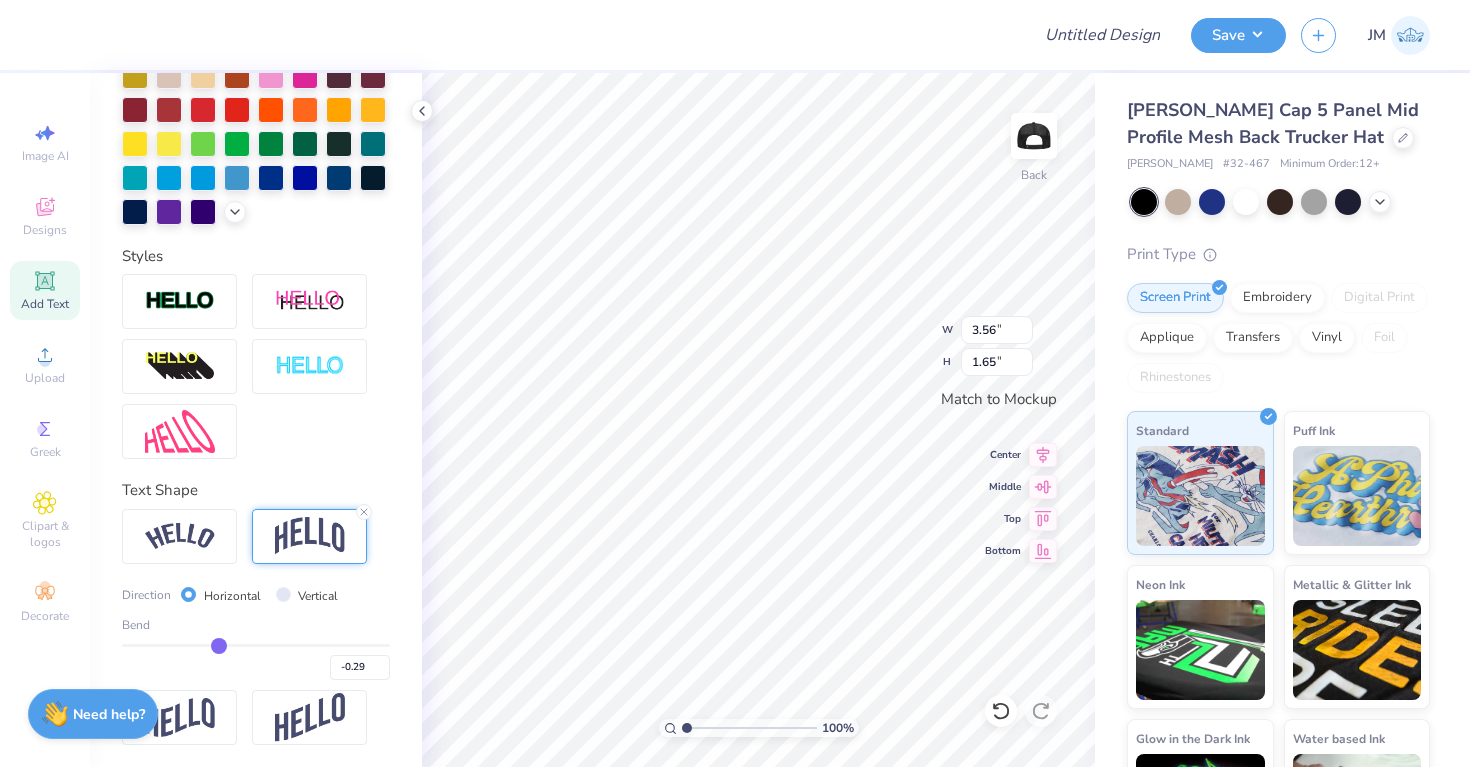 type on "-0.3" 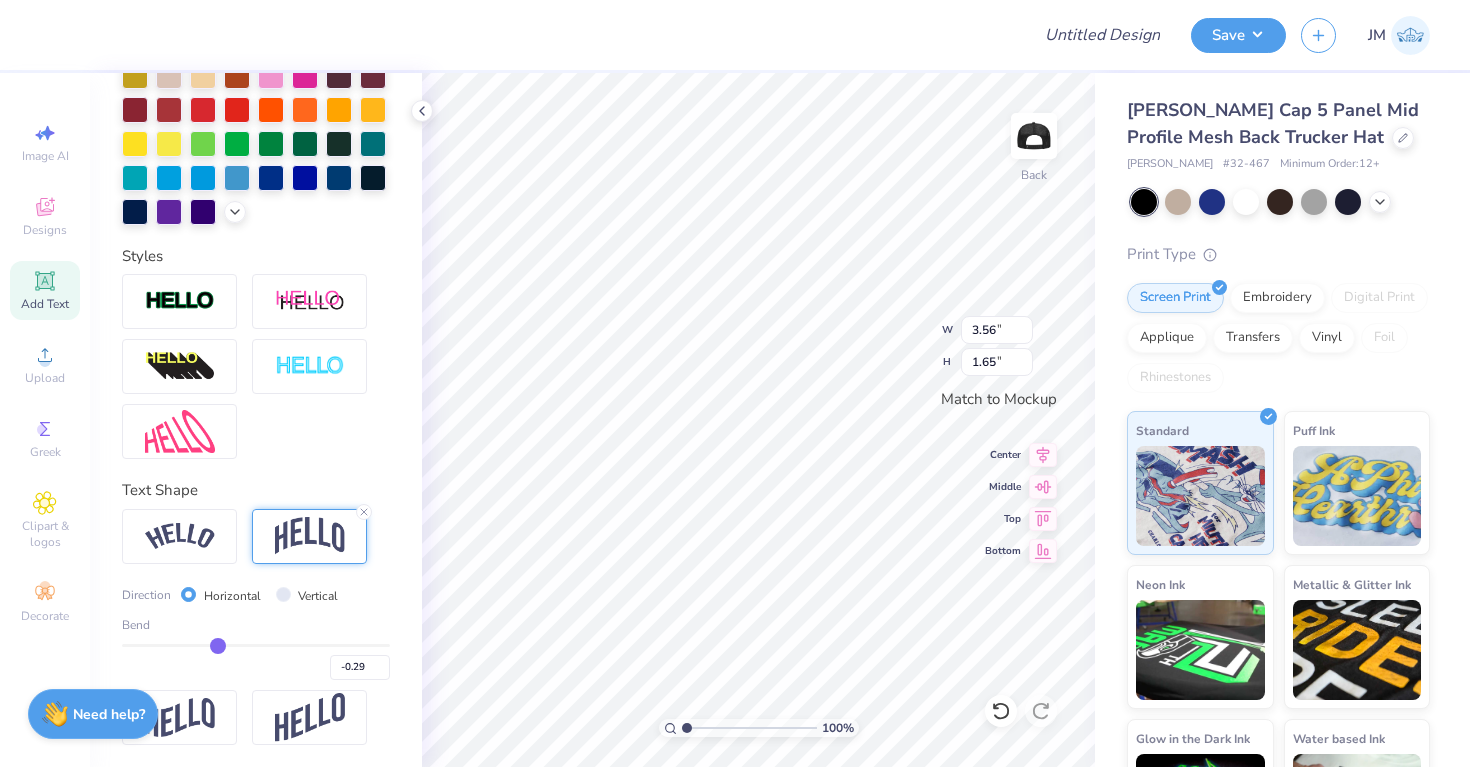 type on "-0.30" 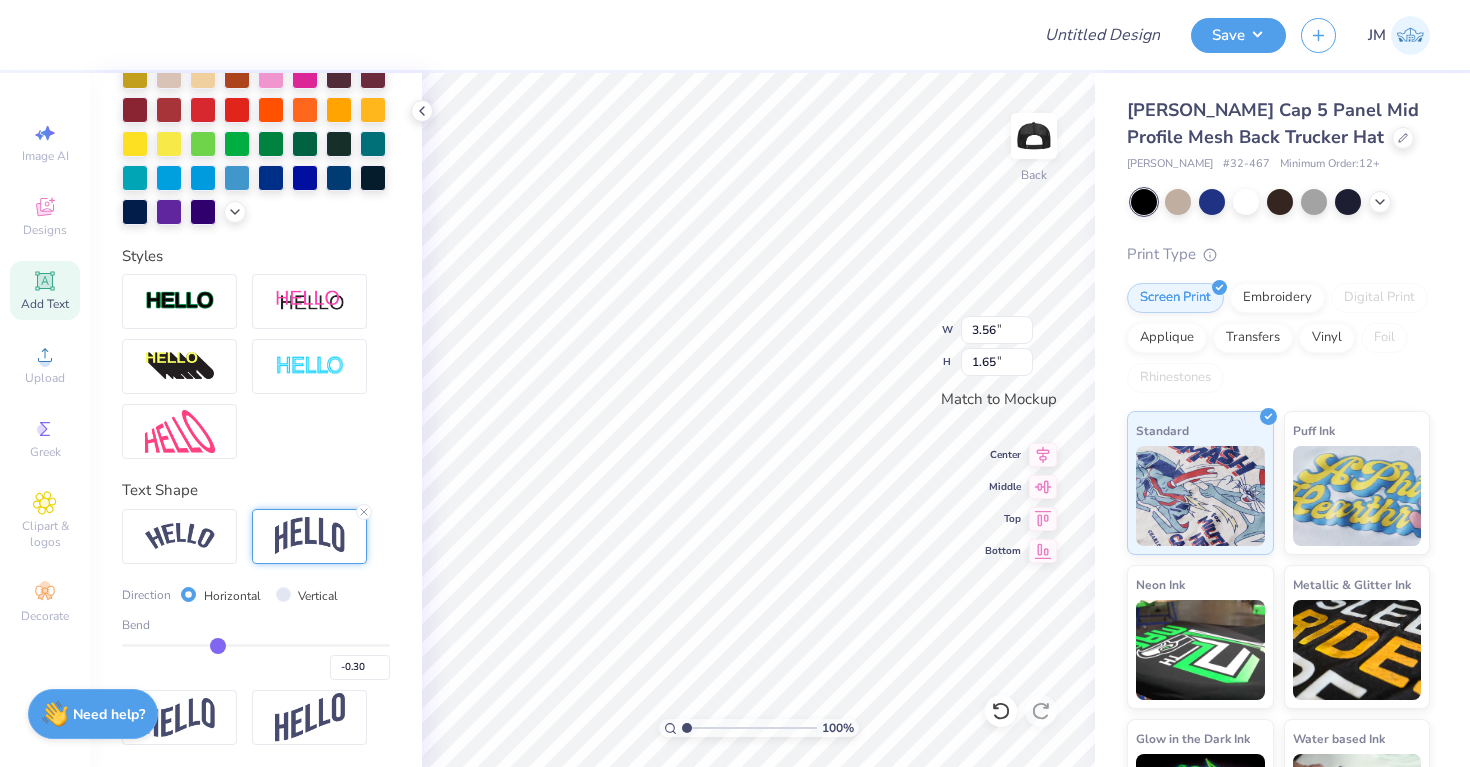 type on "-0.31" 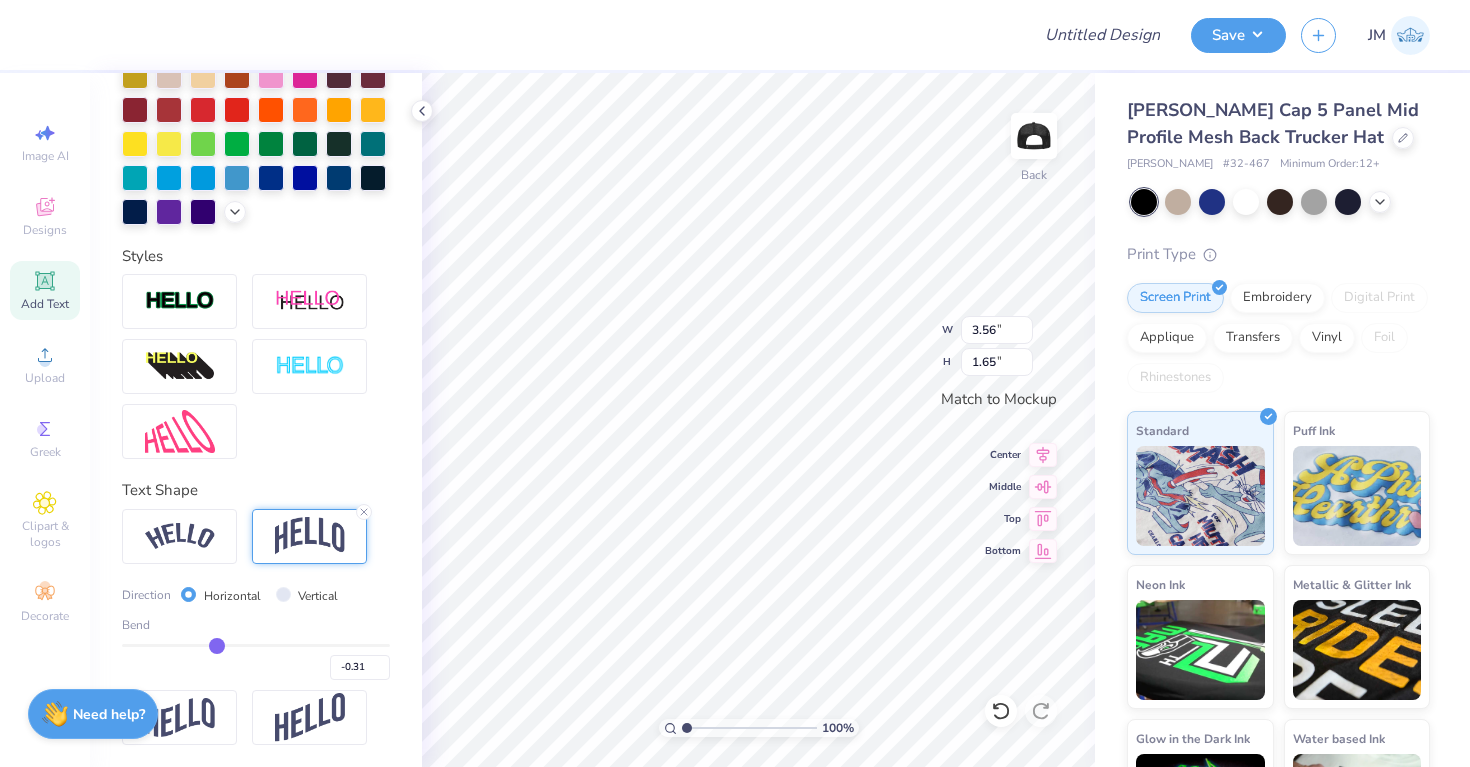 type on "-0.32" 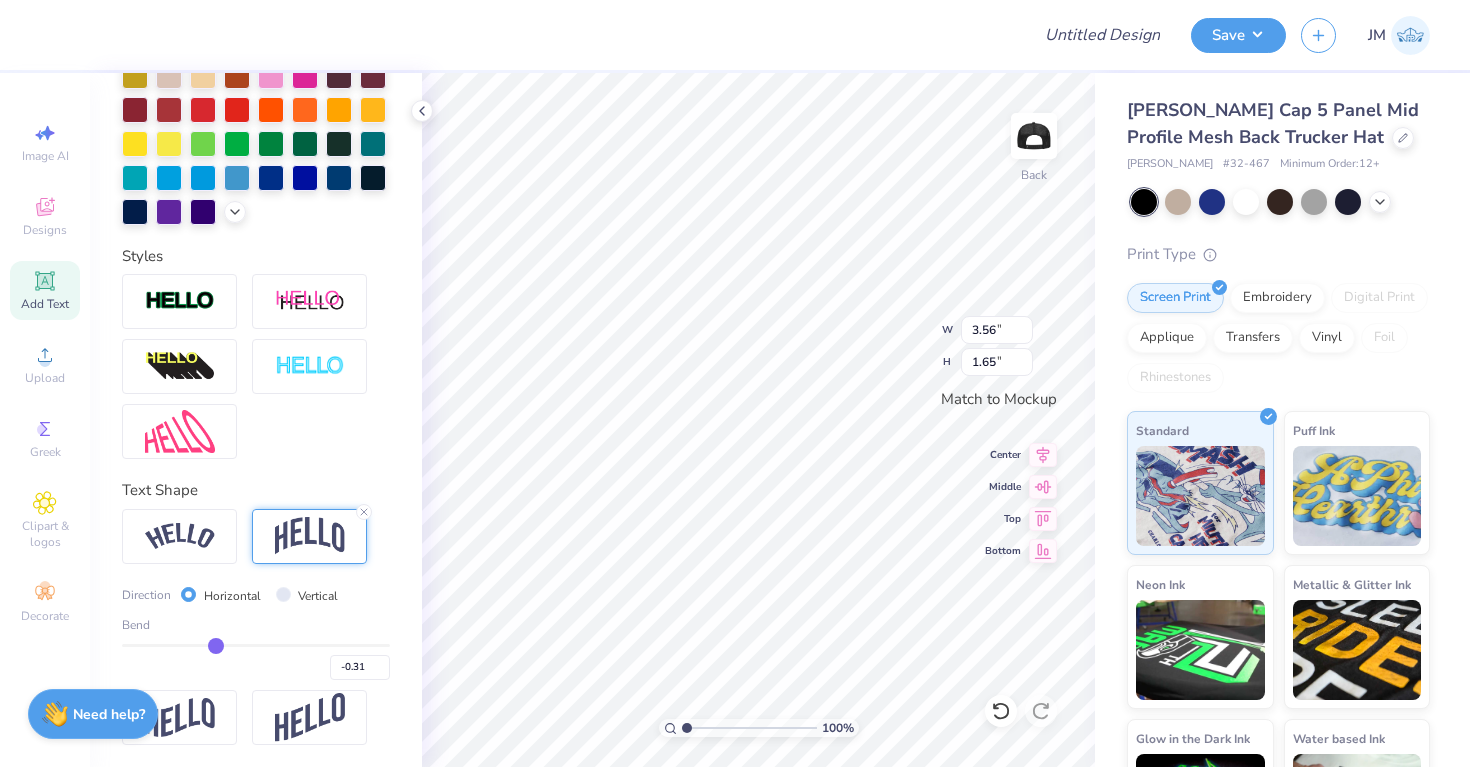 type on "-0.32" 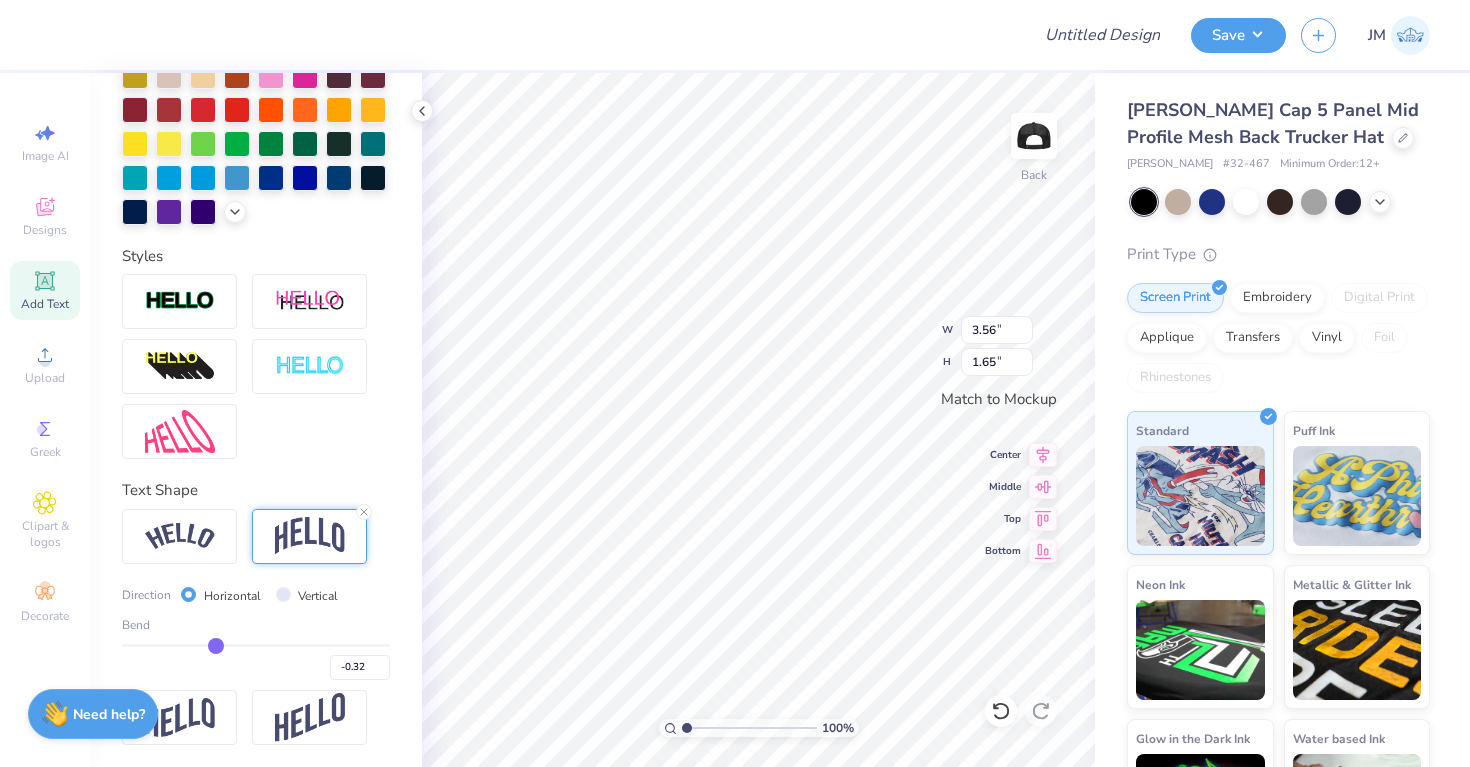 drag, startPoint x: 316, startPoint y: 639, endPoint x: 215, endPoint y: 639, distance: 101 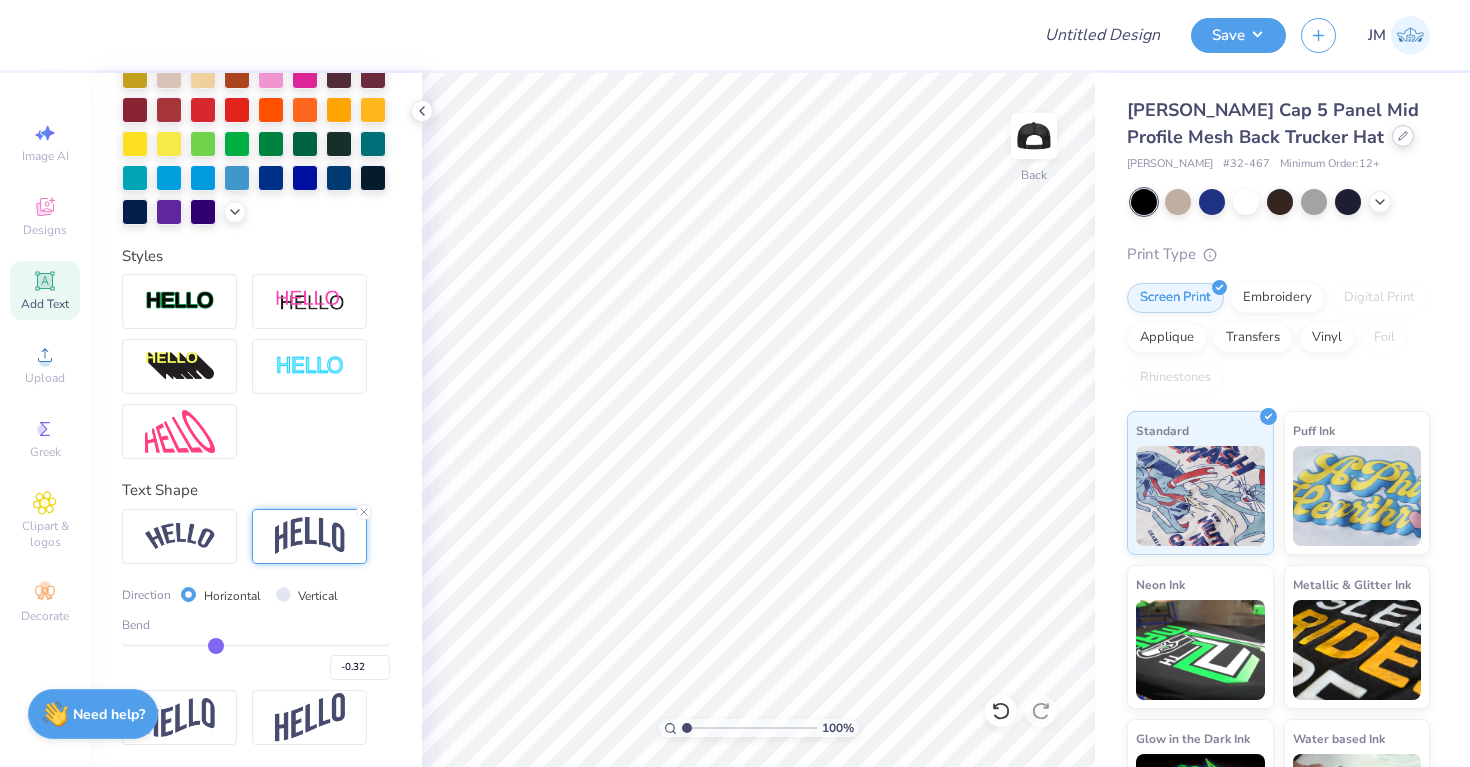 click 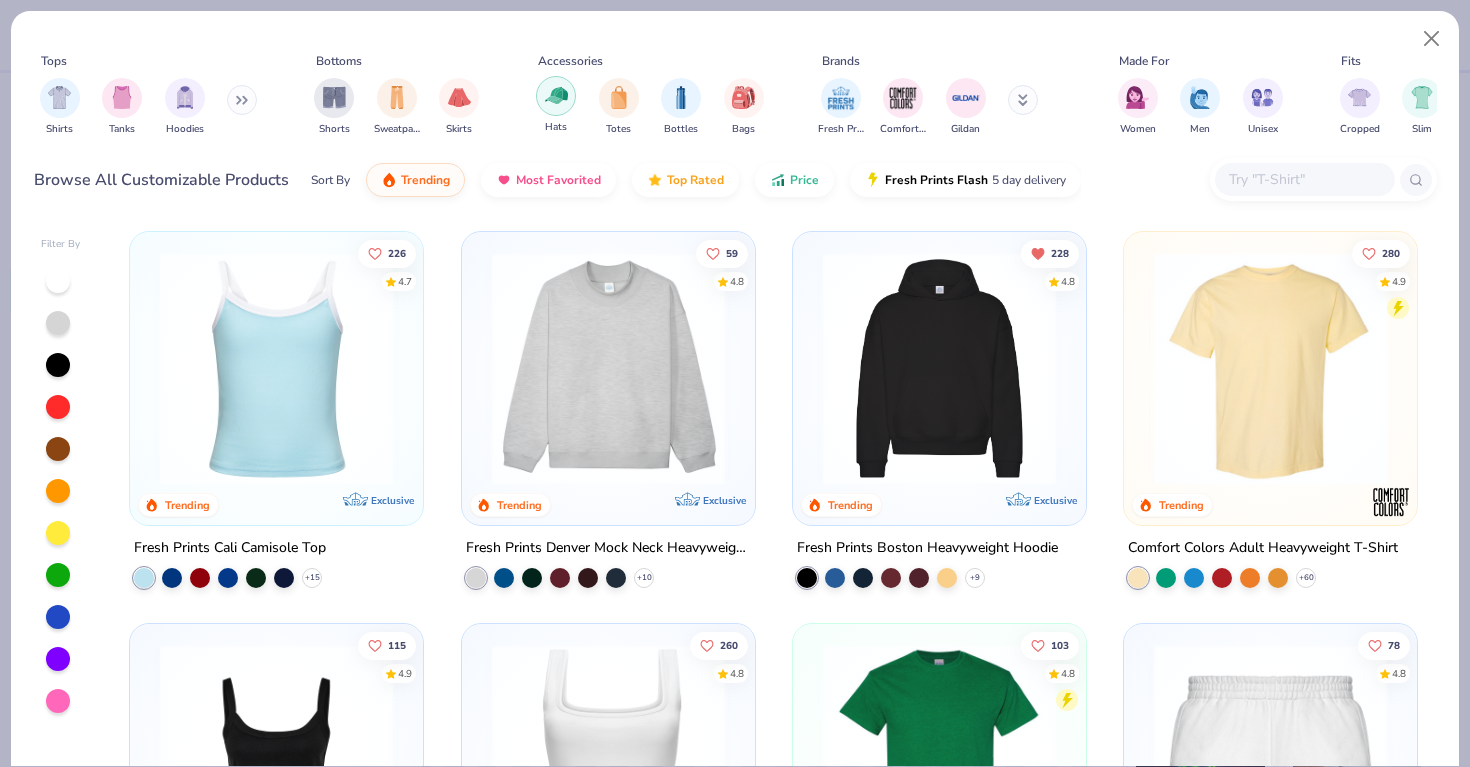 click at bounding box center [556, 95] 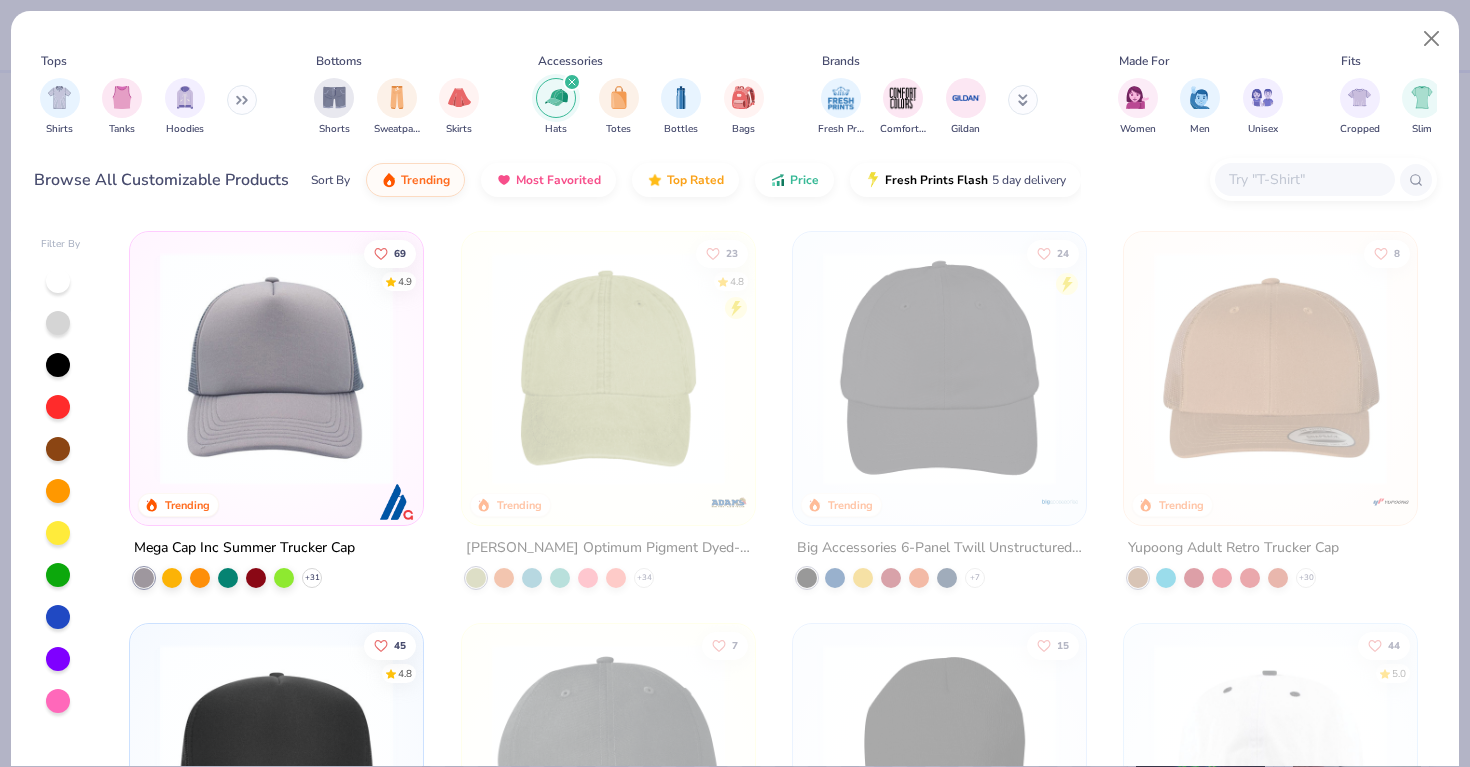click at bounding box center (276, 368) 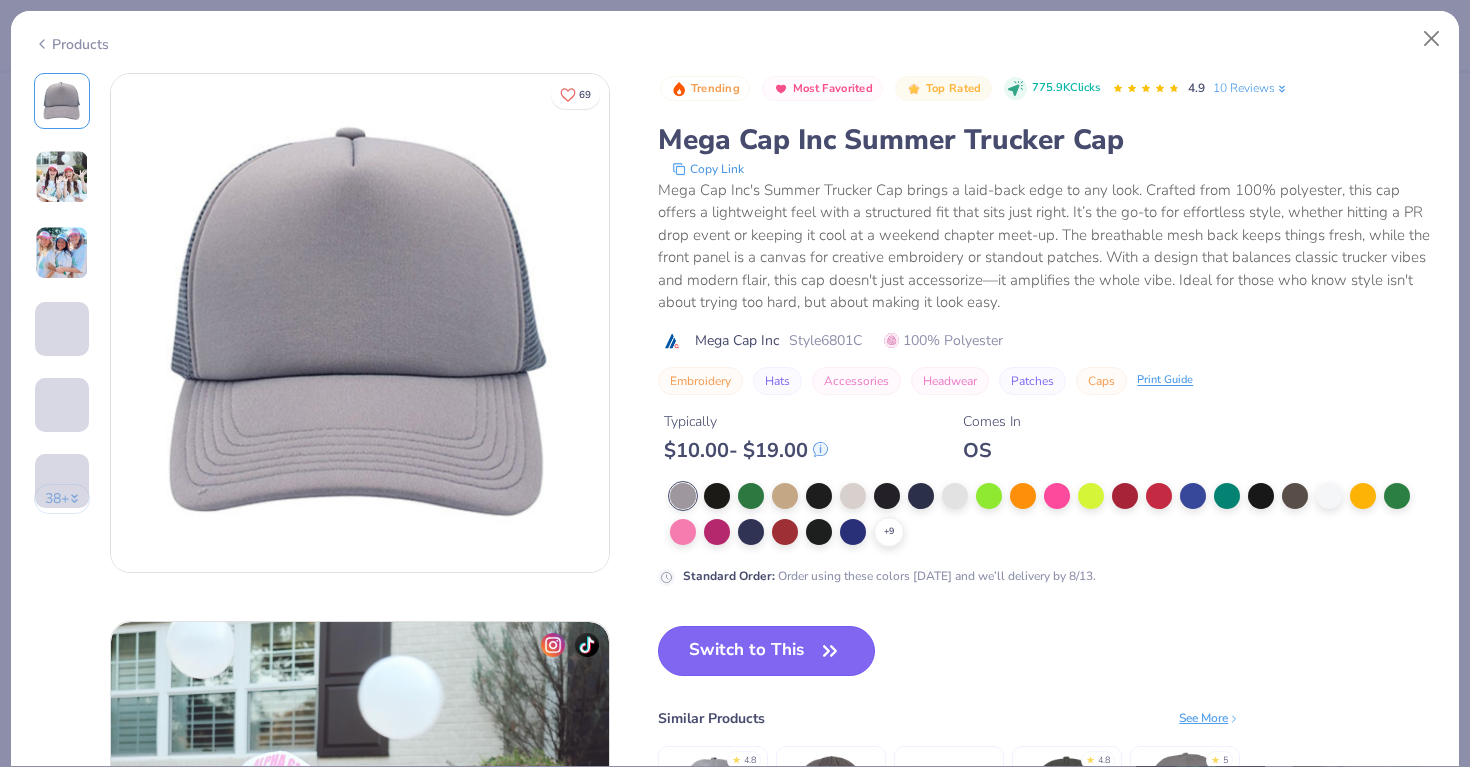click on "Switch to This" at bounding box center (766, 651) 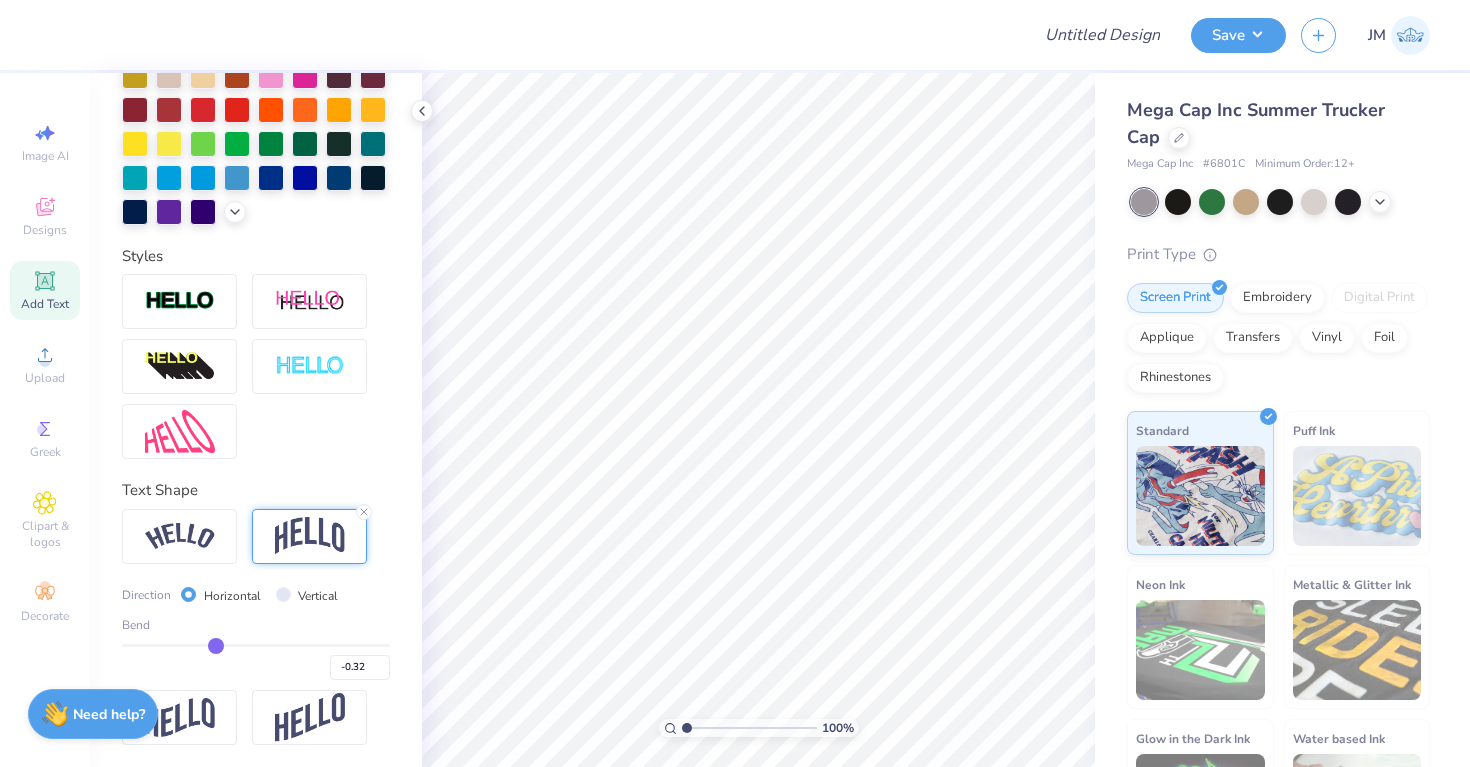 click on "Add Text" at bounding box center (45, 290) 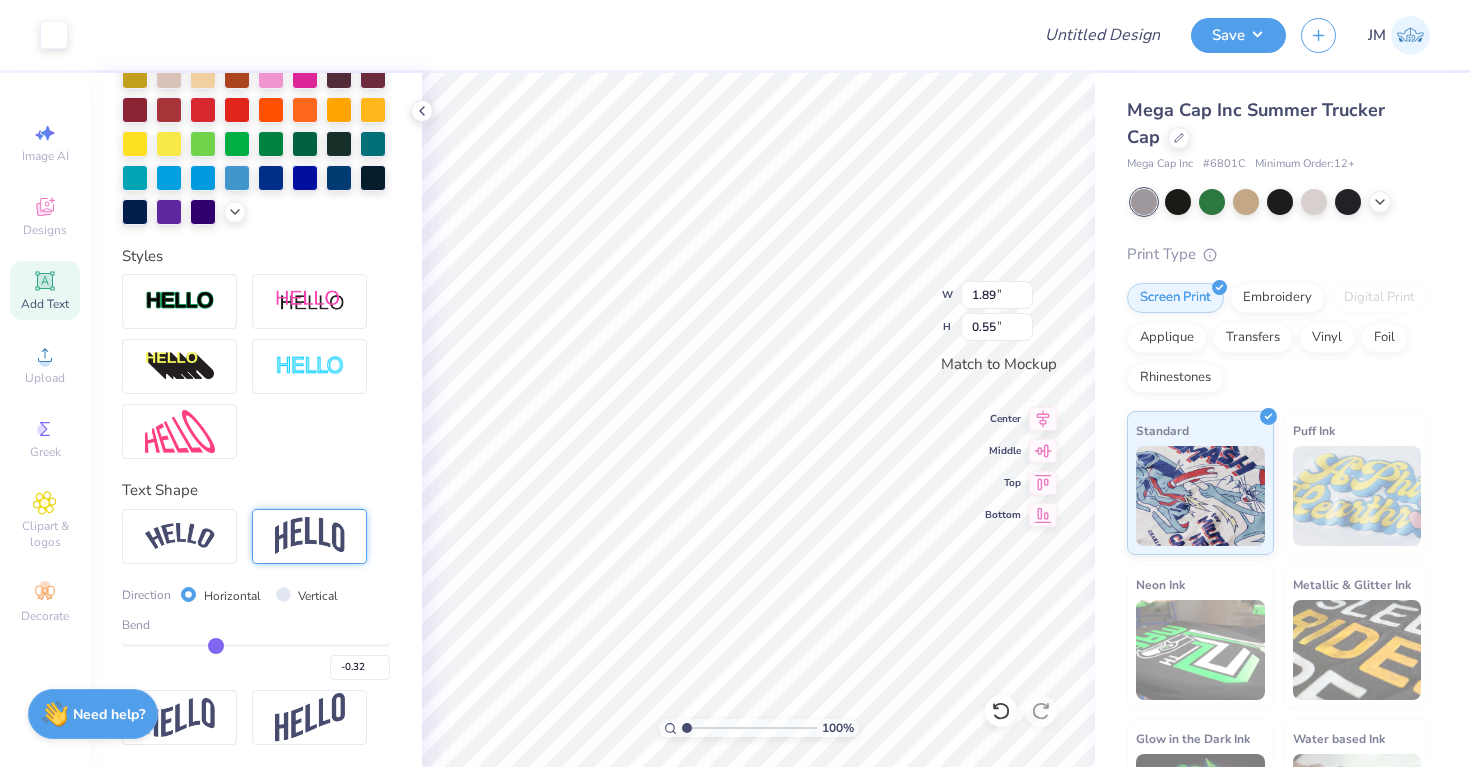 scroll, scrollTop: 395, scrollLeft: 0, axis: vertical 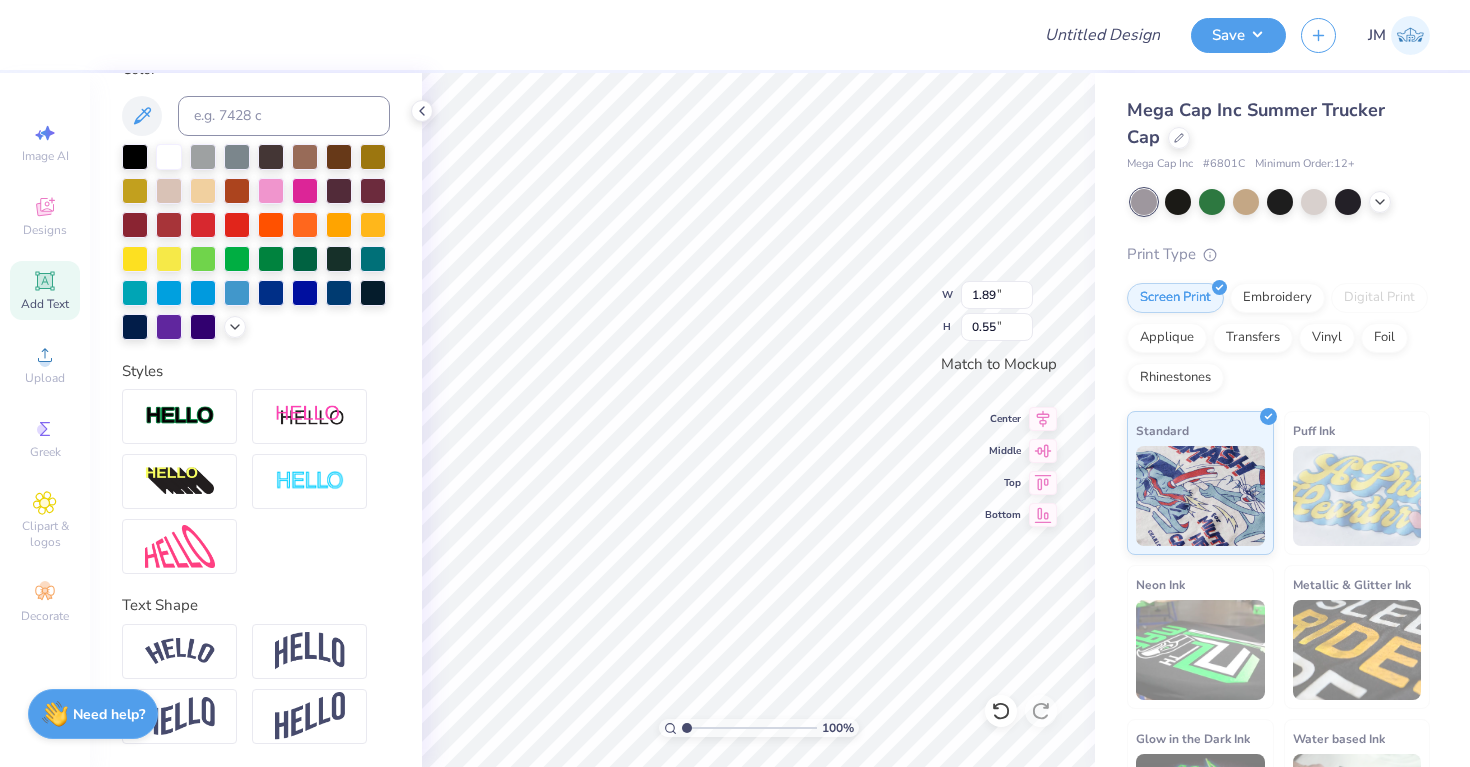 type 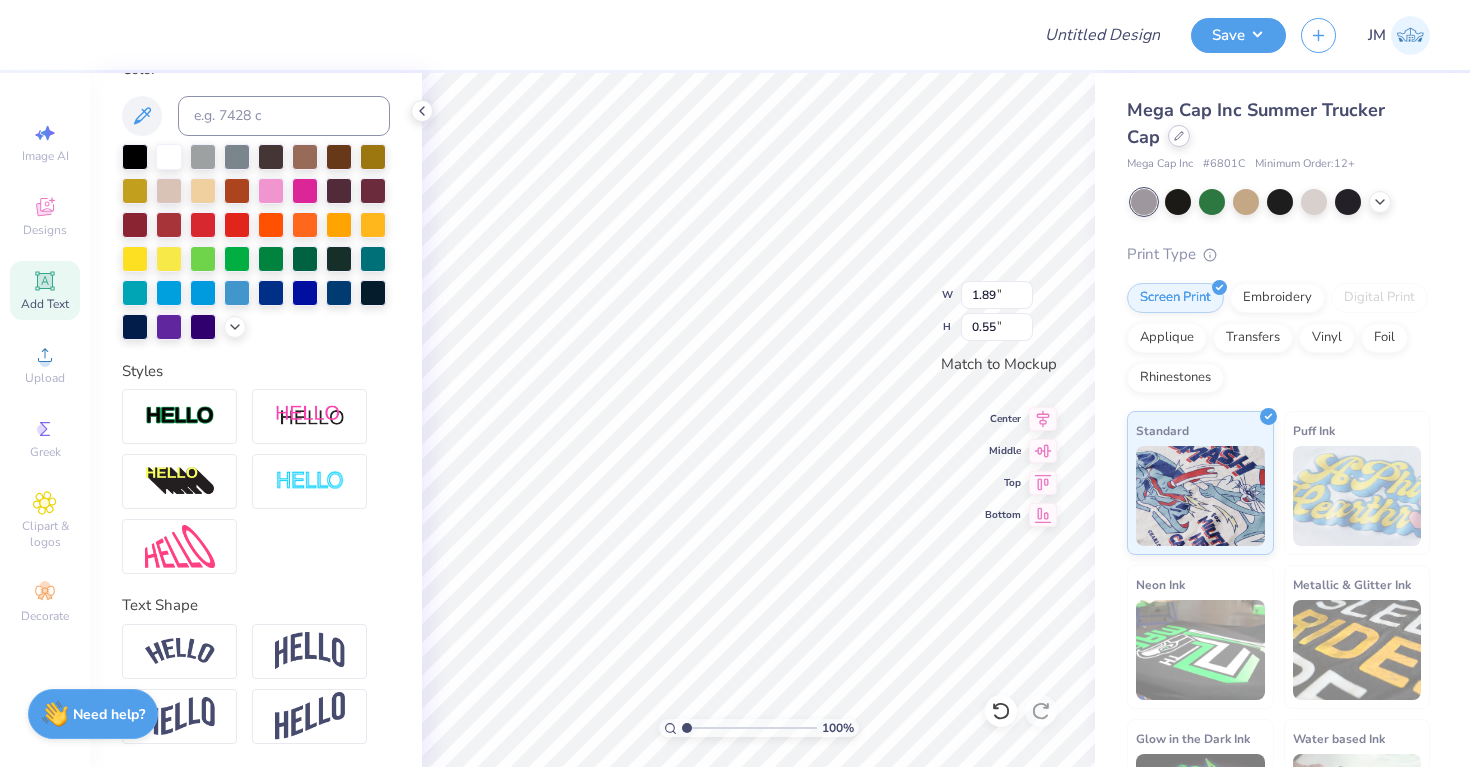 click 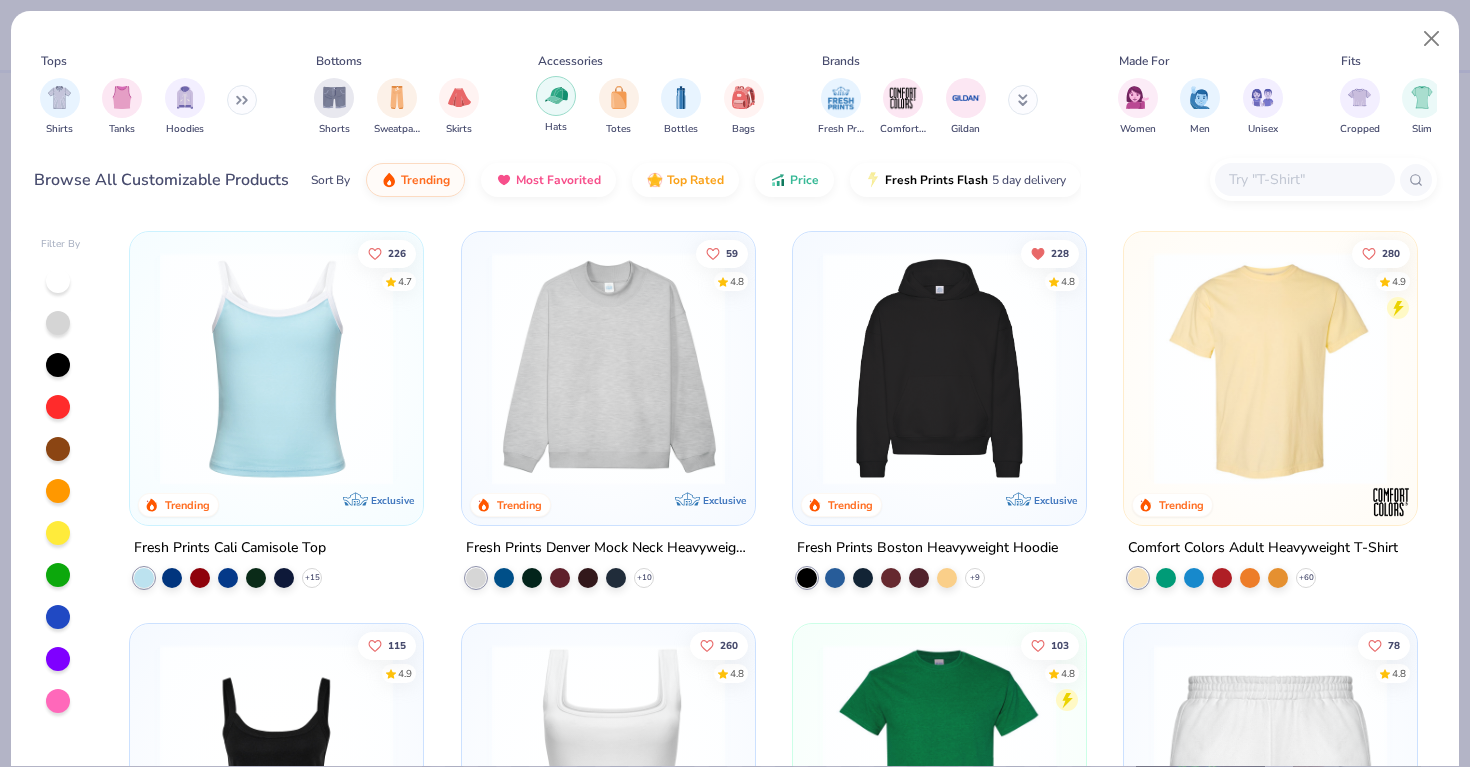 click at bounding box center [556, 95] 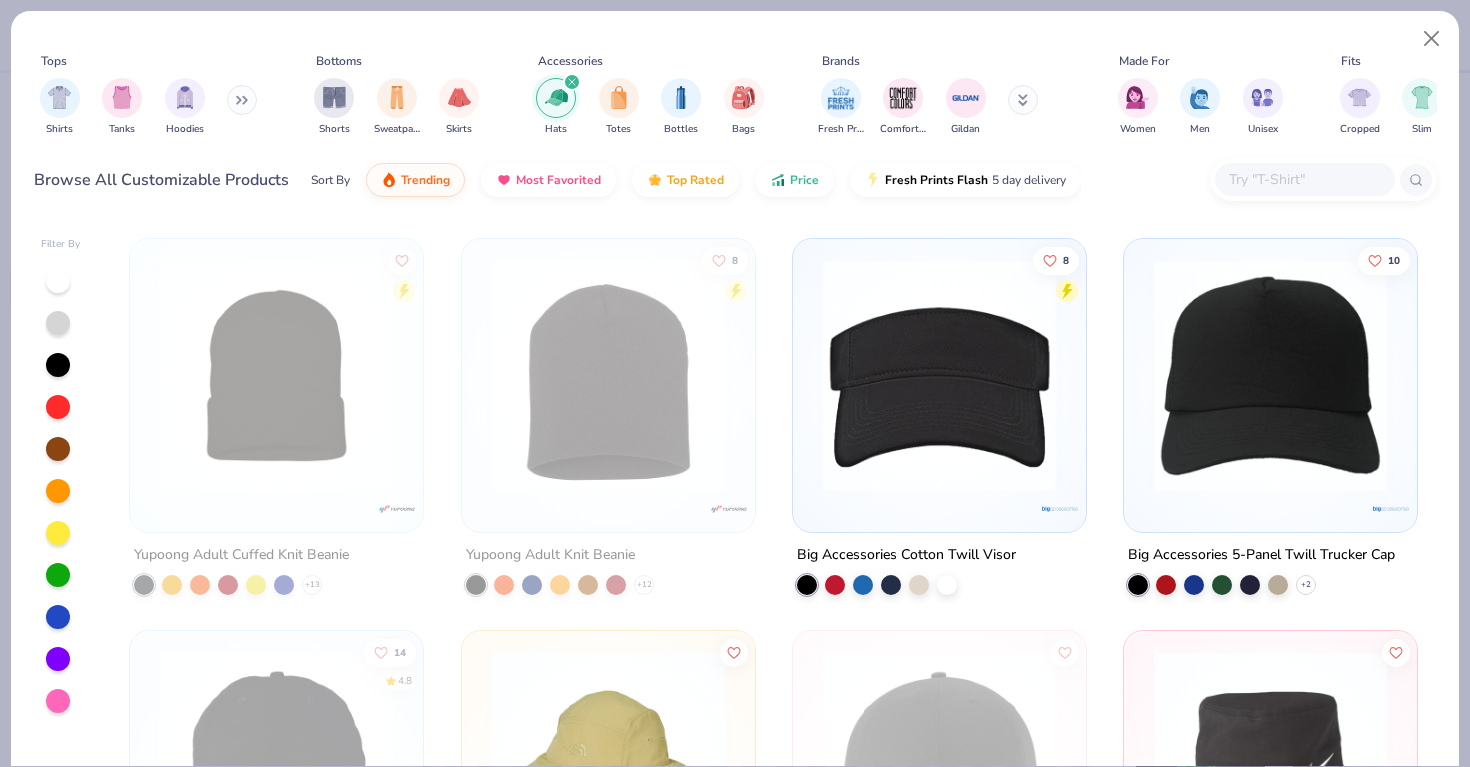 scroll, scrollTop: 1184, scrollLeft: 0, axis: vertical 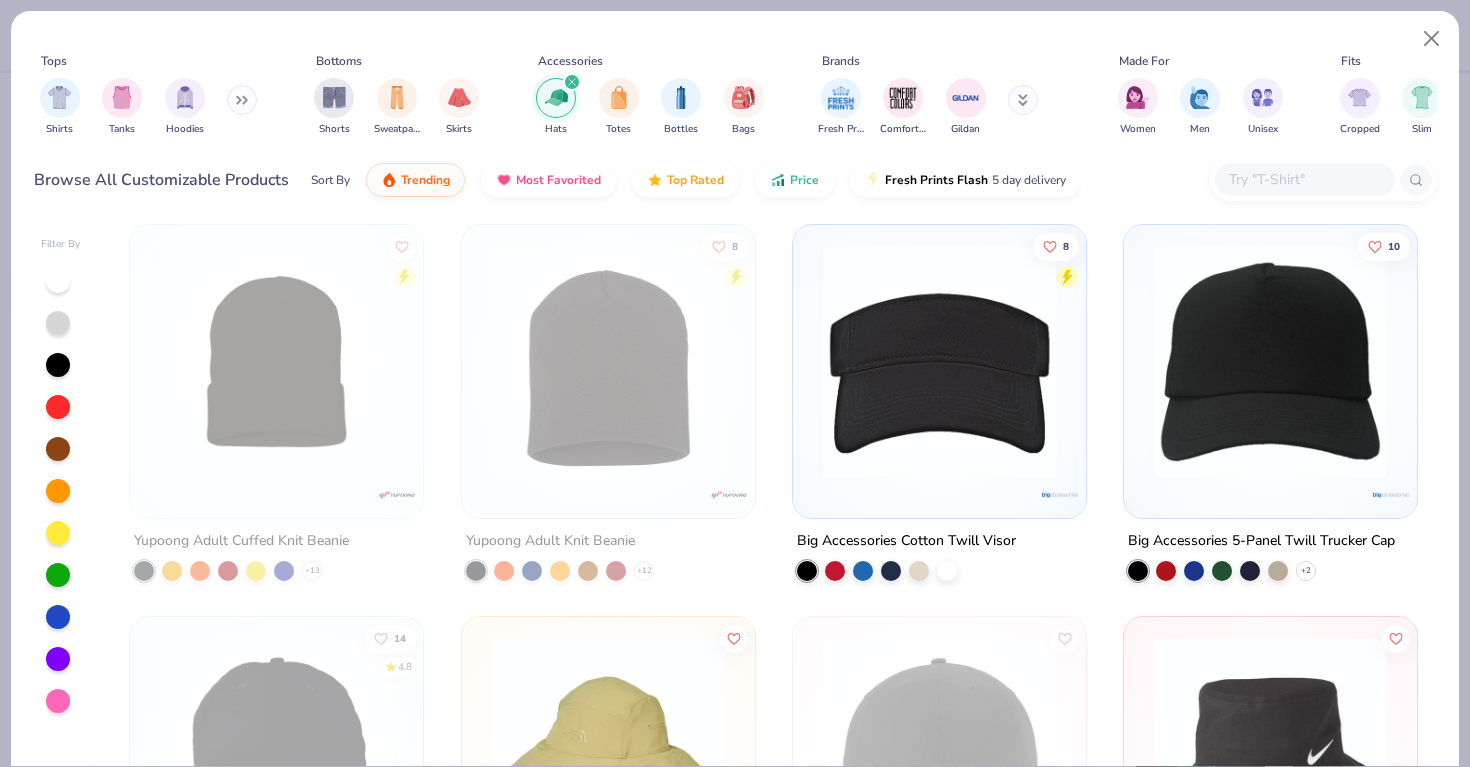 click at bounding box center [1270, 361] 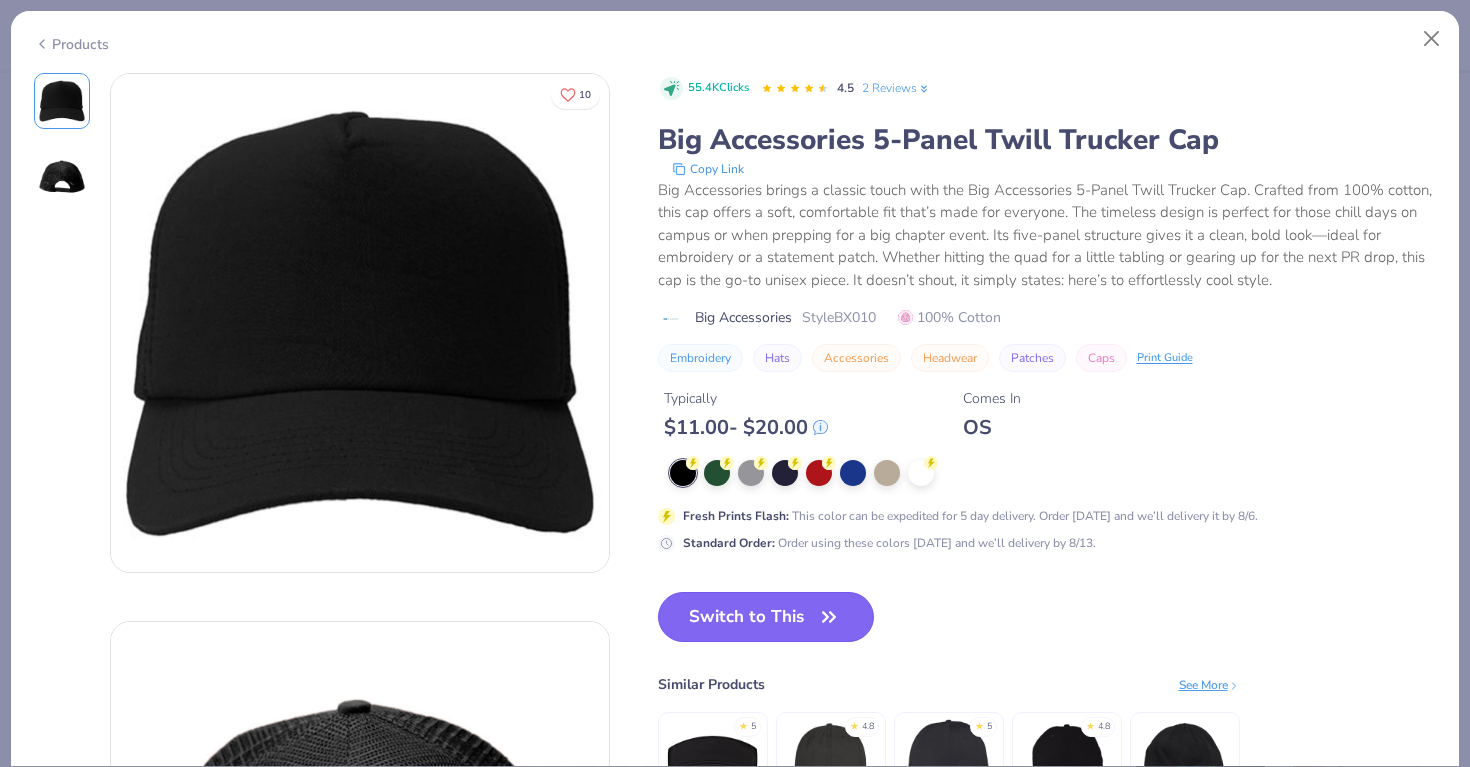 click on "Switch to This" at bounding box center [766, 617] 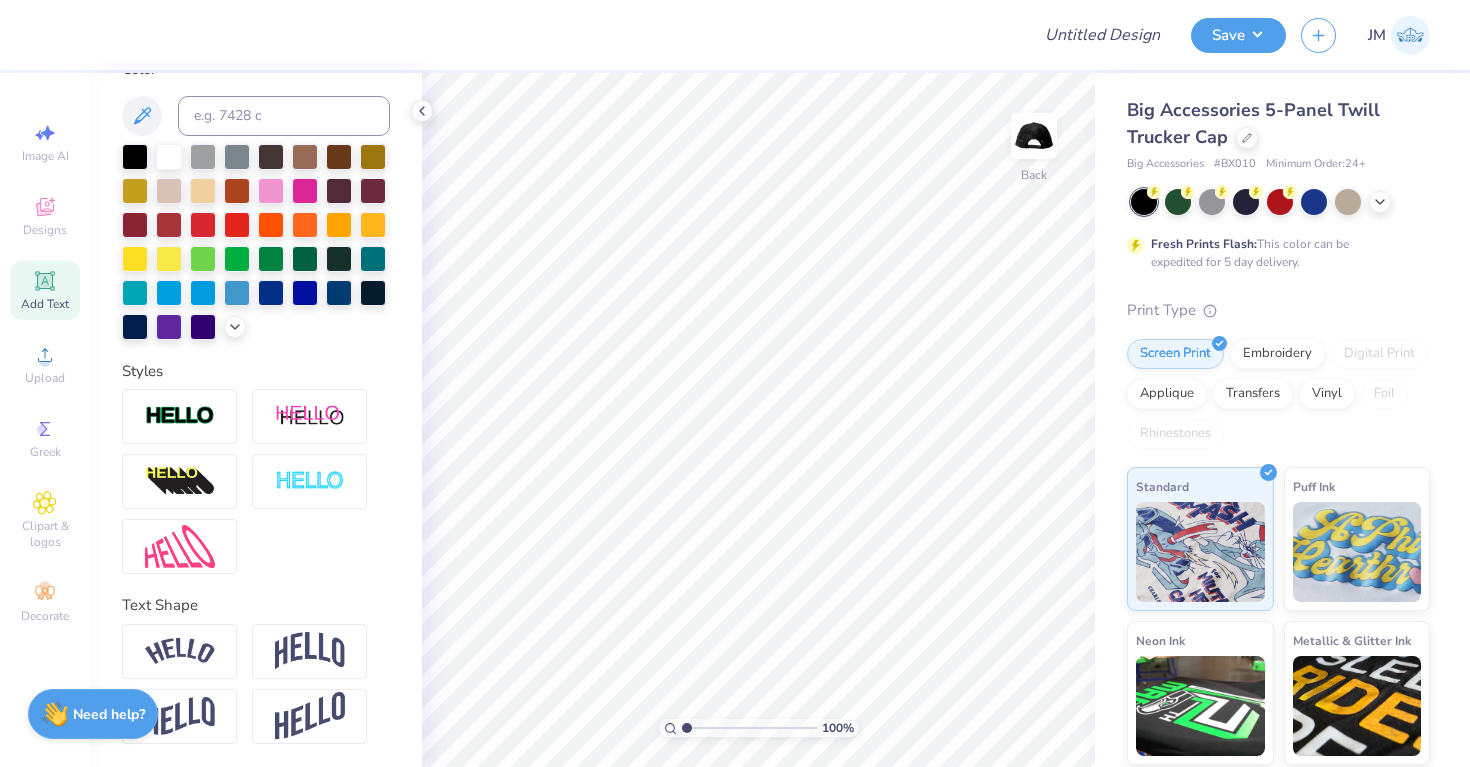 click on "Add Text" at bounding box center [45, 290] 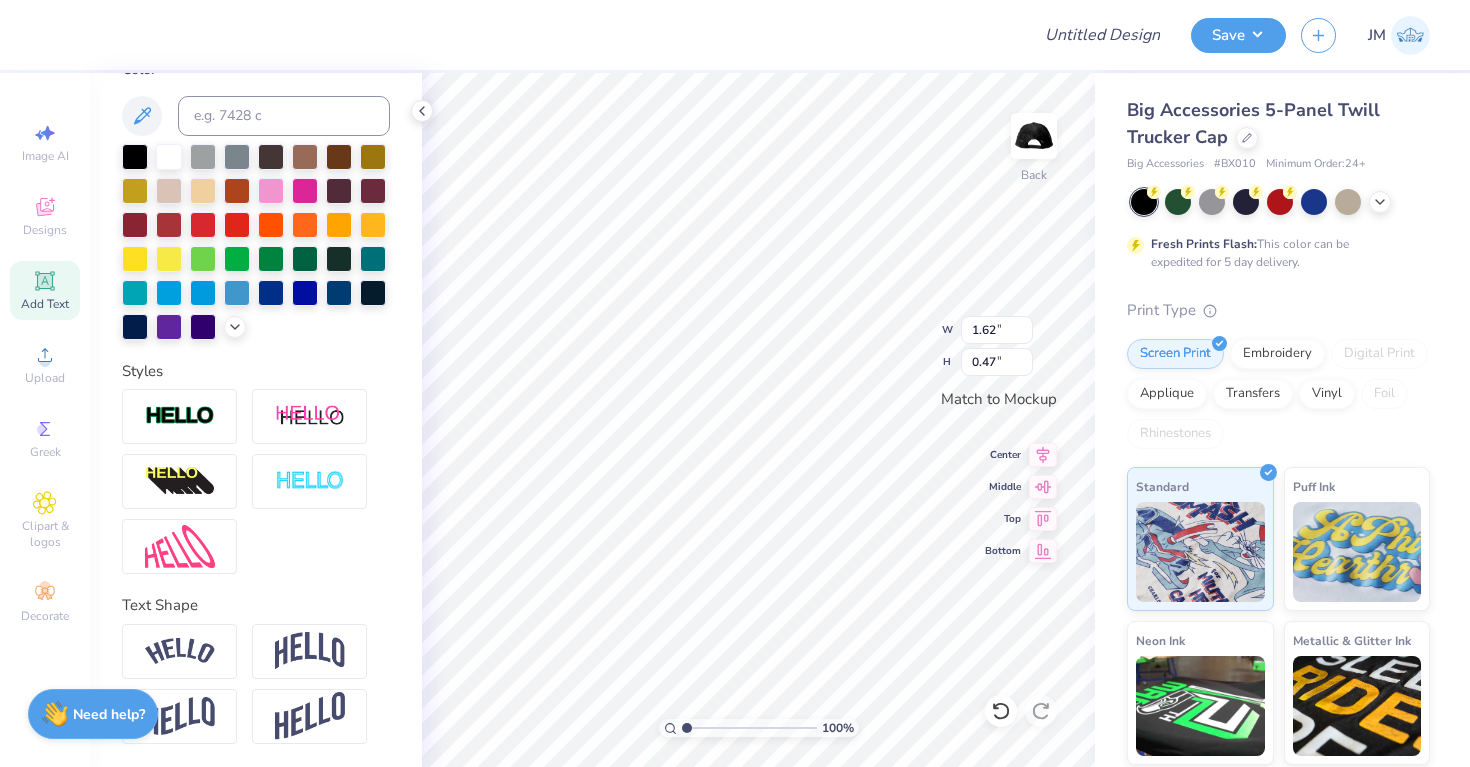 scroll, scrollTop: 0, scrollLeft: 1, axis: horizontal 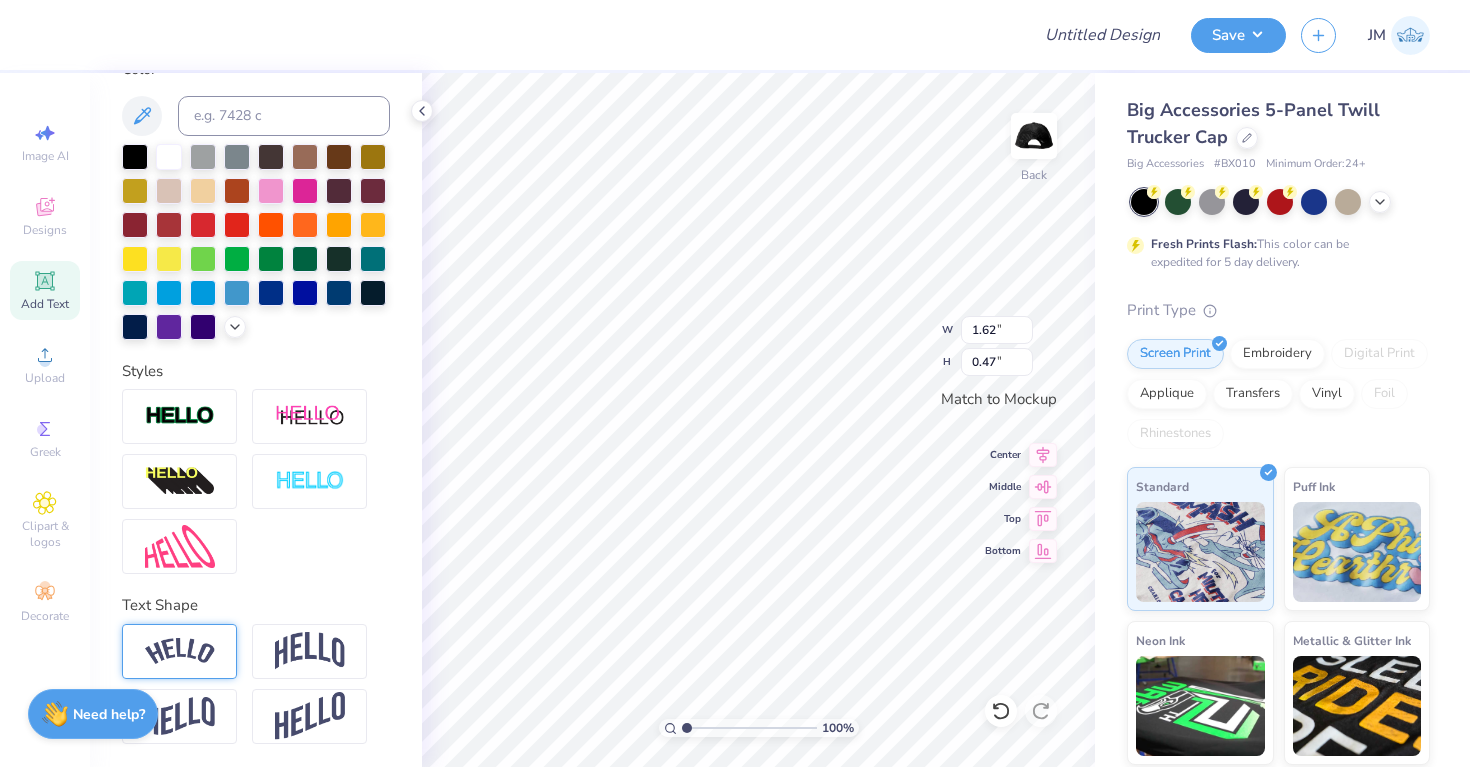 type on "[PERSON_NAME]" 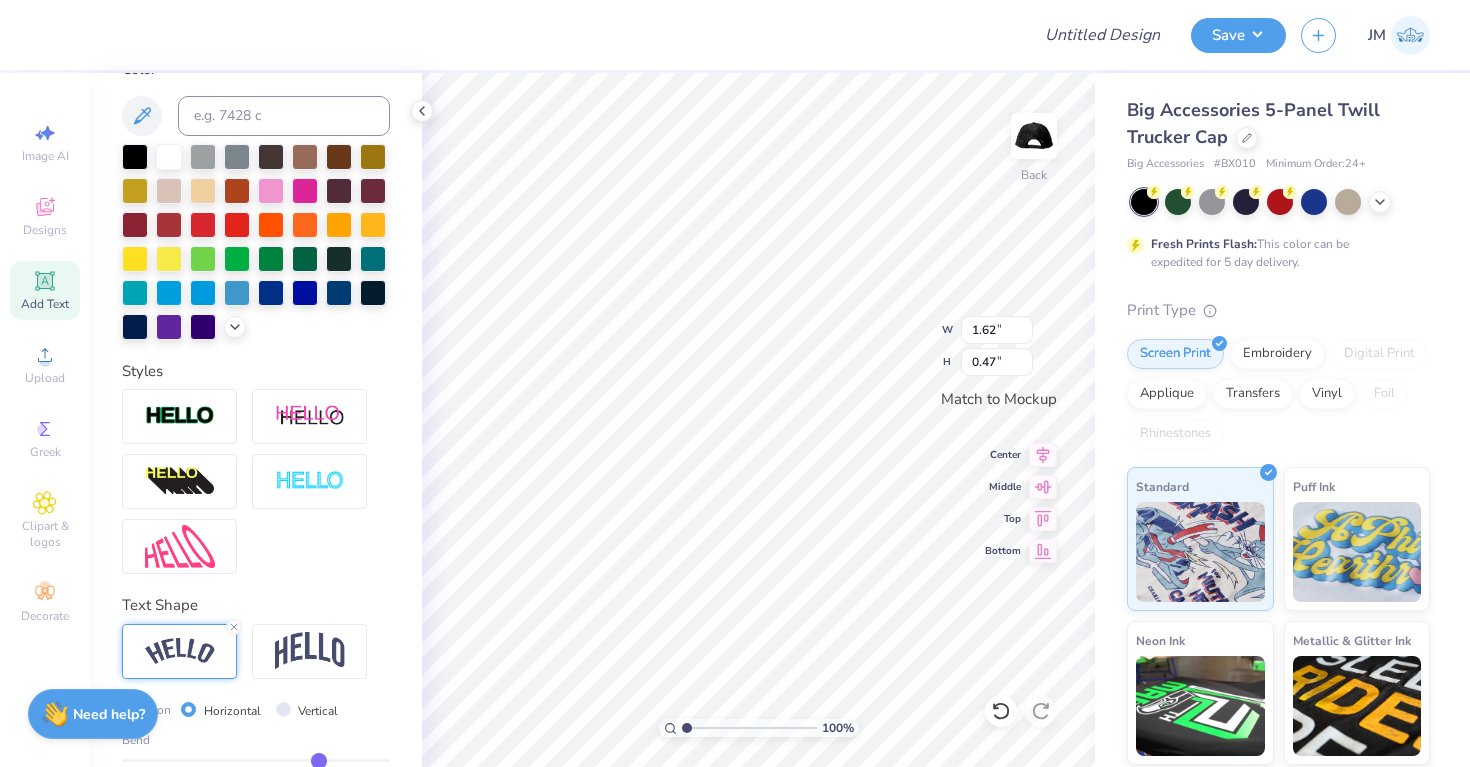 type on "0.49" 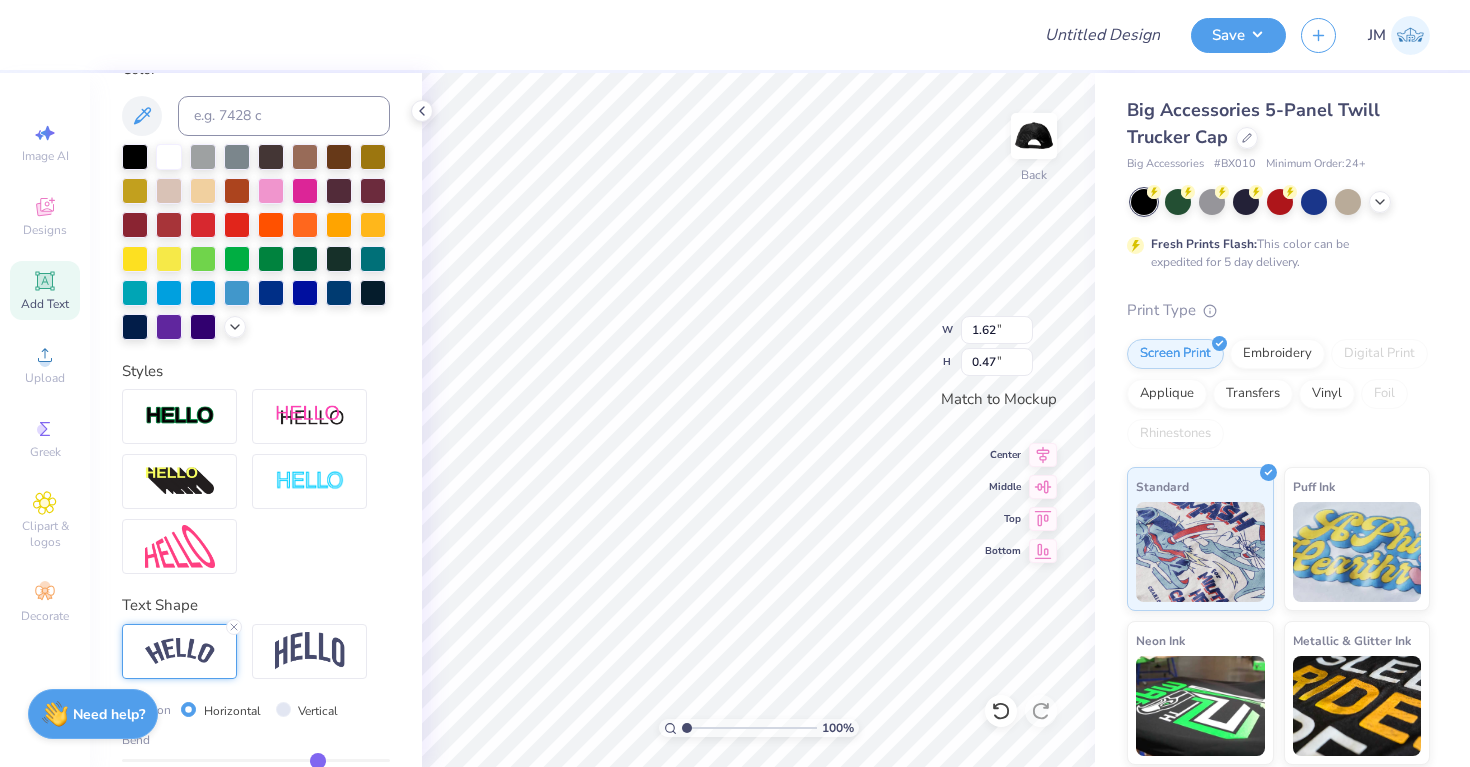 type on "0.49" 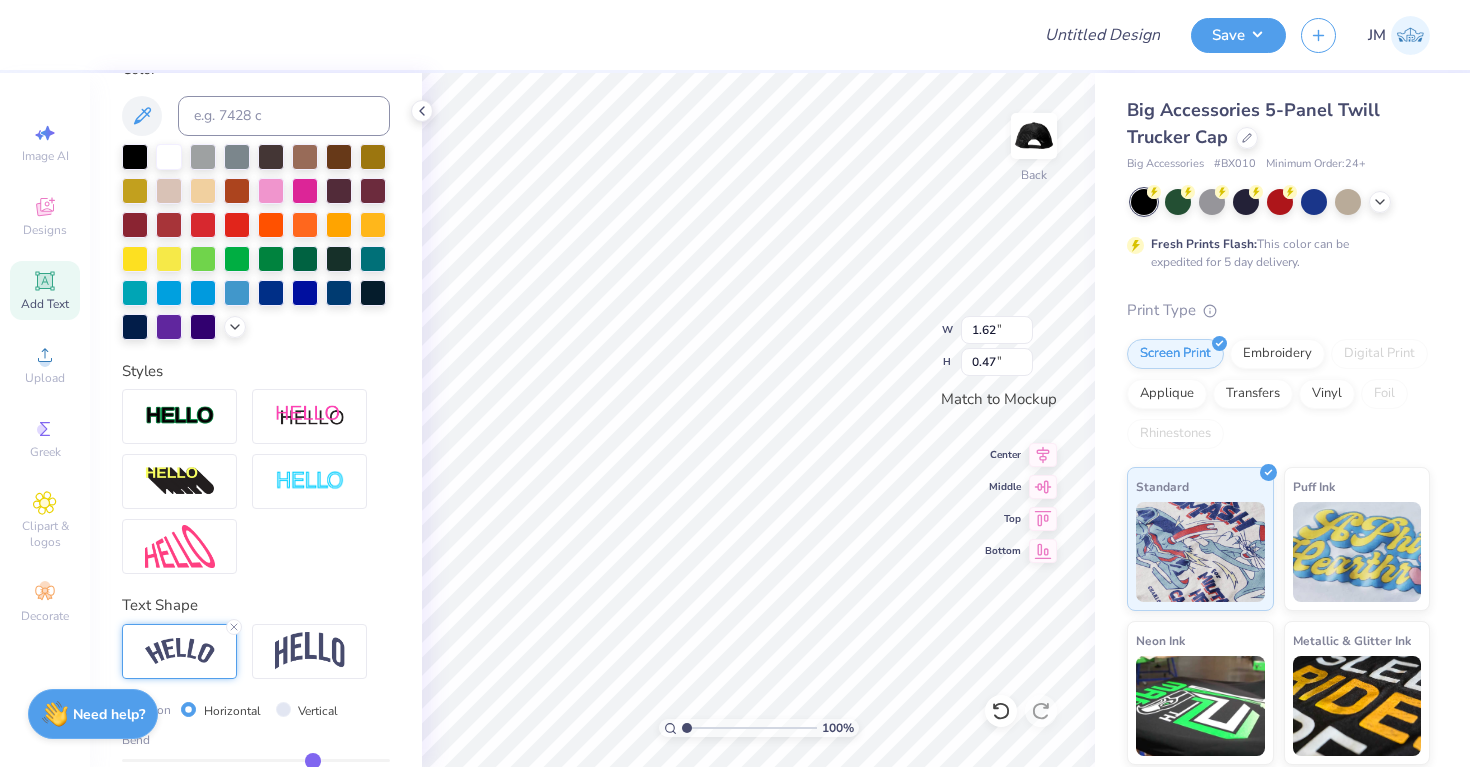 type on "0.45" 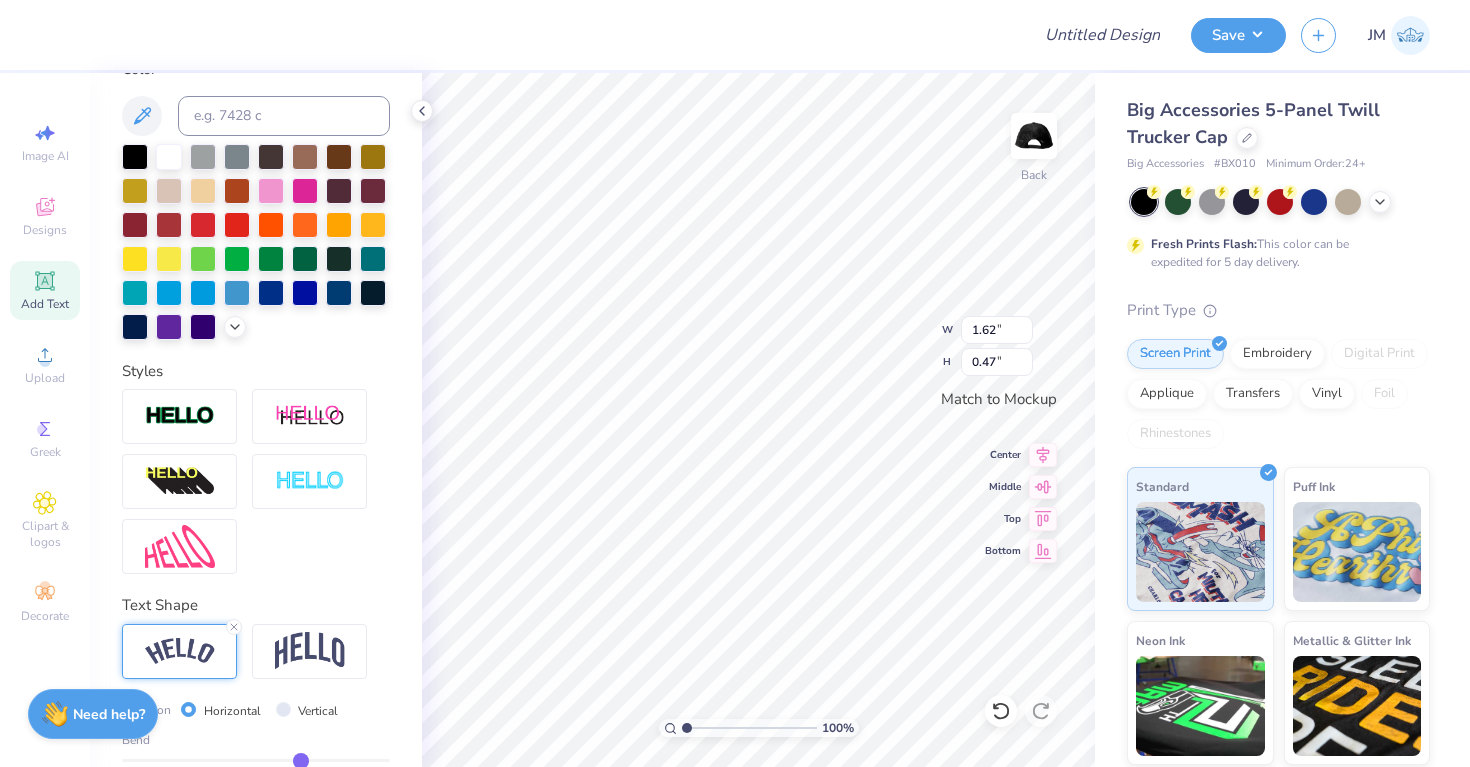 type on "0.28" 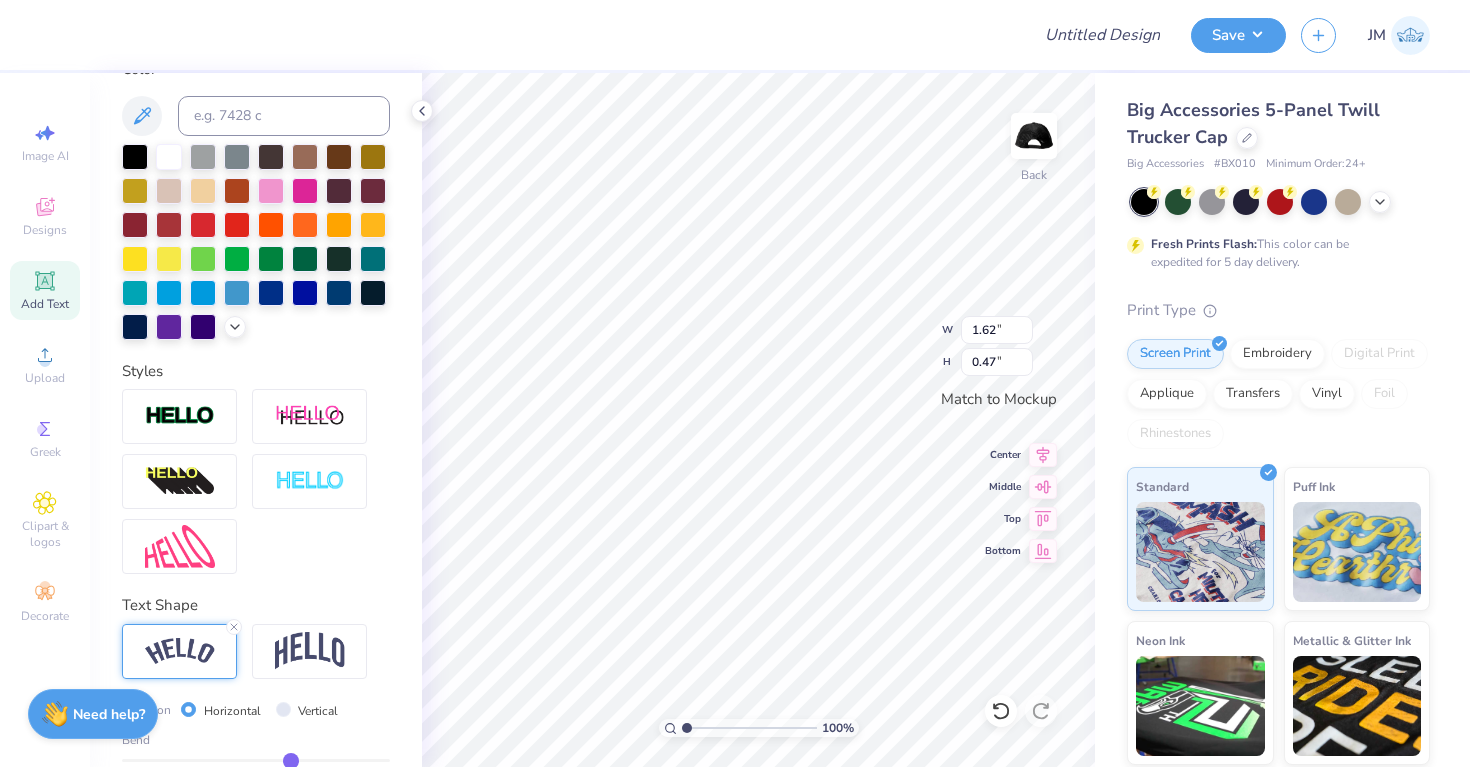 type on "0.28" 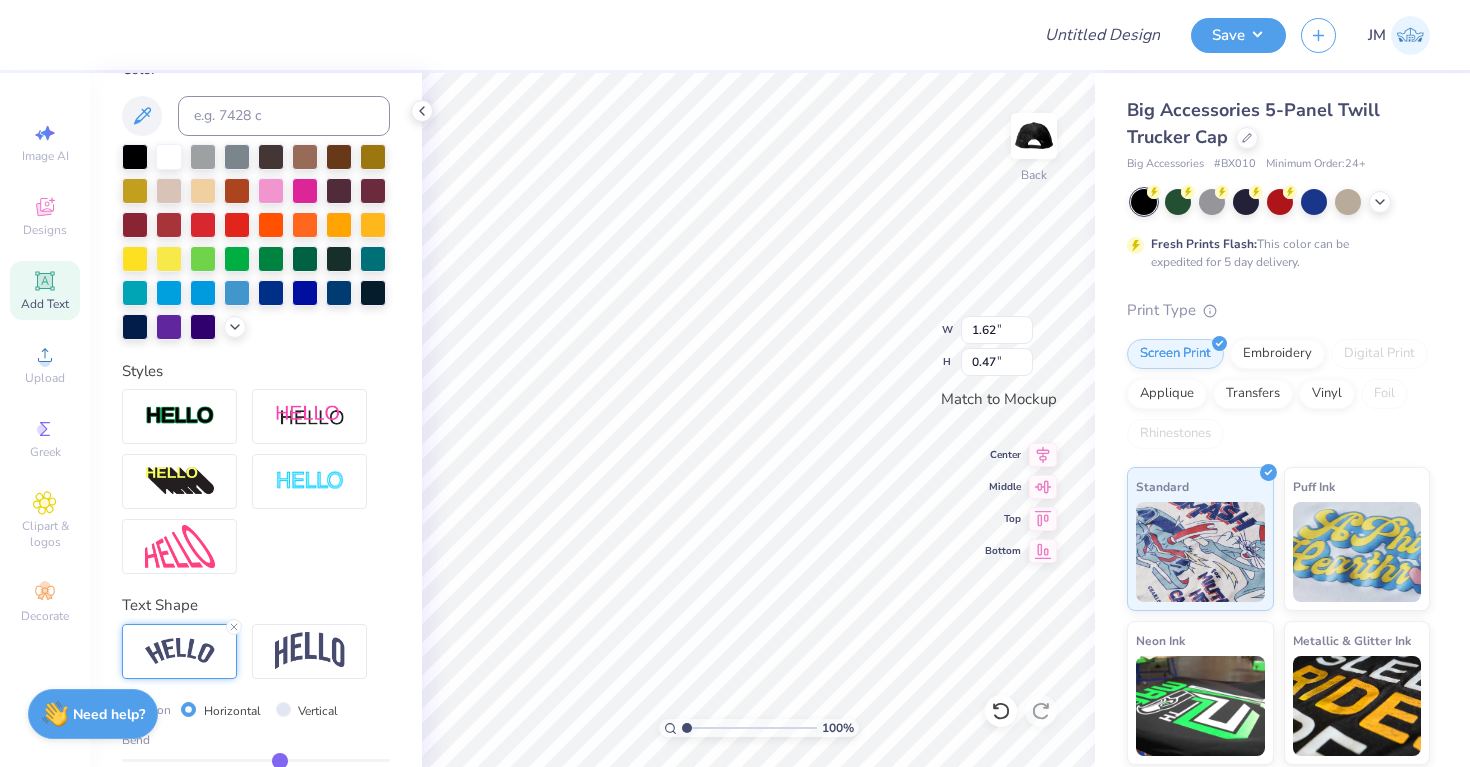 type on "0.19" 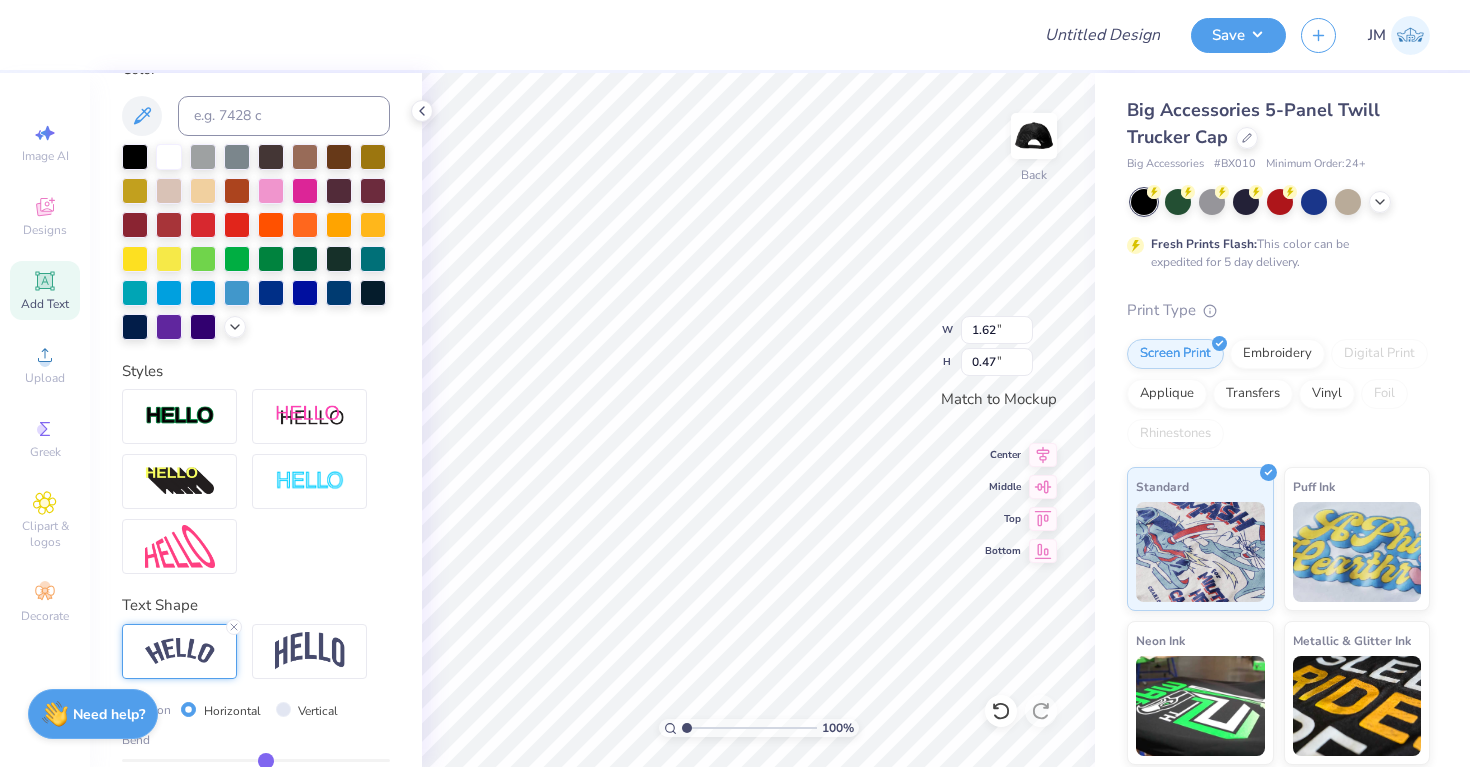 type on "0.08" 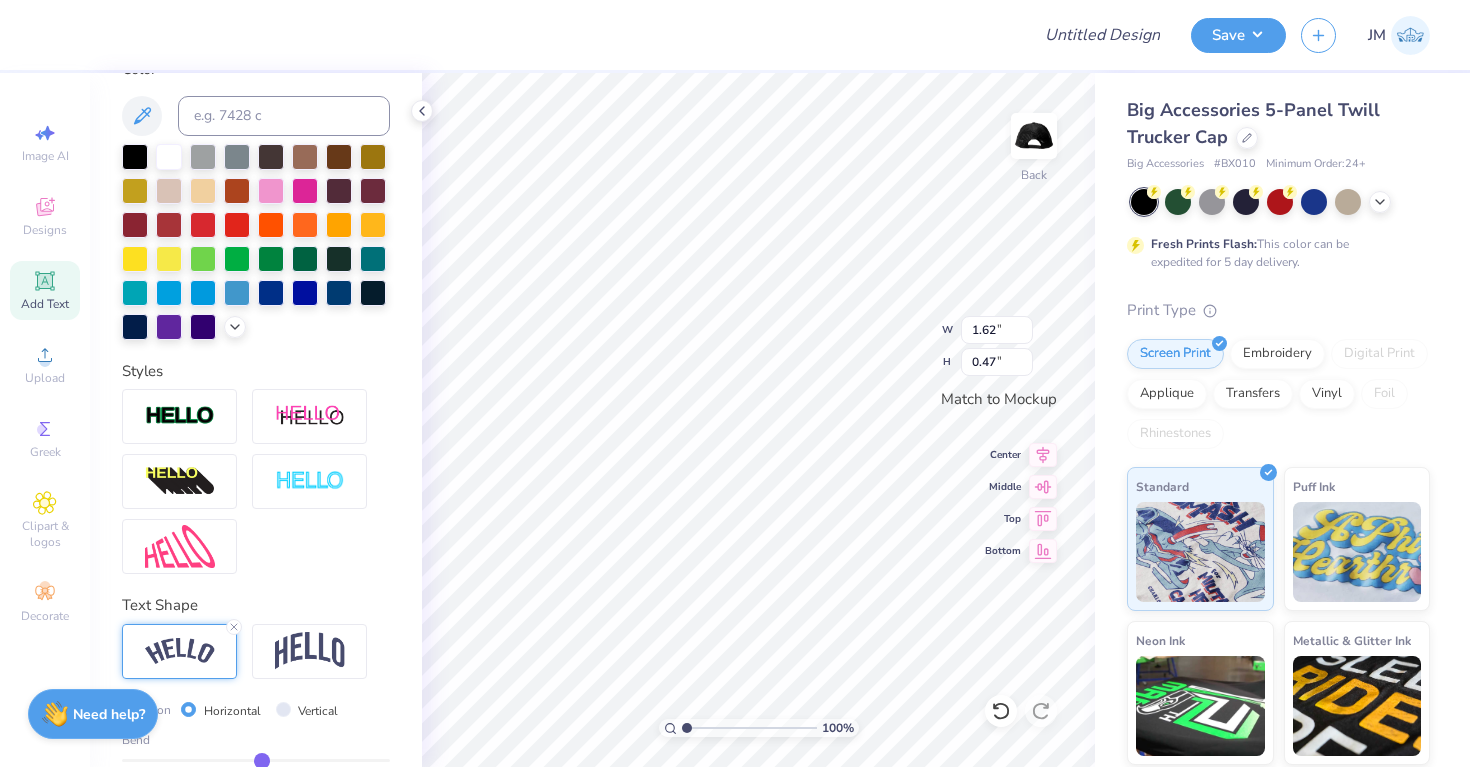type on "0.05" 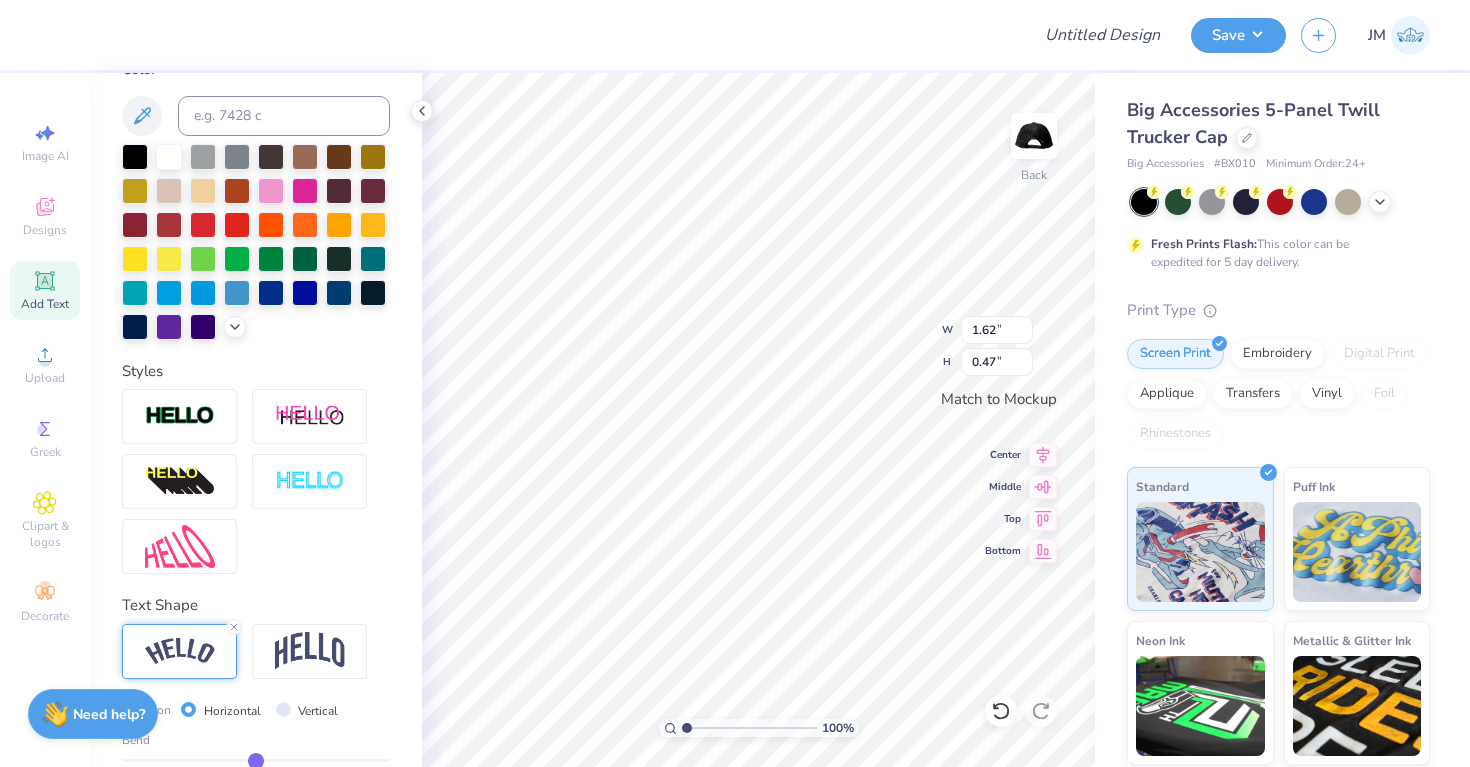 type on "0.00" 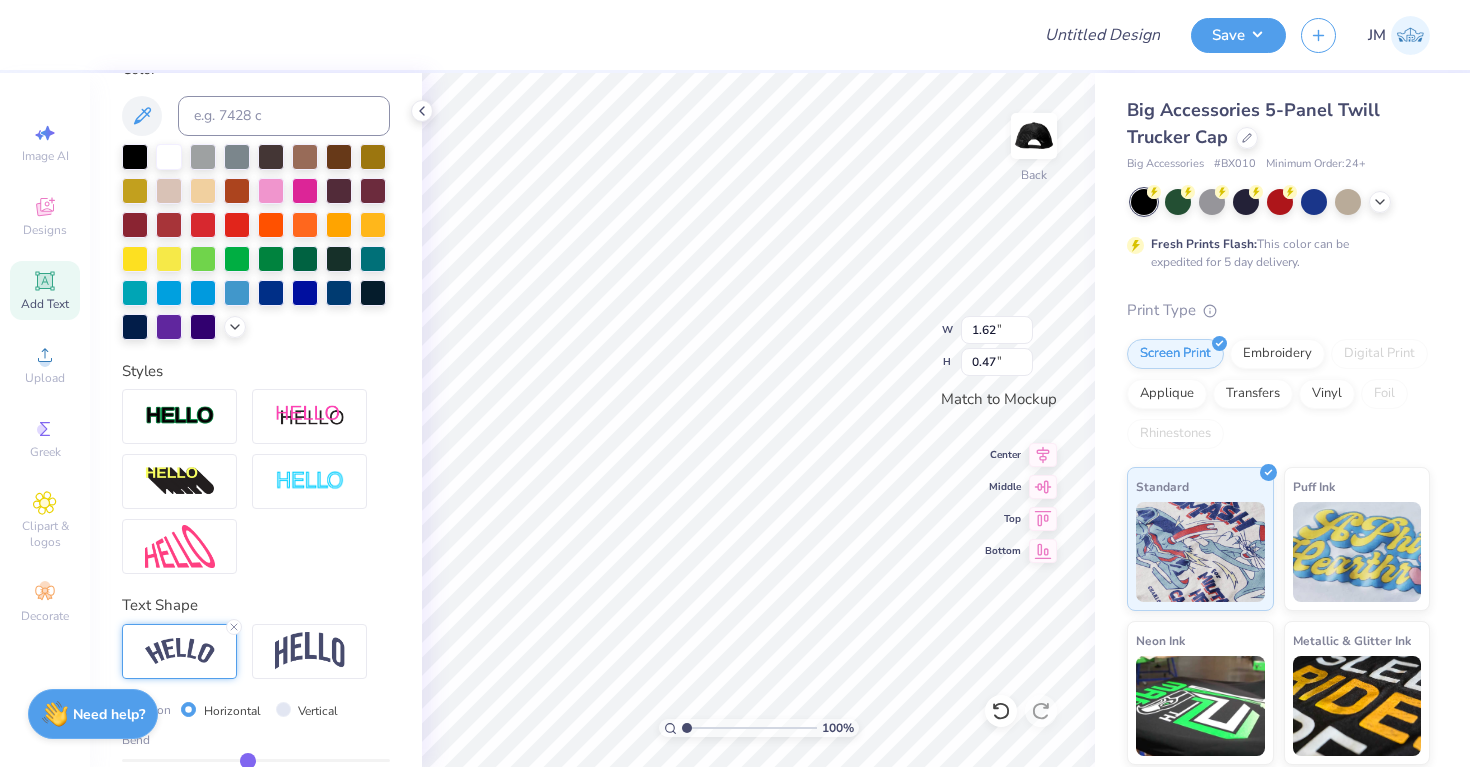 type on "-0.06" 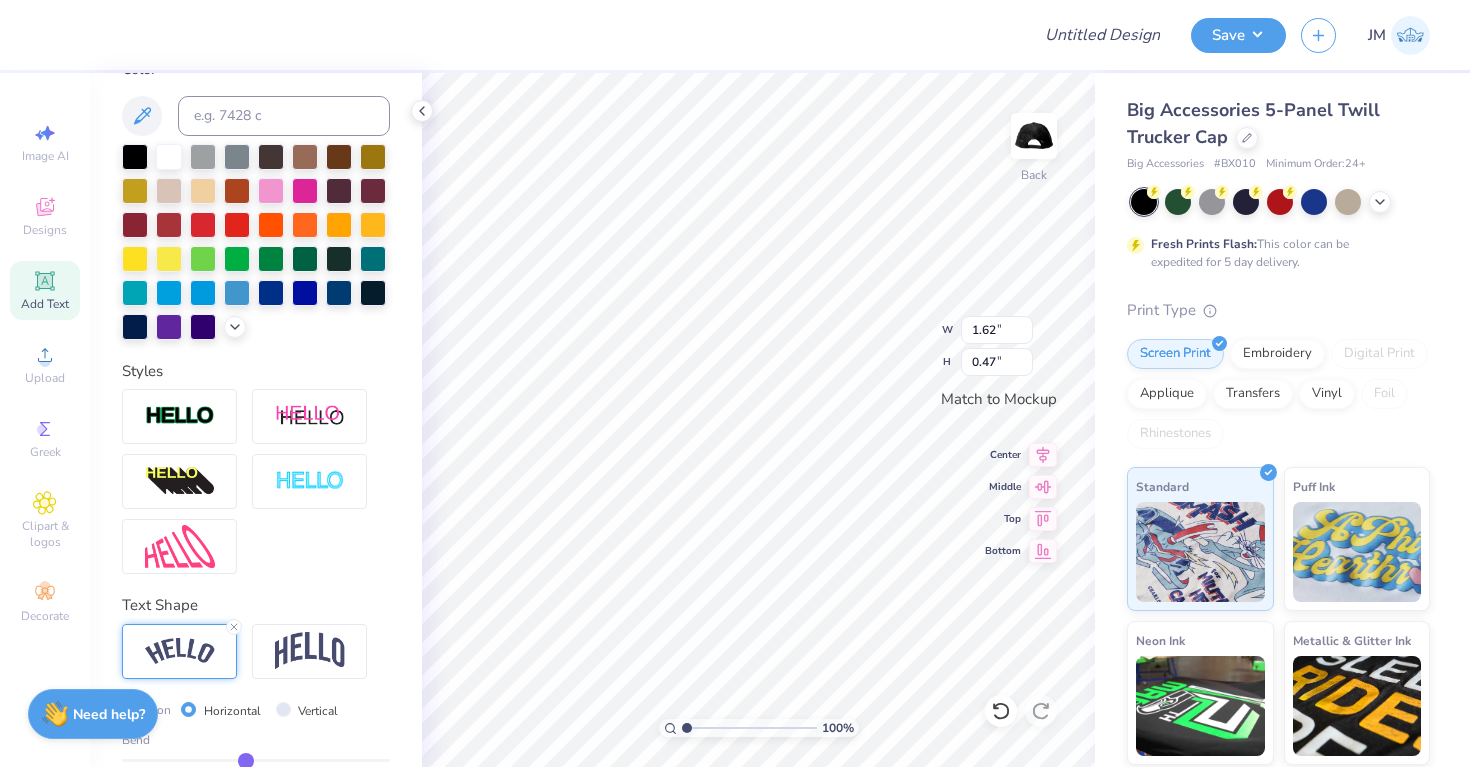 type on "-0.08" 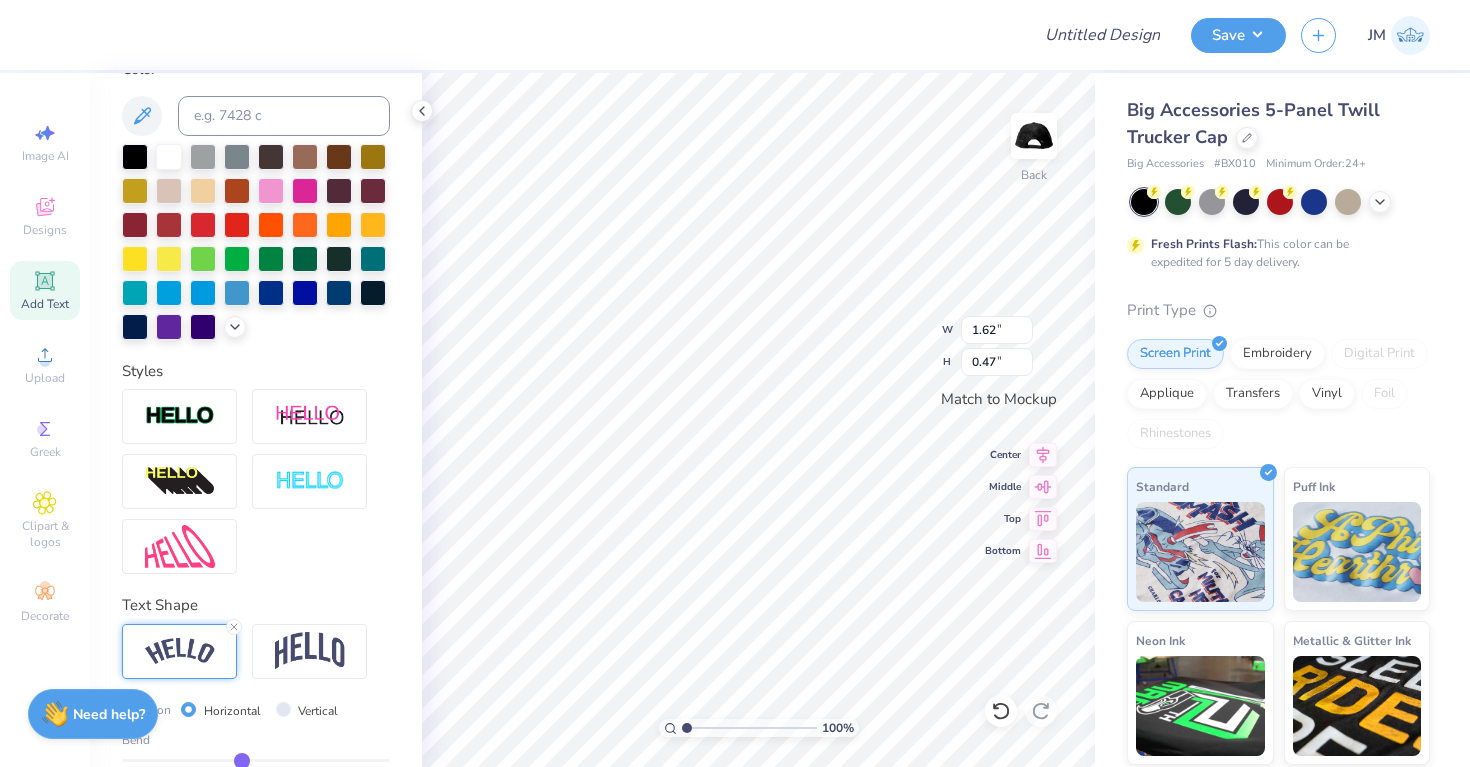 type on "-0.12" 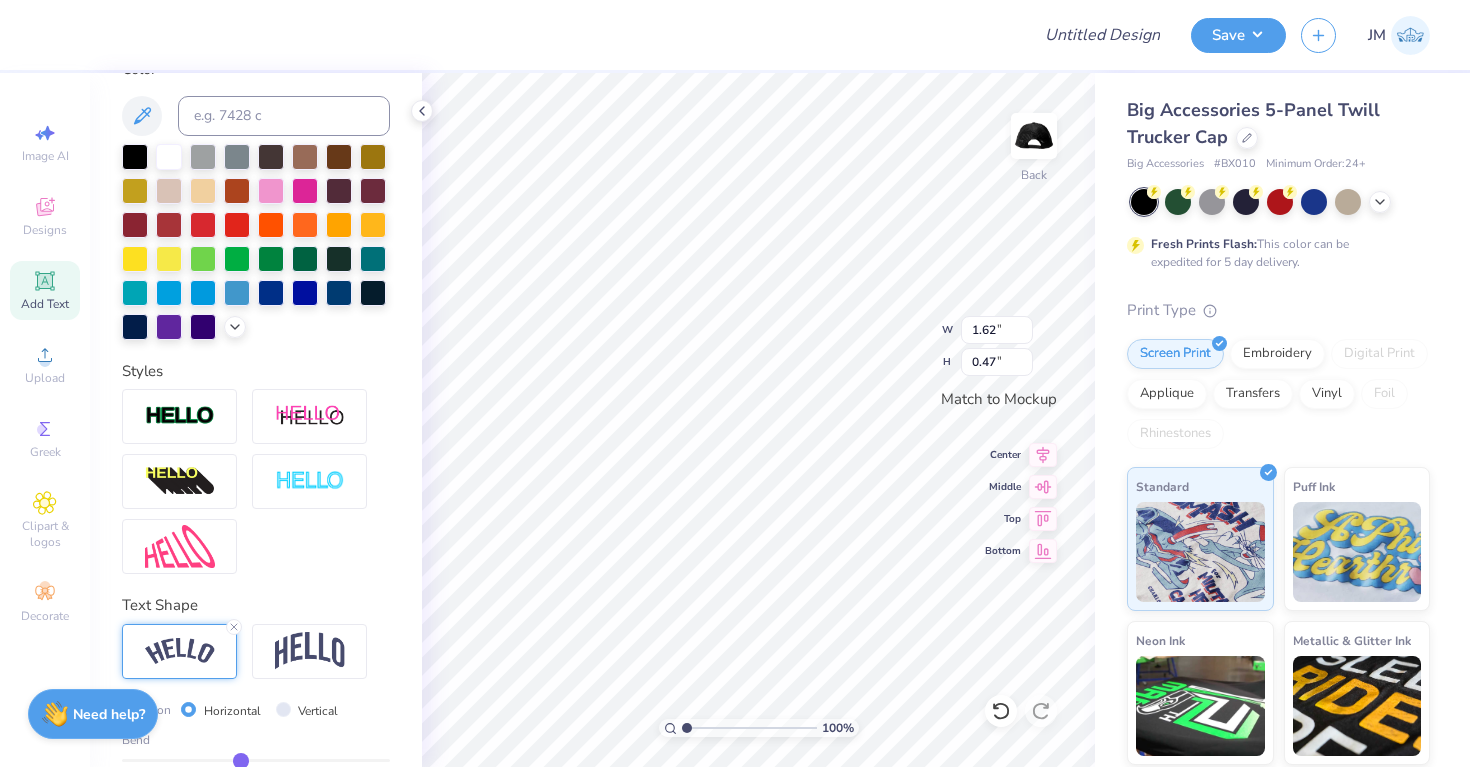 type on "-0.12" 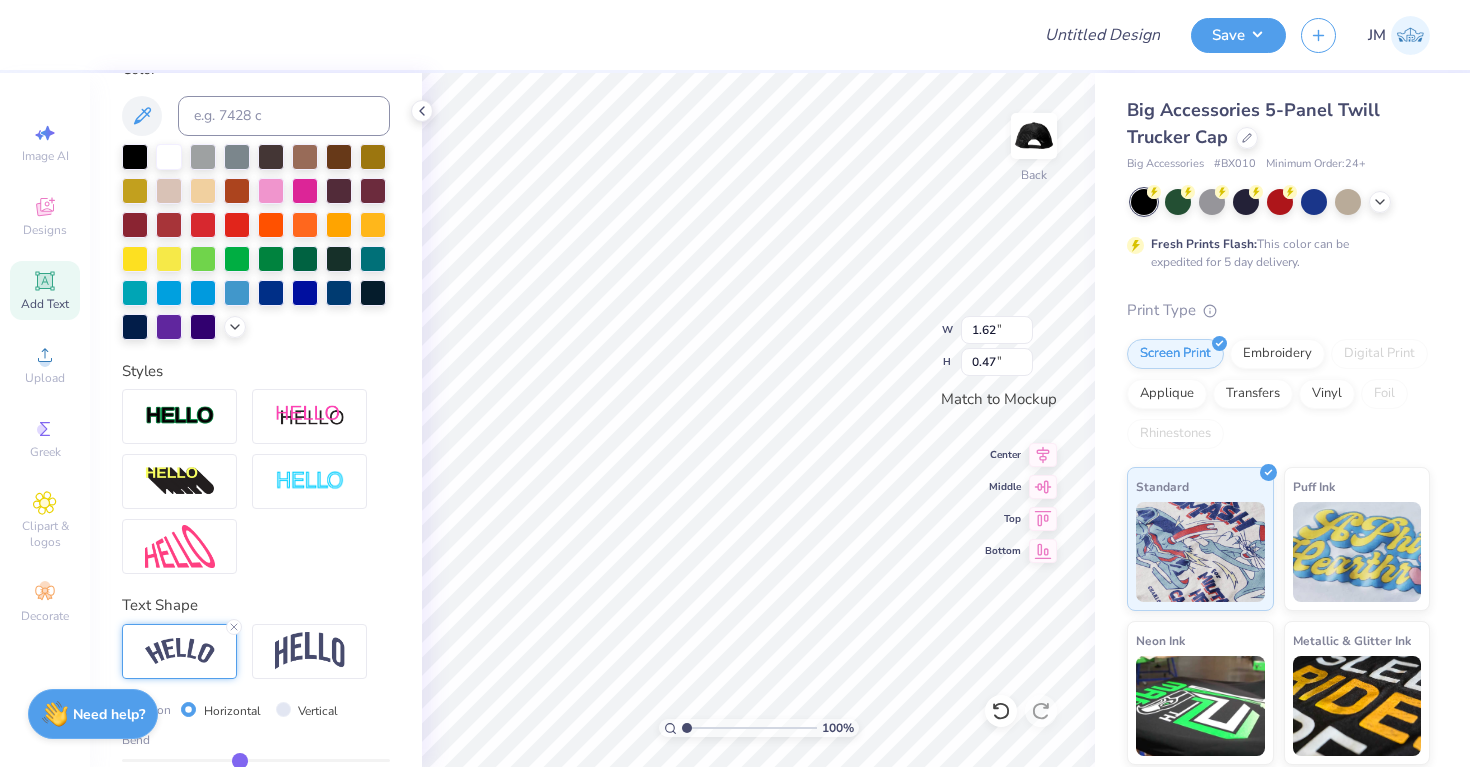 type on "-0.13" 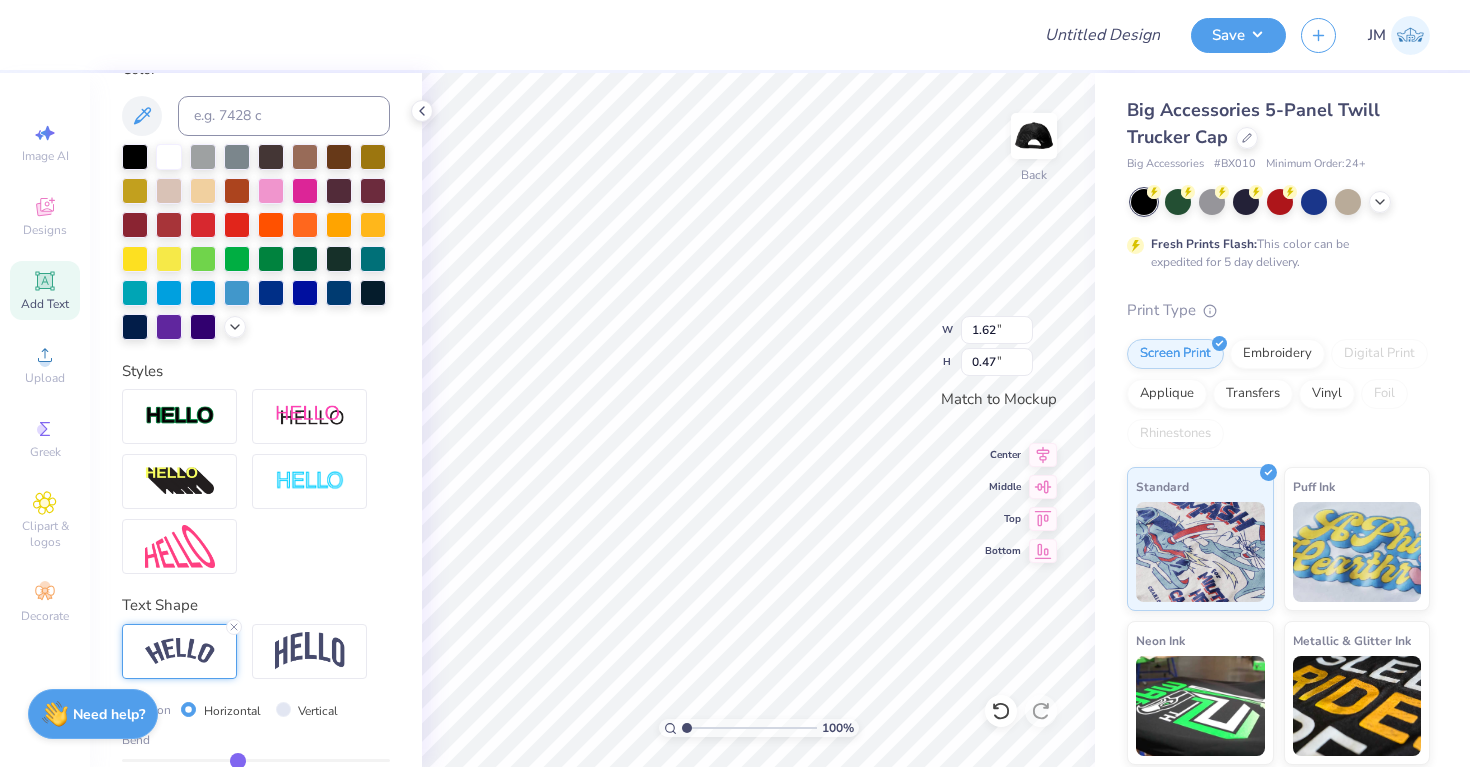 type on "-0.15" 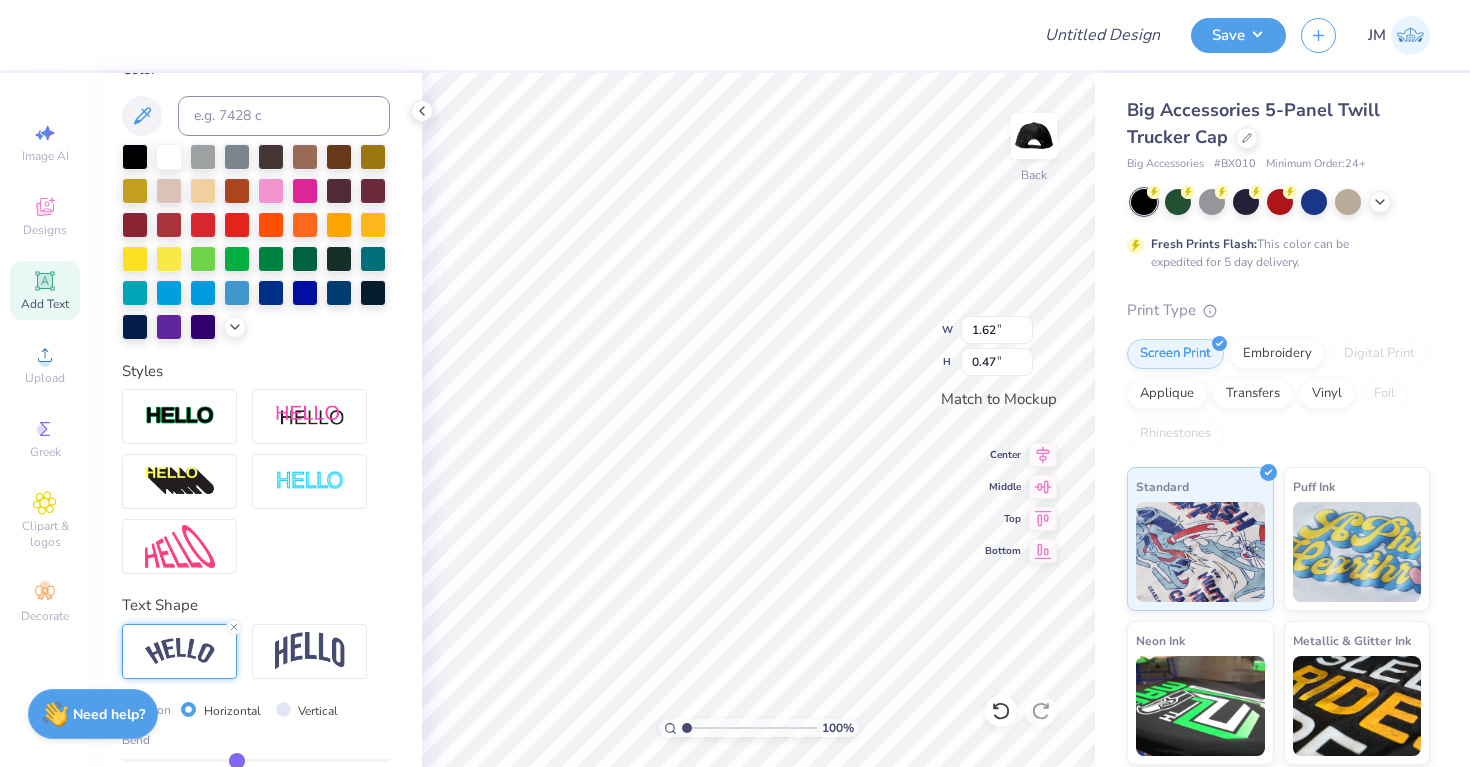 type on "-0.16" 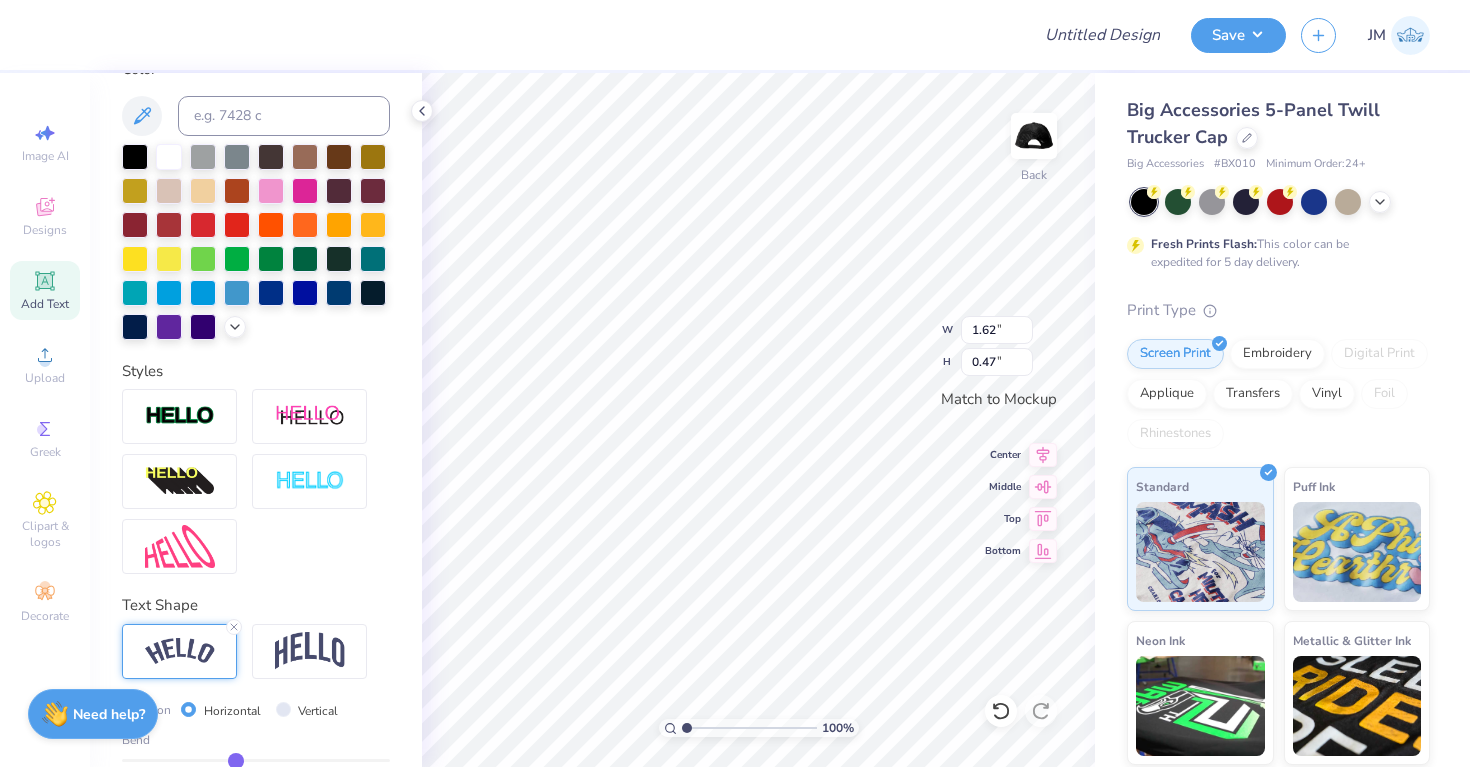 type on "-0.17" 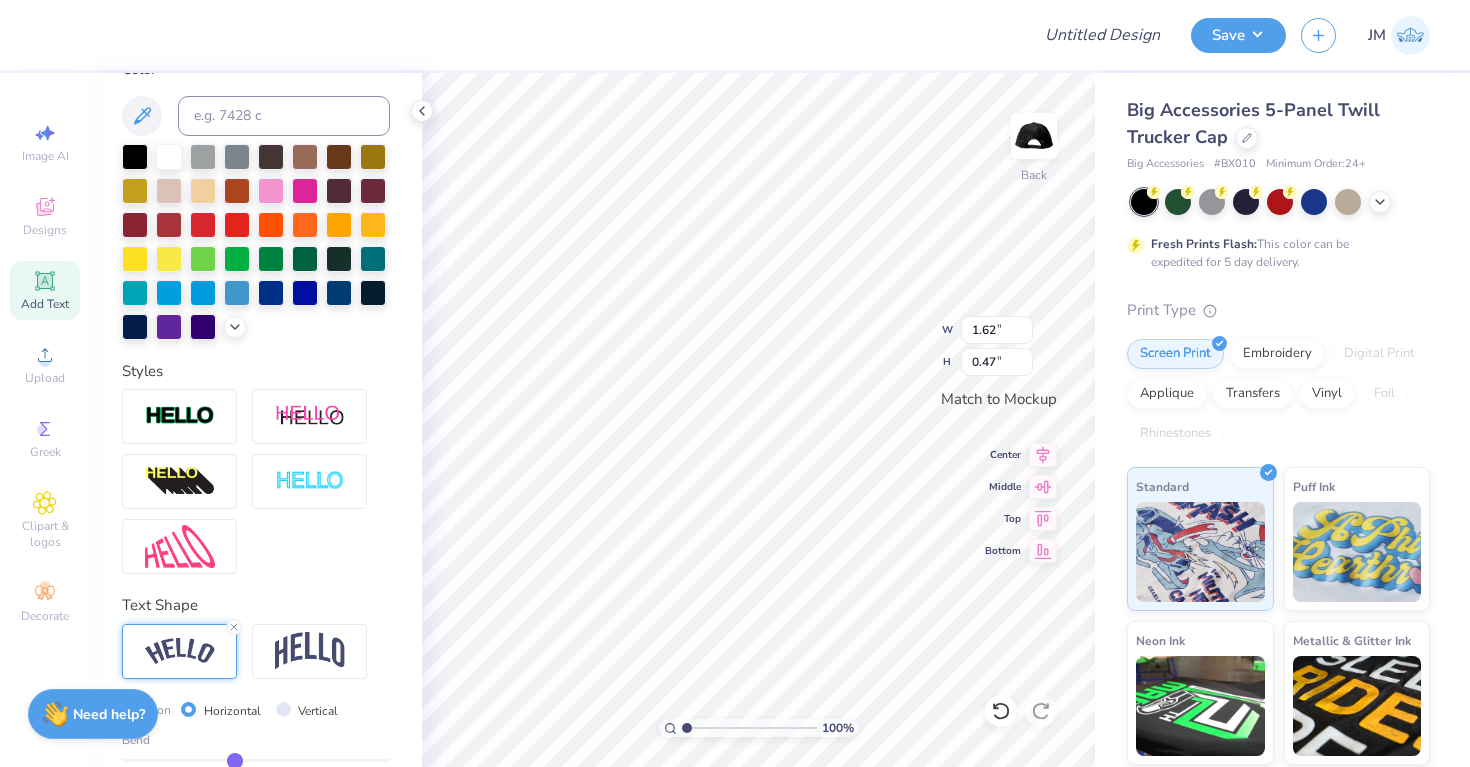 type on "-0.17" 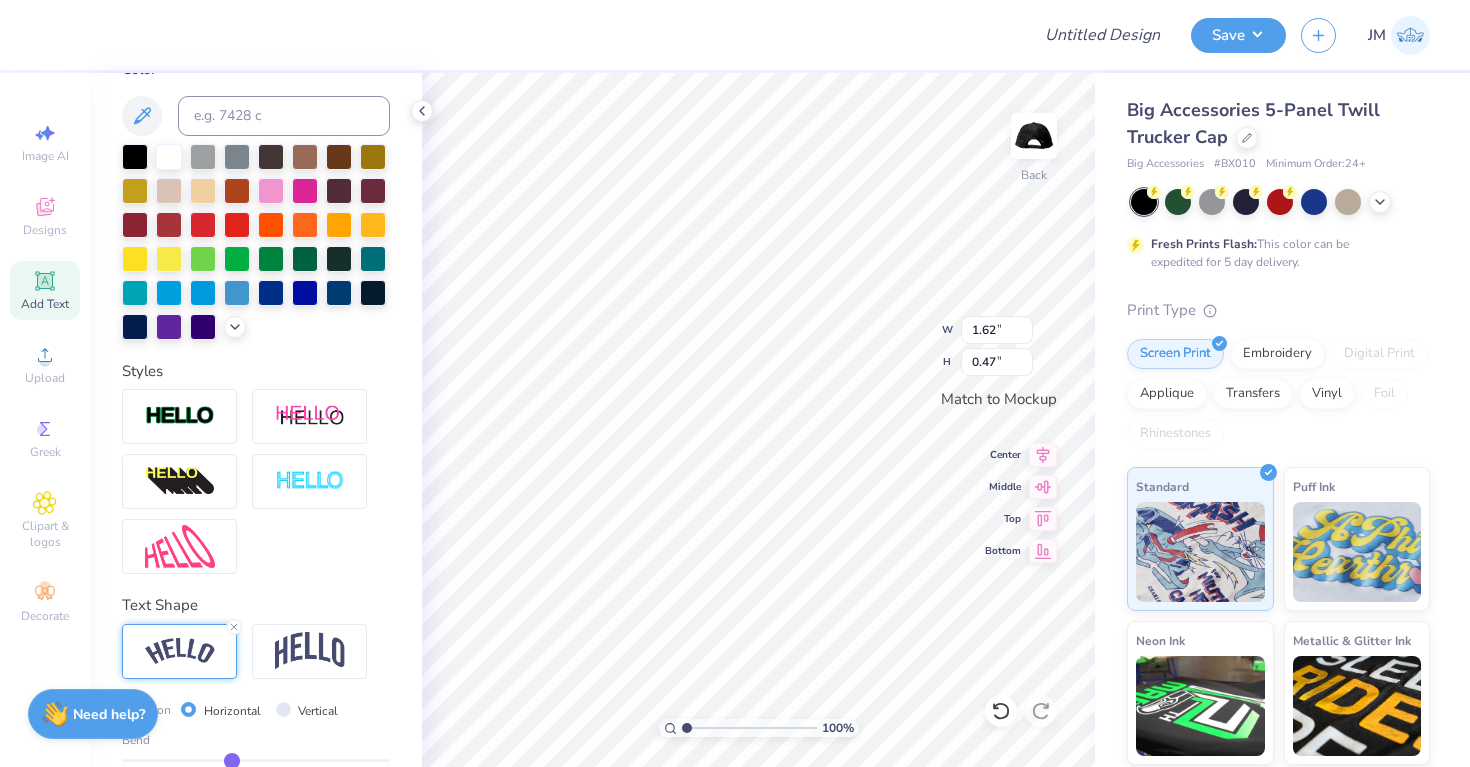 type on "-0.21" 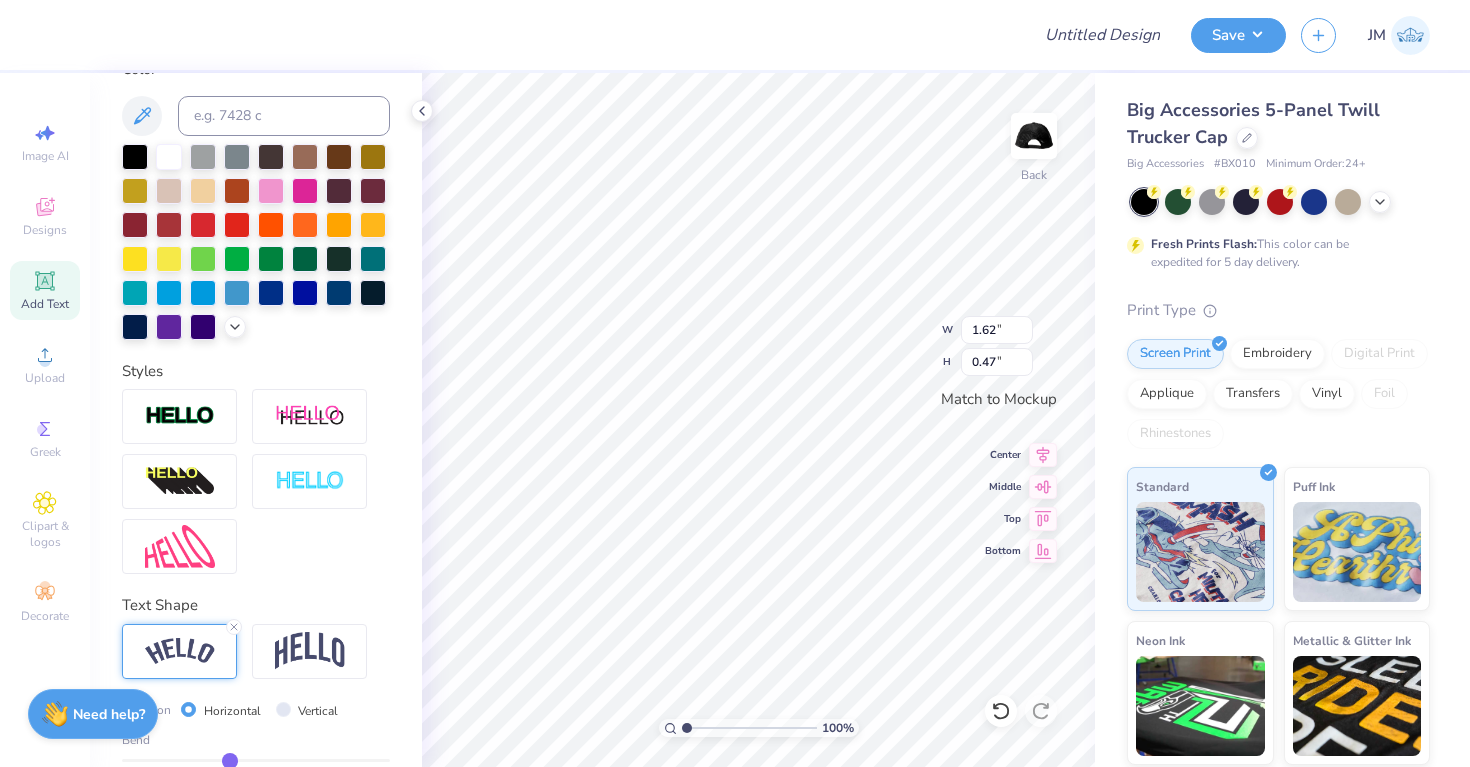 type on "-0.24" 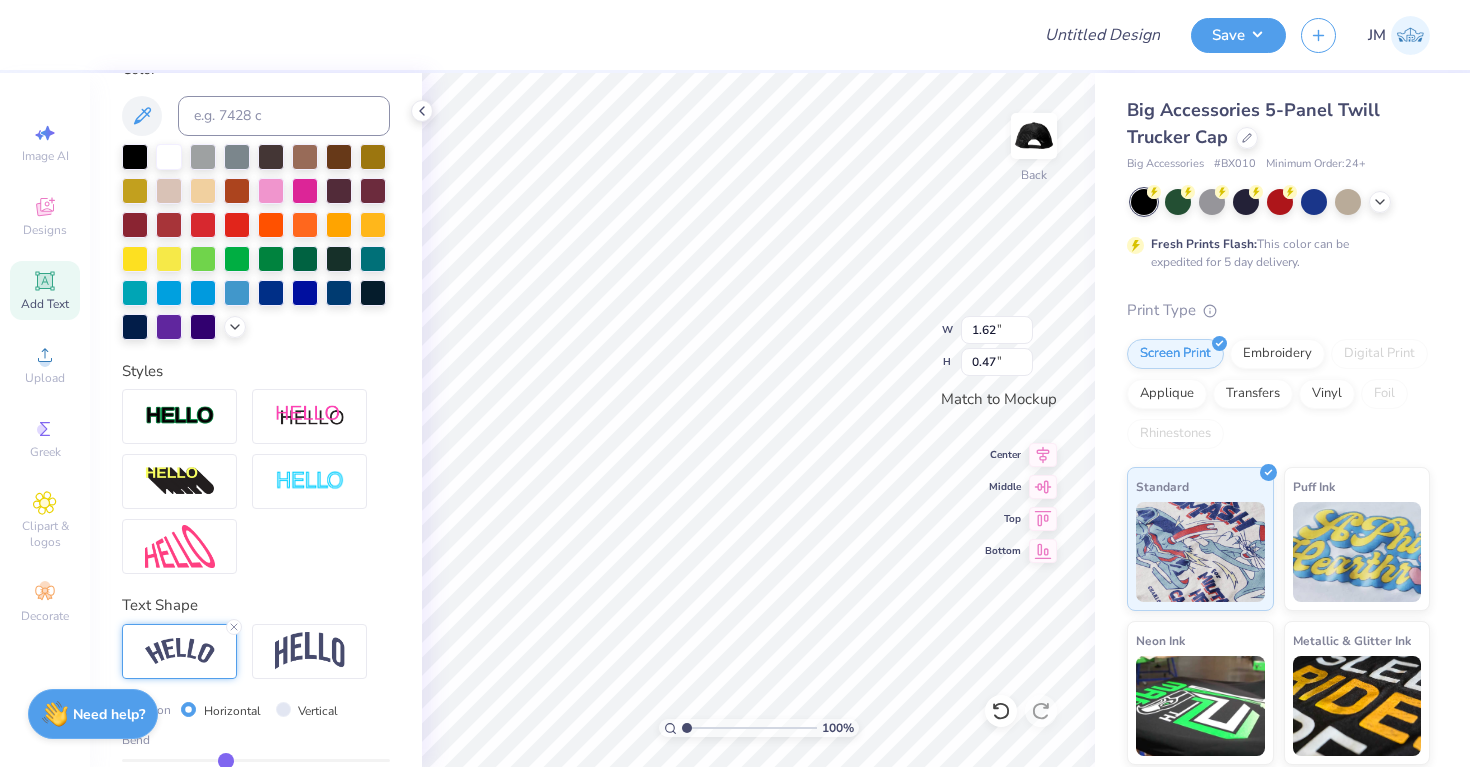 type on "-0.25" 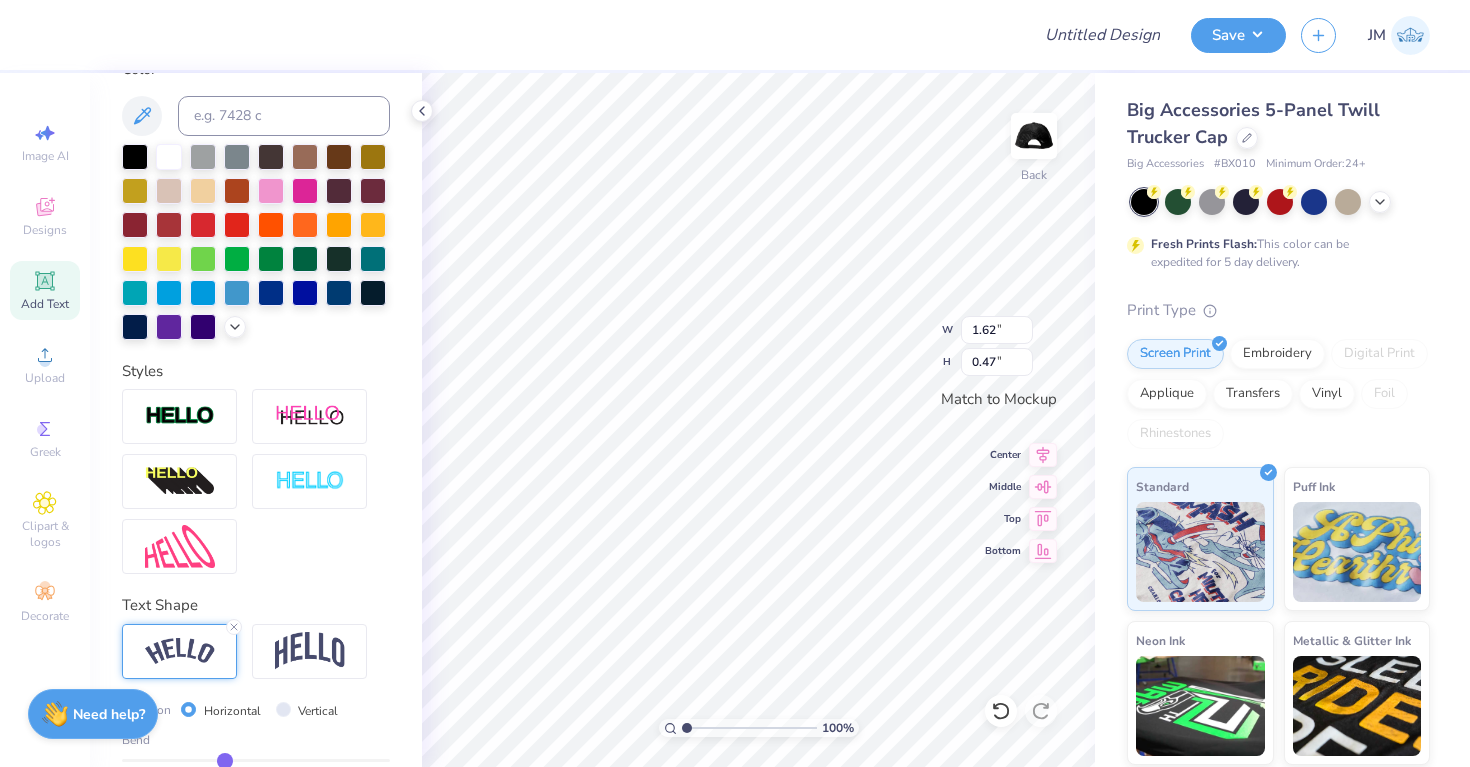 type on "-0.26" 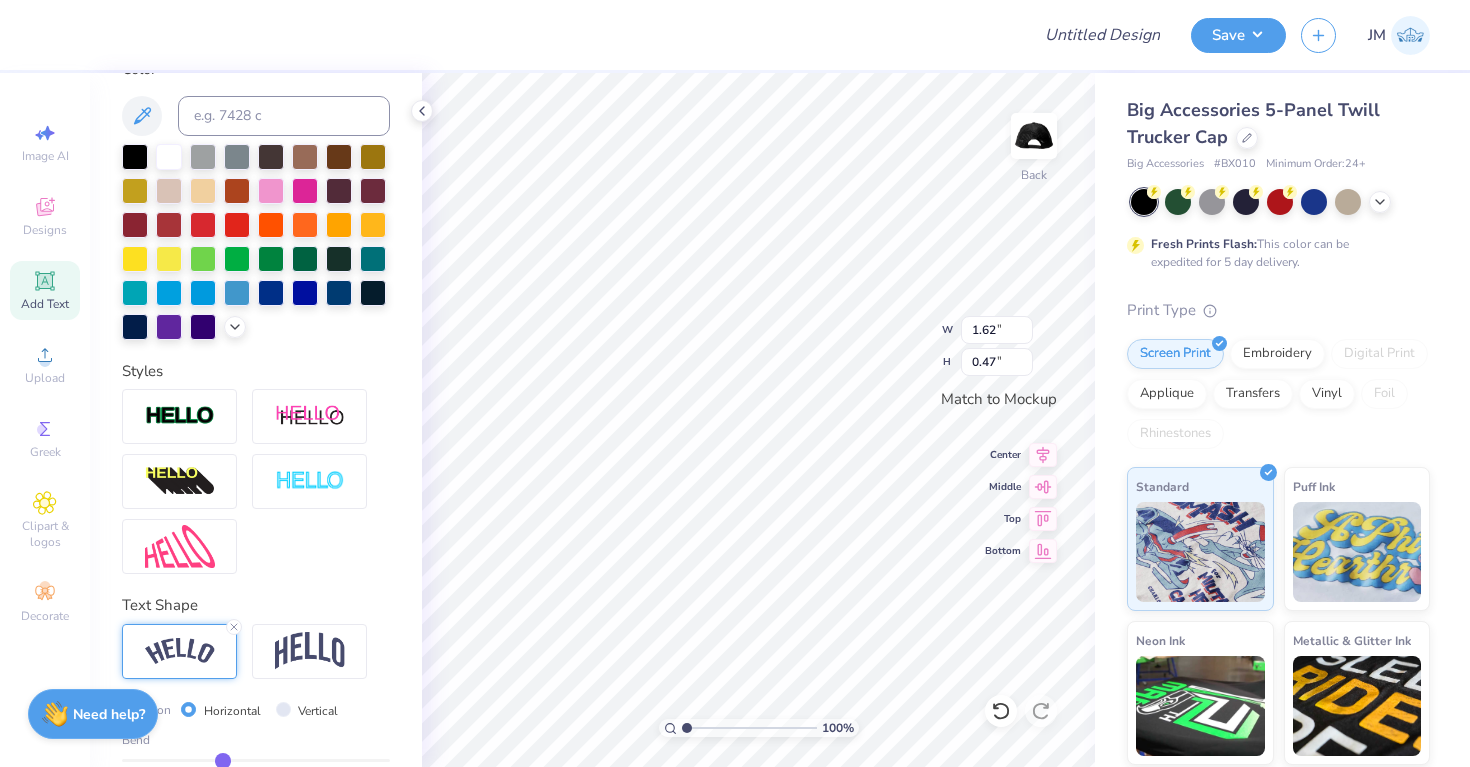 type on "-0.27" 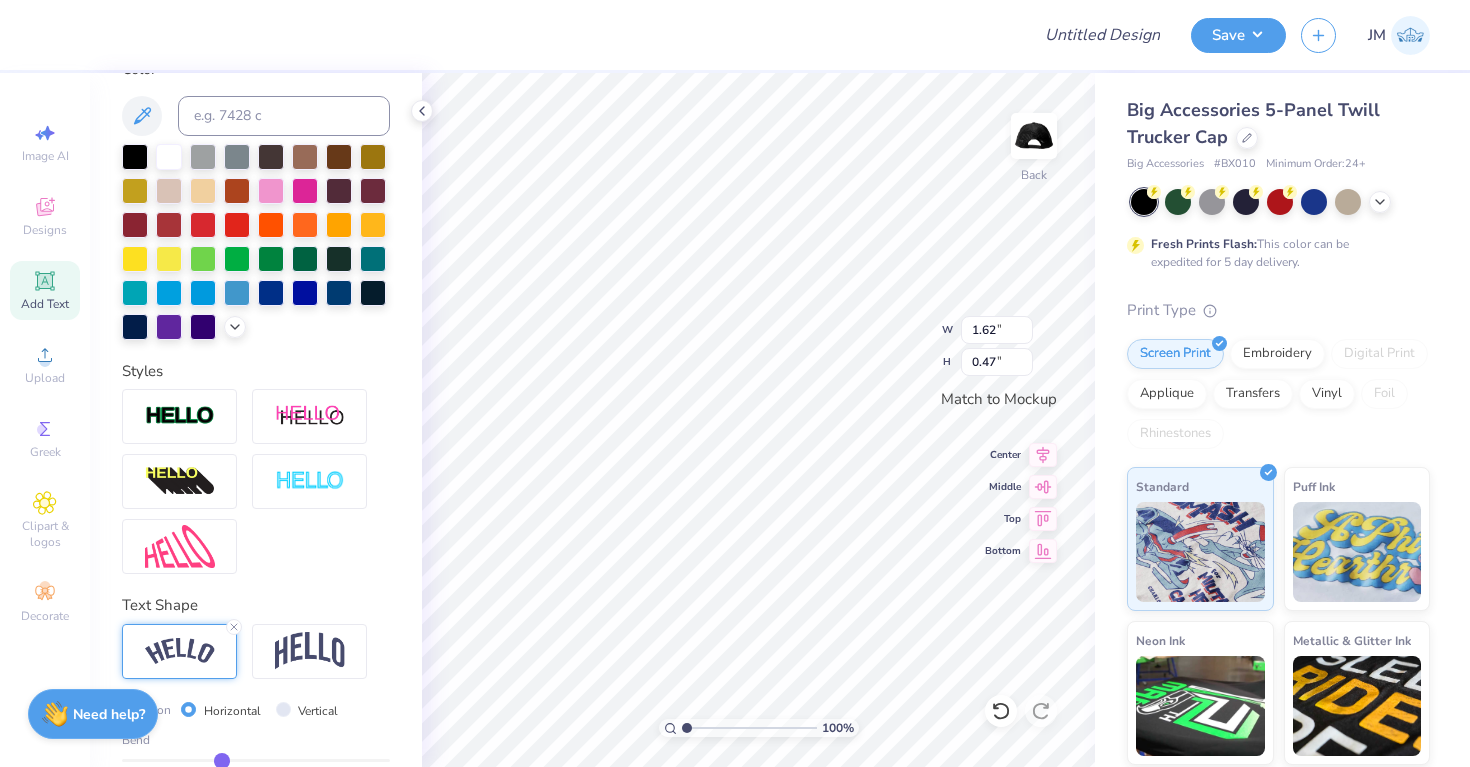 type on "-0.28" 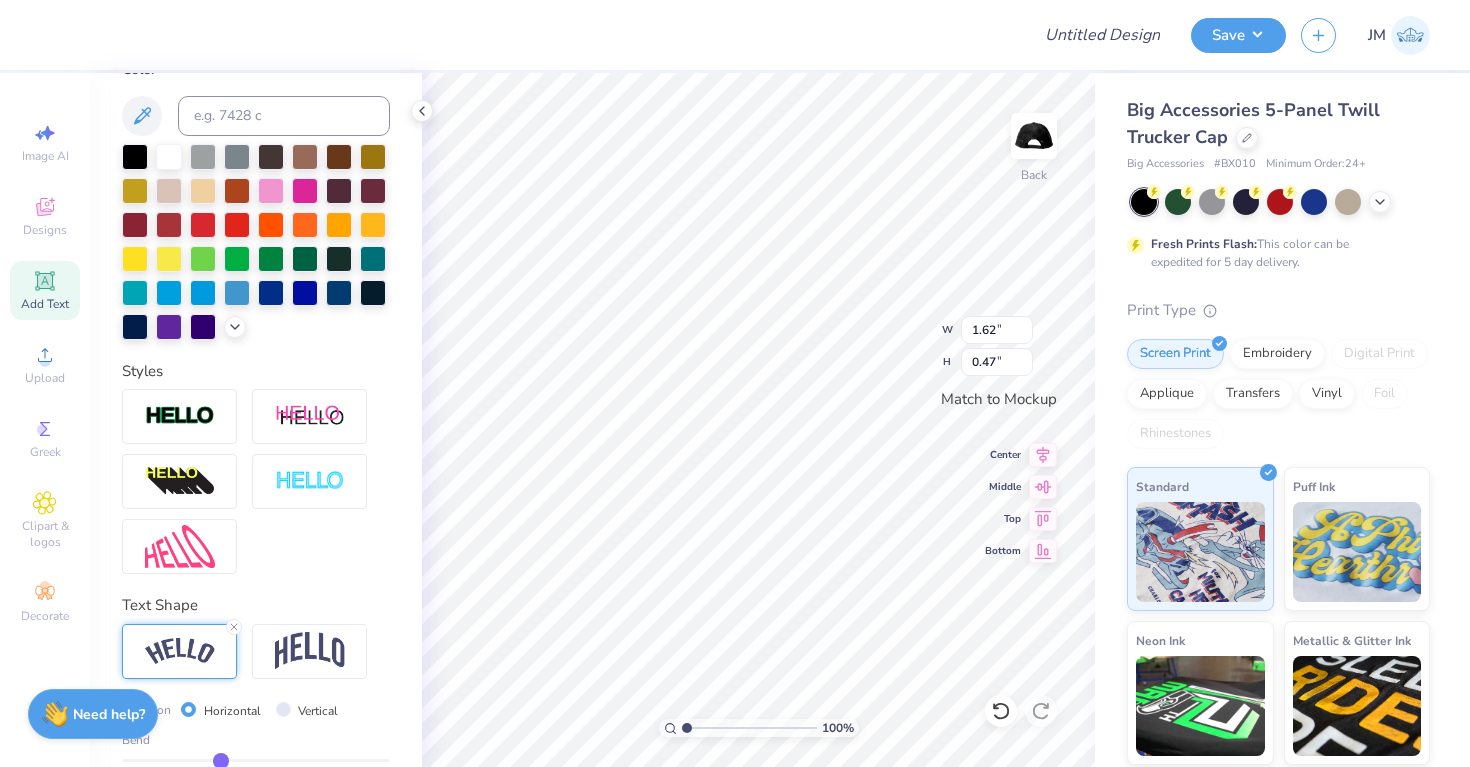 type on "-0.29" 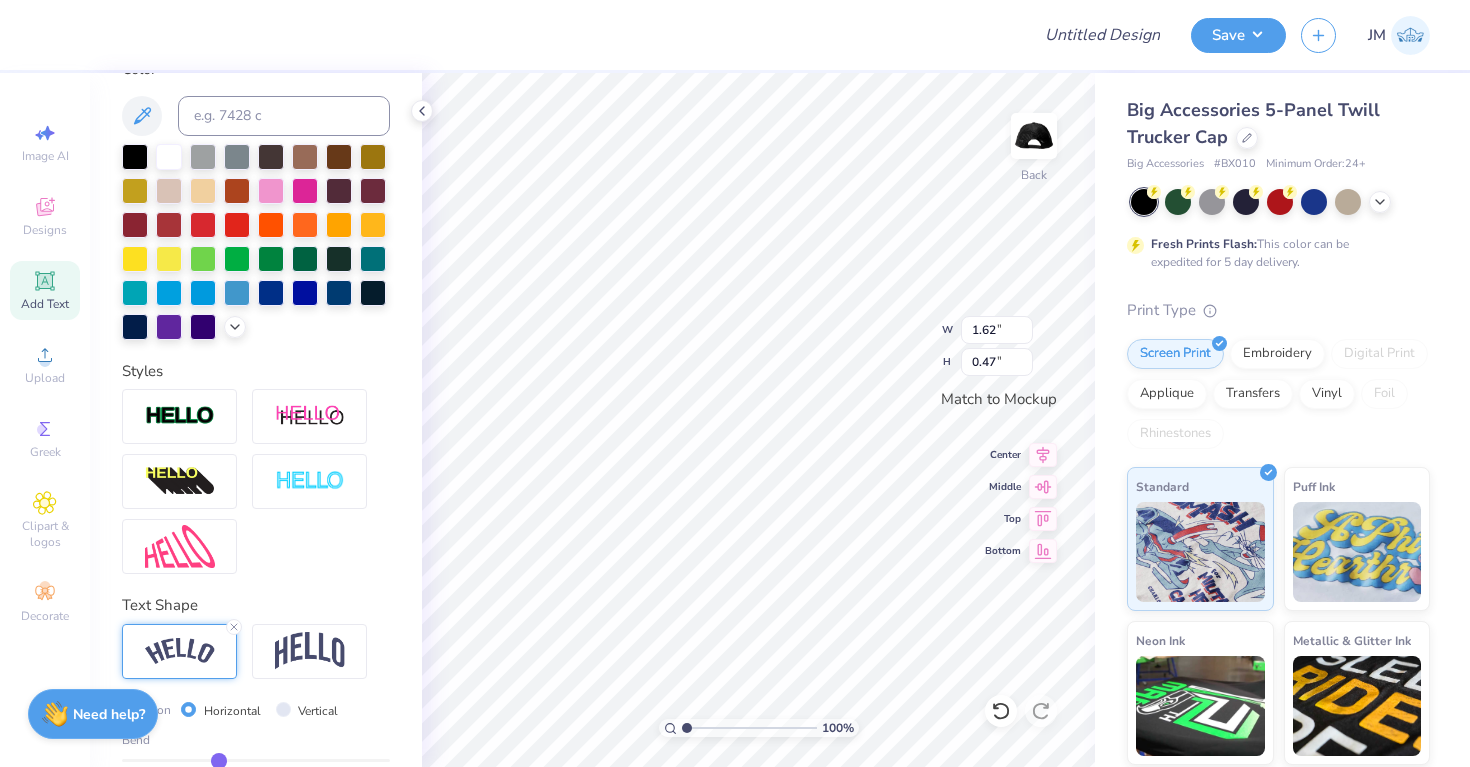 type on "-0.31" 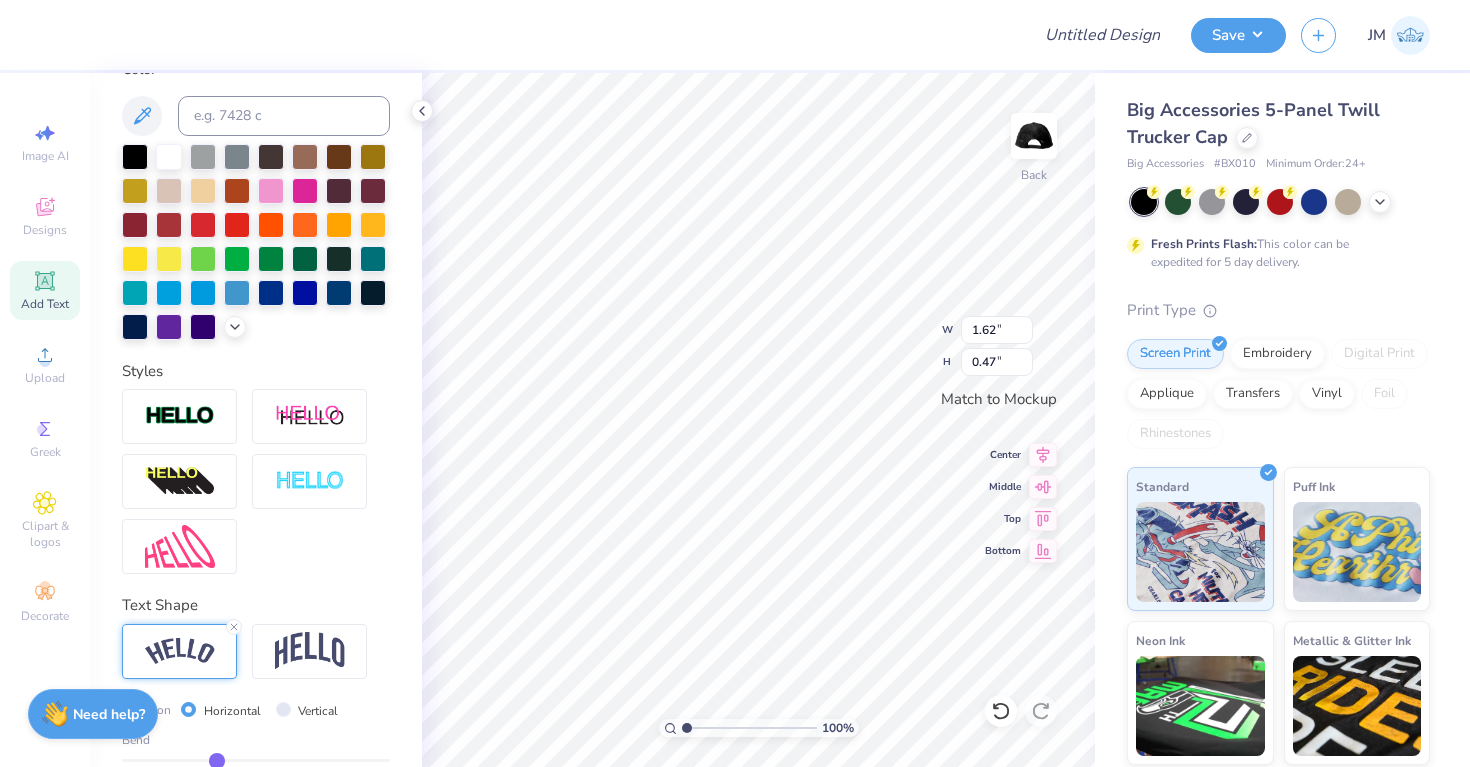 type on "-0.31" 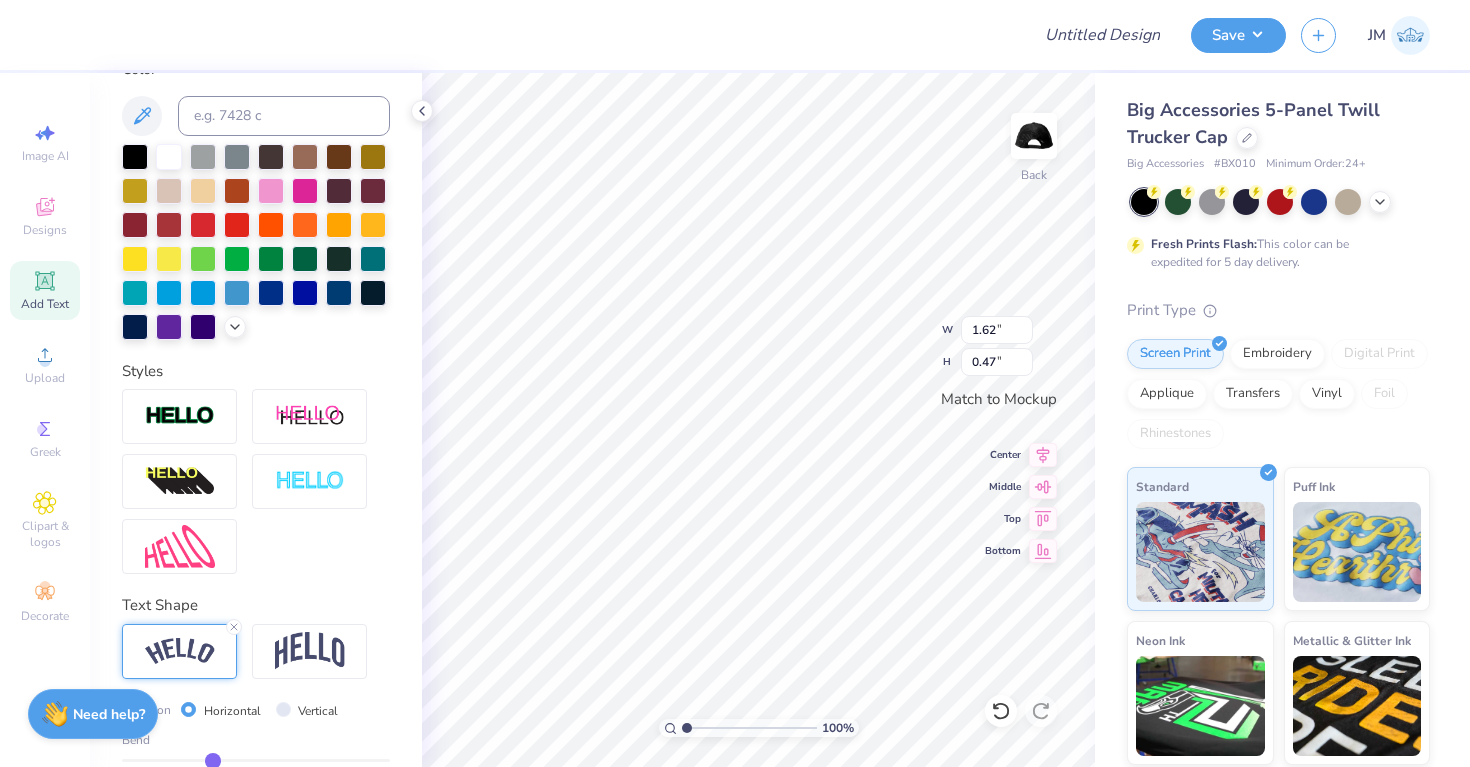 type on "-0.34" 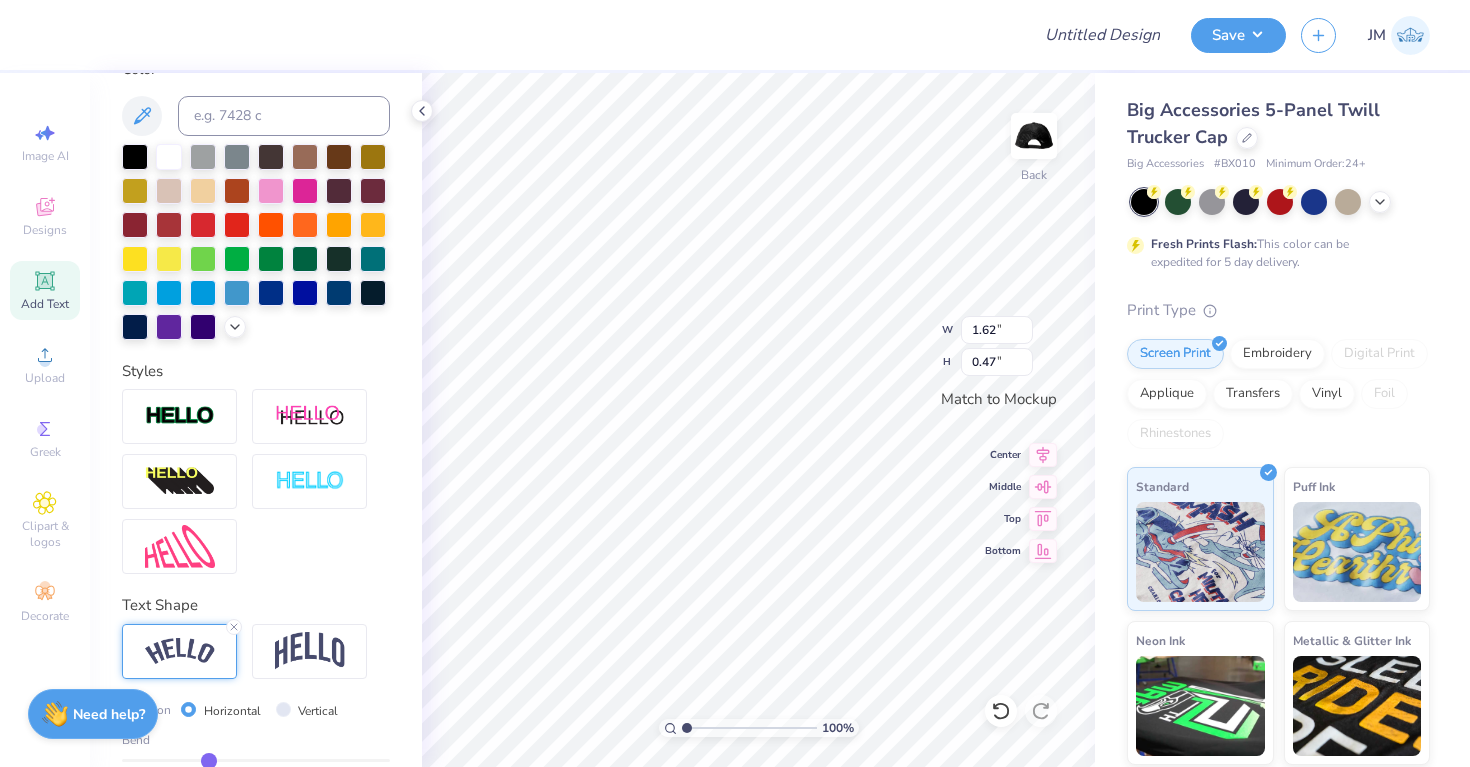 type on "-0.37" 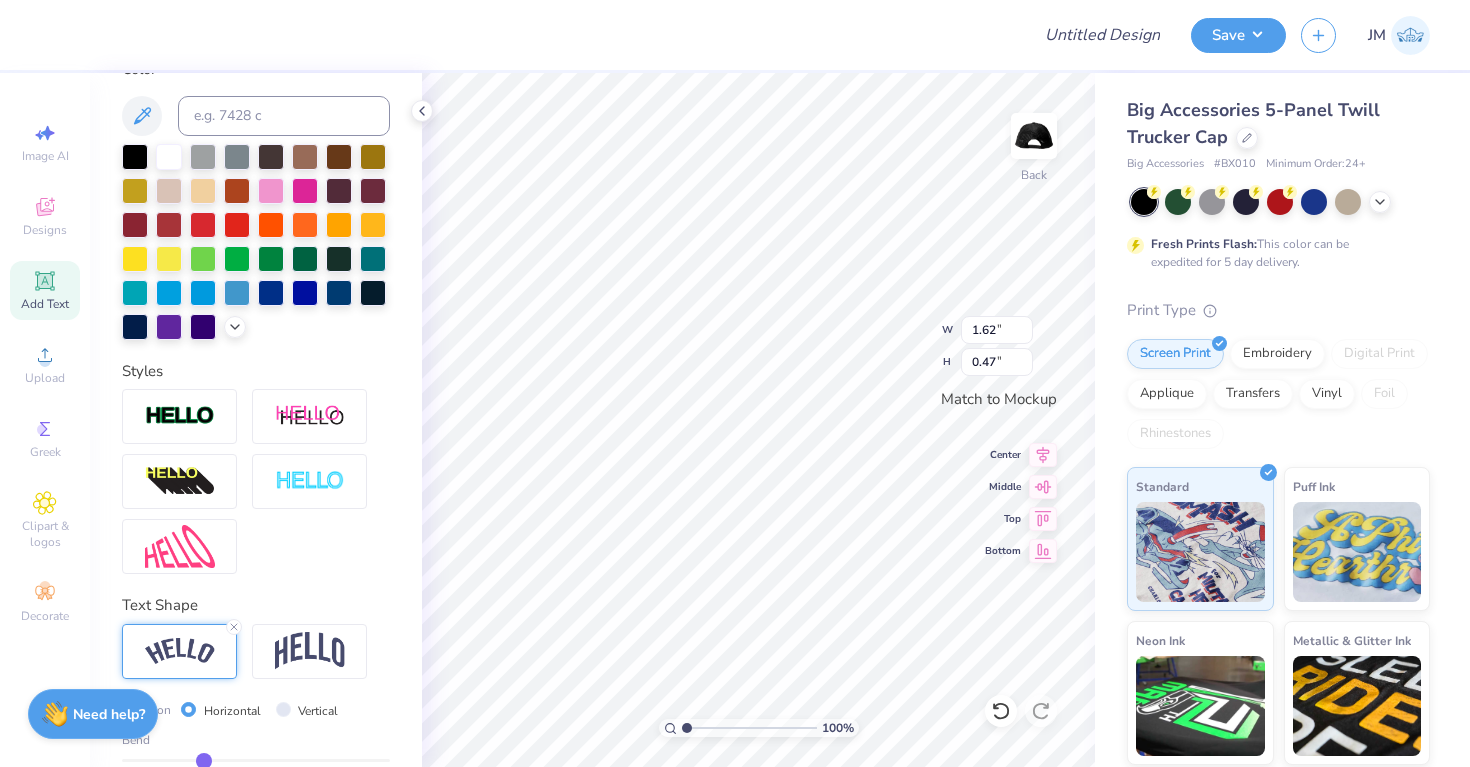 type on "-0.41" 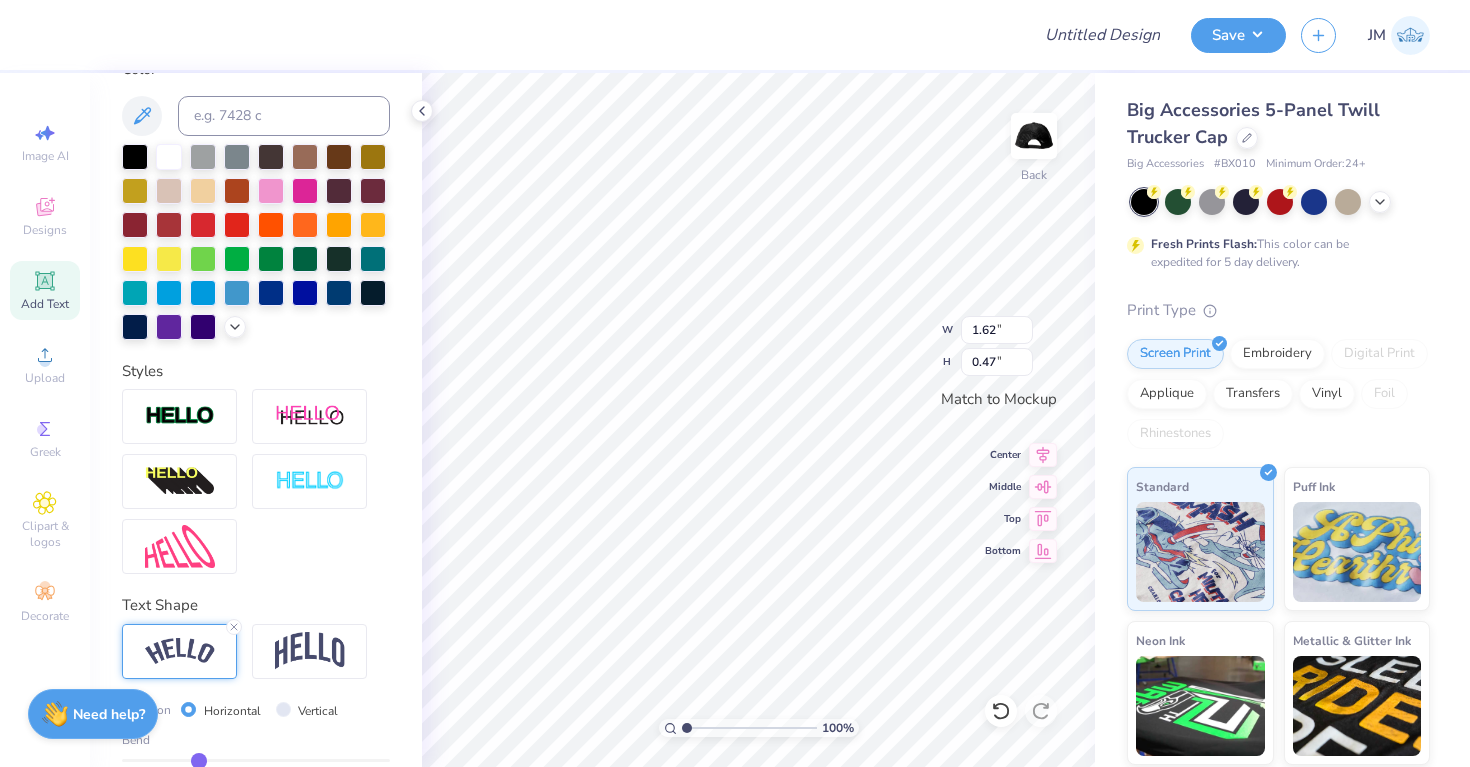 type on "-0.45" 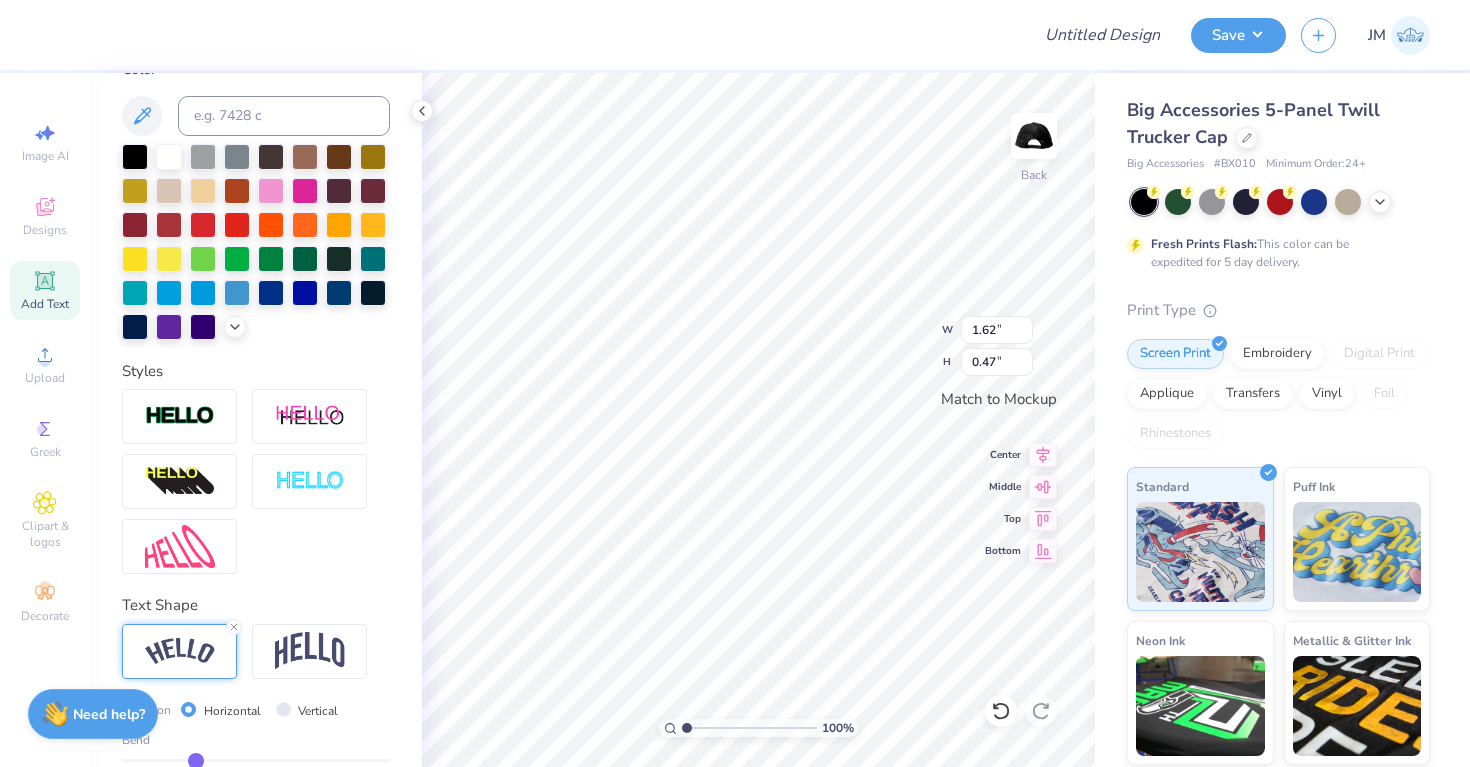 type on "-0.48" 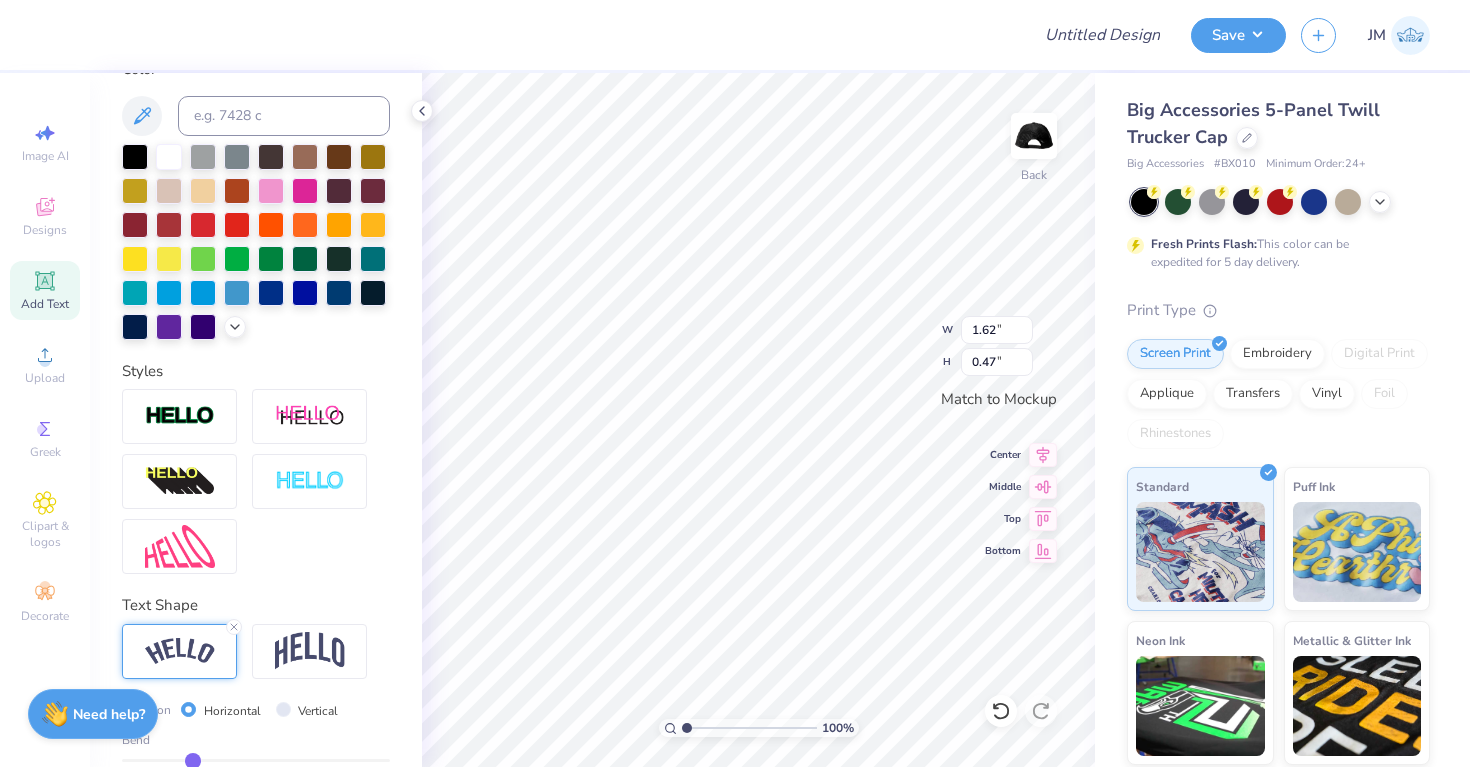 type on "-0.51" 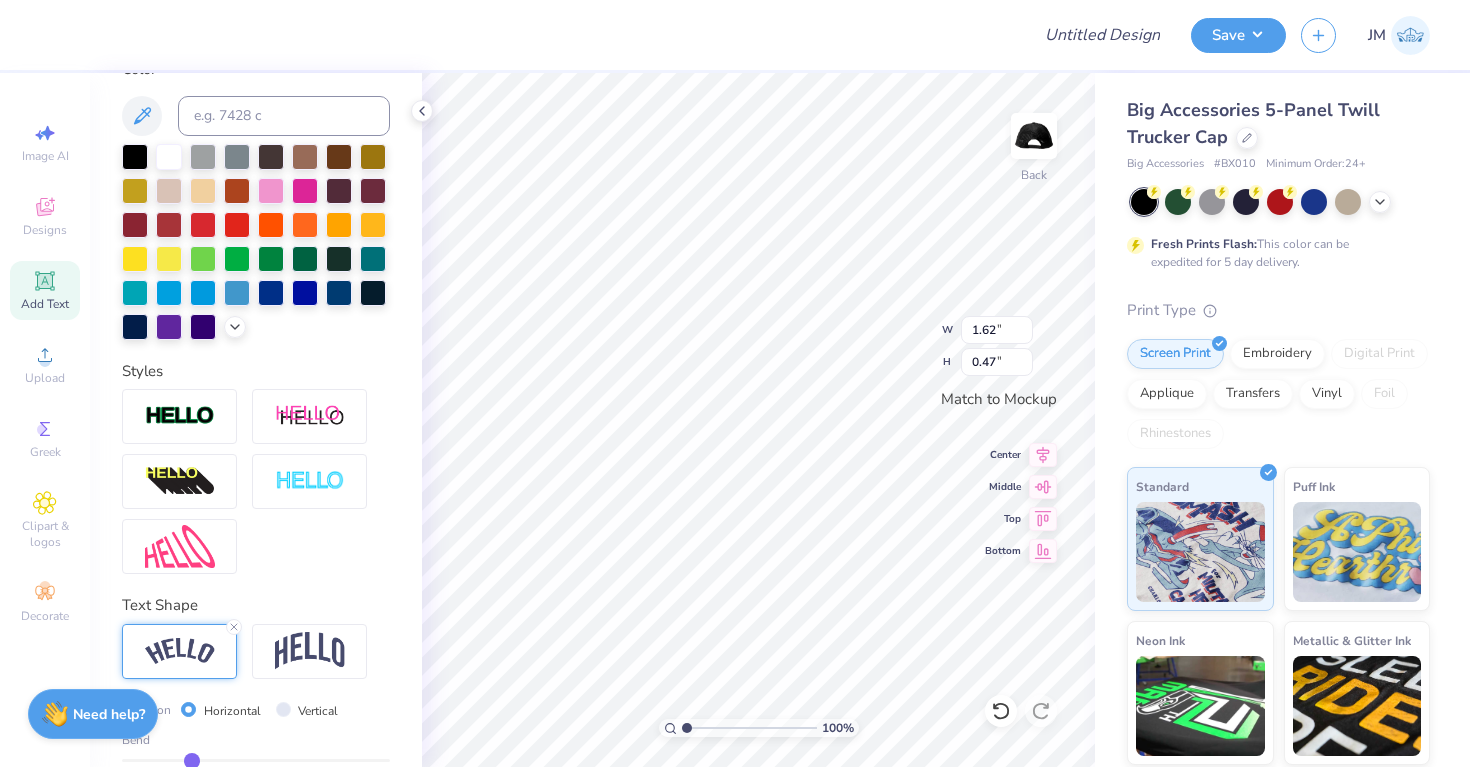 type on "-0.51" 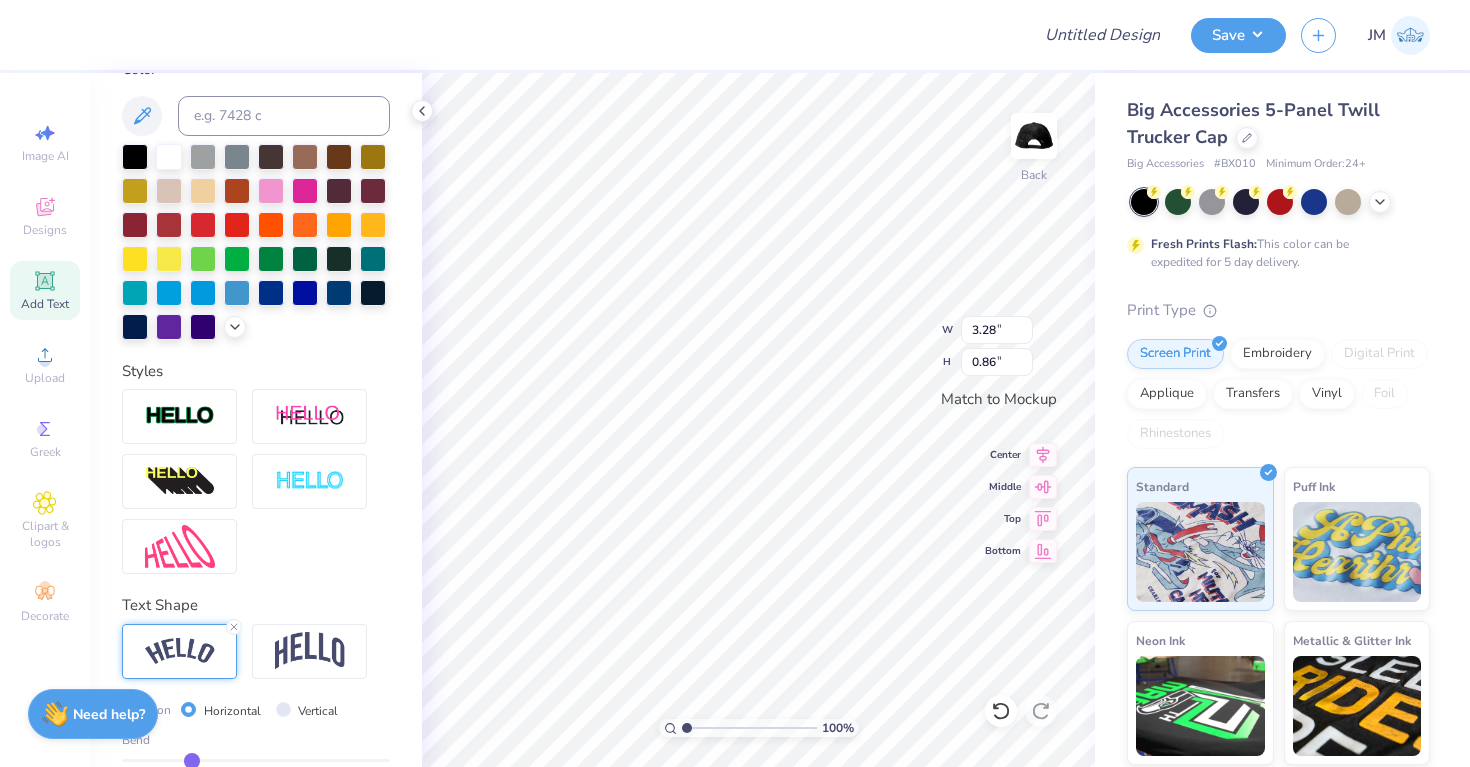 type on "3.75" 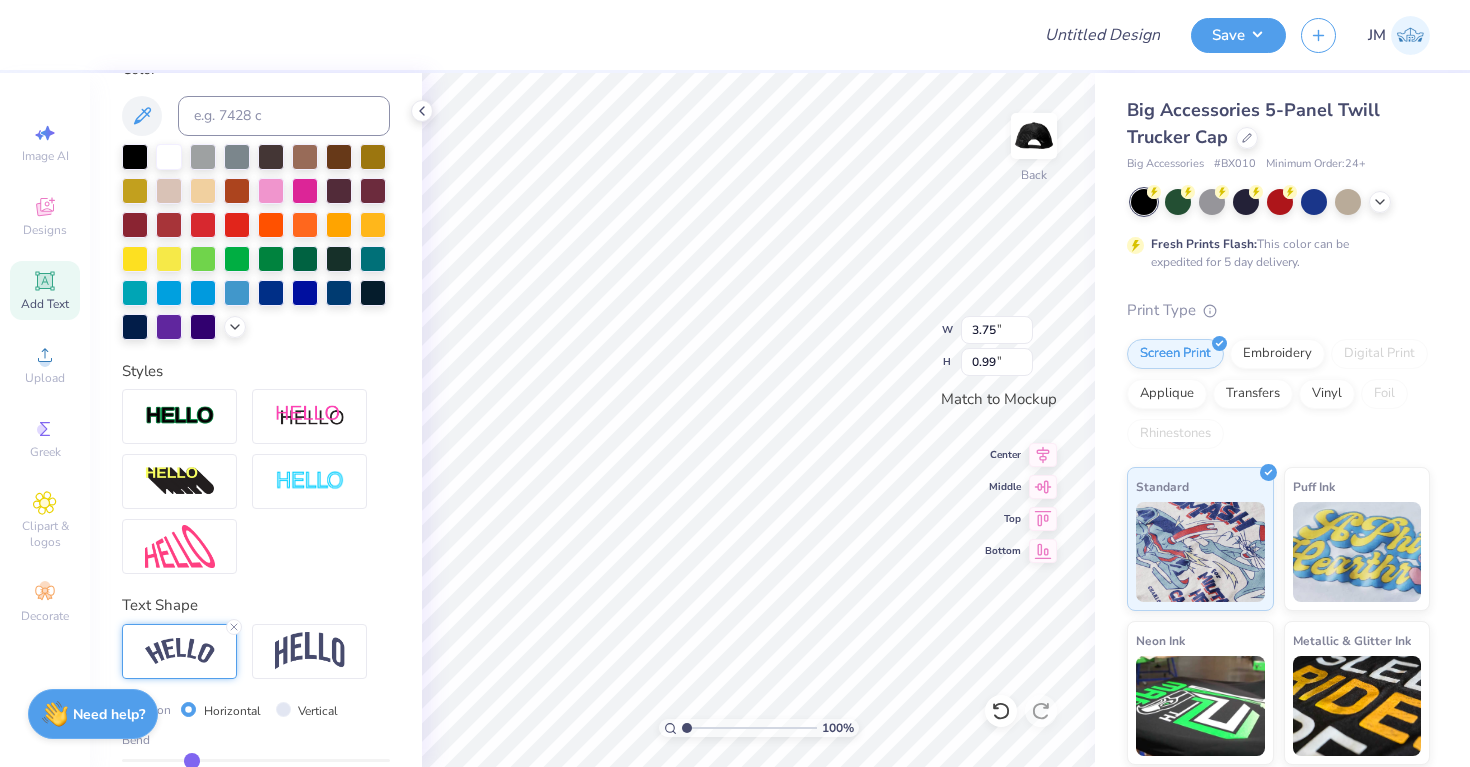 type on "3.76" 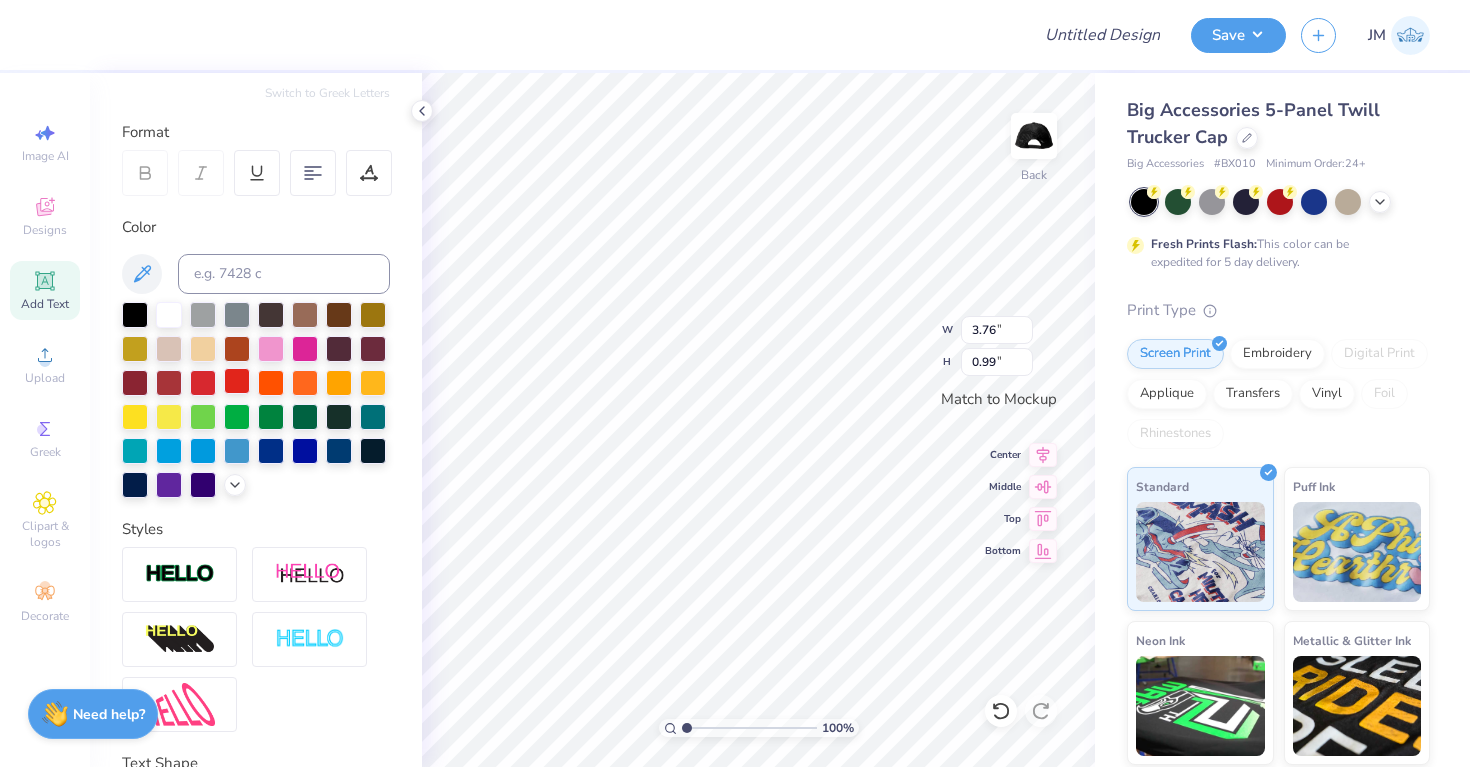 scroll, scrollTop: 185, scrollLeft: 0, axis: vertical 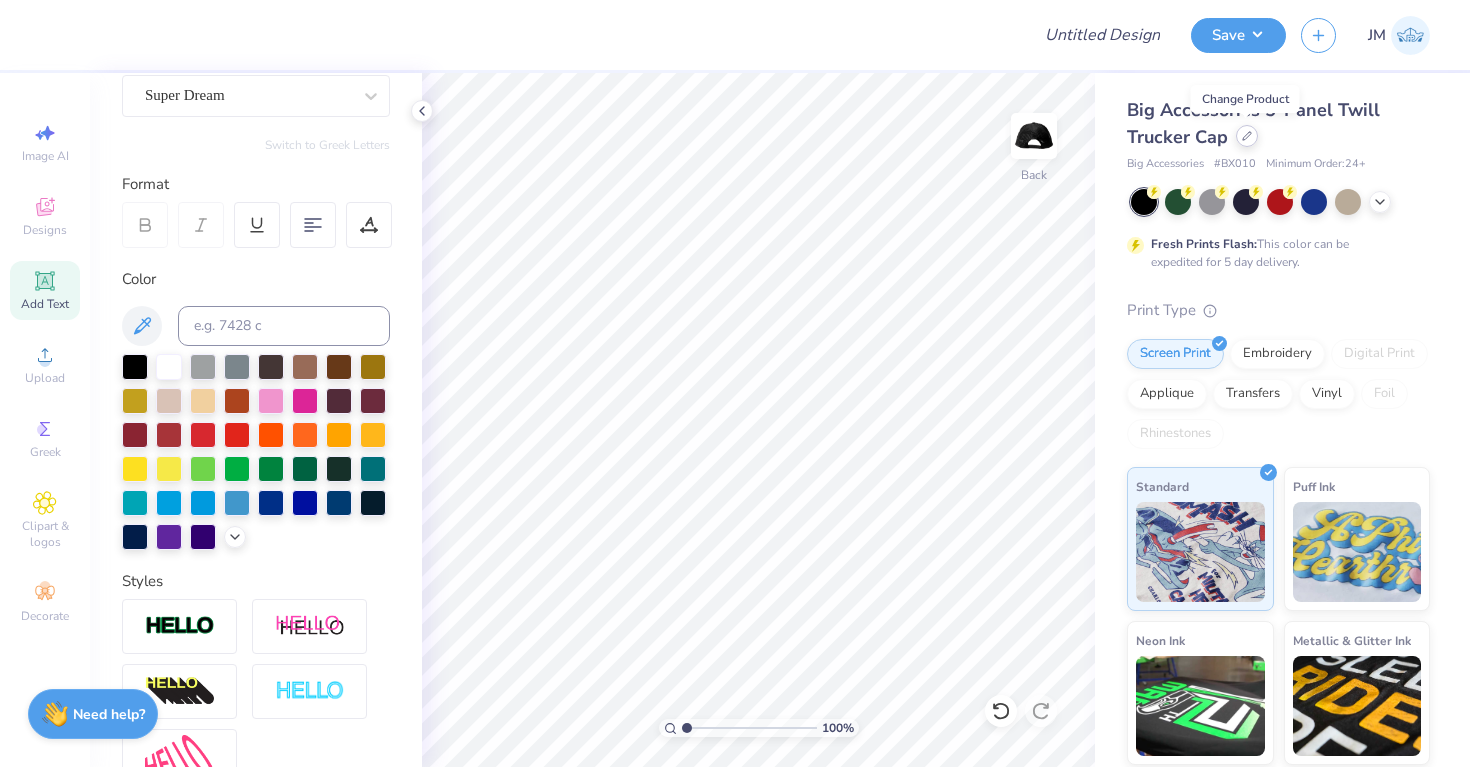 click 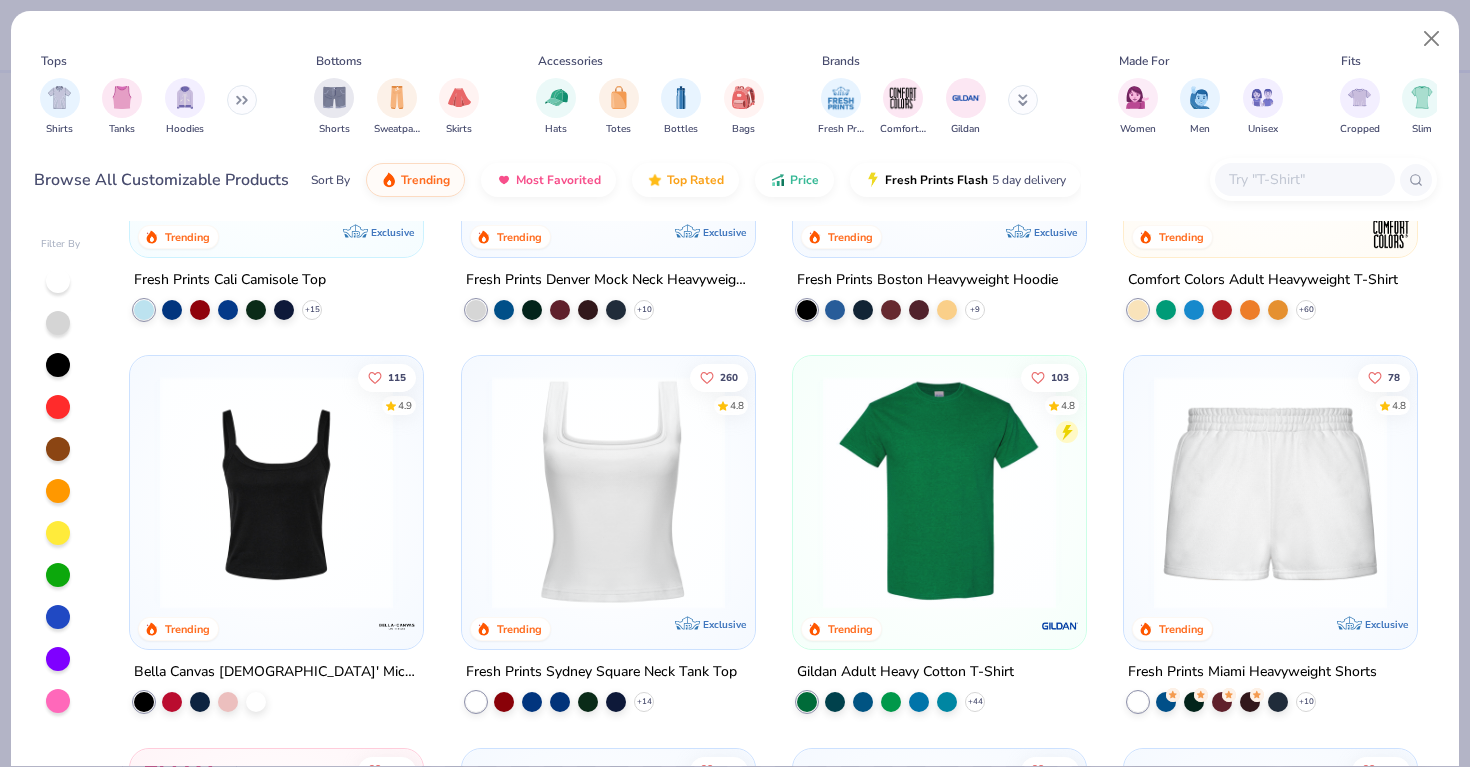 scroll, scrollTop: 272, scrollLeft: 0, axis: vertical 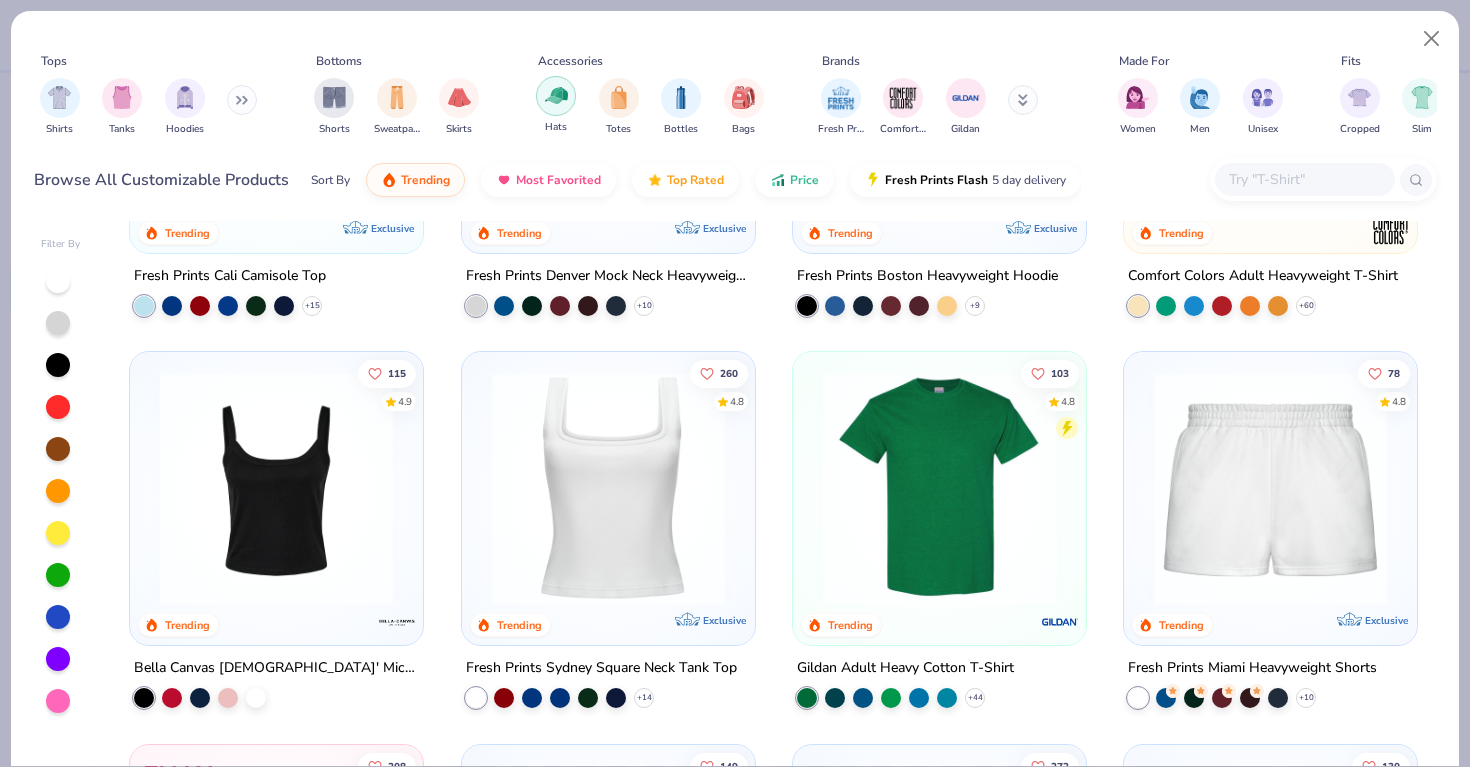 click at bounding box center [556, 96] 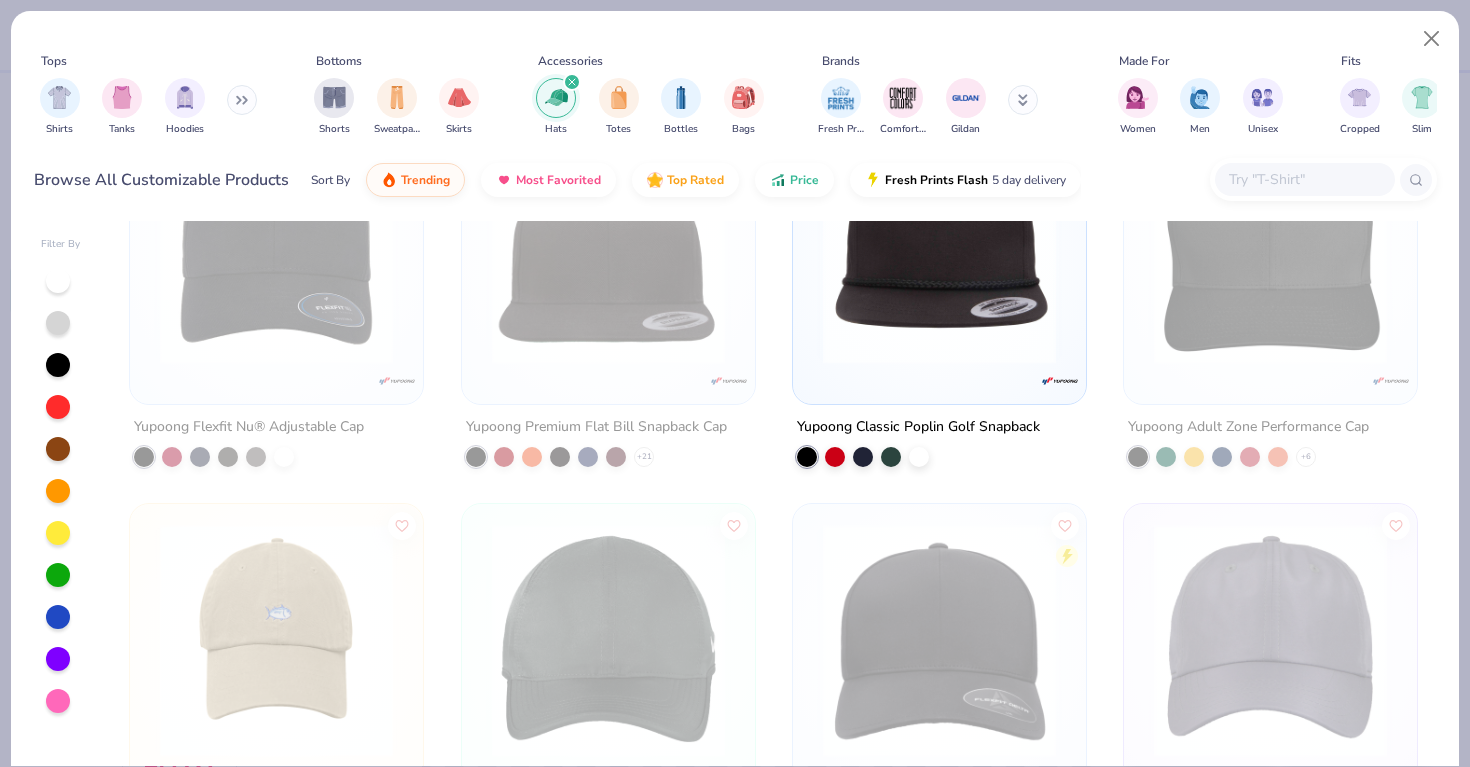 scroll, scrollTop: 2010, scrollLeft: 0, axis: vertical 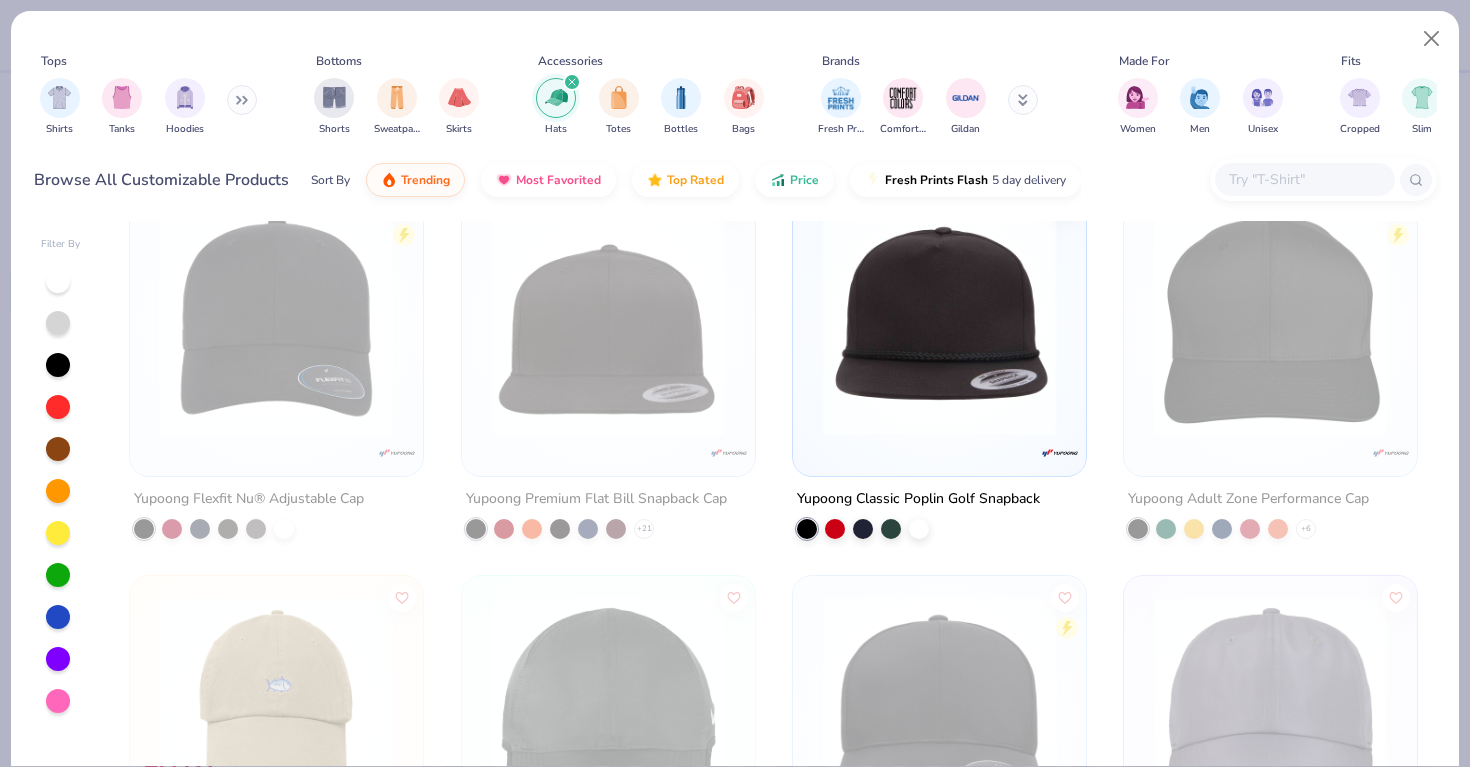 click at bounding box center [939, 319] 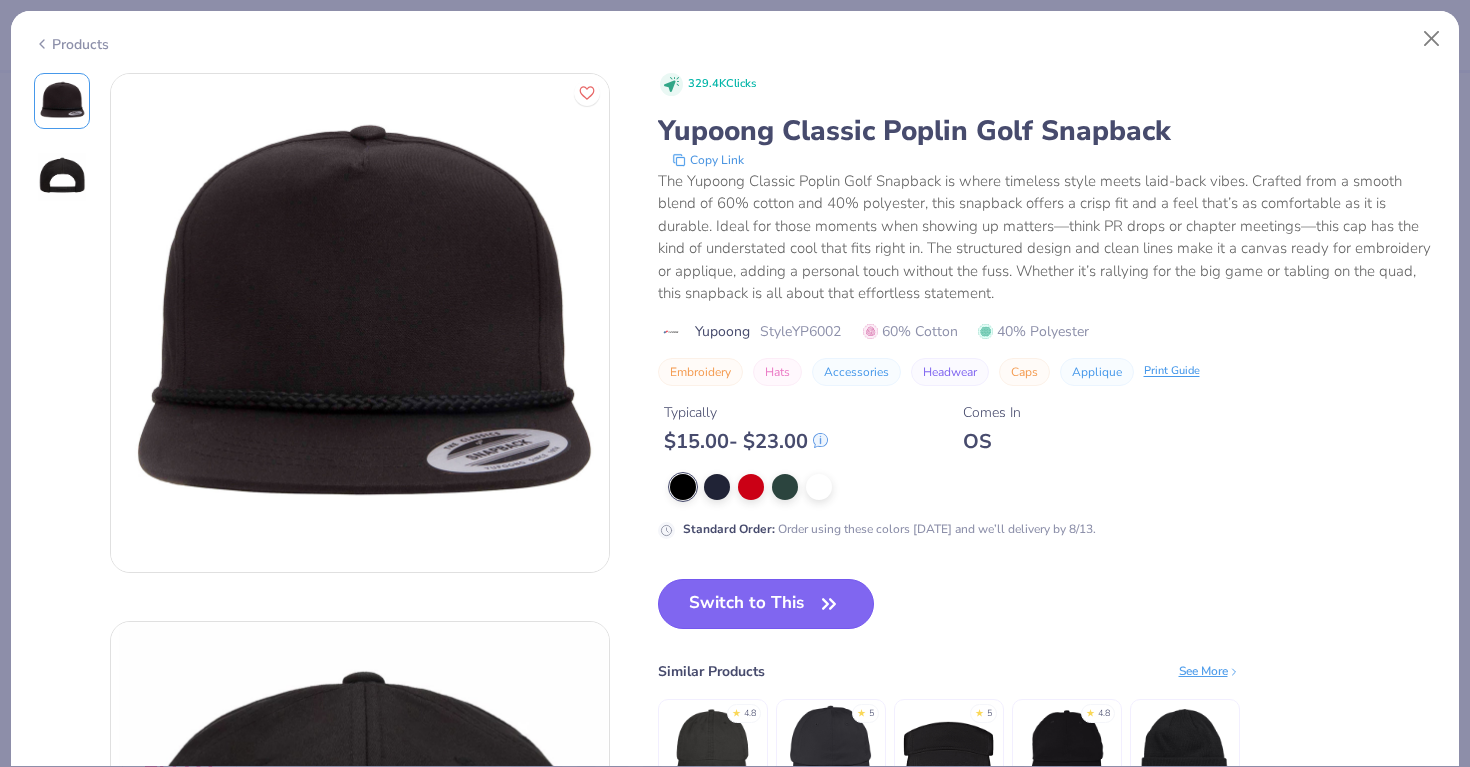 click on "Switch to This" at bounding box center [766, 604] 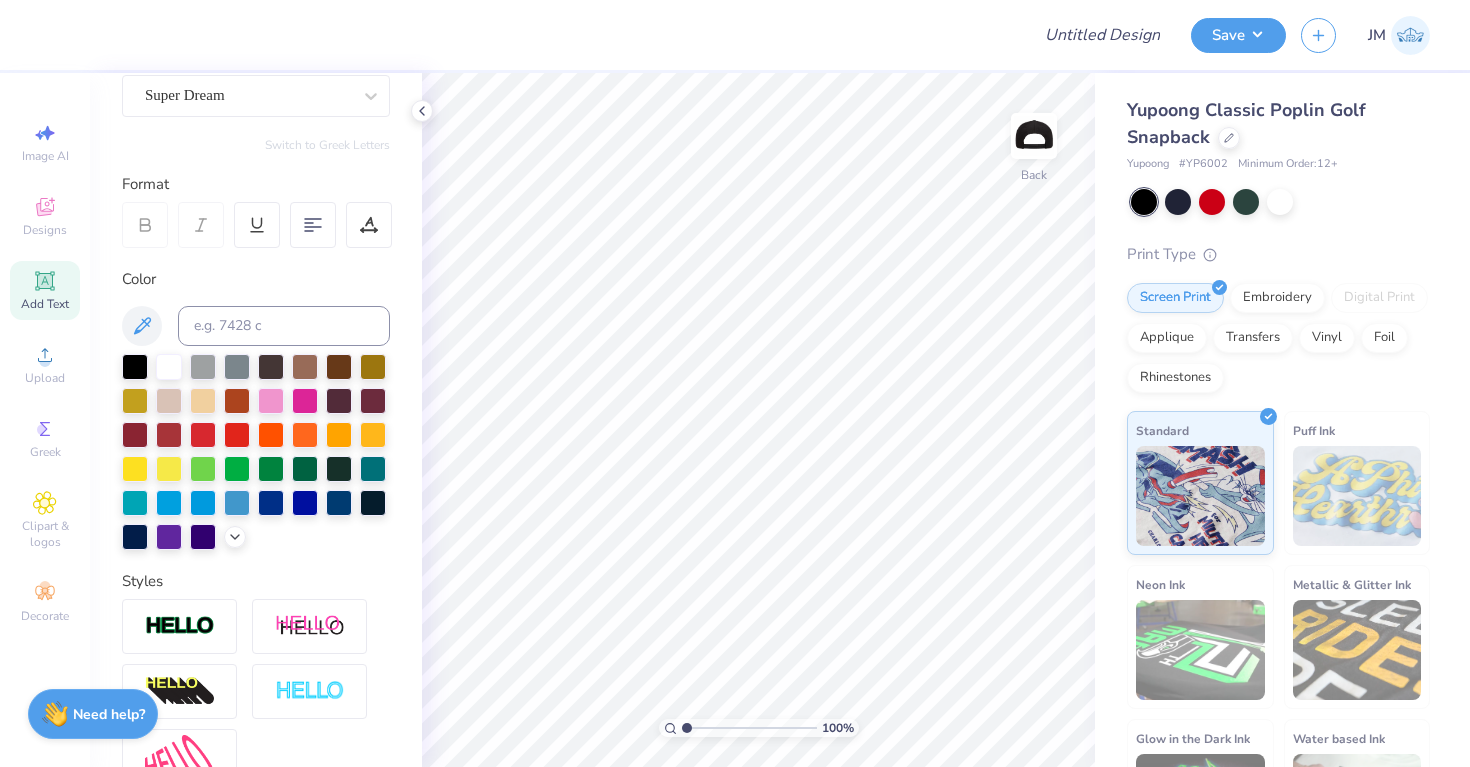 click on "Add Text" at bounding box center (45, 304) 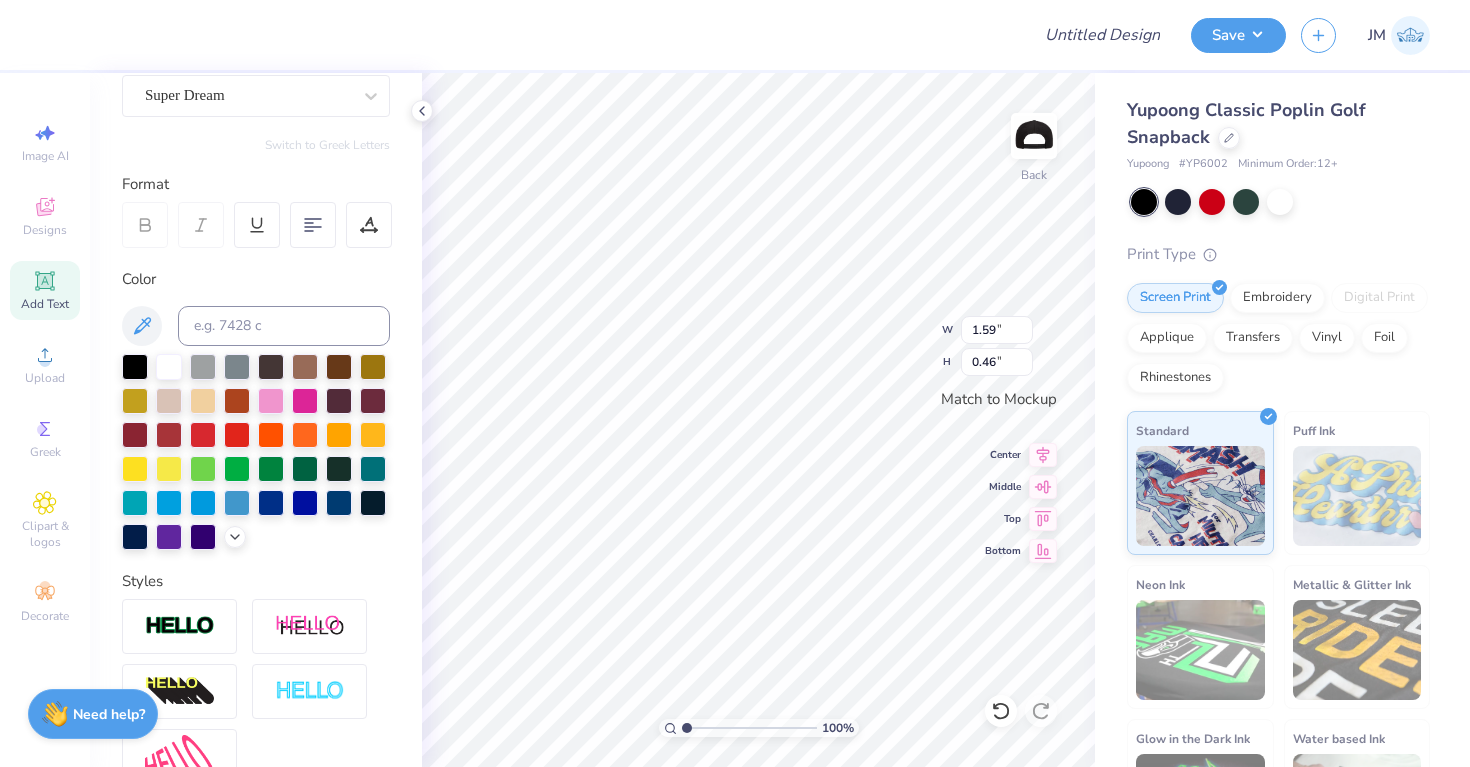 scroll, scrollTop: 0, scrollLeft: 1, axis: horizontal 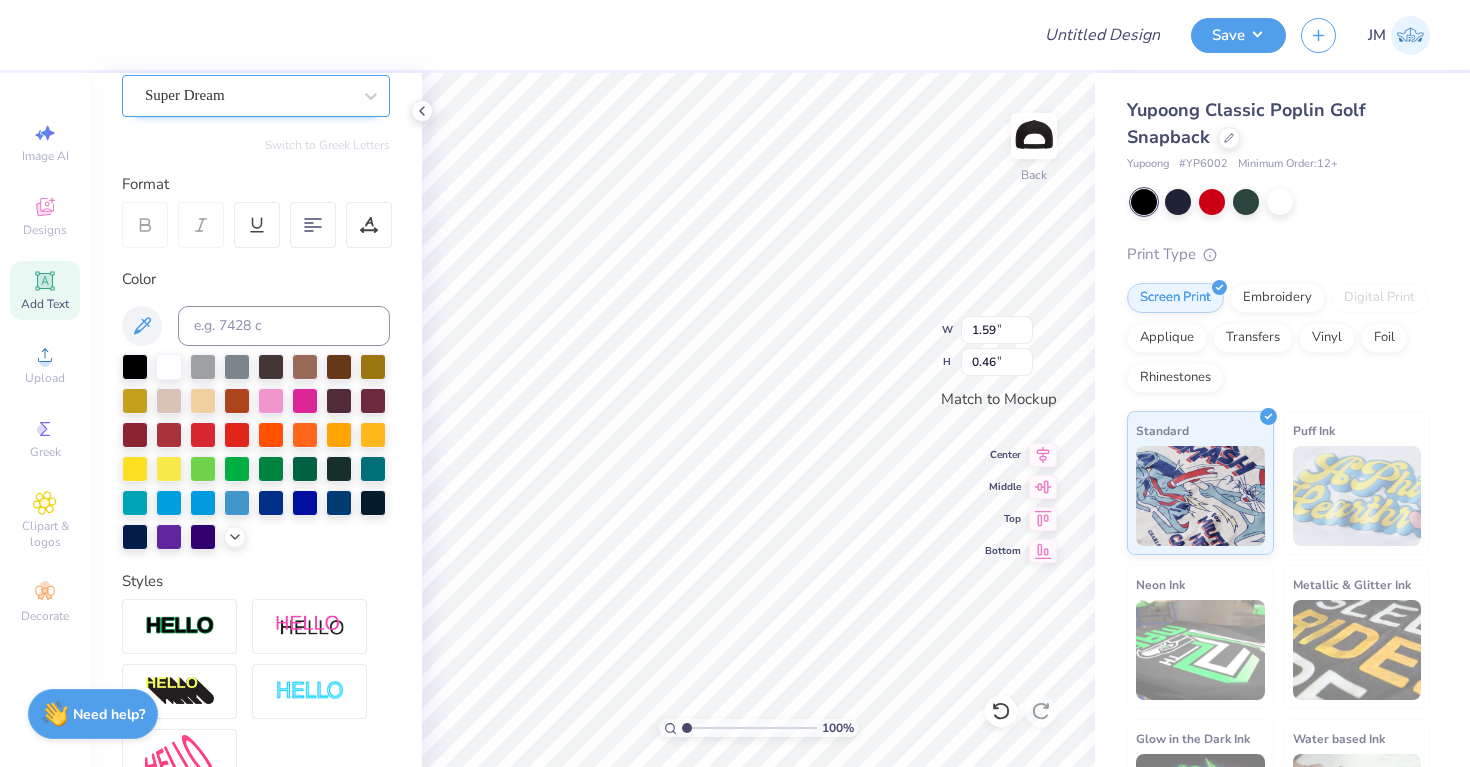 type on "[PERSON_NAME]" 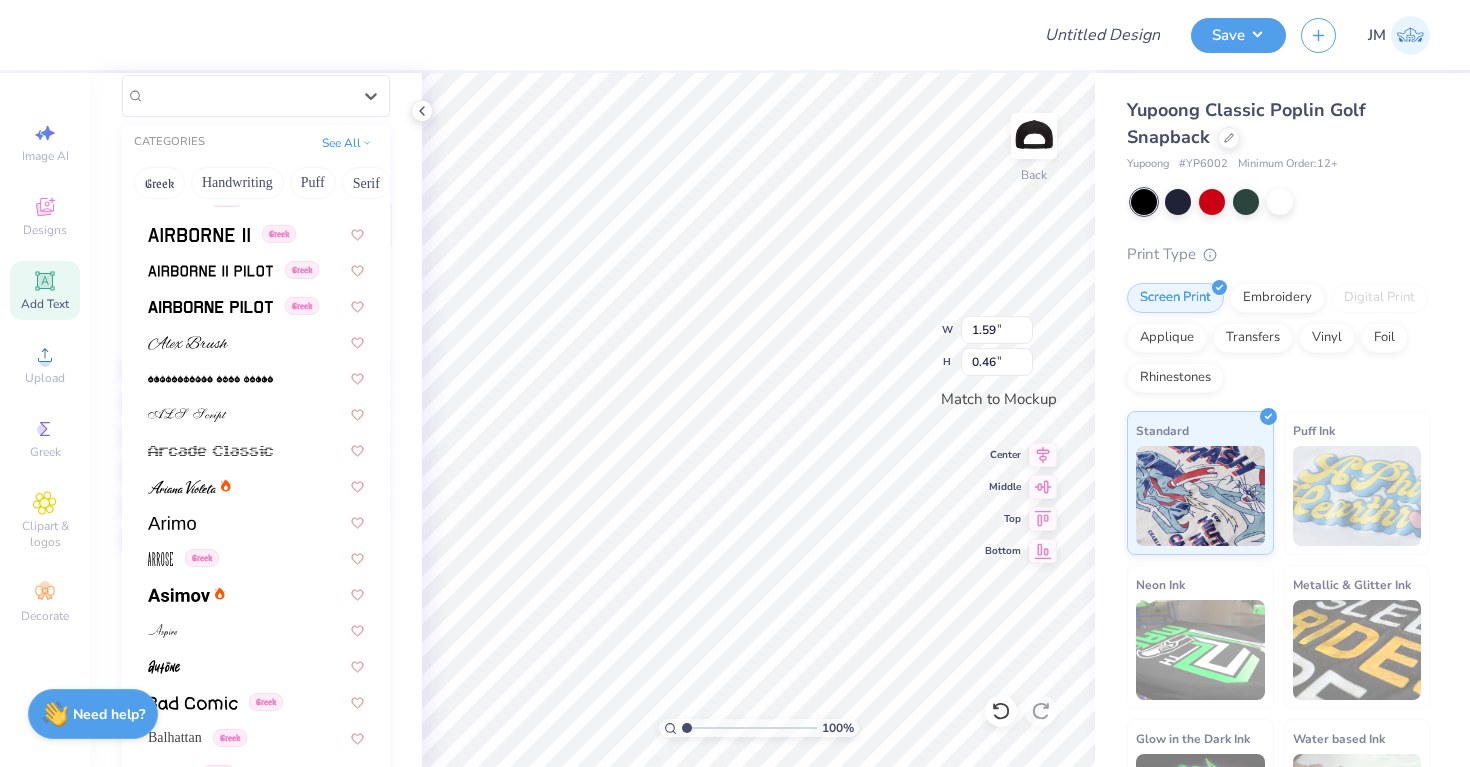 scroll, scrollTop: 670, scrollLeft: 0, axis: vertical 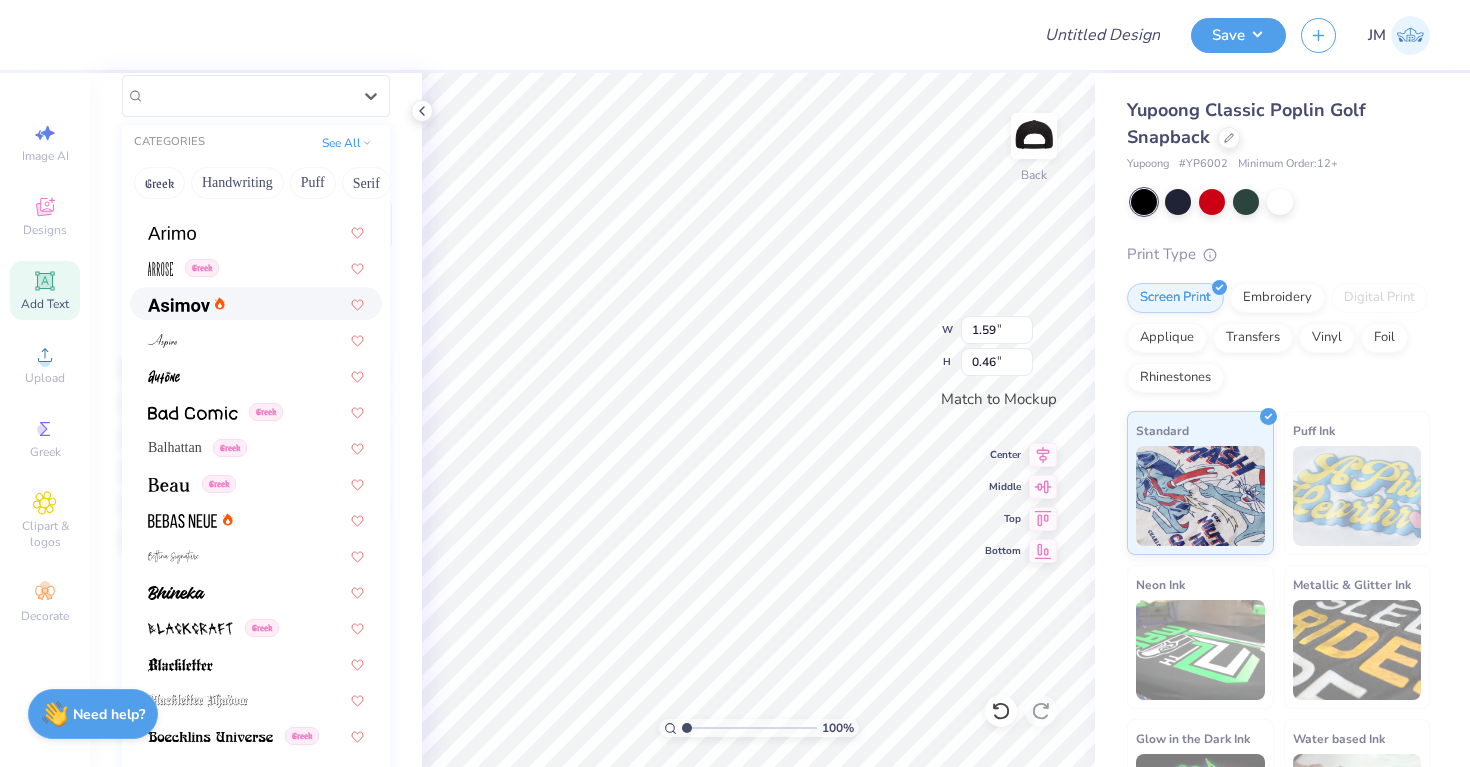 click at bounding box center (179, 305) 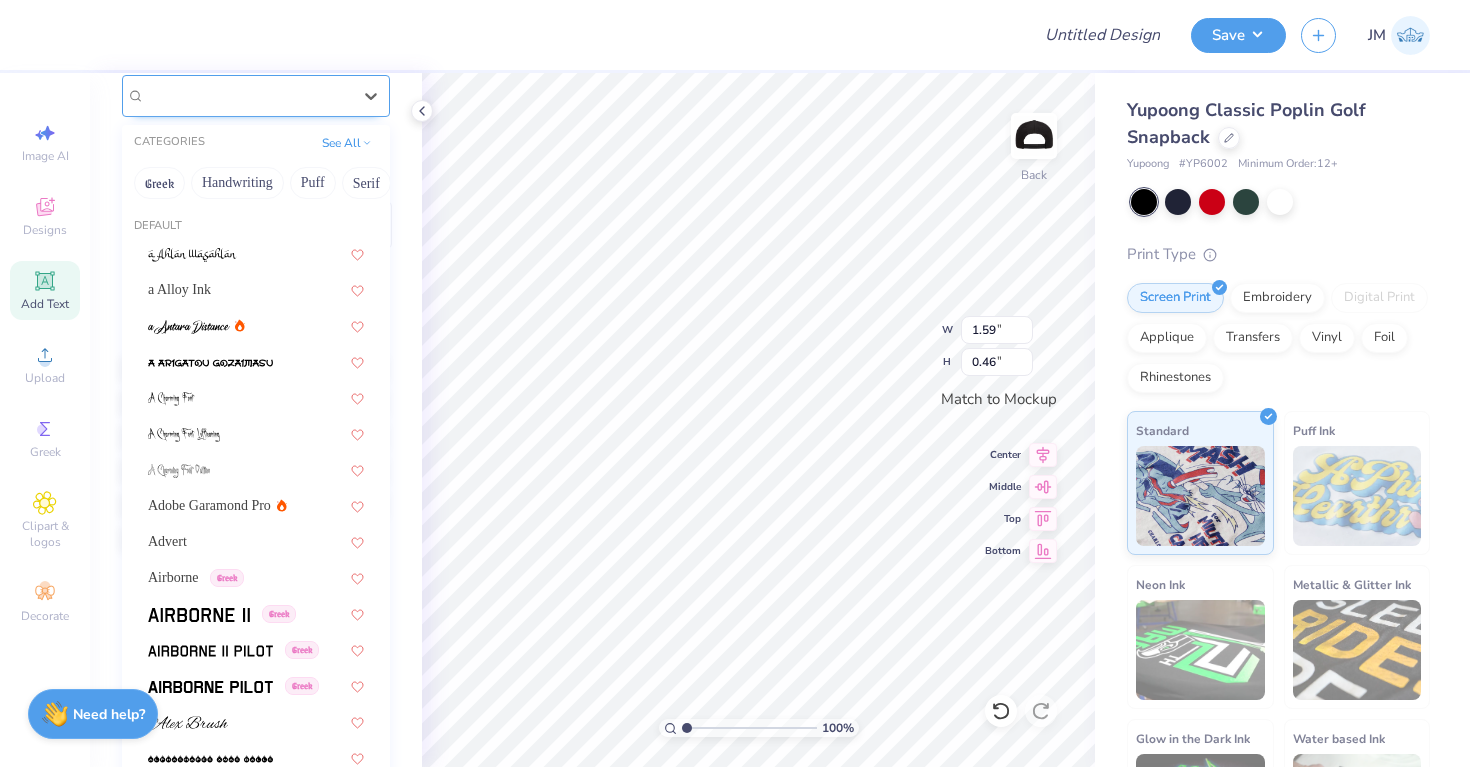 click on "[PERSON_NAME]" at bounding box center [248, 95] 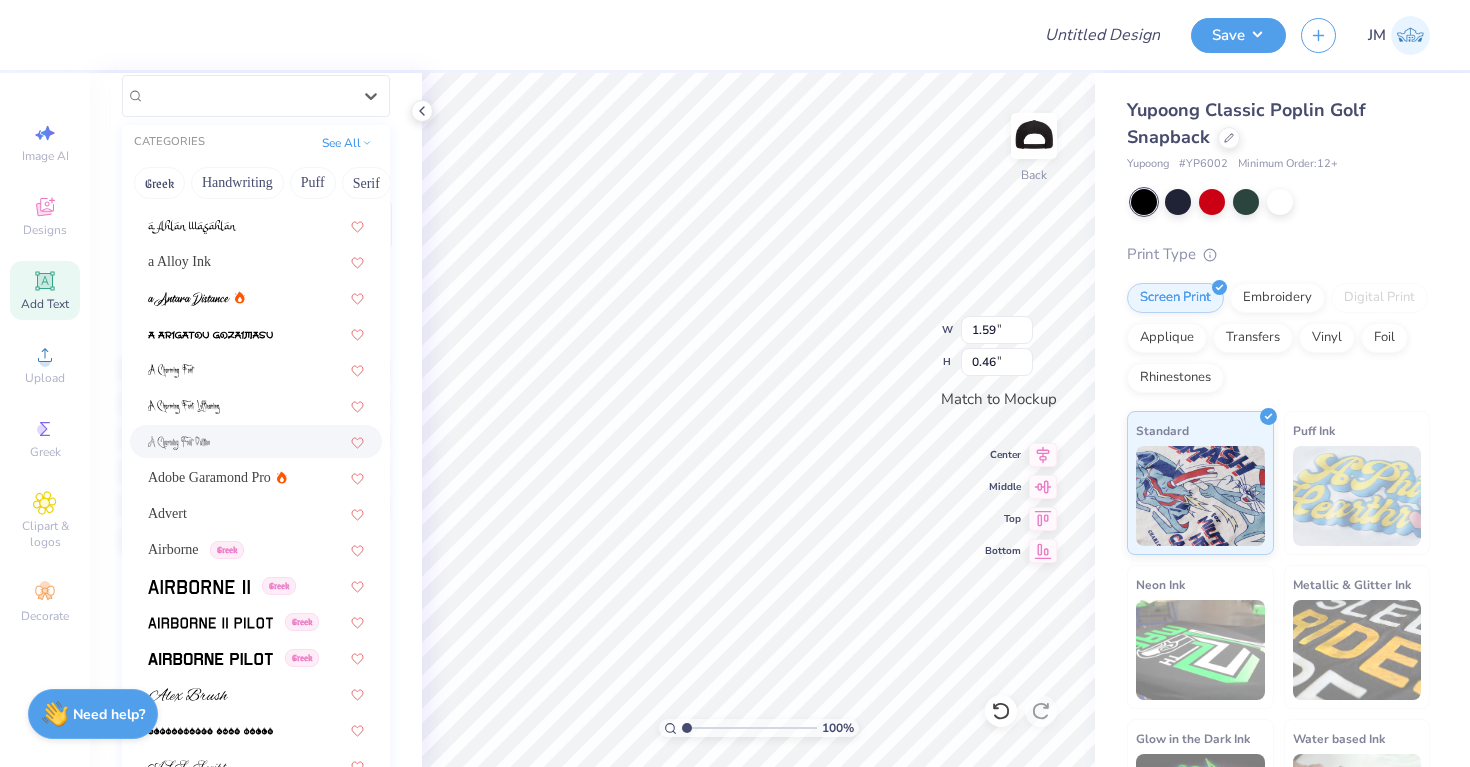 scroll, scrollTop: 0, scrollLeft: 0, axis: both 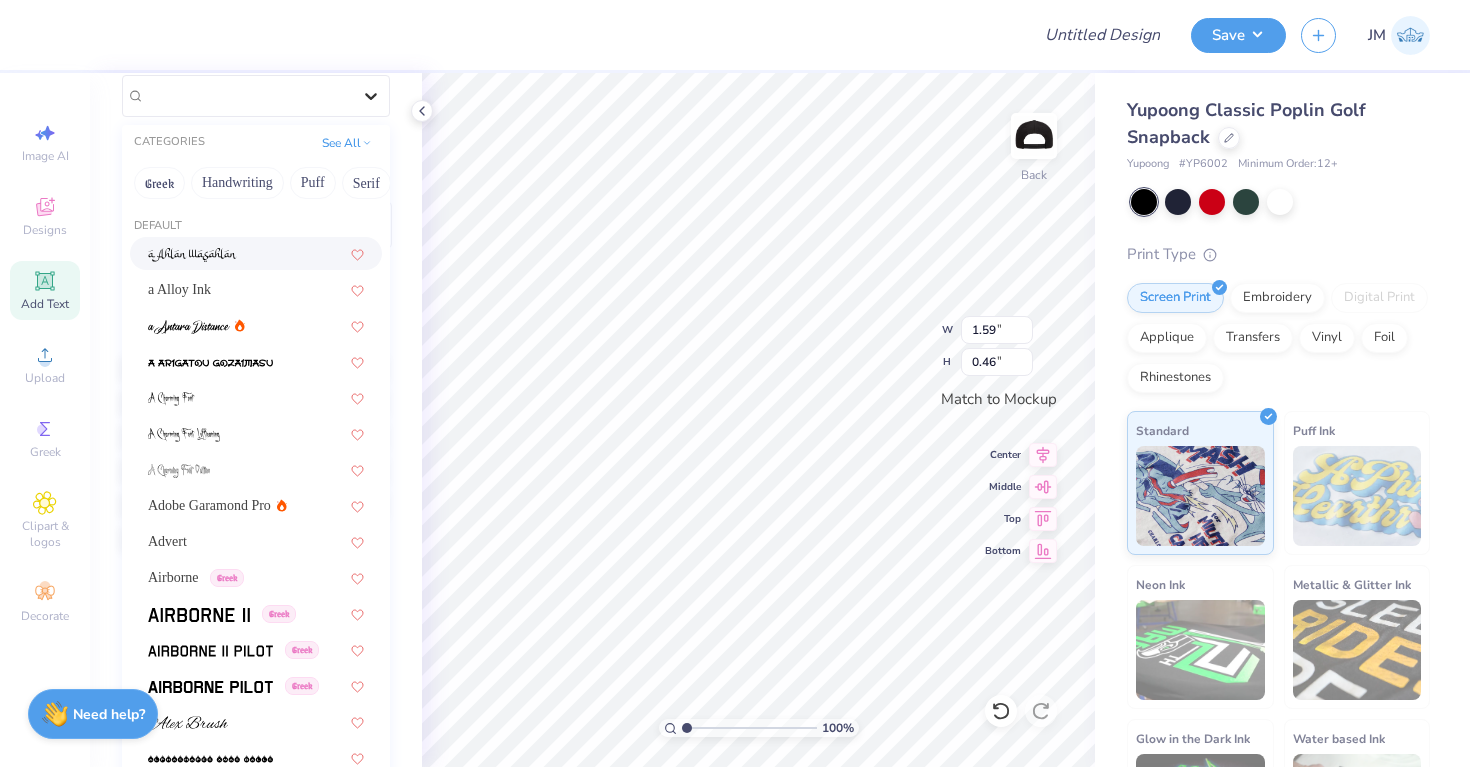 click 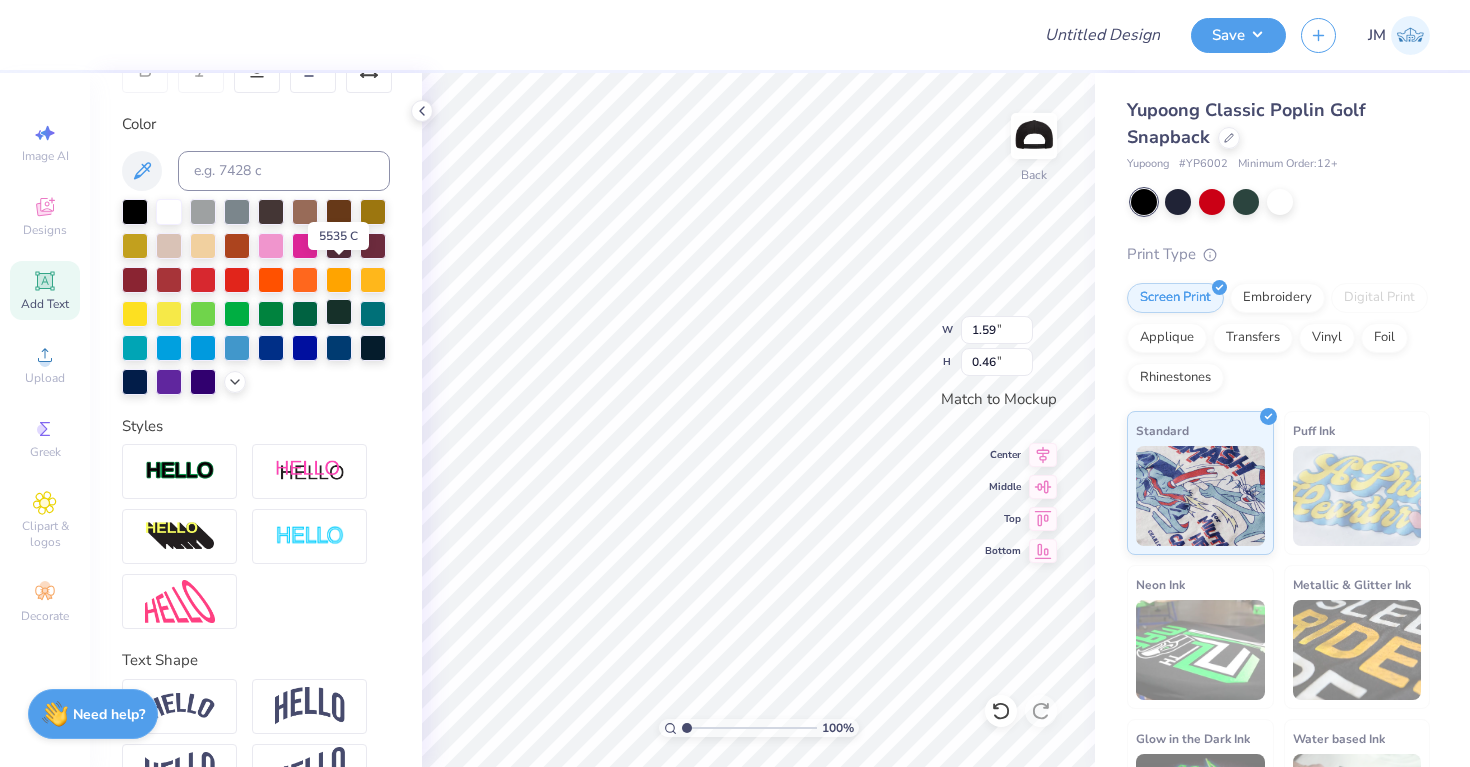 scroll, scrollTop: 377, scrollLeft: 0, axis: vertical 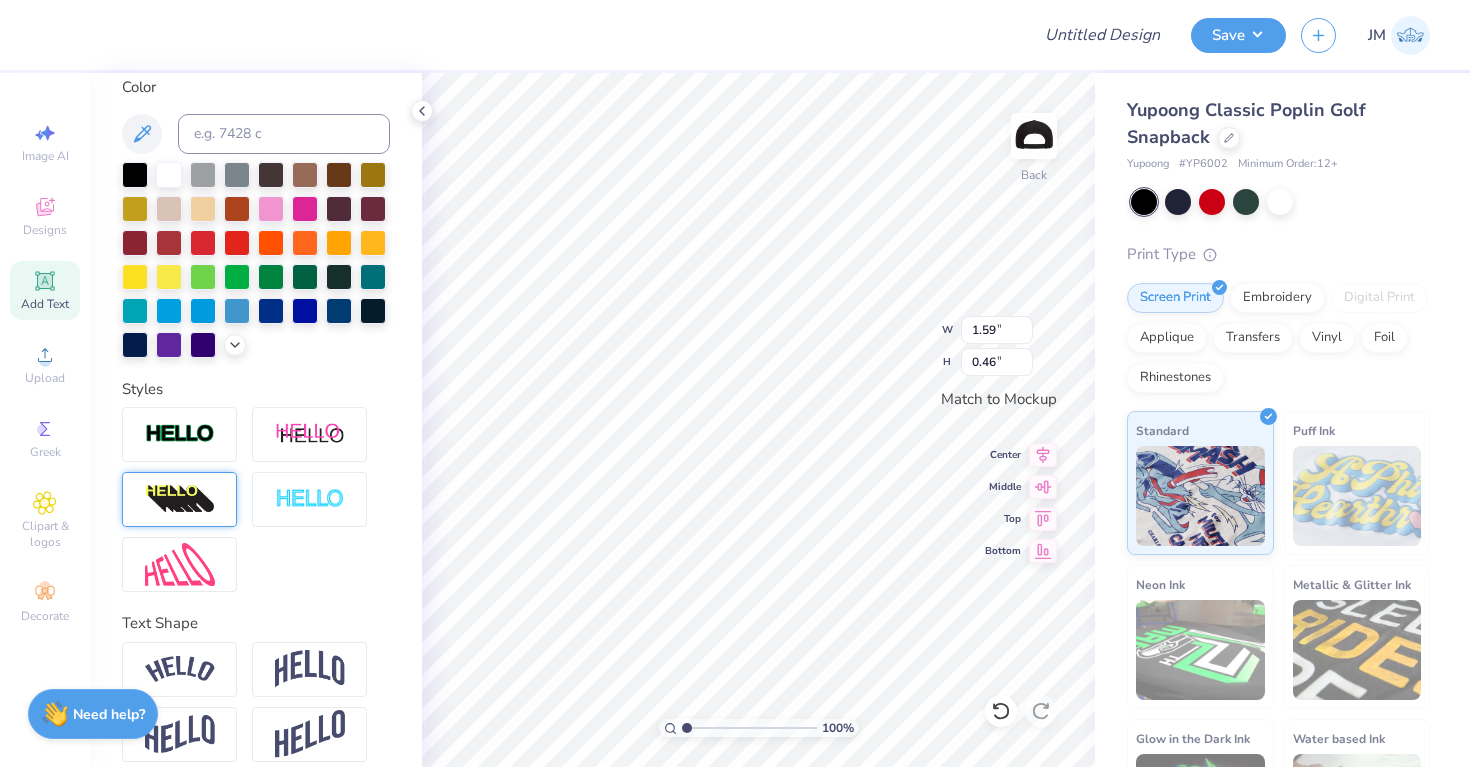 click at bounding box center [180, 500] 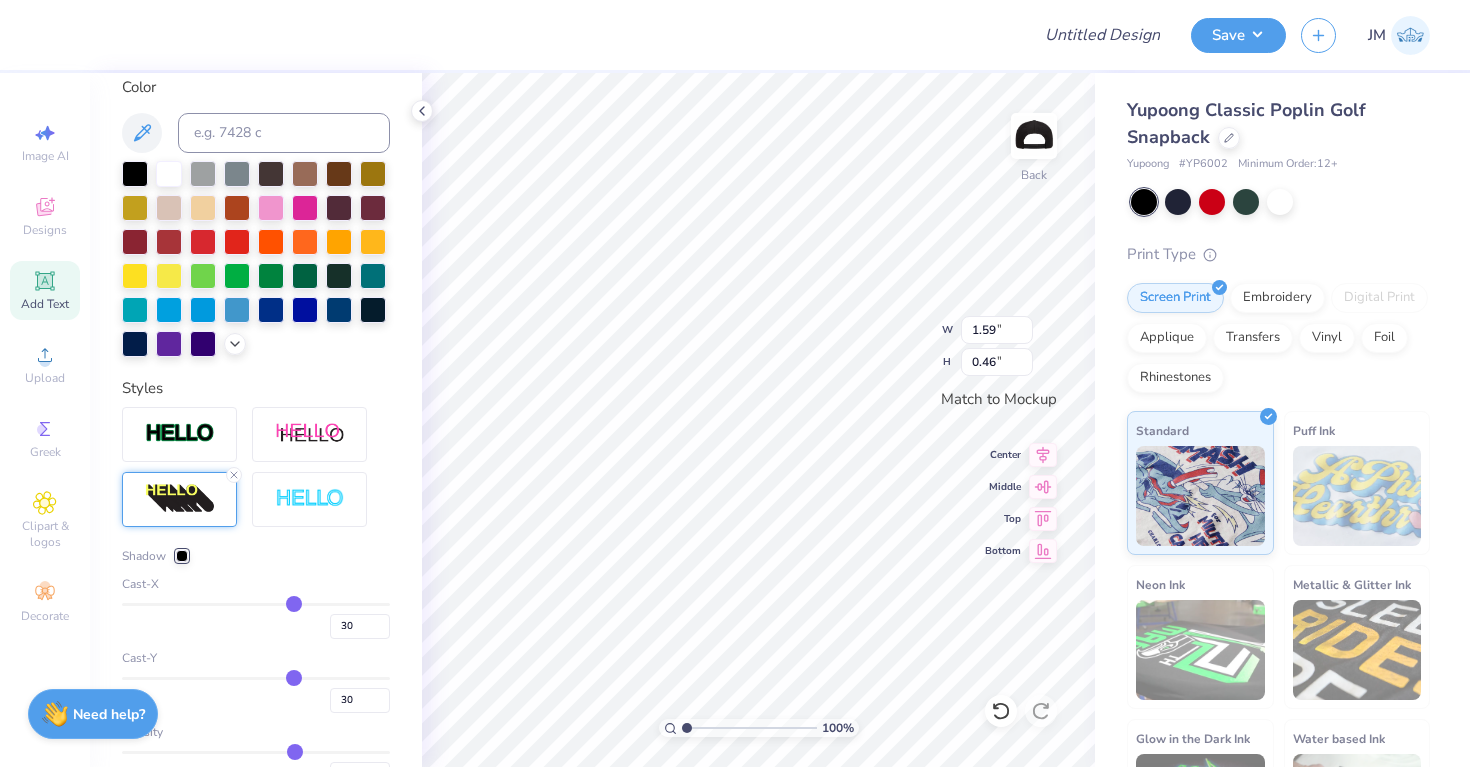 click at bounding box center [182, 556] 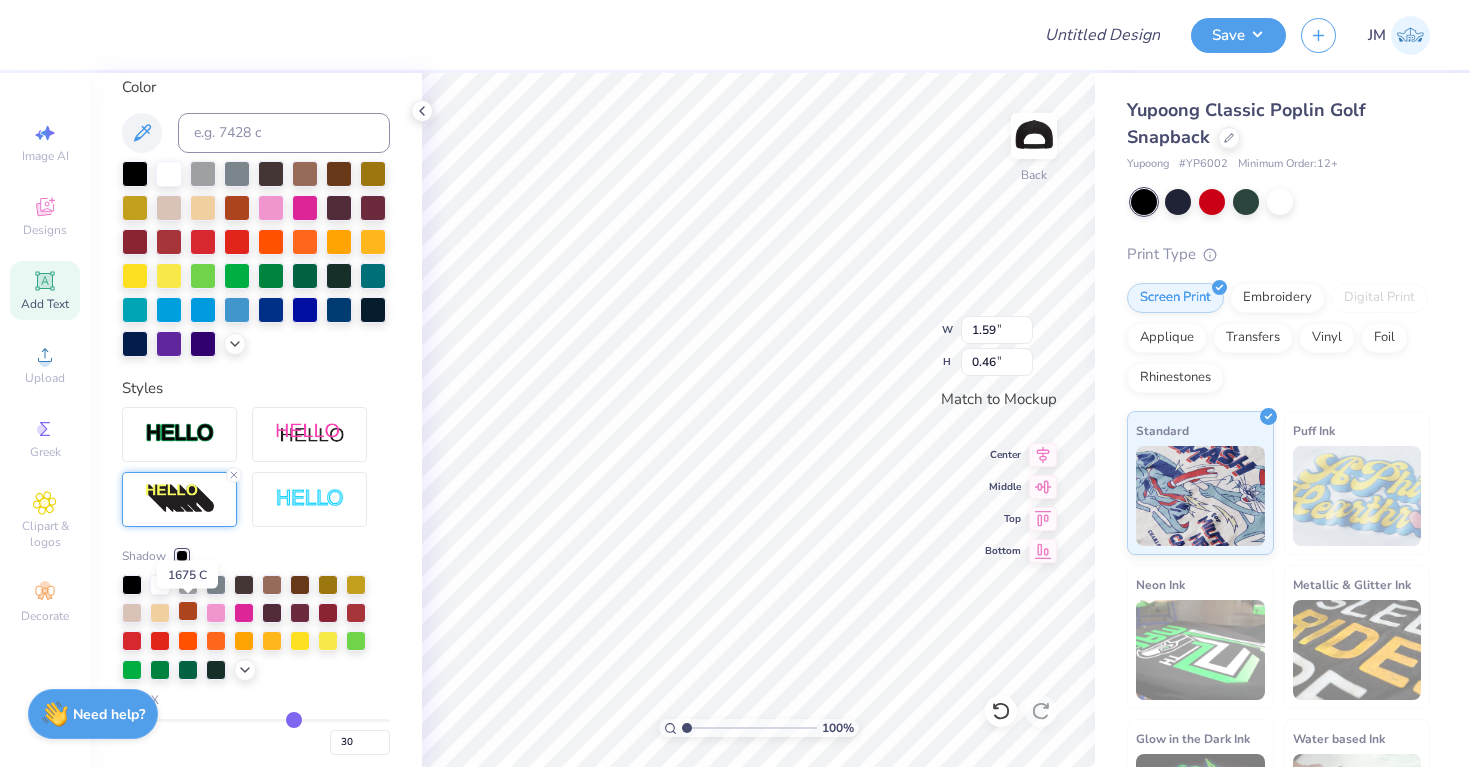 click at bounding box center (188, 611) 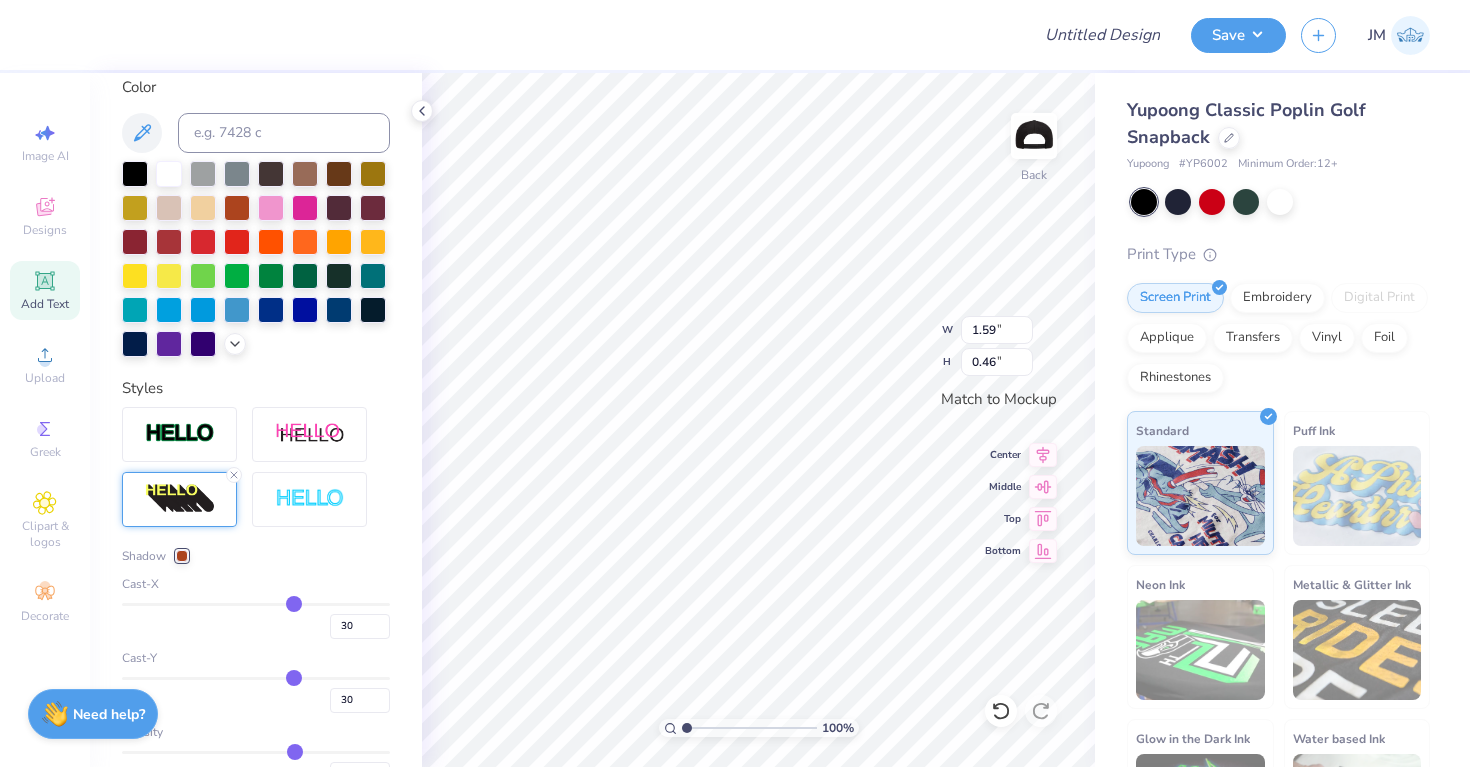 type on "31" 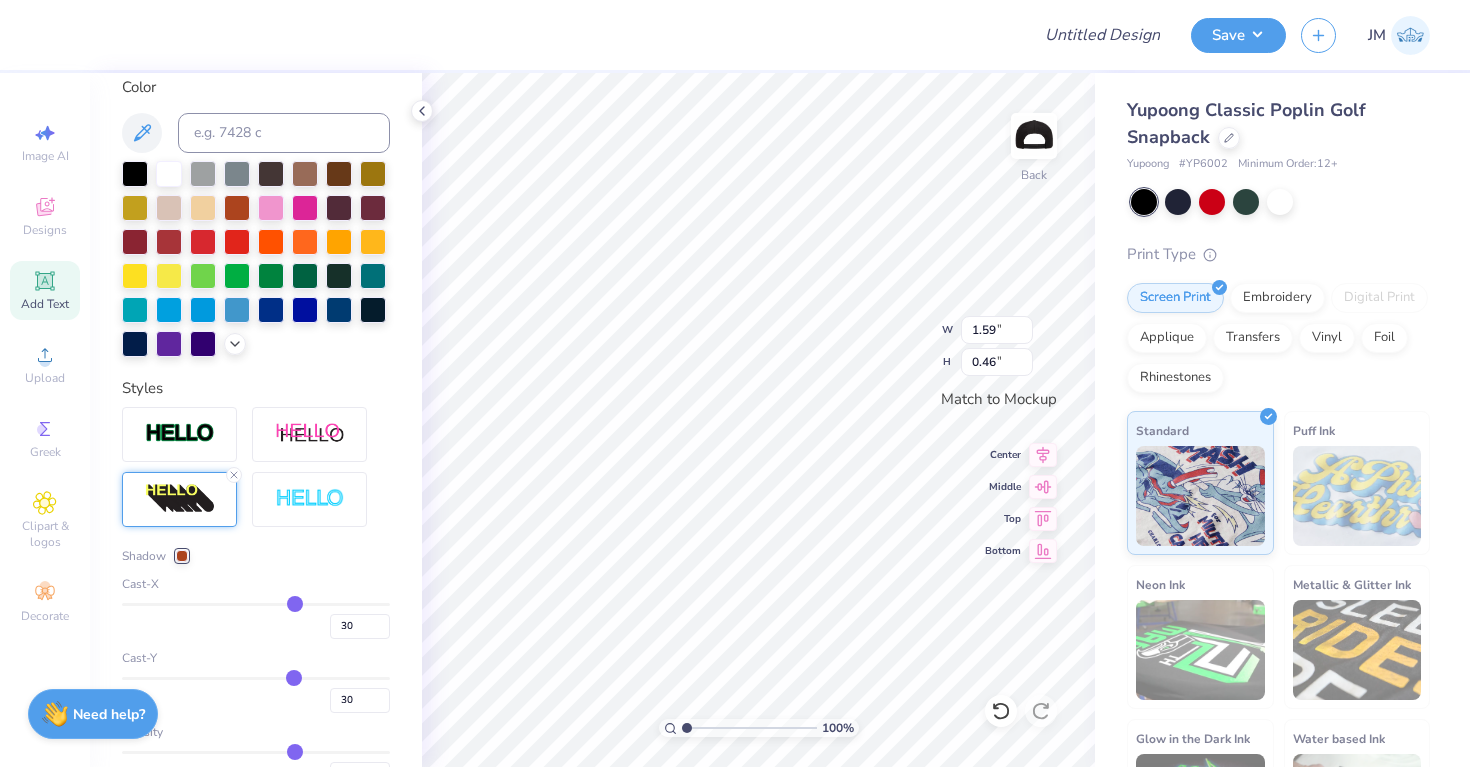 type on "31" 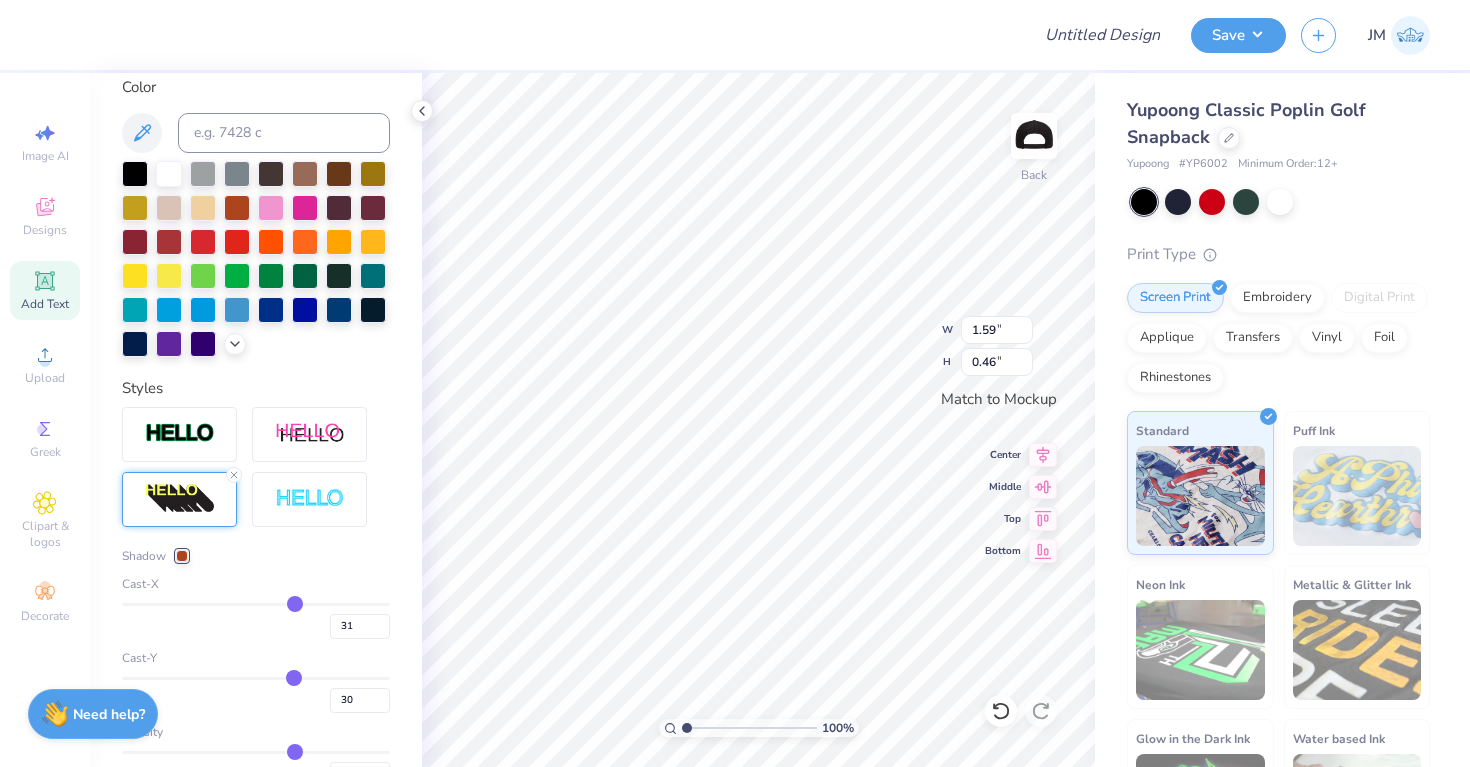 type on "29" 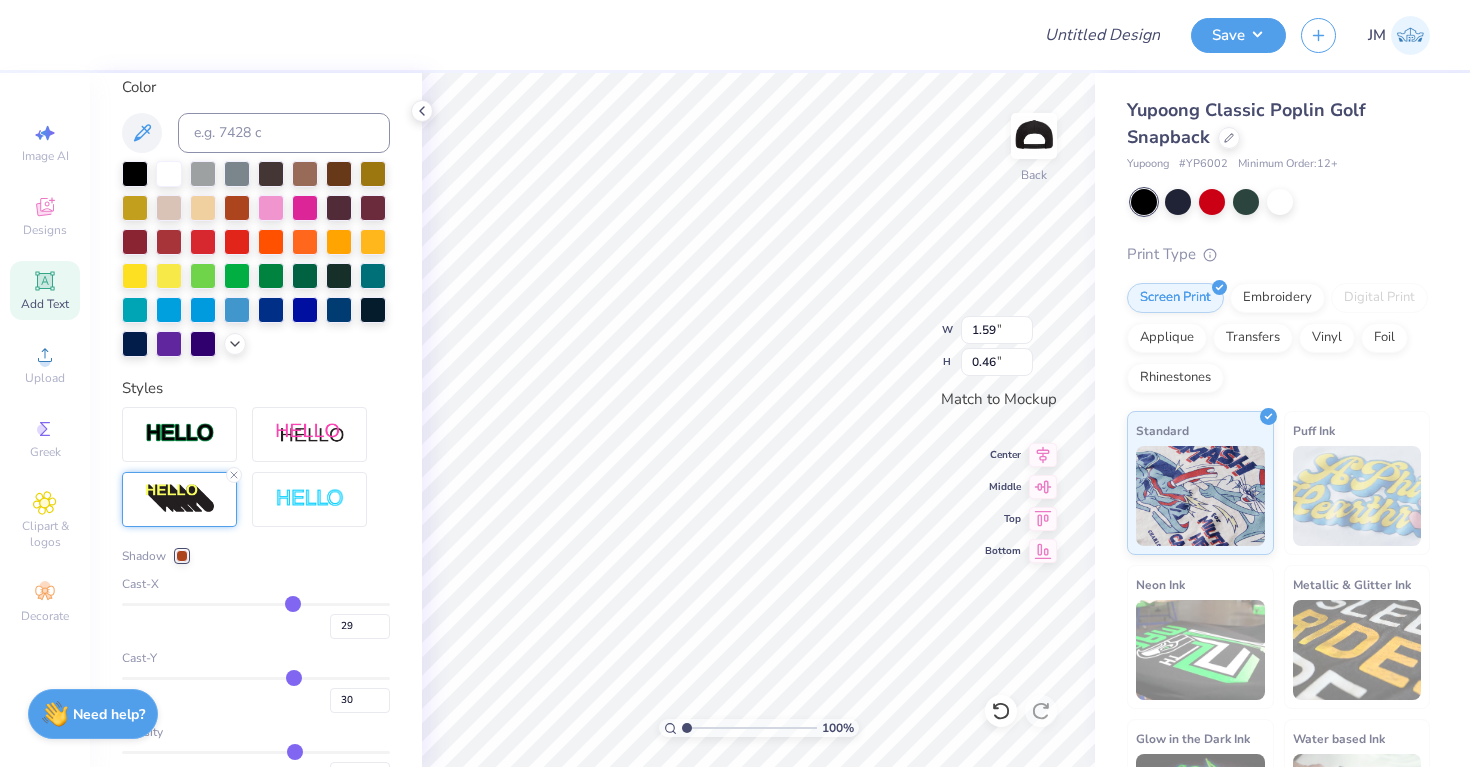 type on "23" 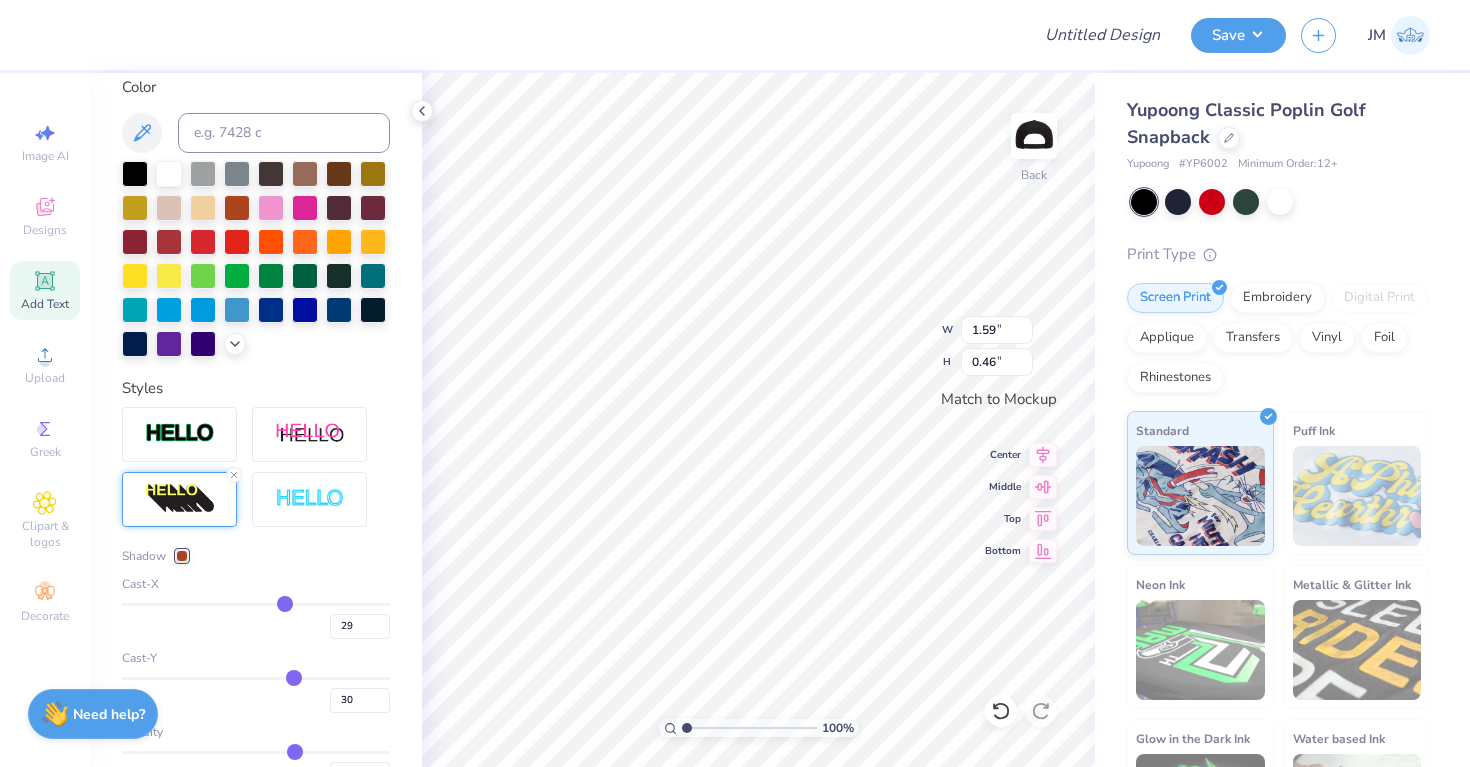 type on "23" 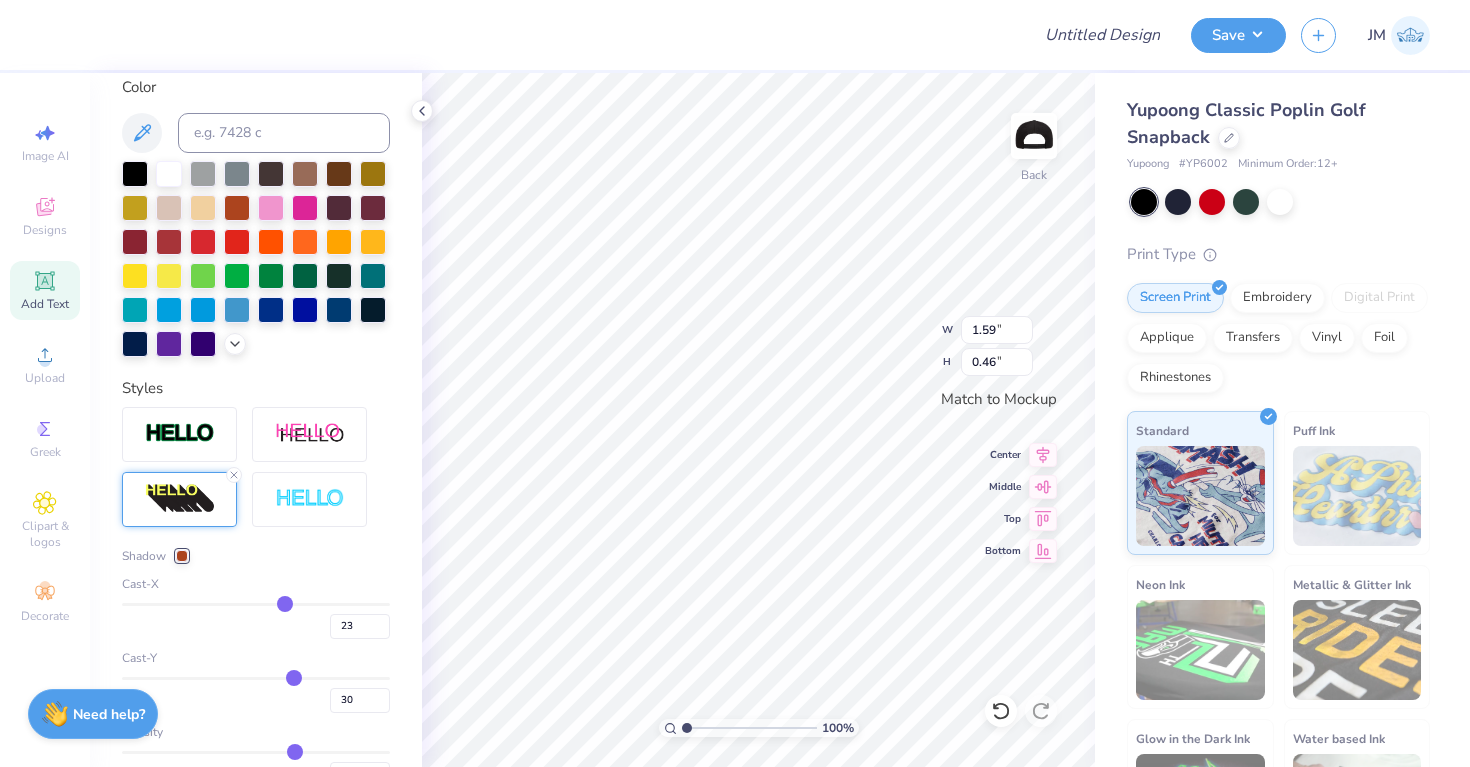 type on "18" 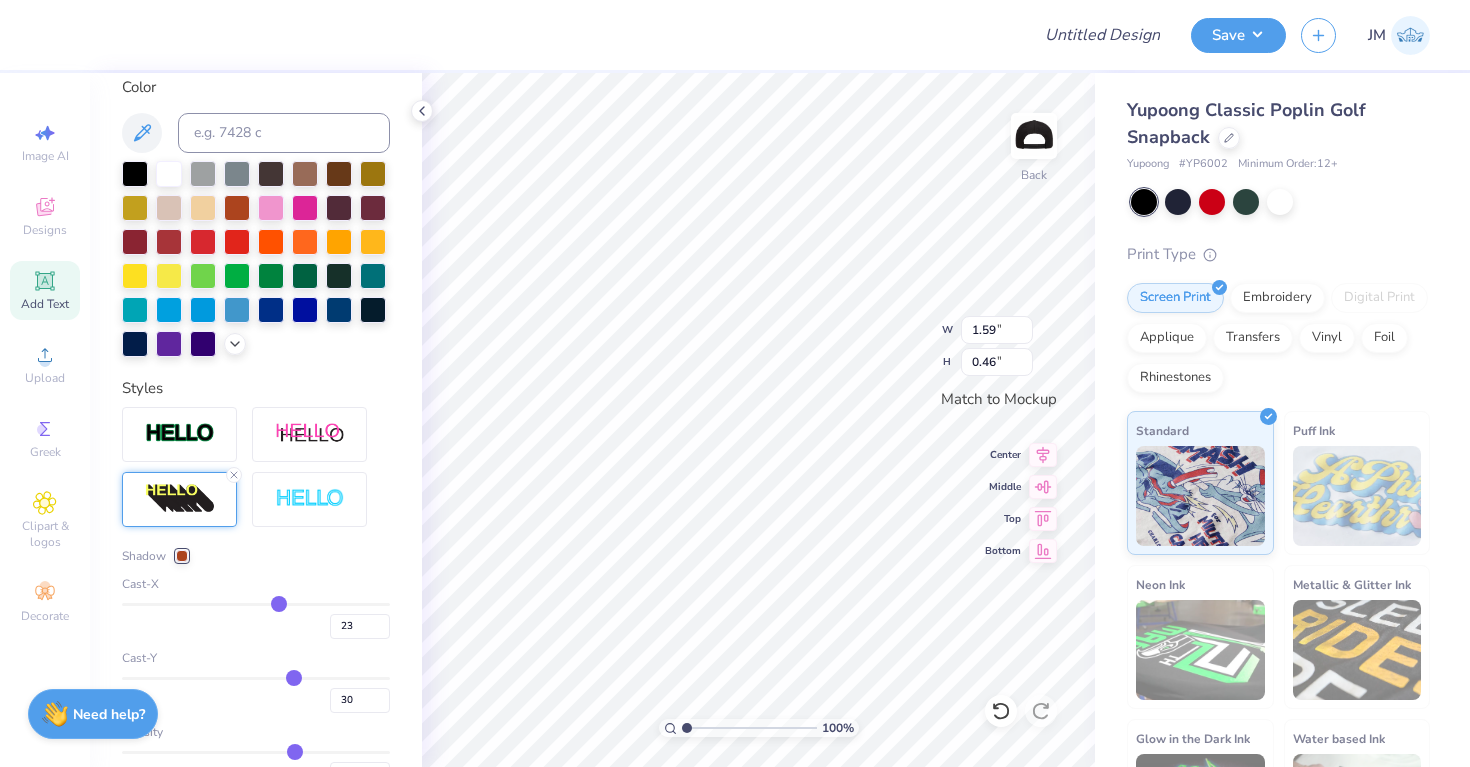 type on "18" 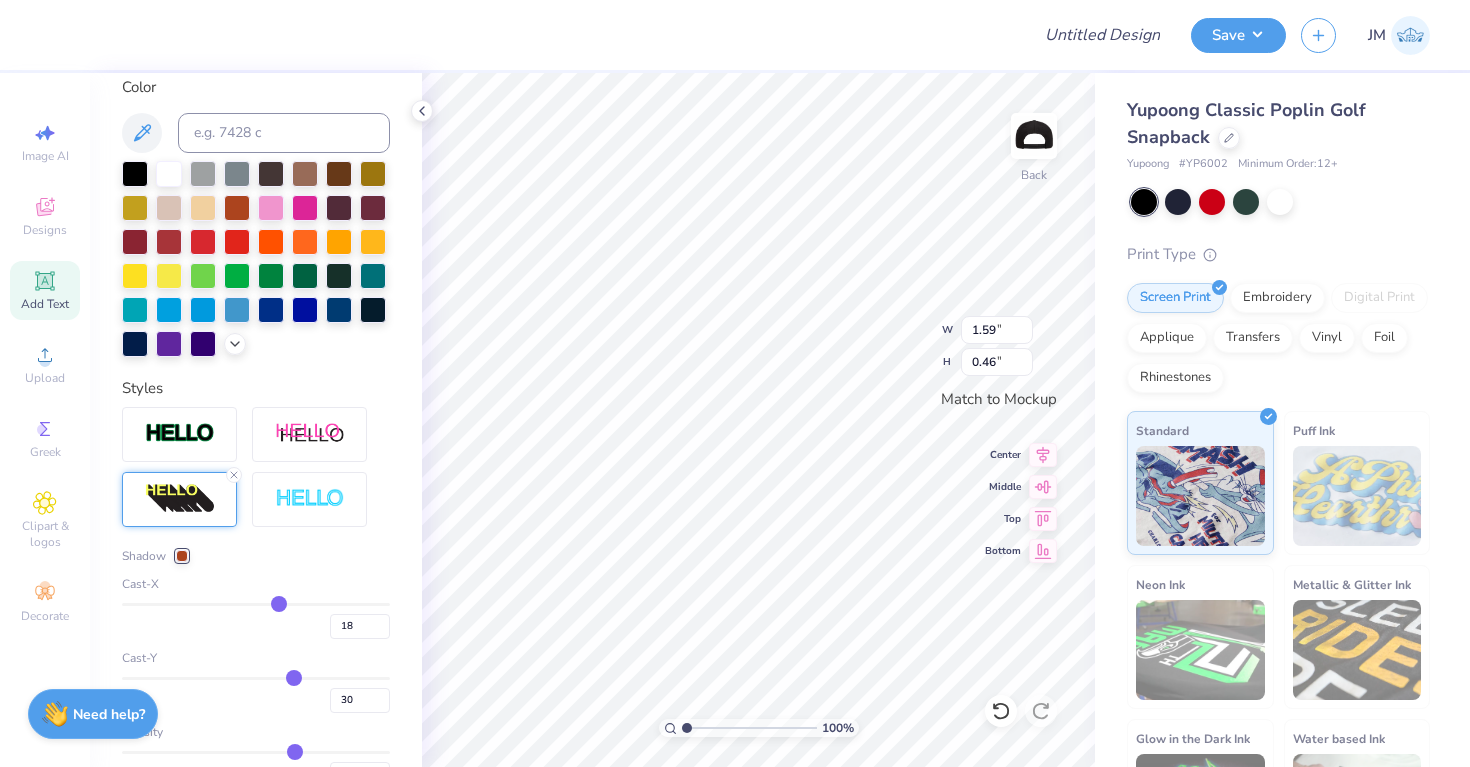 type on "15" 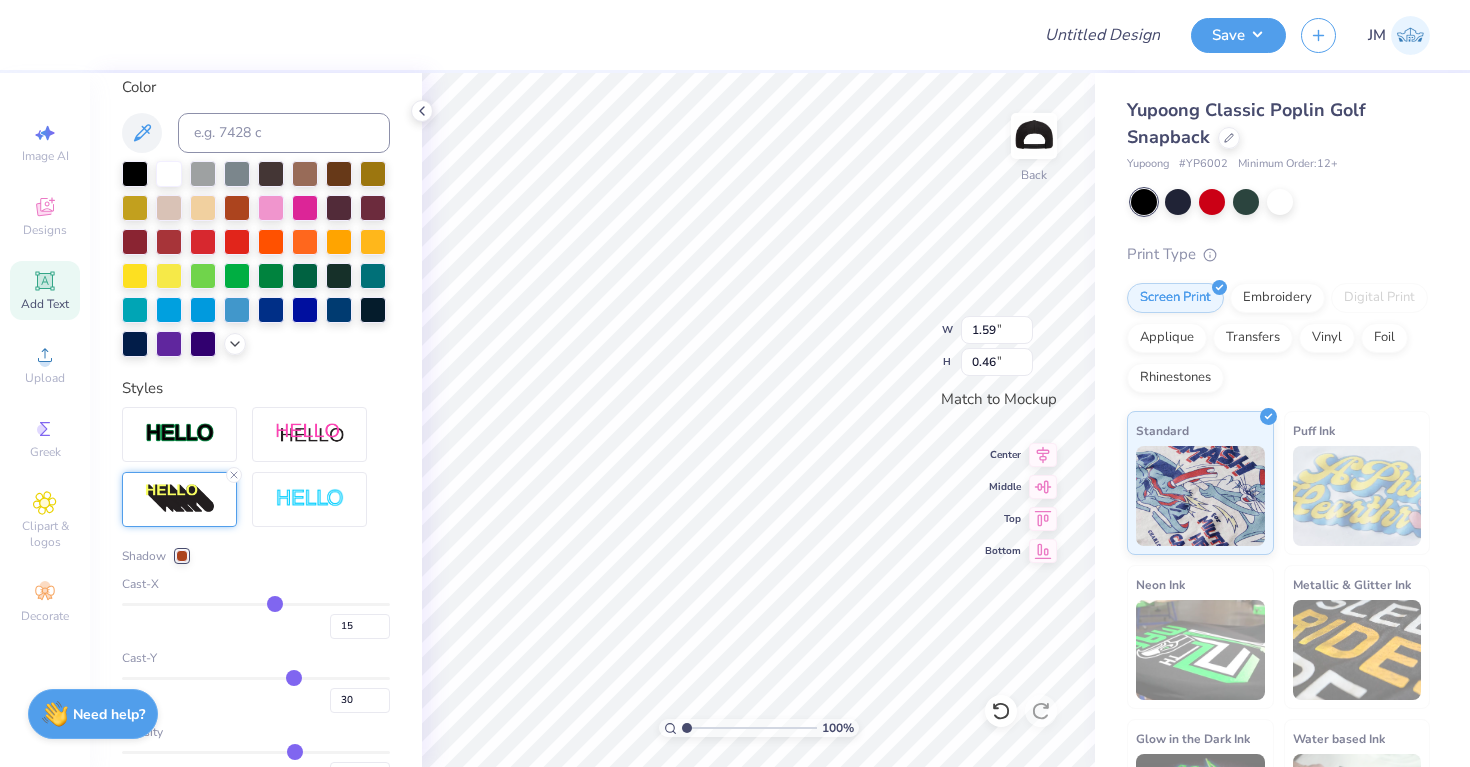 type on "9" 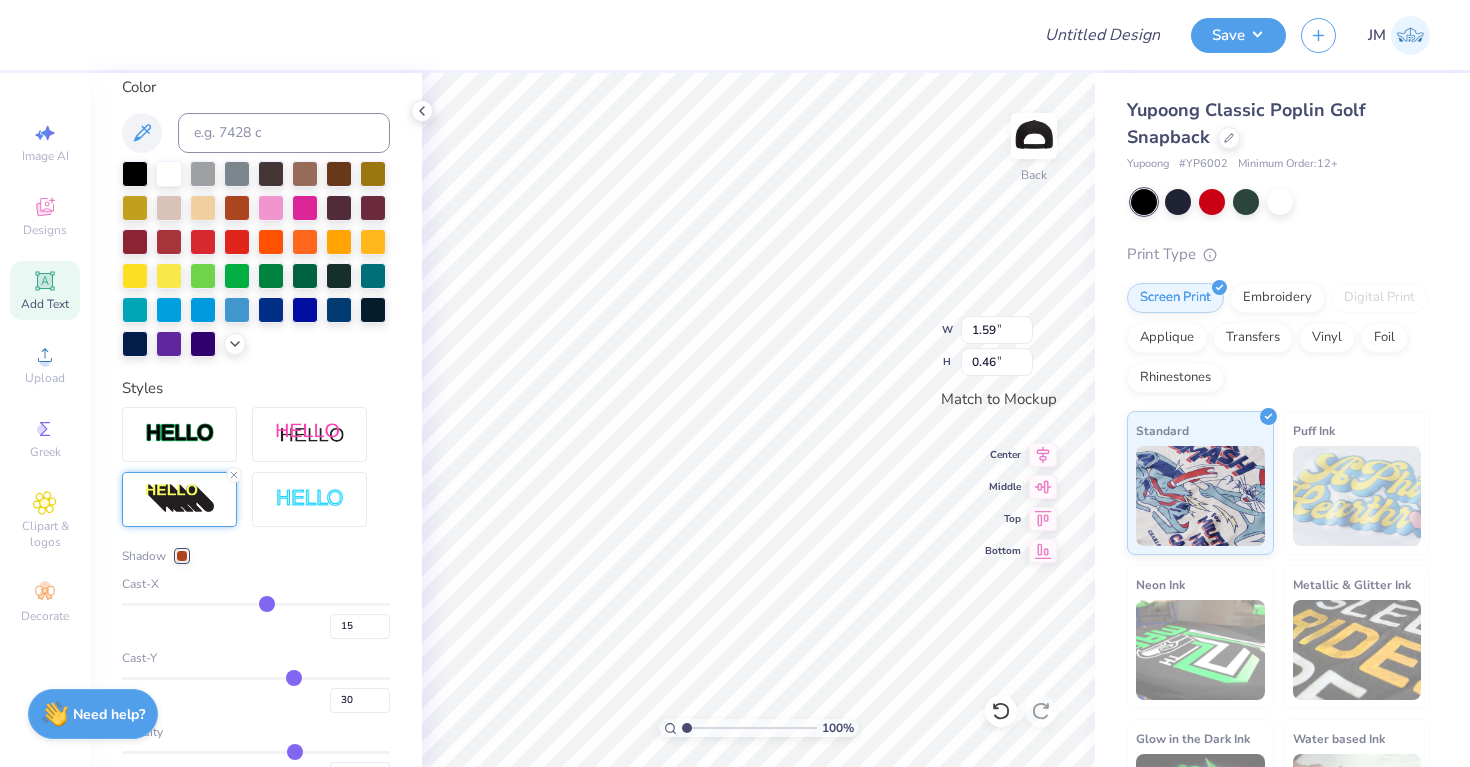 type on "9" 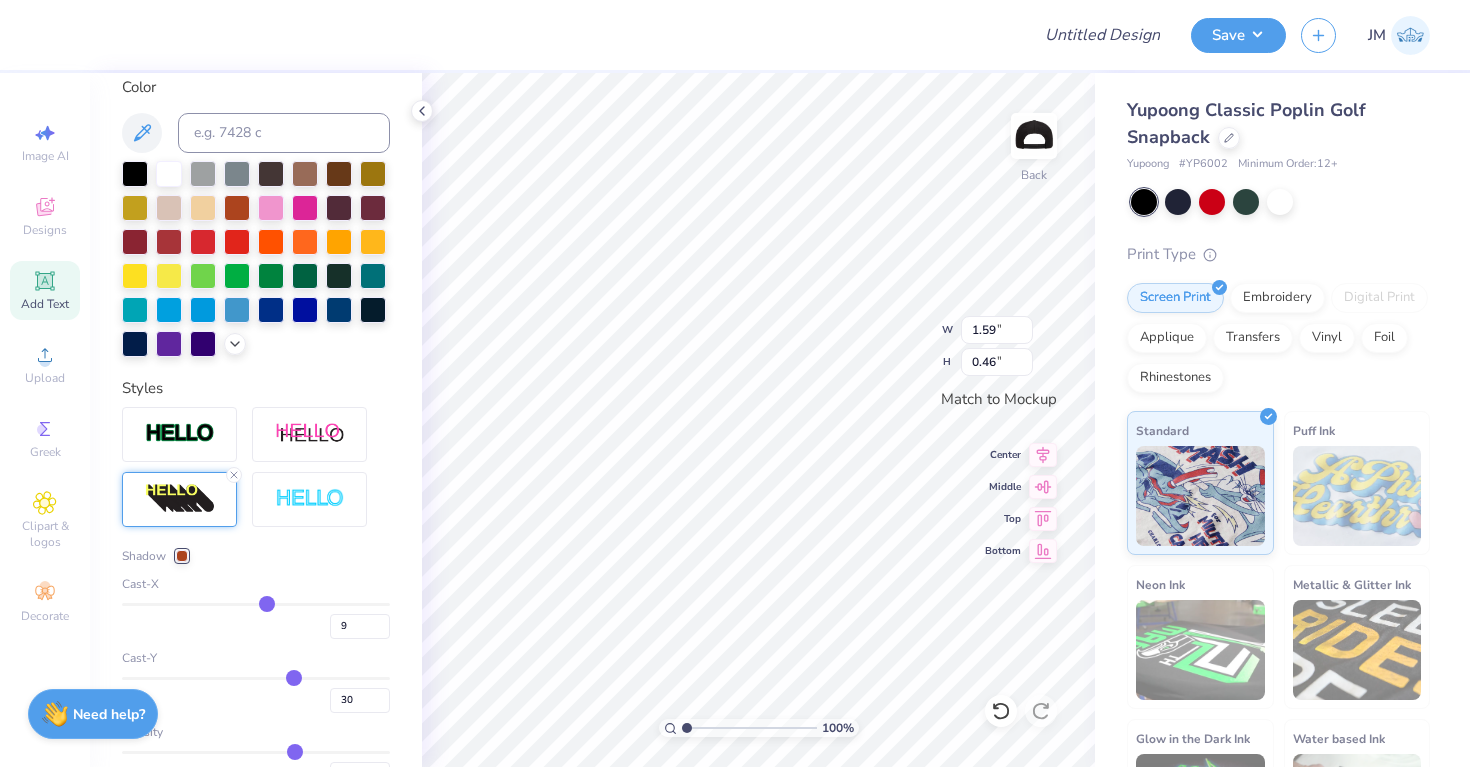 type on "4" 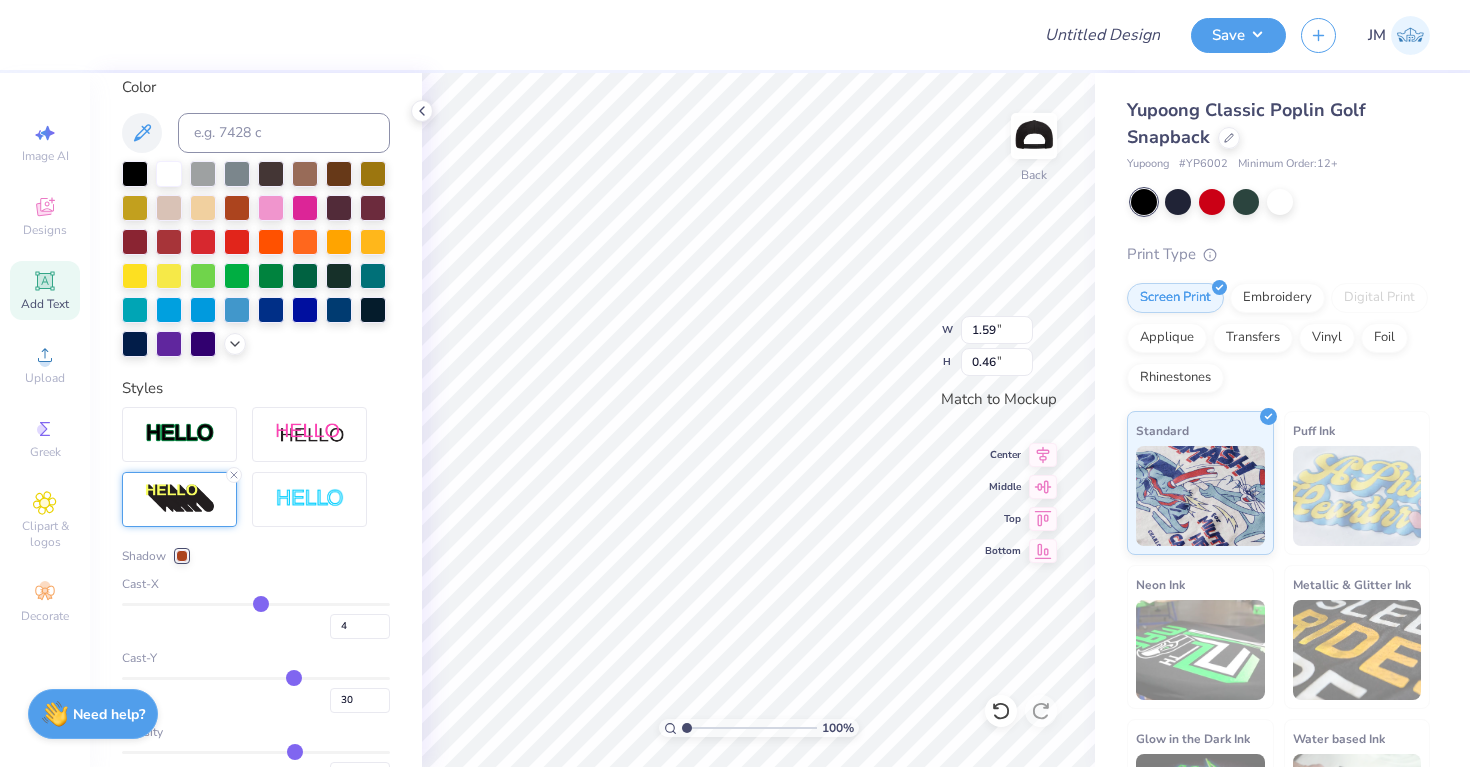 type on "0" 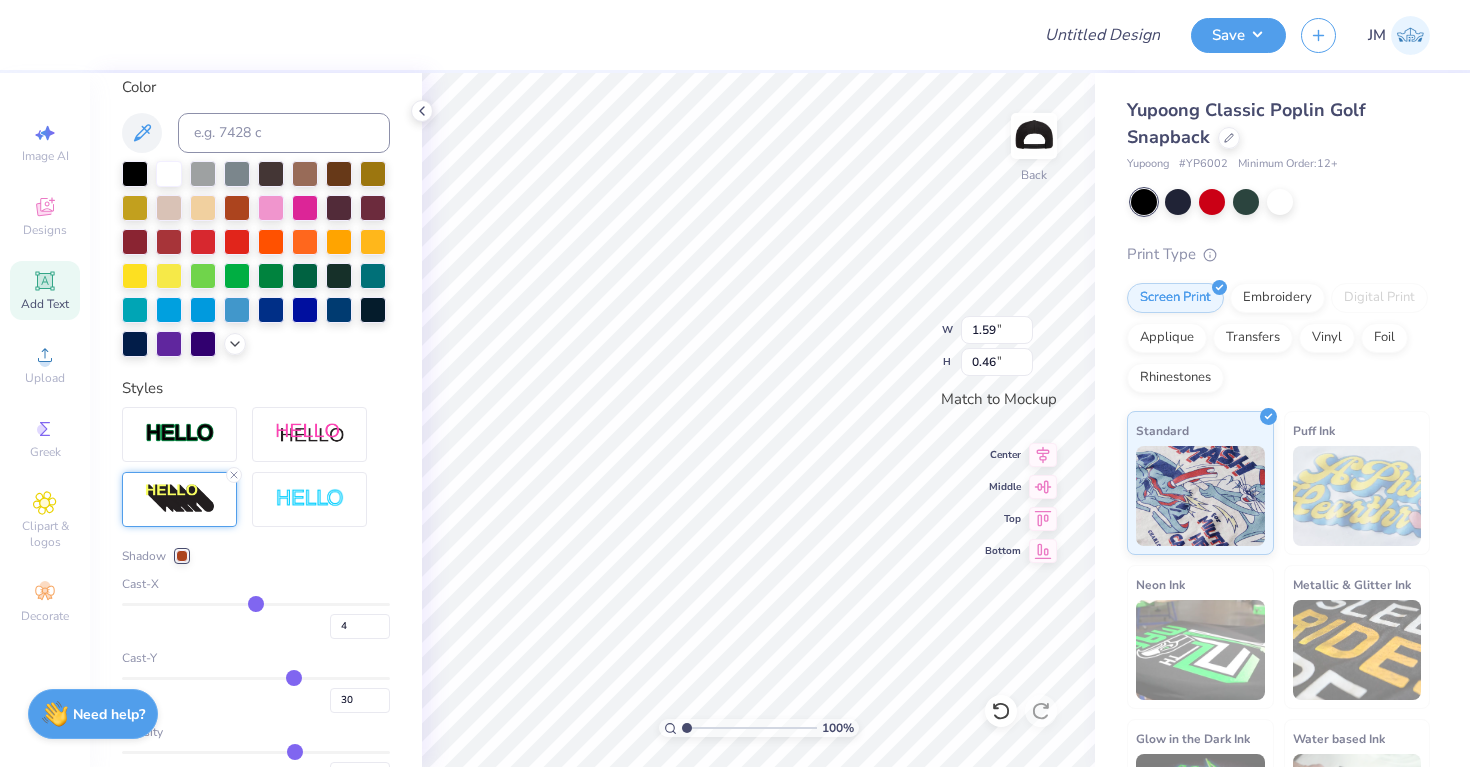 type on "0" 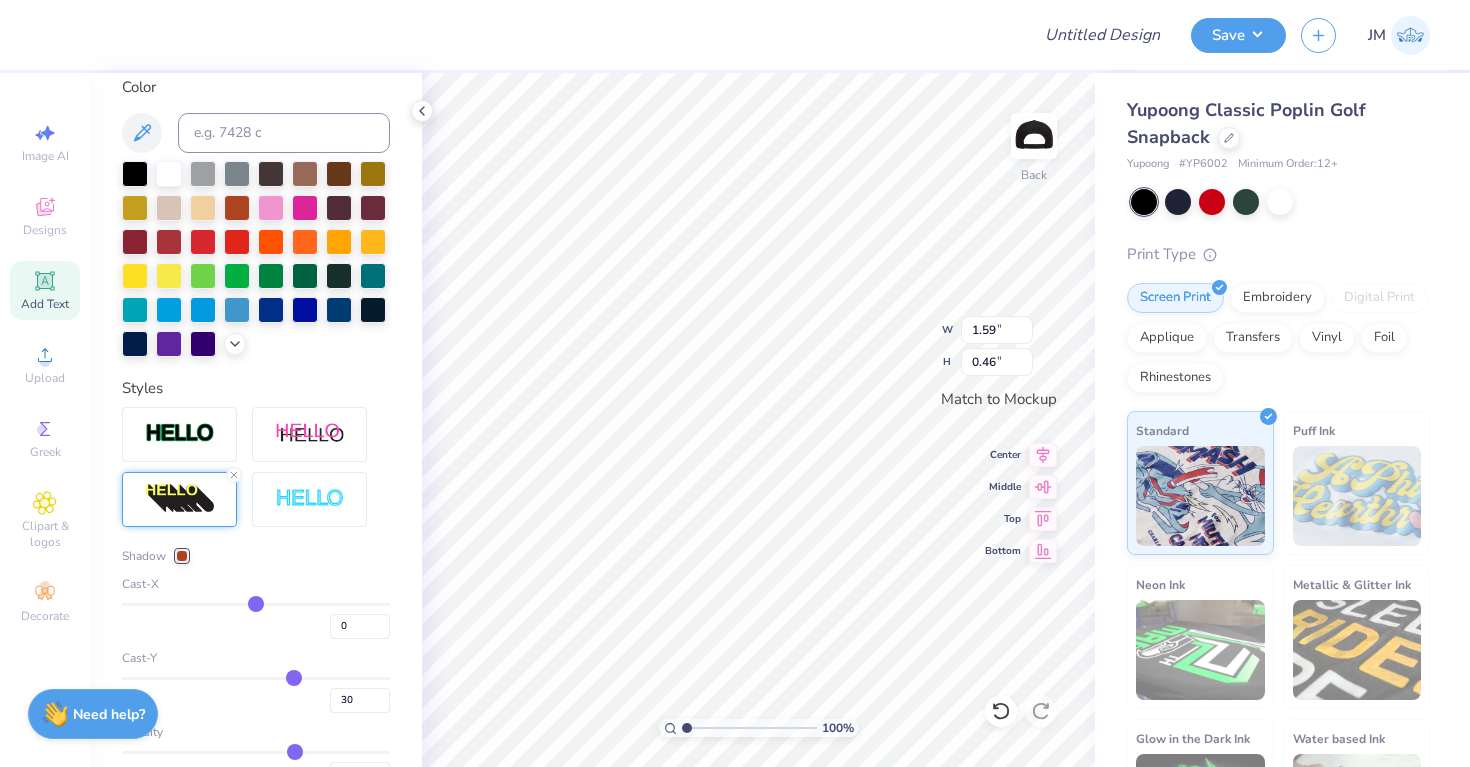 type on "-1" 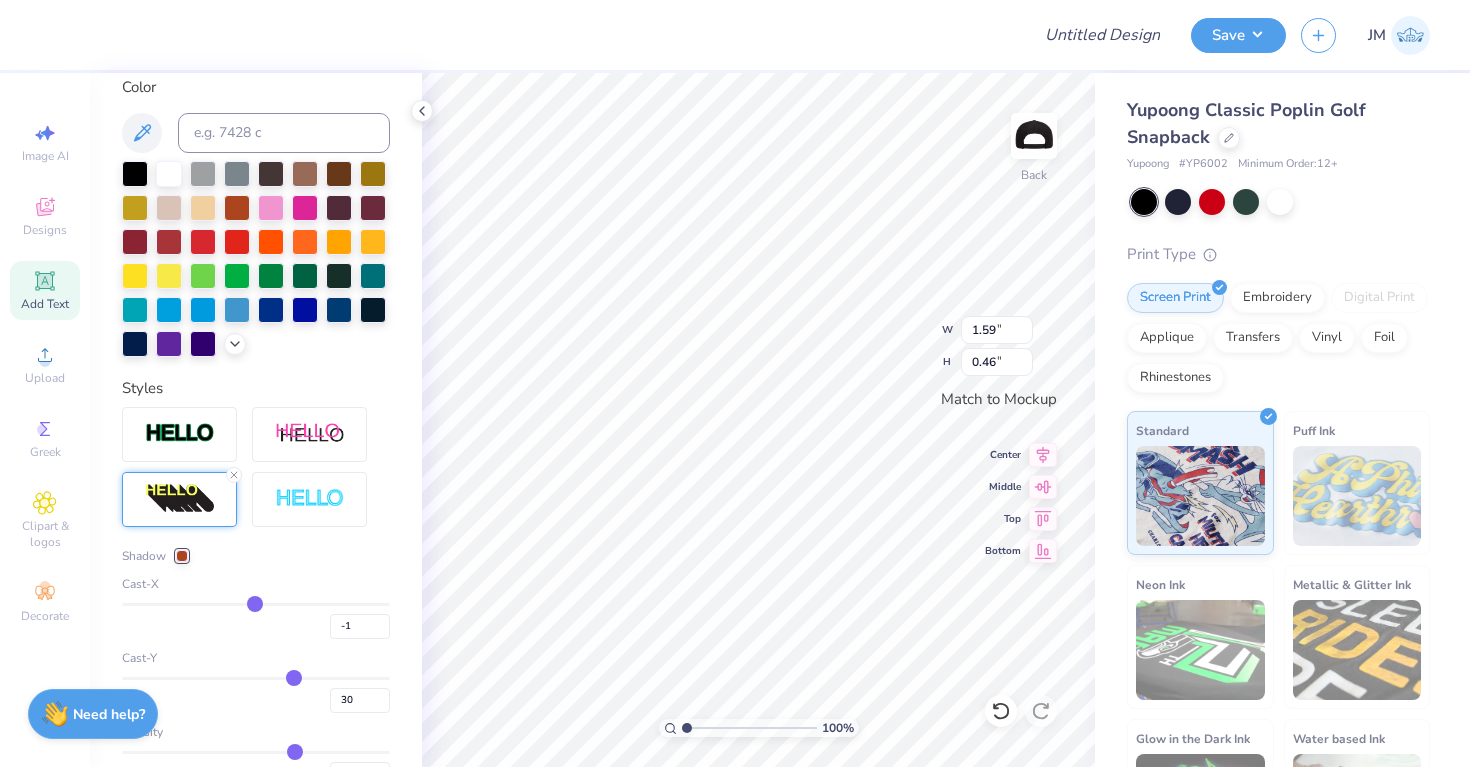 type on "-3" 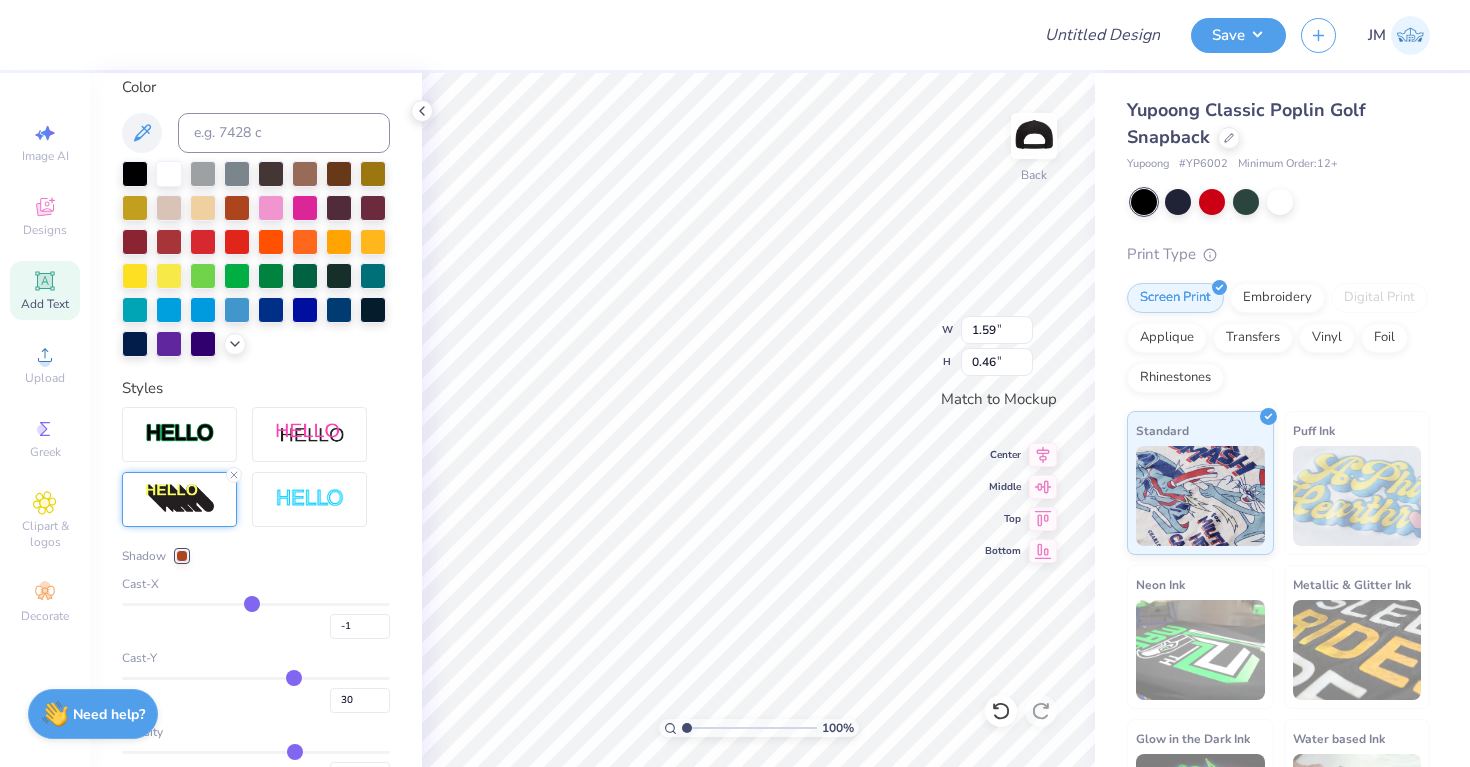 type on "-3" 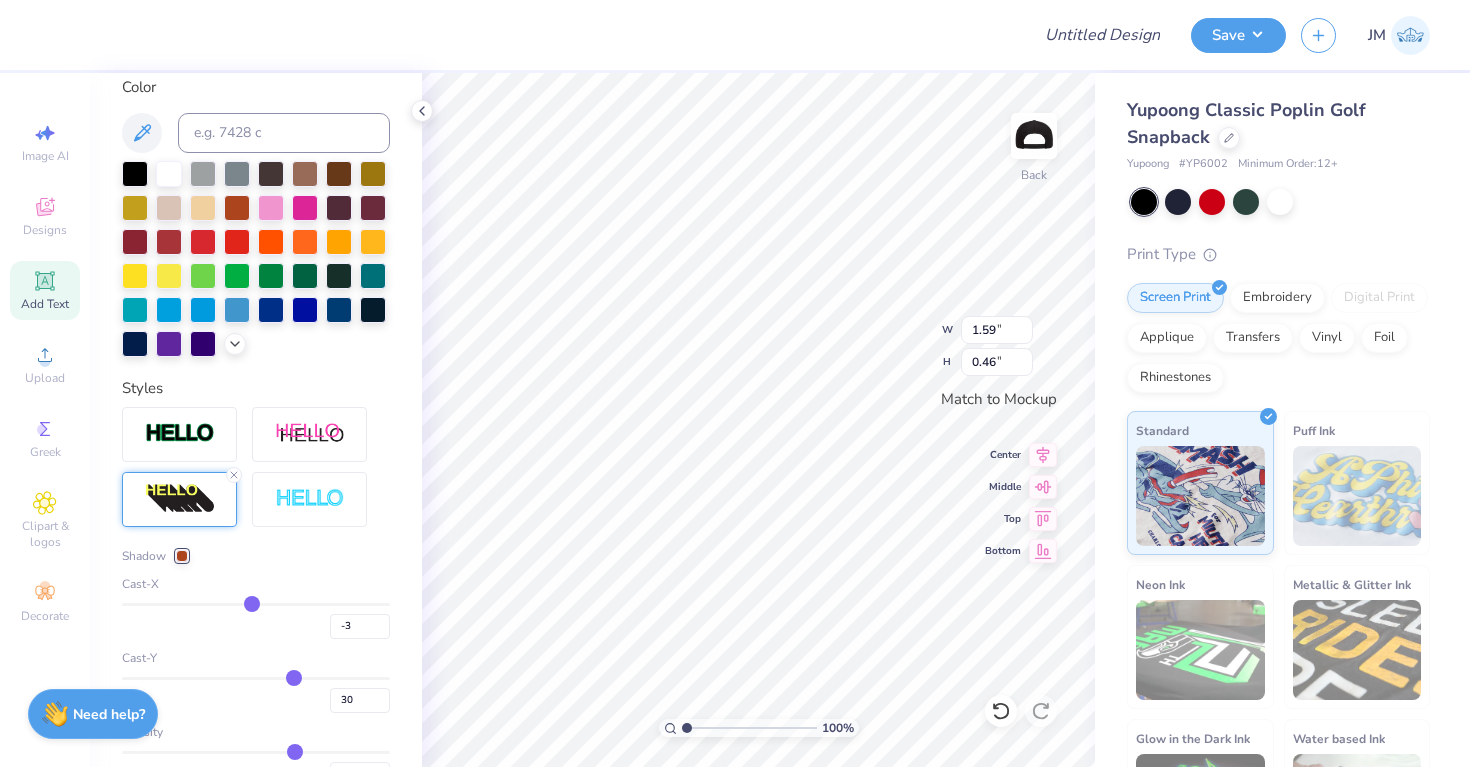 type on "-4" 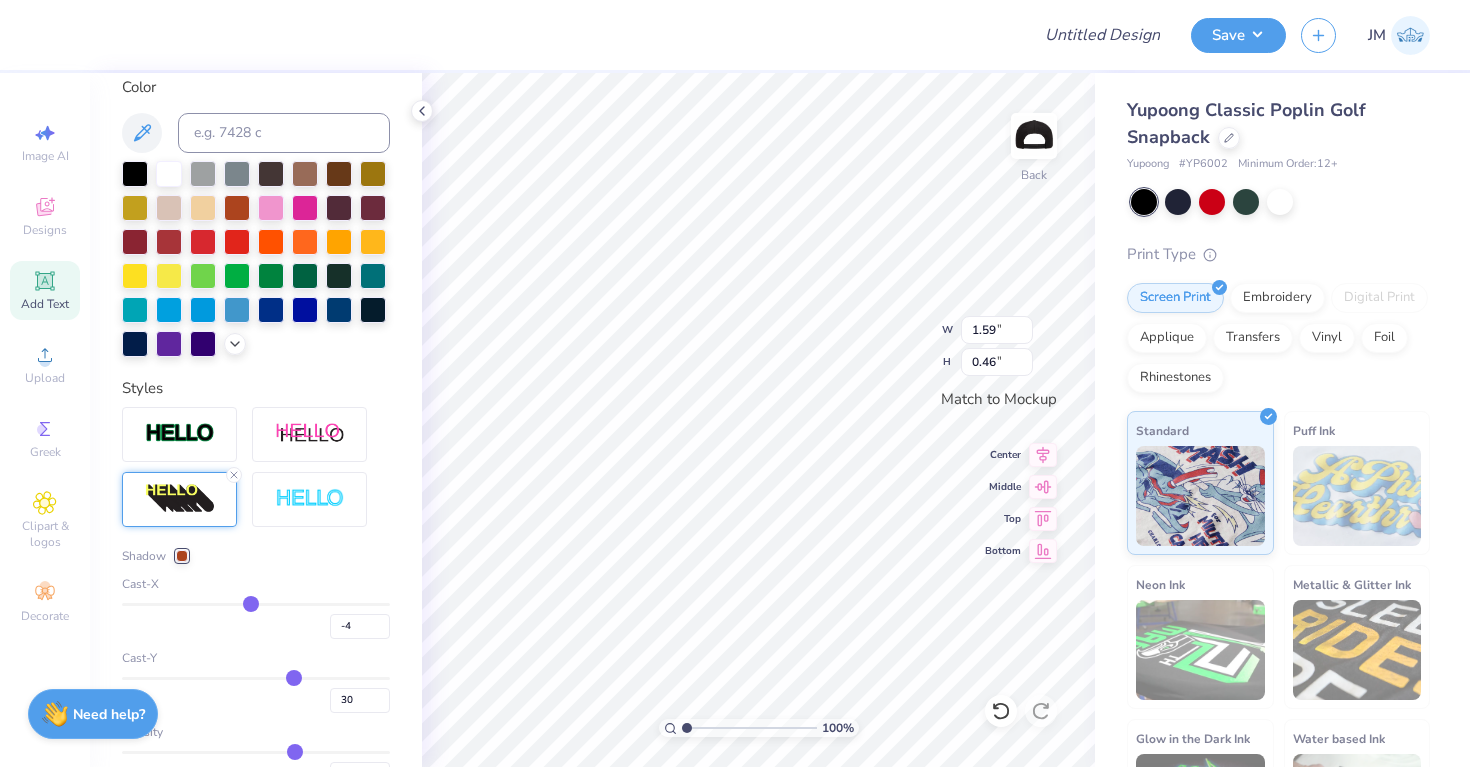 type on "-3" 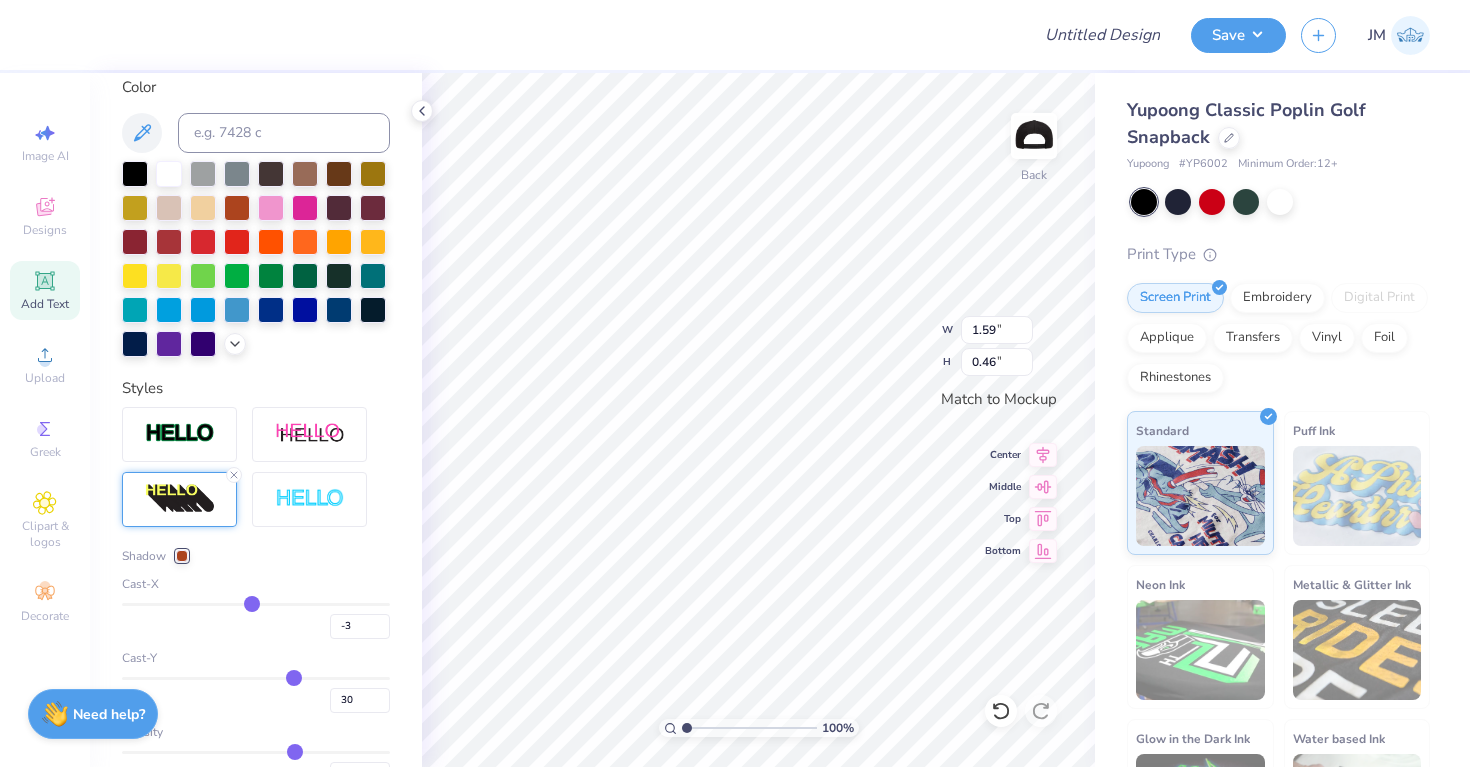 type on "-2" 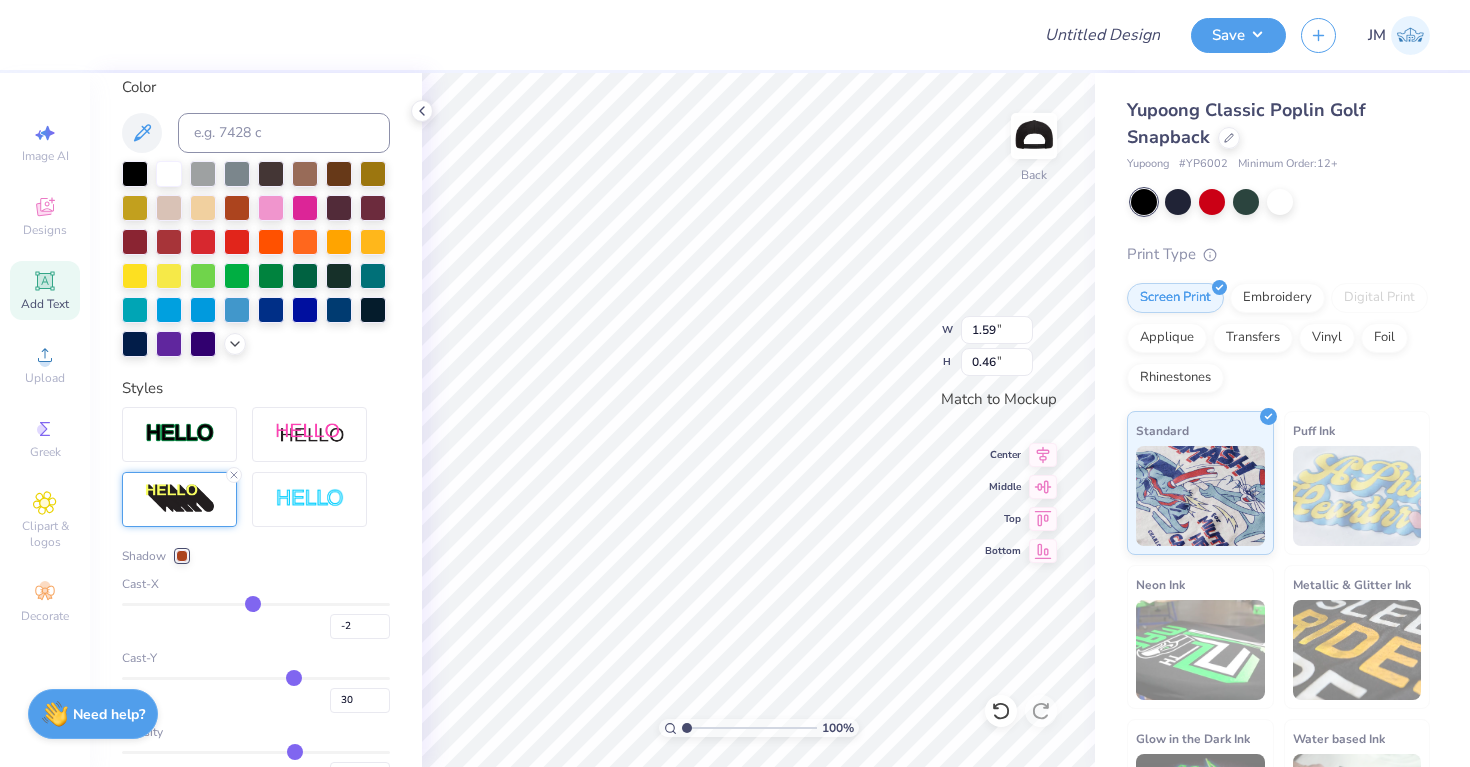 type on "-1" 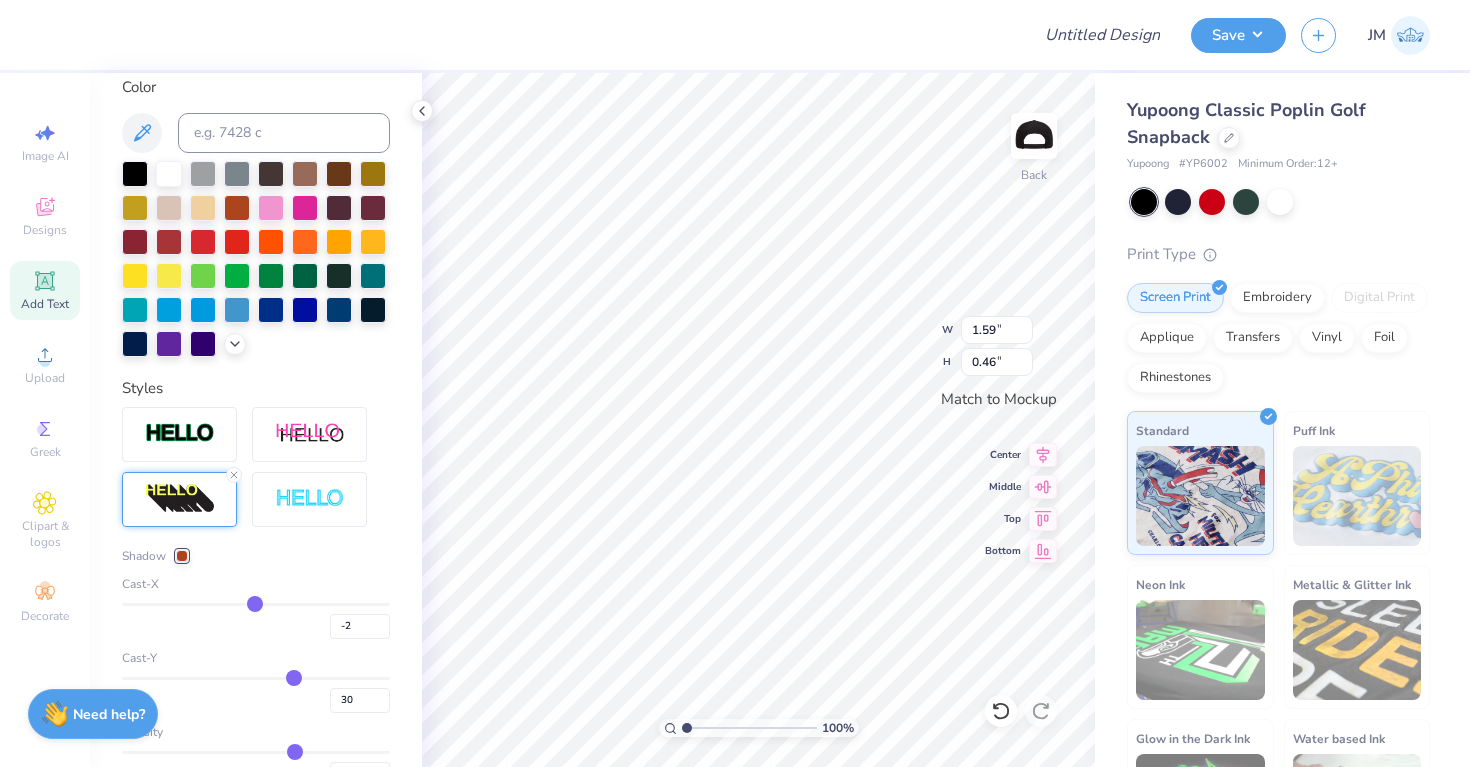 type on "-1" 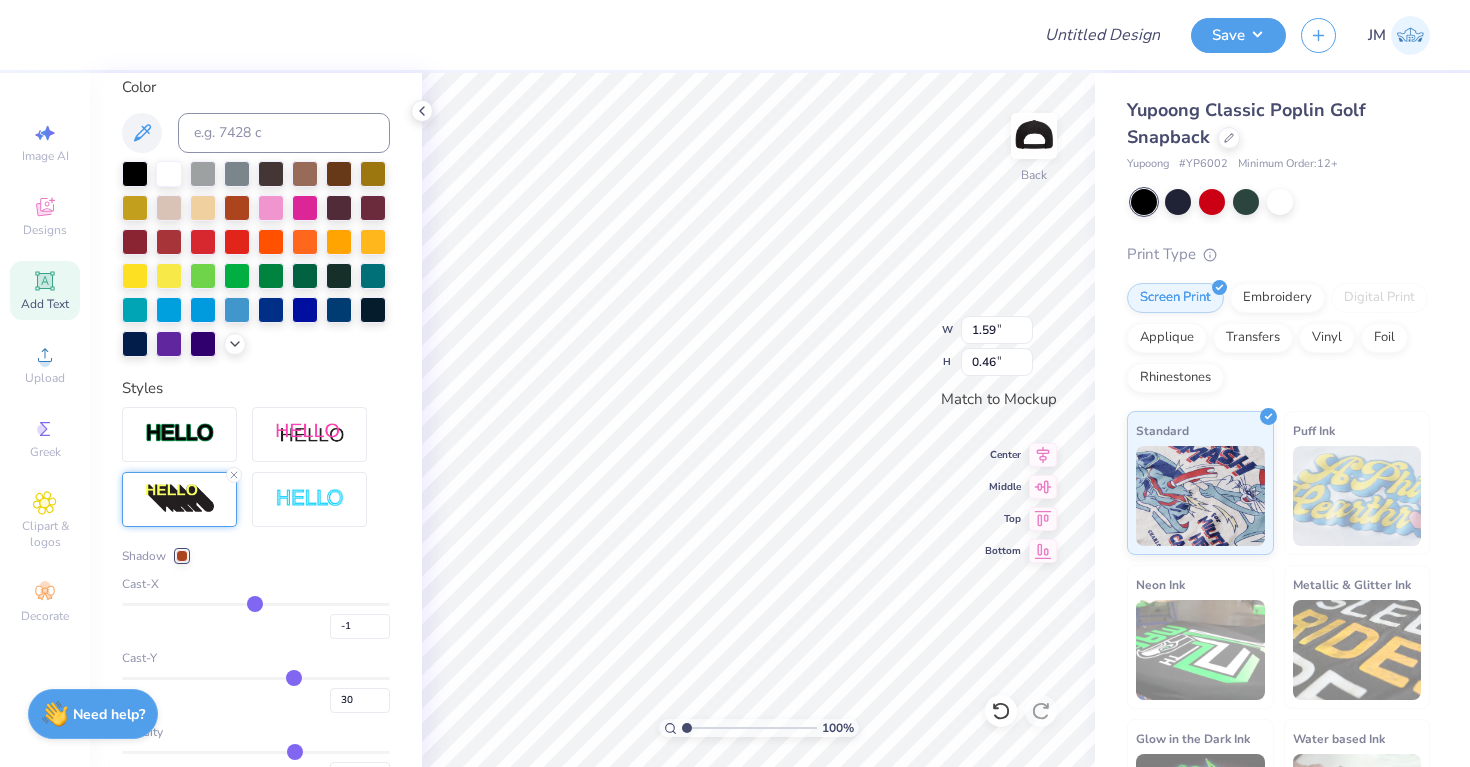 type on "0" 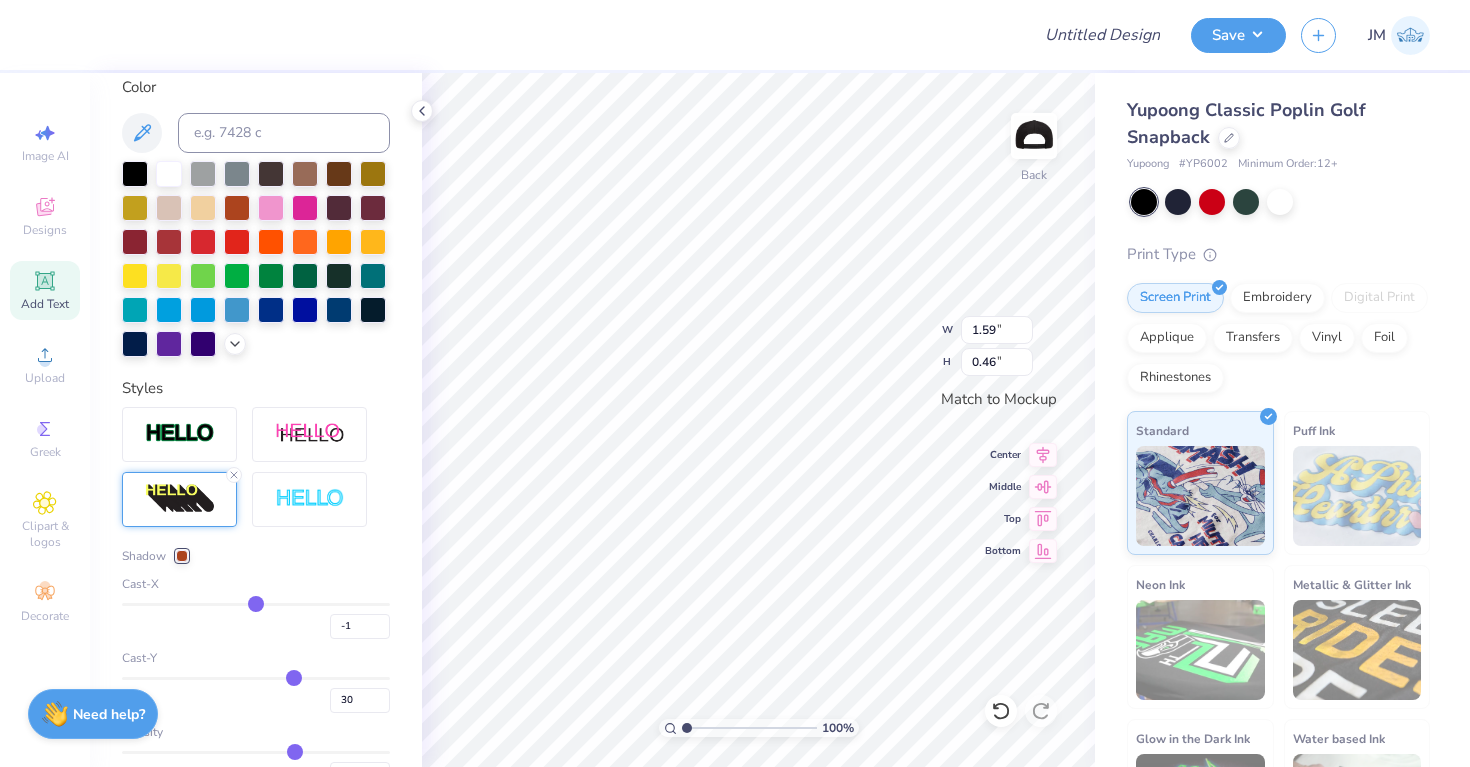 type on "0" 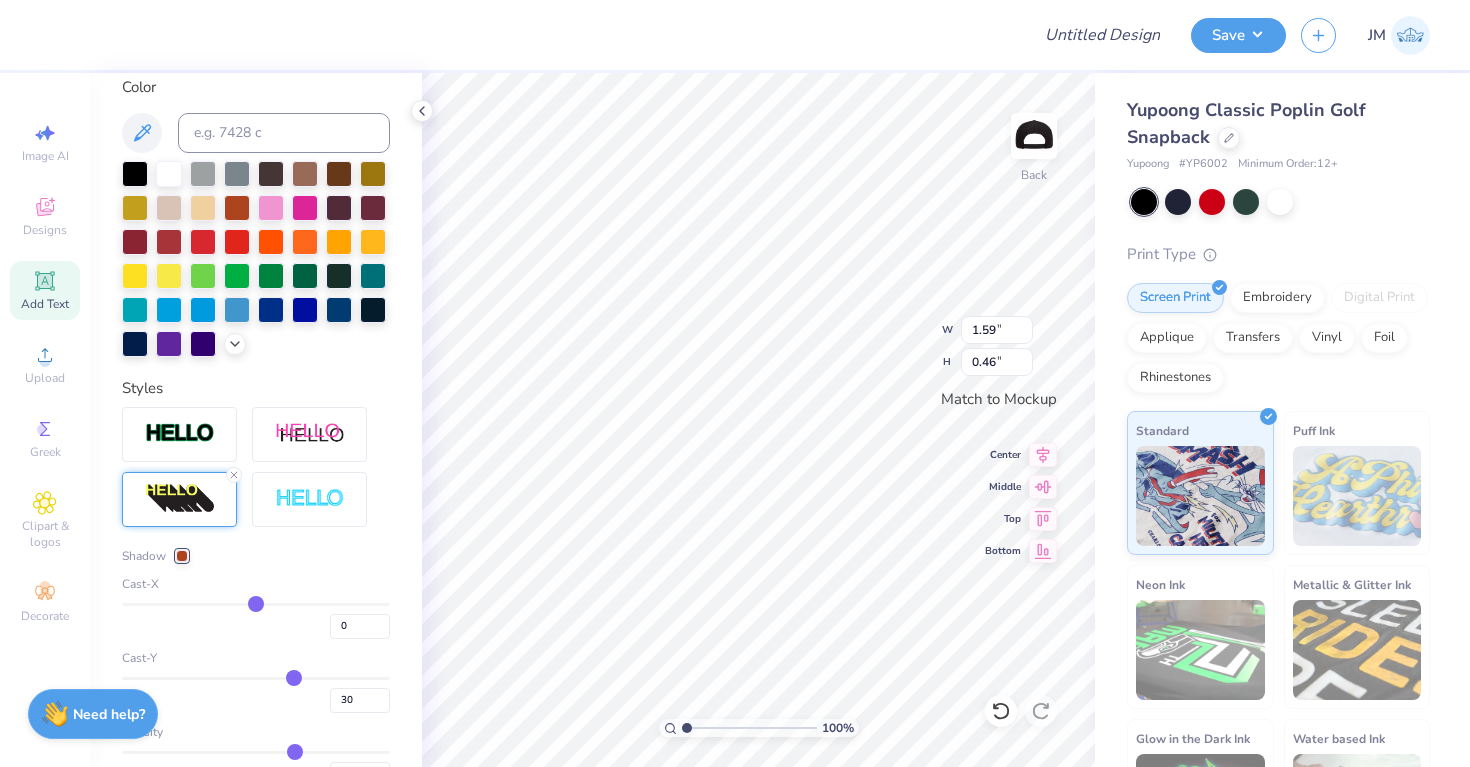 type on "1" 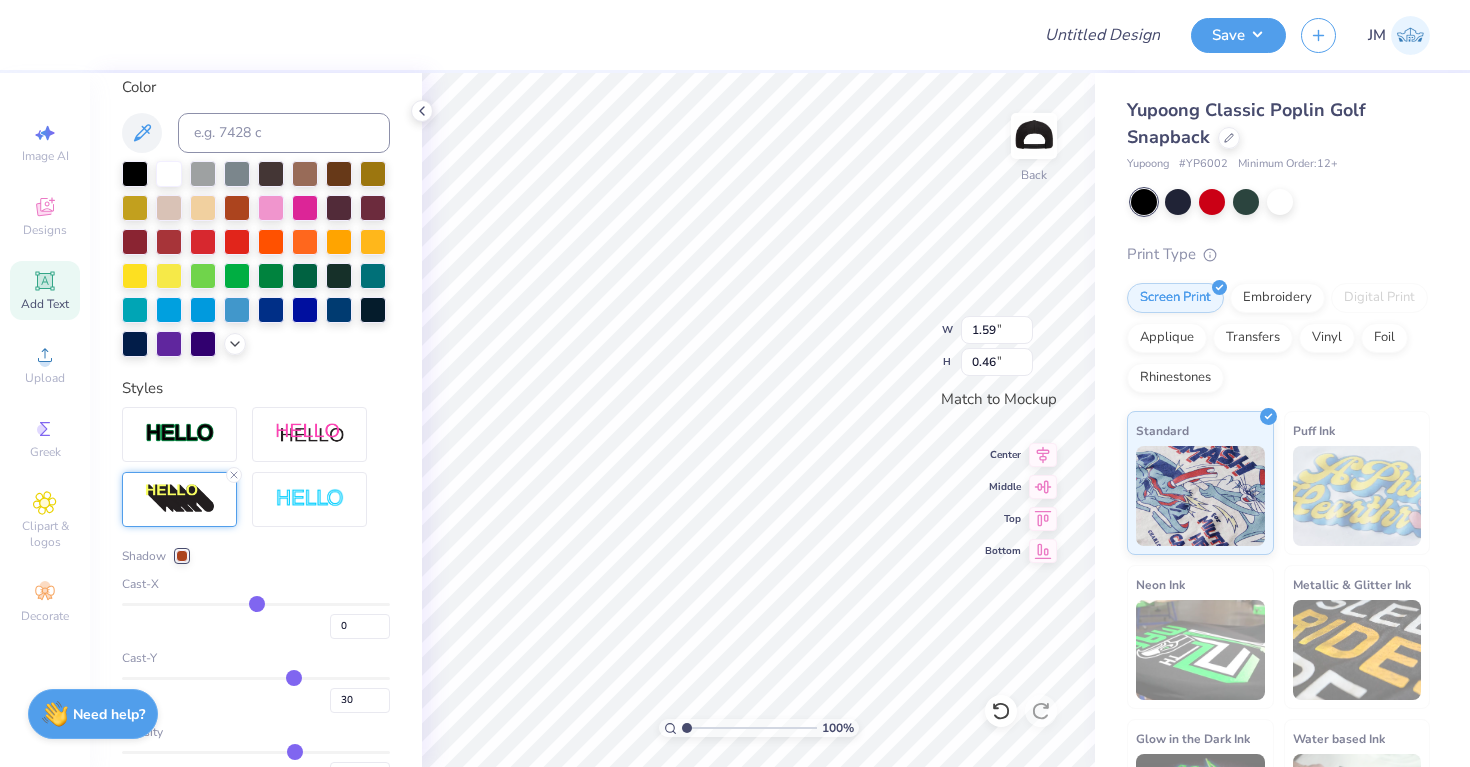 type on "1" 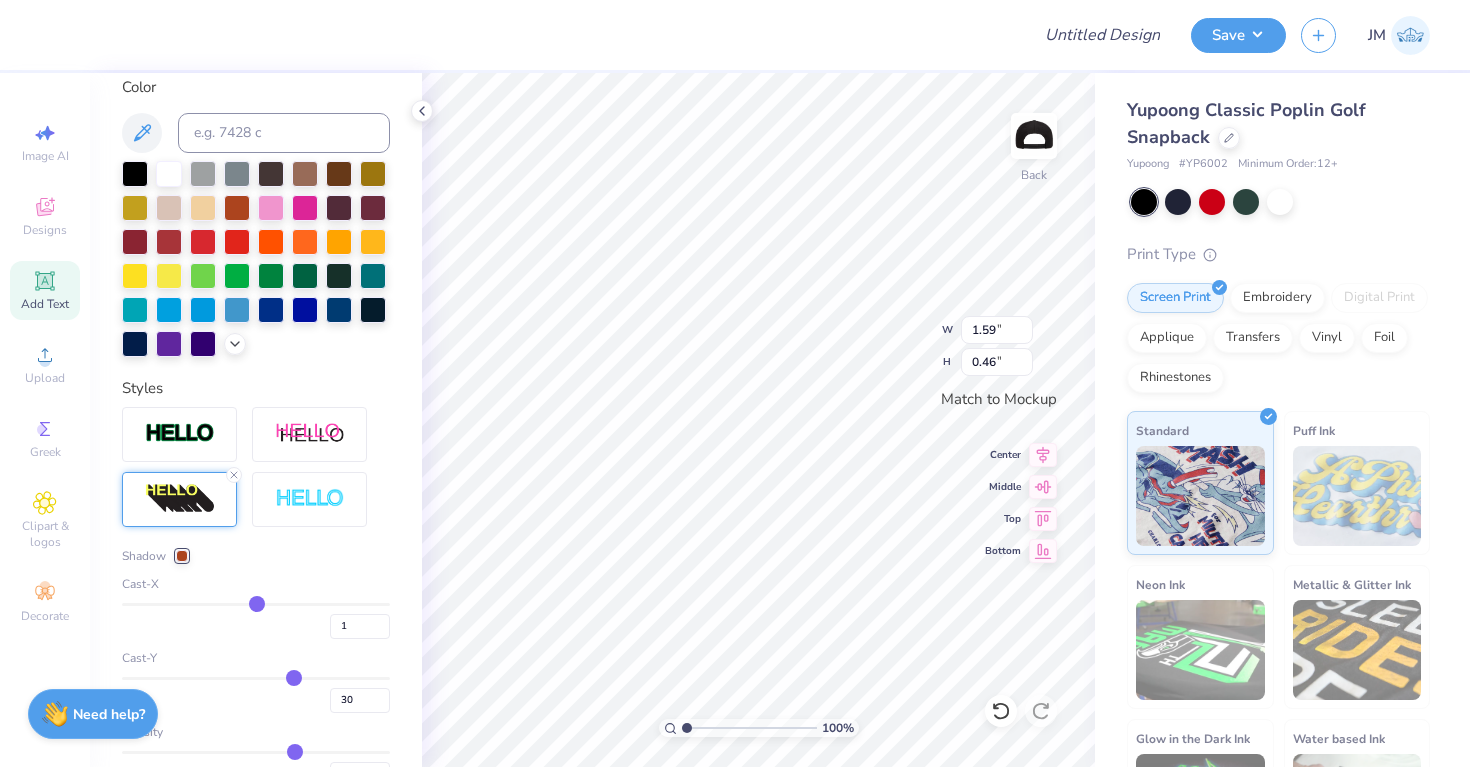 type on "2" 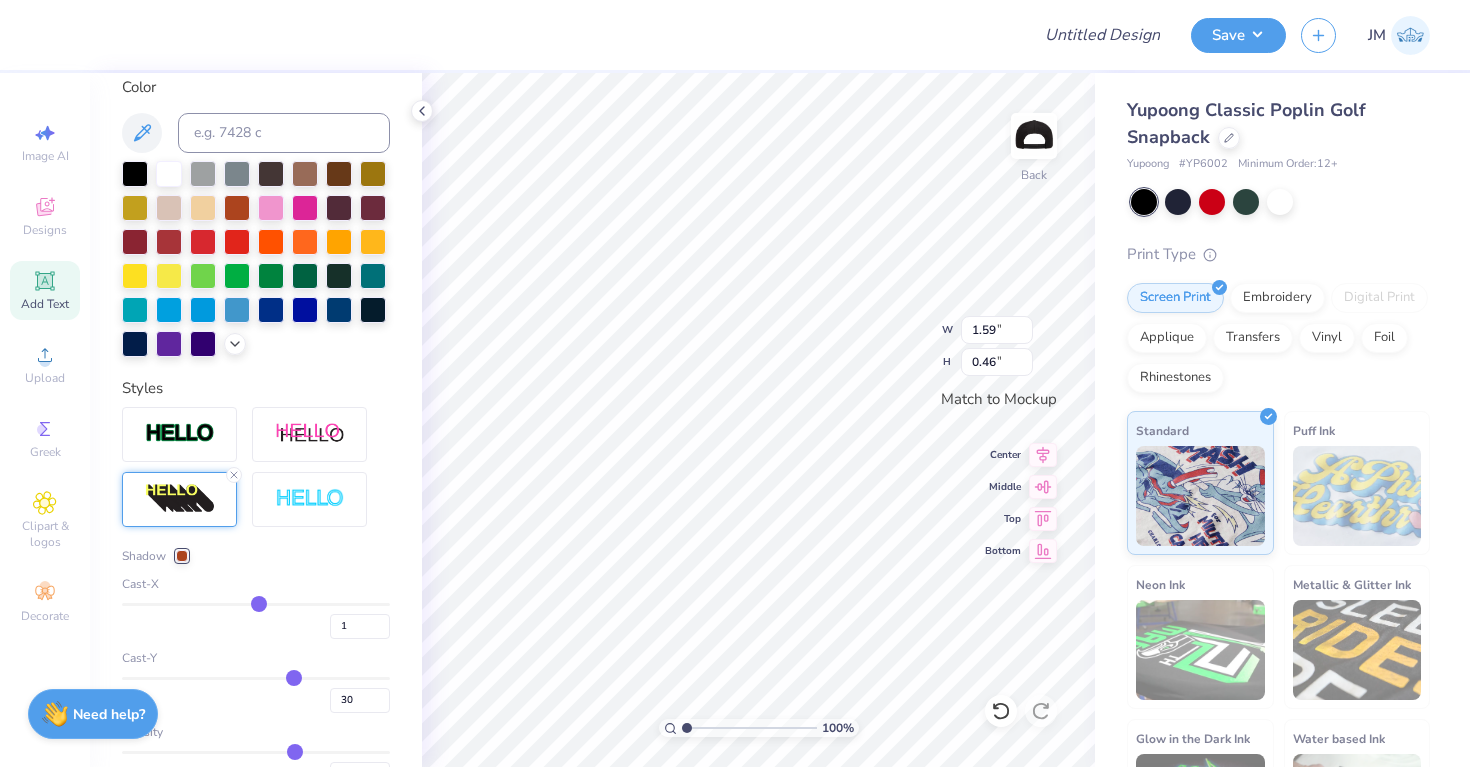type on "2" 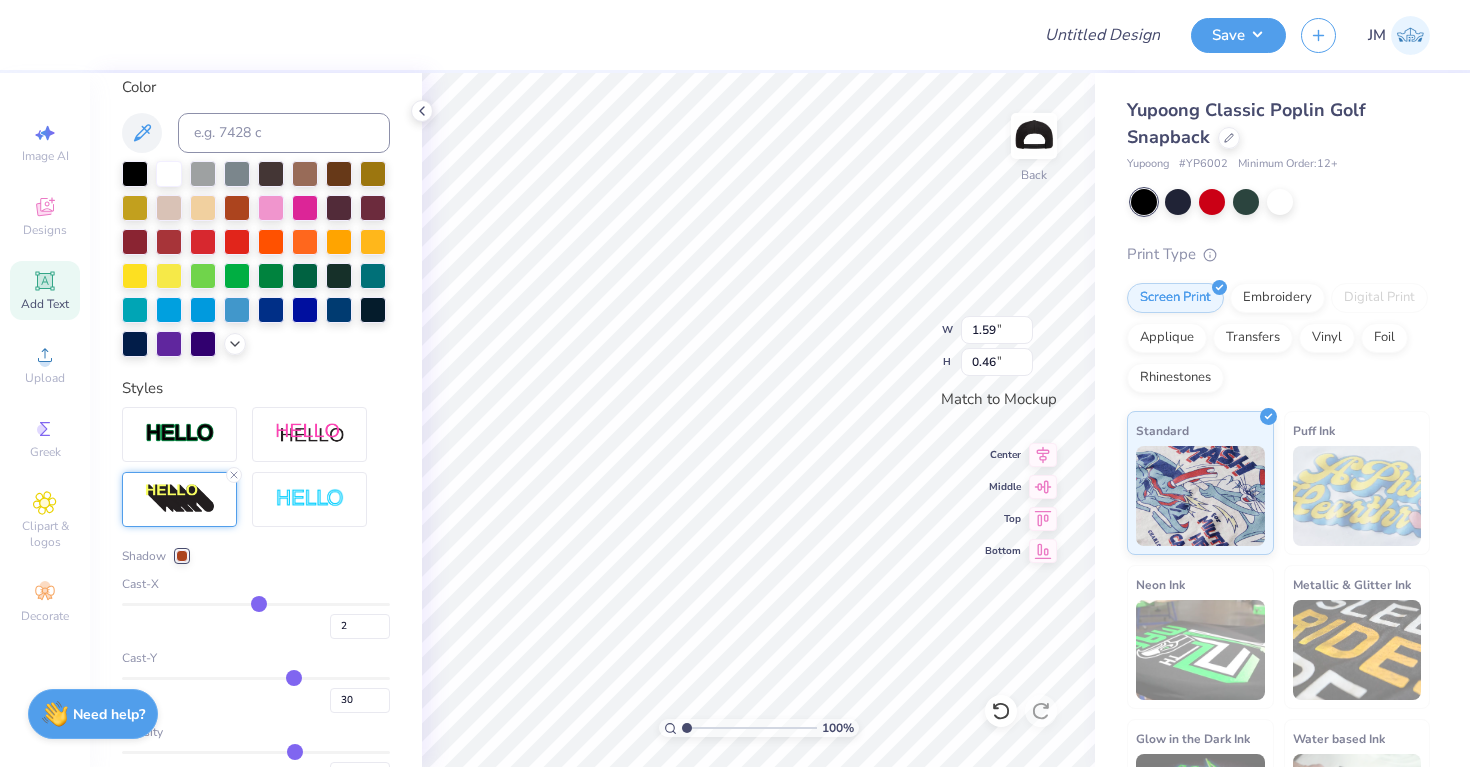 type on "3" 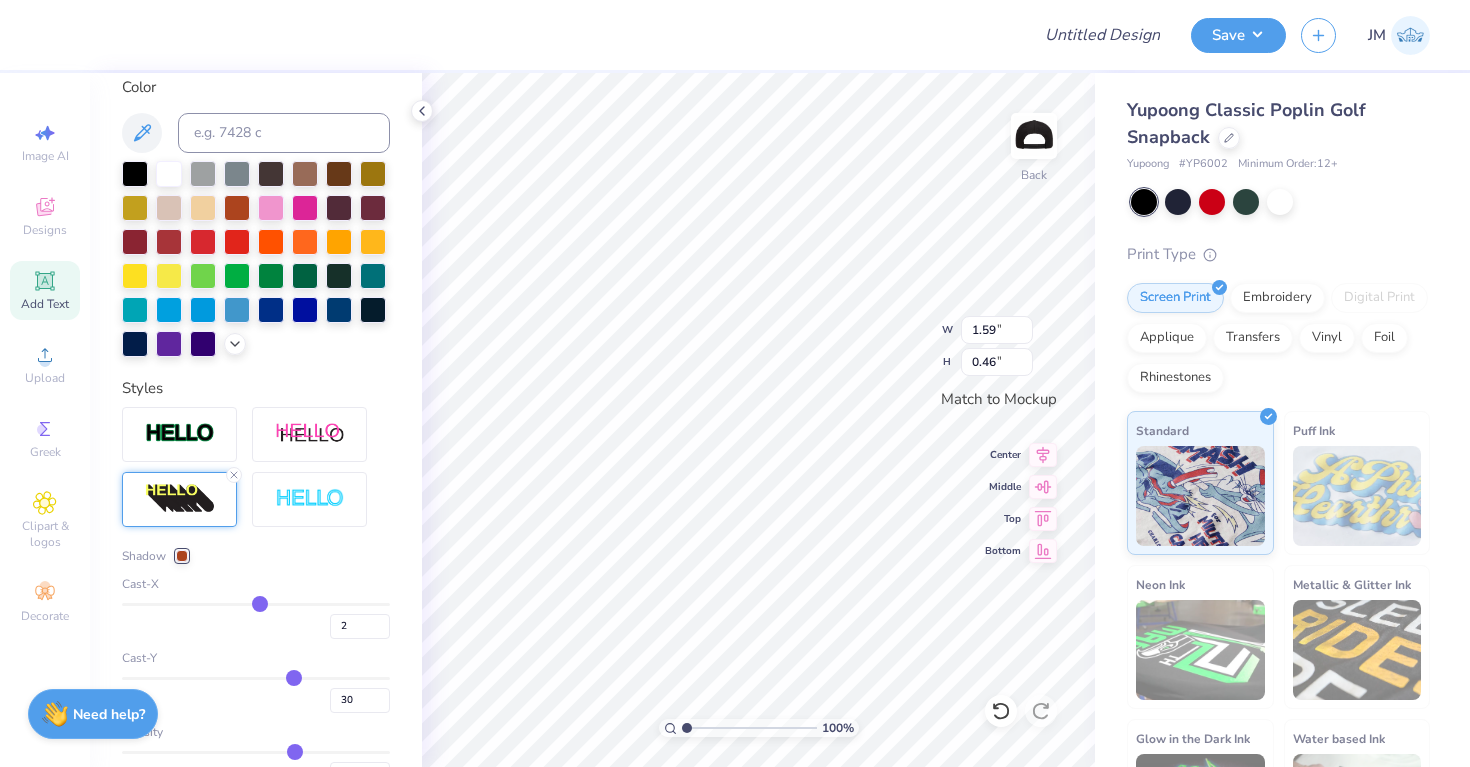 type on "3" 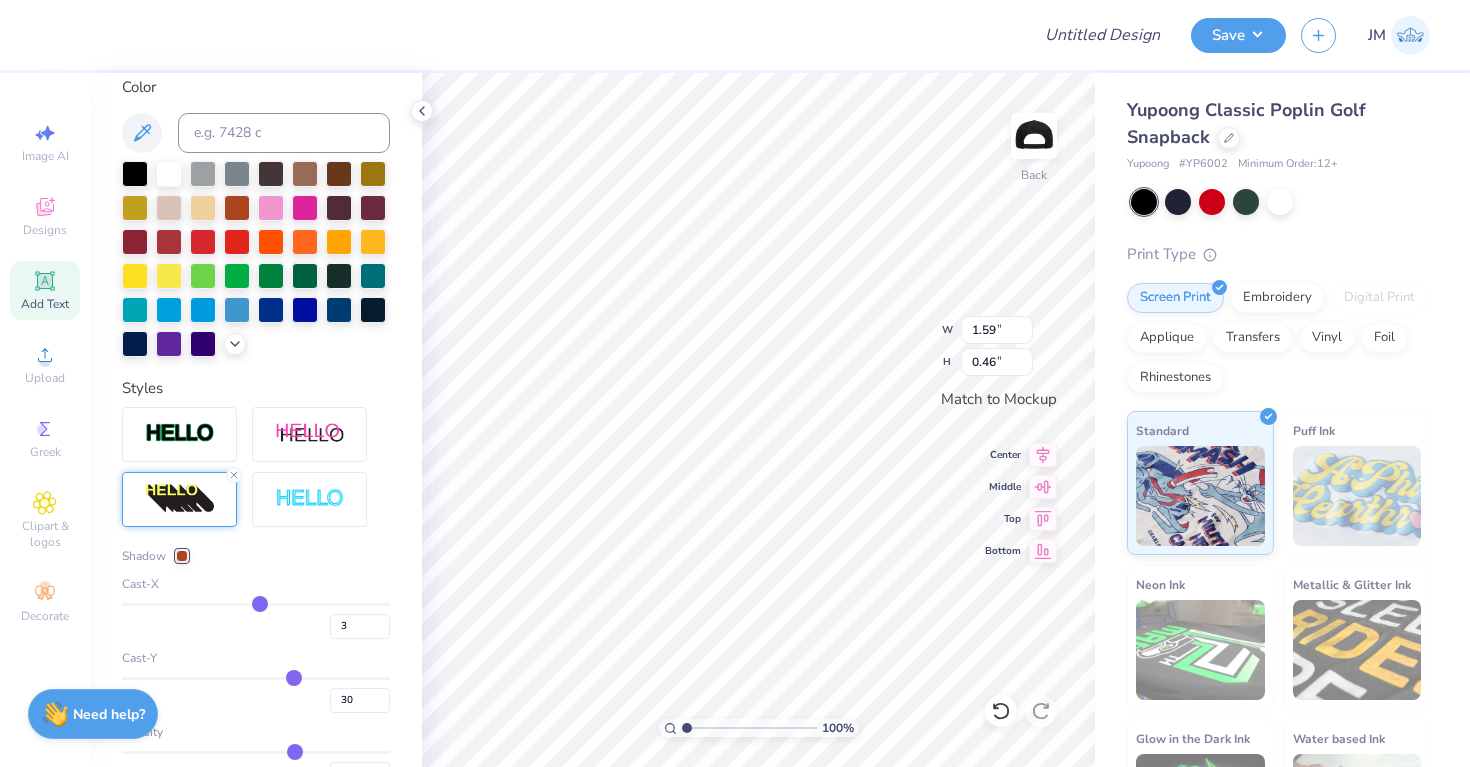 drag, startPoint x: 295, startPoint y: 600, endPoint x: 259, endPoint y: 603, distance: 36.124783 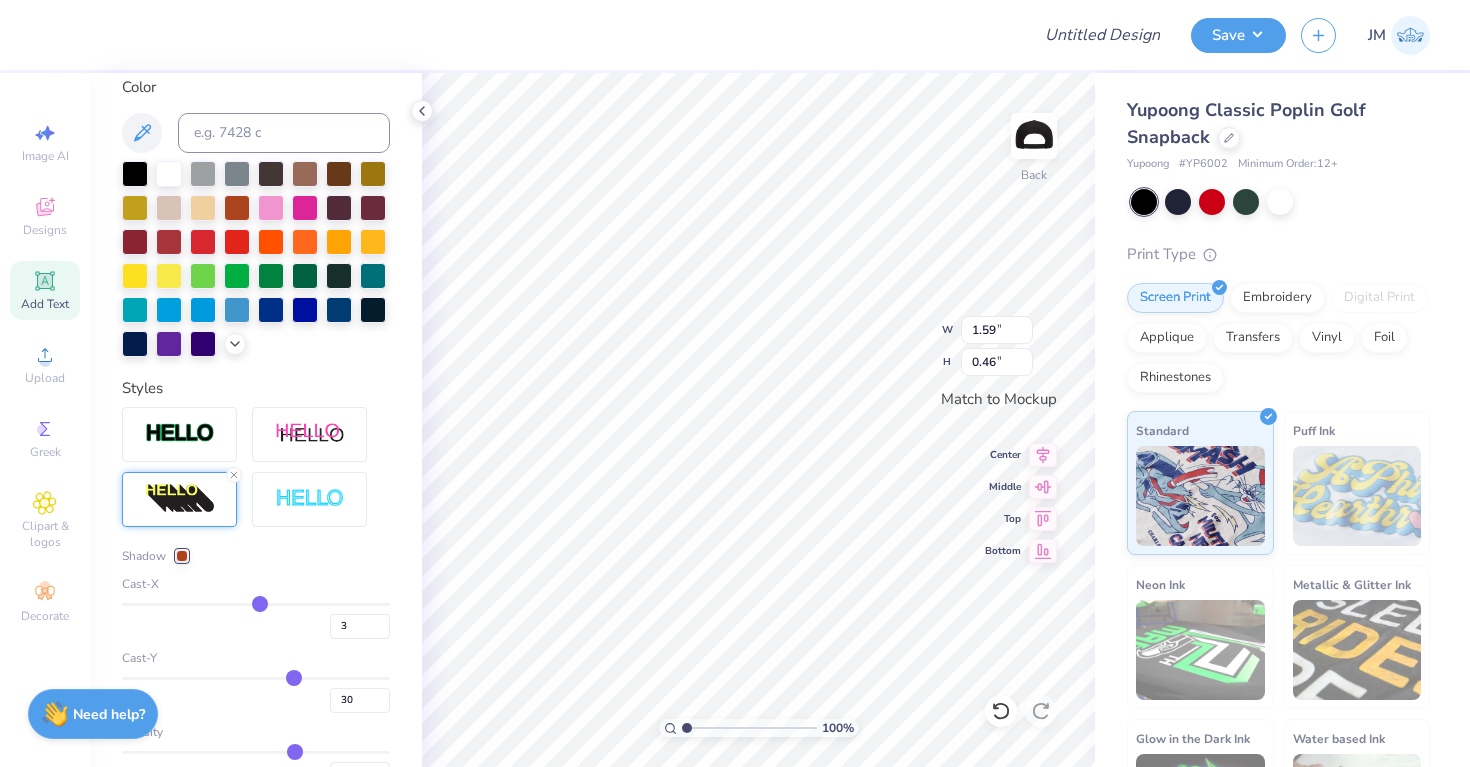 type on "29" 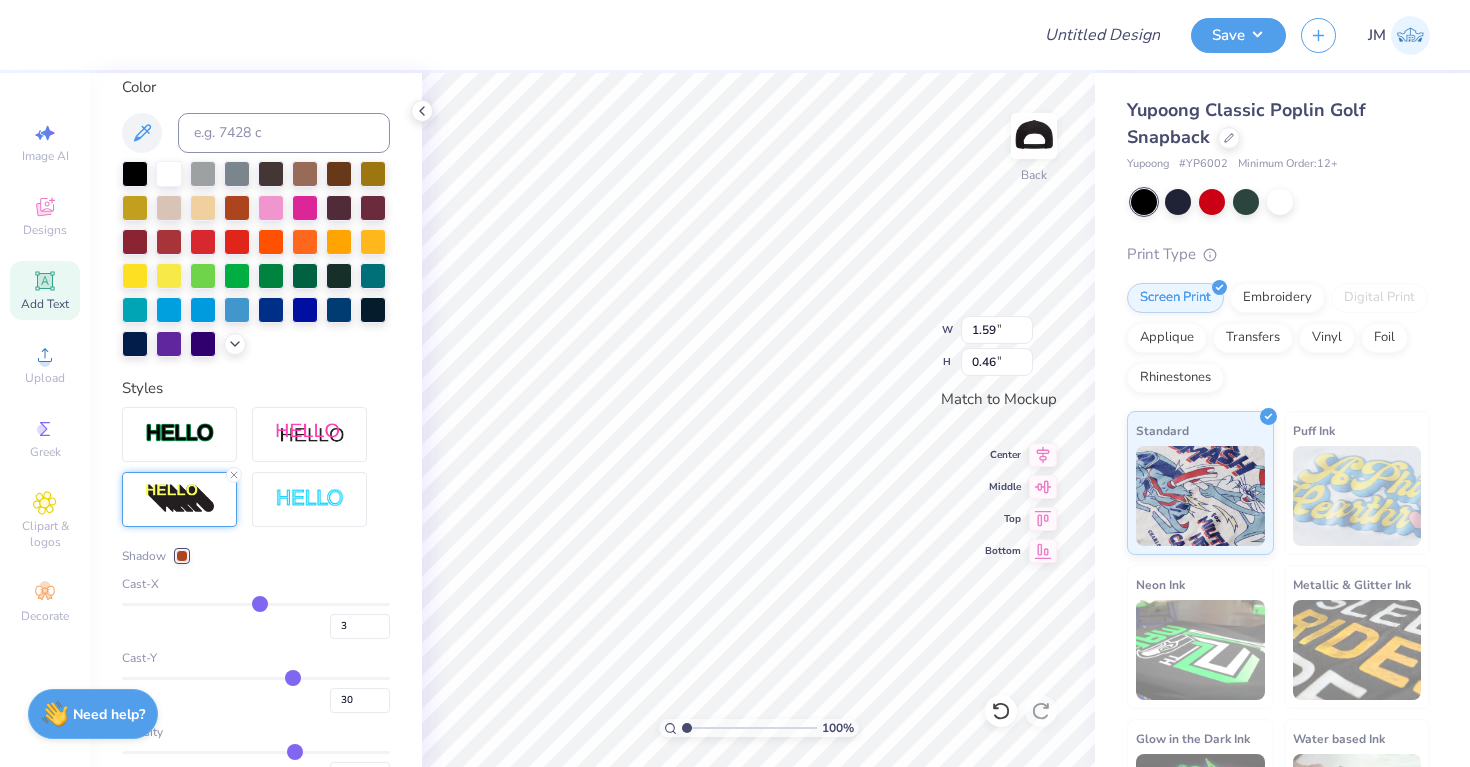 type on "29" 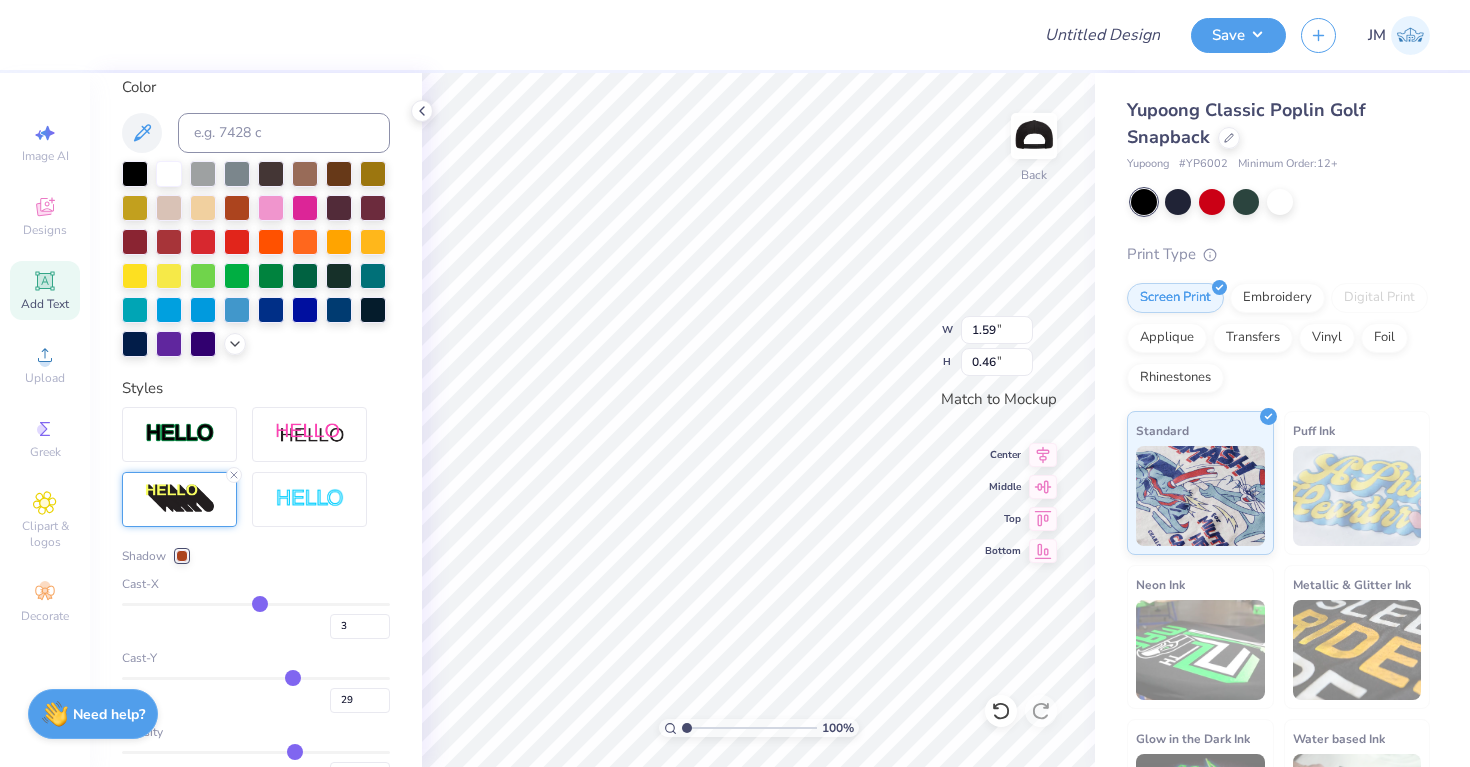 type on "28" 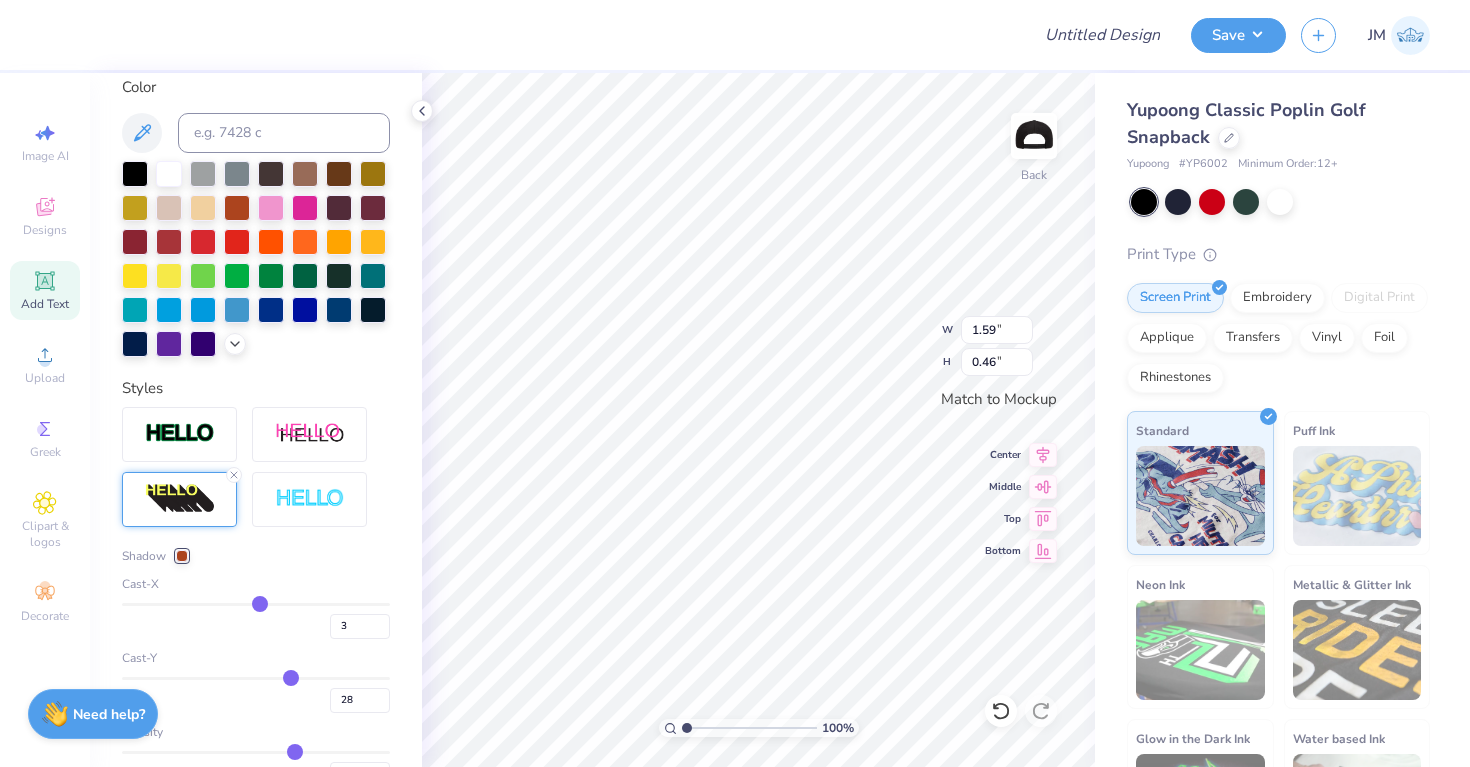 type on "27" 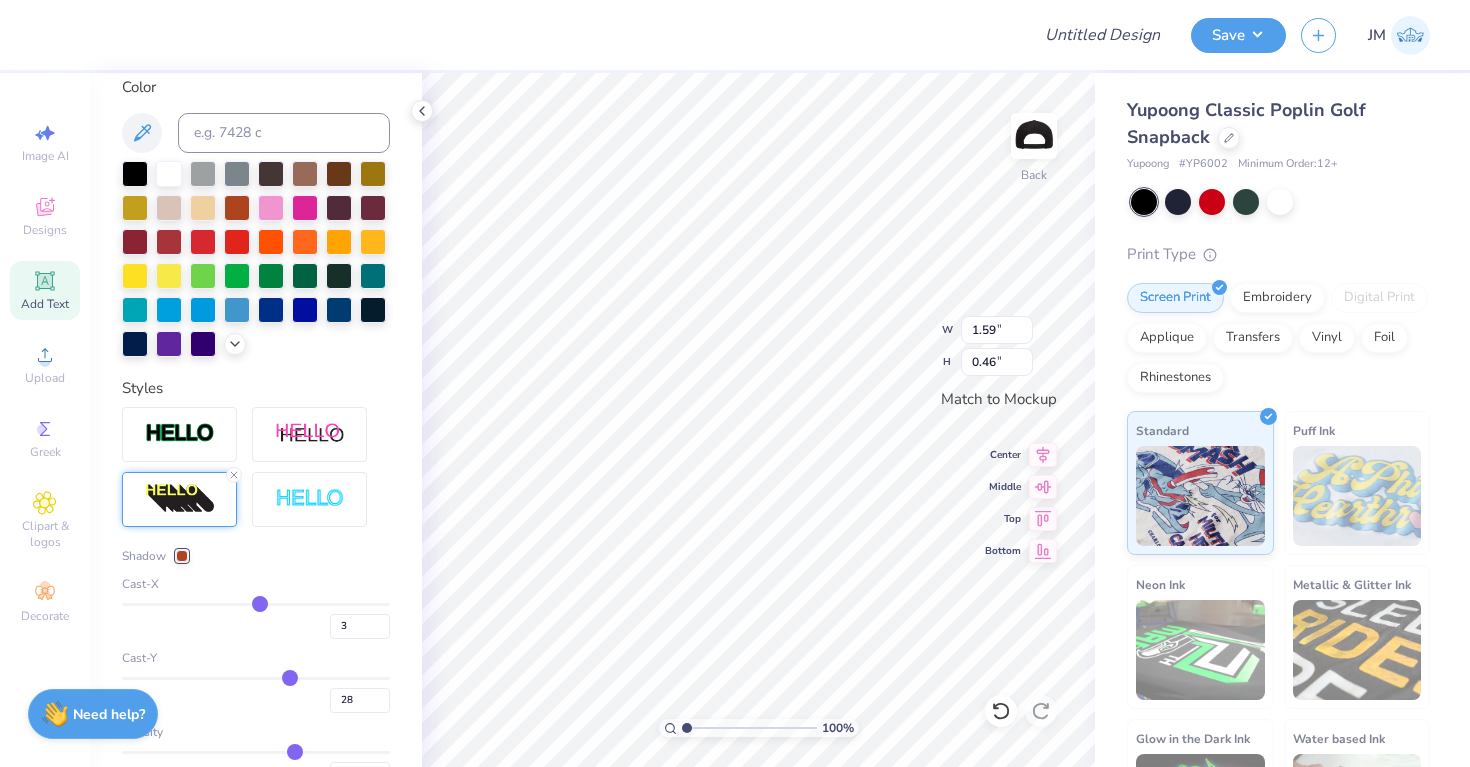 type on "27" 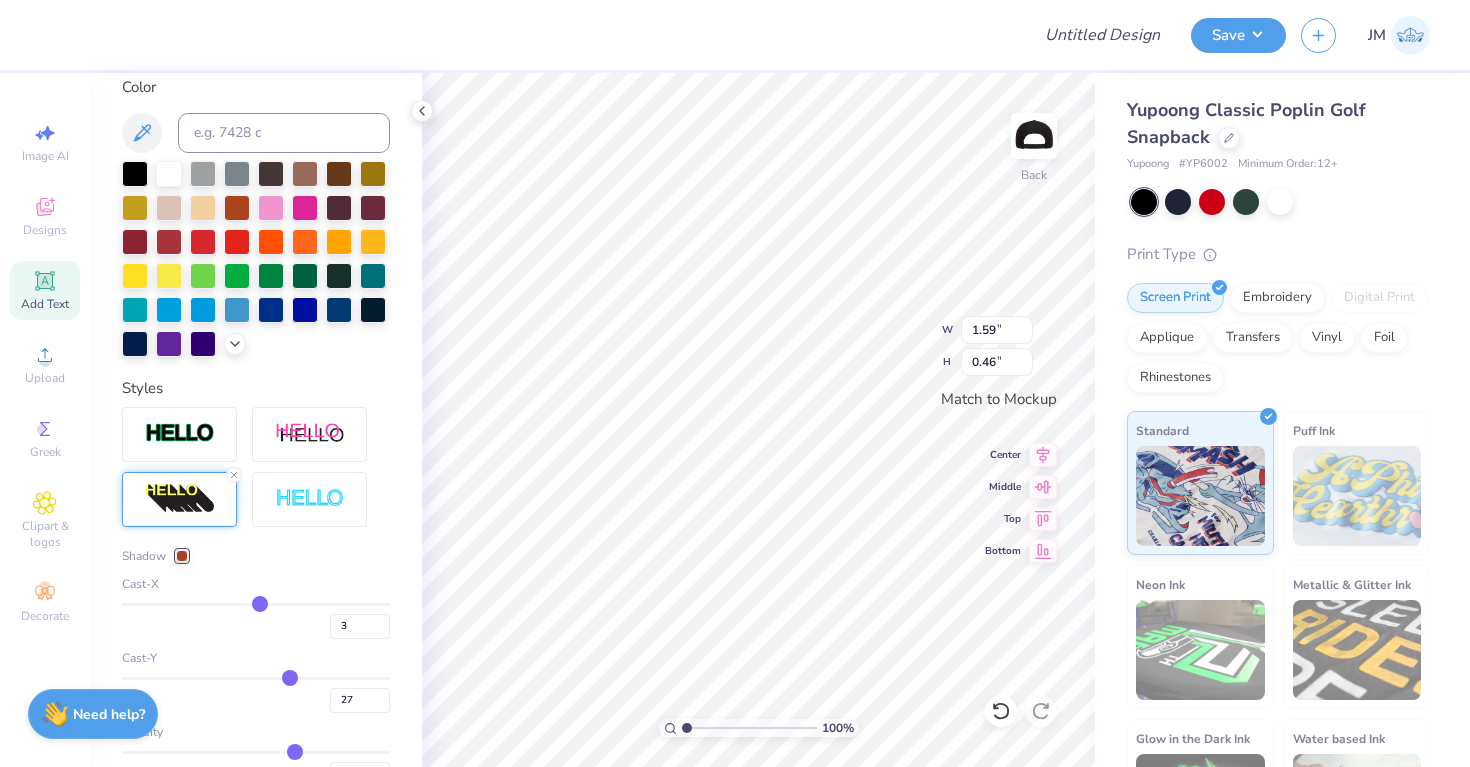 type on "26" 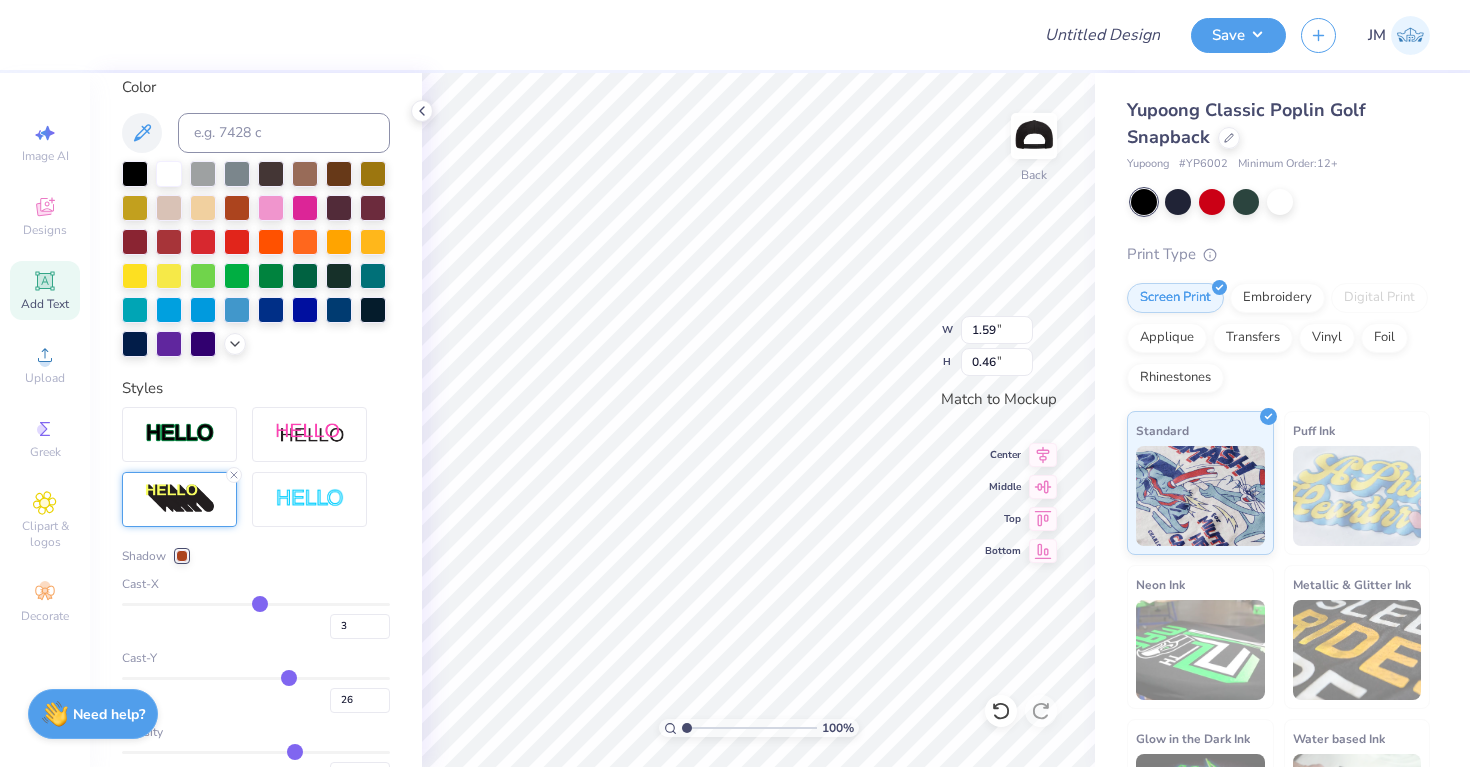 type on "25" 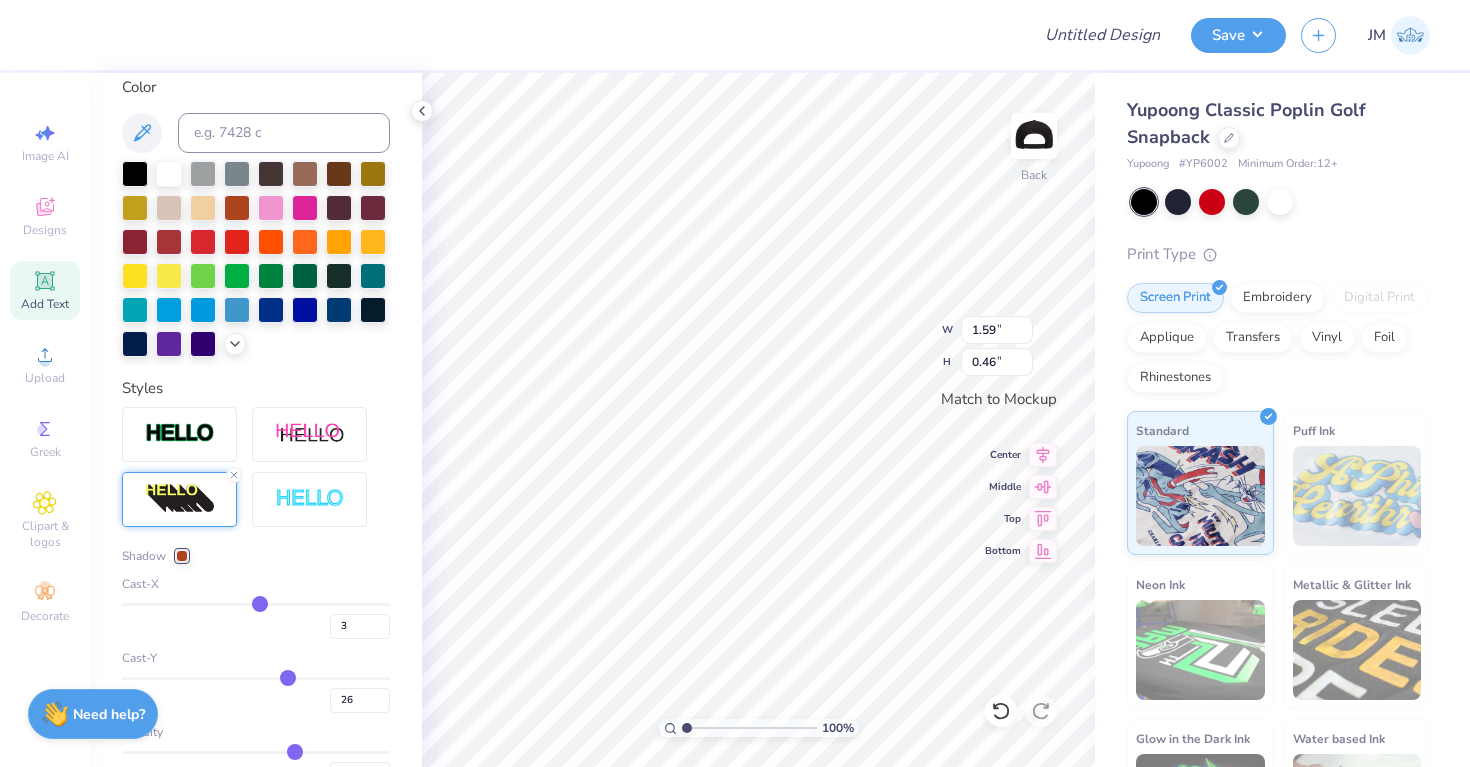 type on "25" 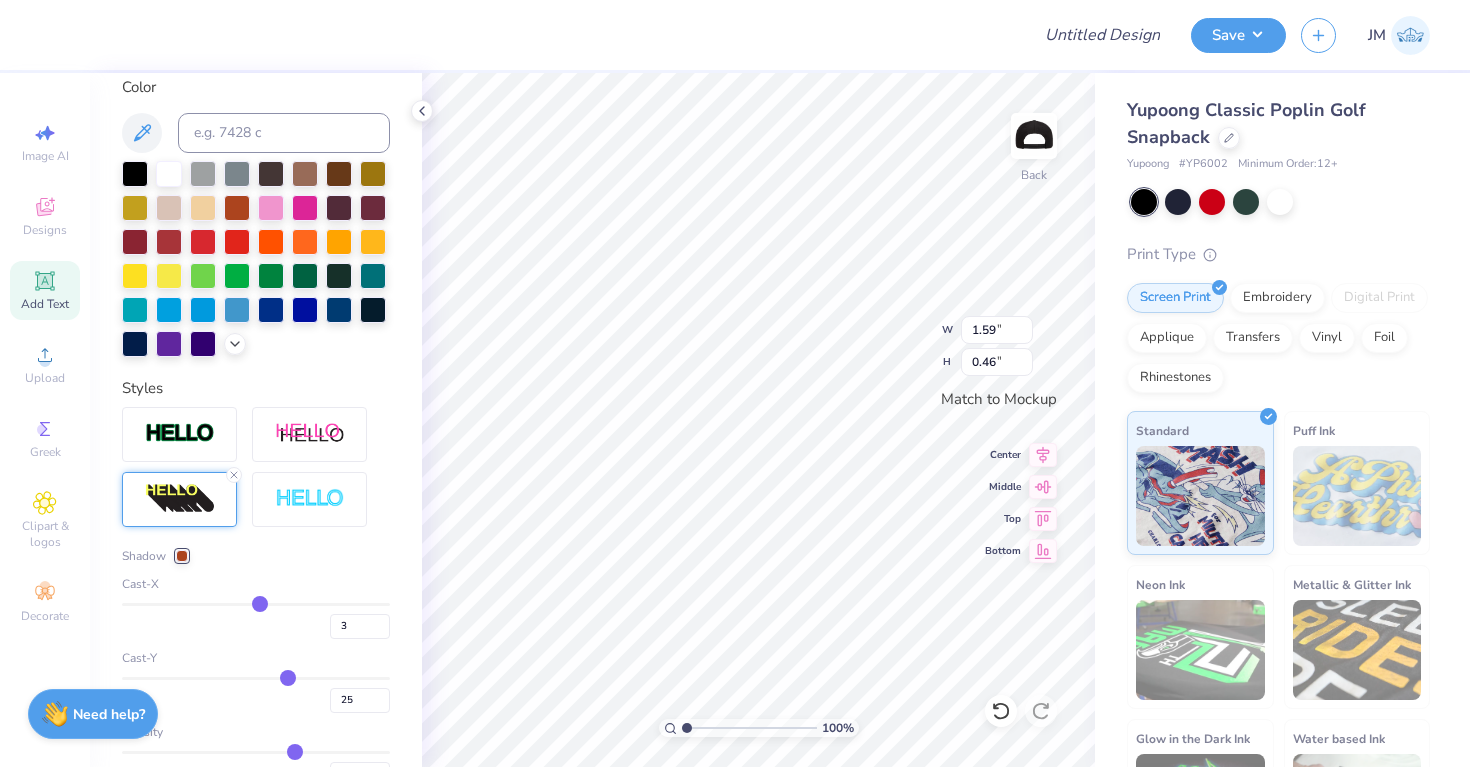 type on "24" 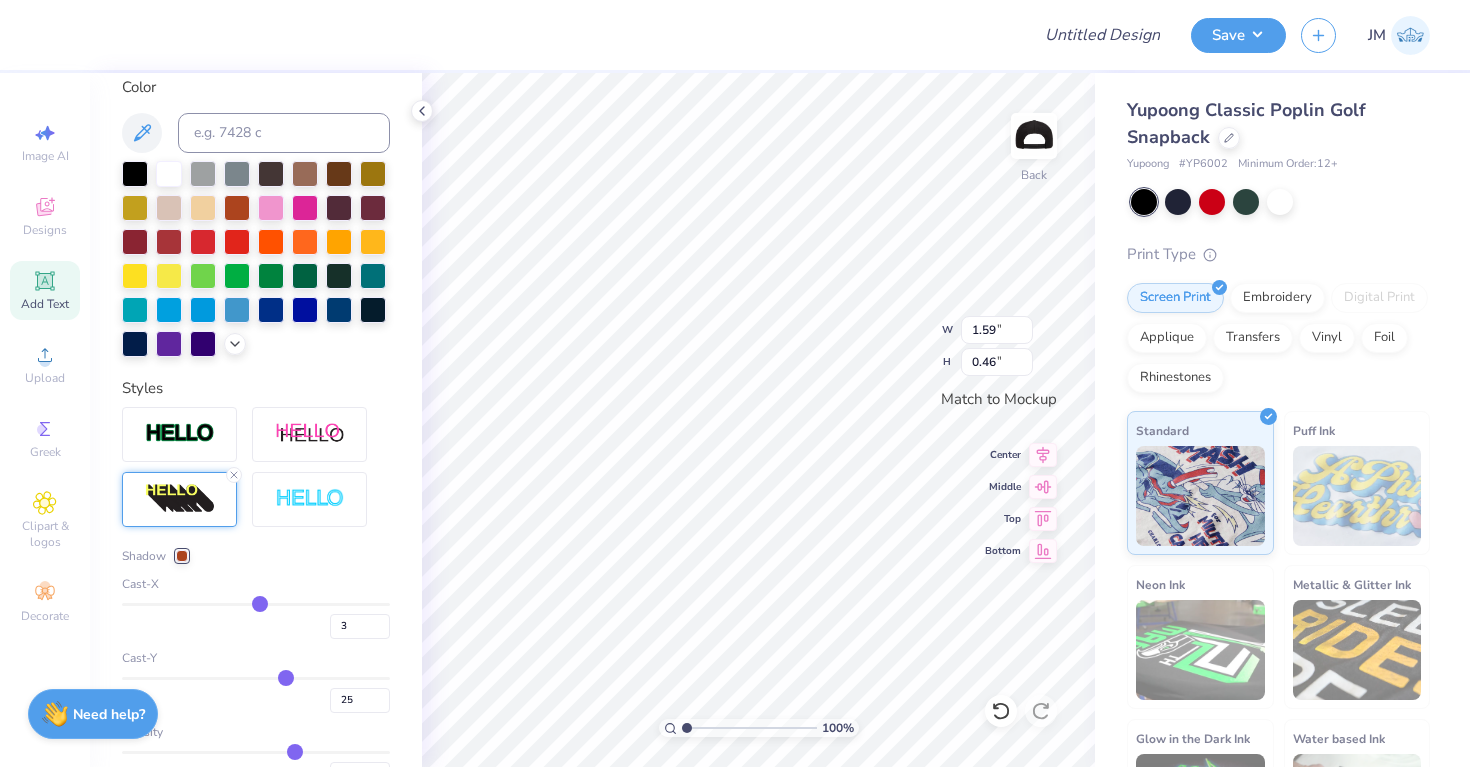 type on "24" 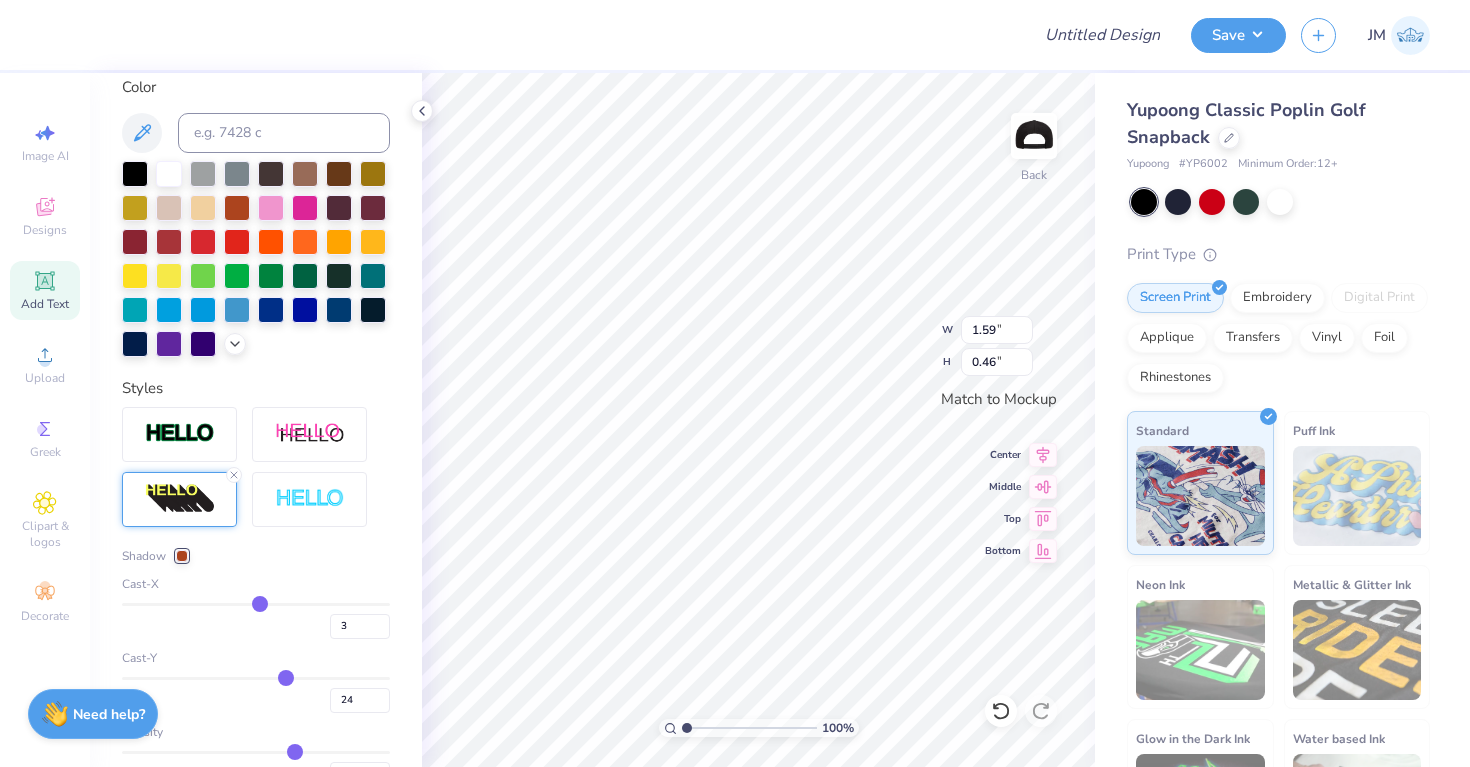 type on "23" 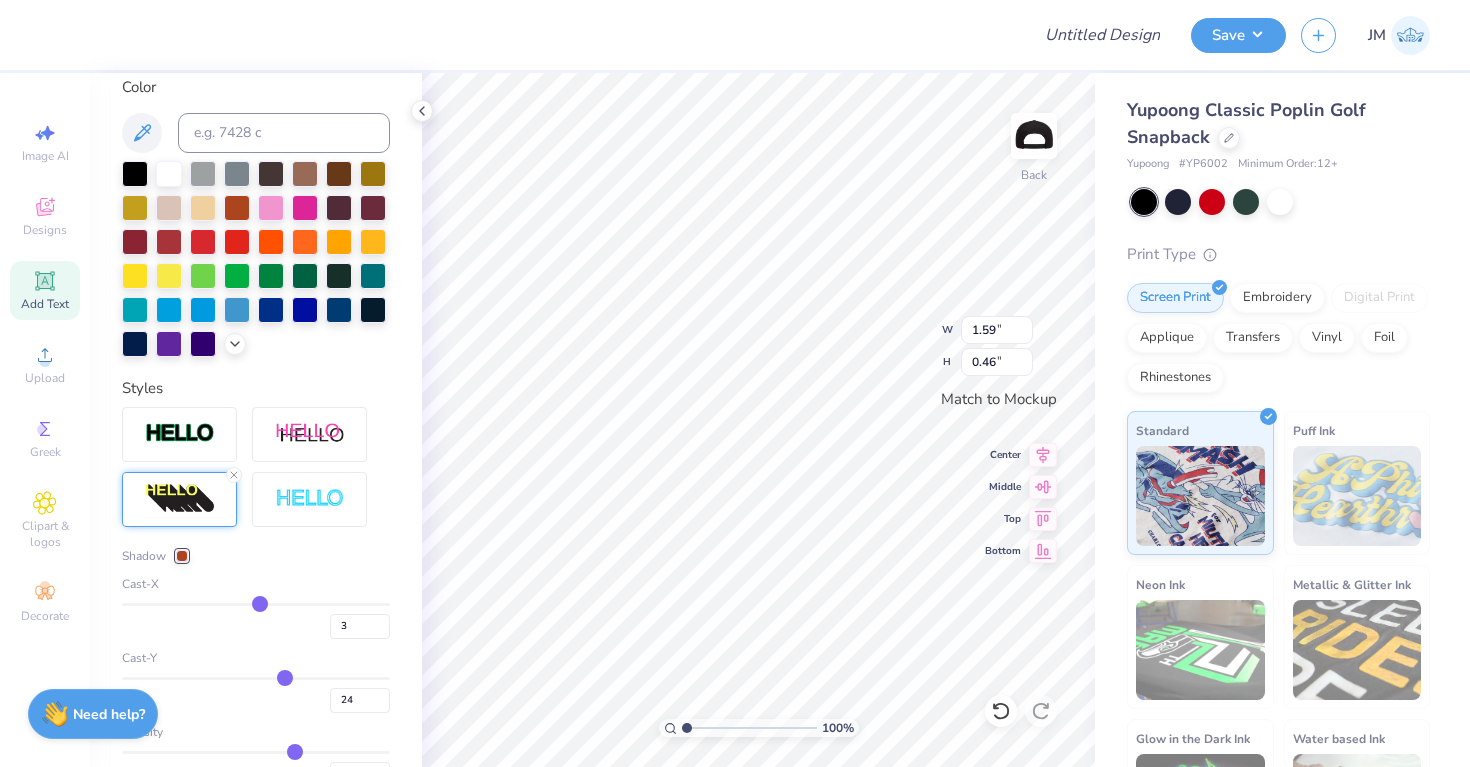 type on "23" 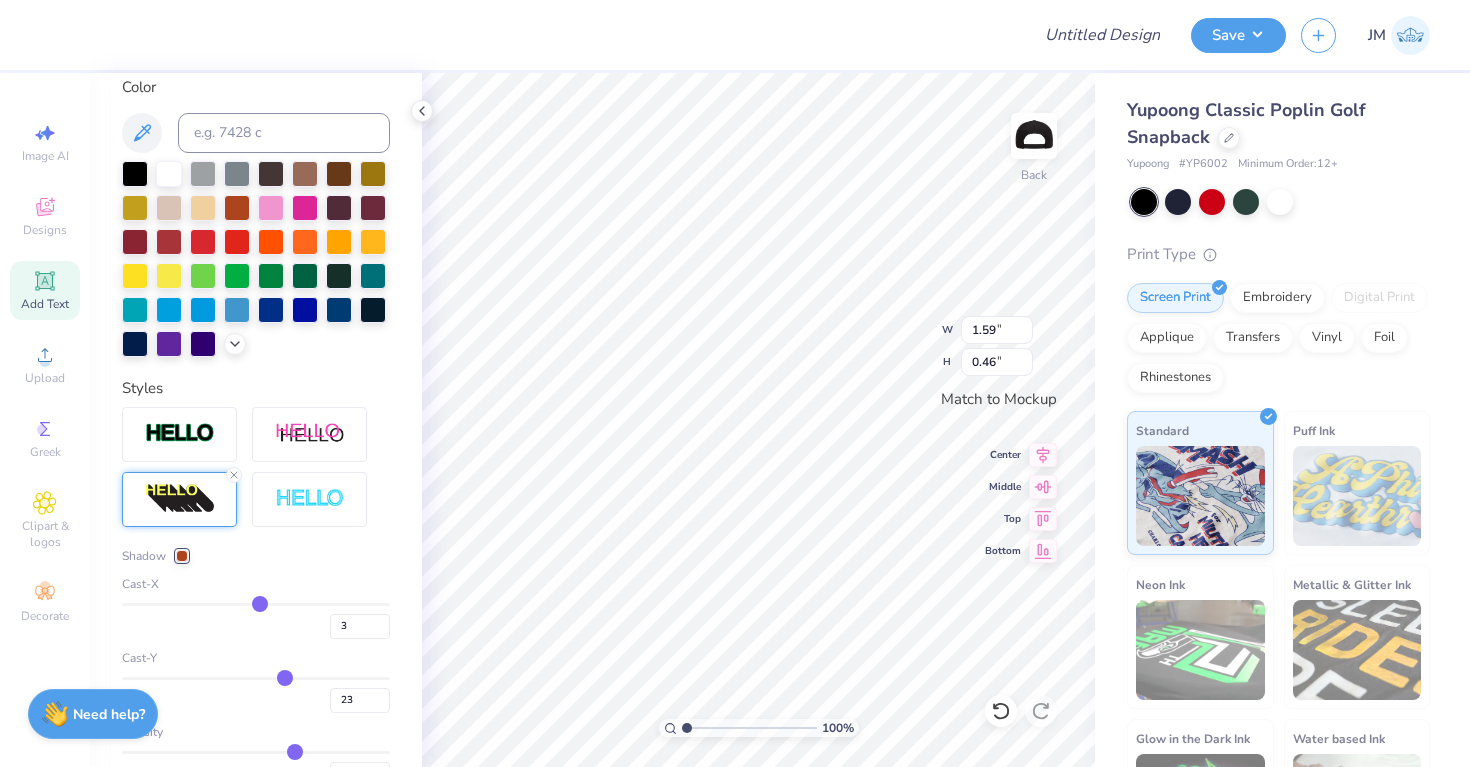 click at bounding box center (256, 678) 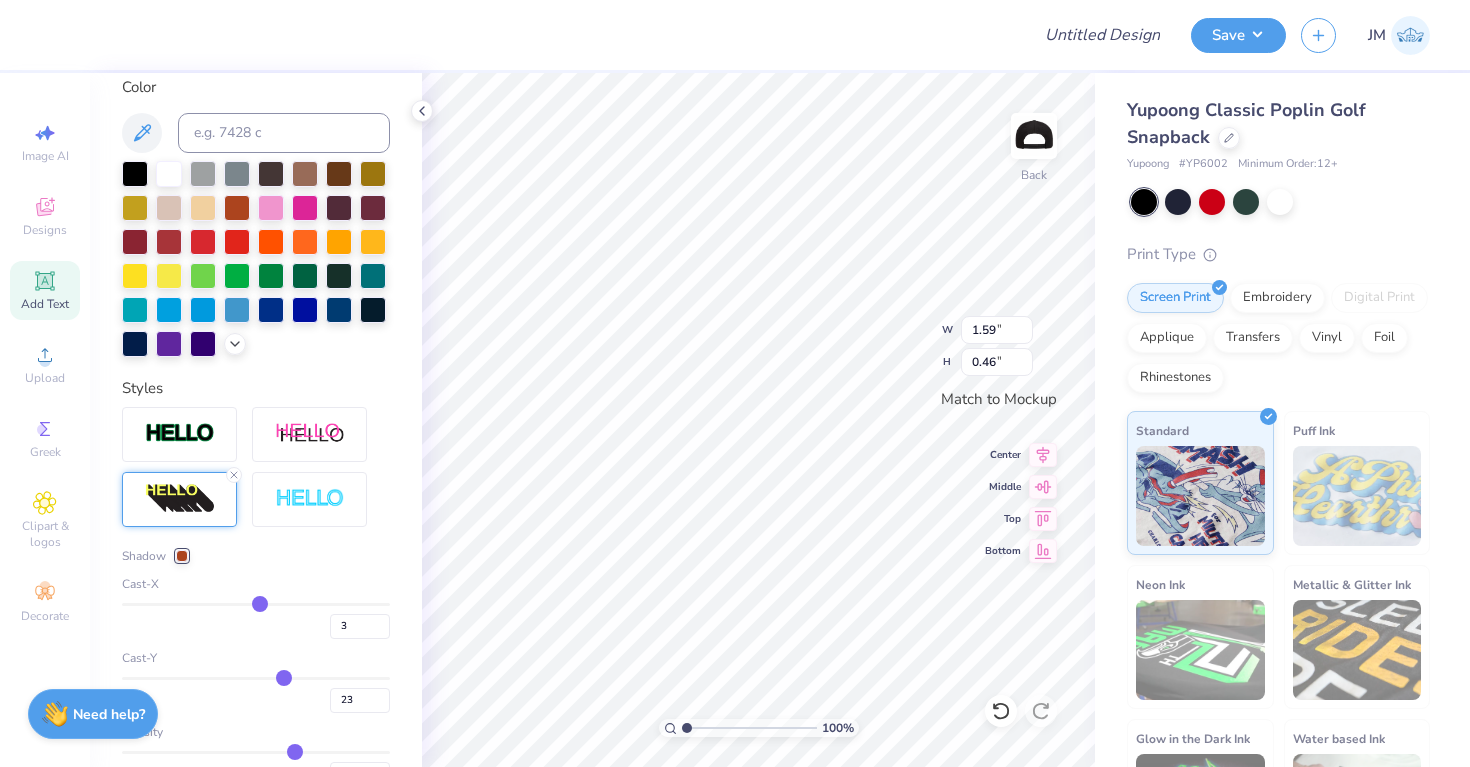type on "22" 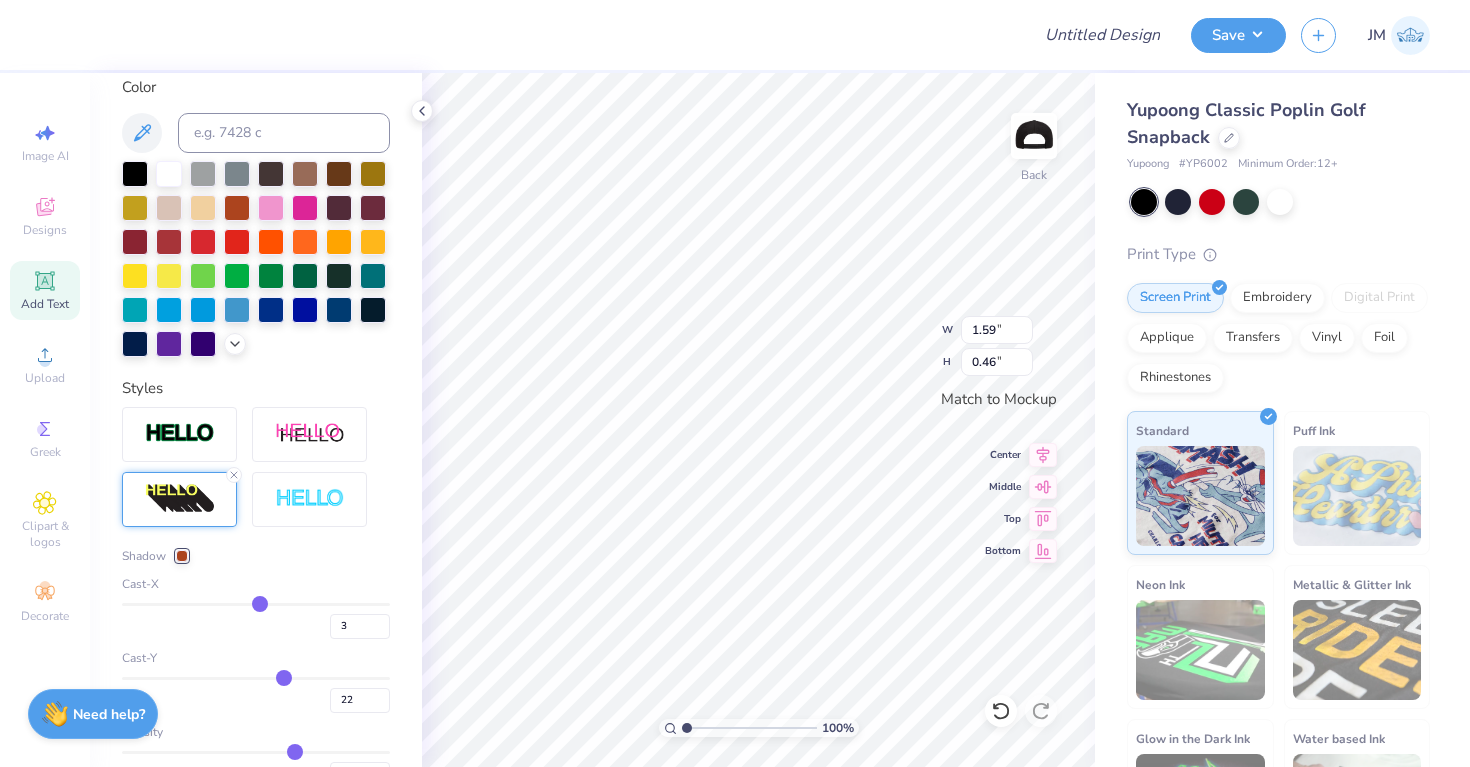type on "21" 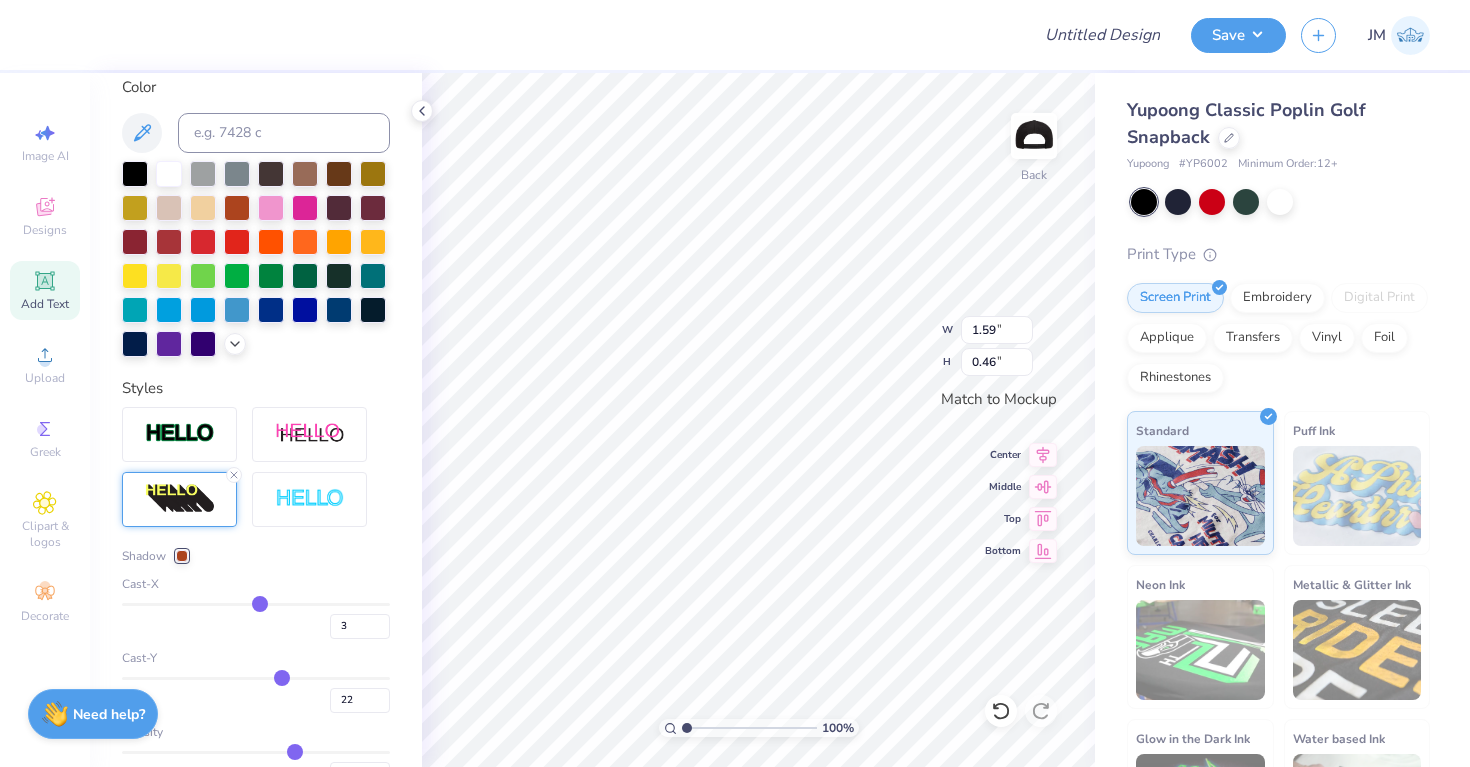 type on "21" 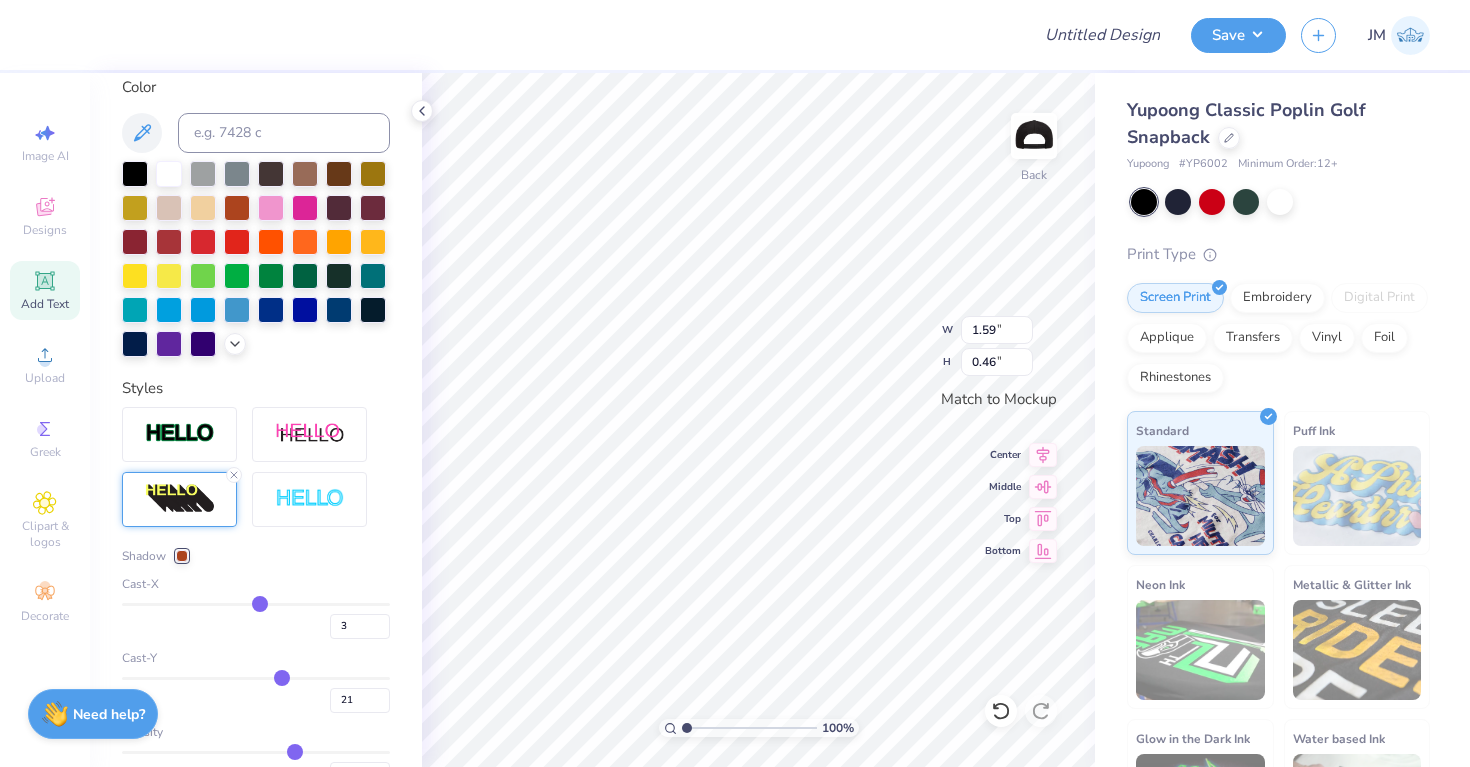 type on "20" 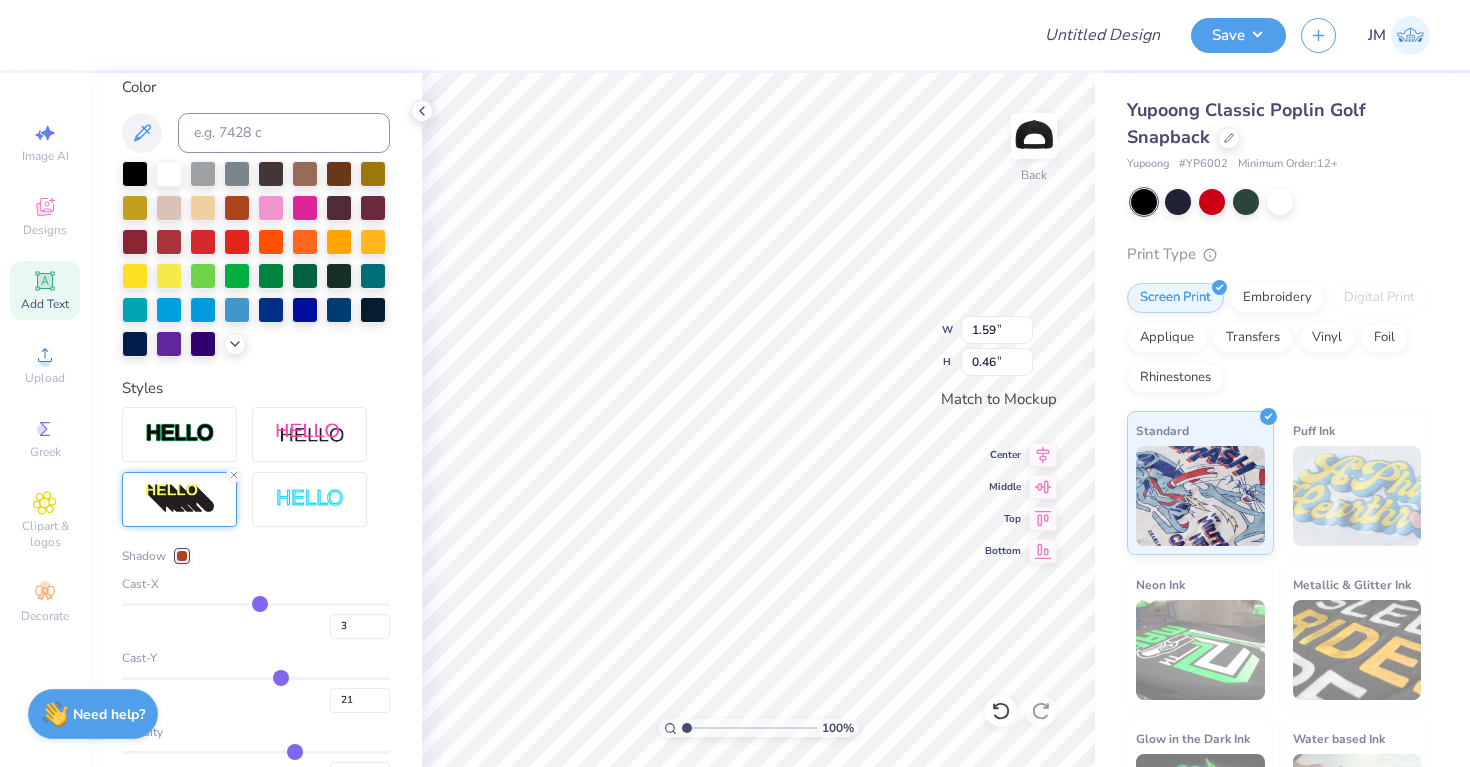 type on "20" 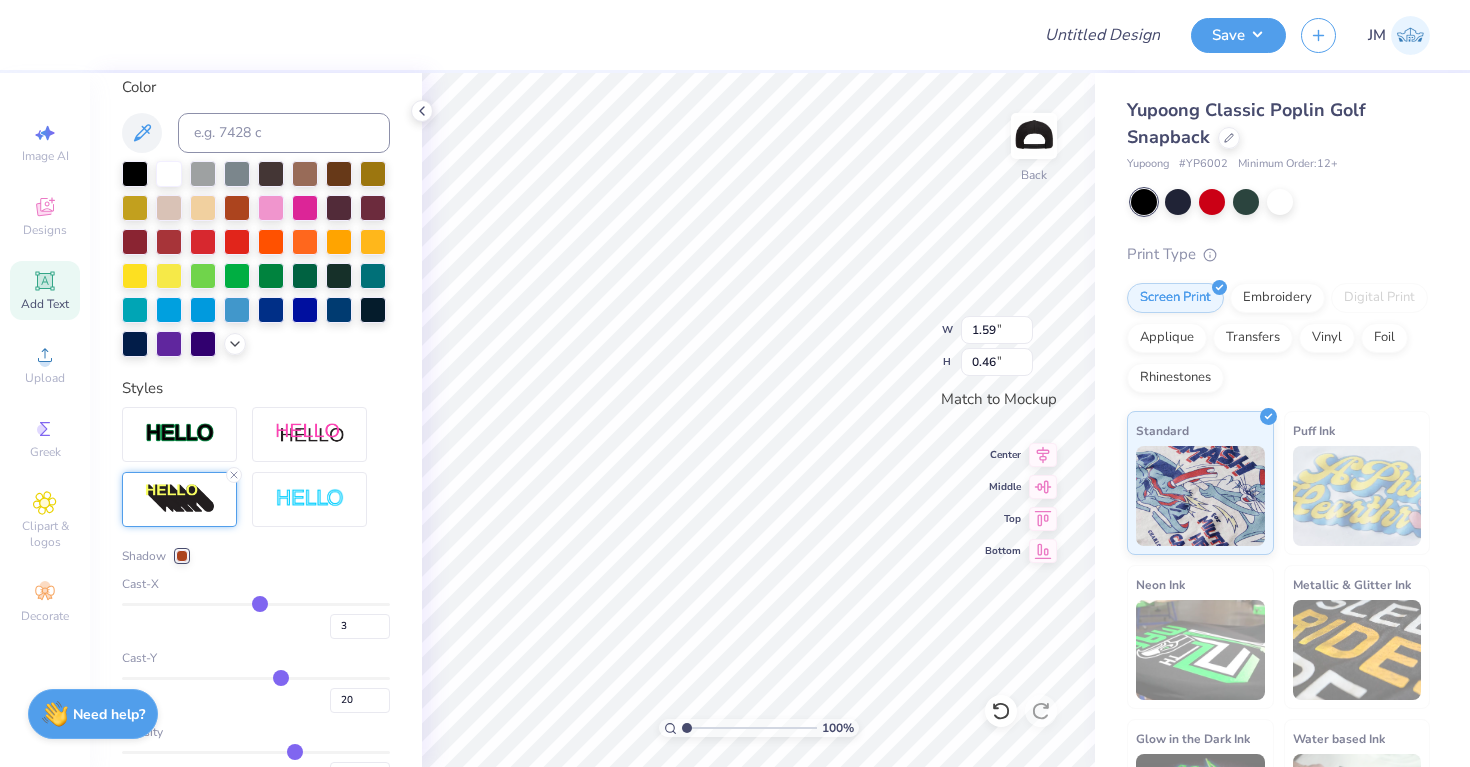 type on "19" 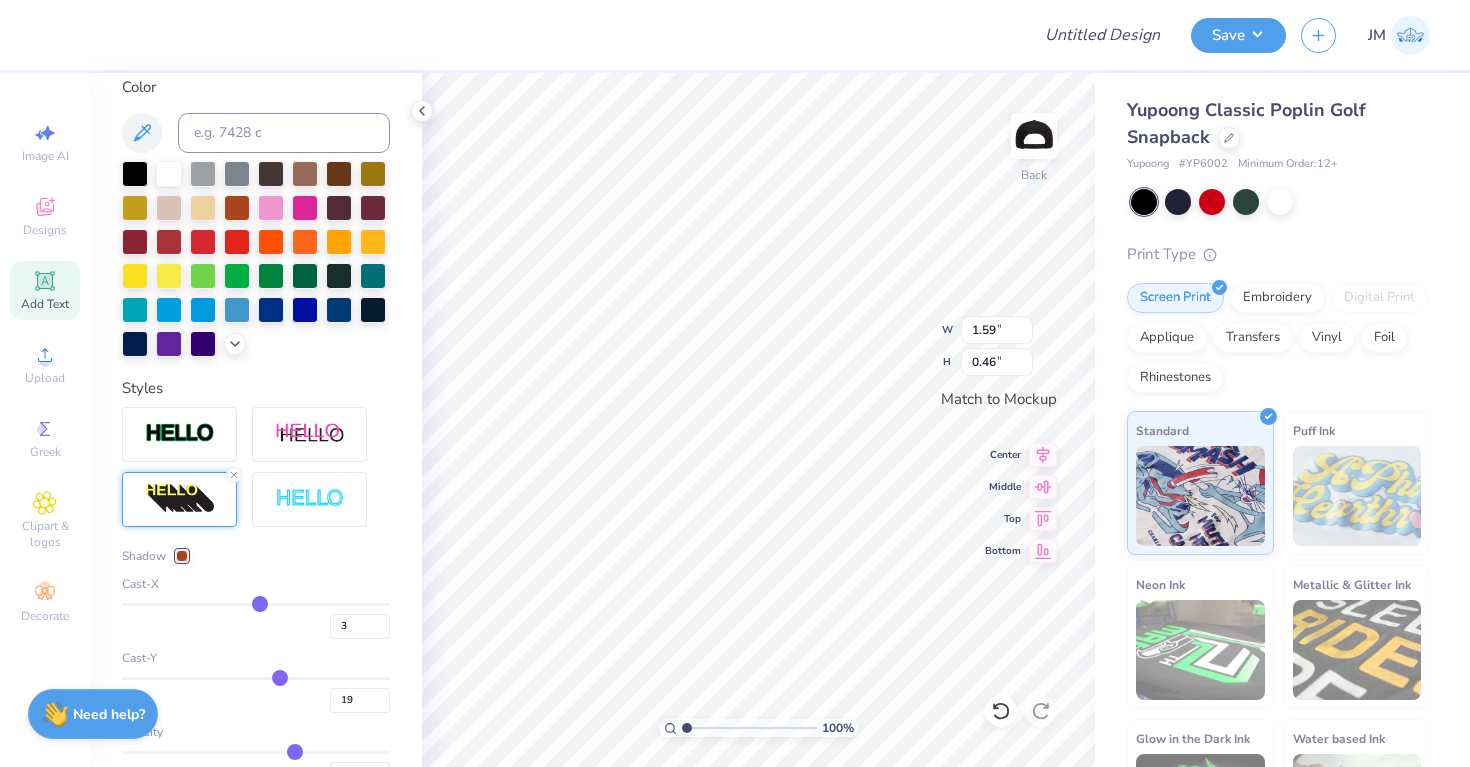 type on "18" 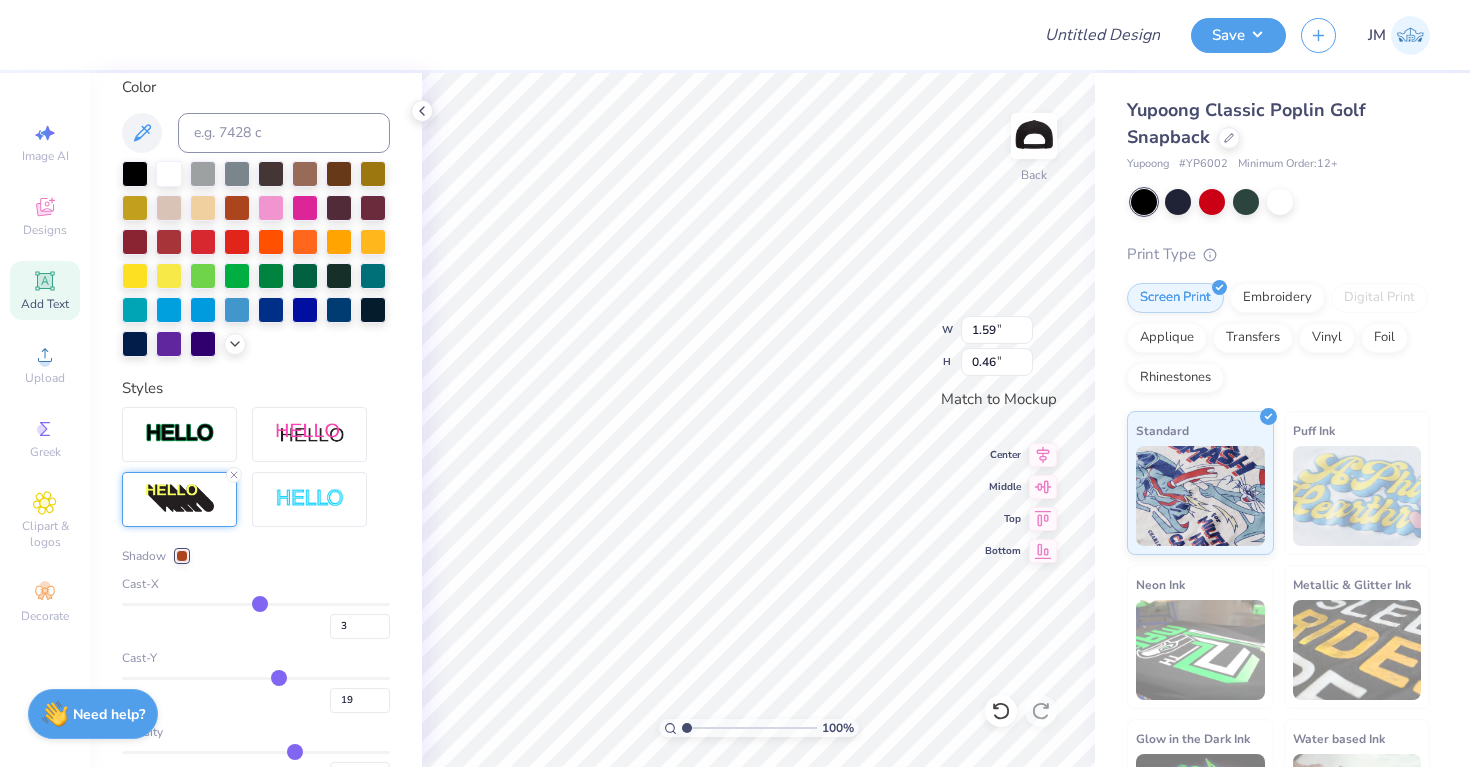 type on "18" 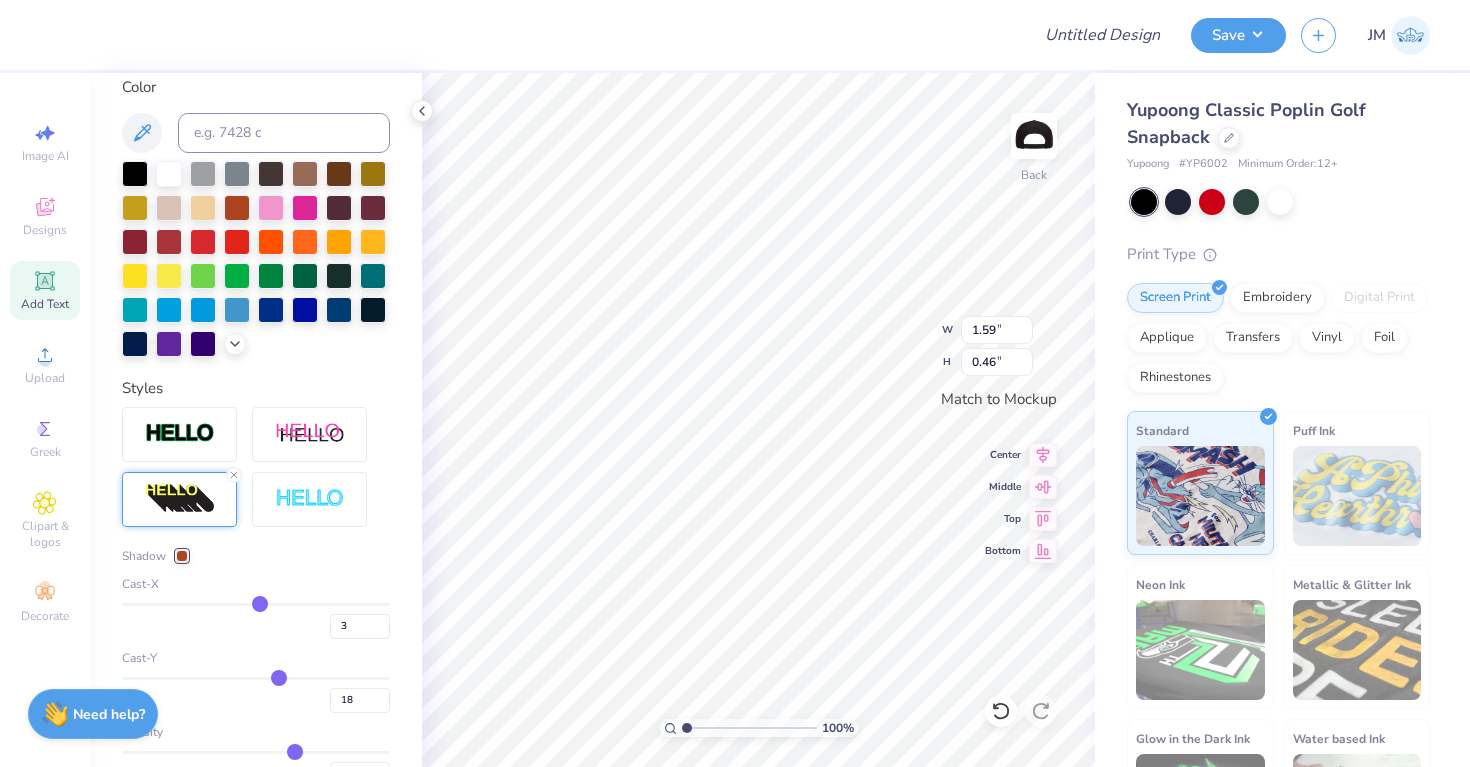type on "17" 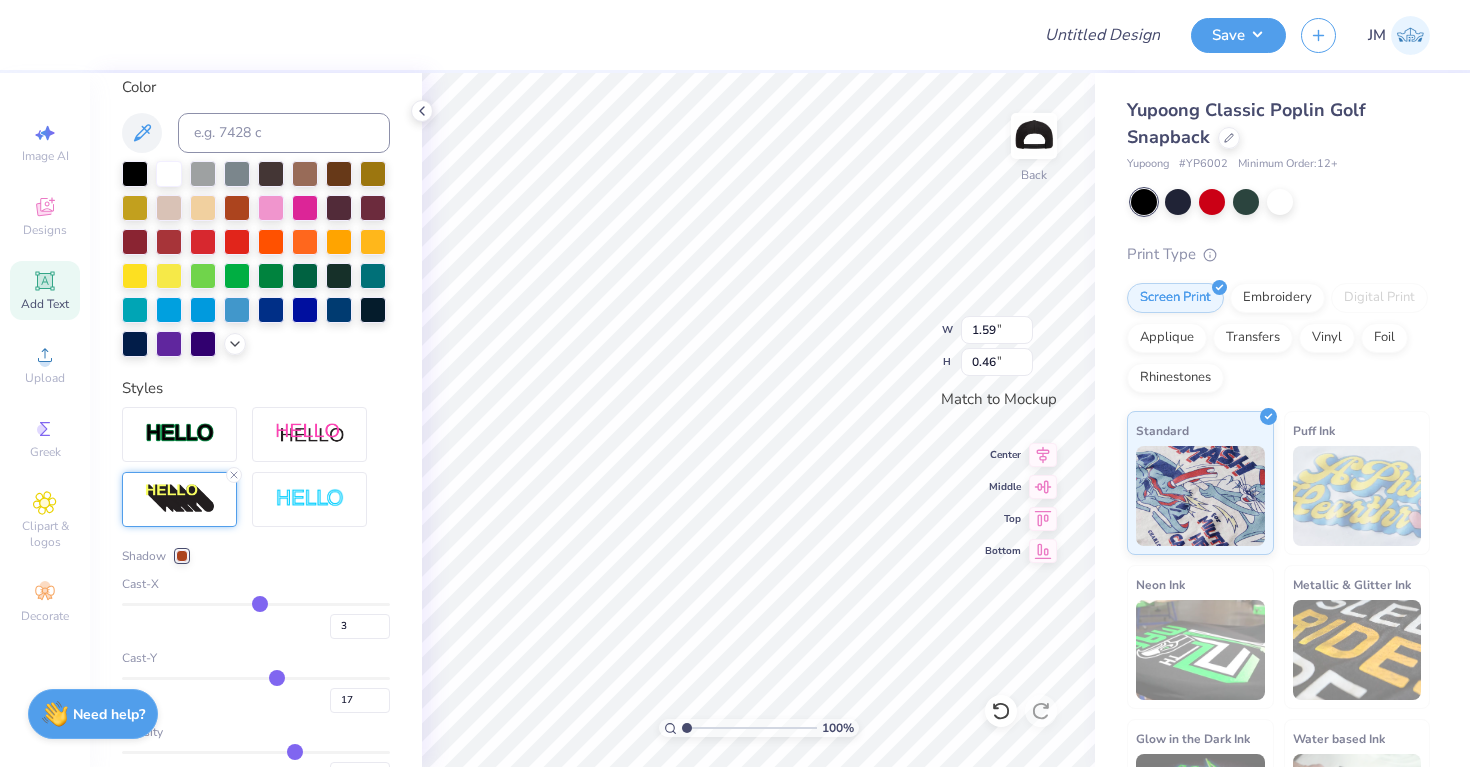 type on "17" 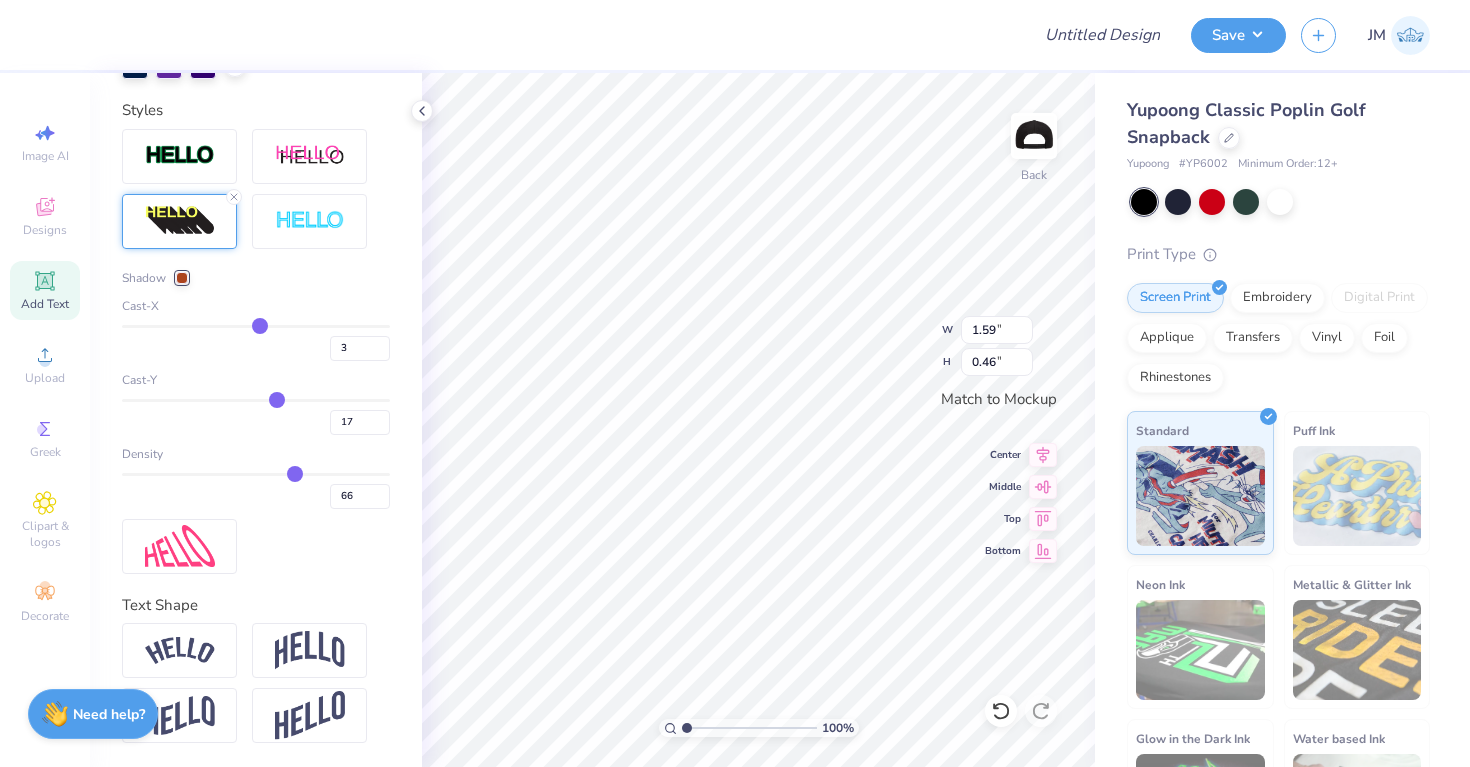 scroll, scrollTop: 732, scrollLeft: 0, axis: vertical 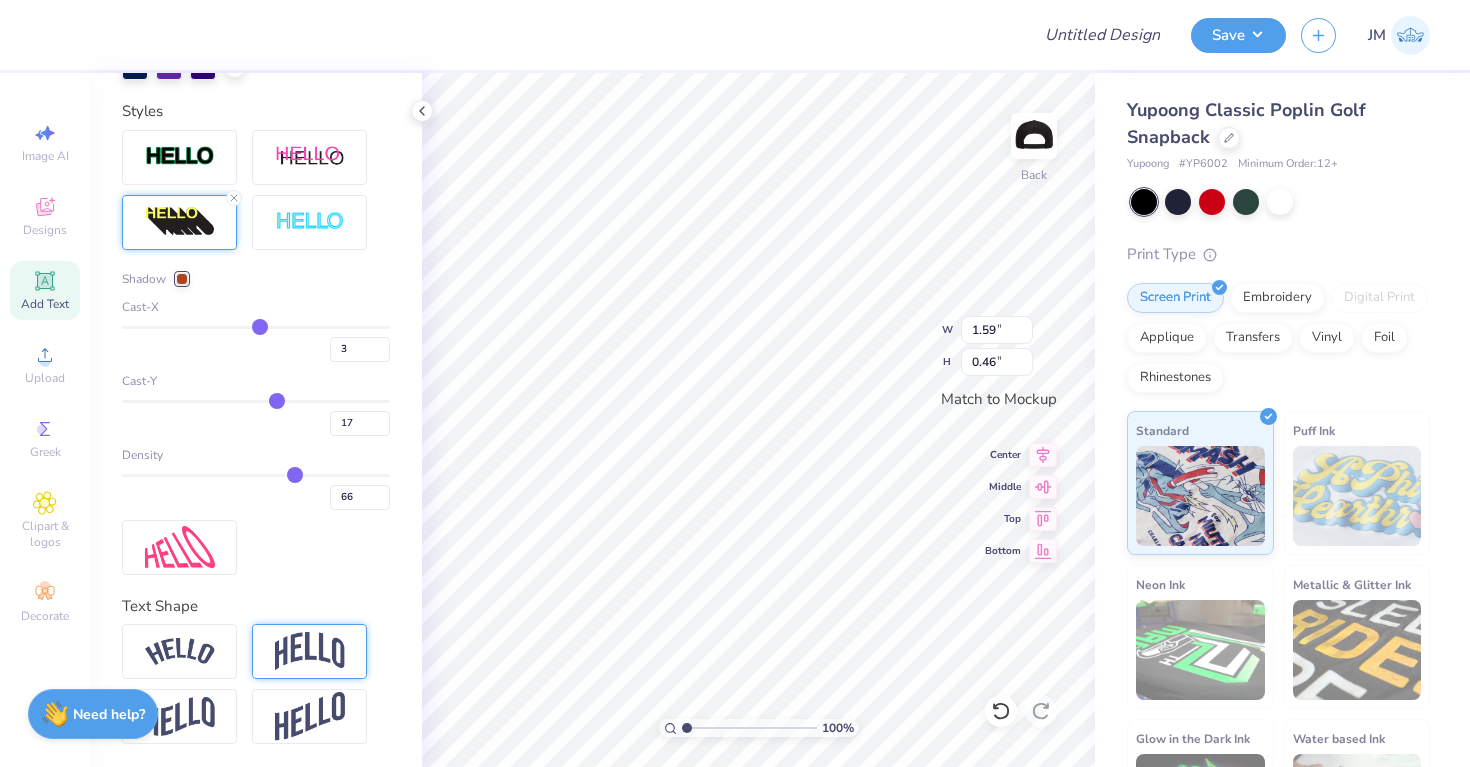 type on "[PERSON_NAME]" 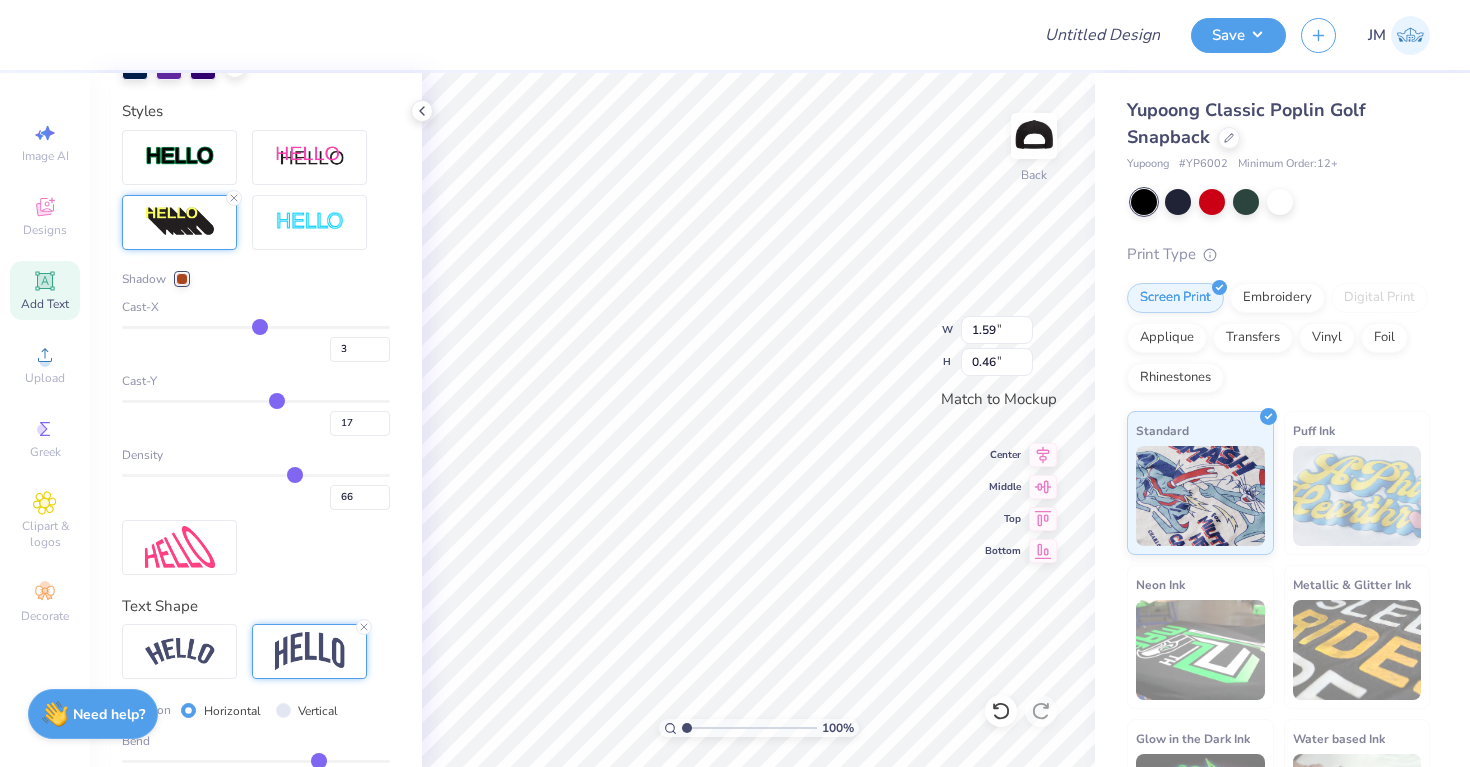 type on "0.52" 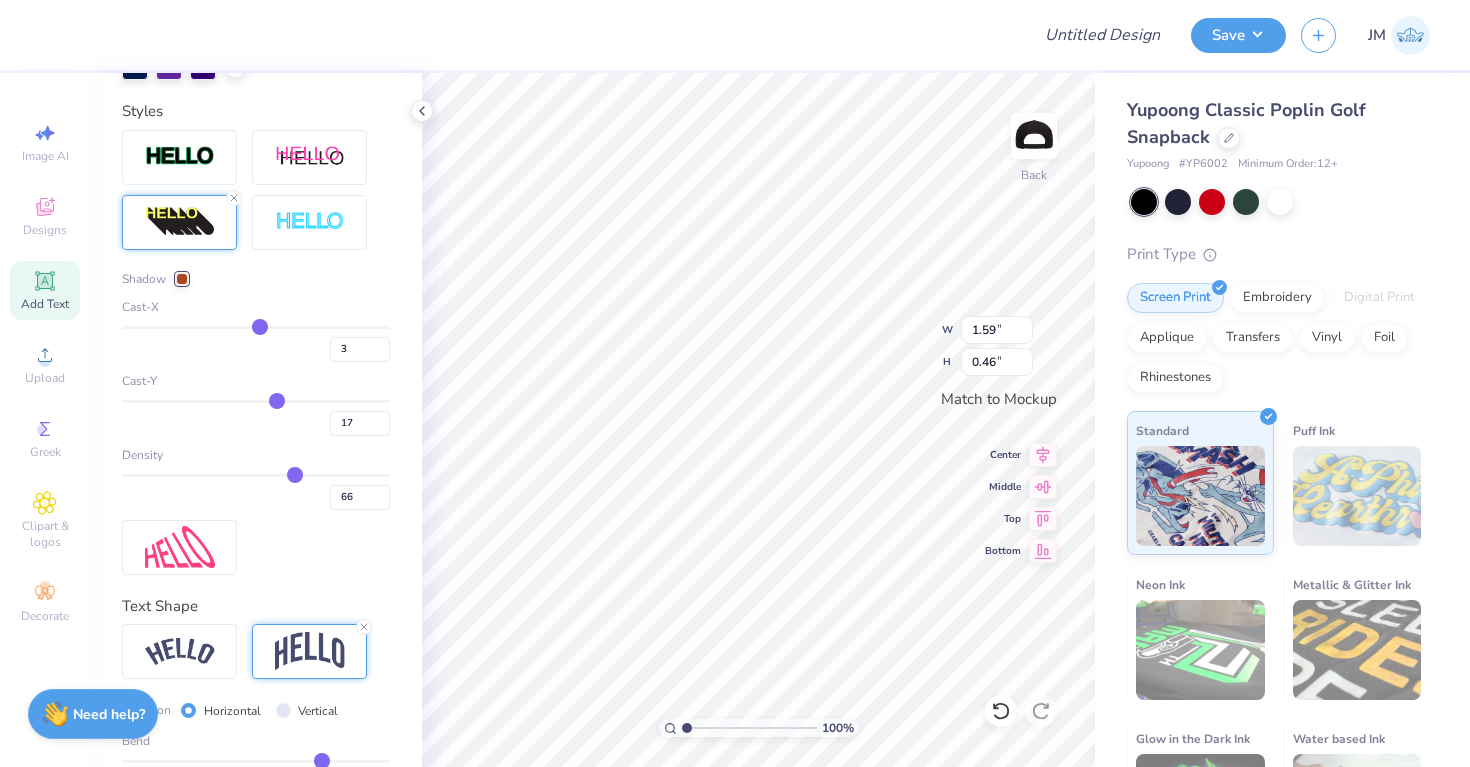 type on "0.52" 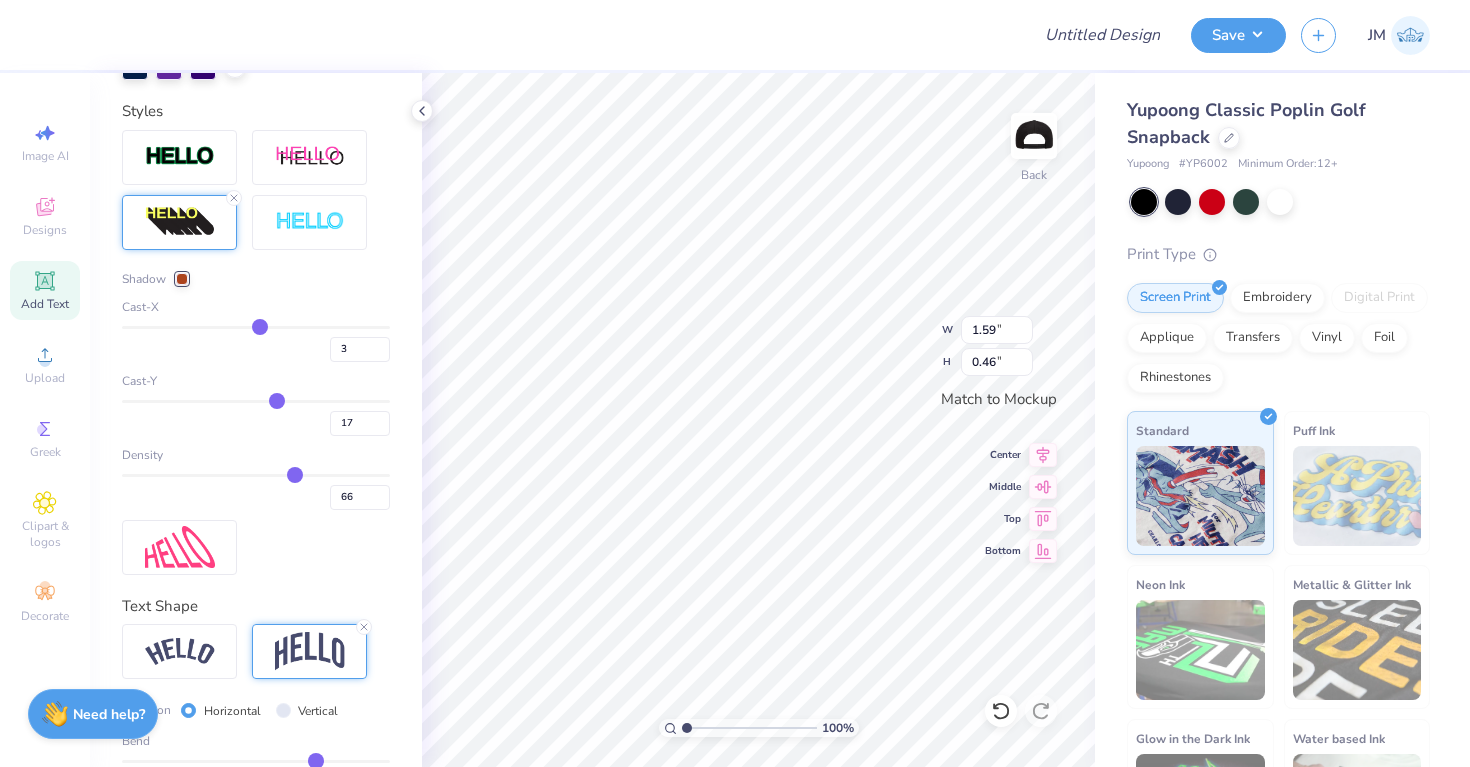 type on "0.48" 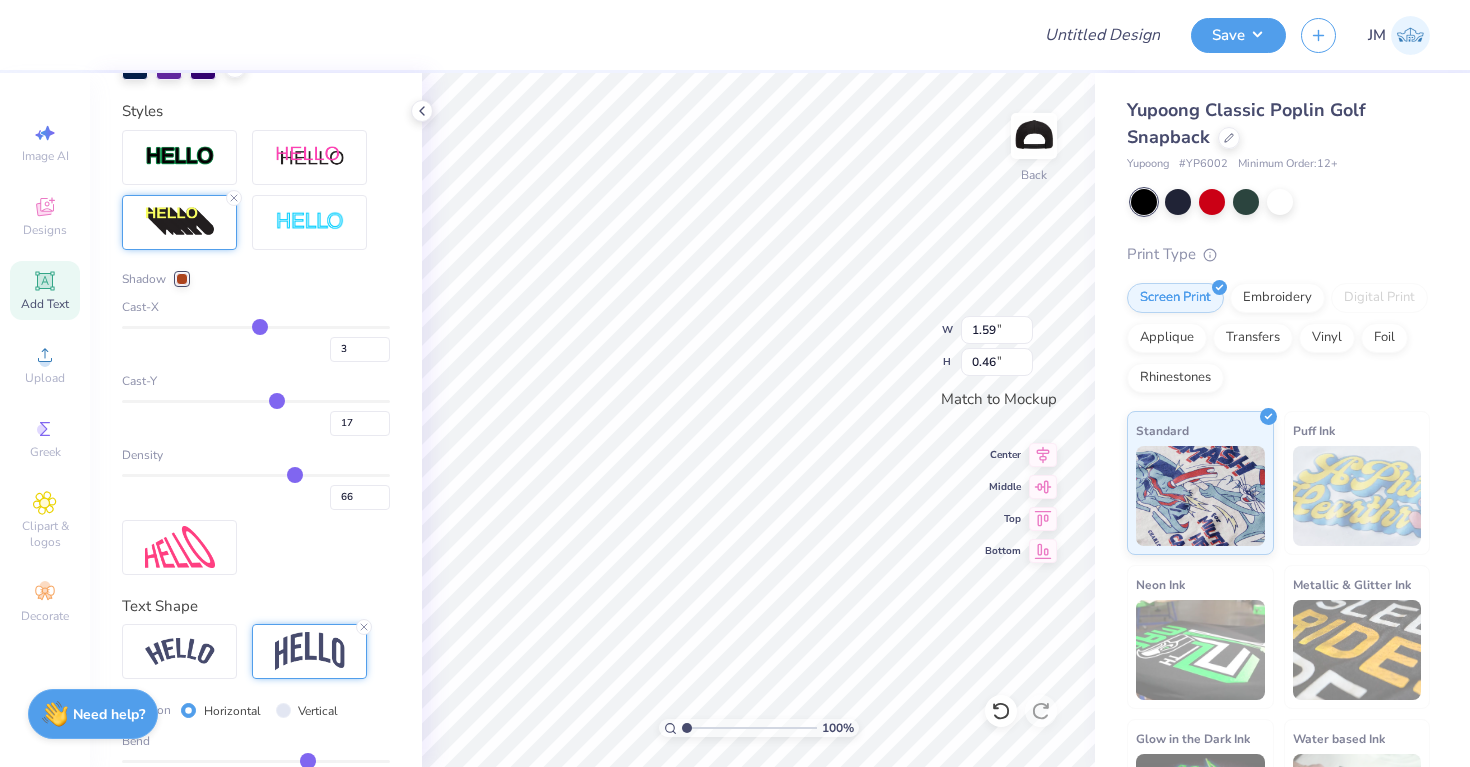 type on "0.41" 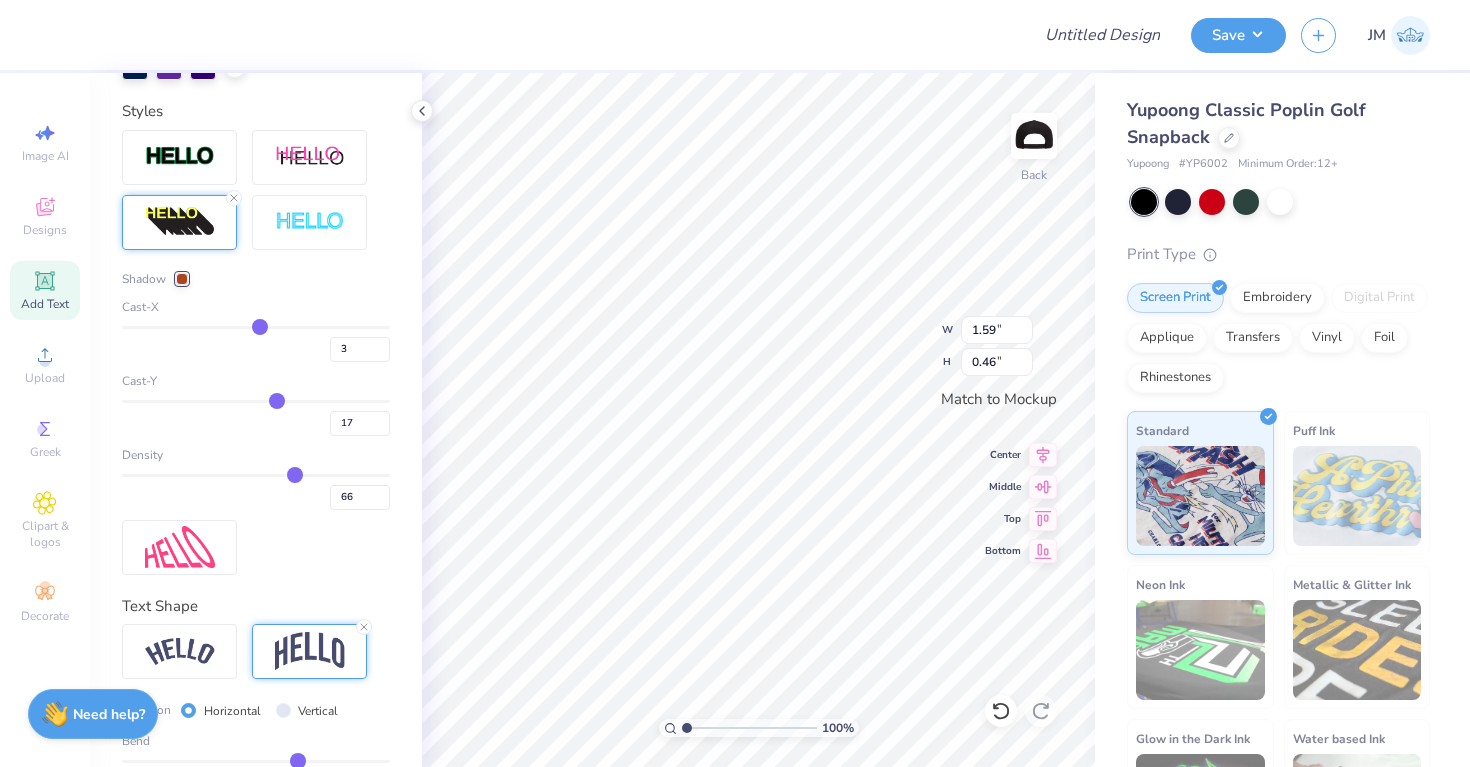 type on "0.33" 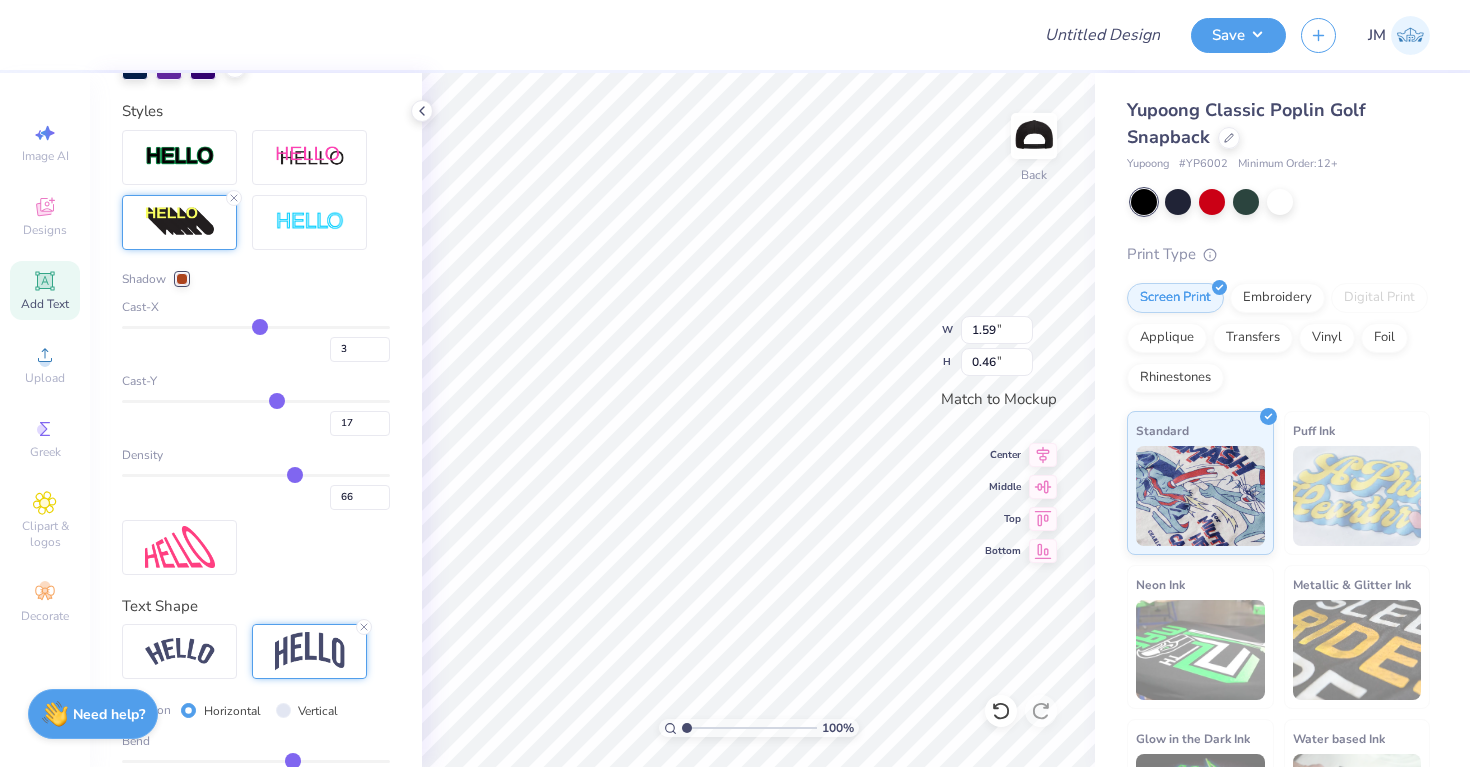 type on "0.29" 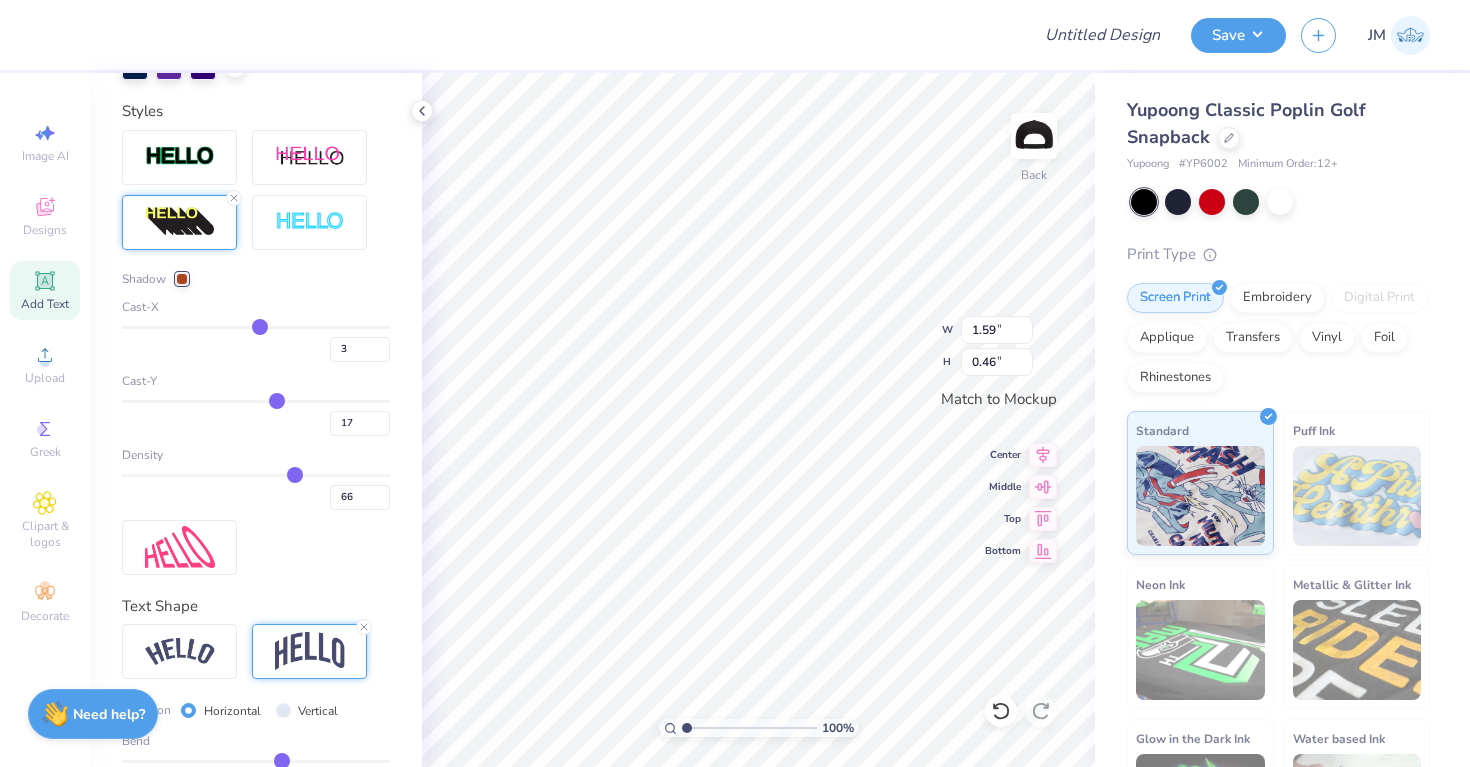 type on "0.17" 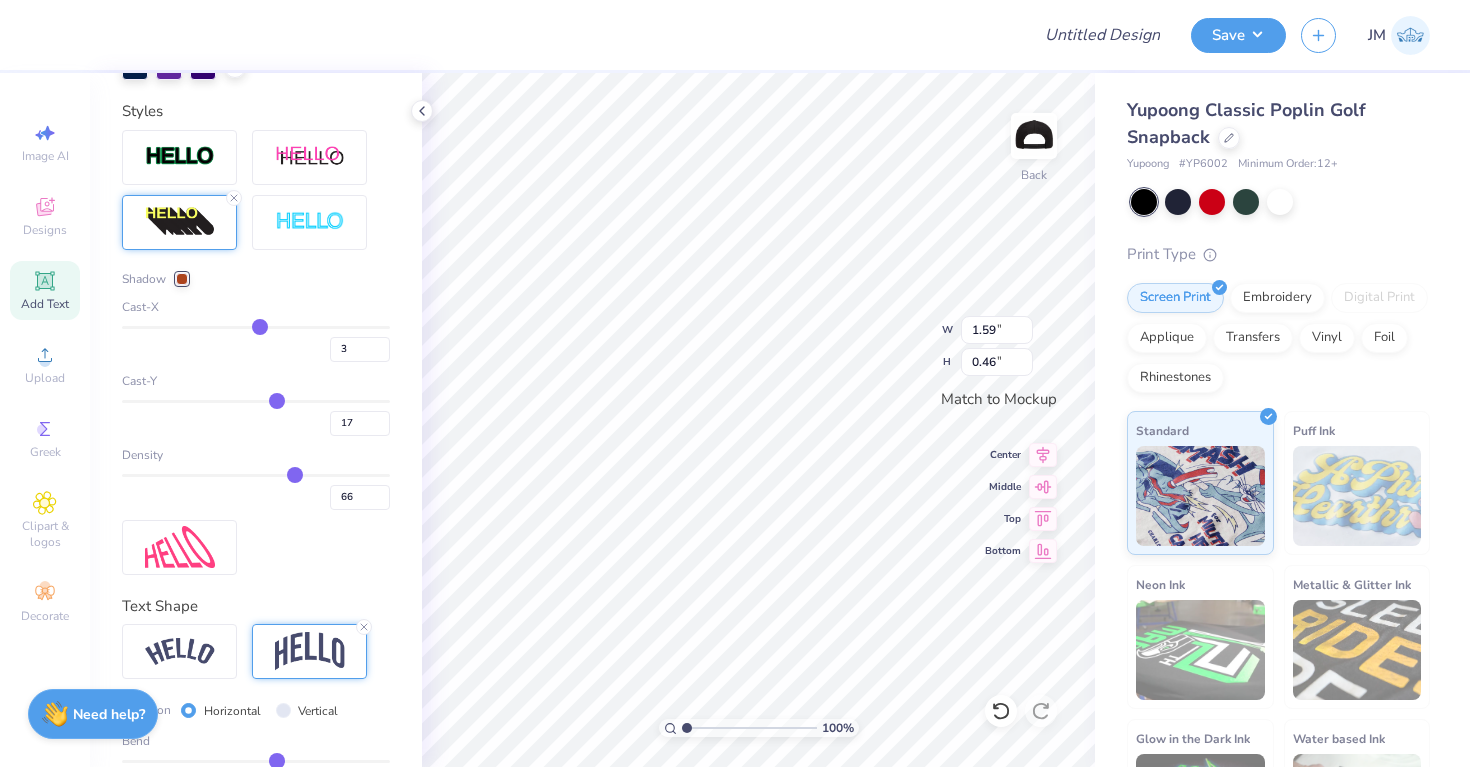 type on "0.17" 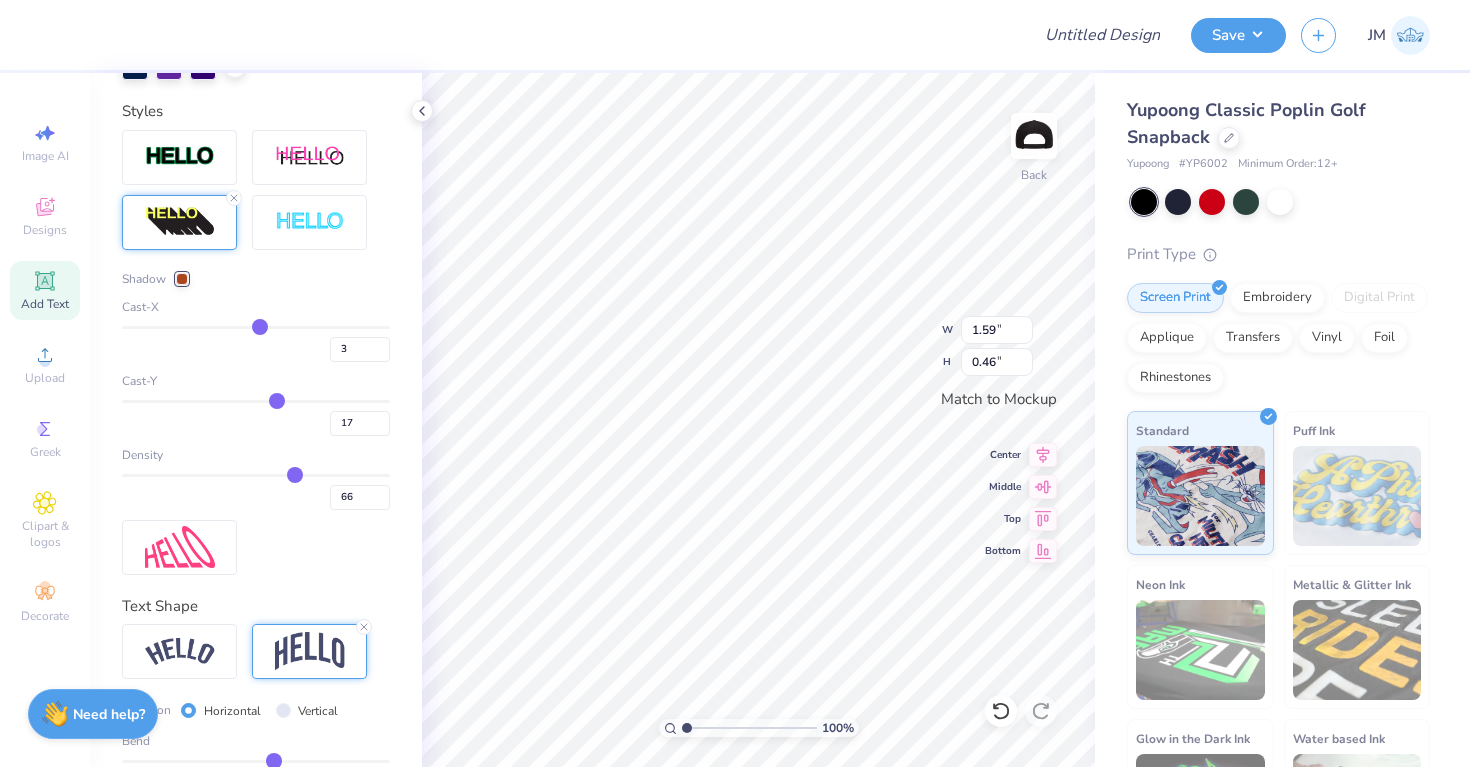 type on "0.14" 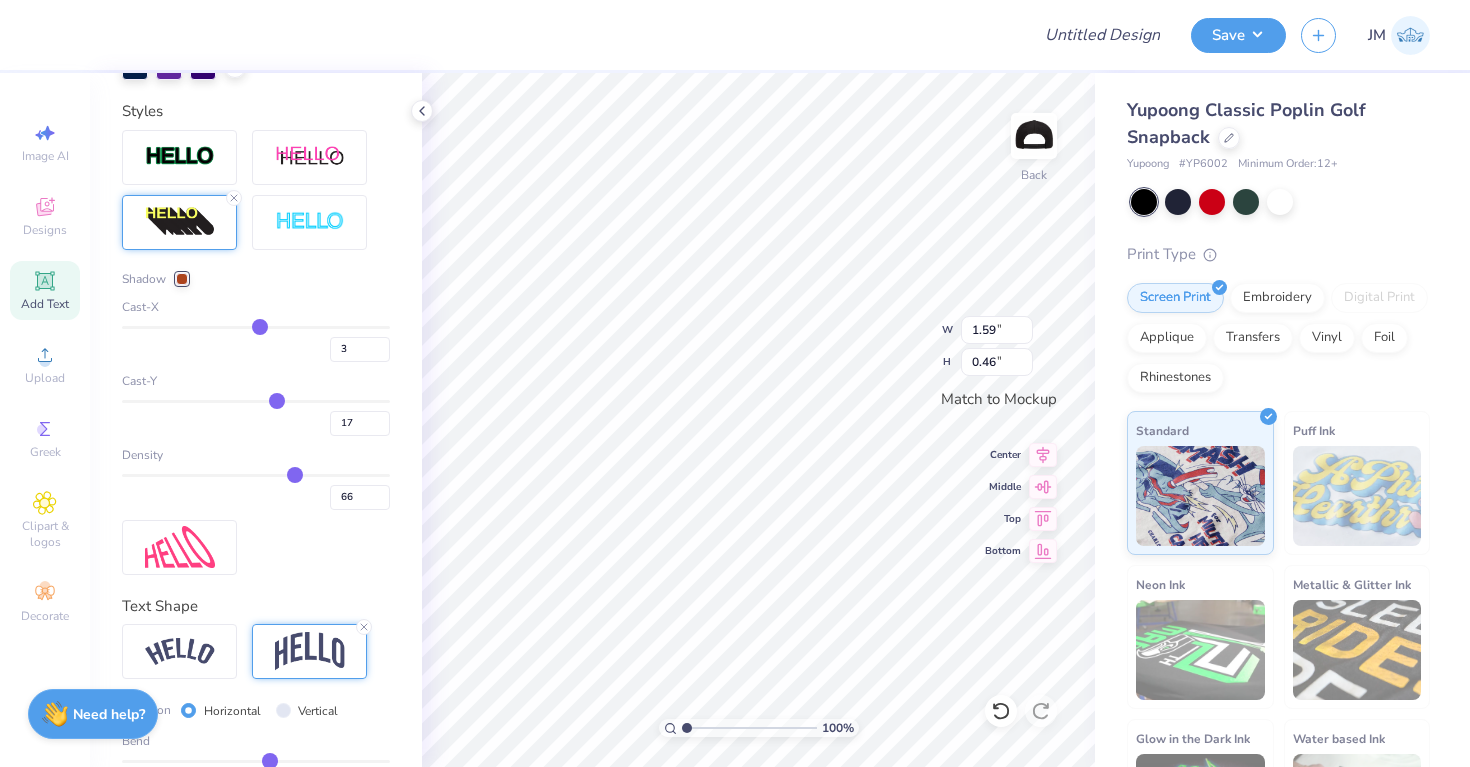 type on "0.09" 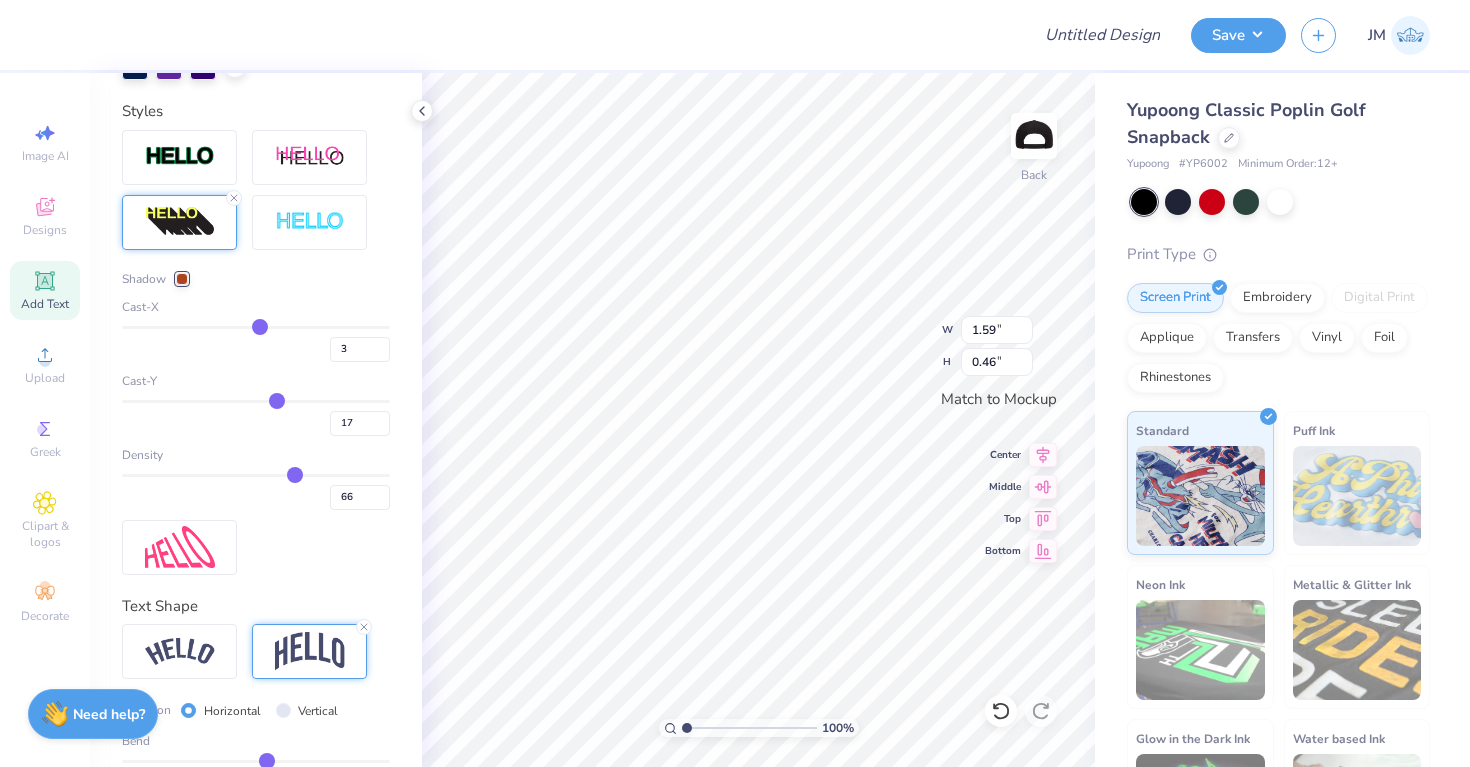 type on "0.09" 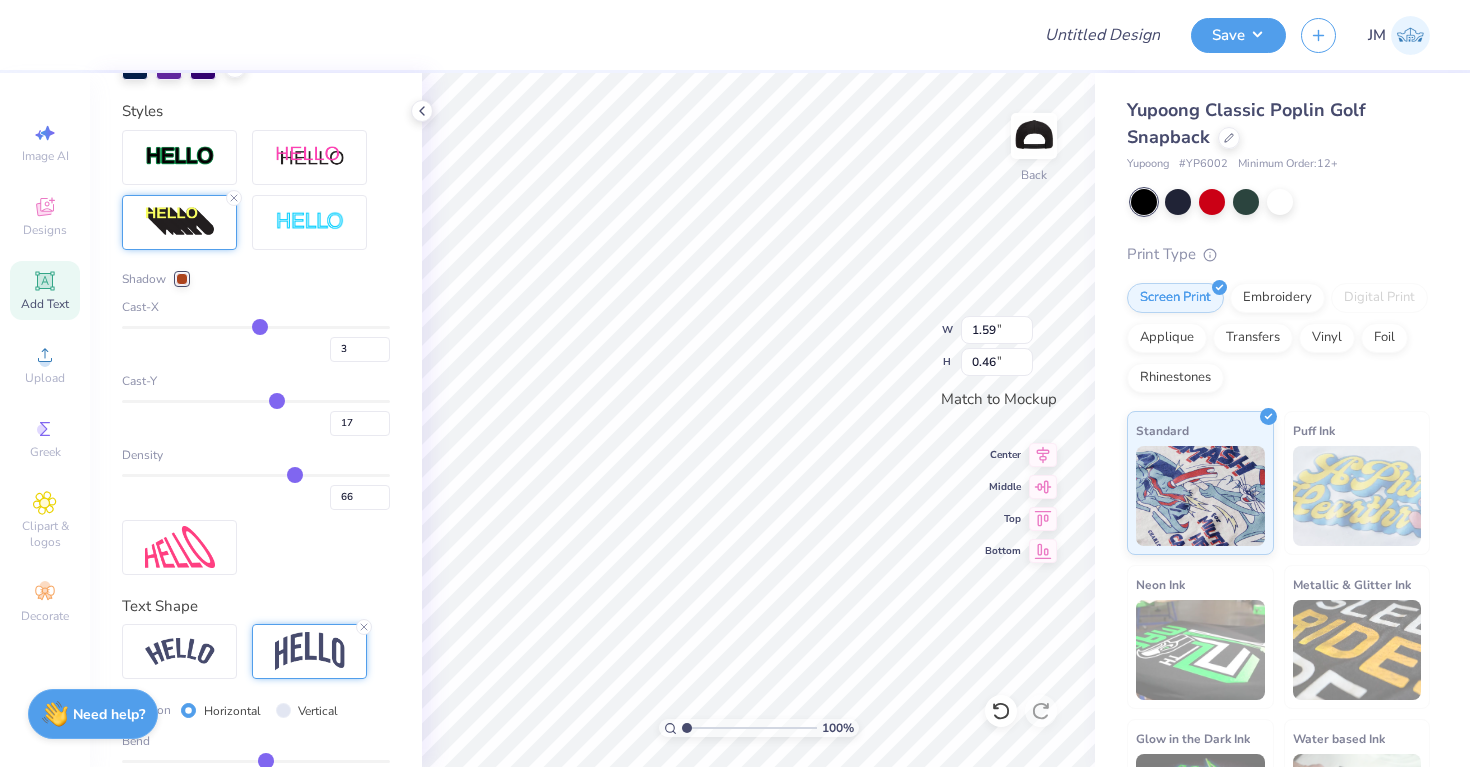 type on "0.08" 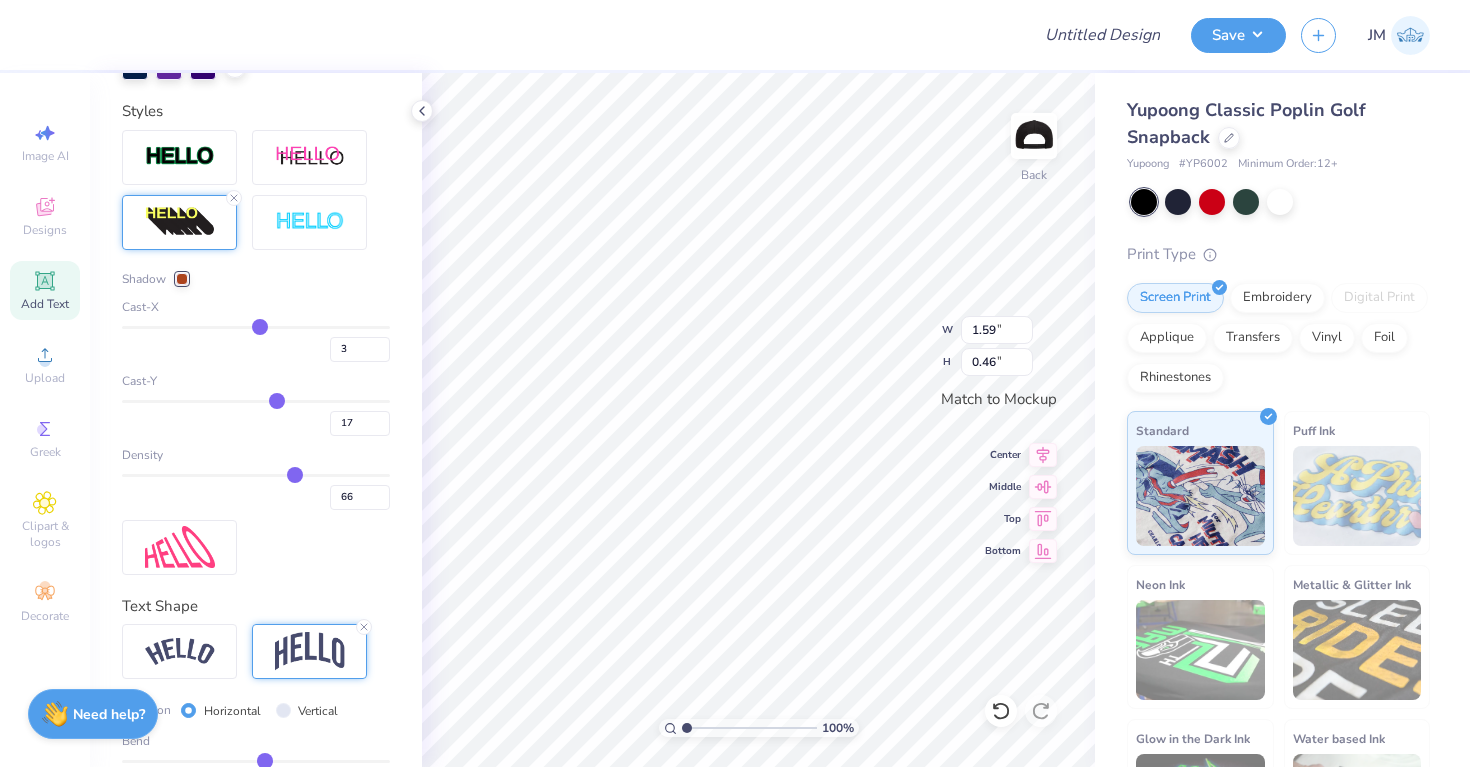 type 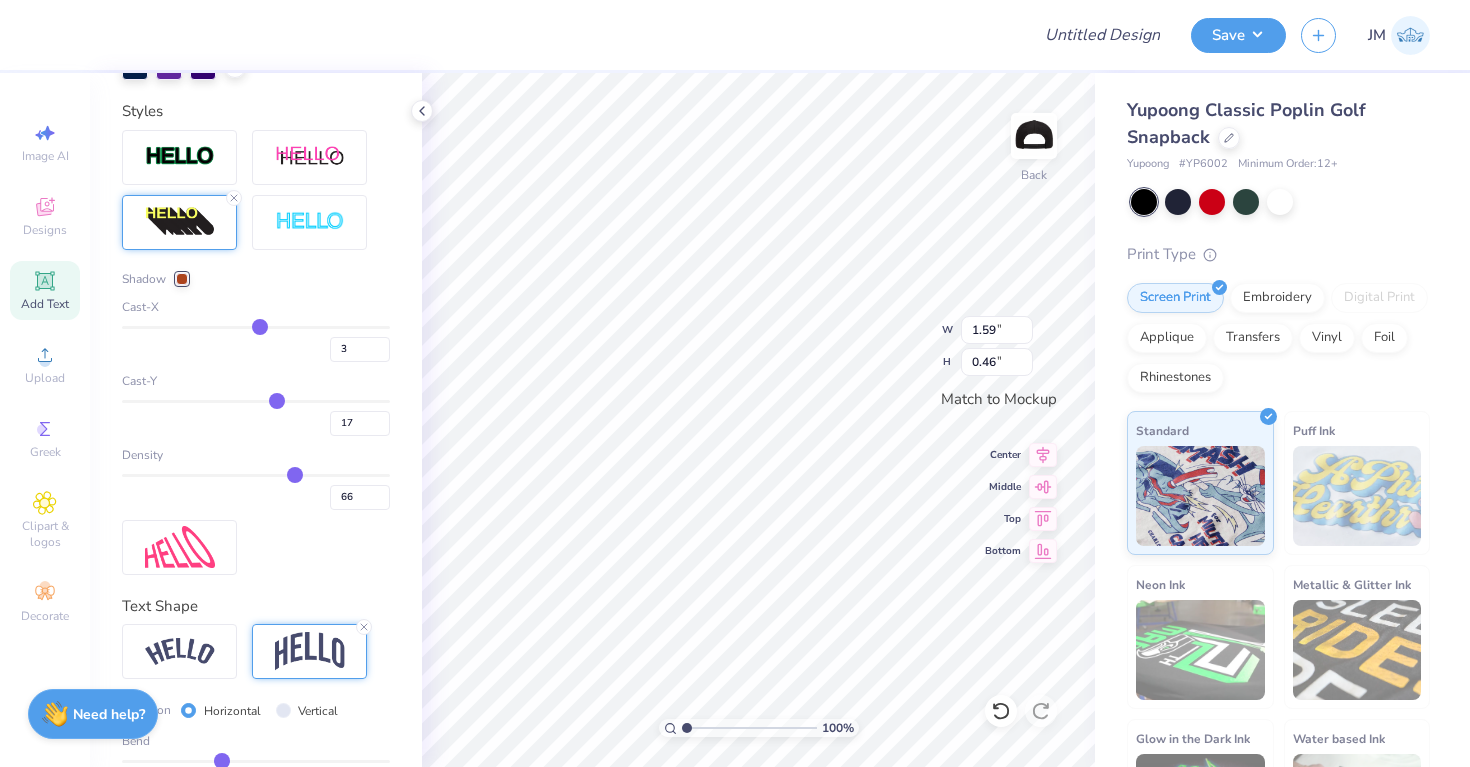 drag, startPoint x: 321, startPoint y: 759, endPoint x: 221, endPoint y: 754, distance: 100.12492 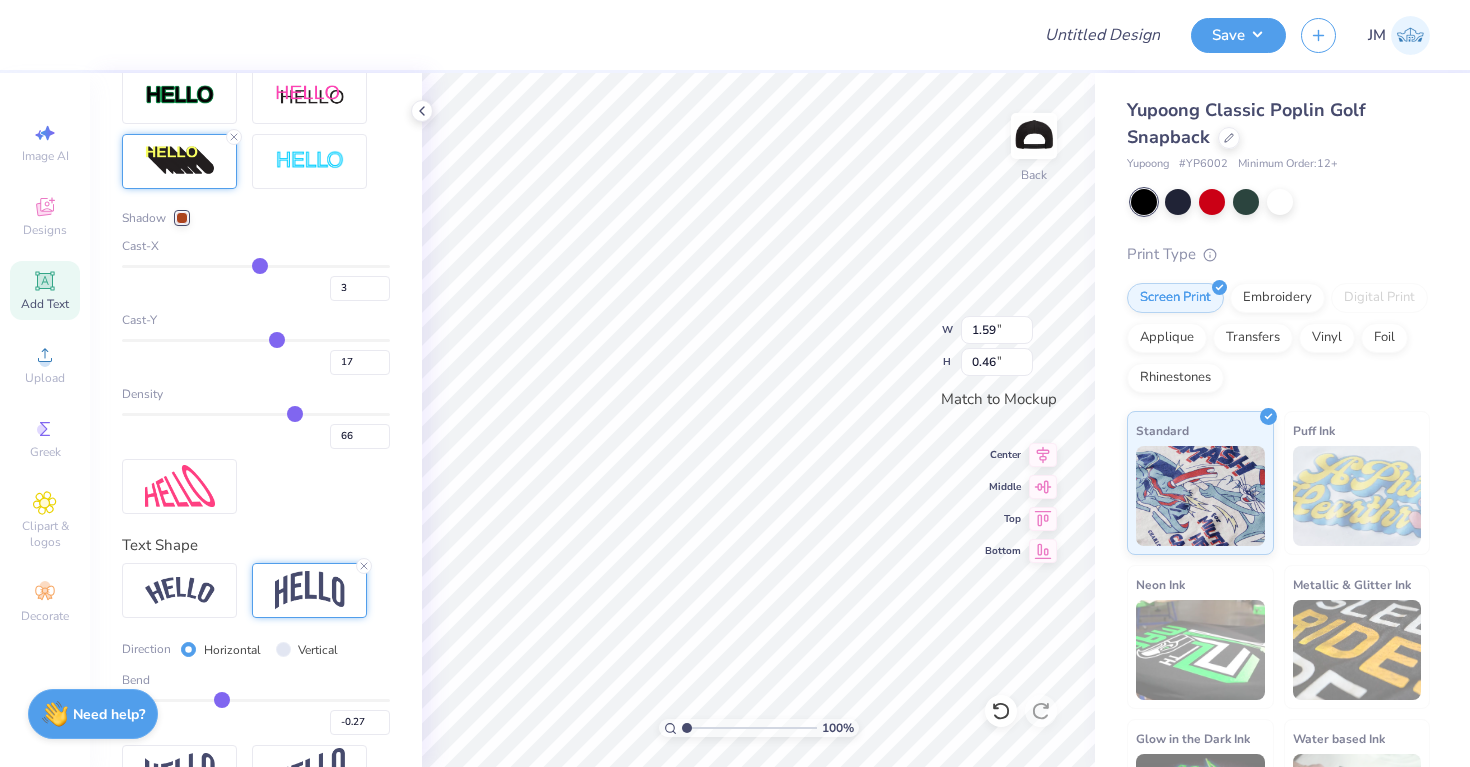 scroll, scrollTop: 823, scrollLeft: 0, axis: vertical 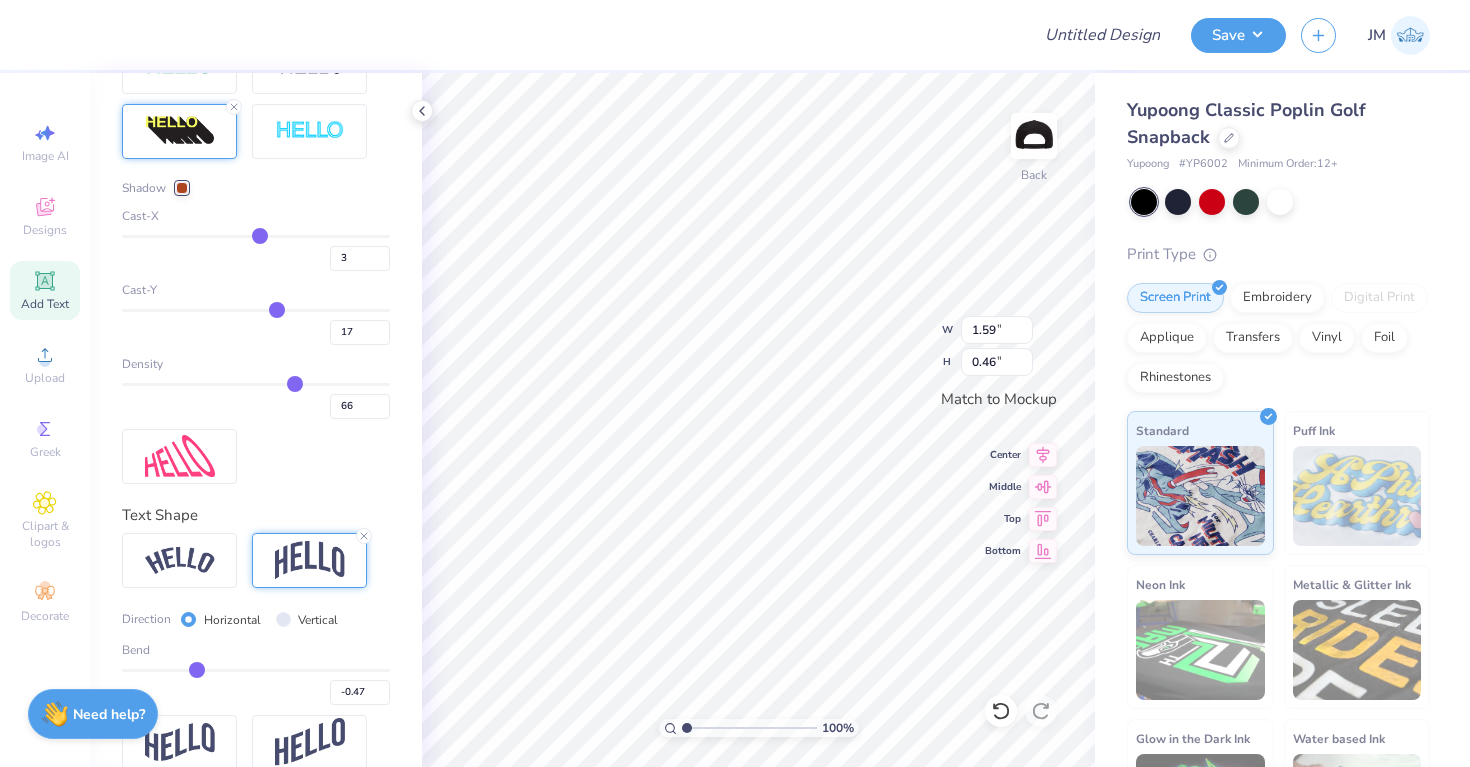 drag, startPoint x: 222, startPoint y: 666, endPoint x: 196, endPoint y: 663, distance: 26.172504 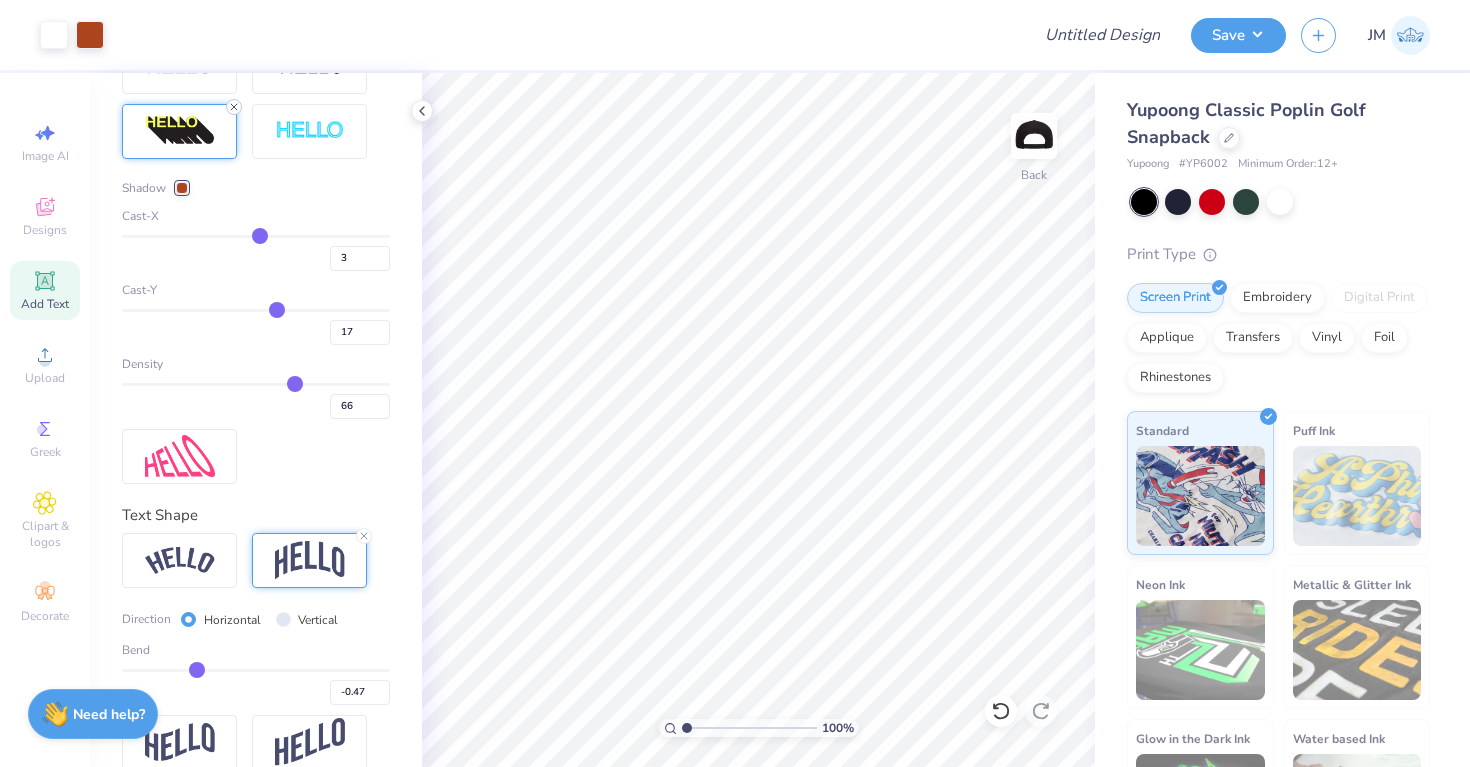 click at bounding box center (234, 107) 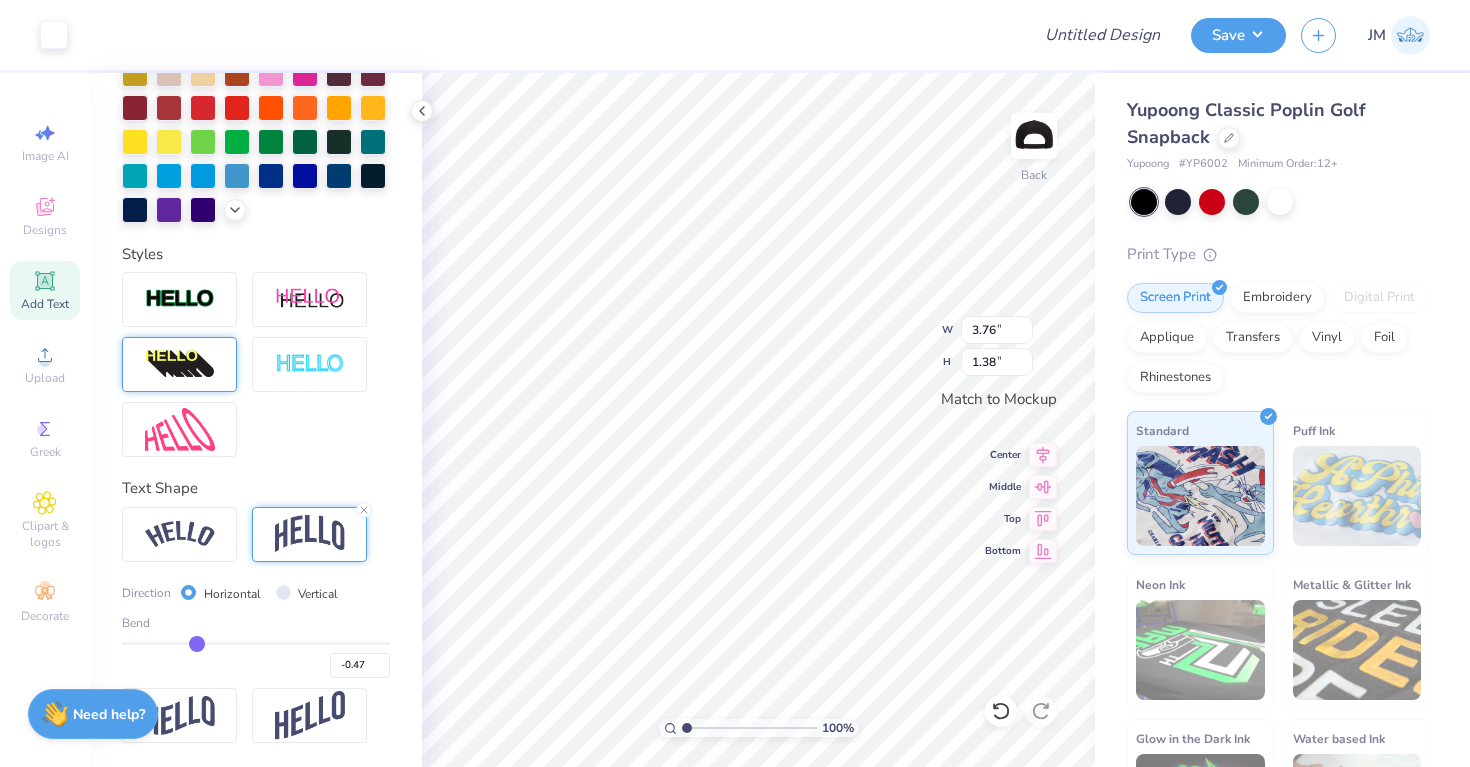 scroll, scrollTop: 512, scrollLeft: 0, axis: vertical 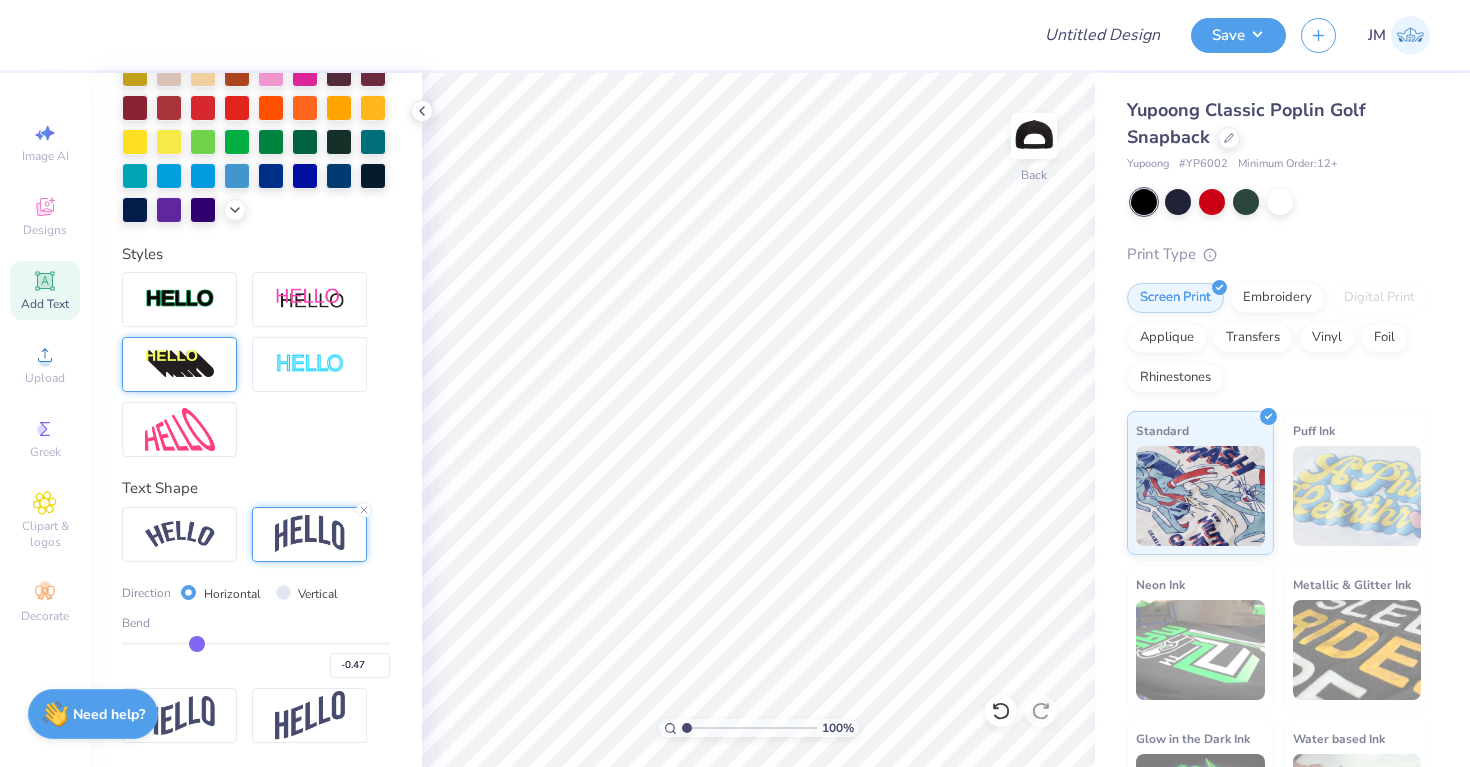 click 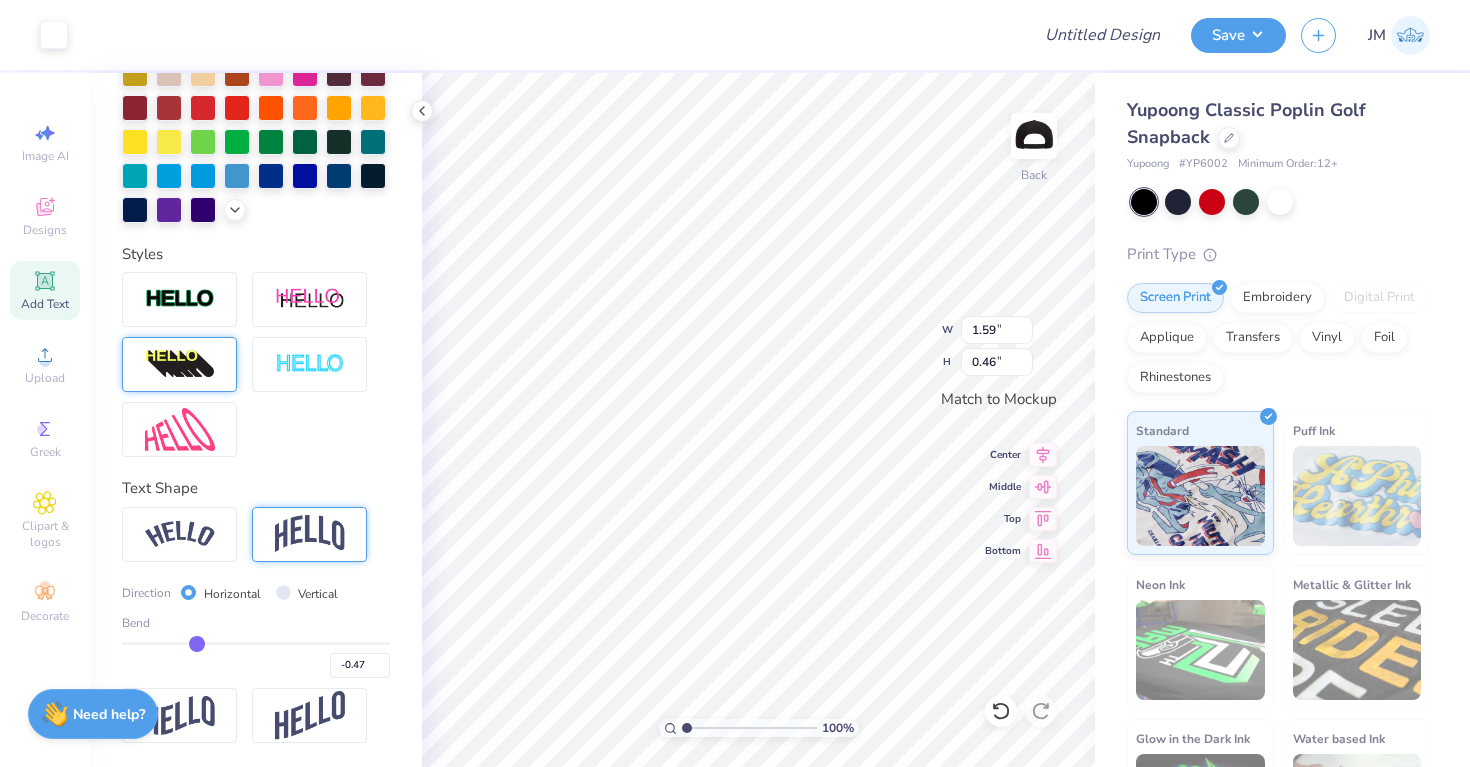 scroll, scrollTop: 395, scrollLeft: 0, axis: vertical 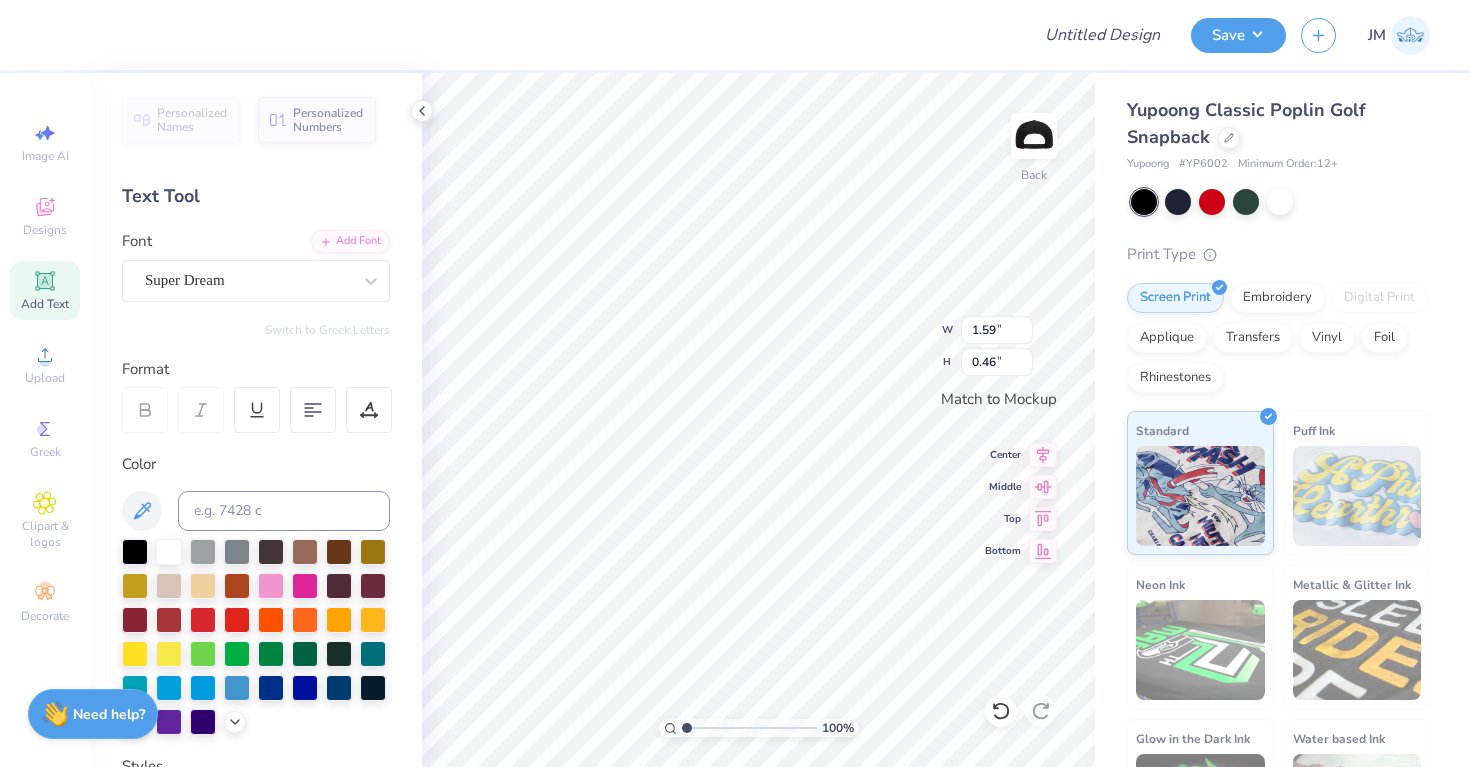 click on "Personalized Names Personalized Numbers Text Tool  Add Font Font Super Dream Switch to Greek Letters Format Color Styles Text Shape" at bounding box center [256, 420] 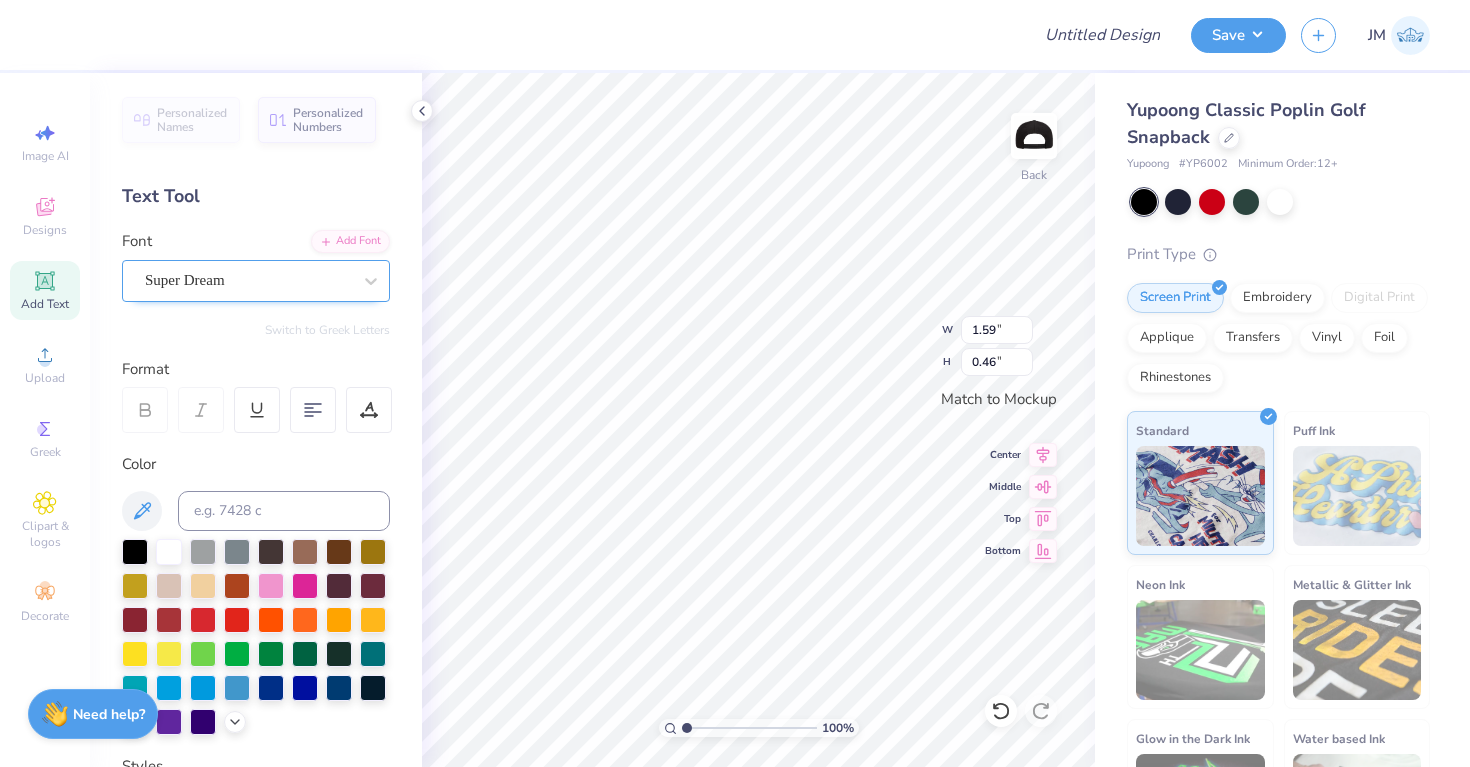 click on "Super Dream" at bounding box center (248, 280) 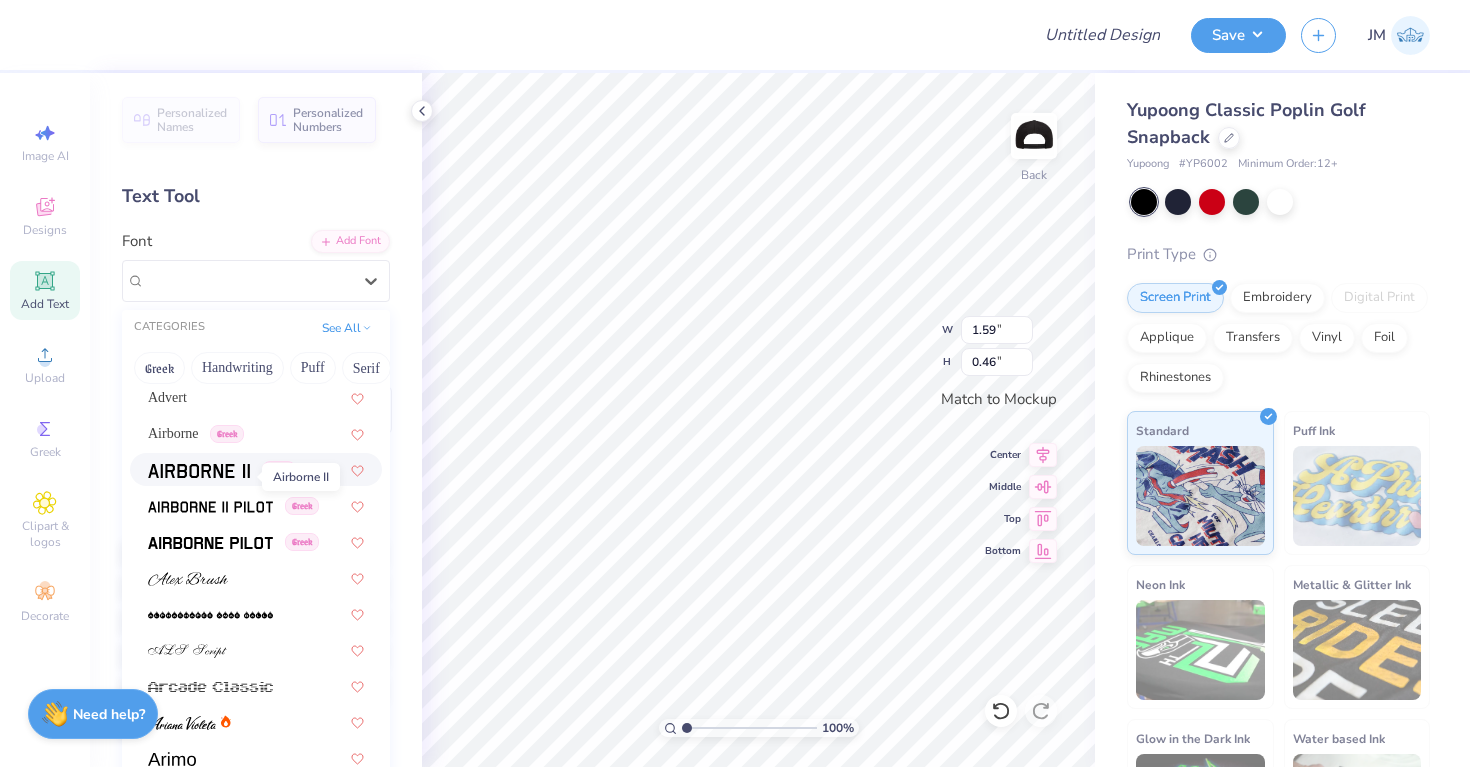scroll, scrollTop: 322, scrollLeft: 0, axis: vertical 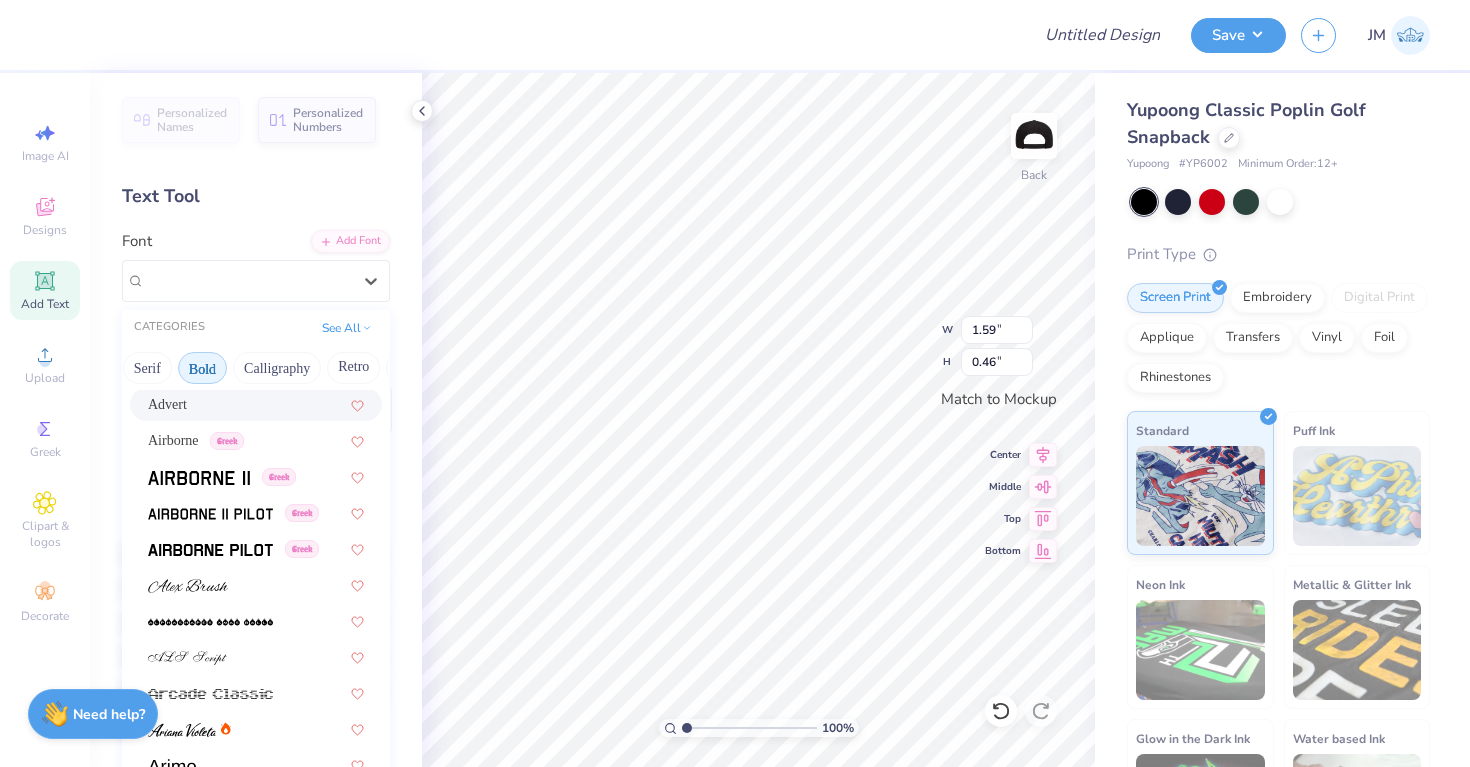 click on "Bold" at bounding box center [202, 368] 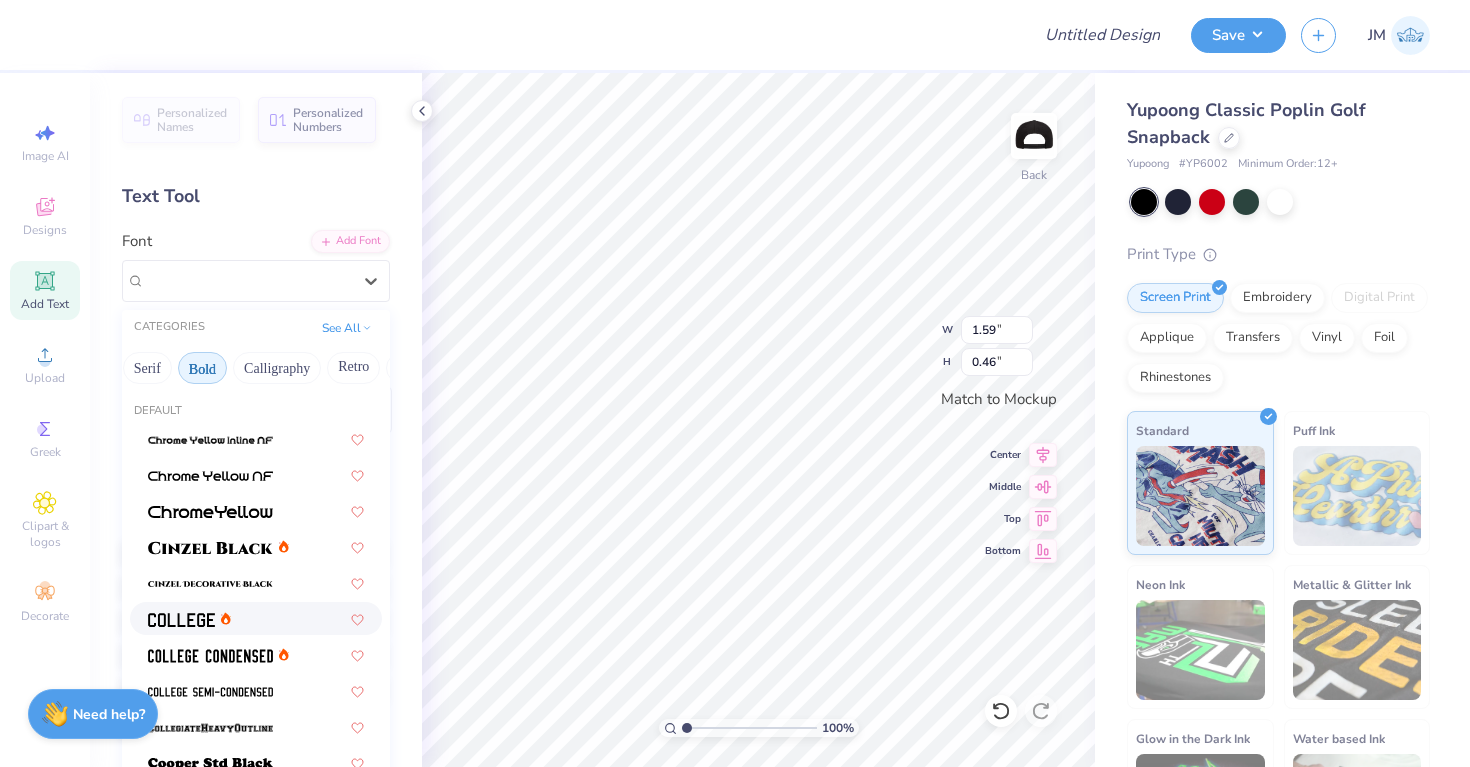 click at bounding box center [181, 620] 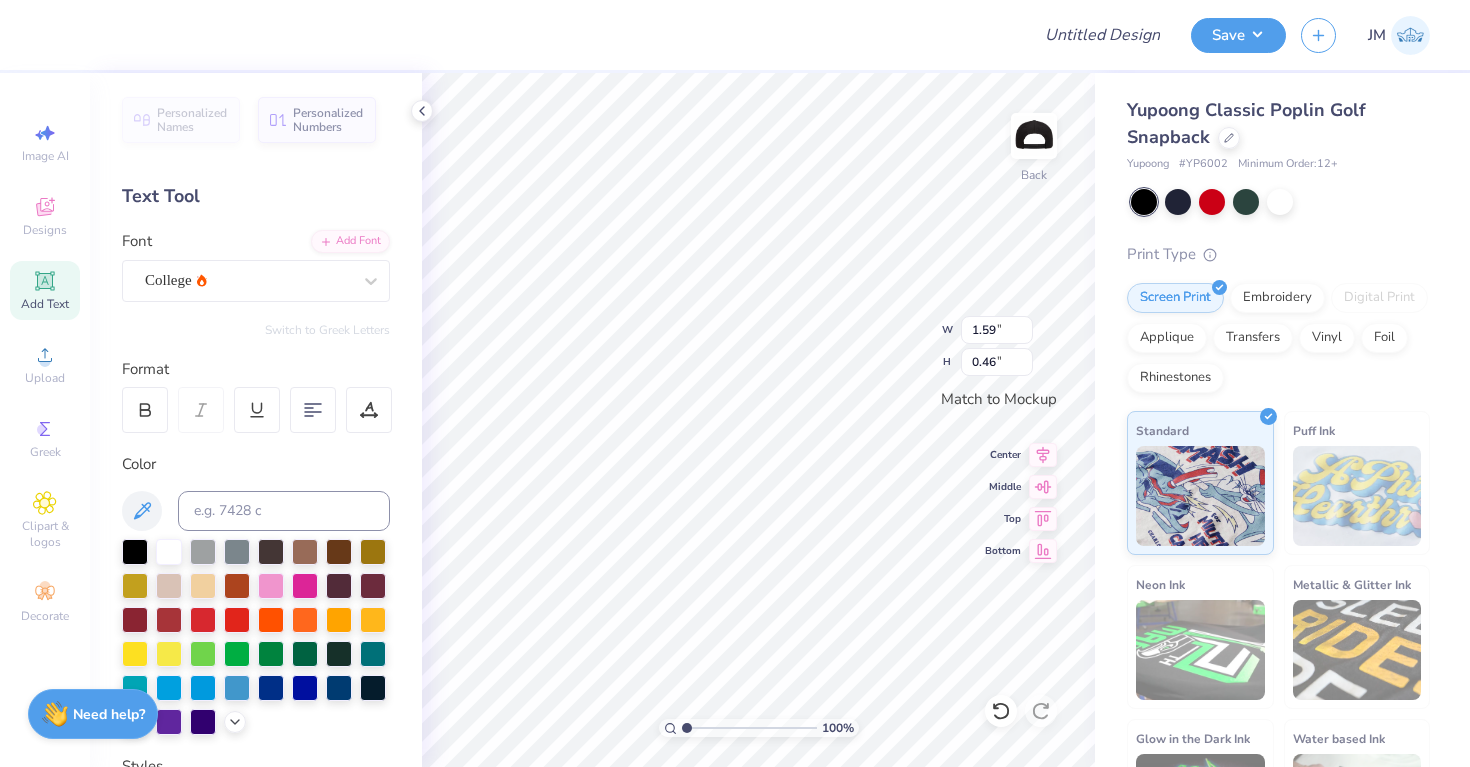 scroll, scrollTop: 0, scrollLeft: 2, axis: horizontal 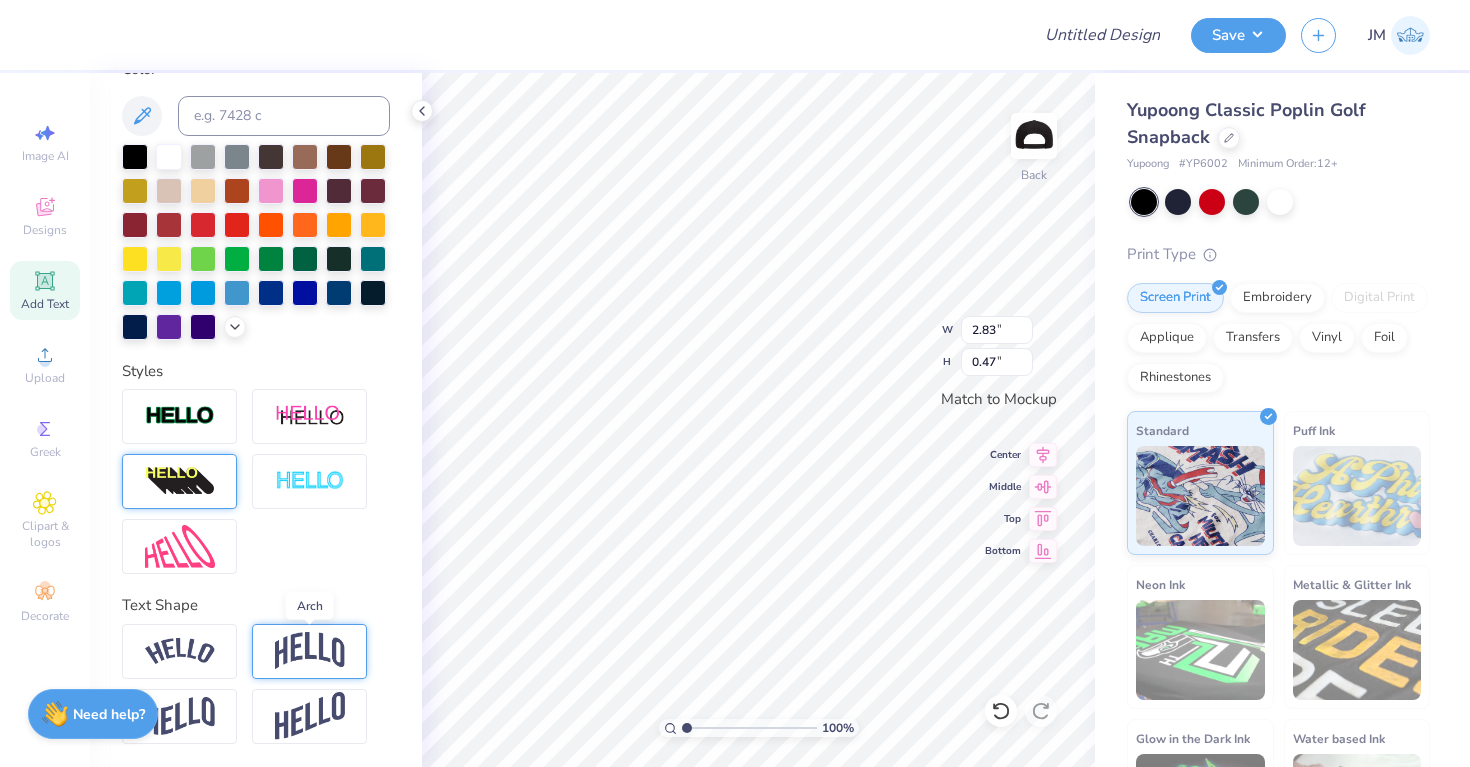 click at bounding box center (310, 651) 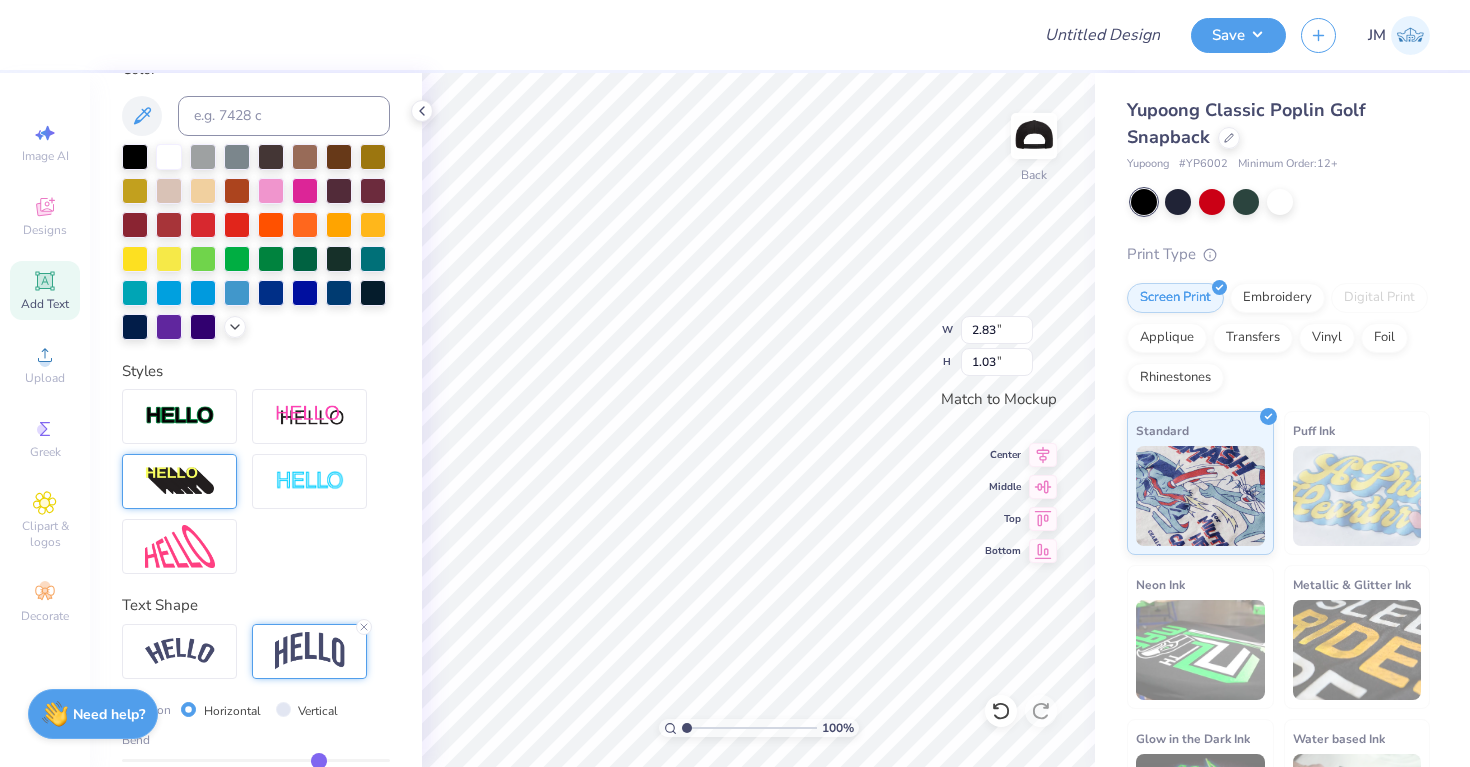scroll, scrollTop: 512, scrollLeft: 0, axis: vertical 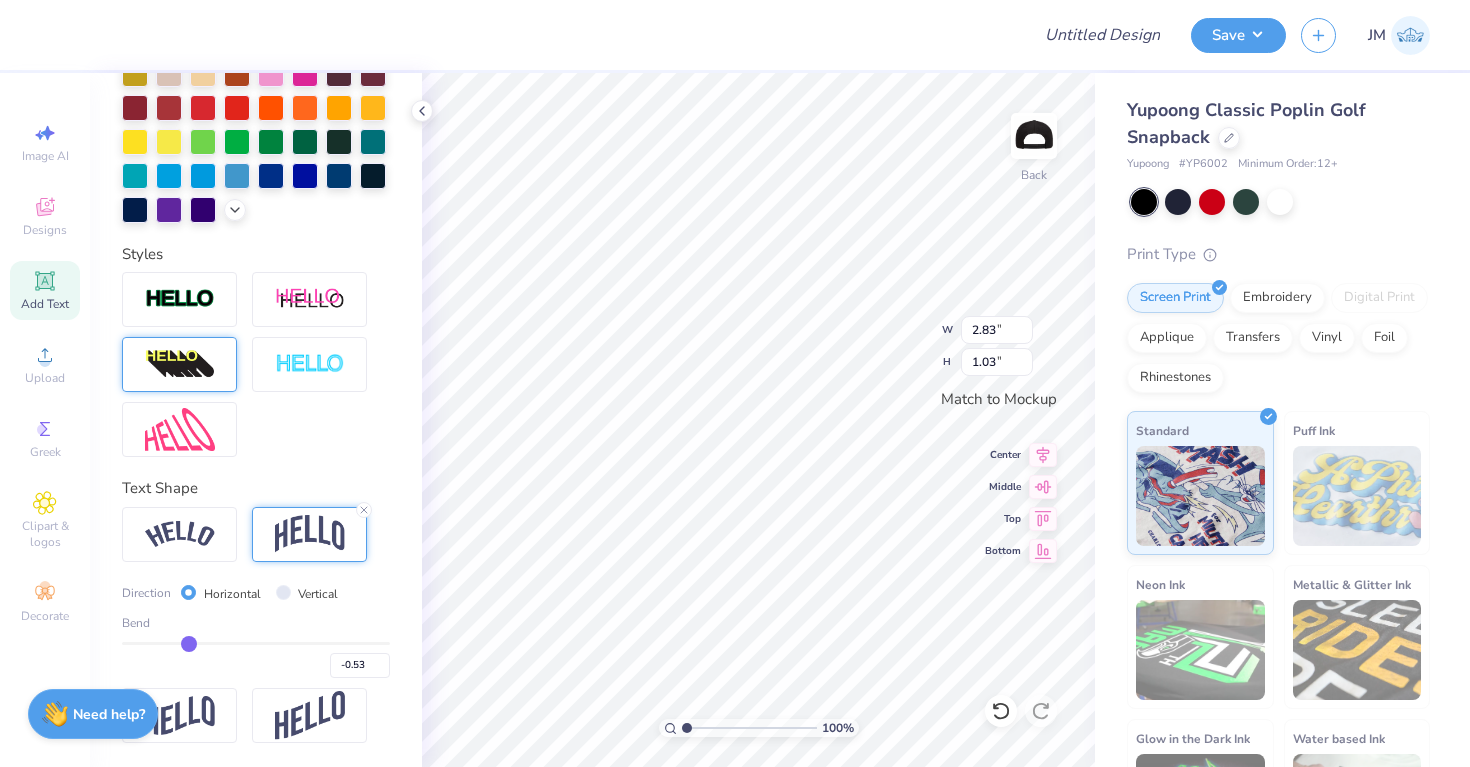 drag, startPoint x: 315, startPoint y: 641, endPoint x: 190, endPoint y: 634, distance: 125.19585 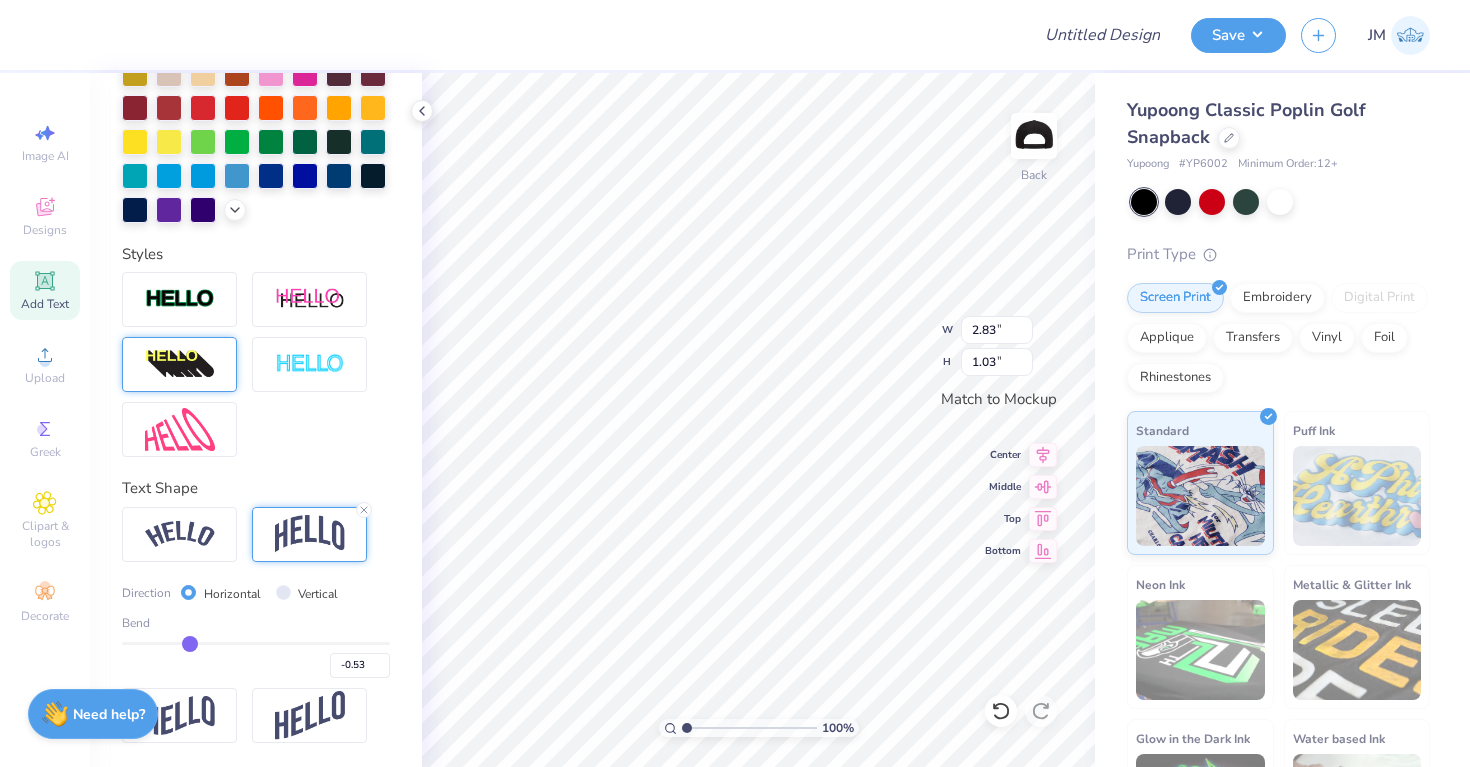 click at bounding box center (256, 643) 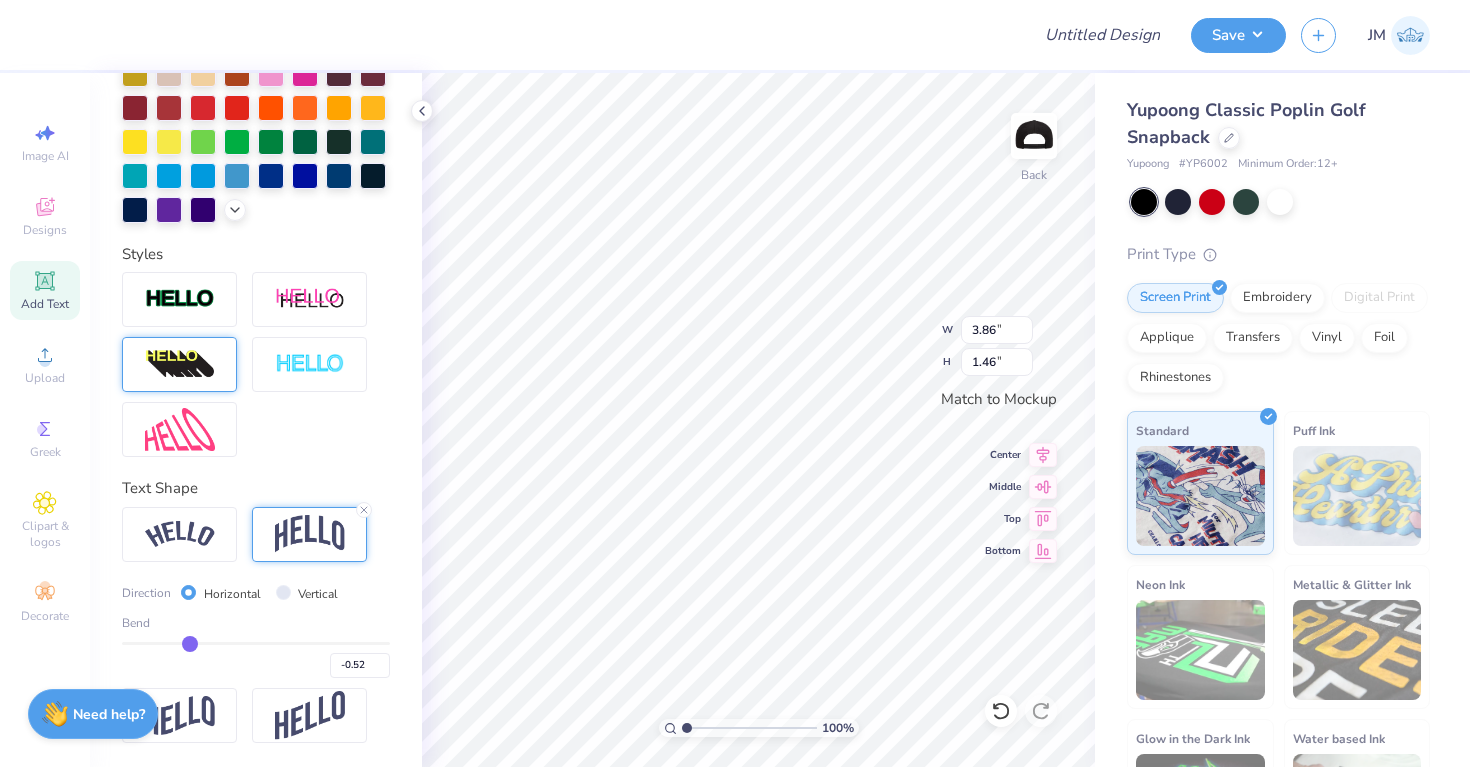 scroll, scrollTop: 0, scrollLeft: 2, axis: horizontal 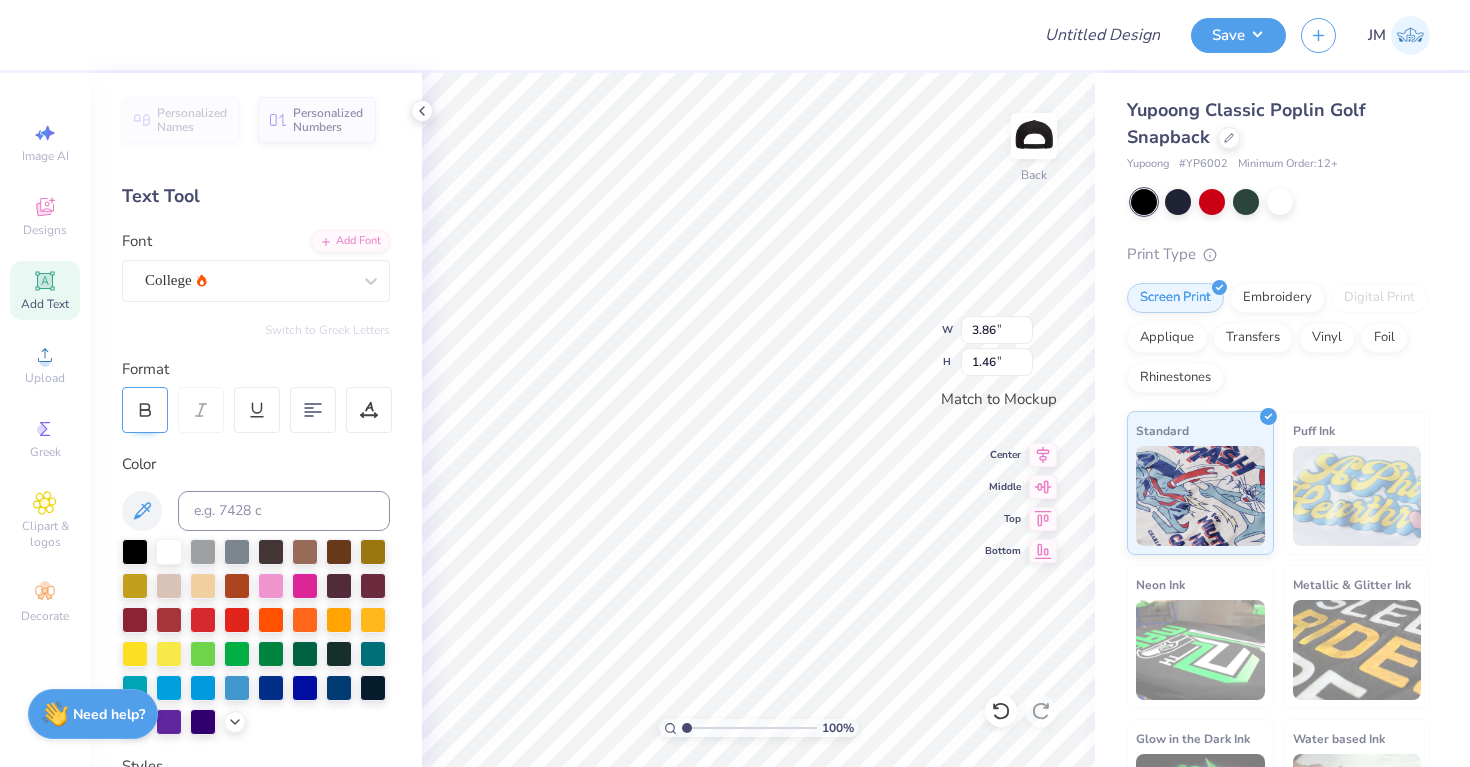 click 